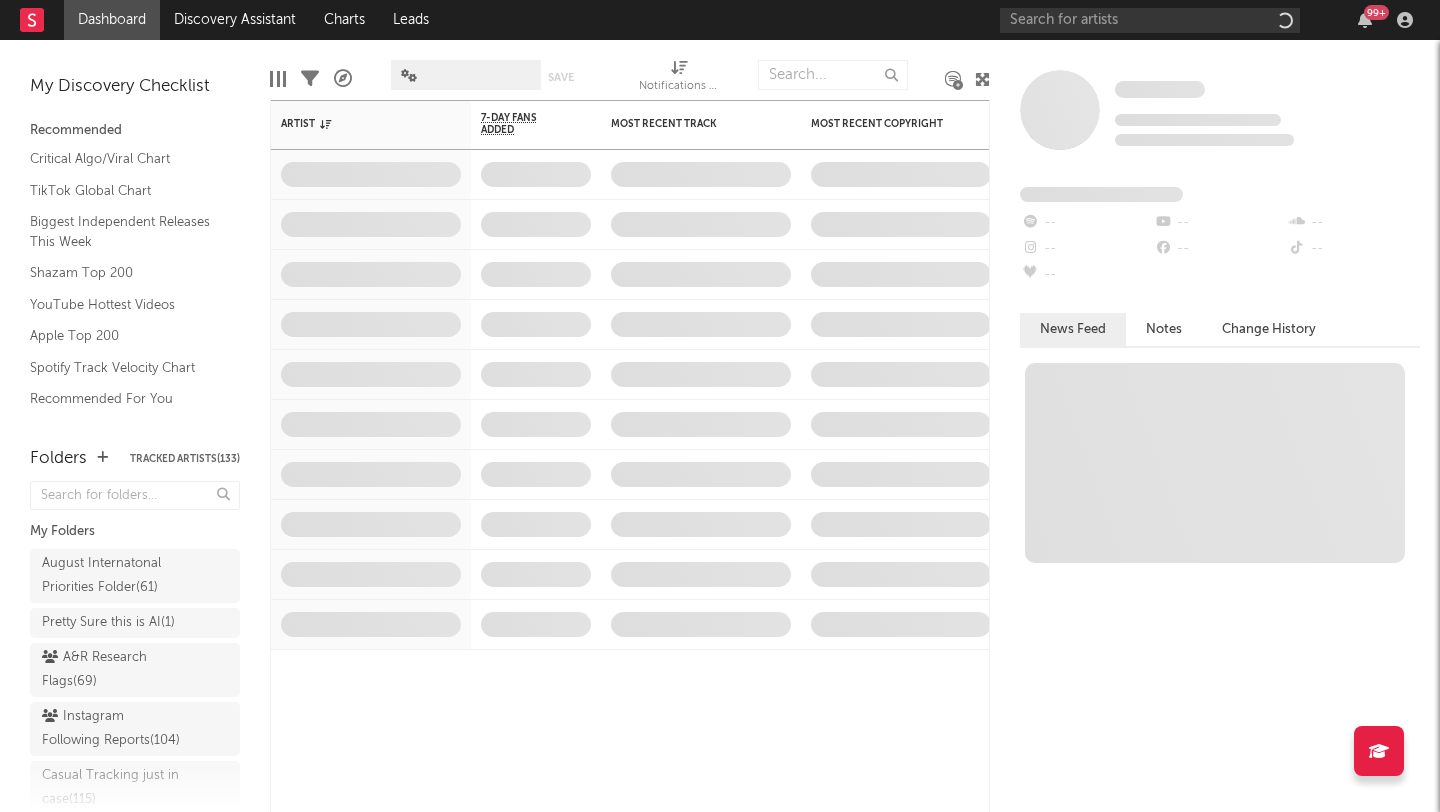 scroll, scrollTop: 0, scrollLeft: 0, axis: both 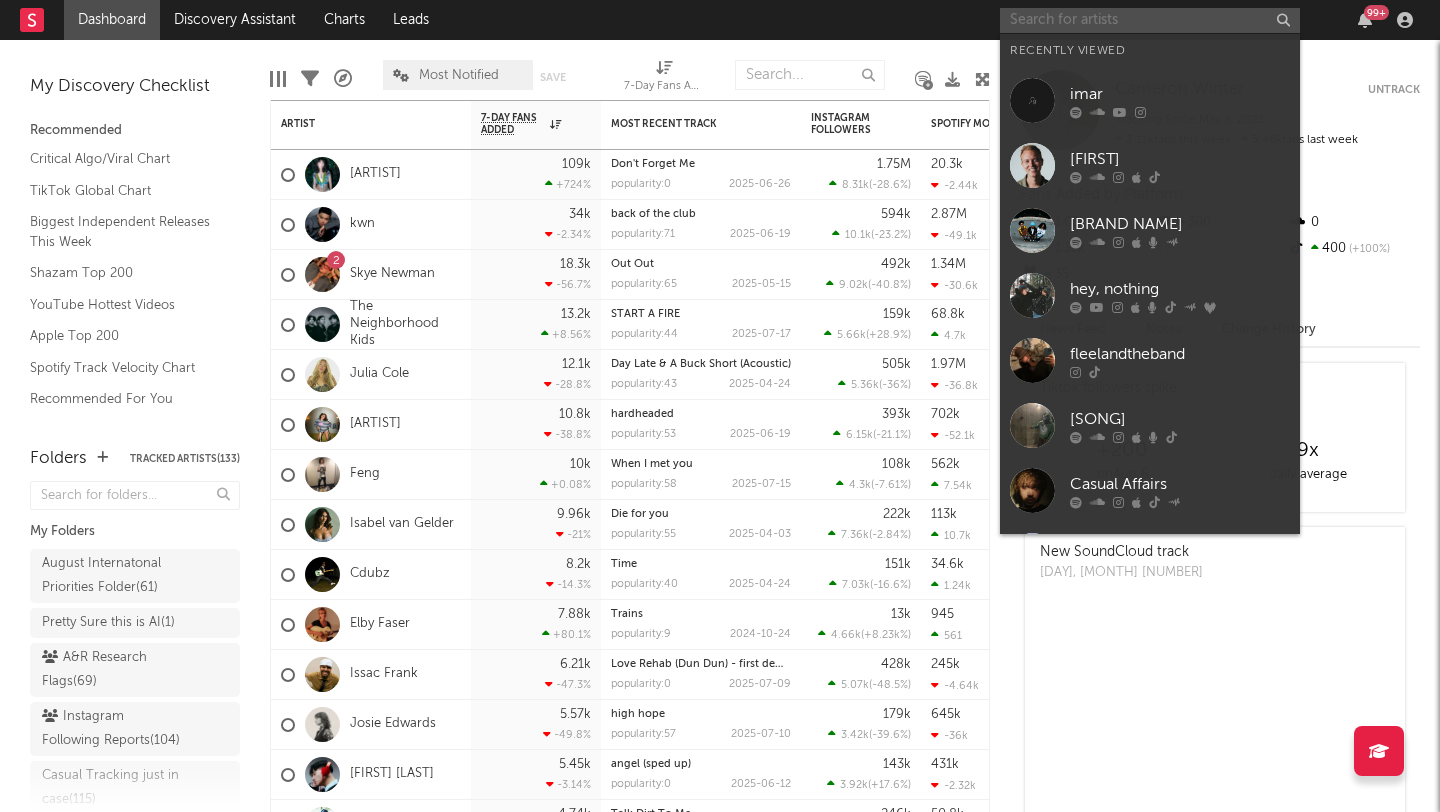 click at bounding box center (1150, 20) 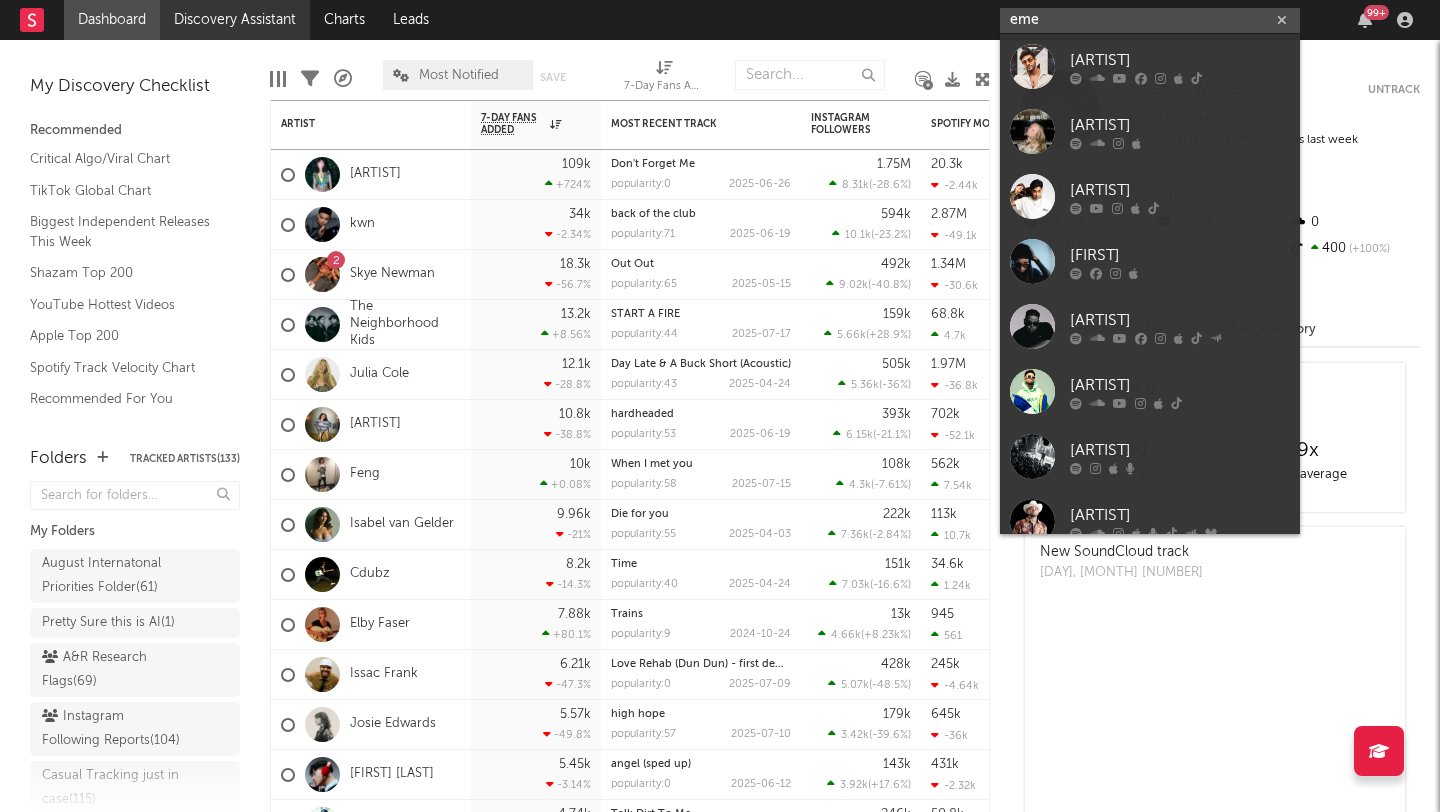 type on "eme" 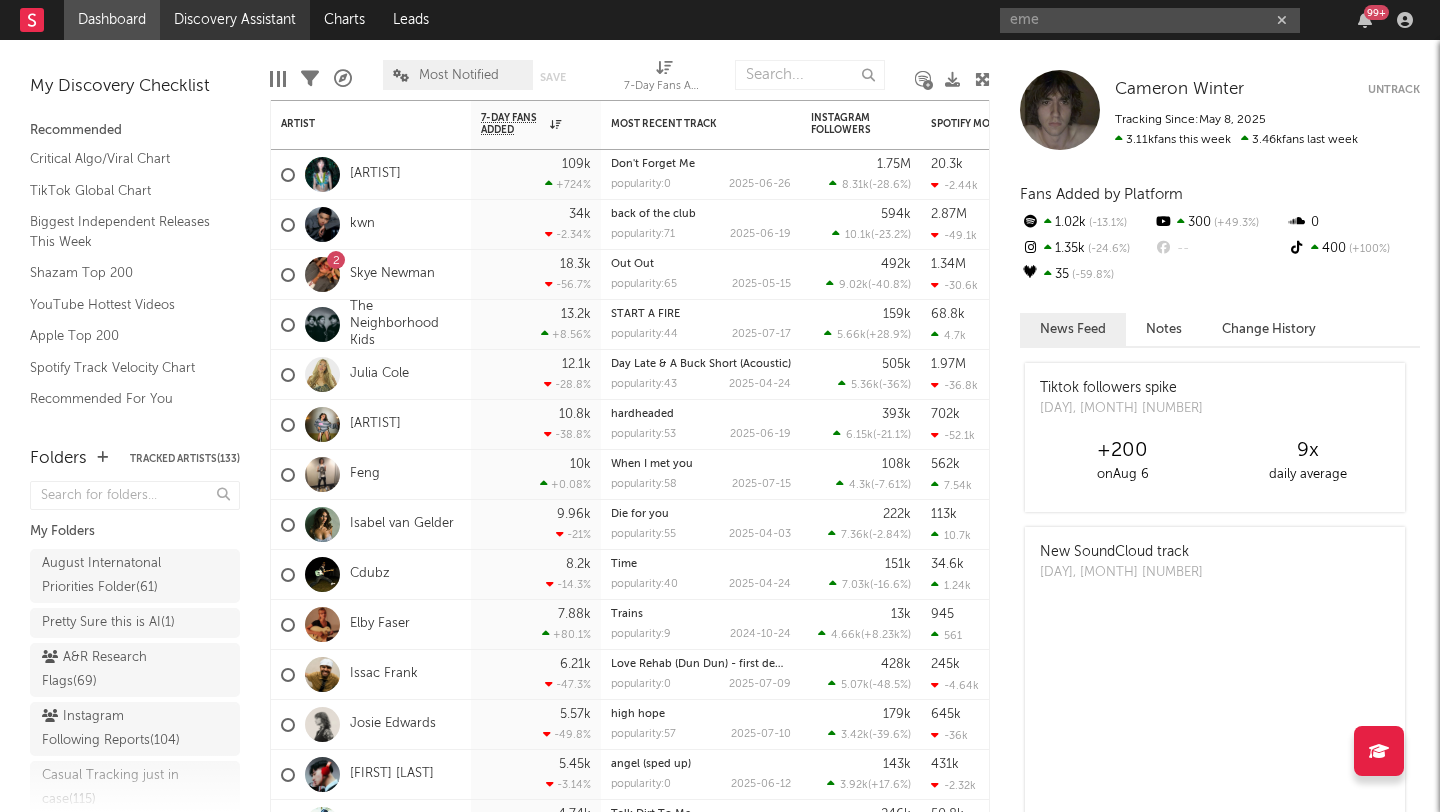 click on "Discovery Assistant" at bounding box center [235, 20] 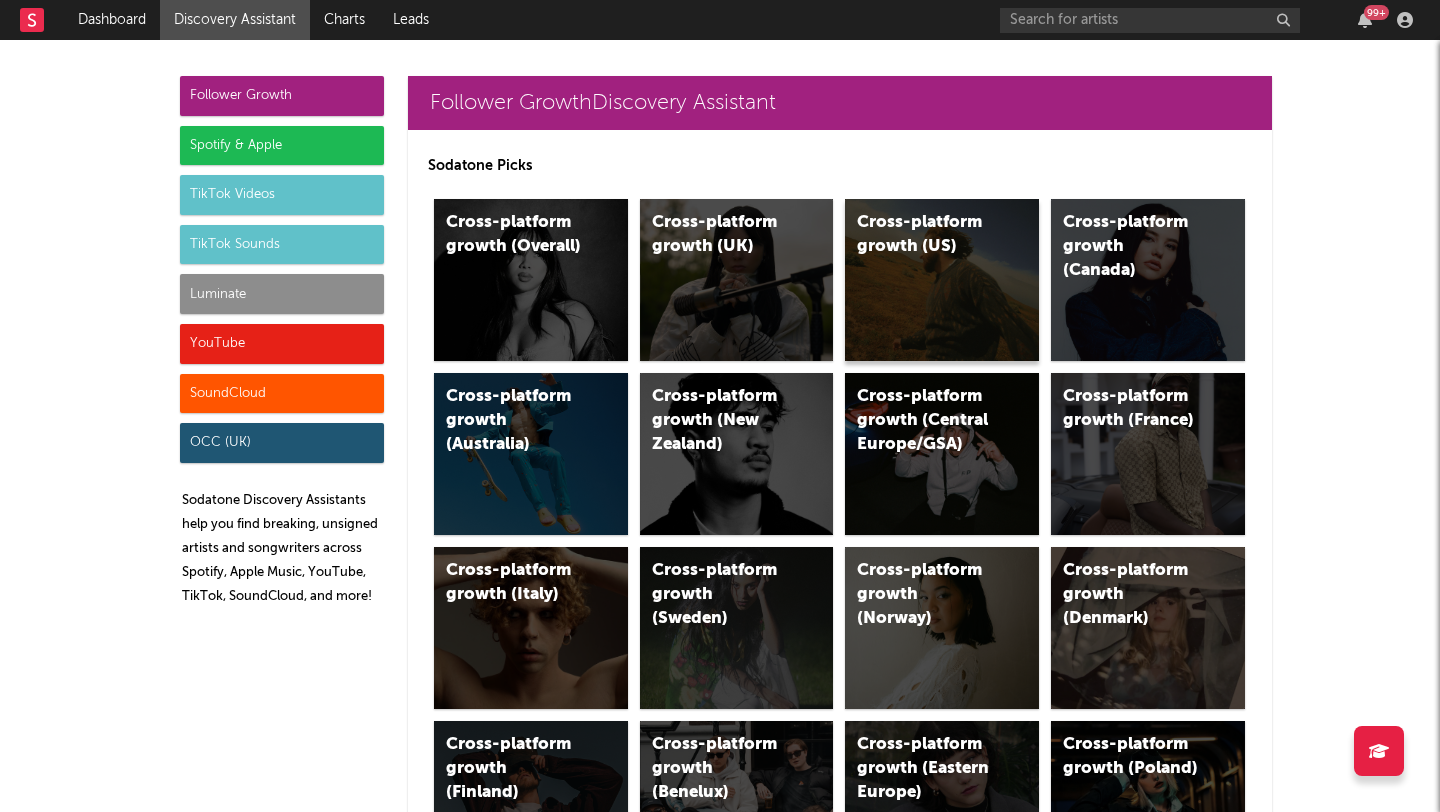 click on "Cross-platform growth (US)" at bounding box center (942, 280) 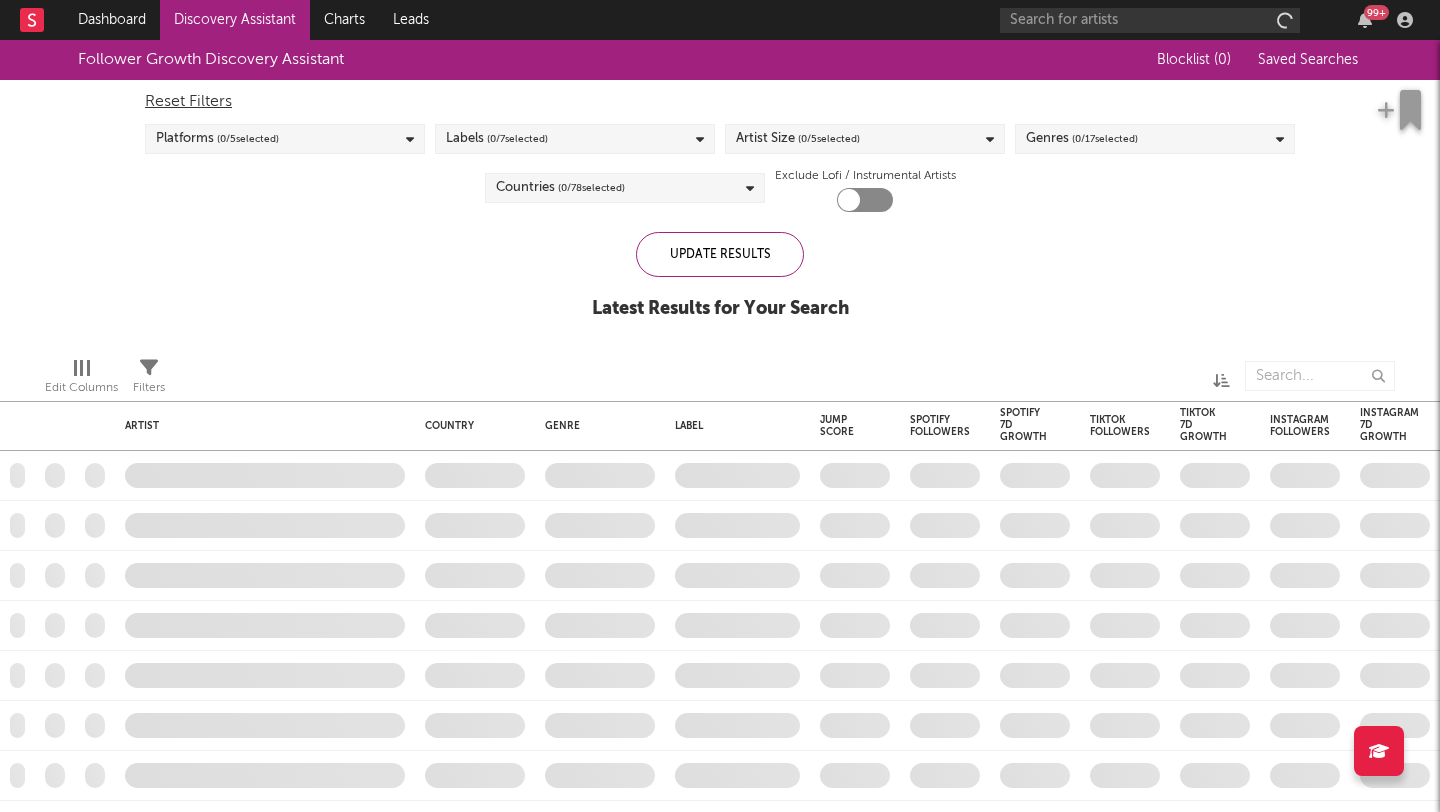 checkbox on "true" 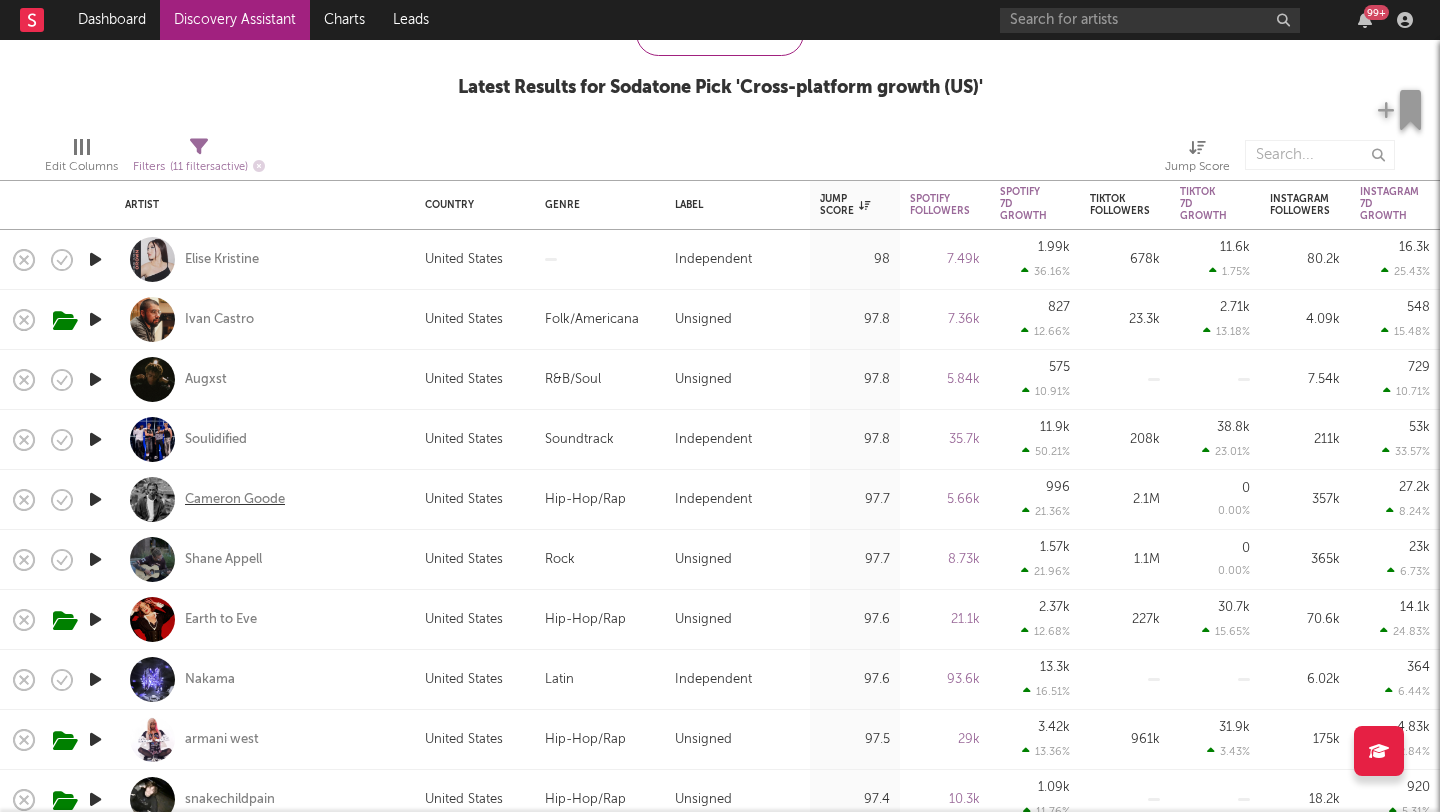 click on "Cameron Goode" at bounding box center (235, 500) 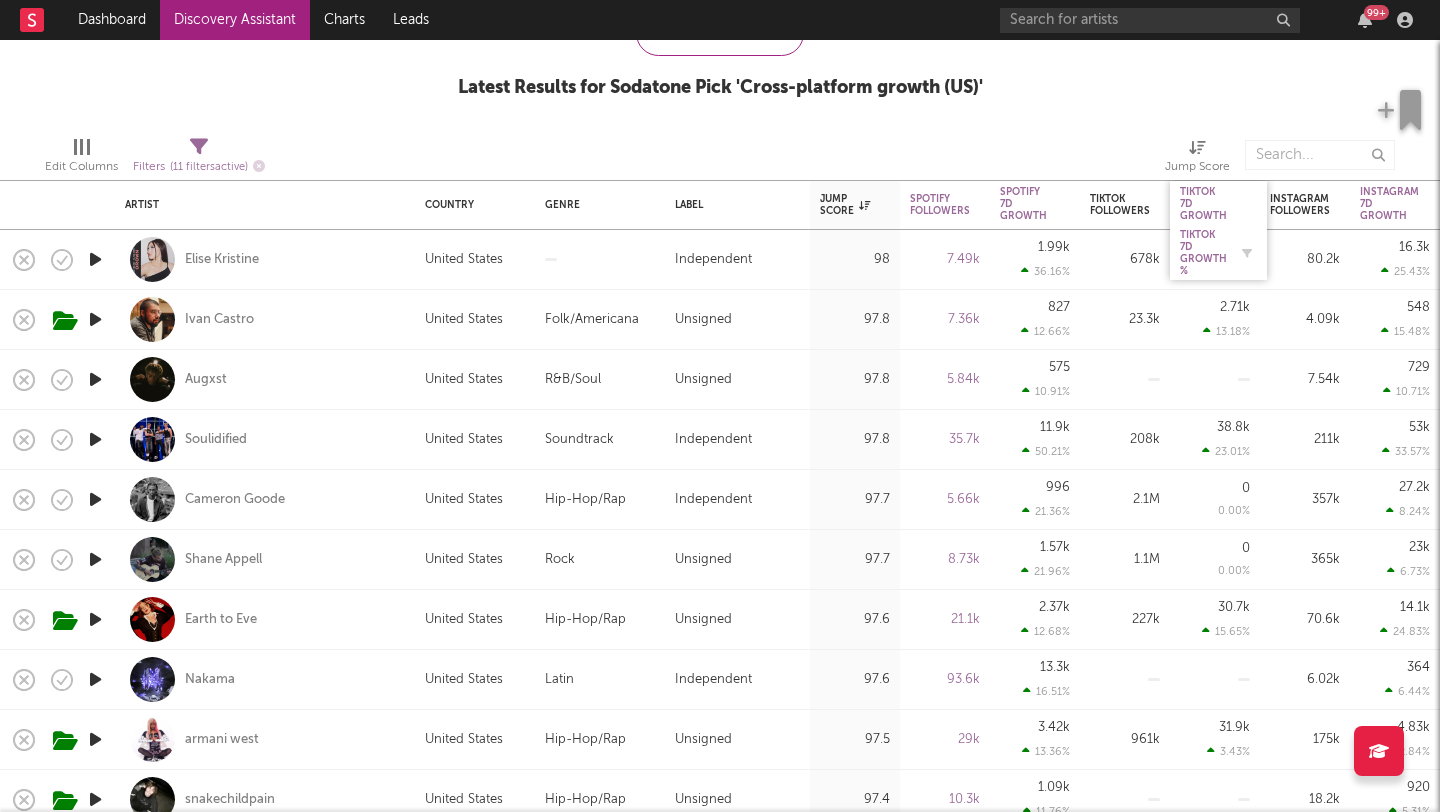 click on "Tiktok 7D Growth %" at bounding box center (1203, 253) 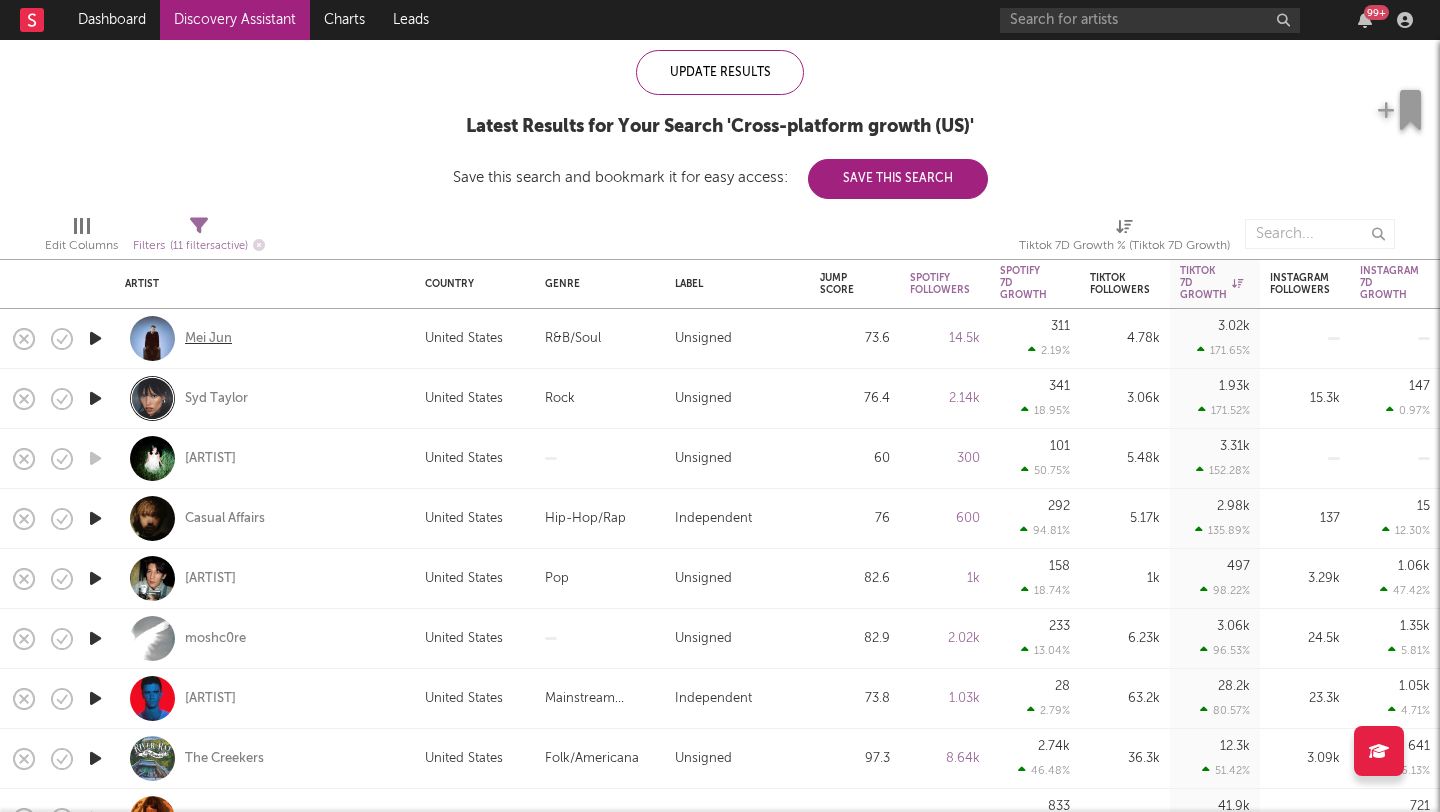click on "Mei Jun" at bounding box center [208, 339] 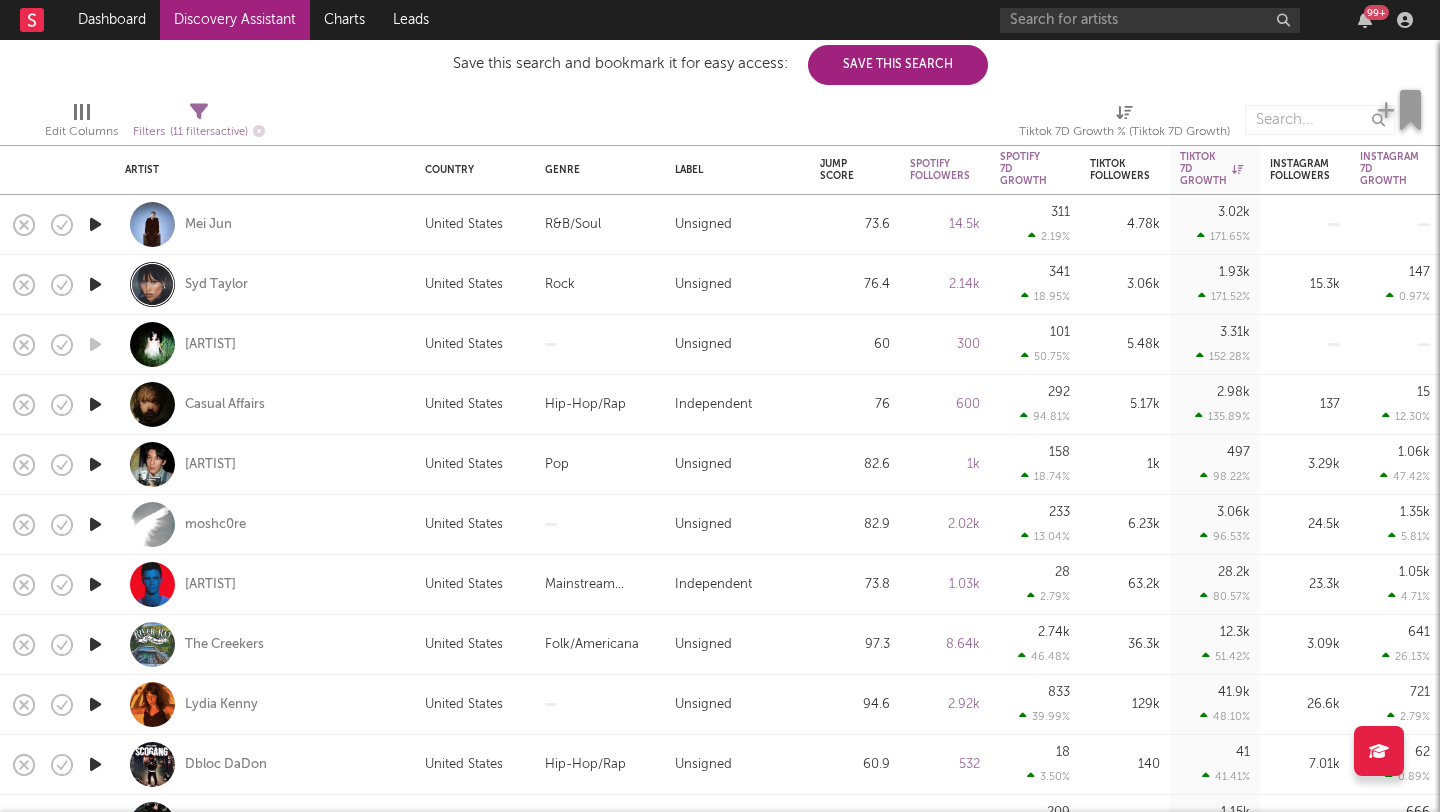 click at bounding box center (95, 404) 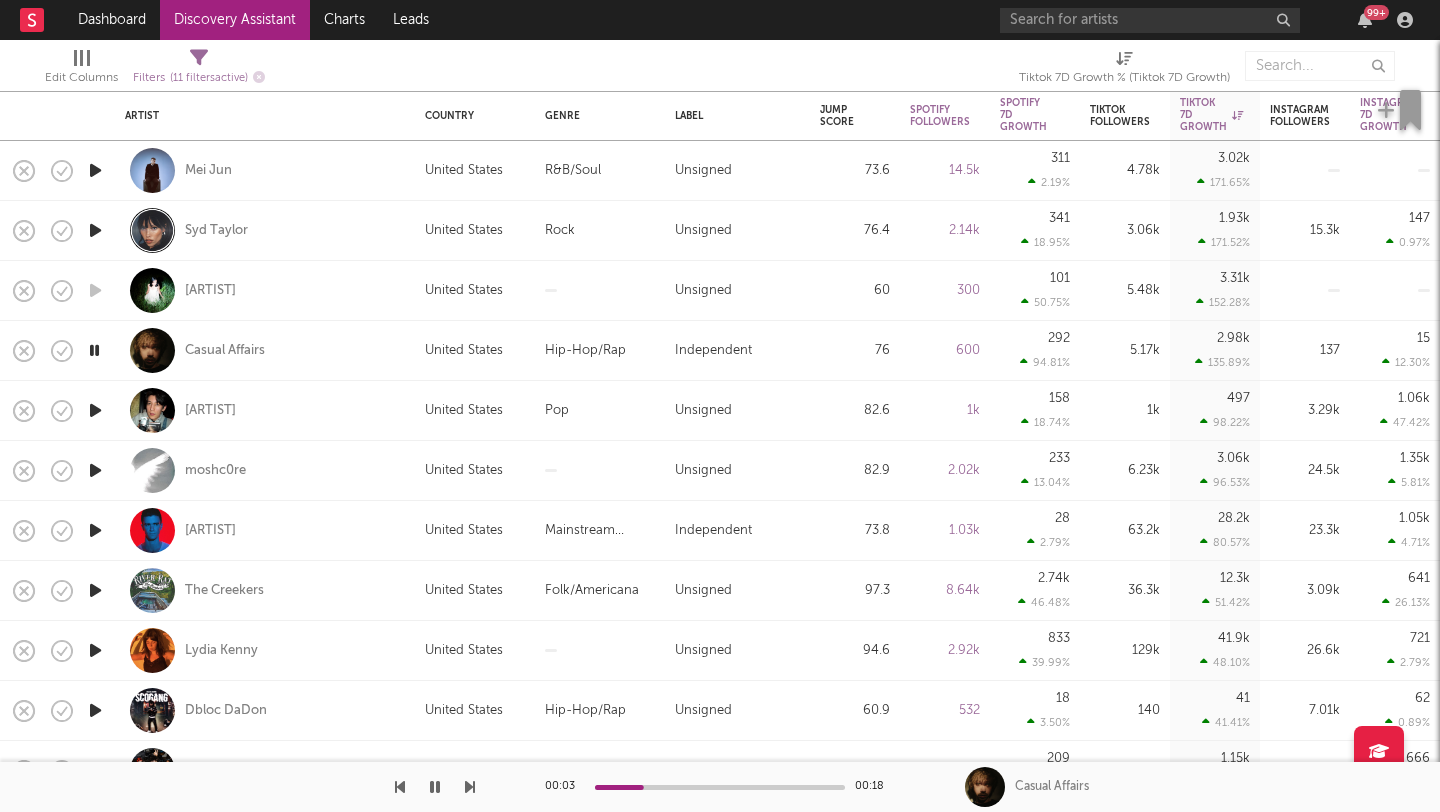 click at bounding box center [95, 410] 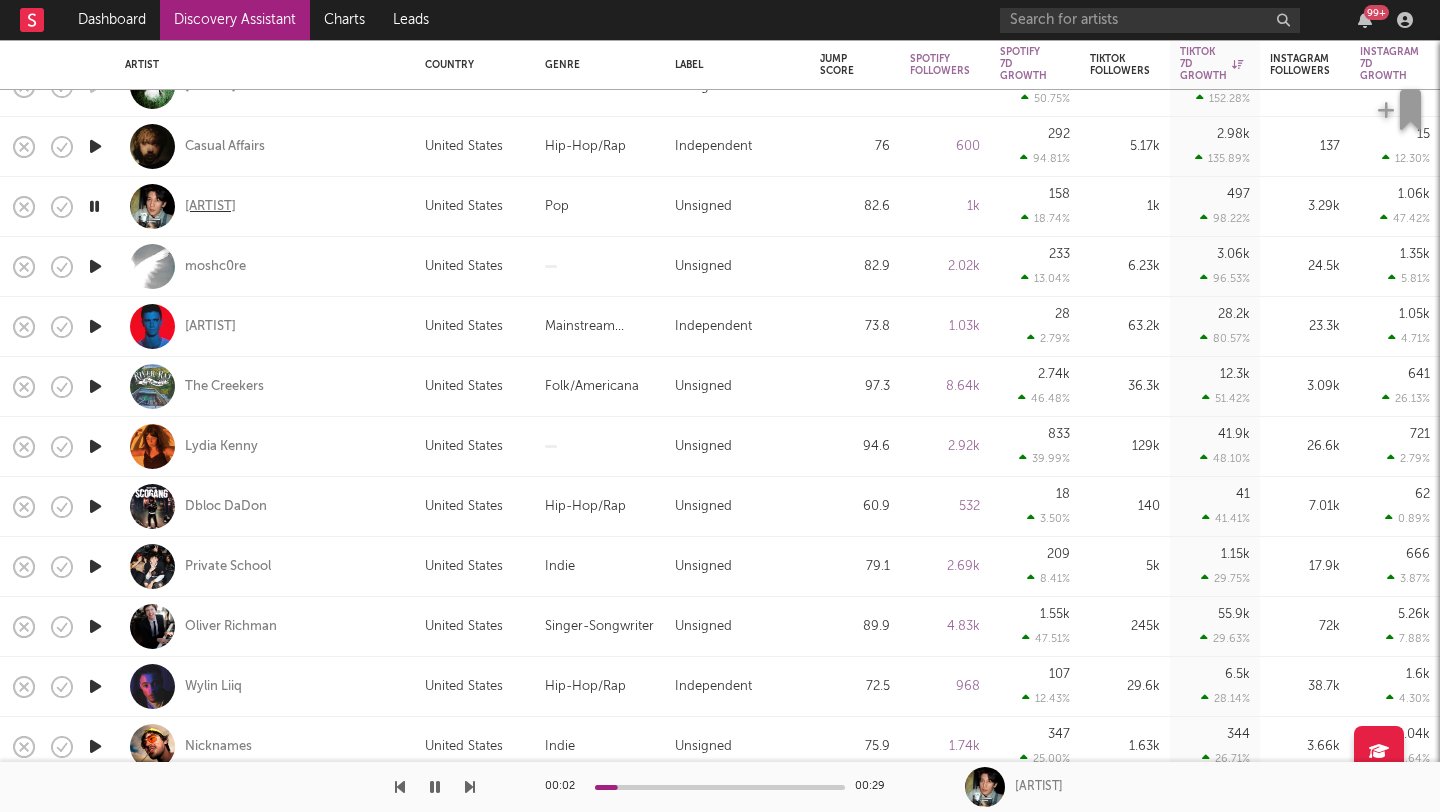 click on "Jacob Daley" at bounding box center (210, 207) 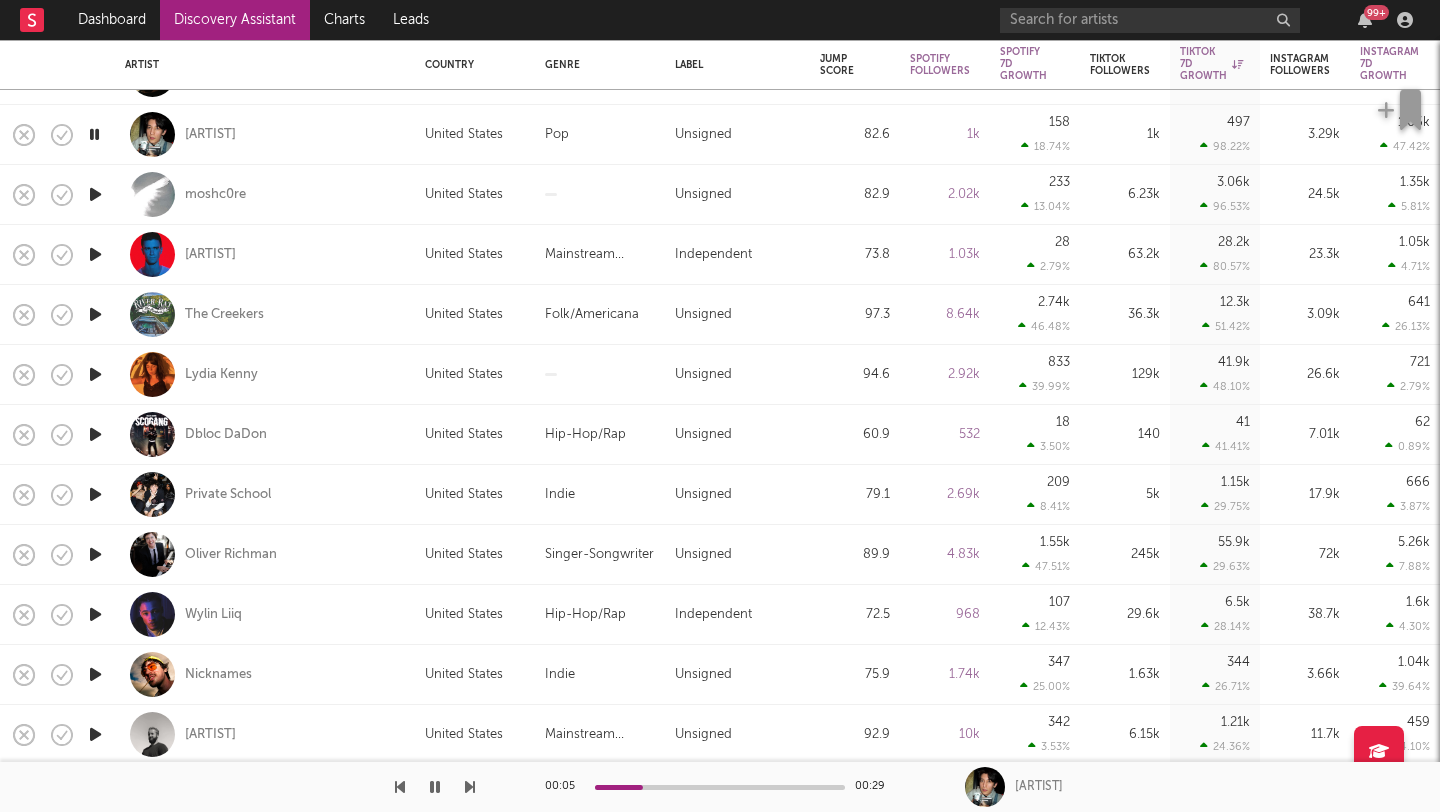 click at bounding box center (95, 194) 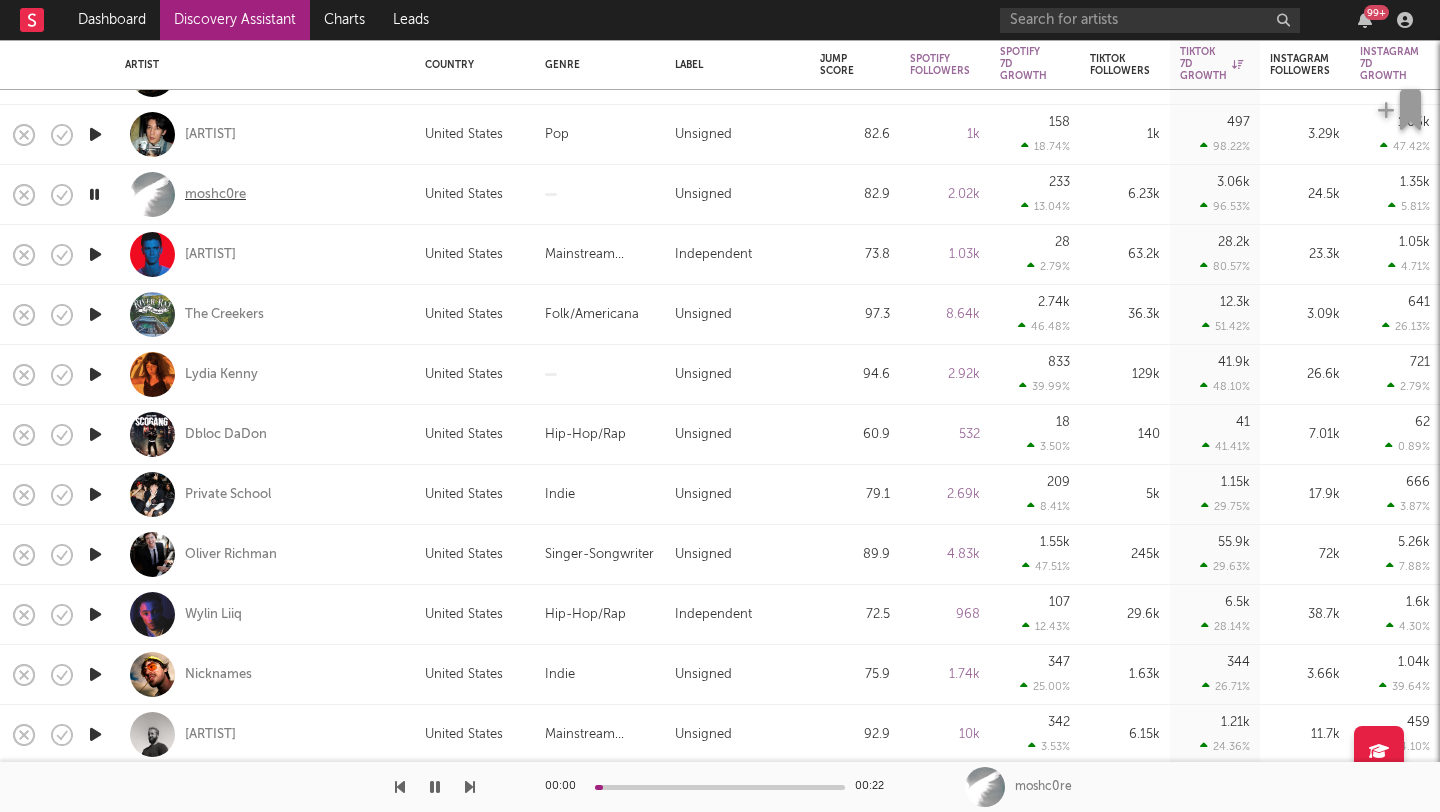 click on "moshc0re" at bounding box center [215, 195] 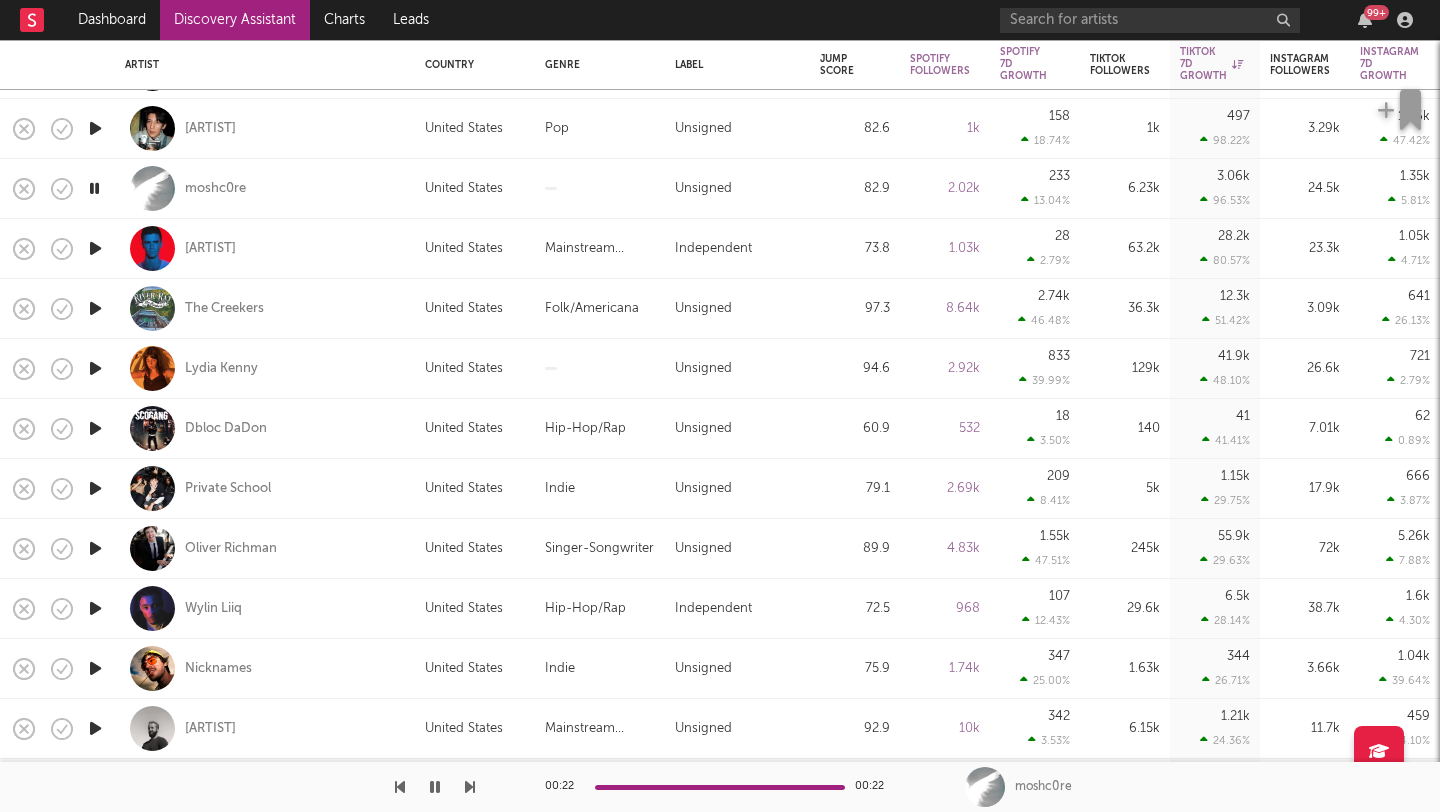 click at bounding box center [95, 248] 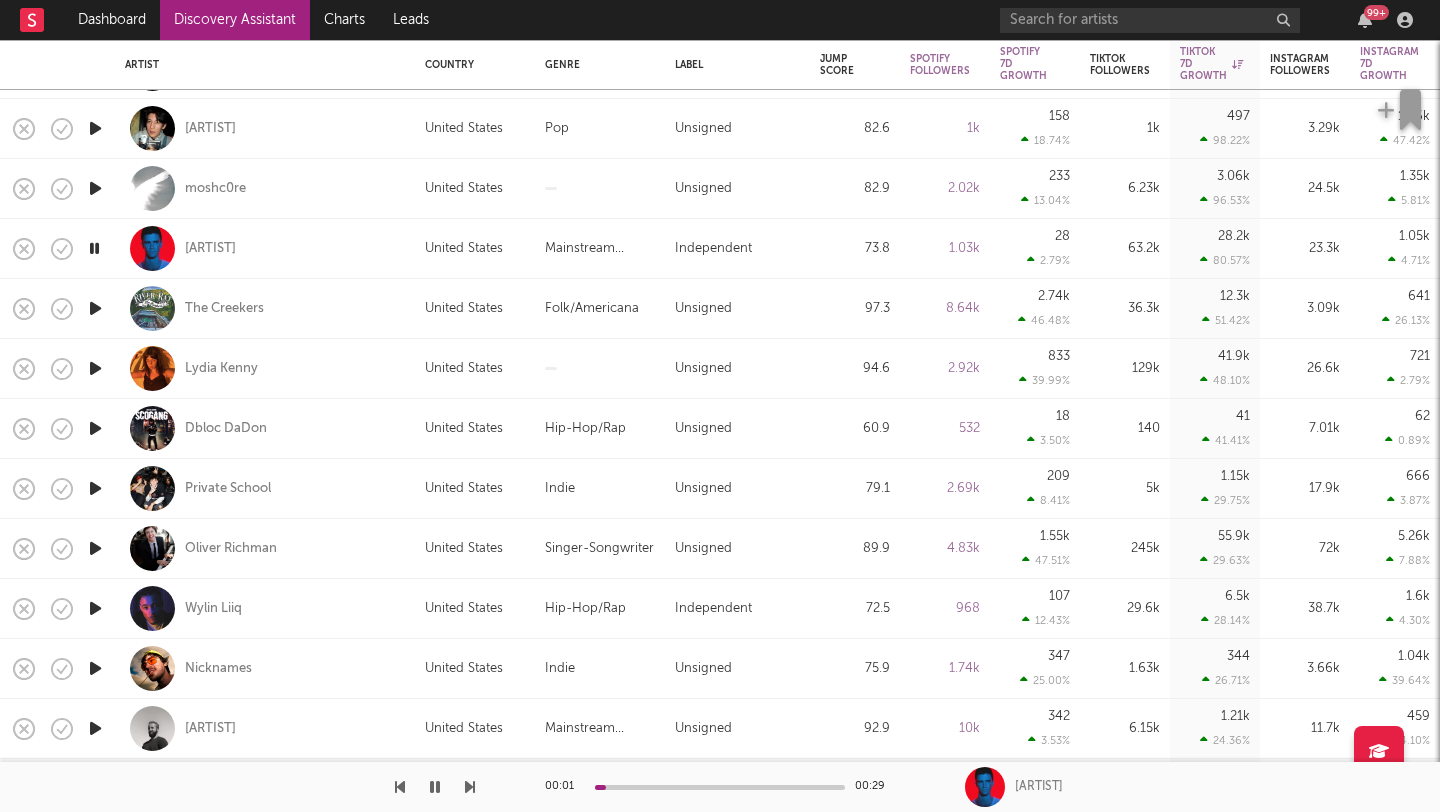 click on "Mike Archangelo" at bounding box center [265, 248] 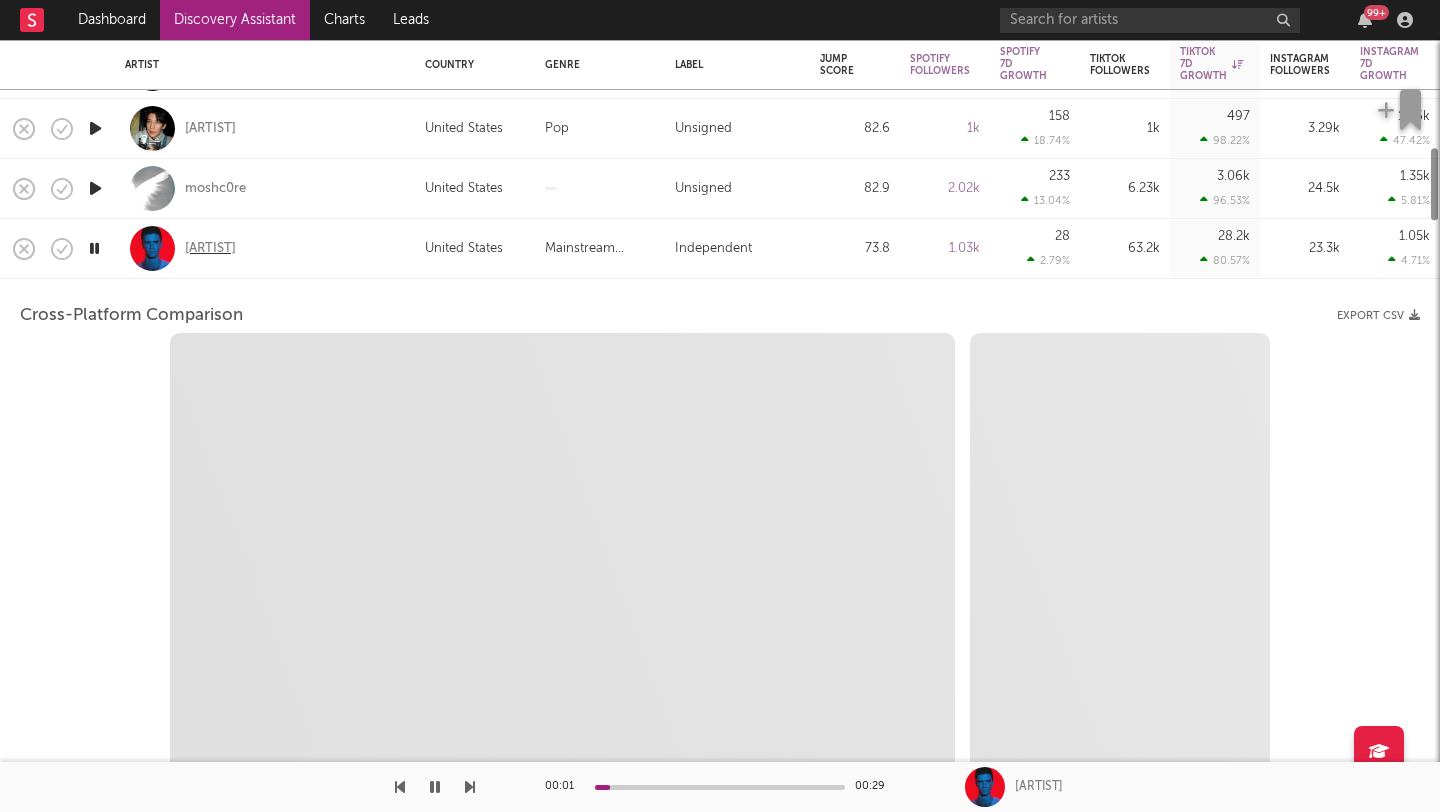 click on "Mike Archangelo" at bounding box center (210, 249) 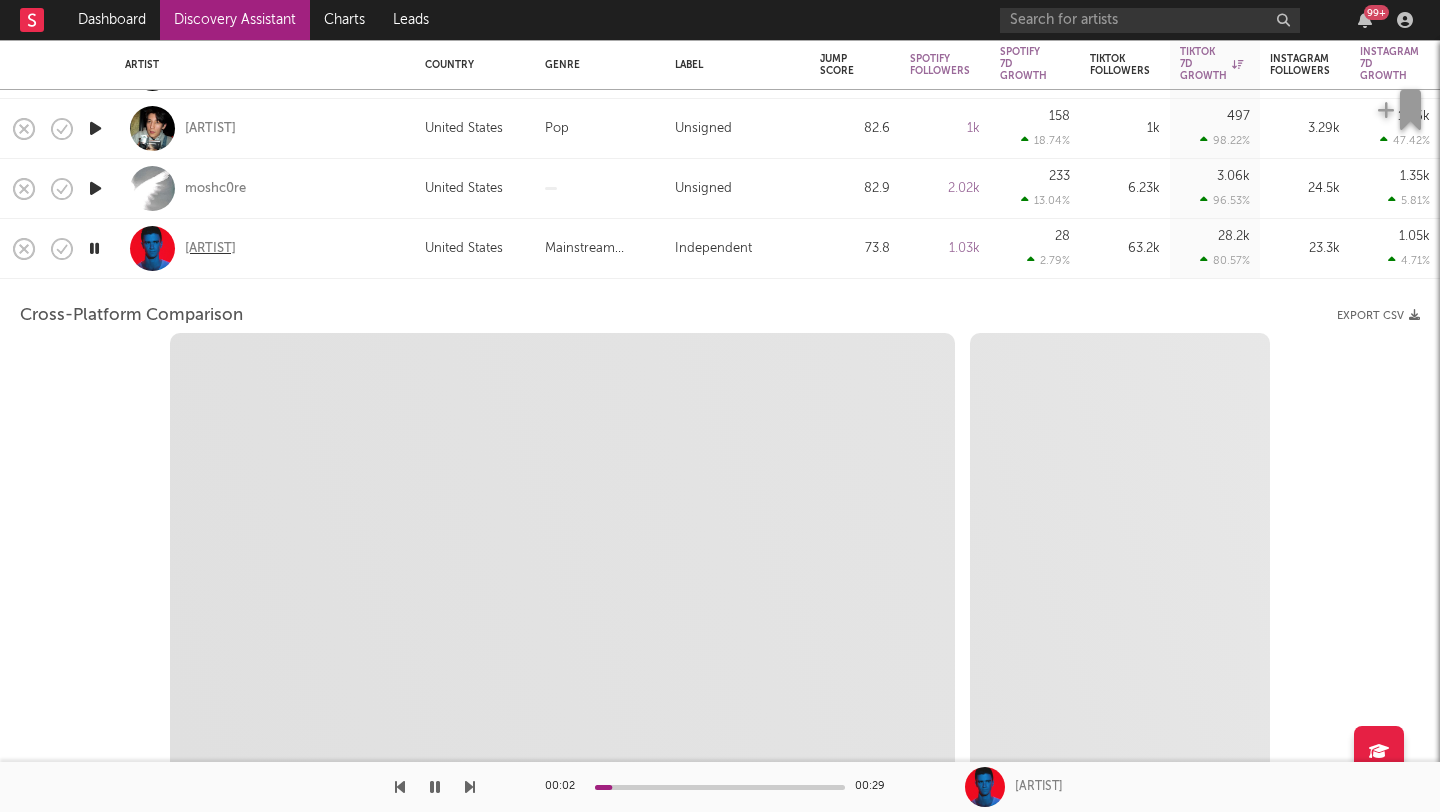 select on "6m" 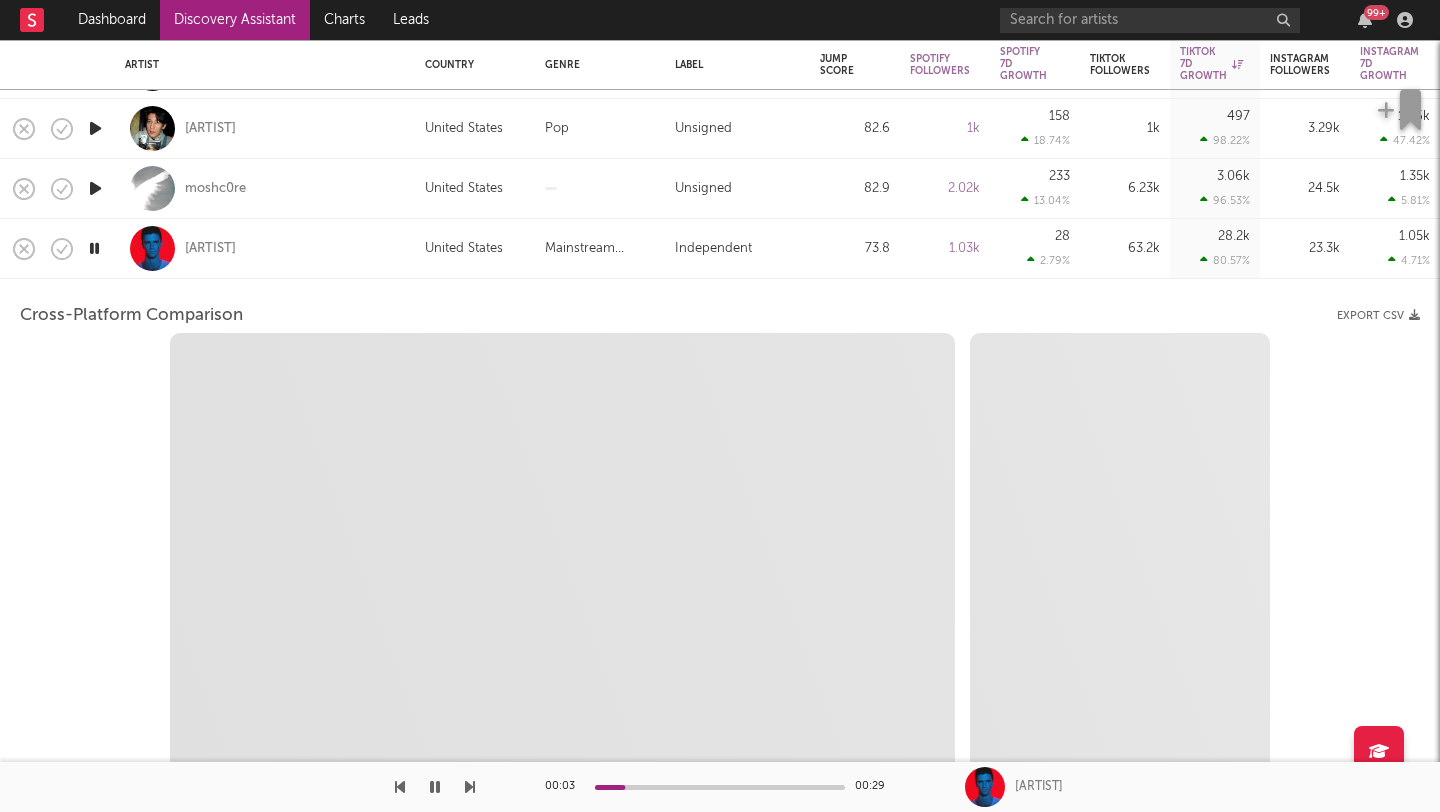 click on "Mike Archangelo" at bounding box center (265, 248) 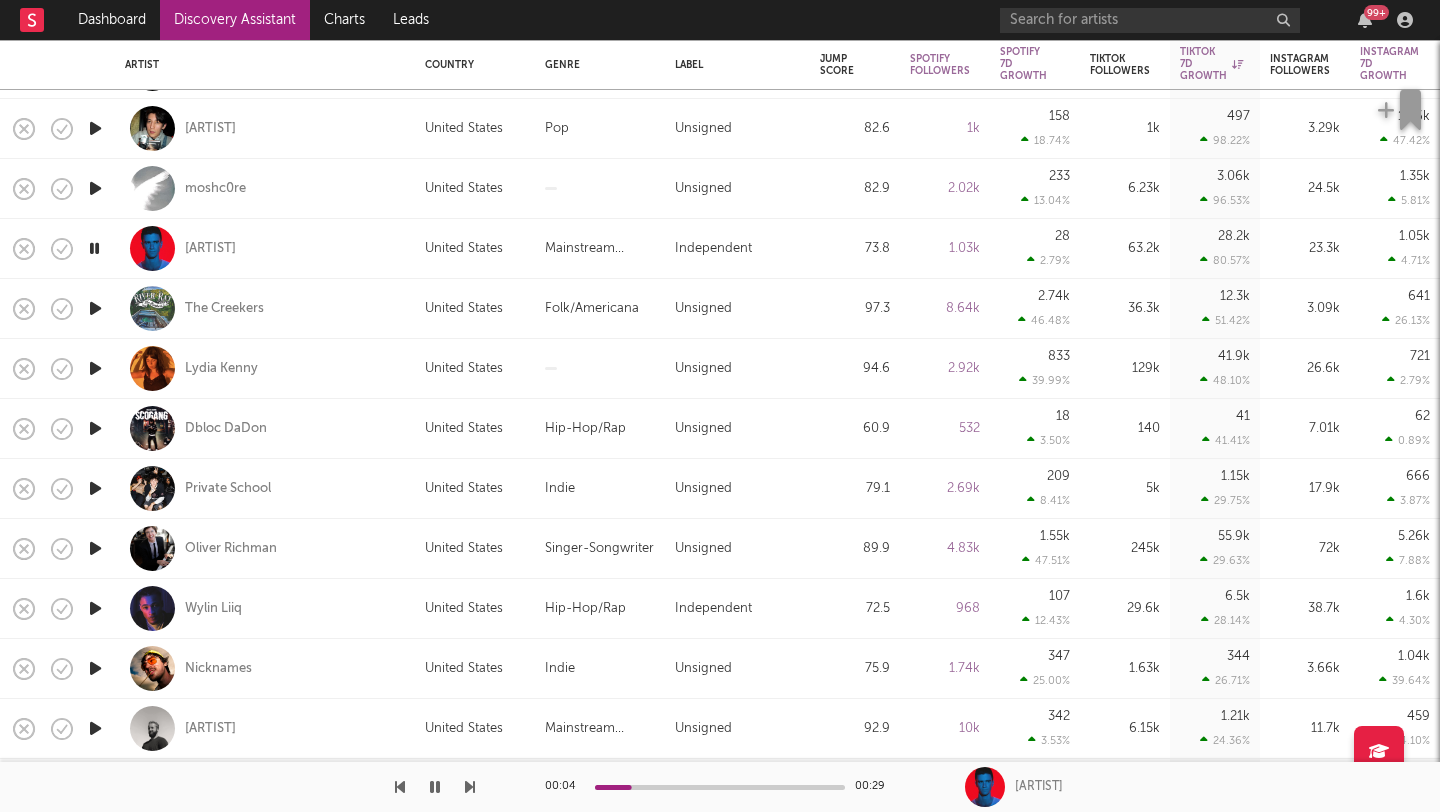 click at bounding box center [94, 248] 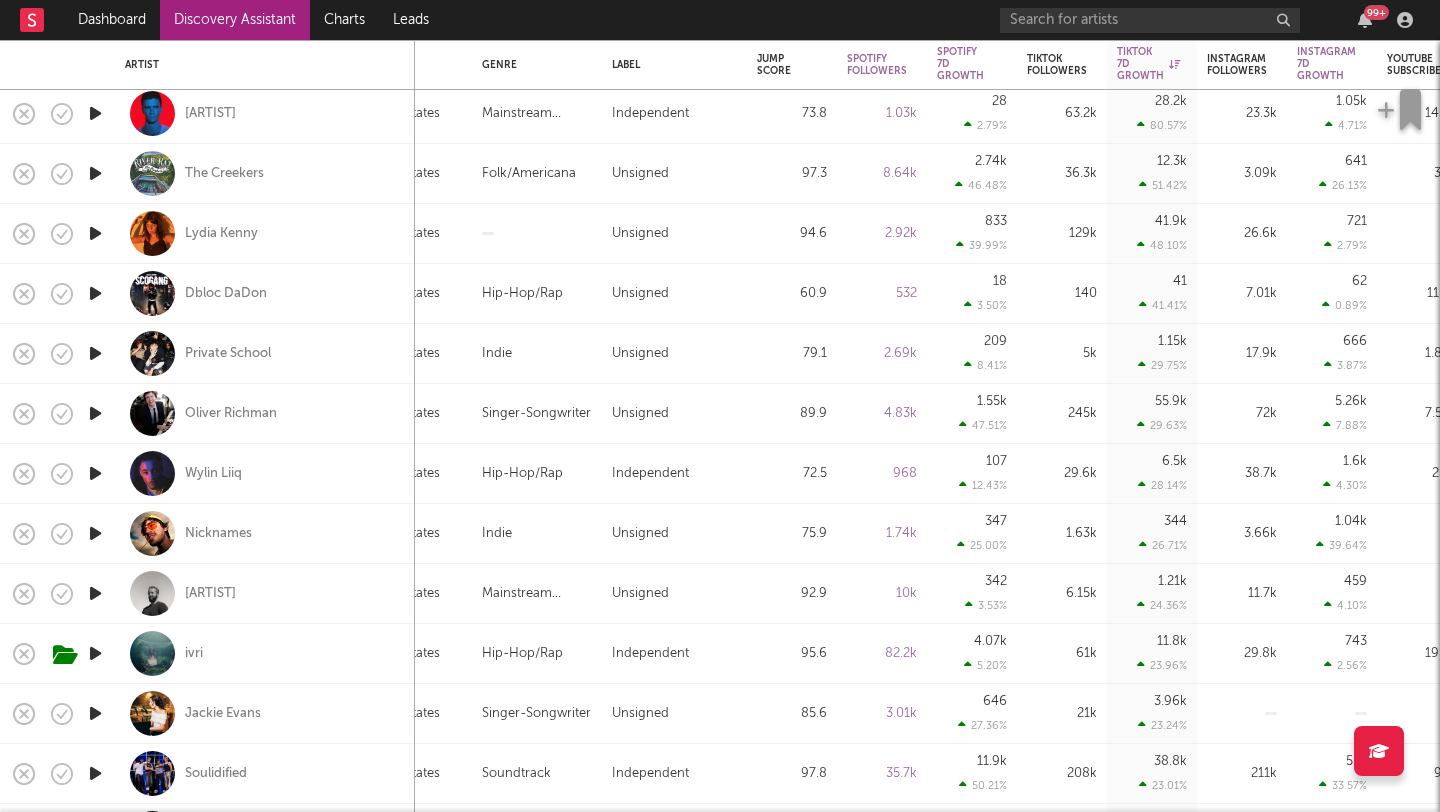 click at bounding box center (95, 233) 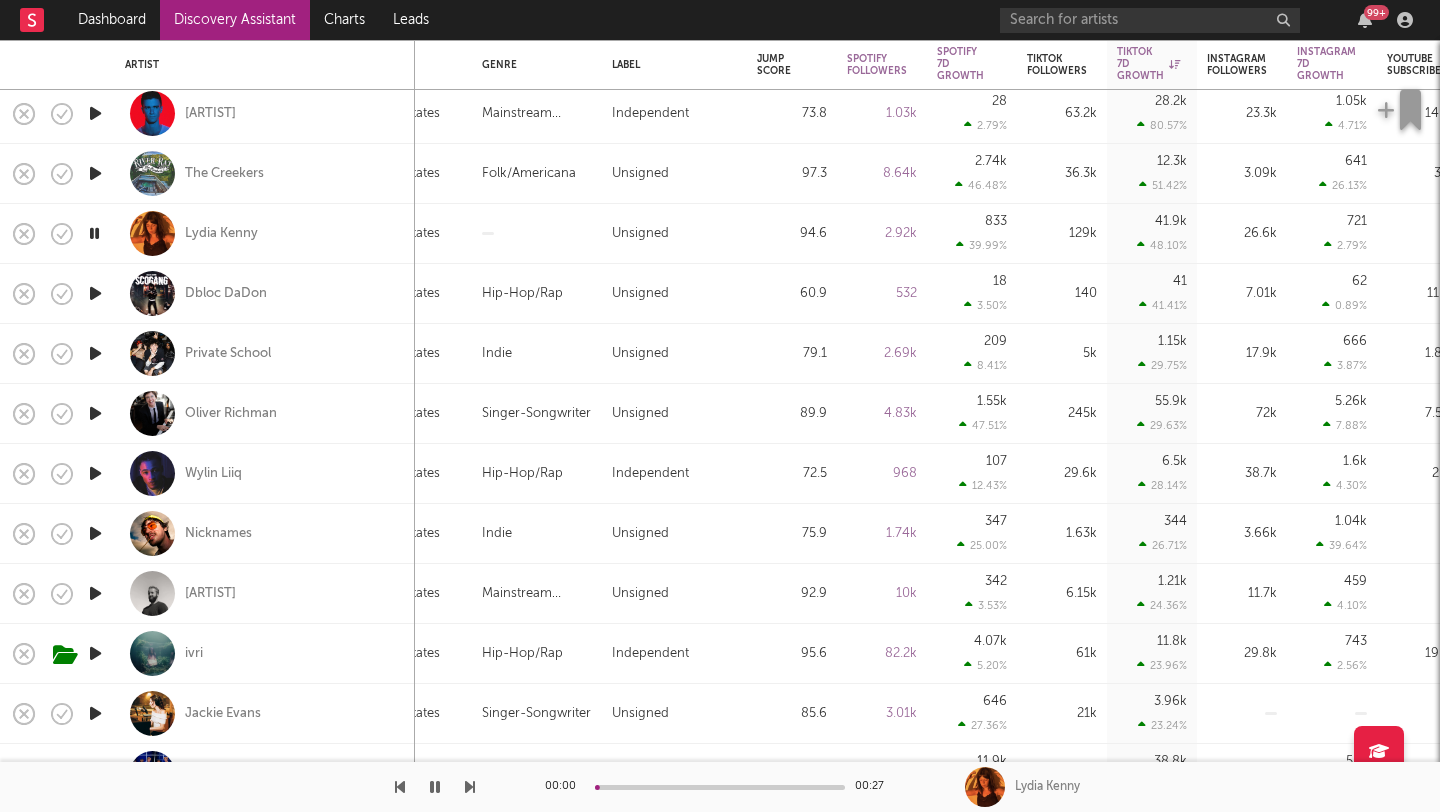 click at bounding box center [95, 293] 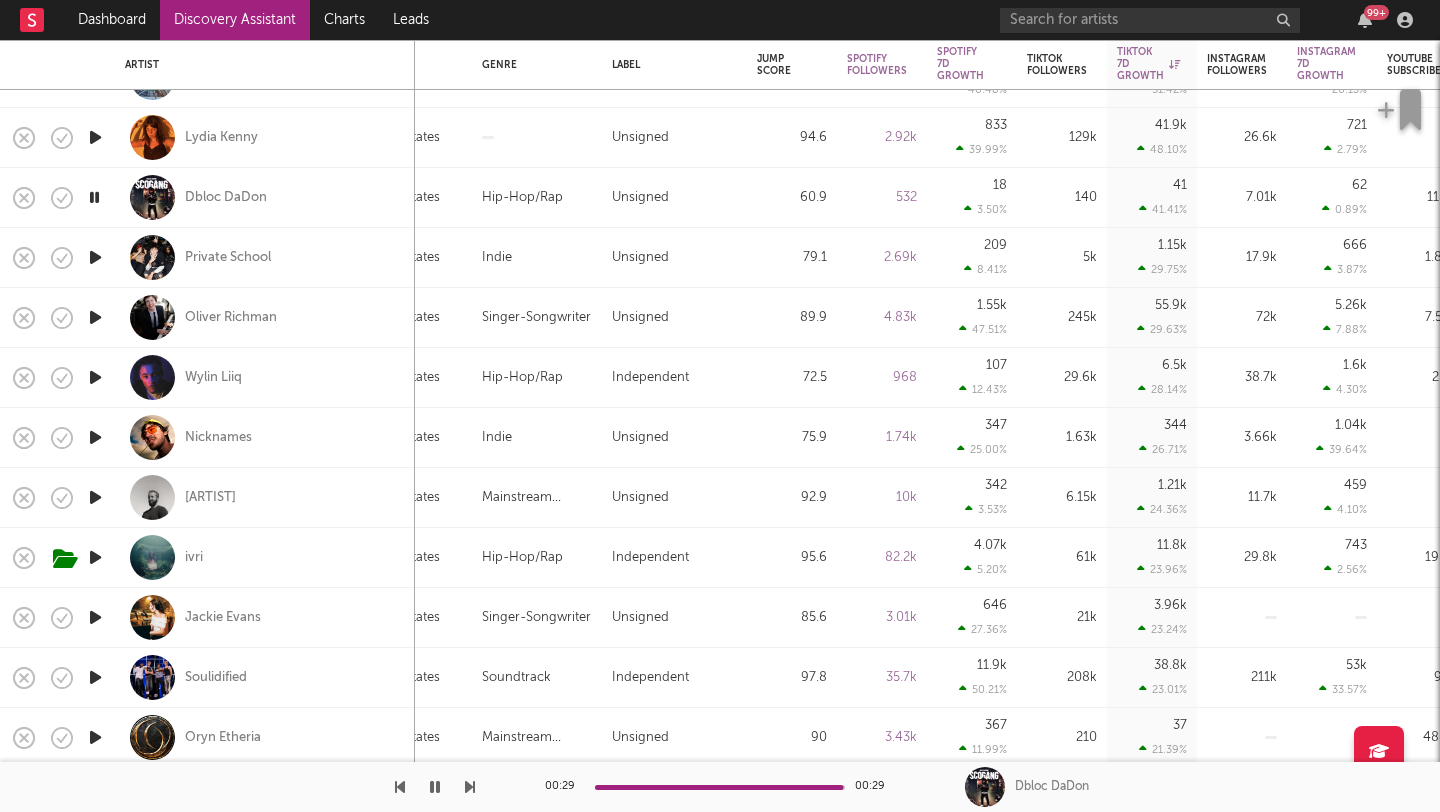 click at bounding box center [95, 257] 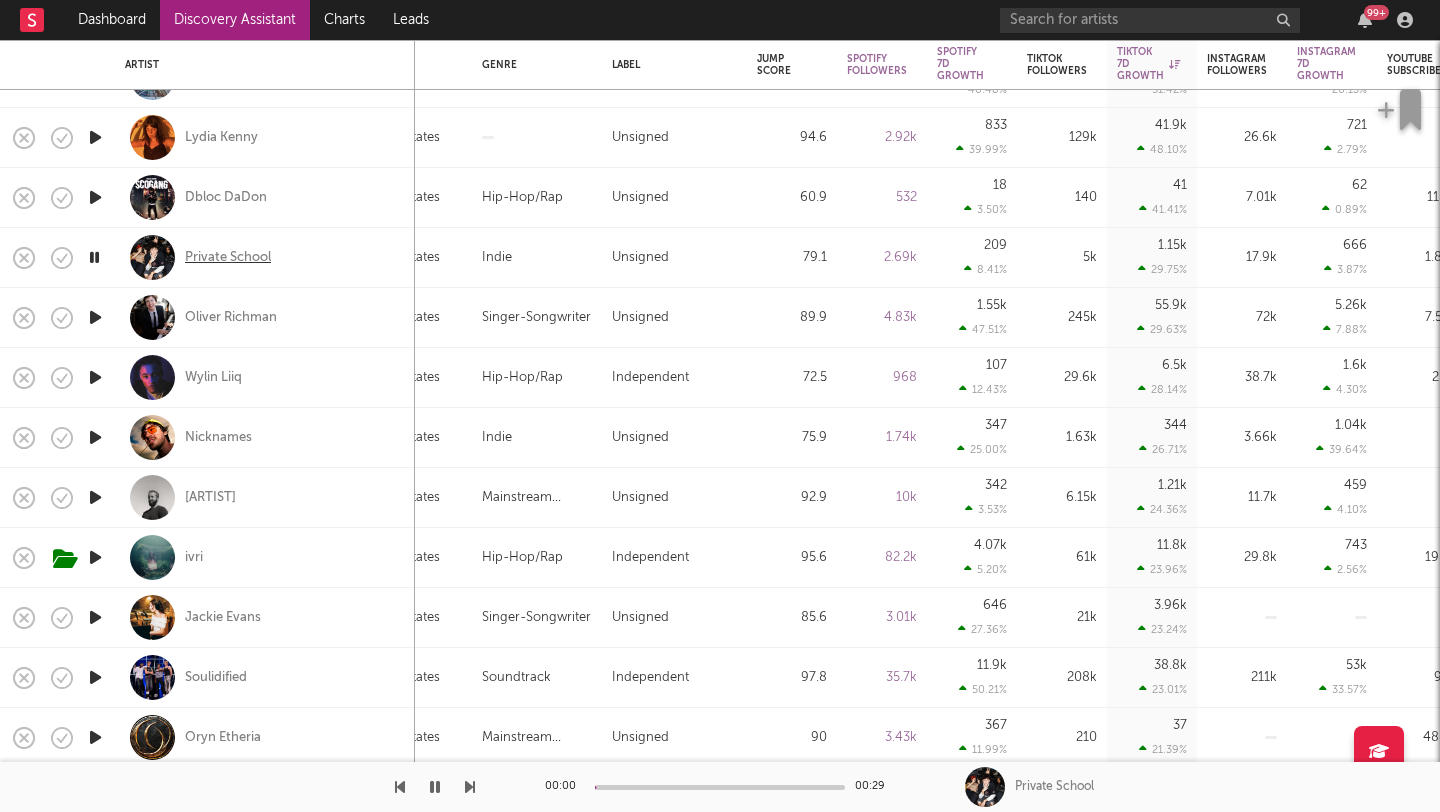click on "Private School" at bounding box center (228, 258) 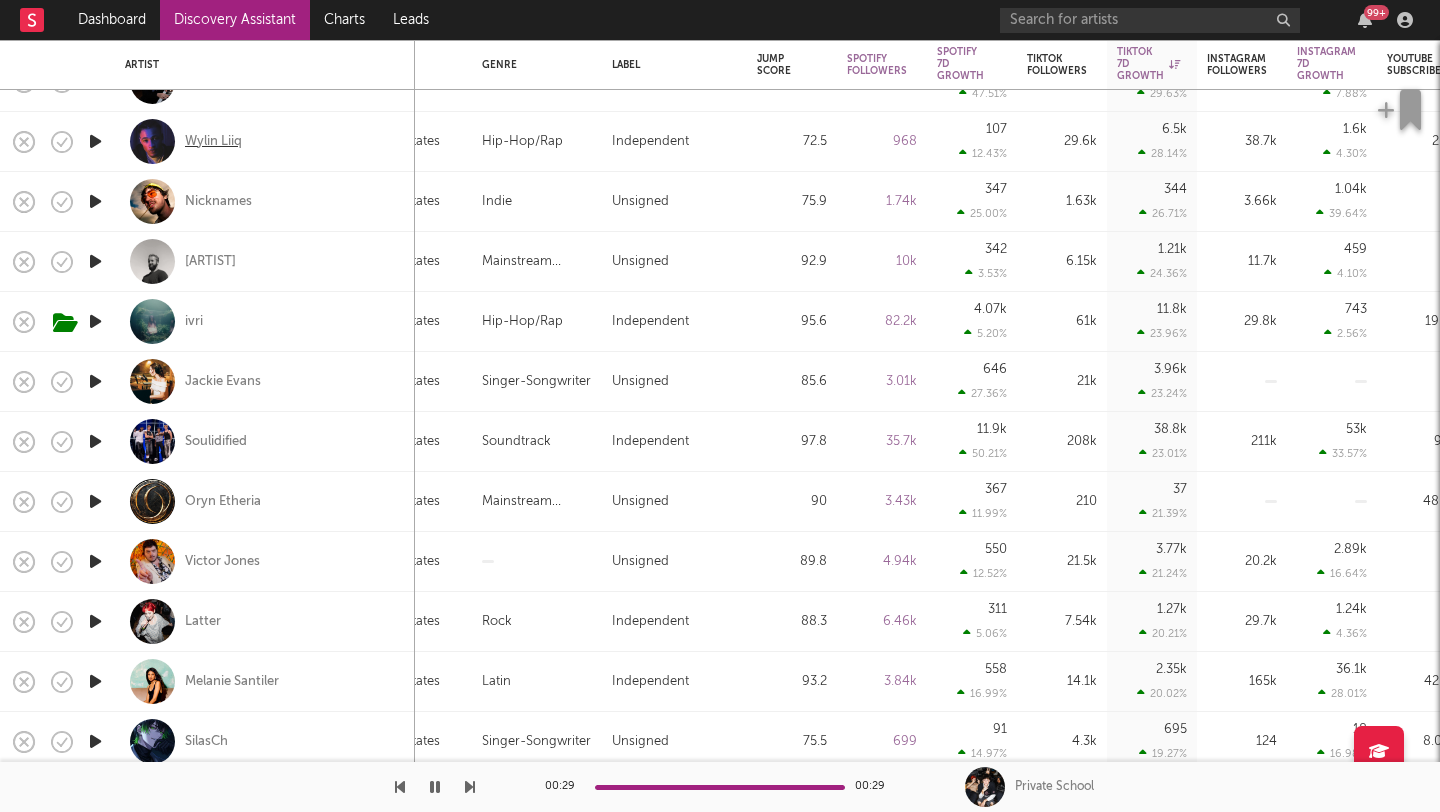 click on "Wylin Liiq" at bounding box center (213, 142) 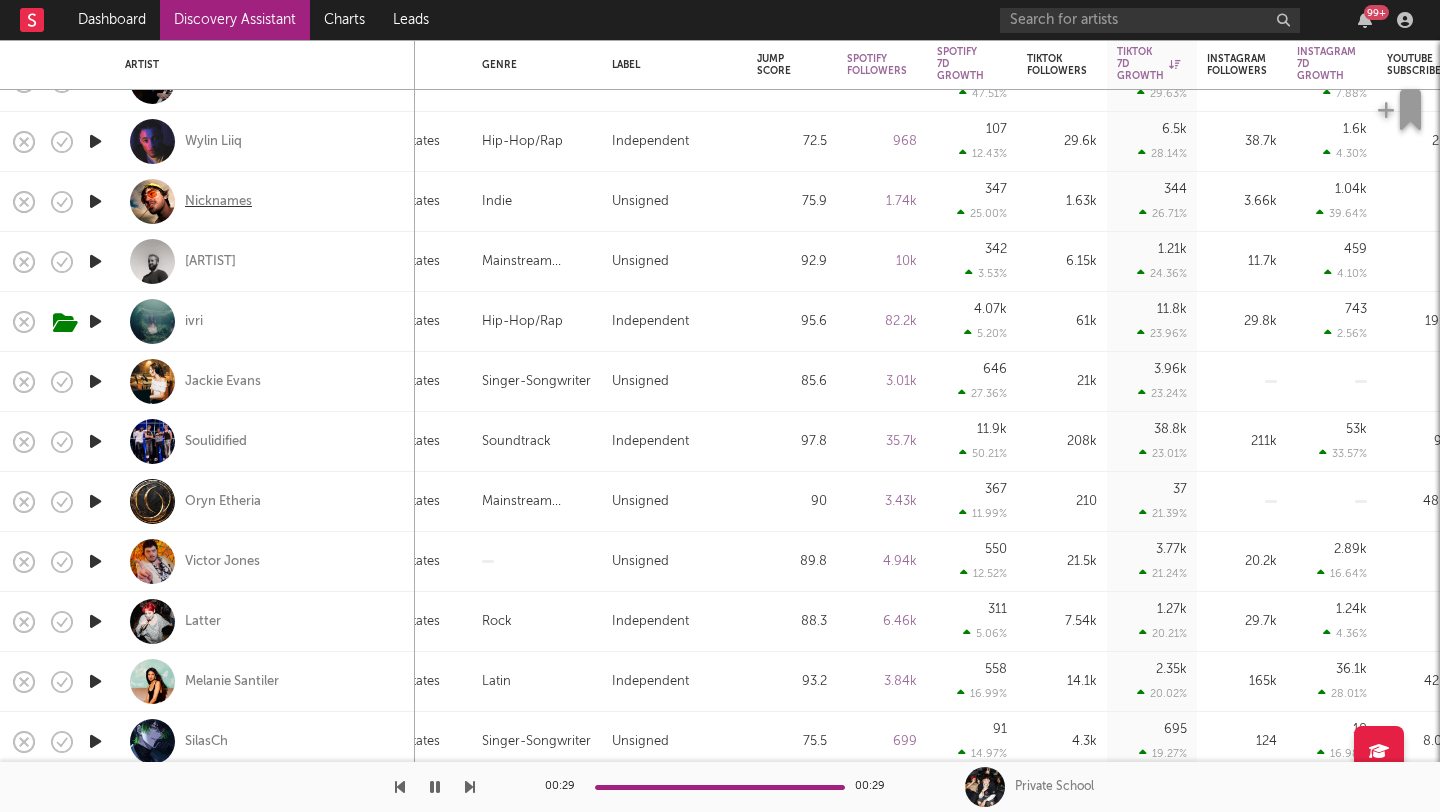 click on "Nicknames" at bounding box center (218, 202) 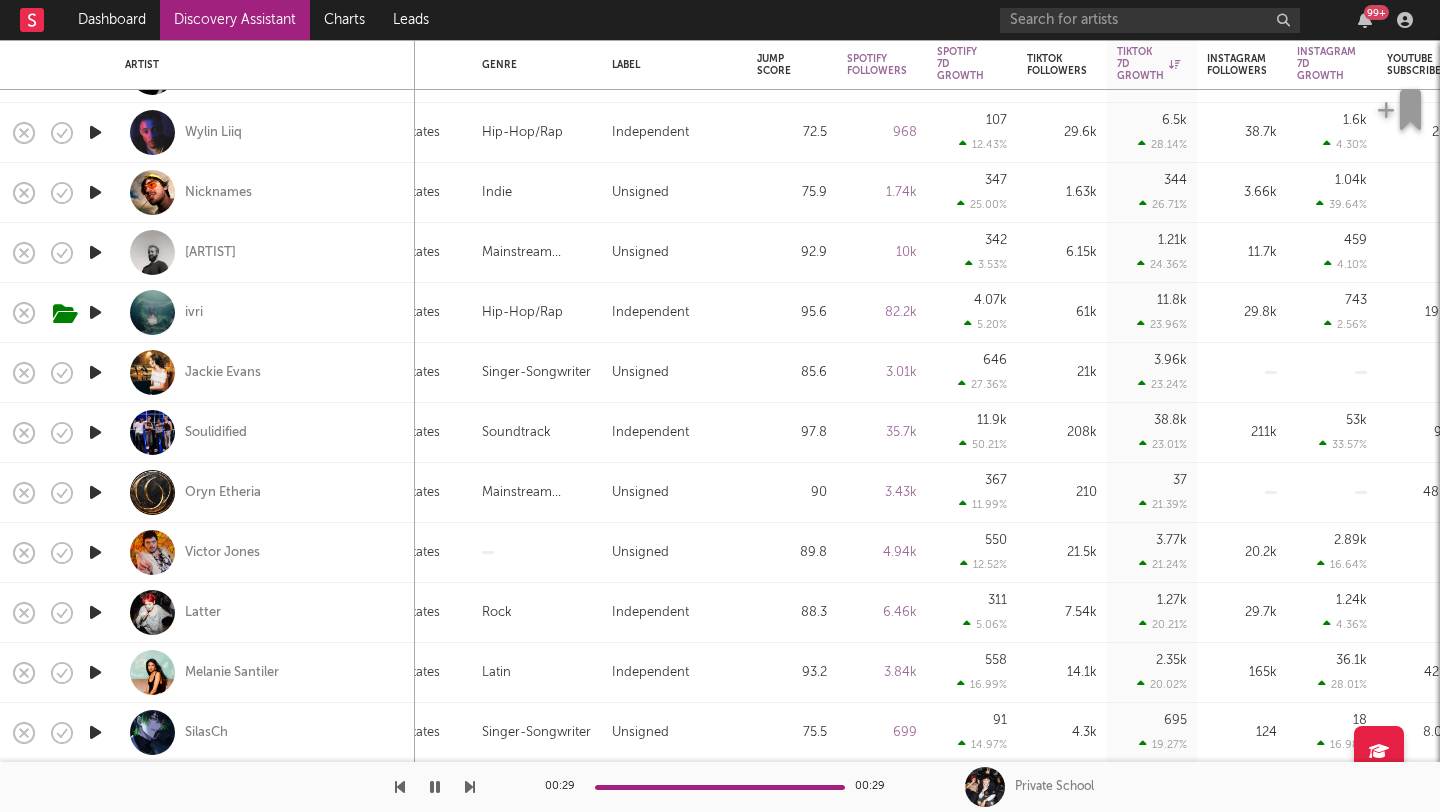 click at bounding box center [95, 252] 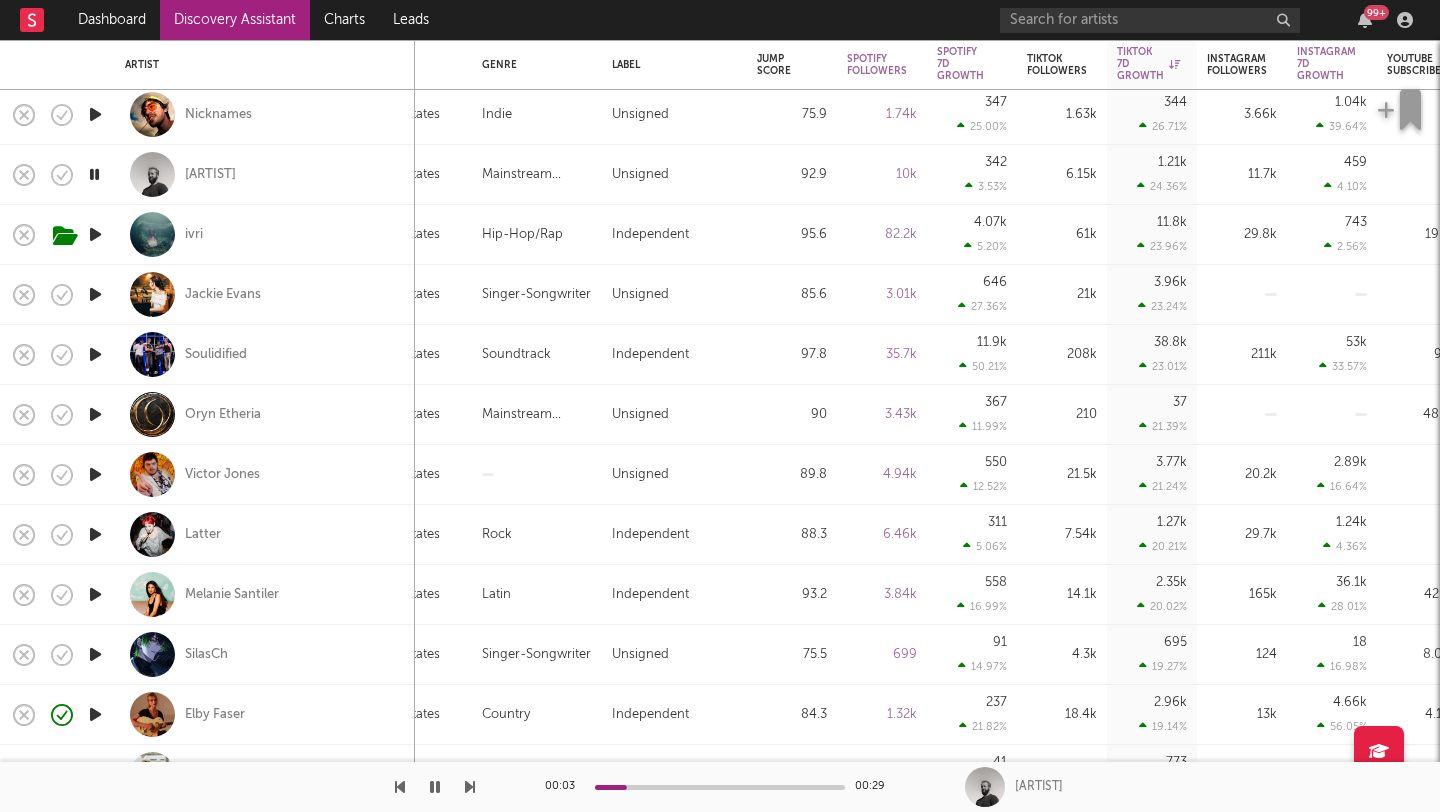 click at bounding box center [95, 294] 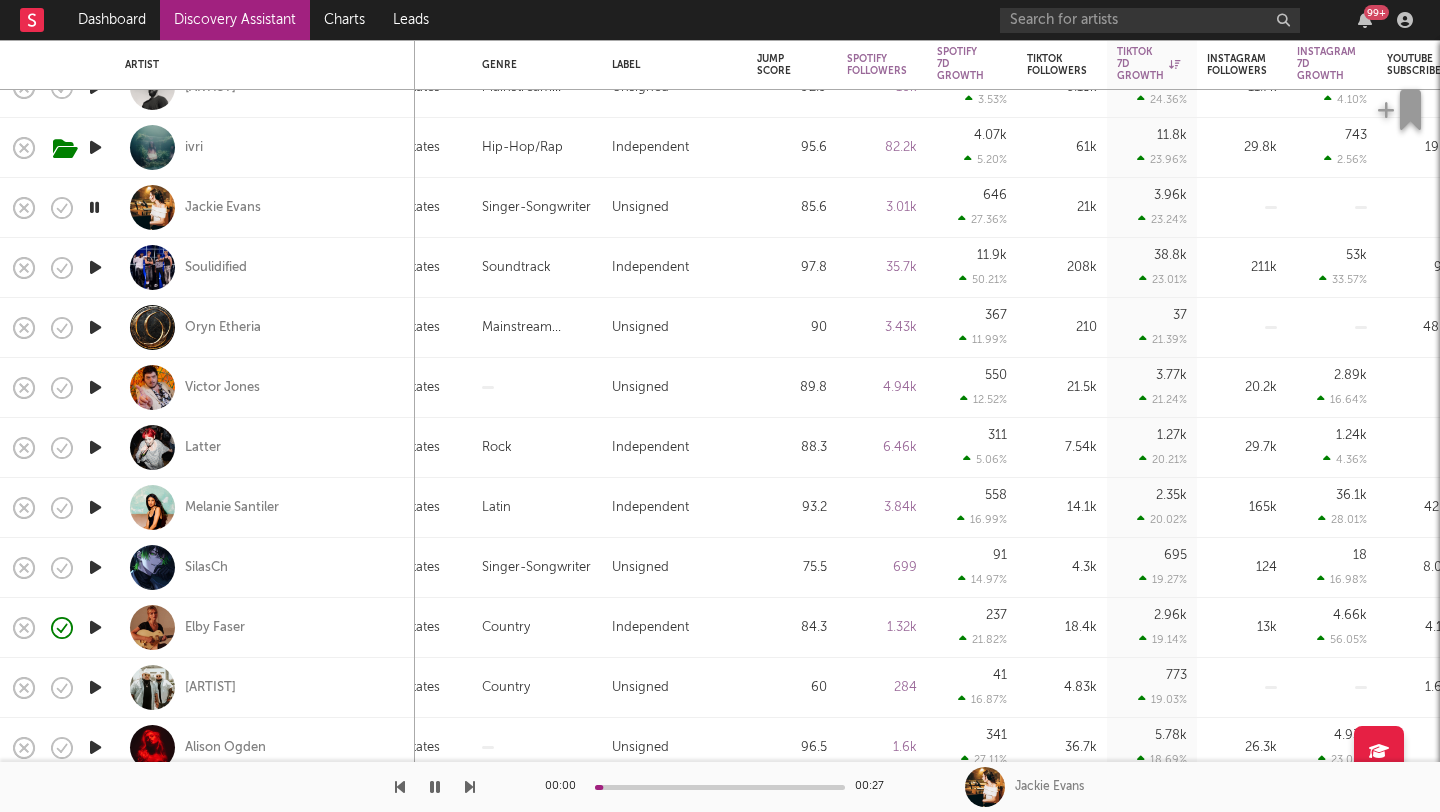 click at bounding box center (95, 327) 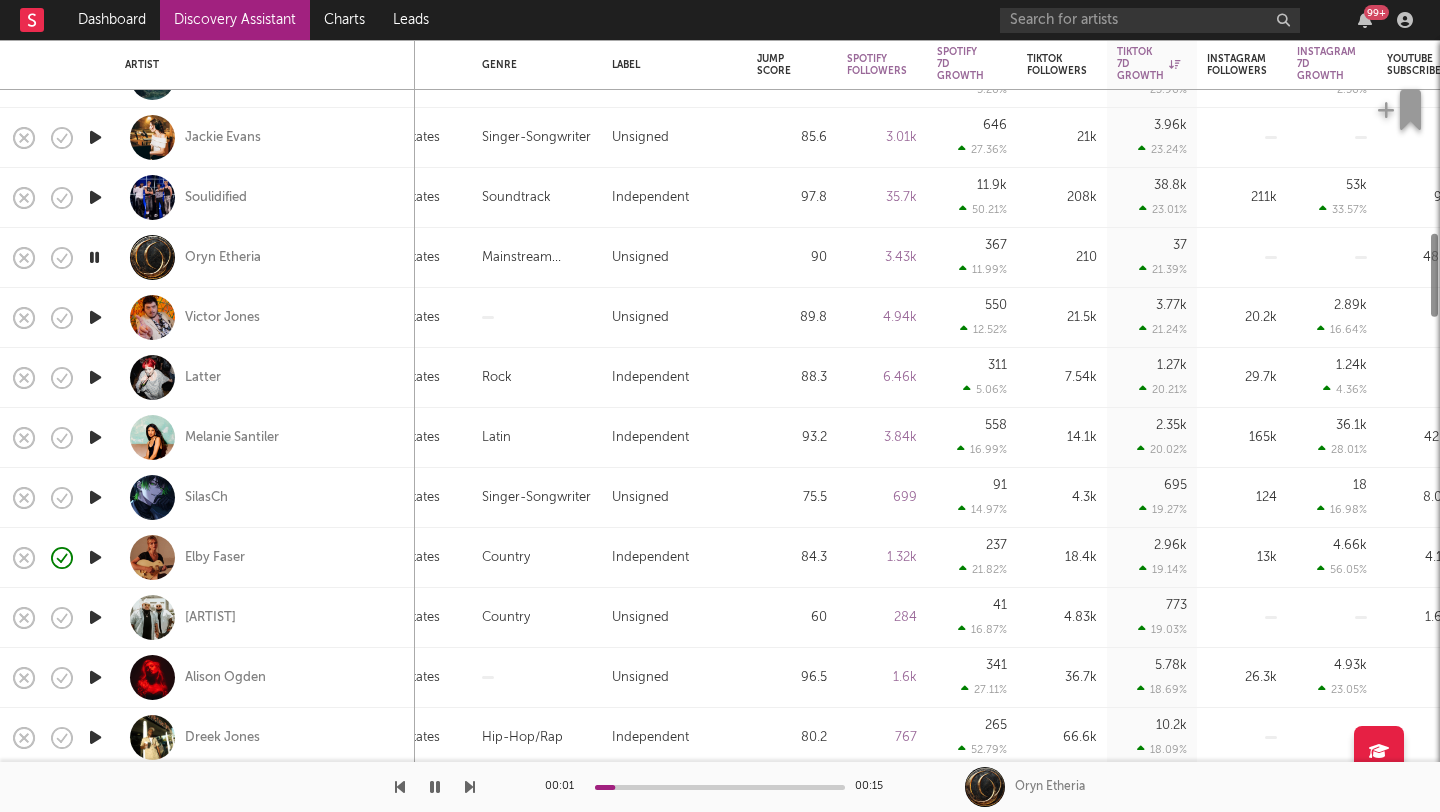 click at bounding box center (95, 317) 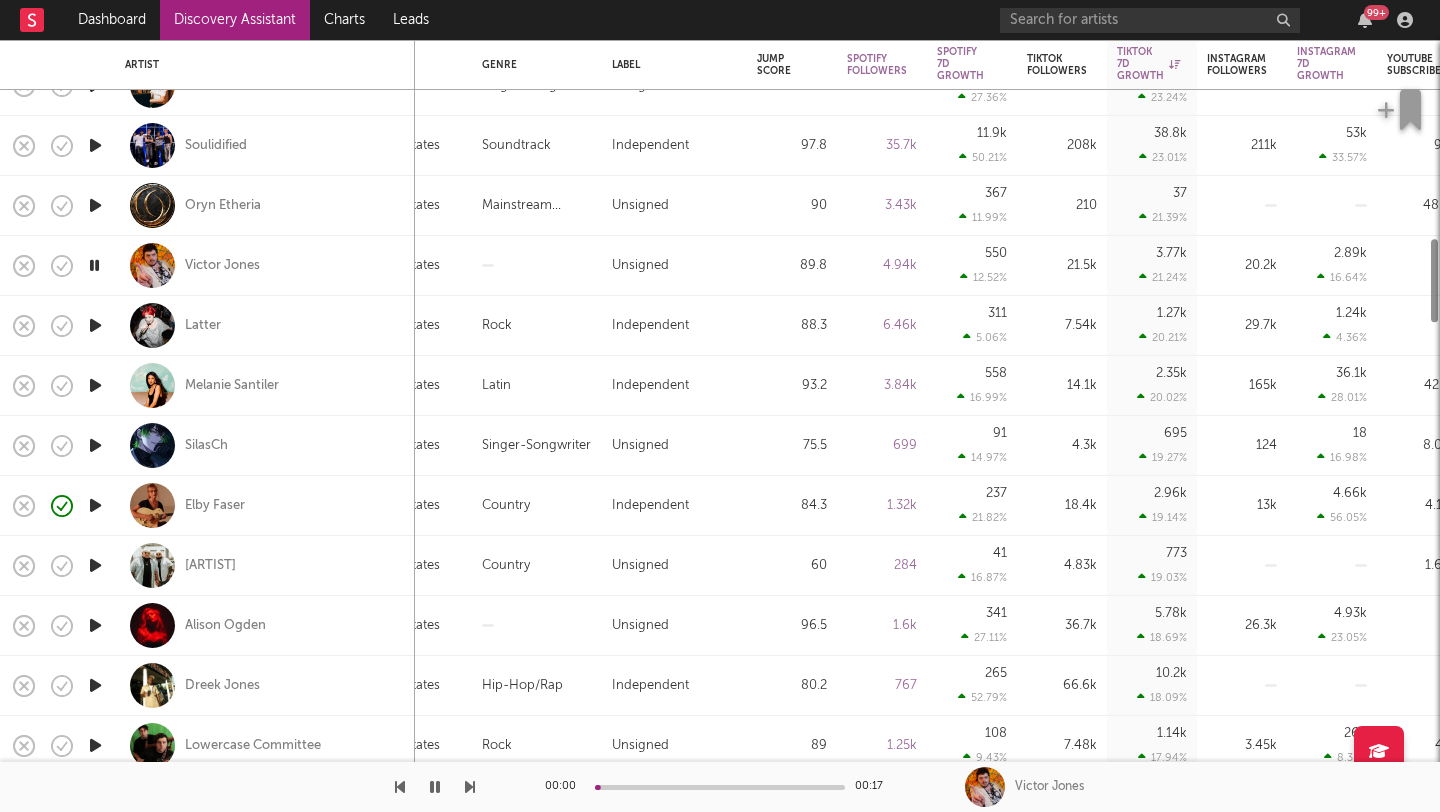 click at bounding box center (95, 326) 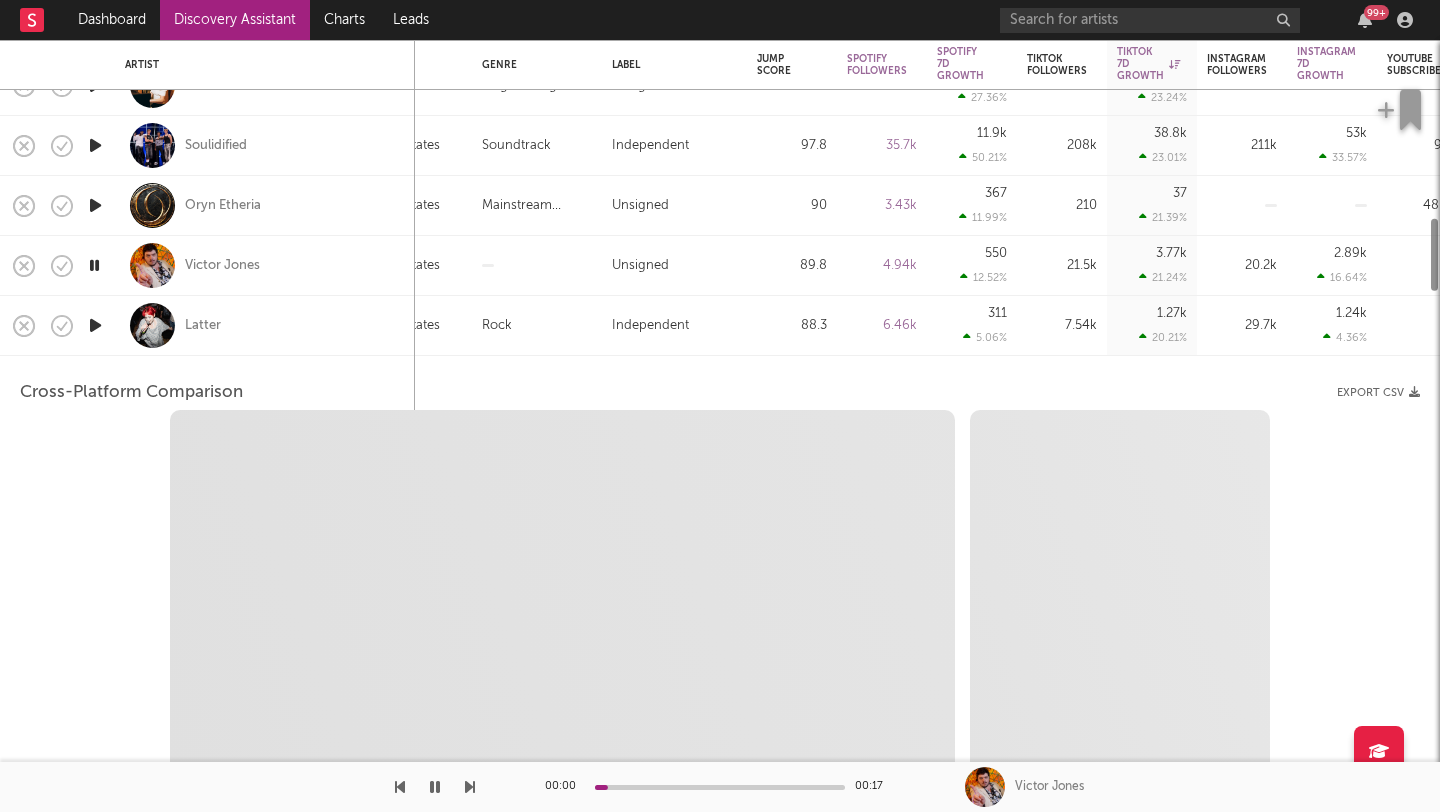click at bounding box center [95, 325] 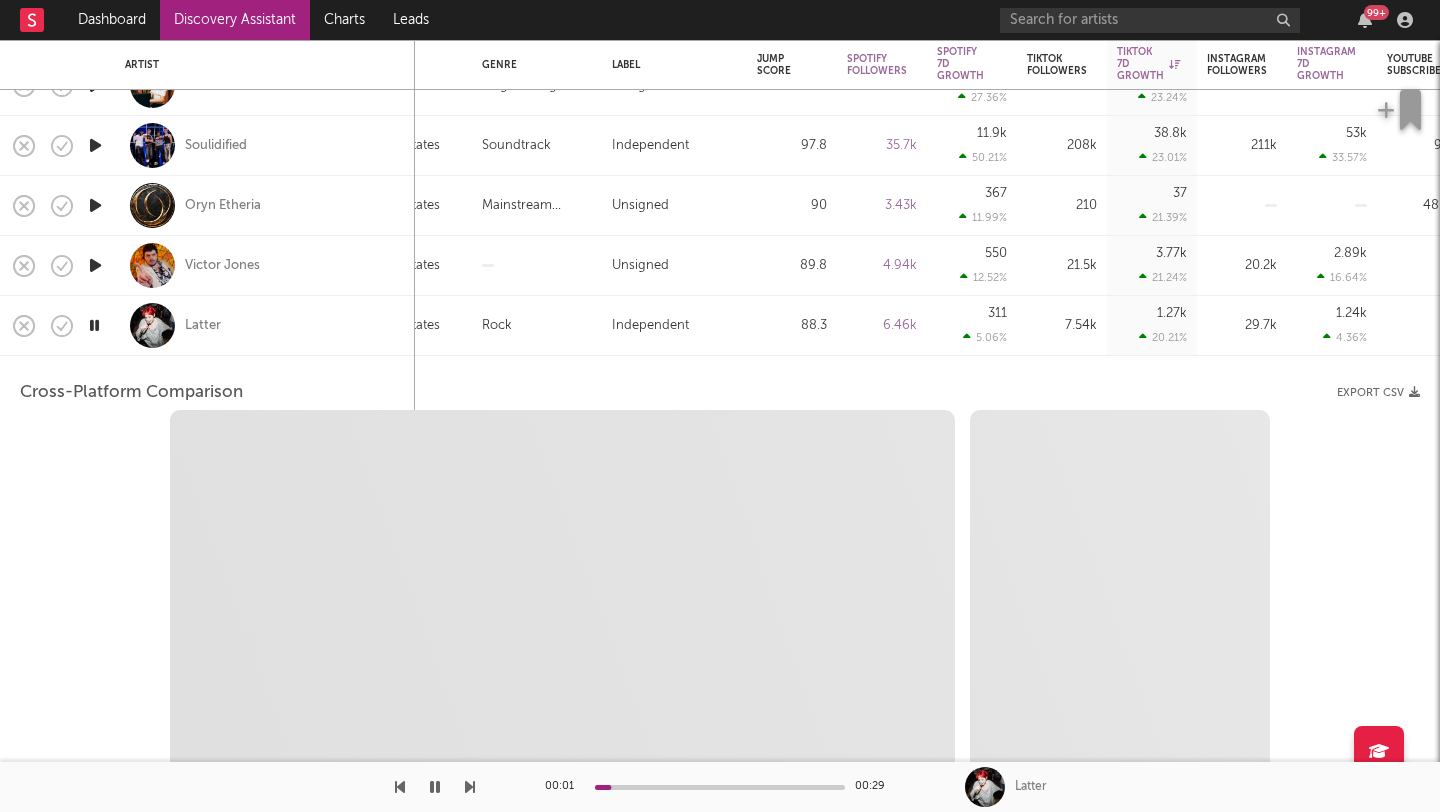 select on "1w" 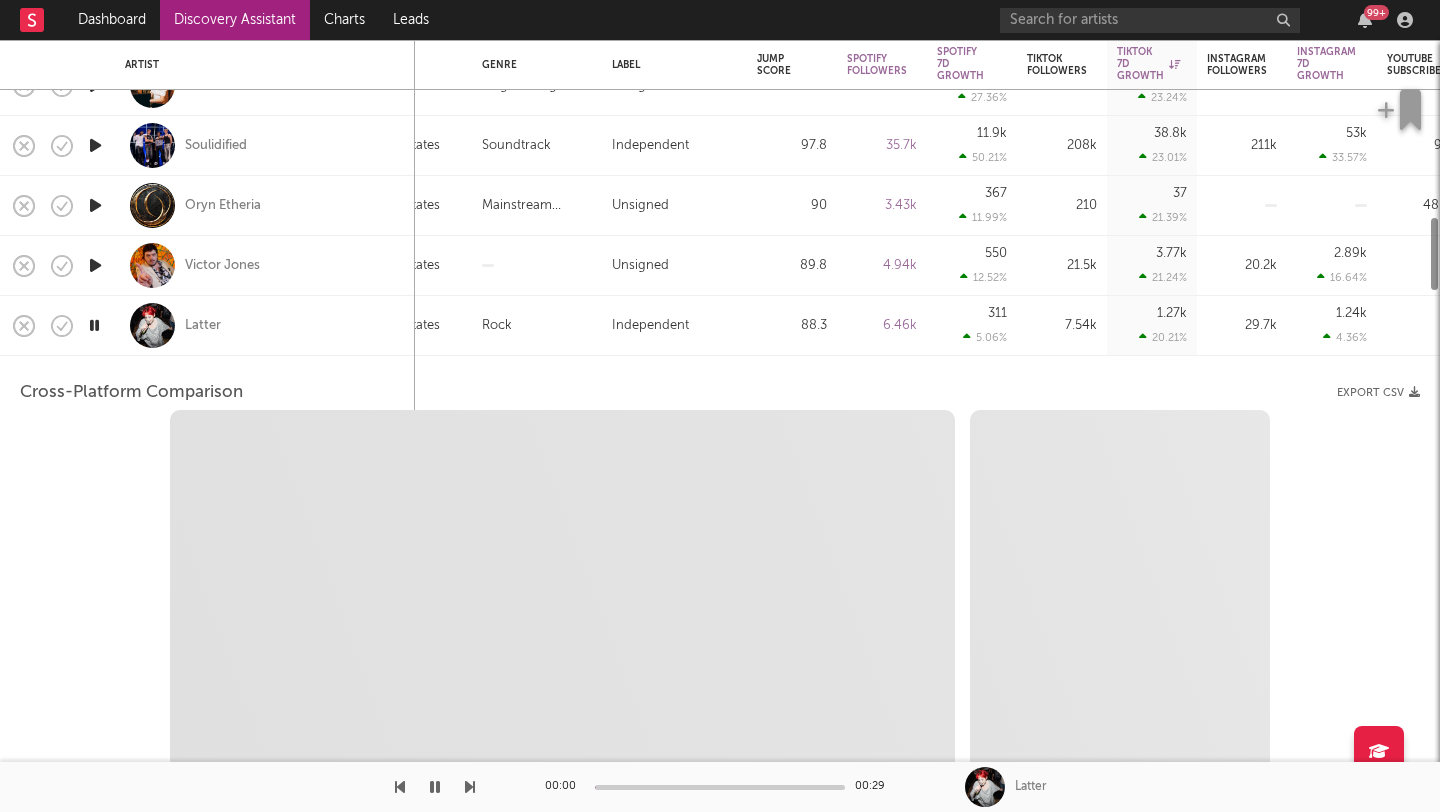 click at bounding box center [95, 326] 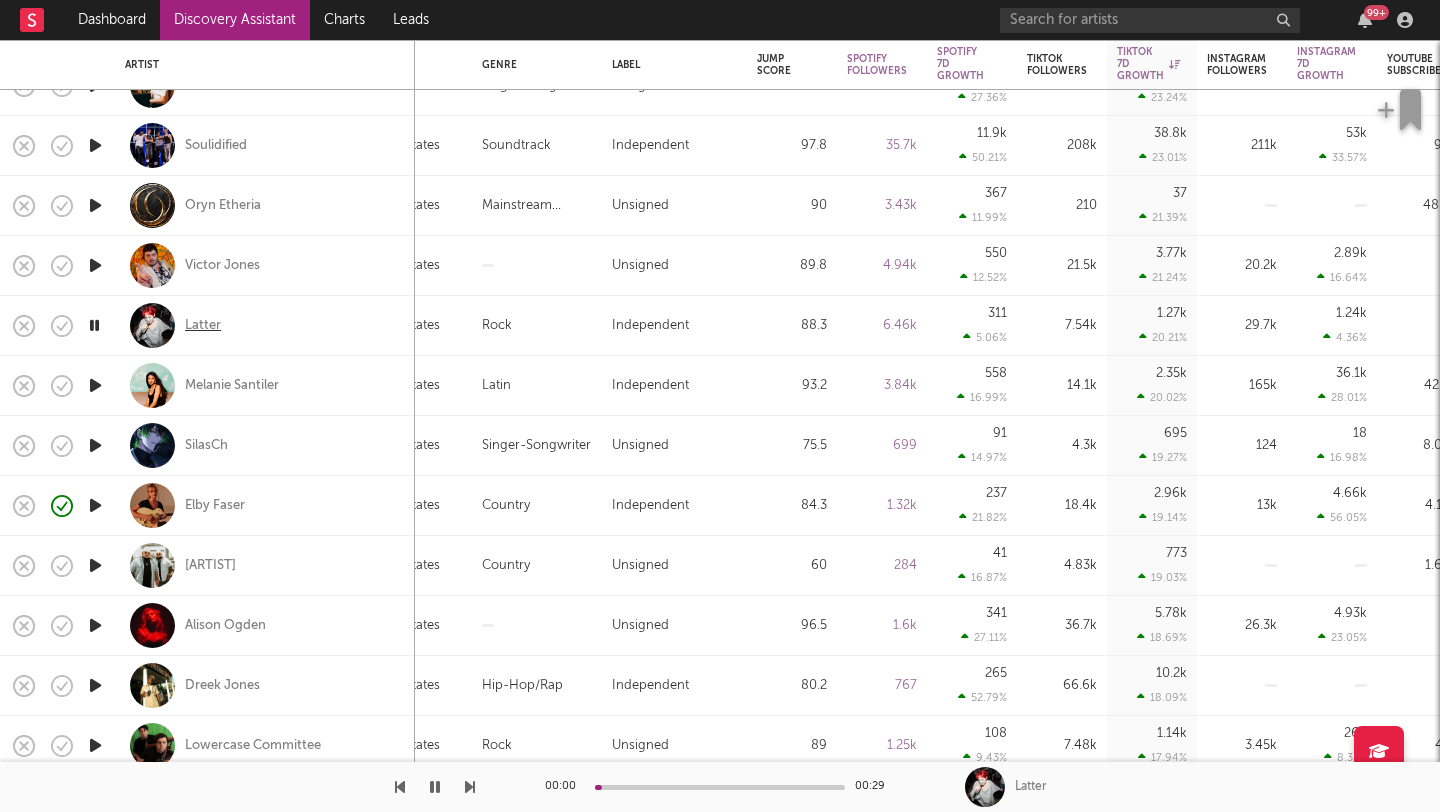 click on "Latter" at bounding box center [203, 326] 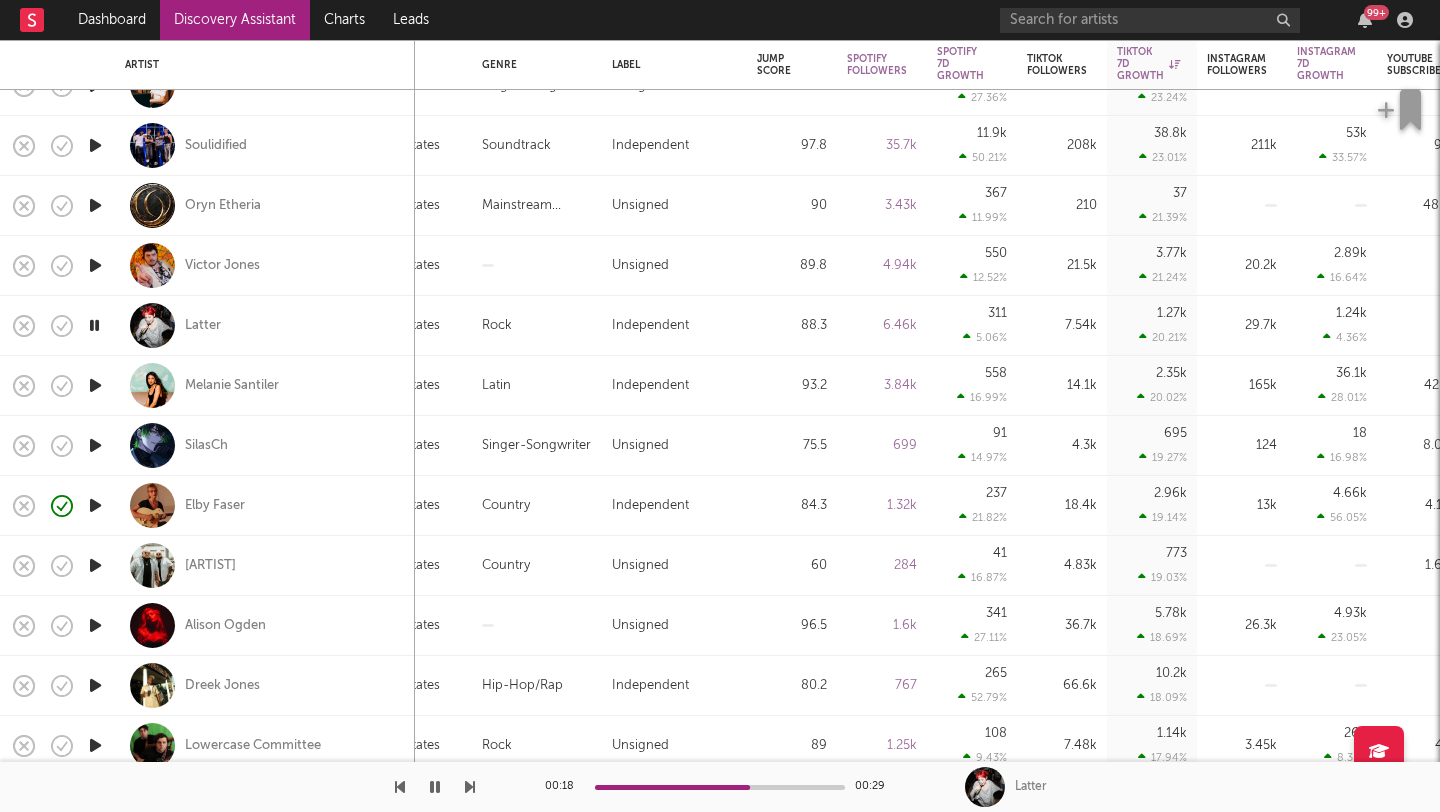 click at bounding box center [94, 325] 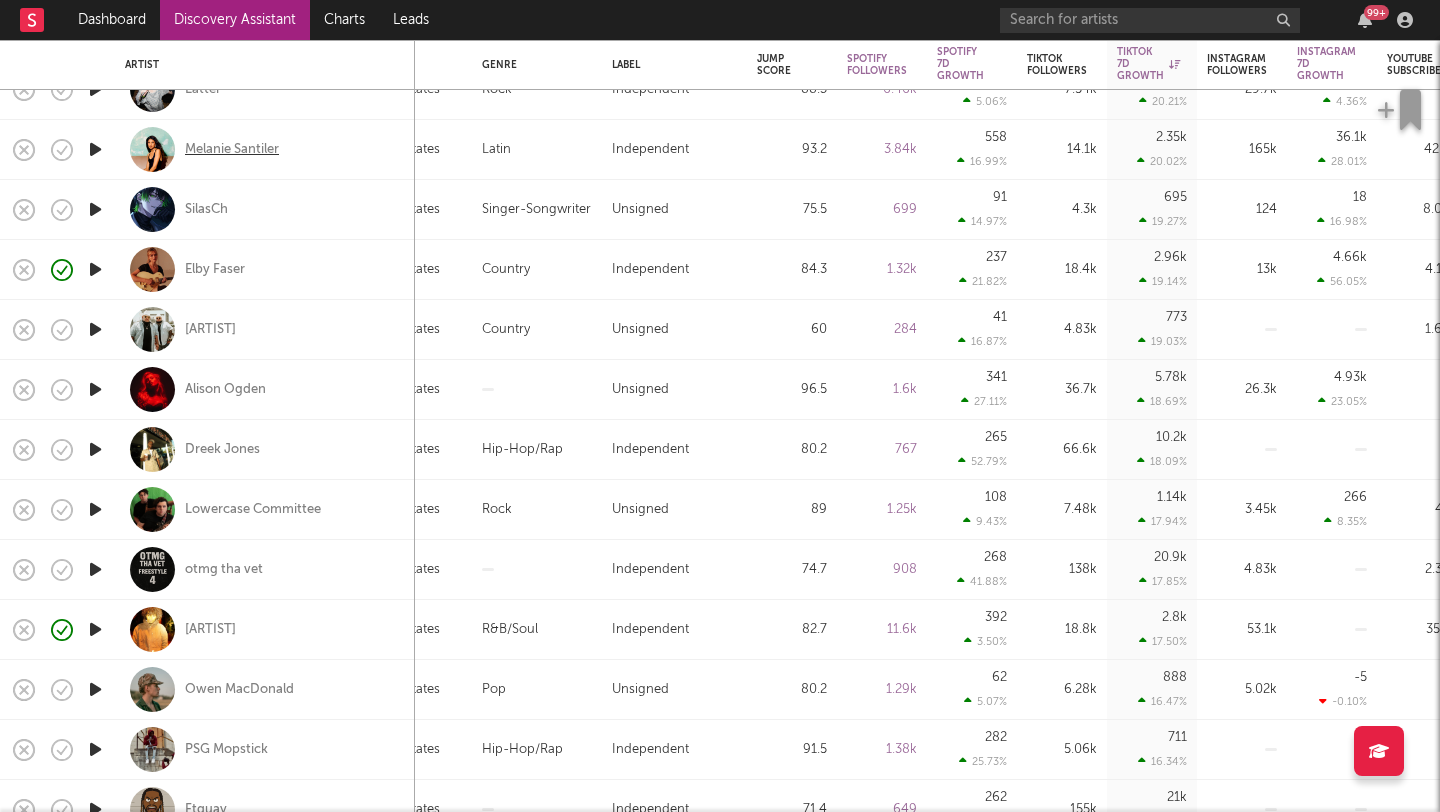 click on "Melanie Santiler" at bounding box center [232, 150] 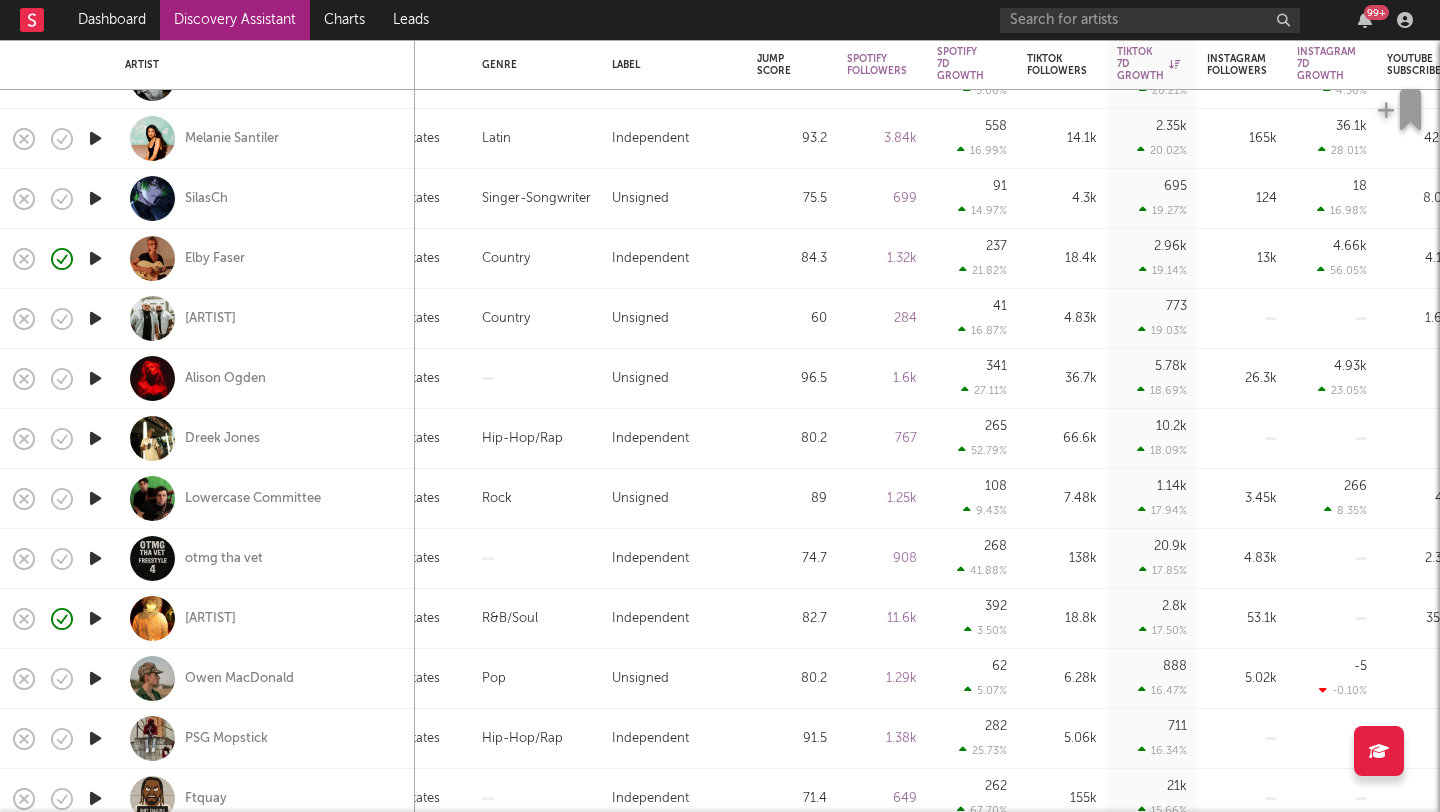 click at bounding box center [95, 198] 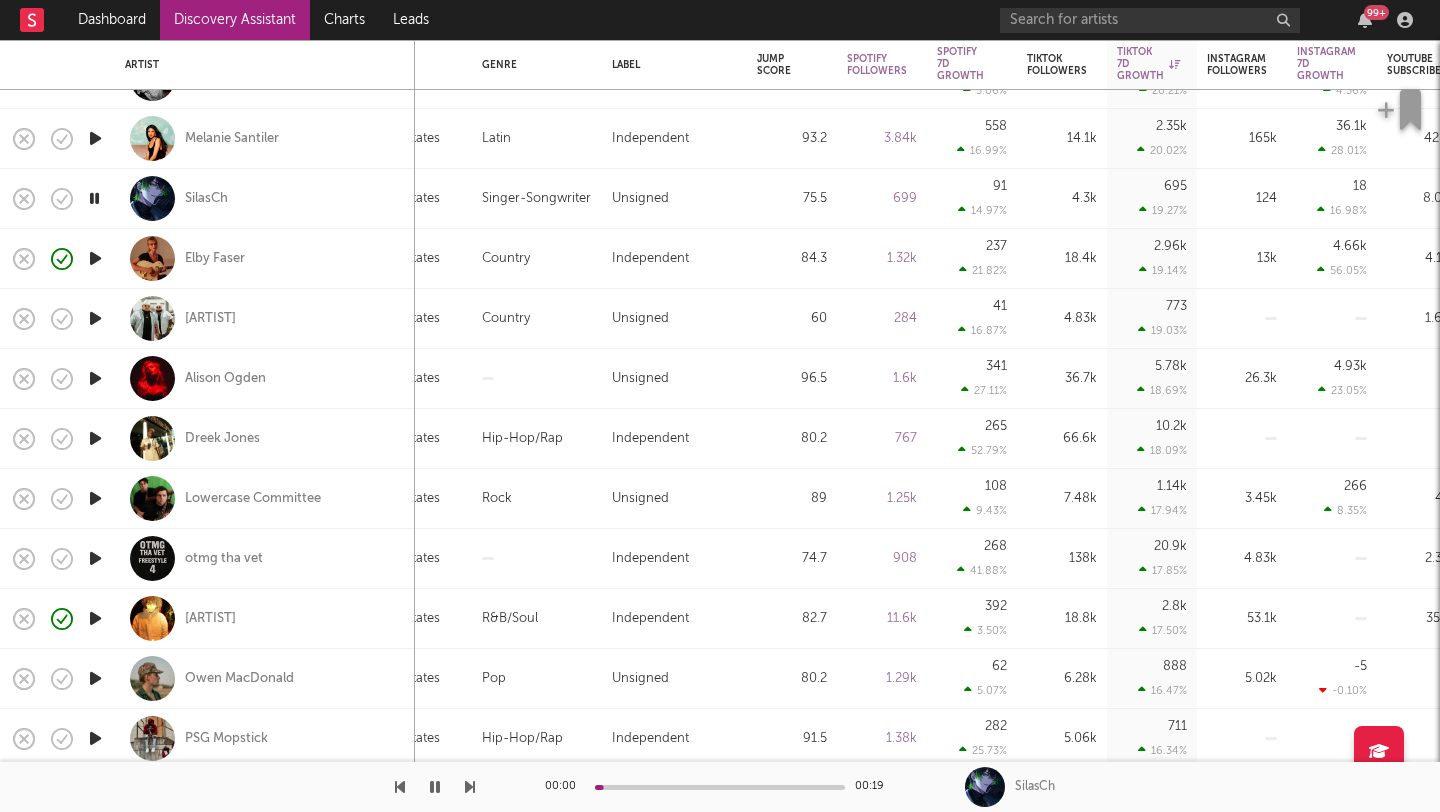 click at bounding box center [95, 258] 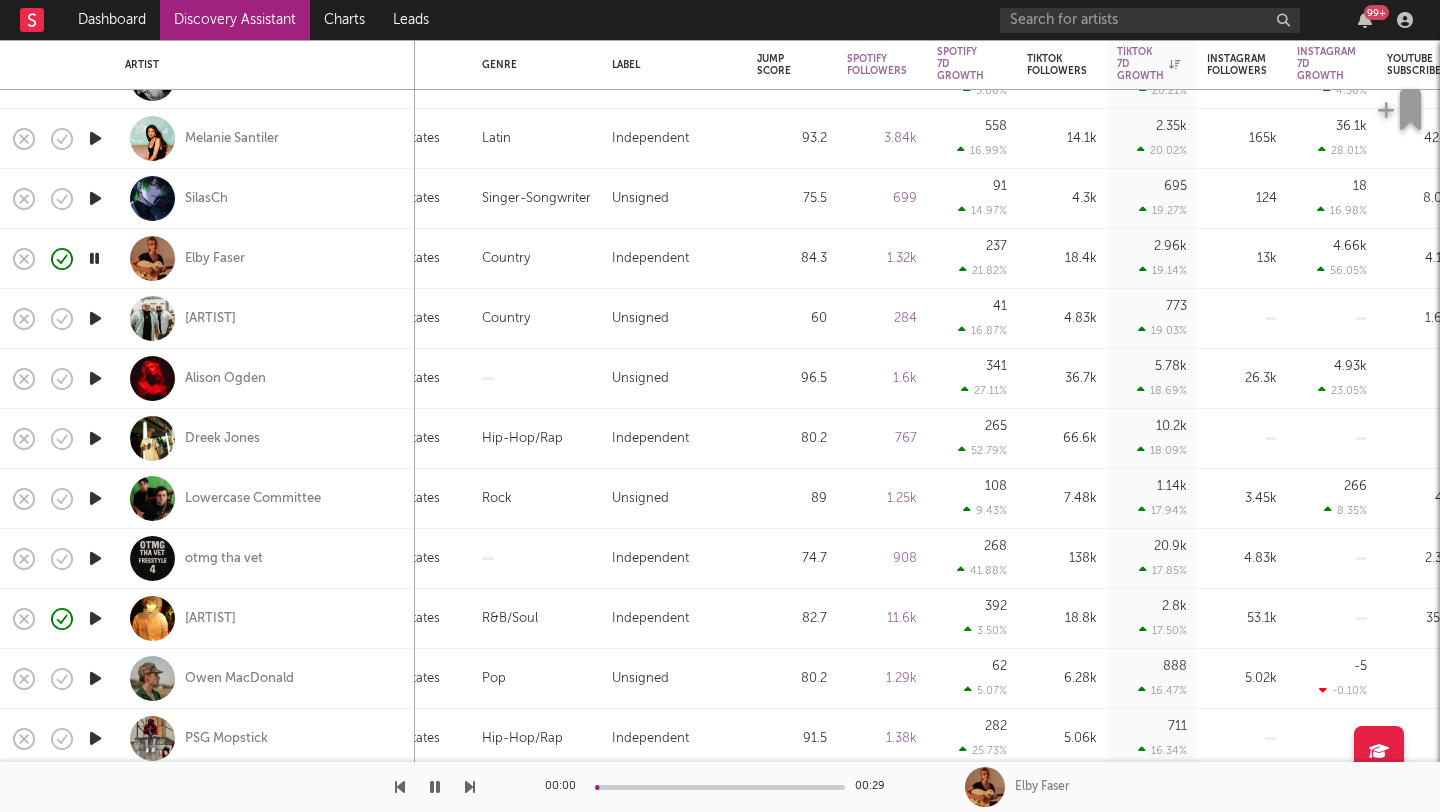 click at bounding box center (95, 318) 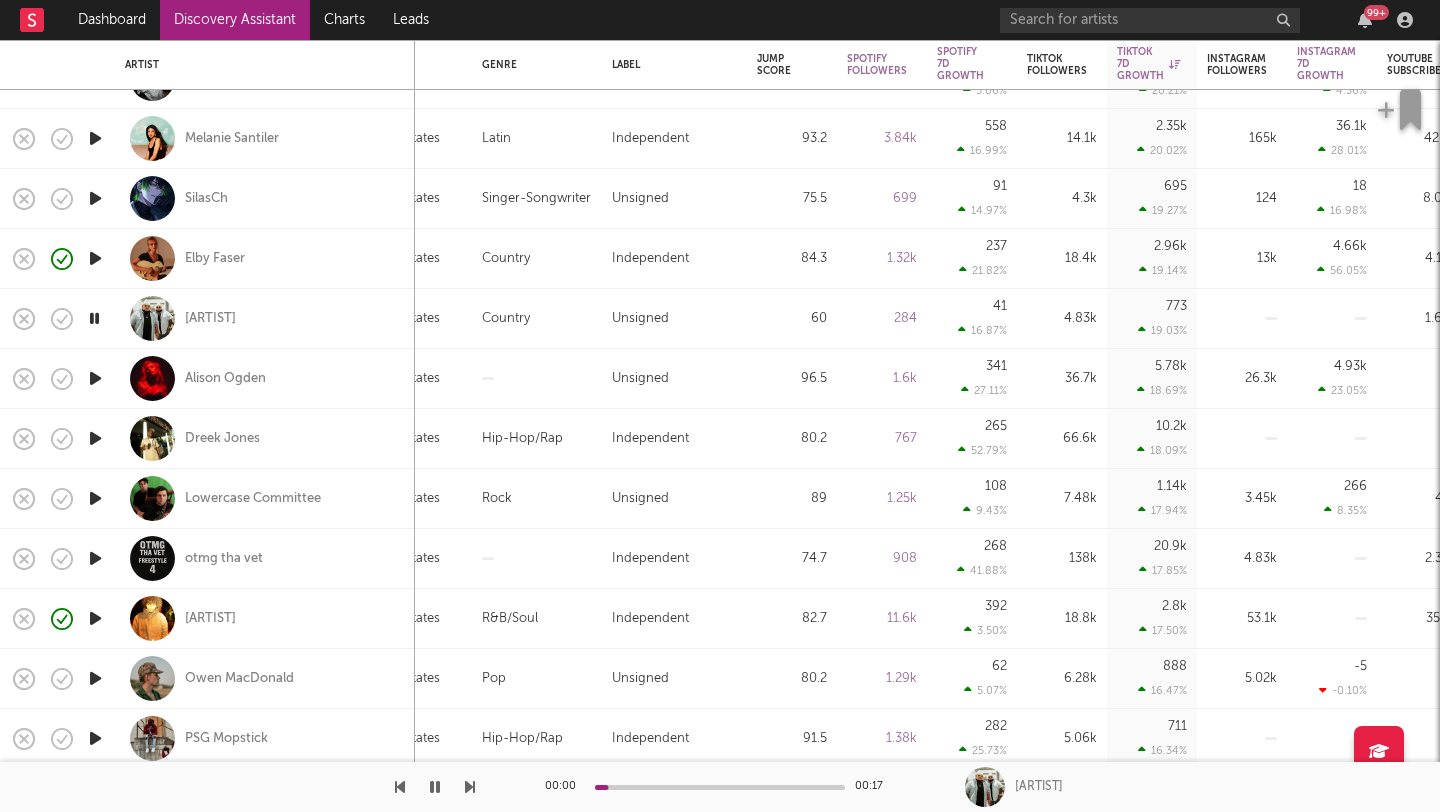 click at bounding box center [95, 378] 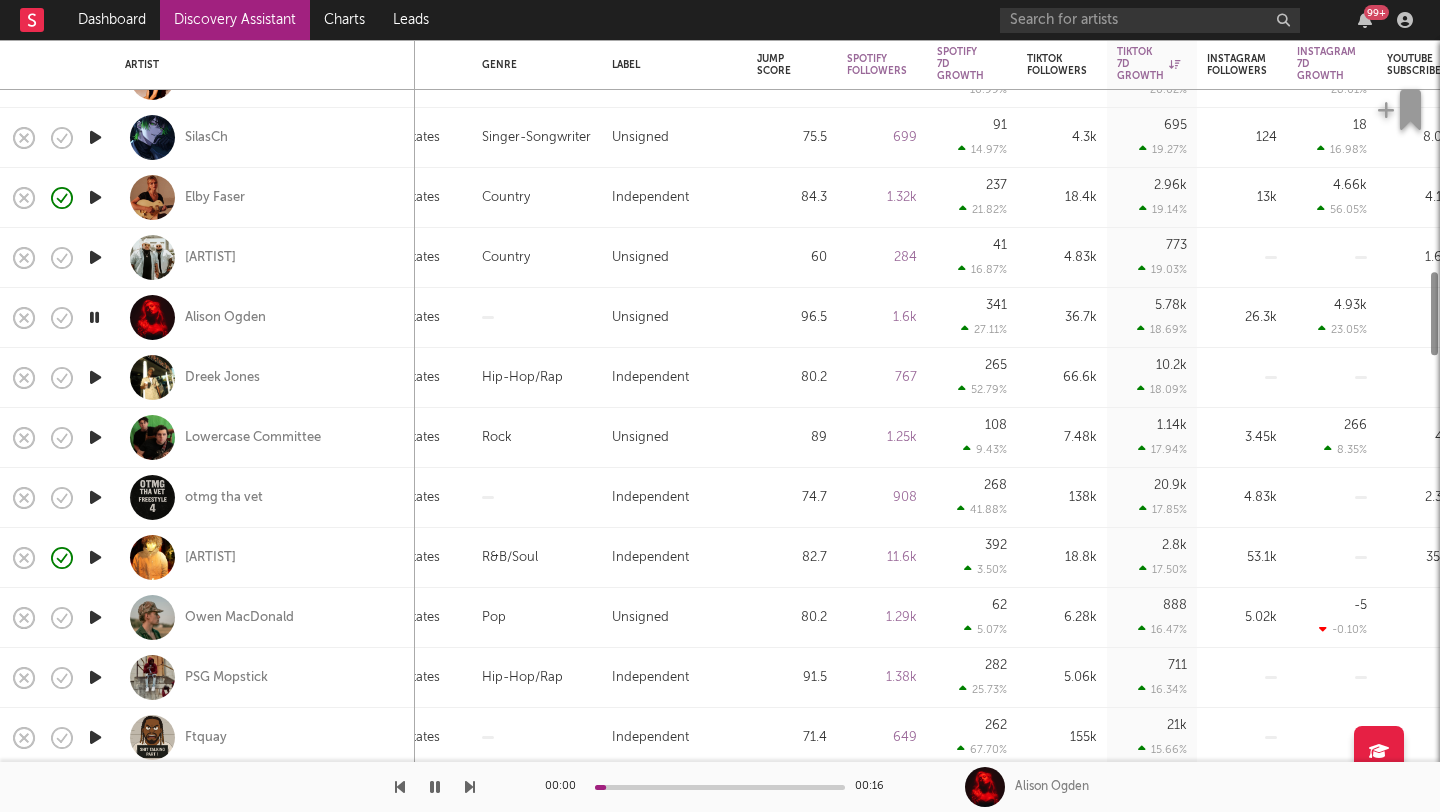 click at bounding box center [95, 377] 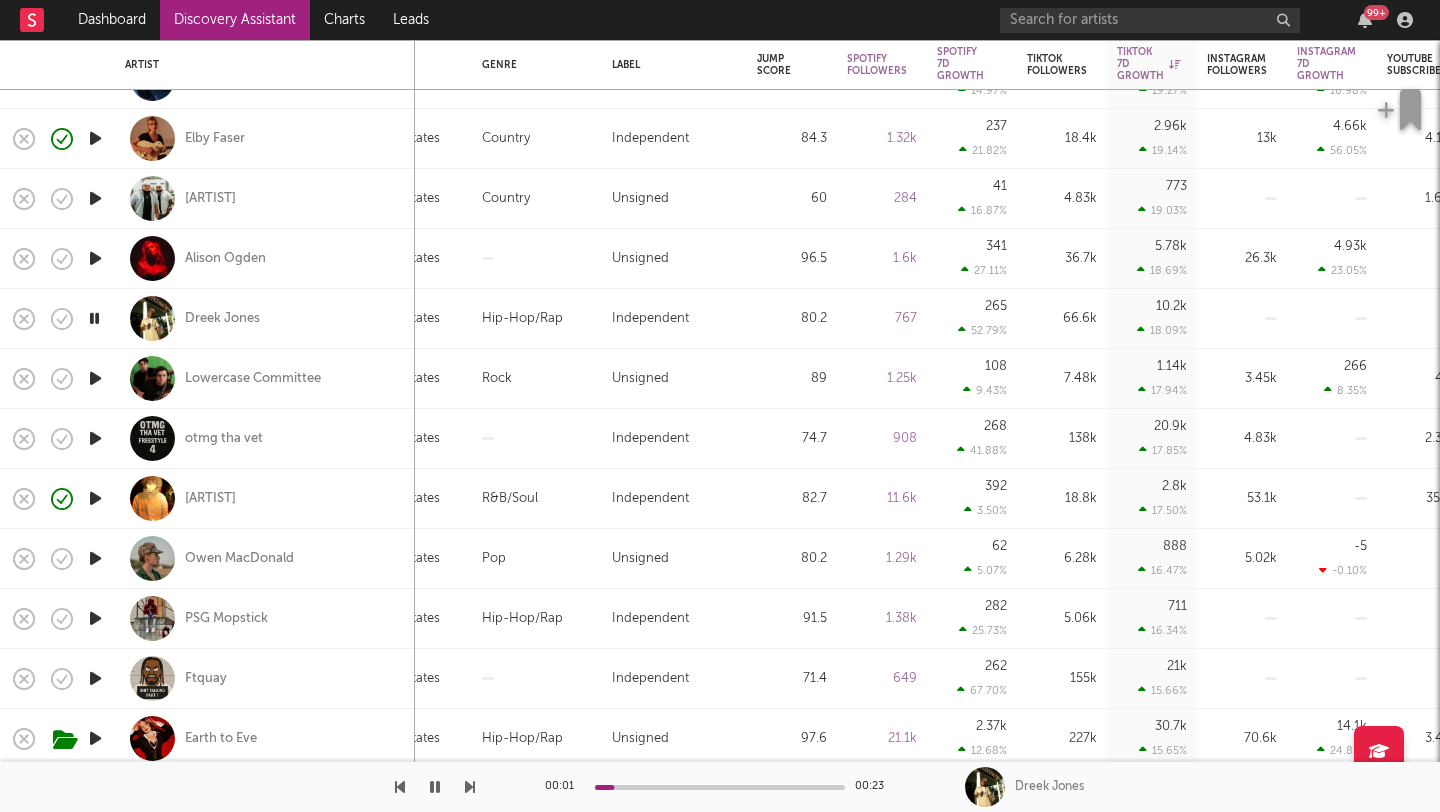click at bounding box center [95, 378] 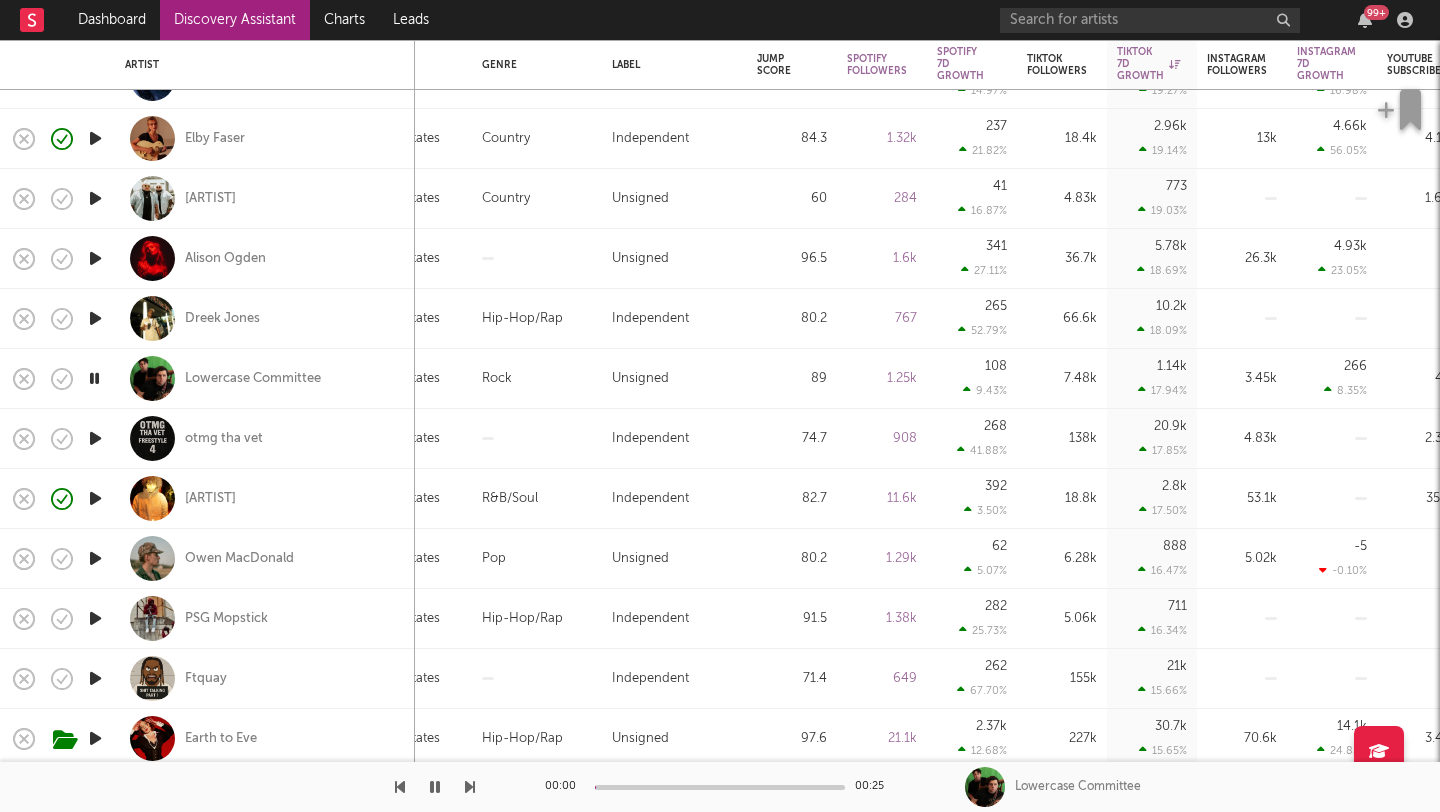 click at bounding box center (94, 378) 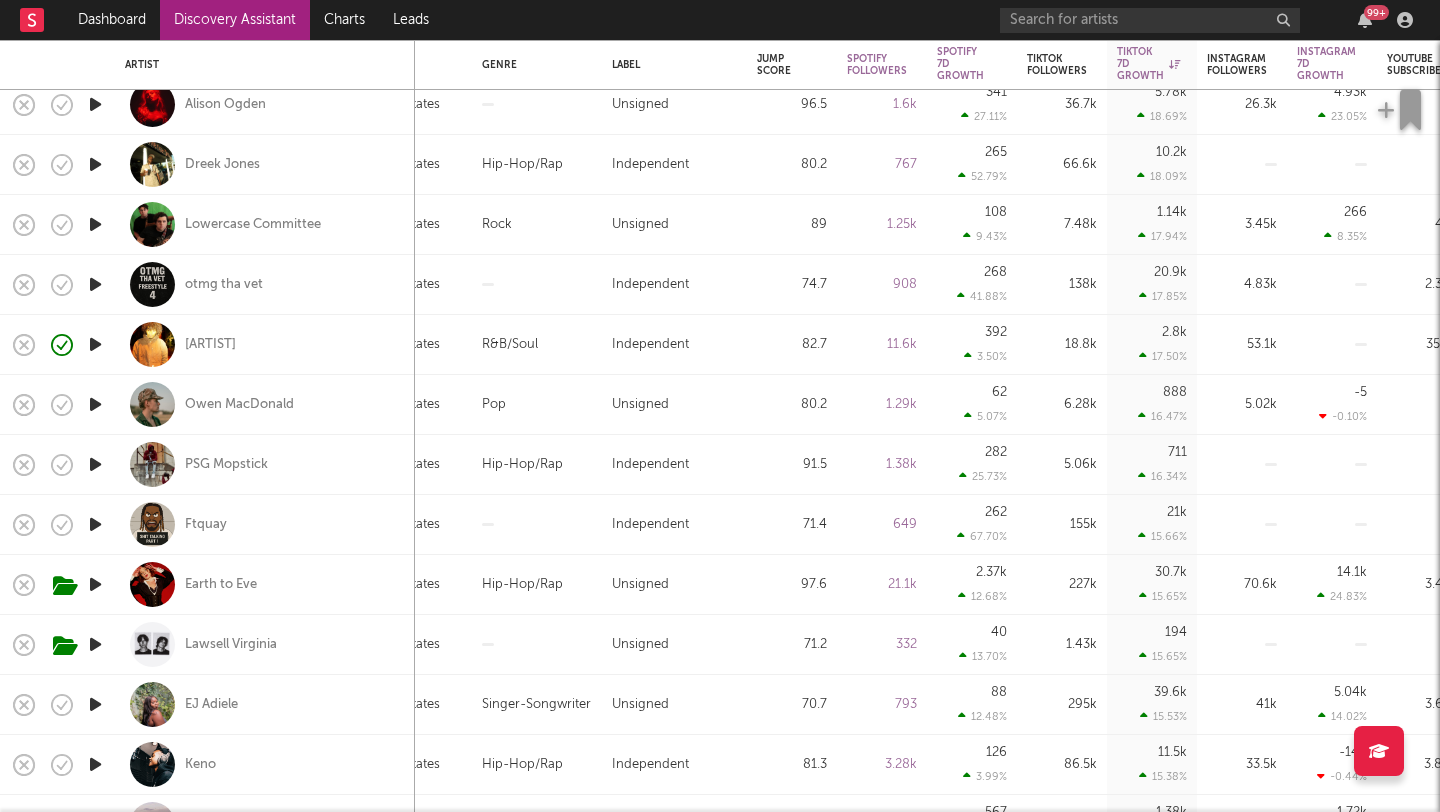click at bounding box center [95, 284] 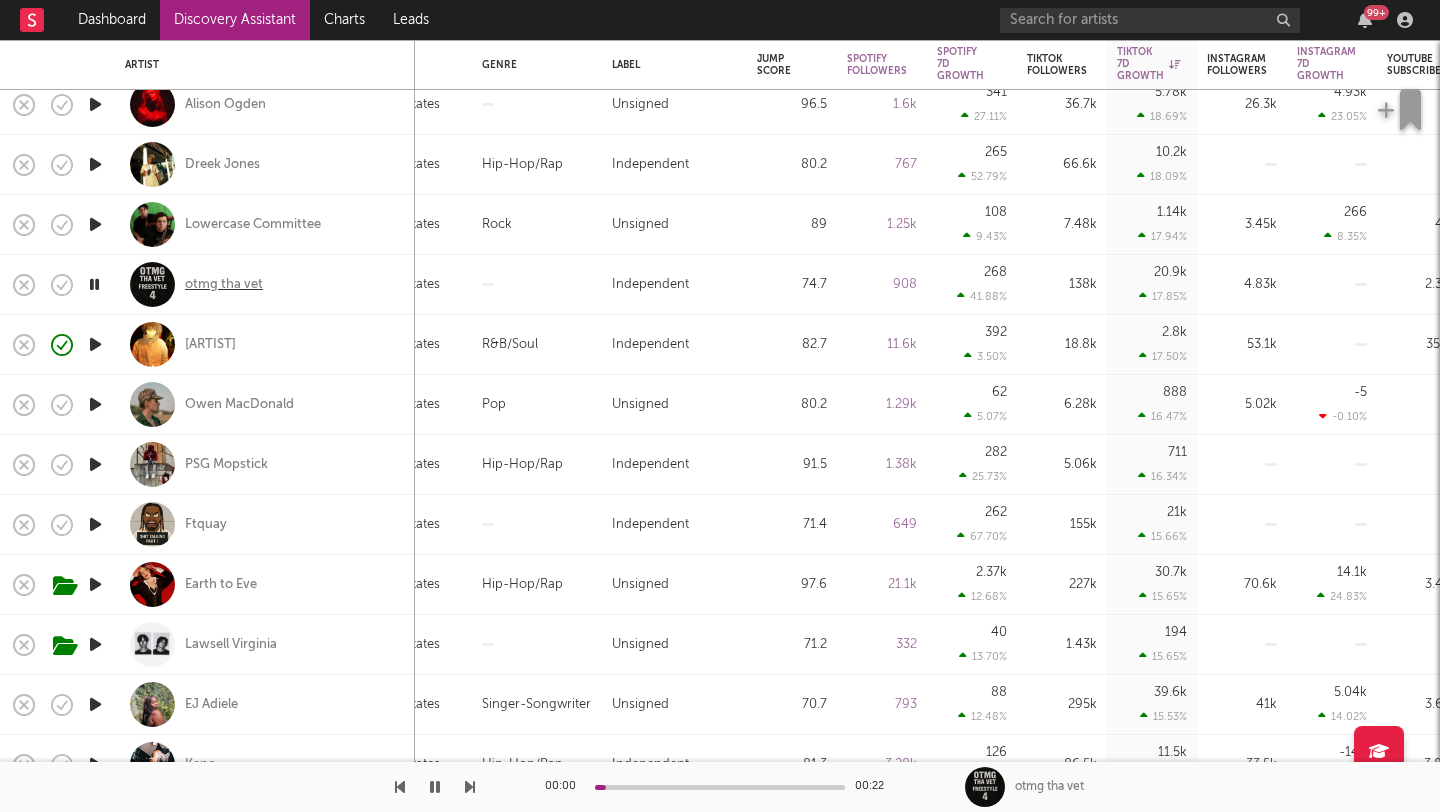 click on "otmg tha vet" at bounding box center [224, 285] 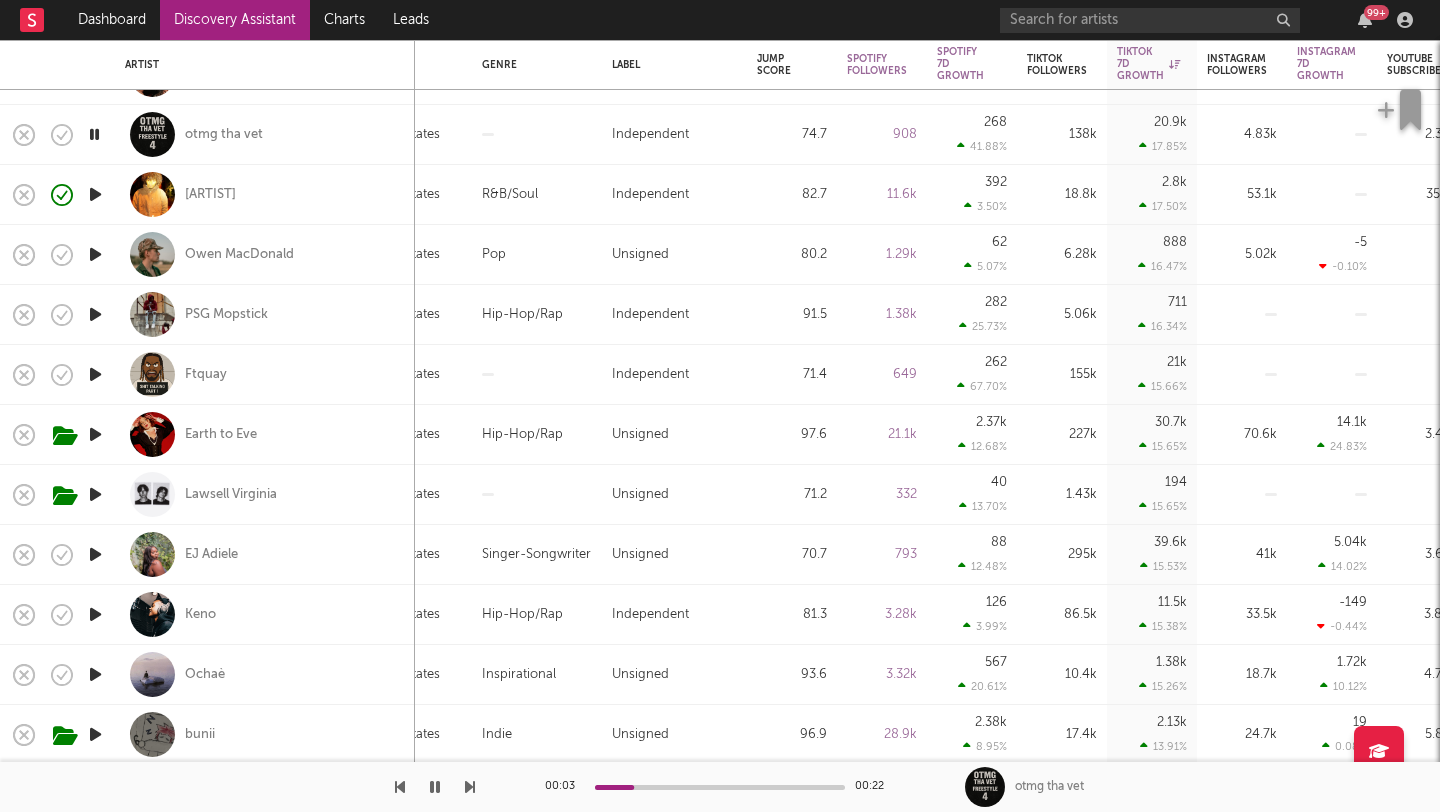 click at bounding box center [95, 194] 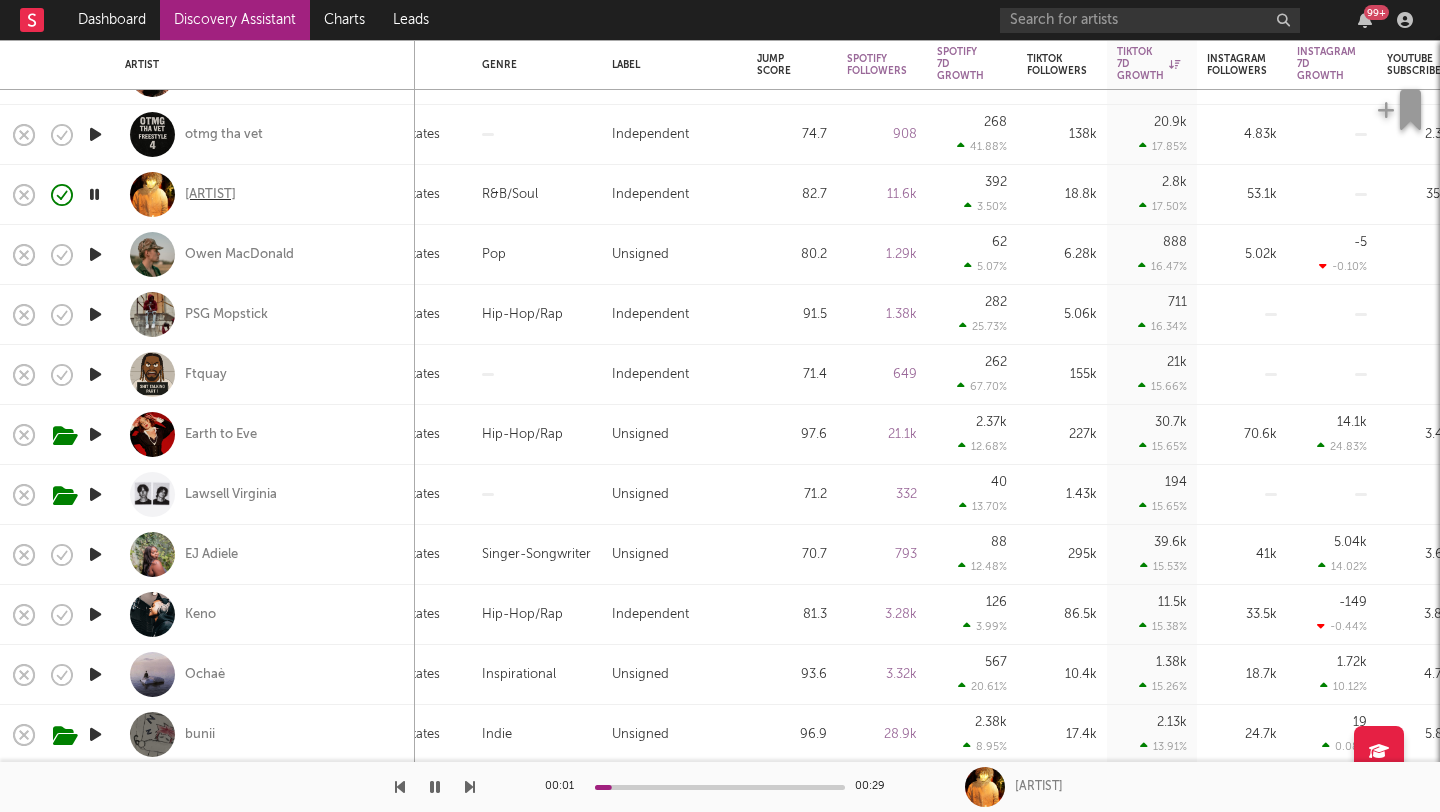 click on "Rsieh Raxan" at bounding box center (210, 195) 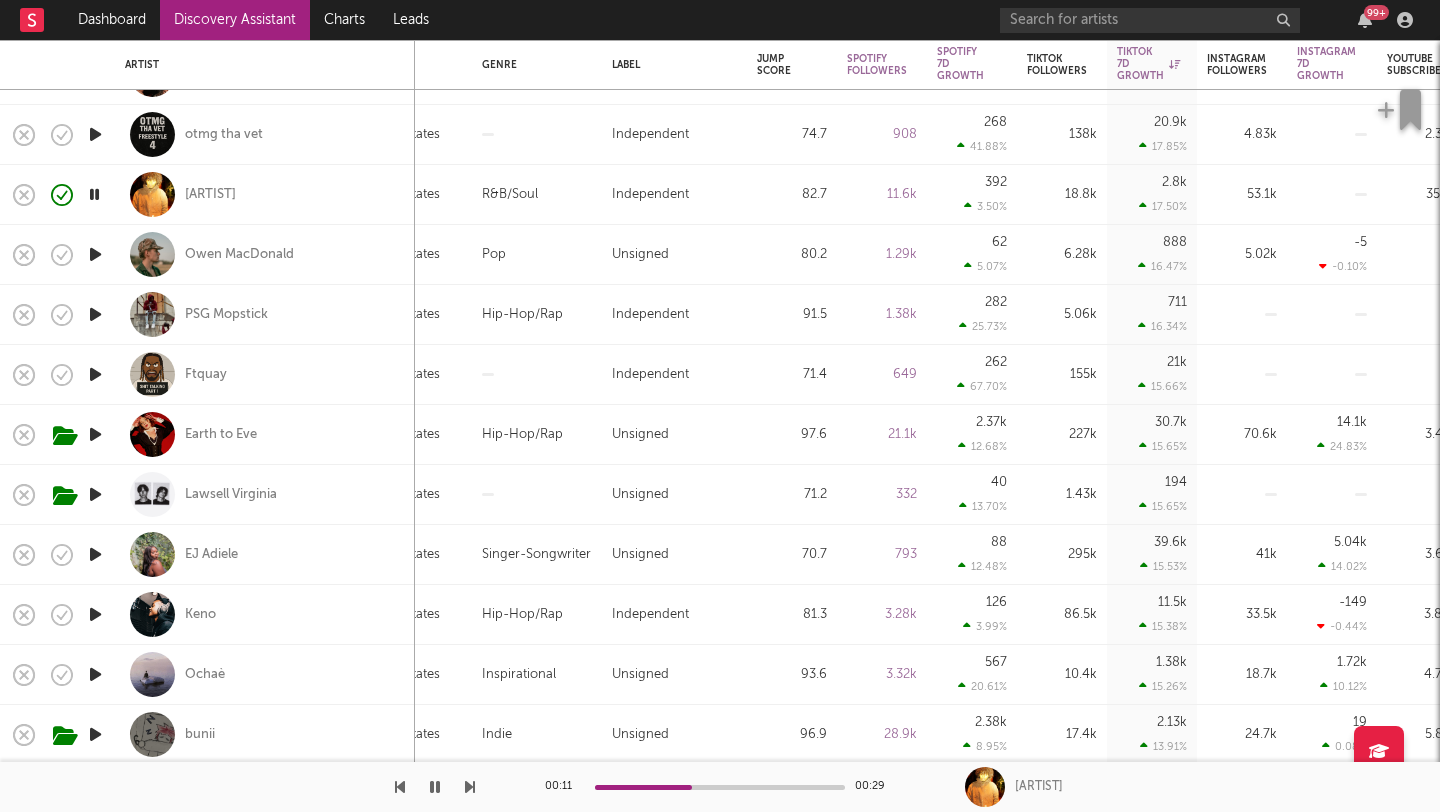 click at bounding box center (94, 194) 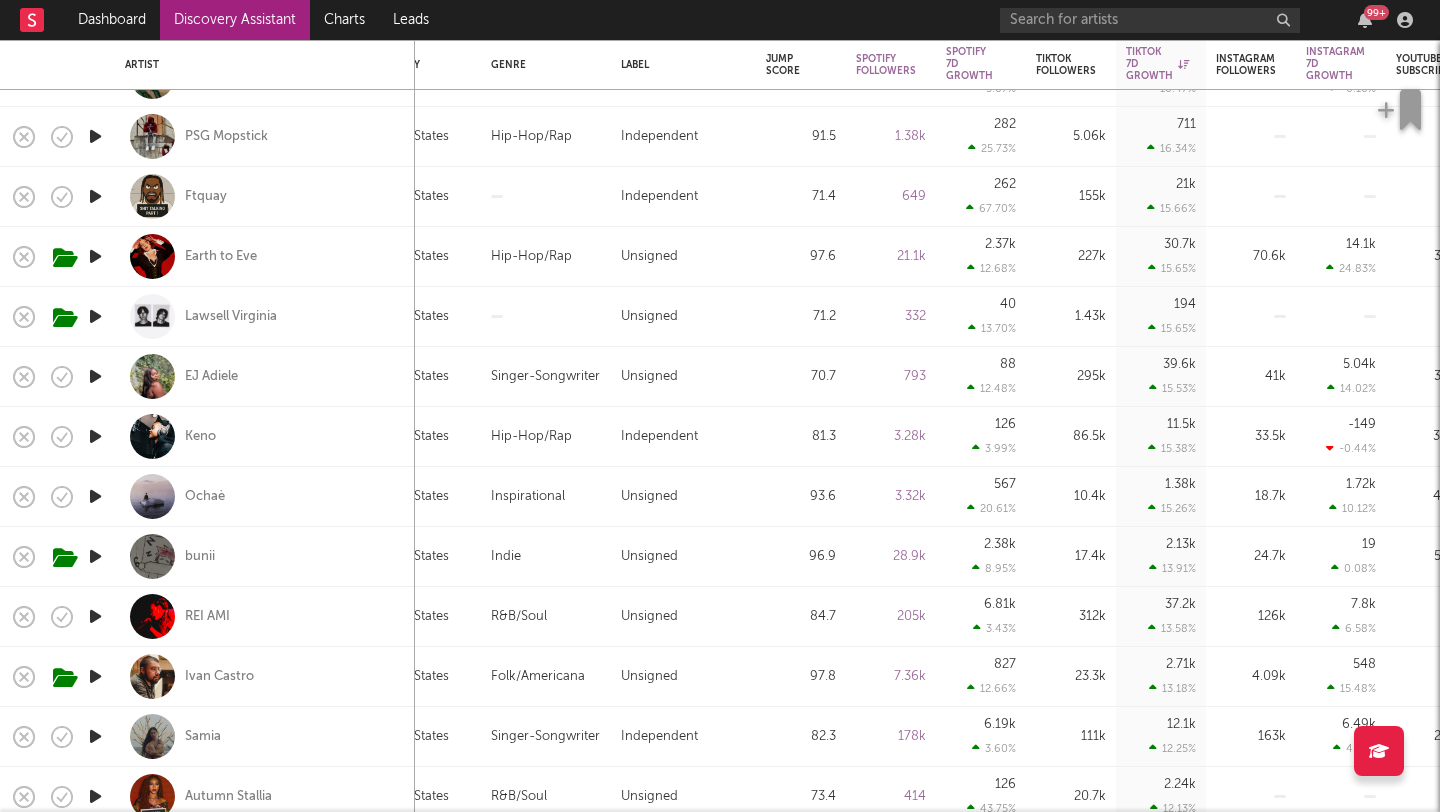 click at bounding box center (95, 196) 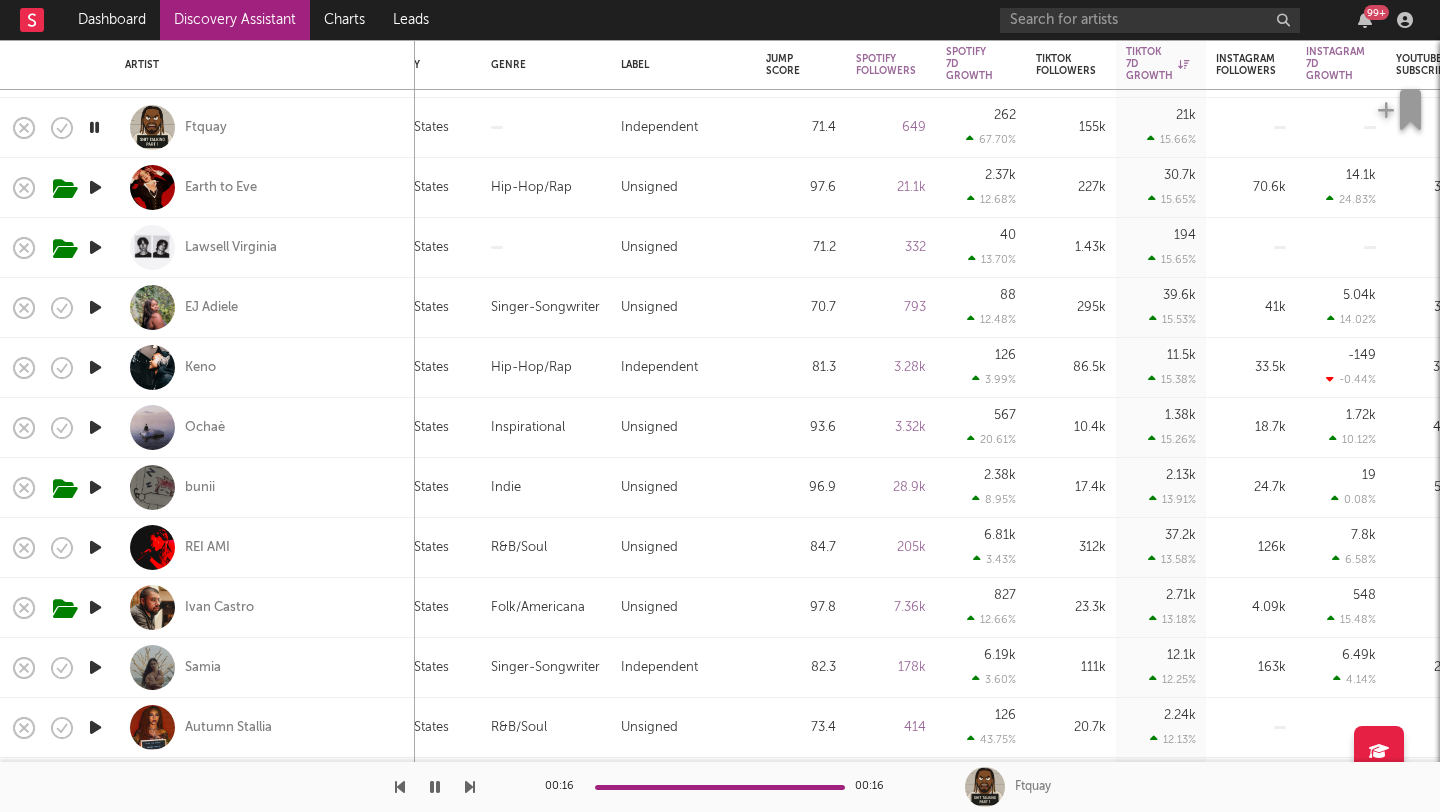 click at bounding box center (95, 307) 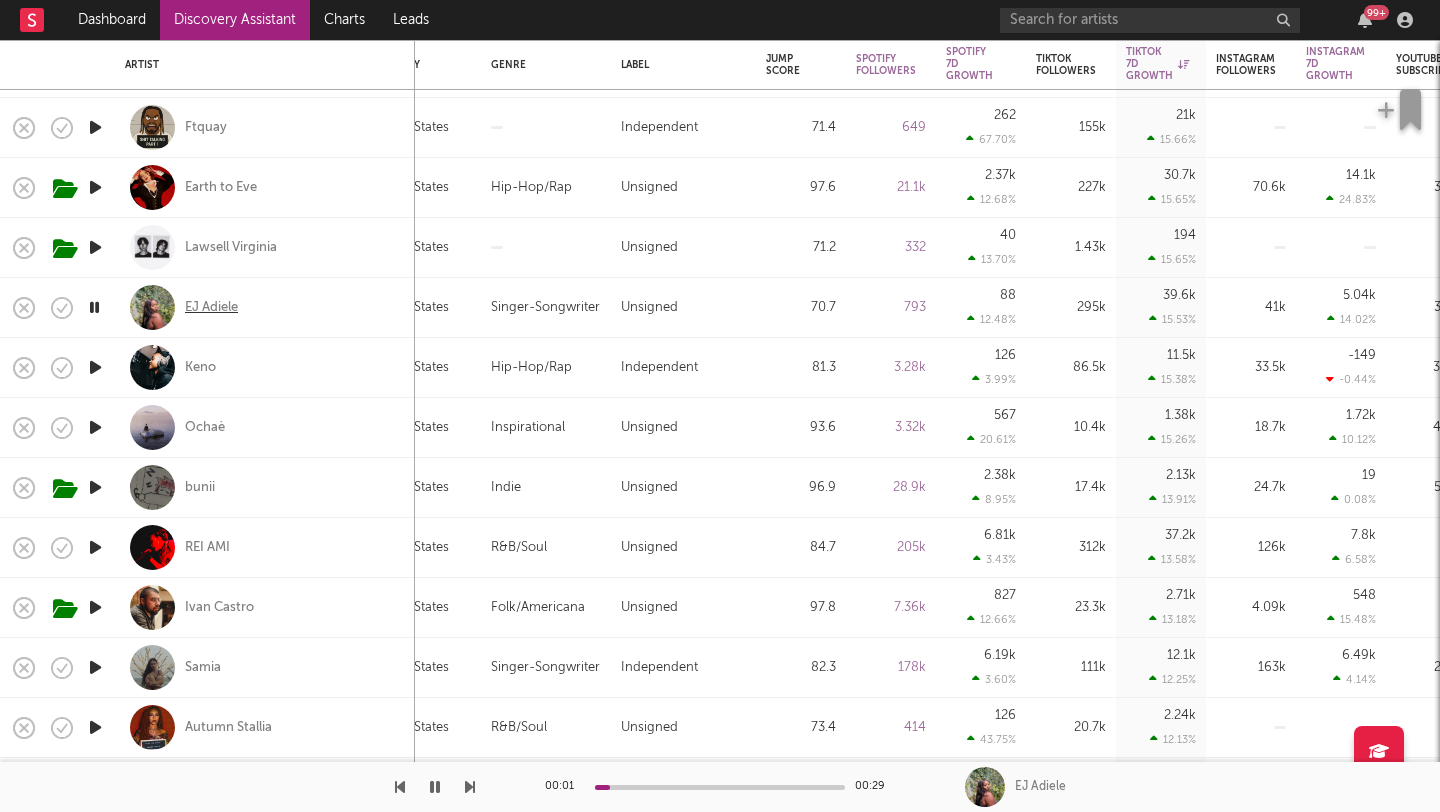 click on "EJ Adiele" at bounding box center (211, 308) 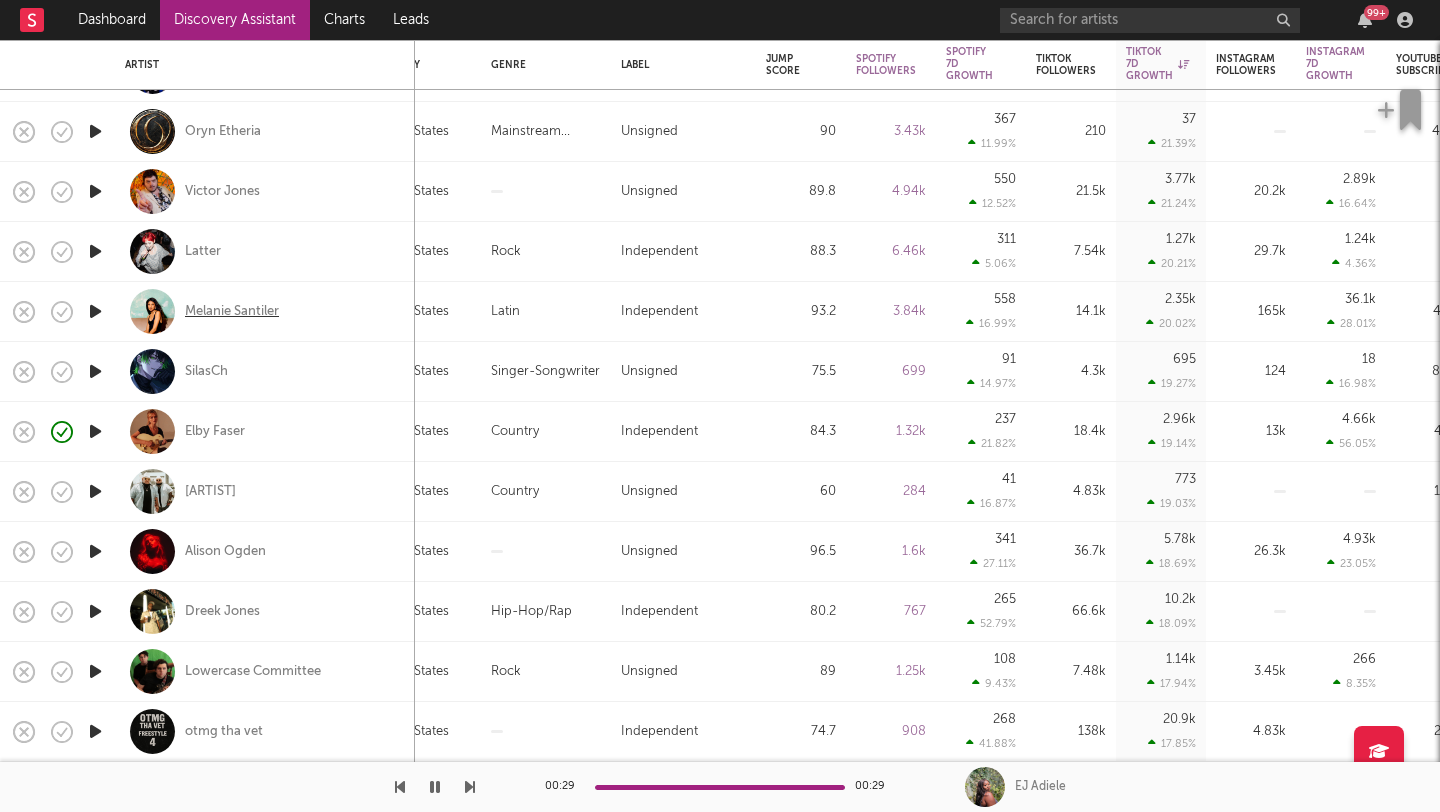 click on "Melanie Santiler" at bounding box center [232, 312] 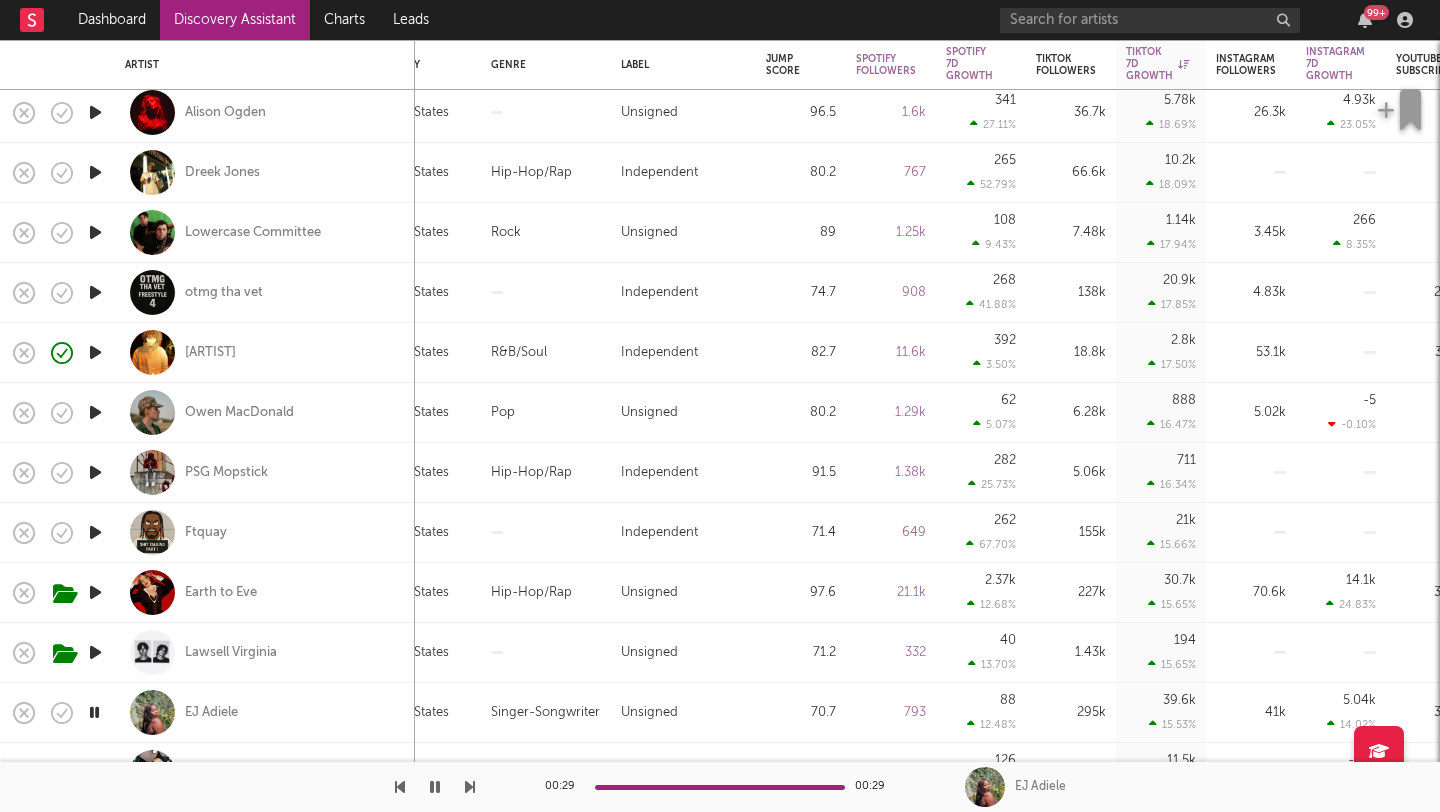 click at bounding box center [95, 412] 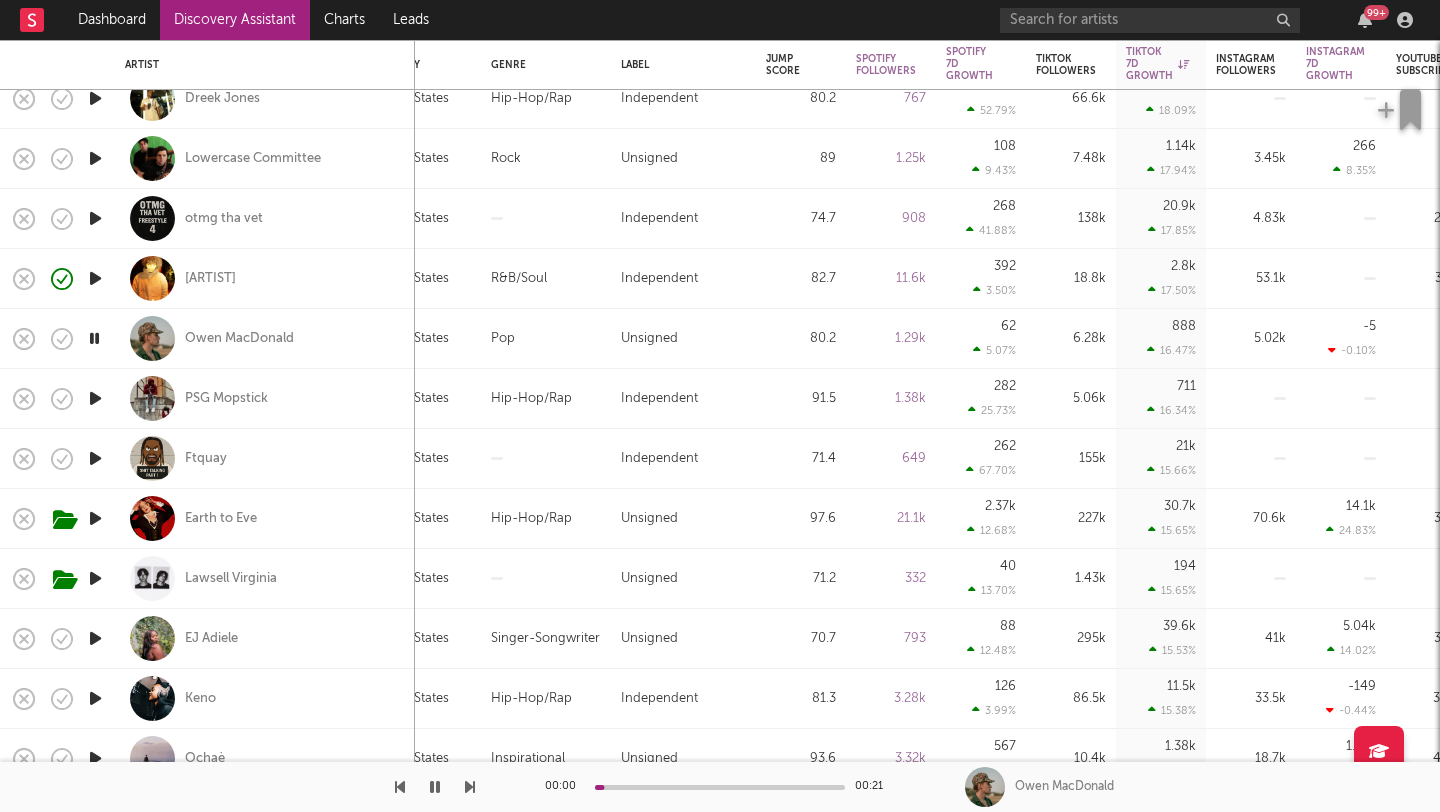 click at bounding box center (95, 398) 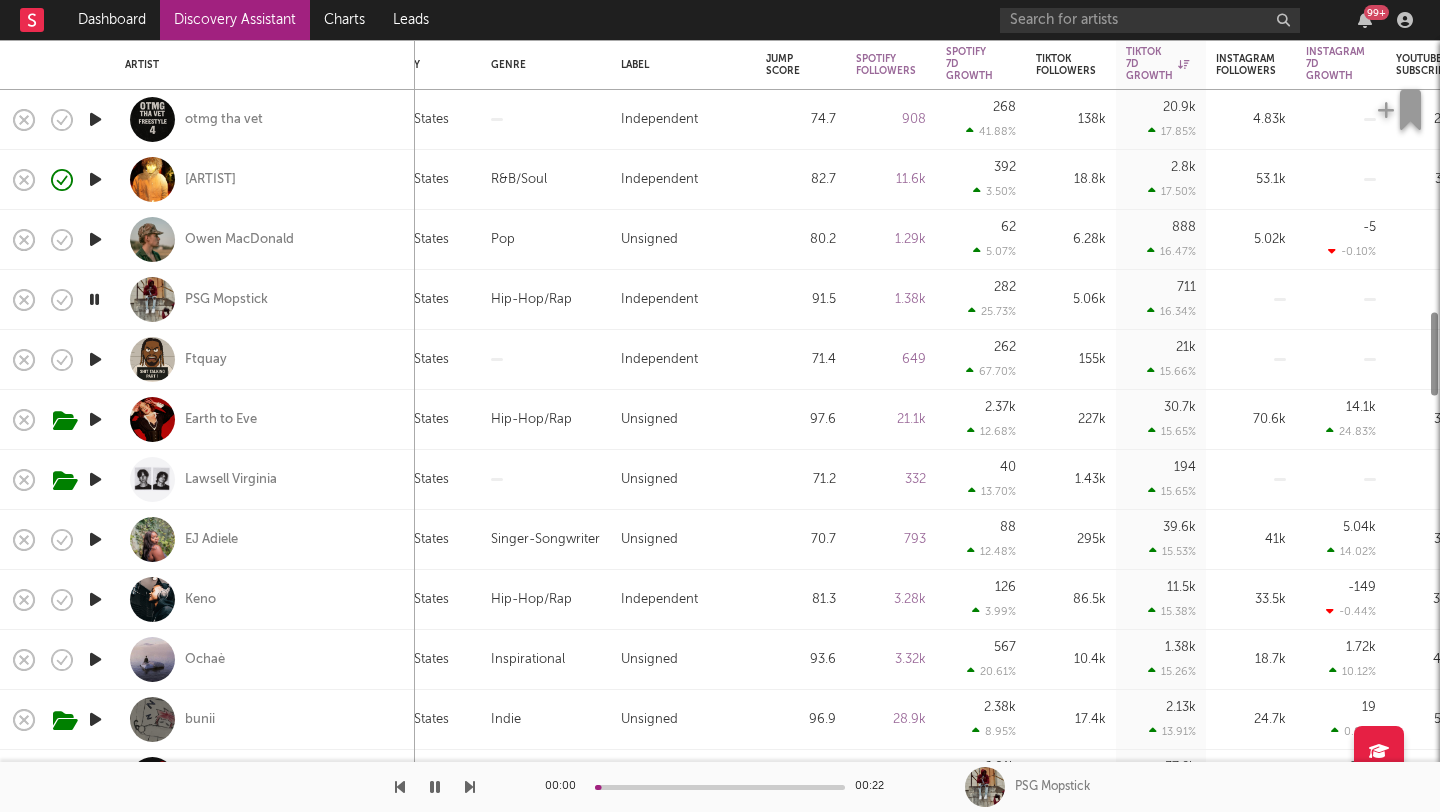 click at bounding box center [95, 359] 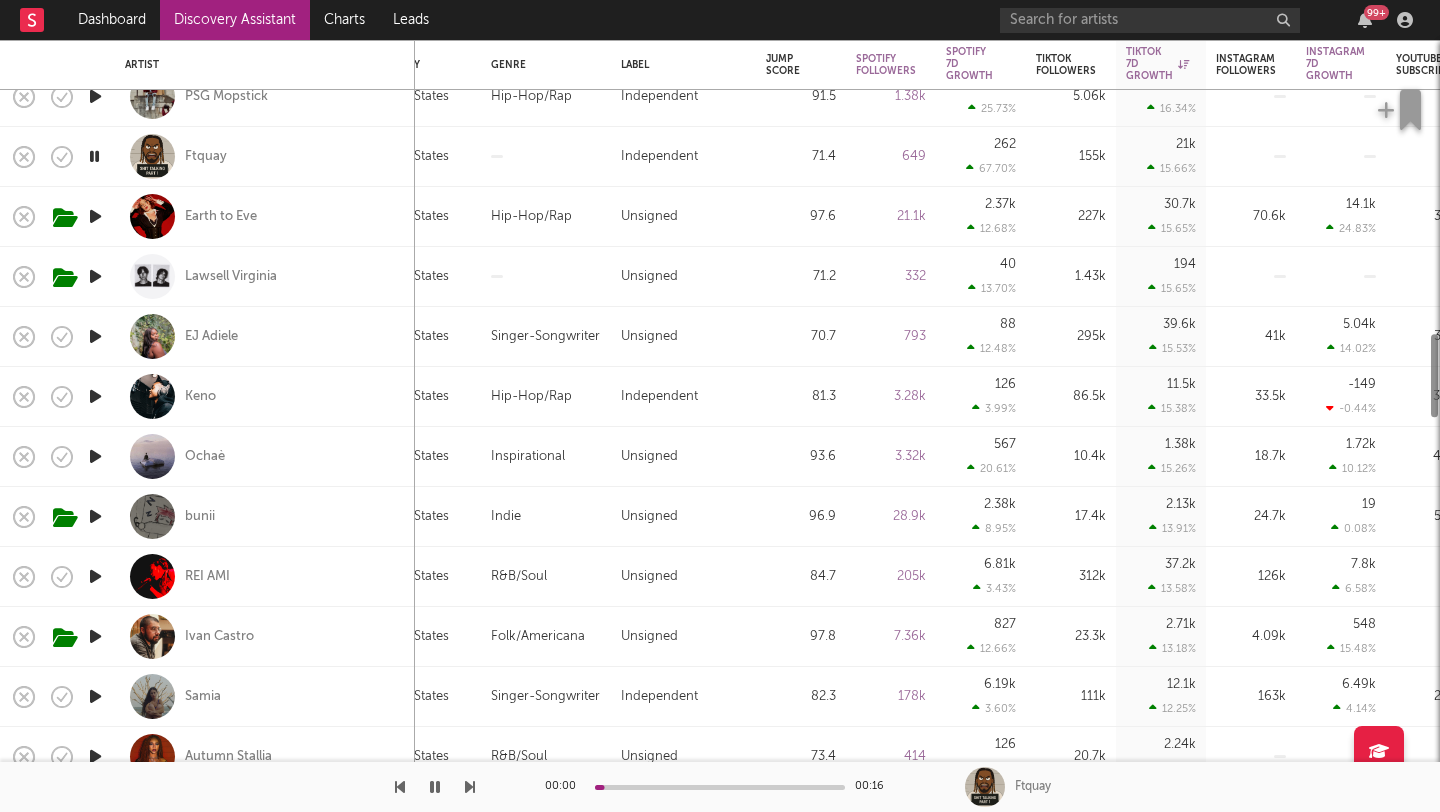 click at bounding box center (95, 336) 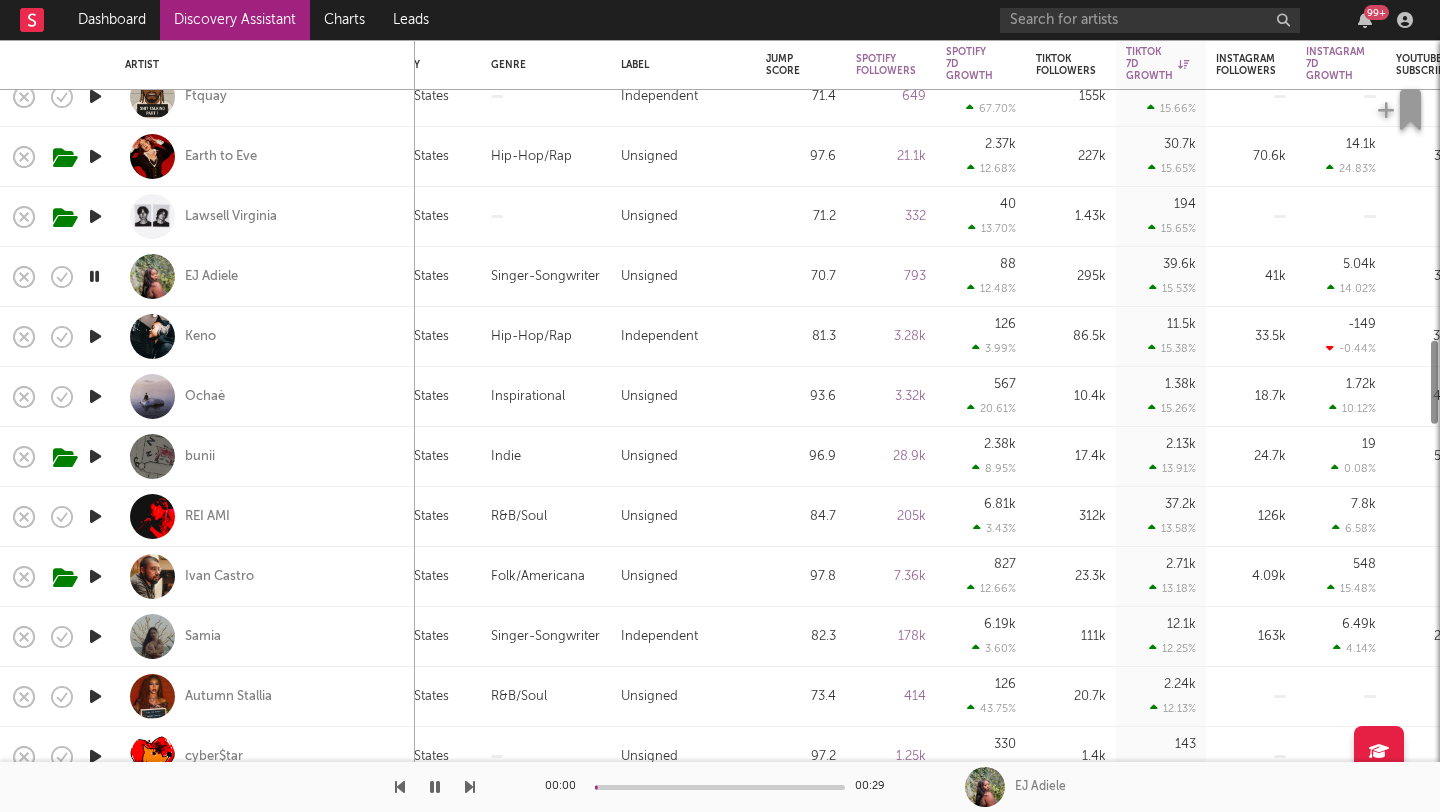 click at bounding box center (95, 336) 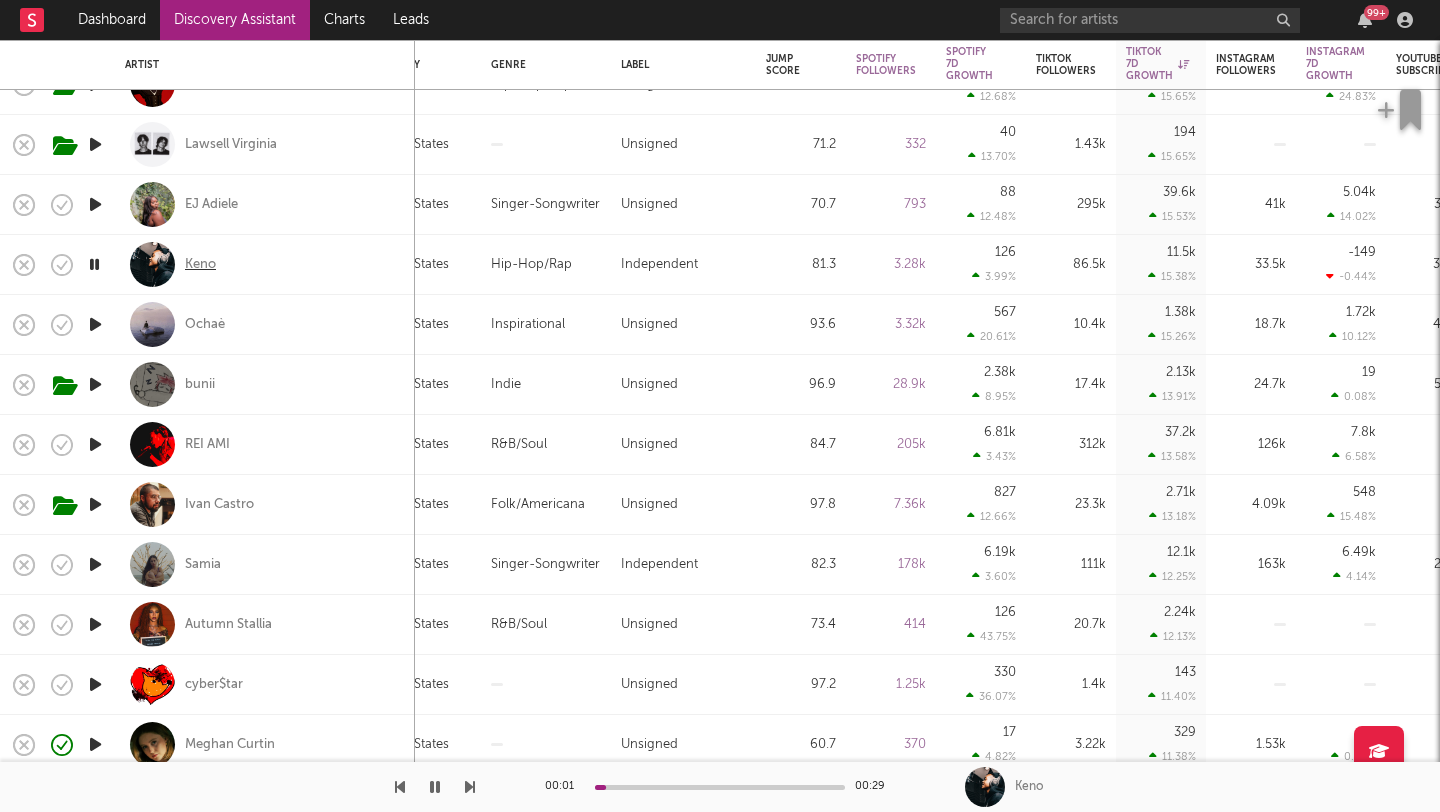 click on "Keno" at bounding box center [200, 265] 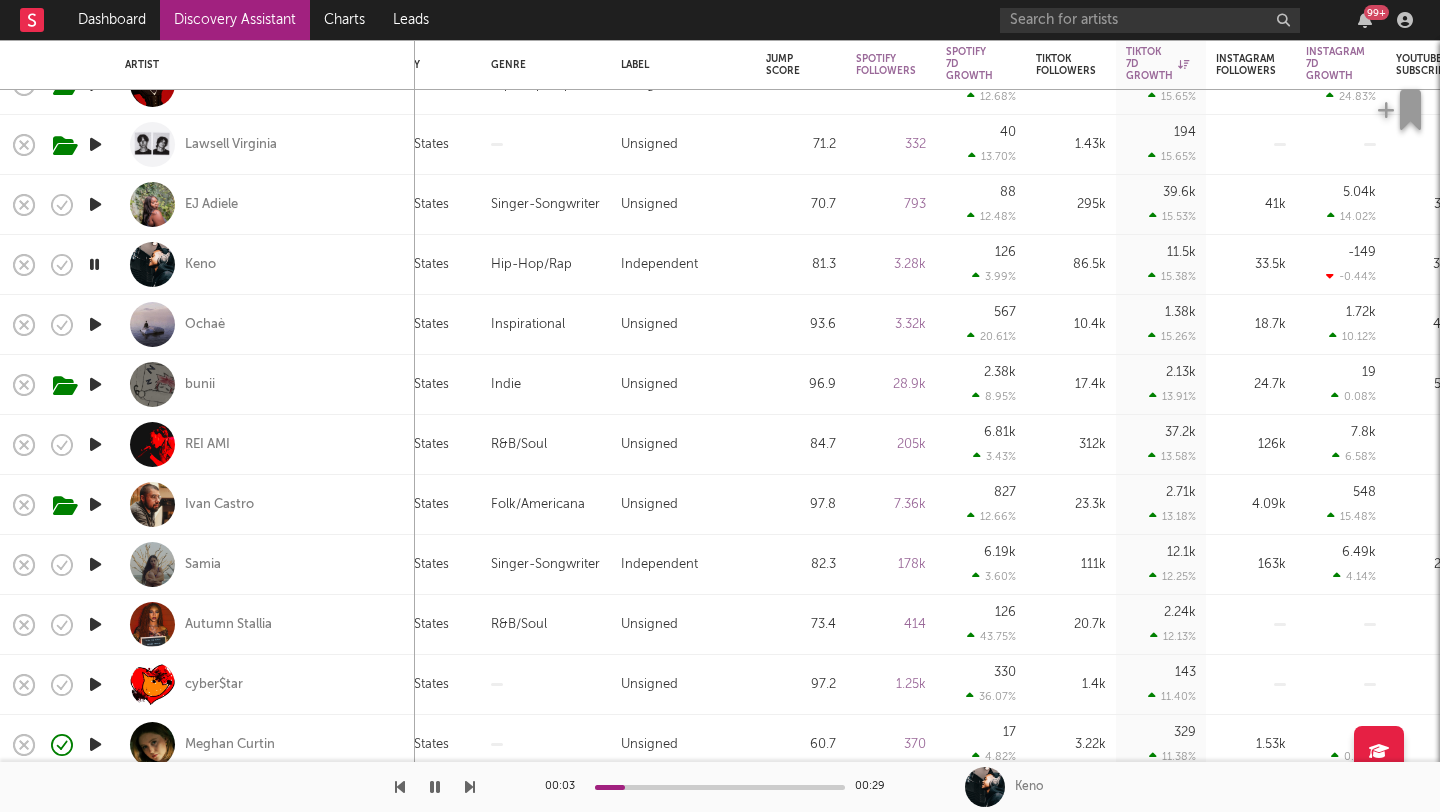 click at bounding box center (95, 324) 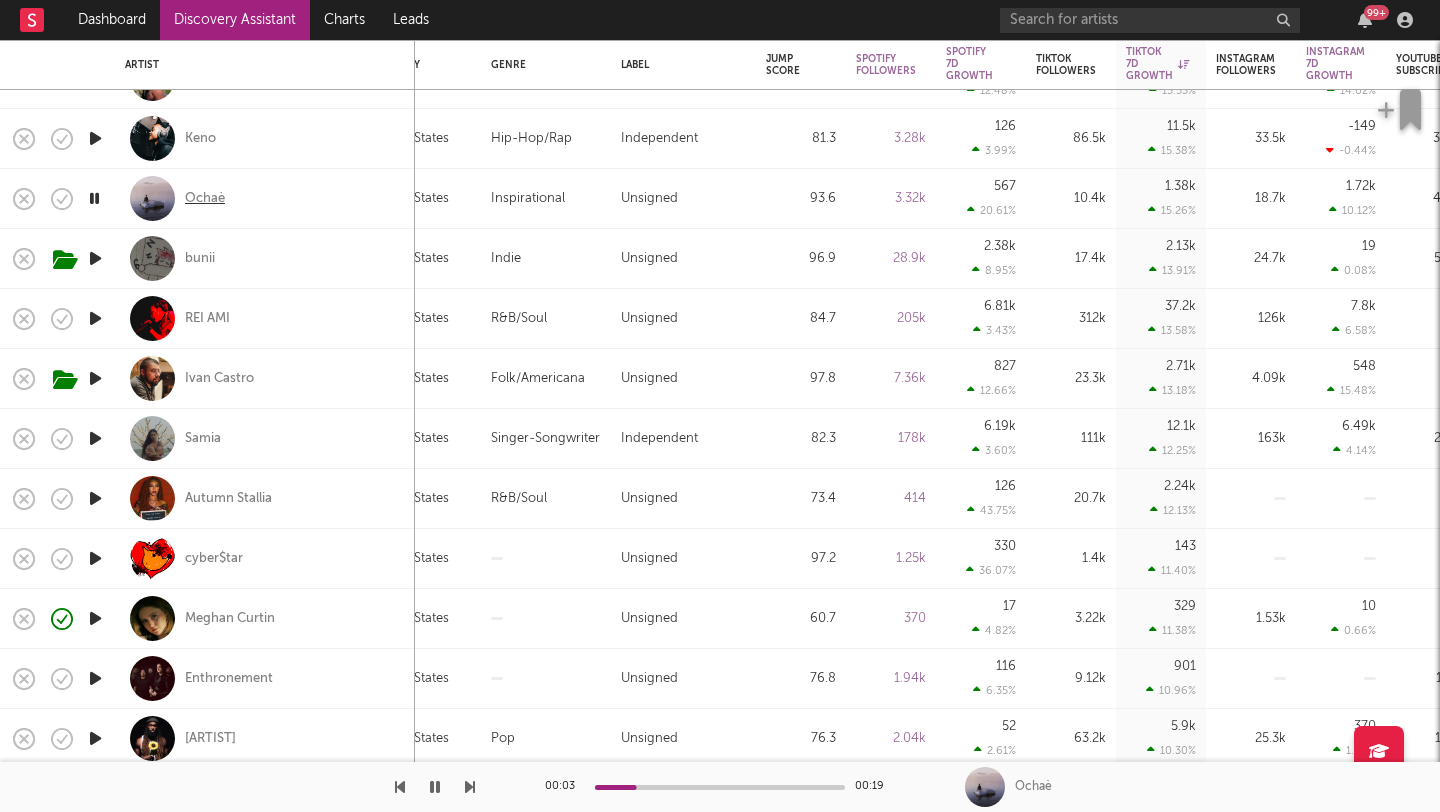 click on "Ochaè" at bounding box center [205, 199] 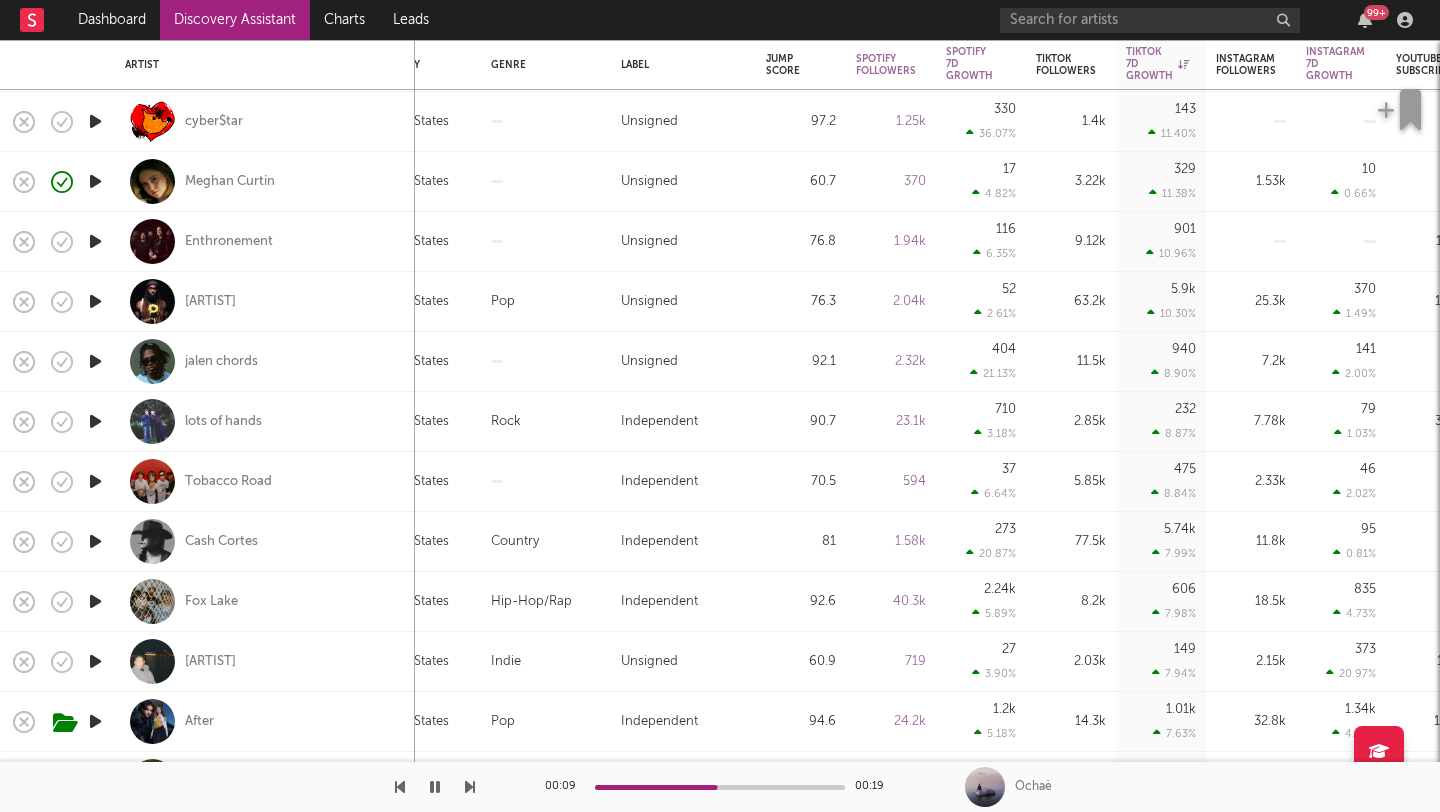 click at bounding box center (95, 241) 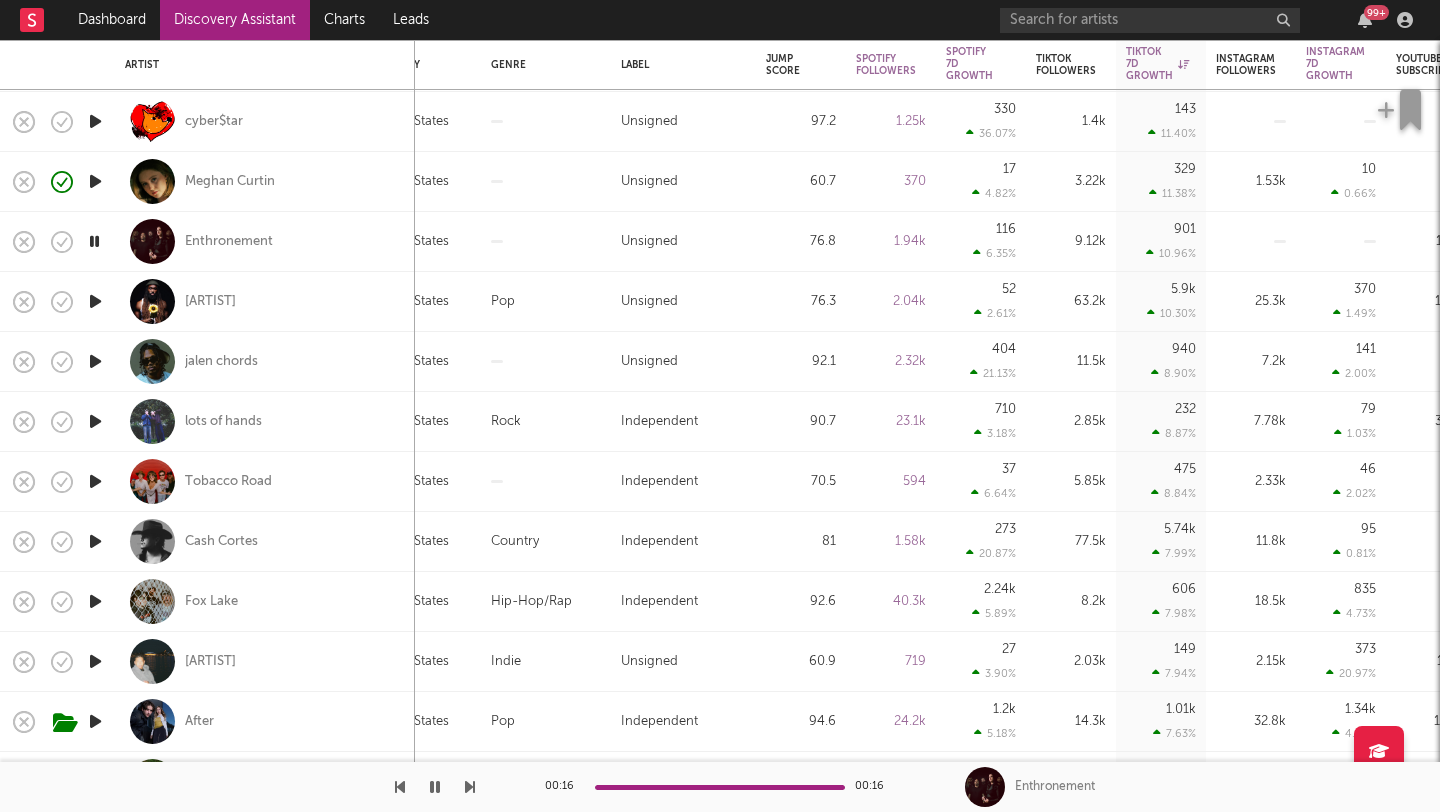 click at bounding box center [94, 241] 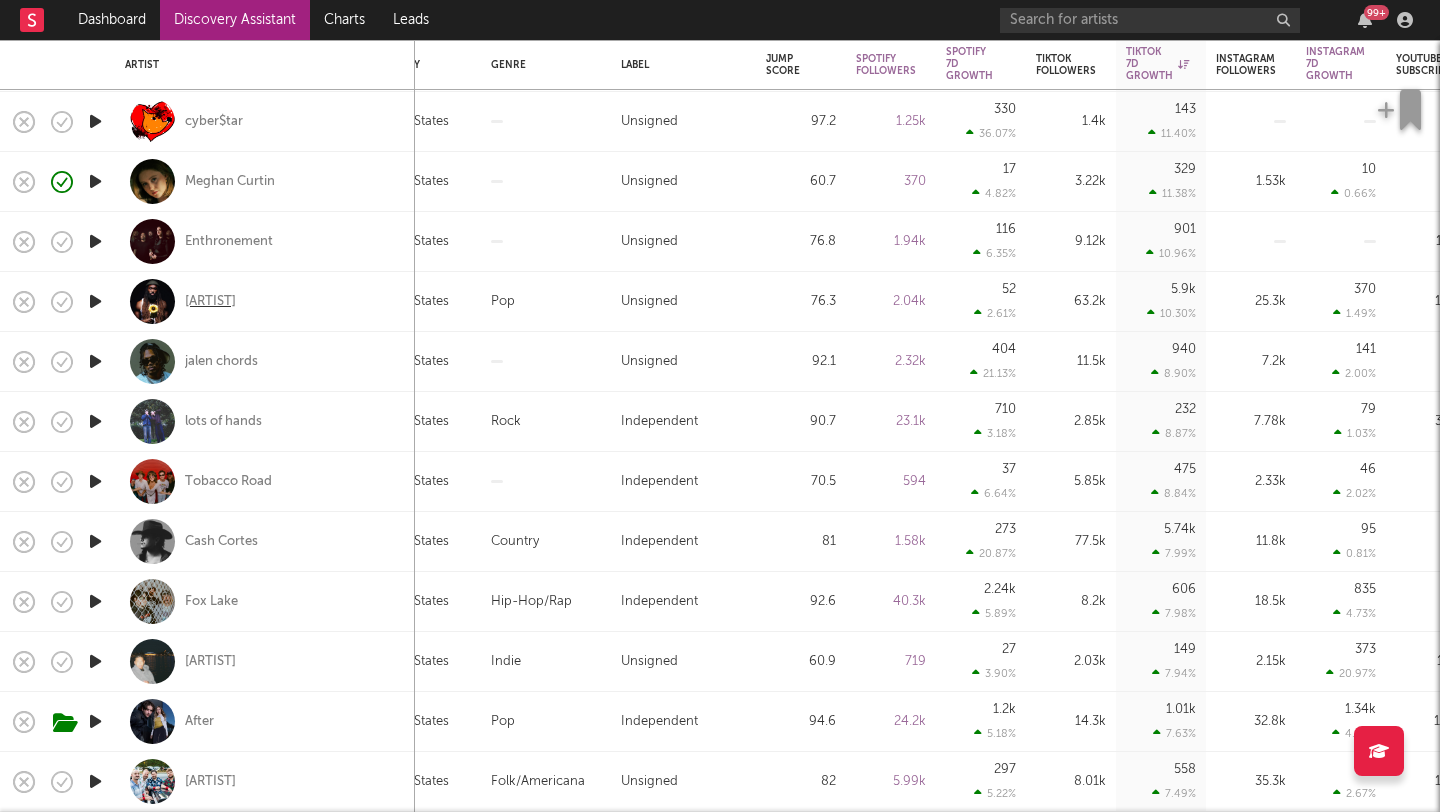 click on "Ben Official" at bounding box center (210, 302) 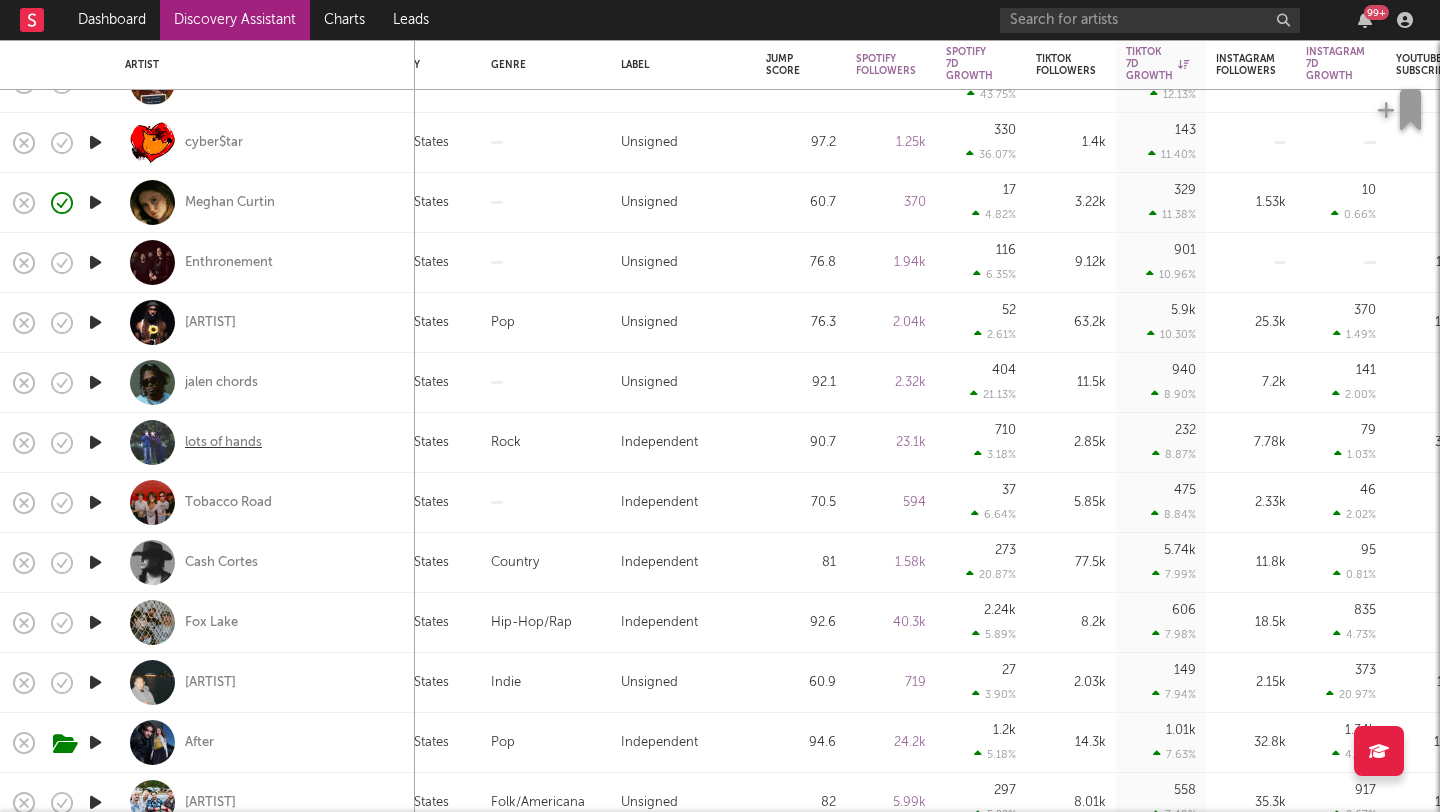 click on "lots of hands" at bounding box center [223, 443] 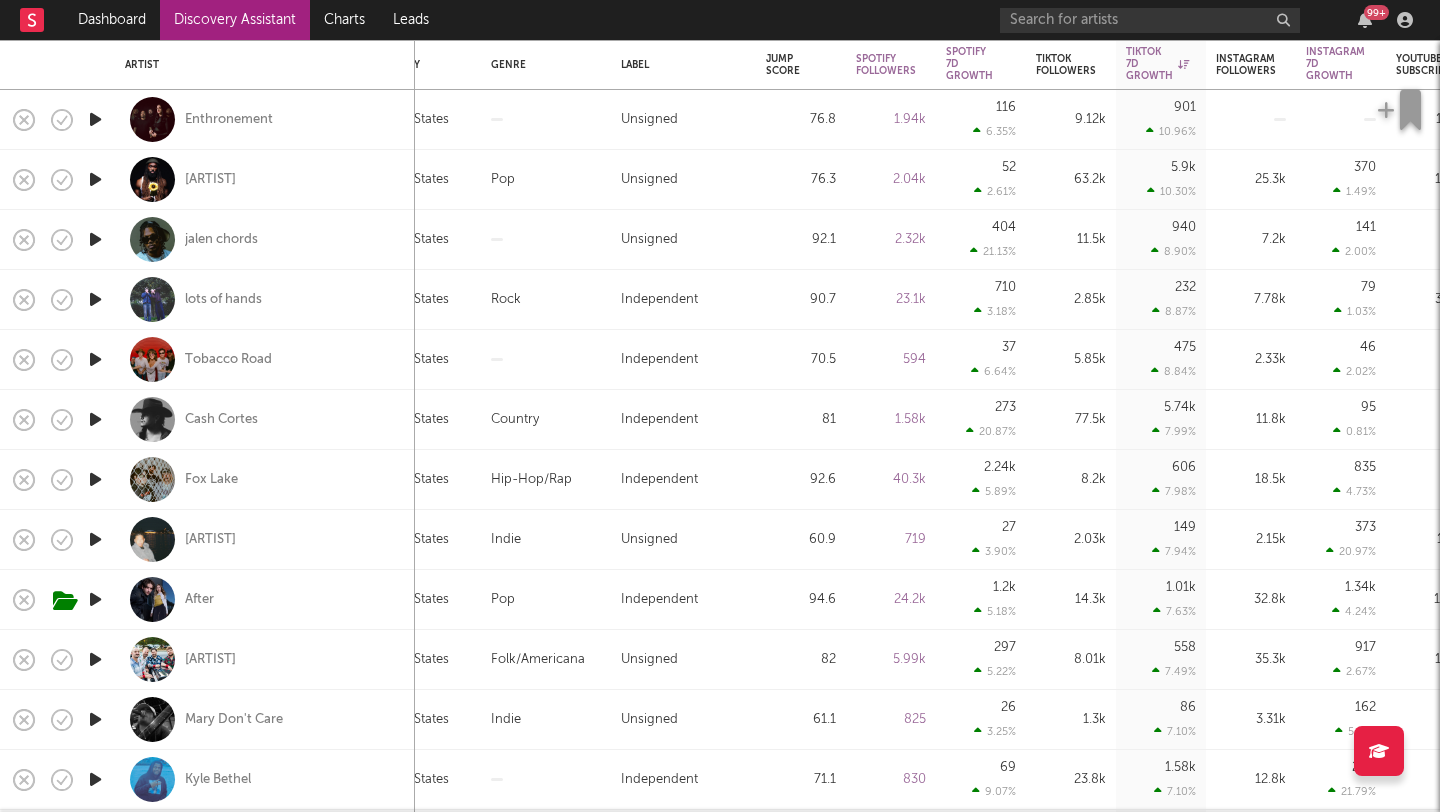 click at bounding box center (95, 359) 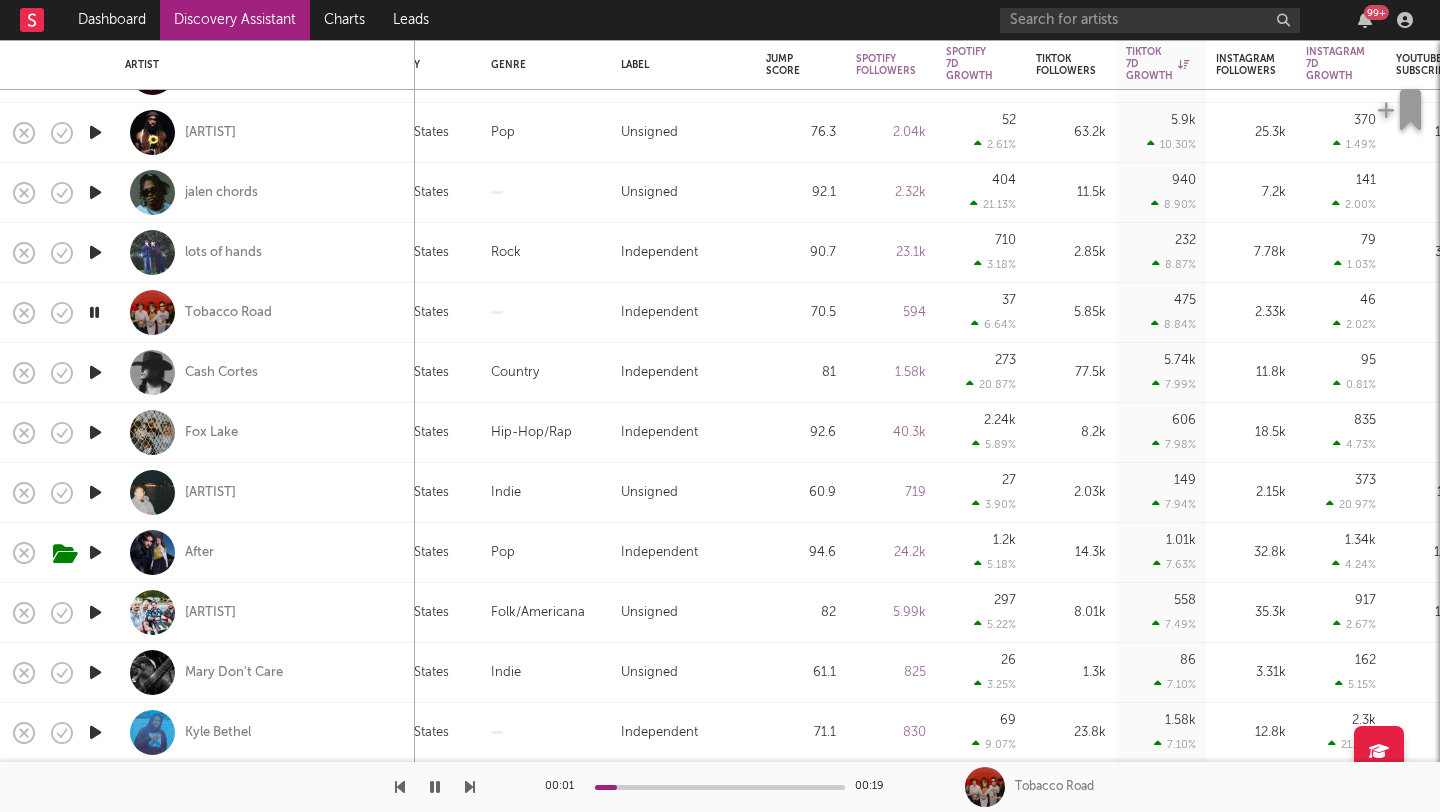 click at bounding box center [95, 372] 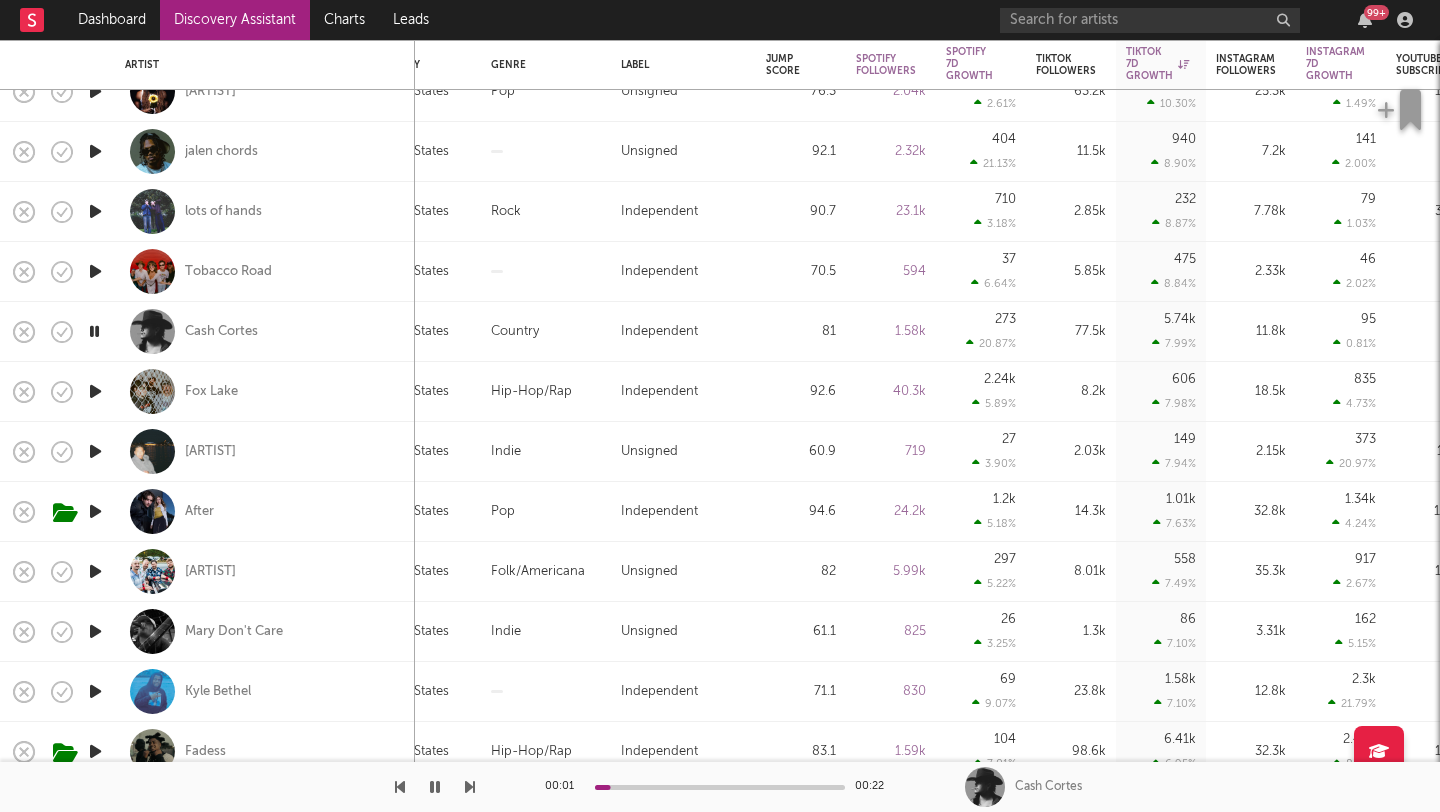 click at bounding box center [95, 391] 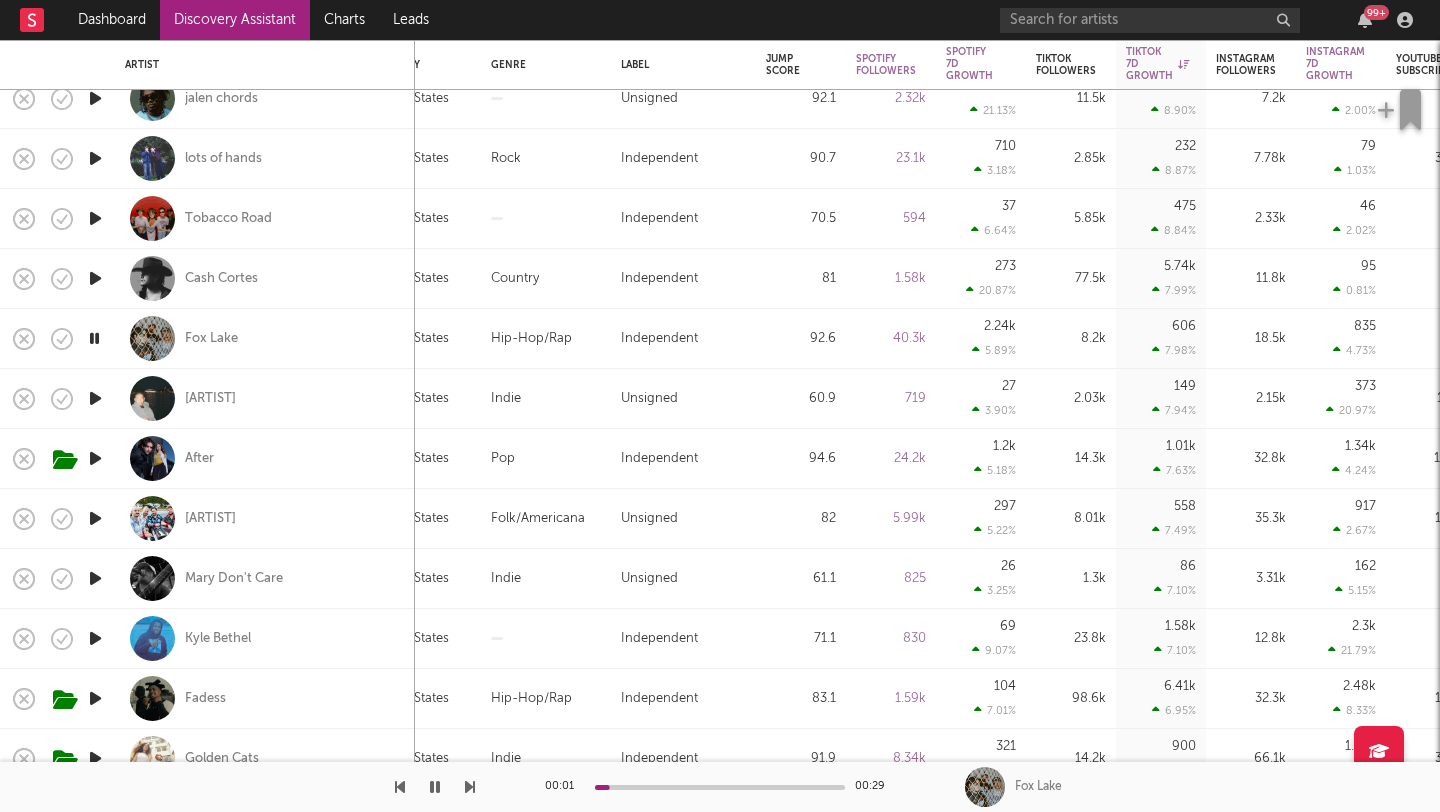 click at bounding box center [95, 398] 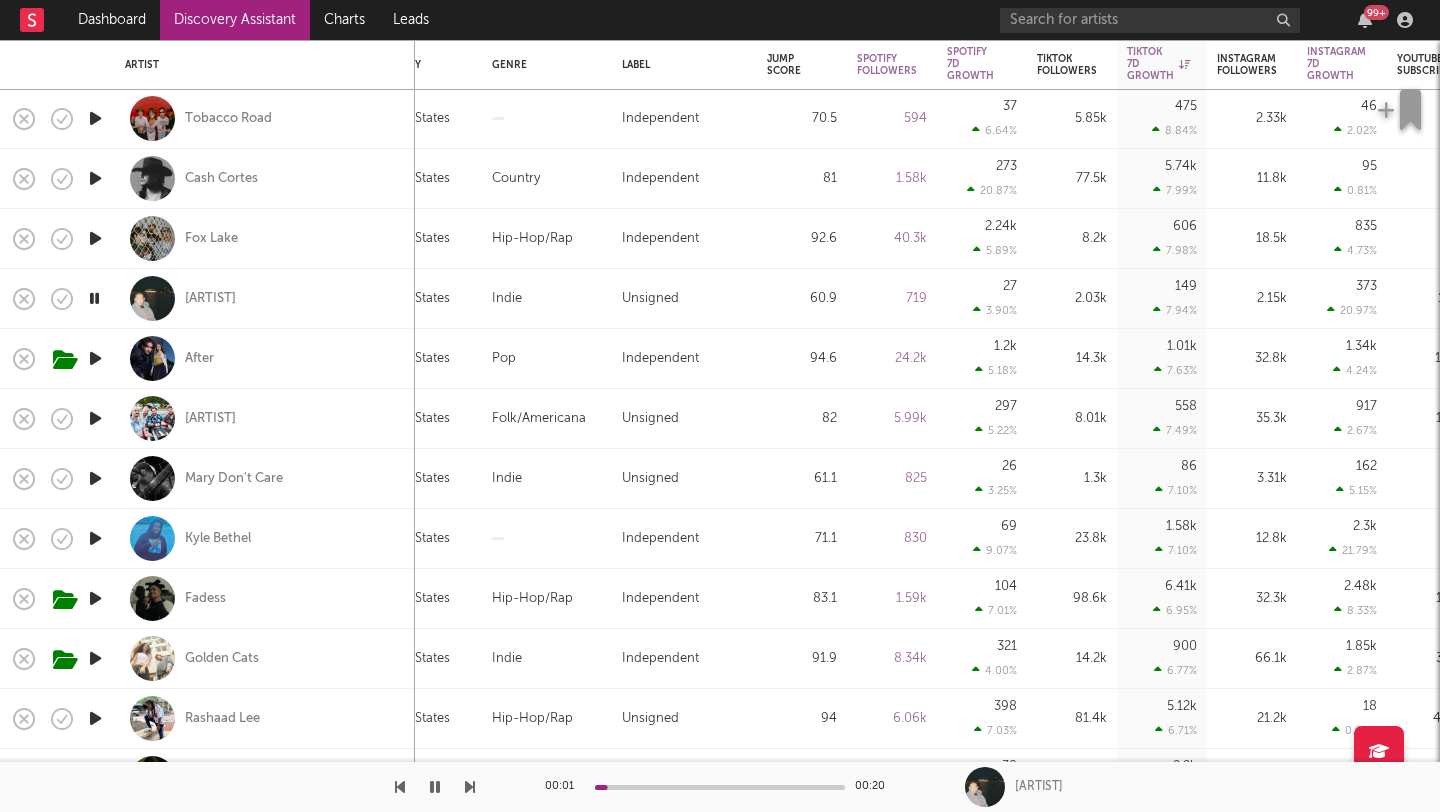 click at bounding box center [95, 358] 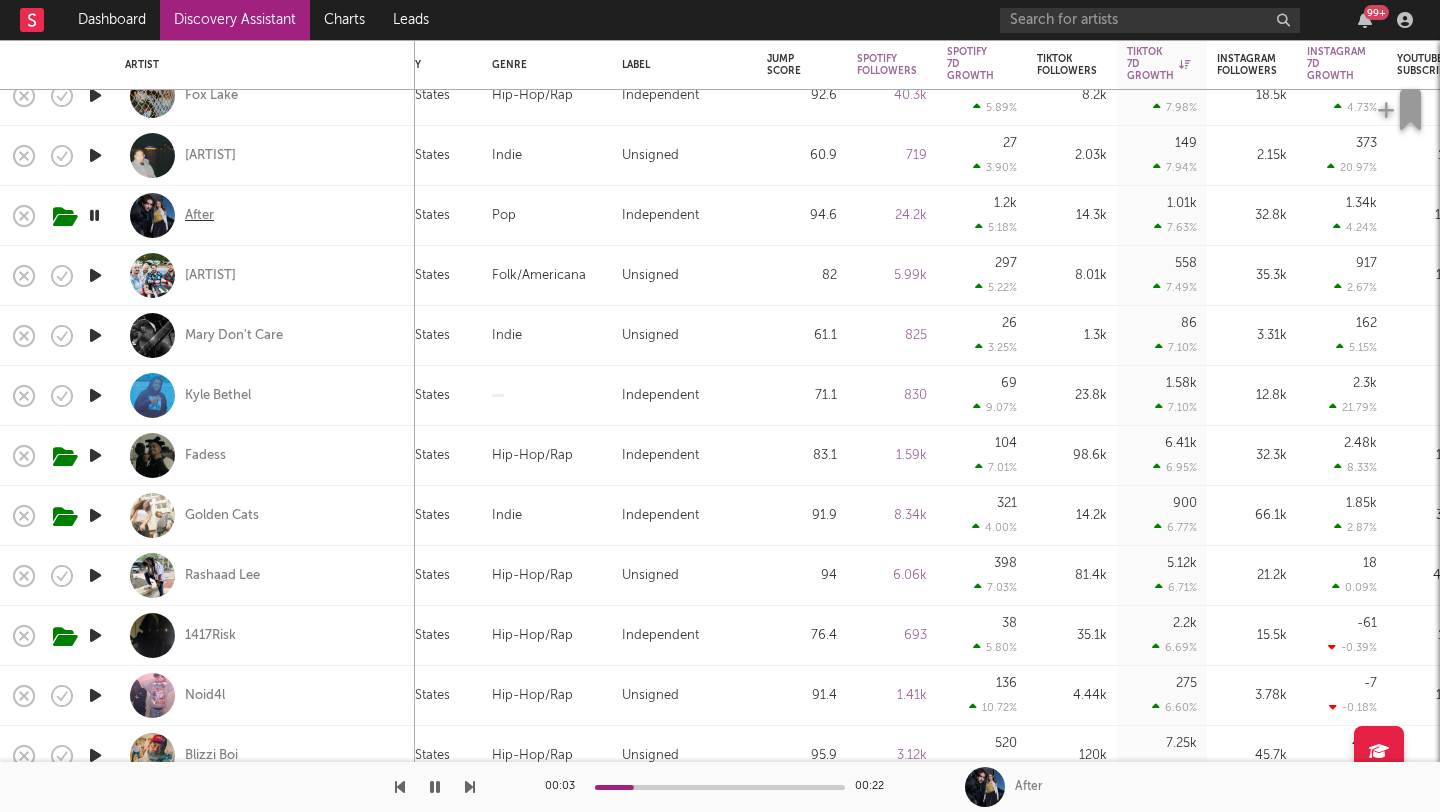 click on "After" at bounding box center (199, 216) 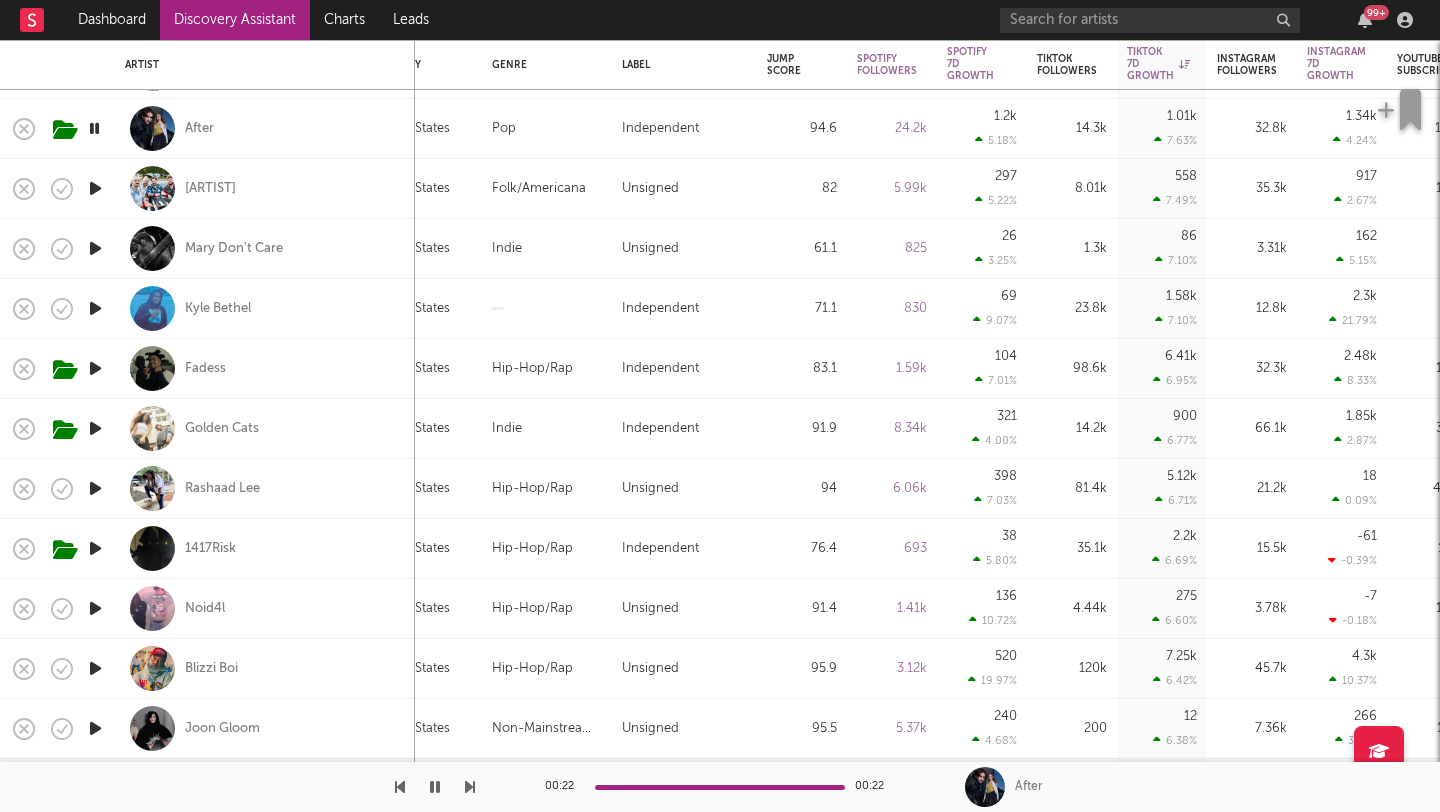 click at bounding box center [95, 188] 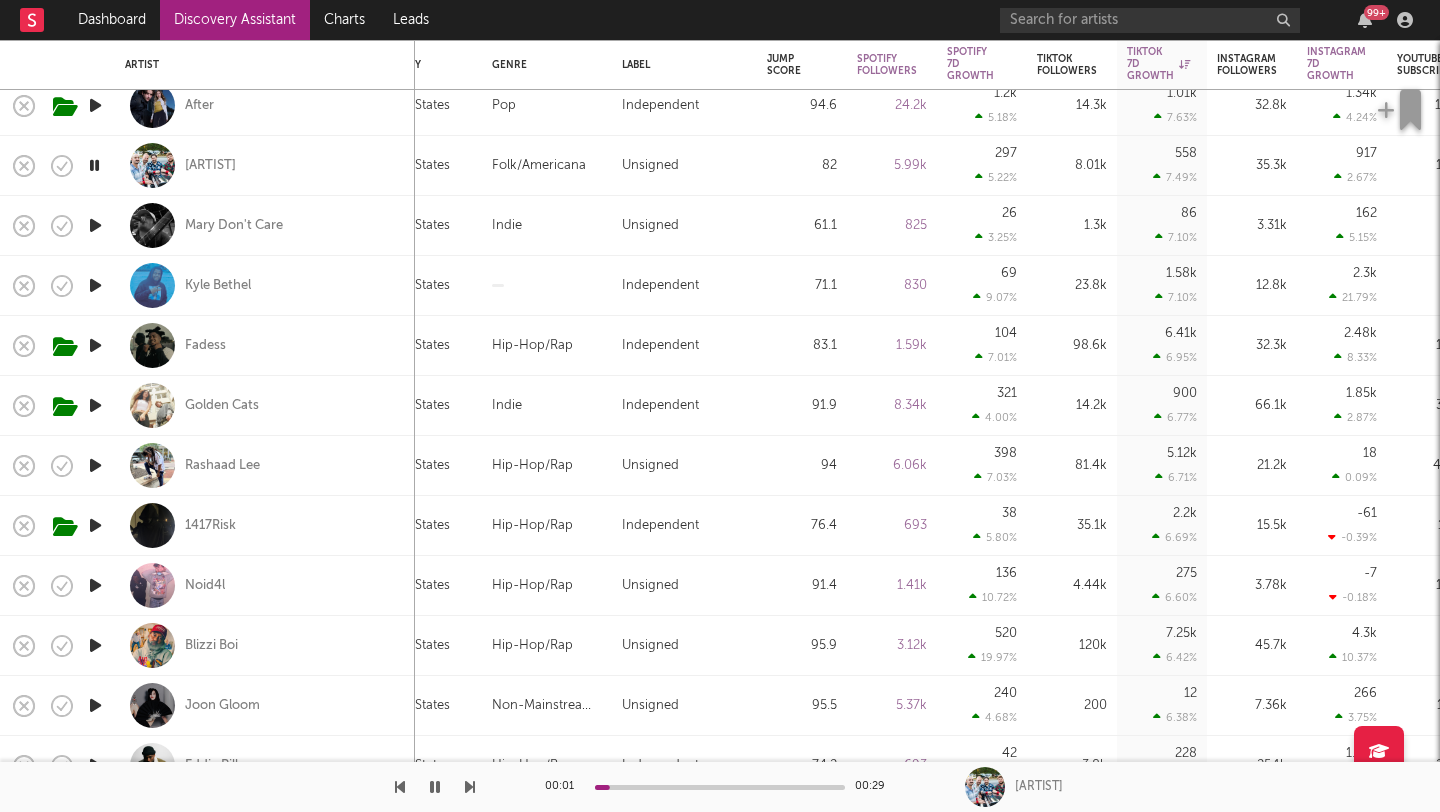 click at bounding box center [95, 225] 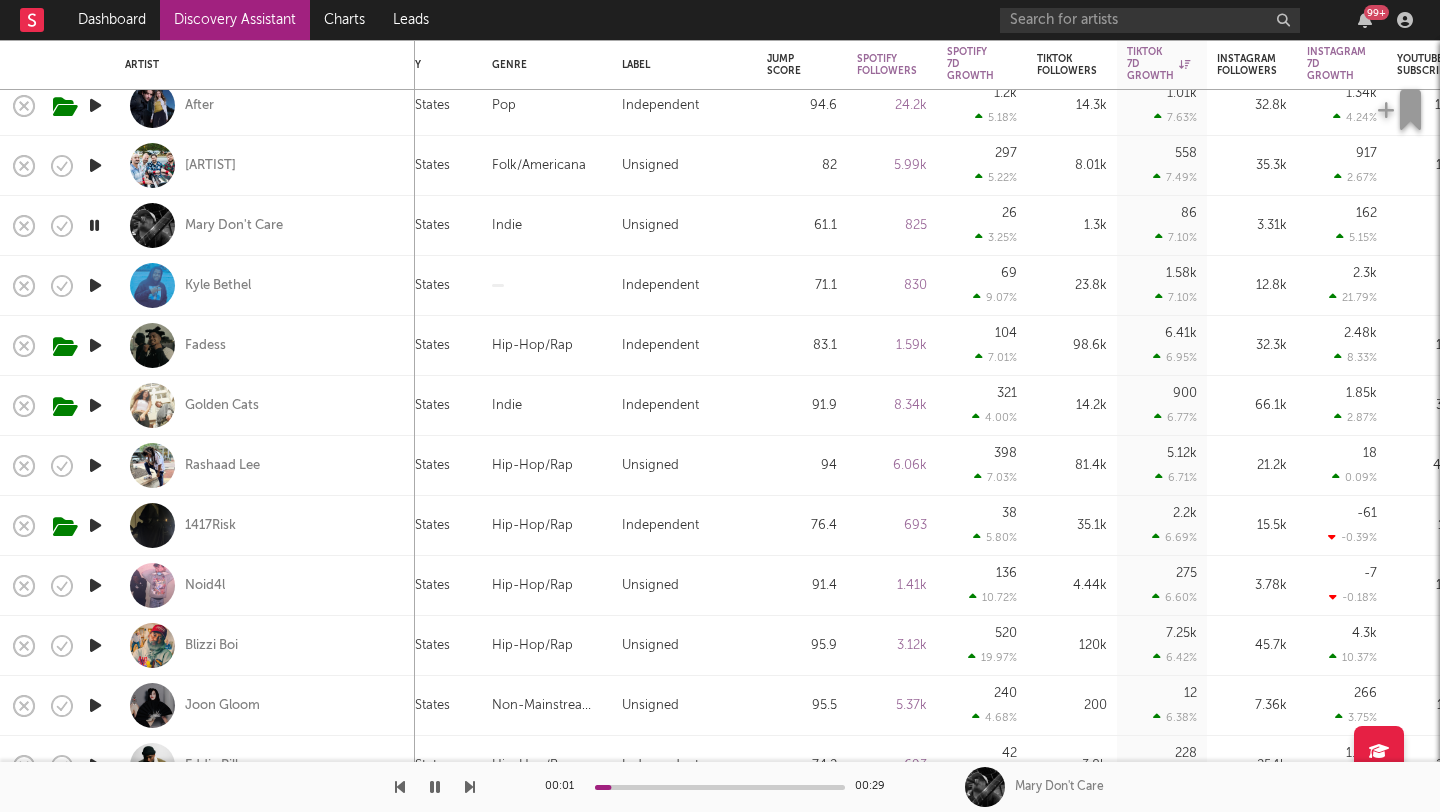 click at bounding box center (95, 285) 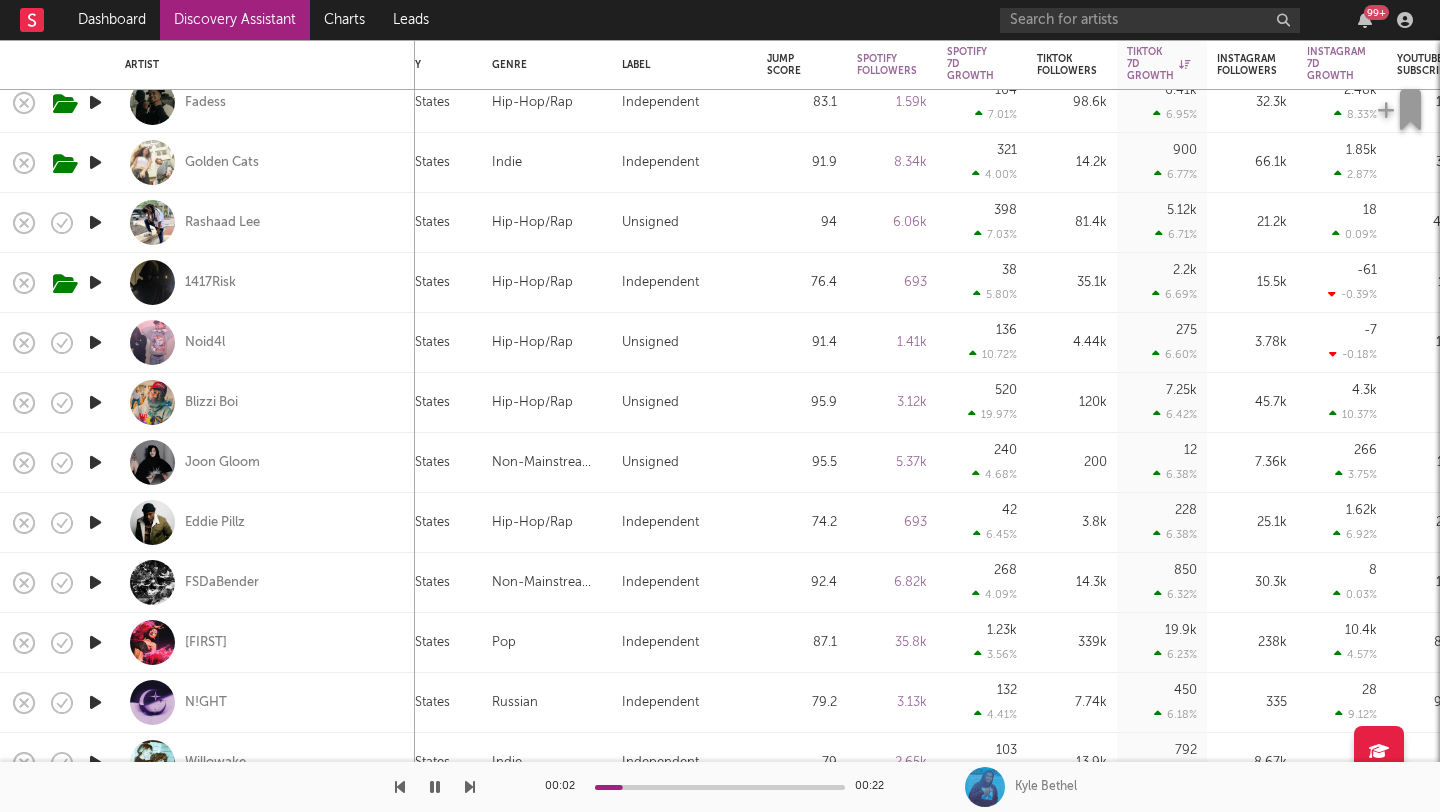click at bounding box center [95, 342] 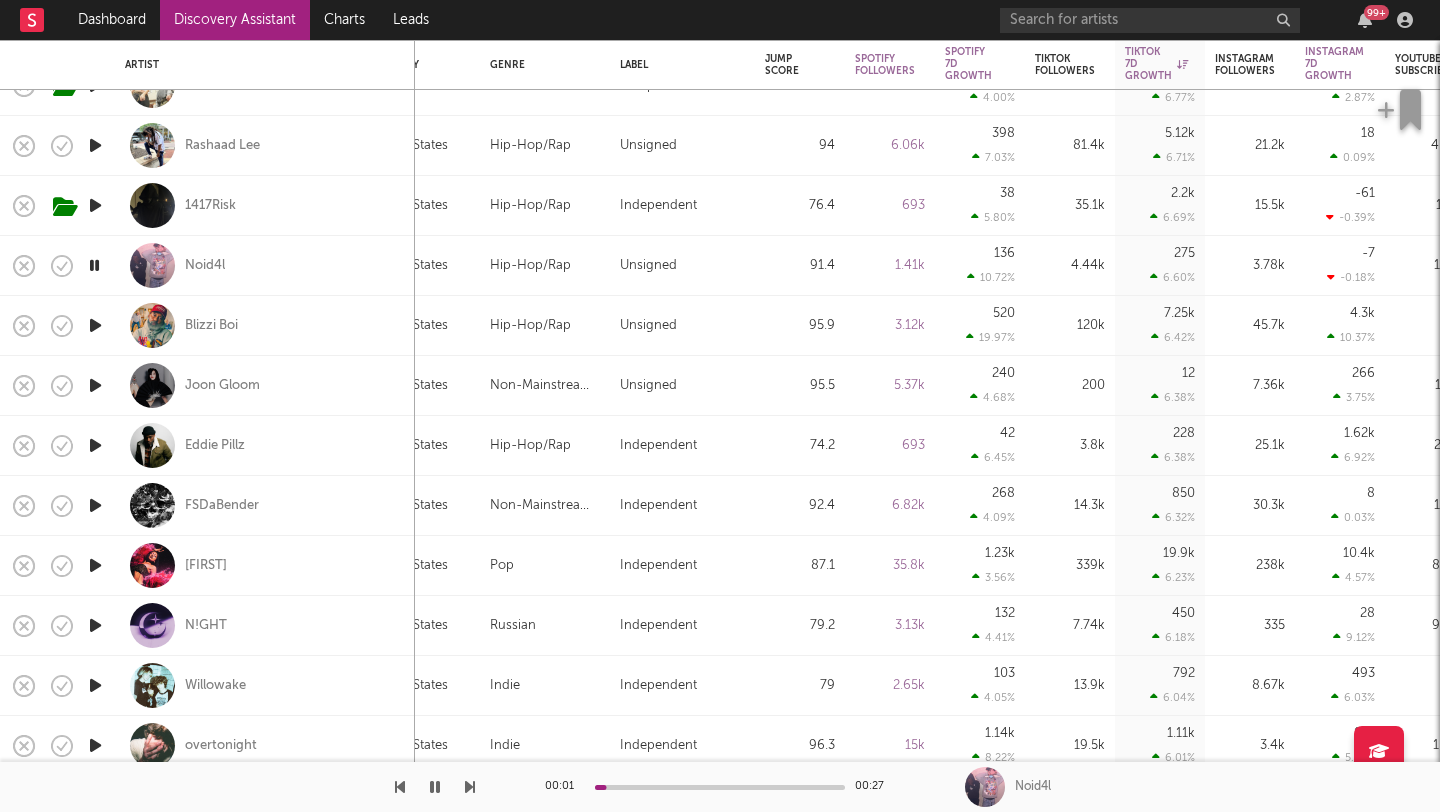click at bounding box center [95, 326] 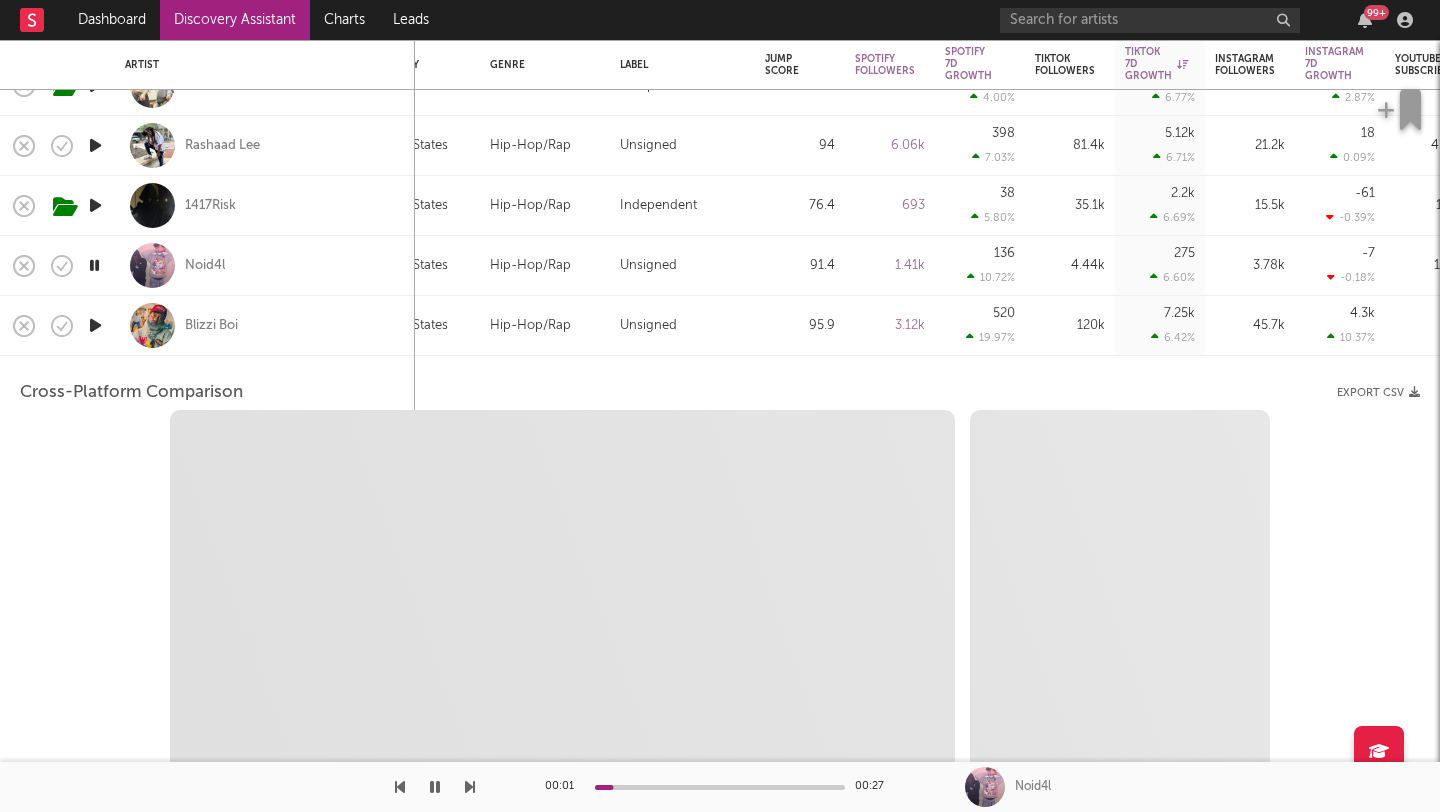 click at bounding box center [95, 325] 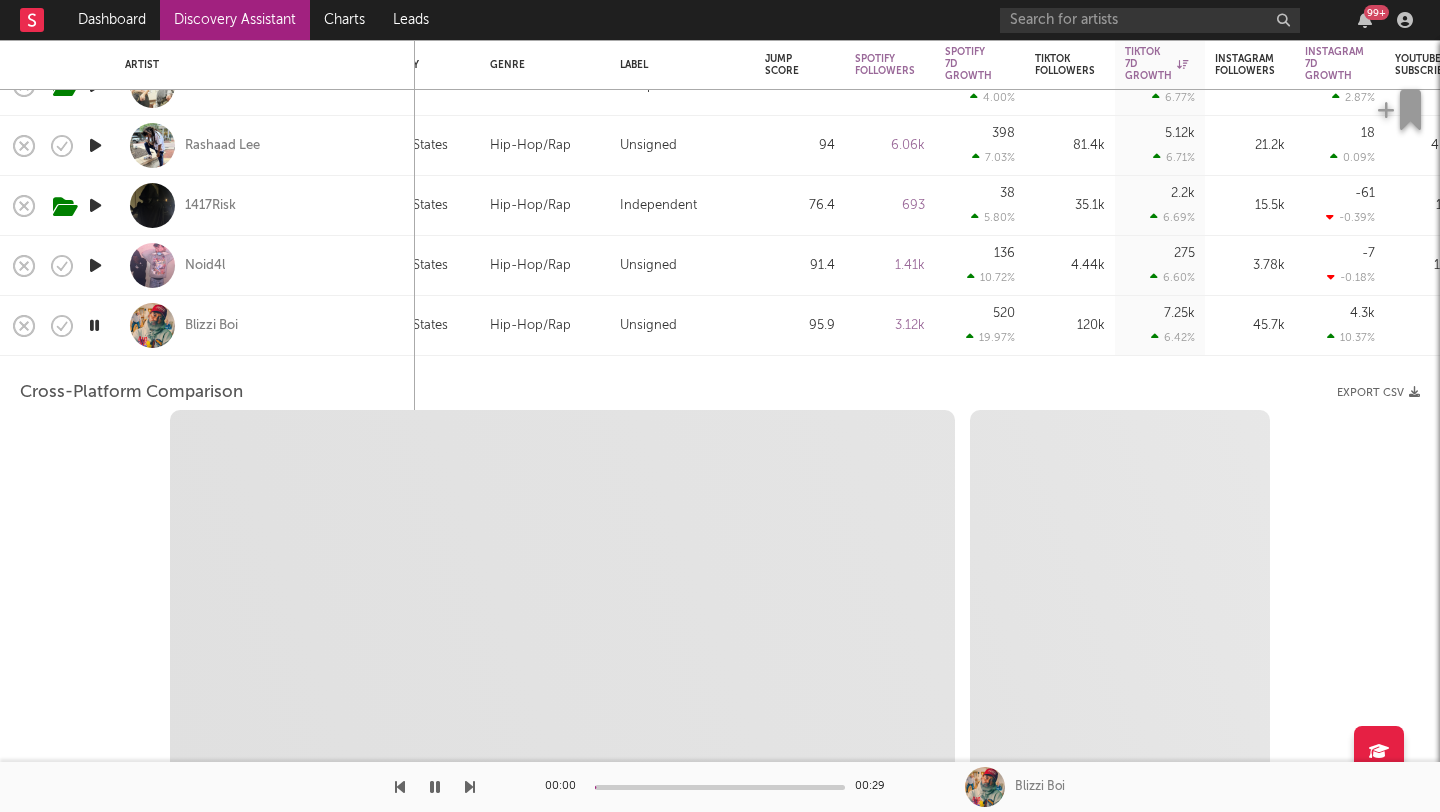 click at bounding box center [95, 326] 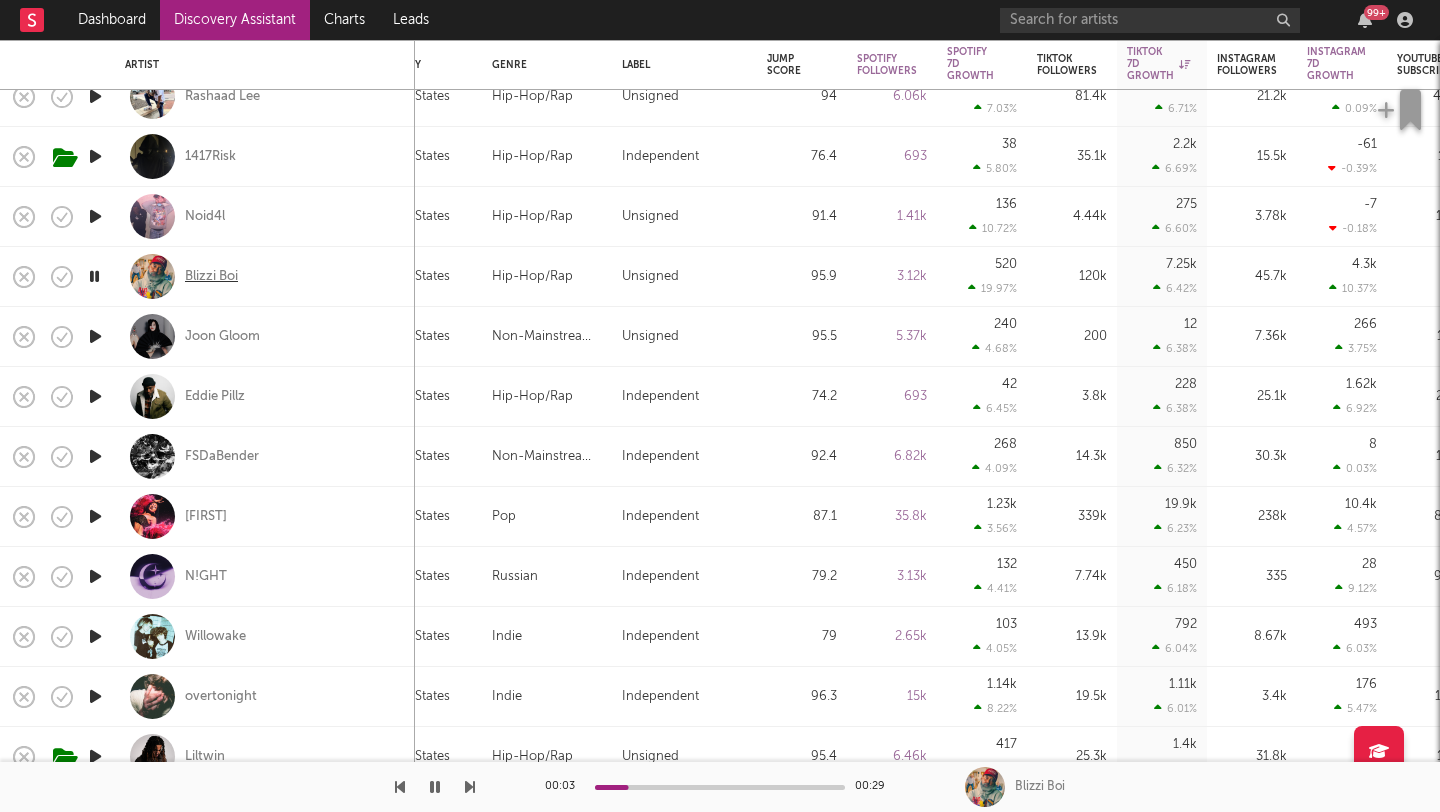 click on "Blizzi Boi" at bounding box center [211, 277] 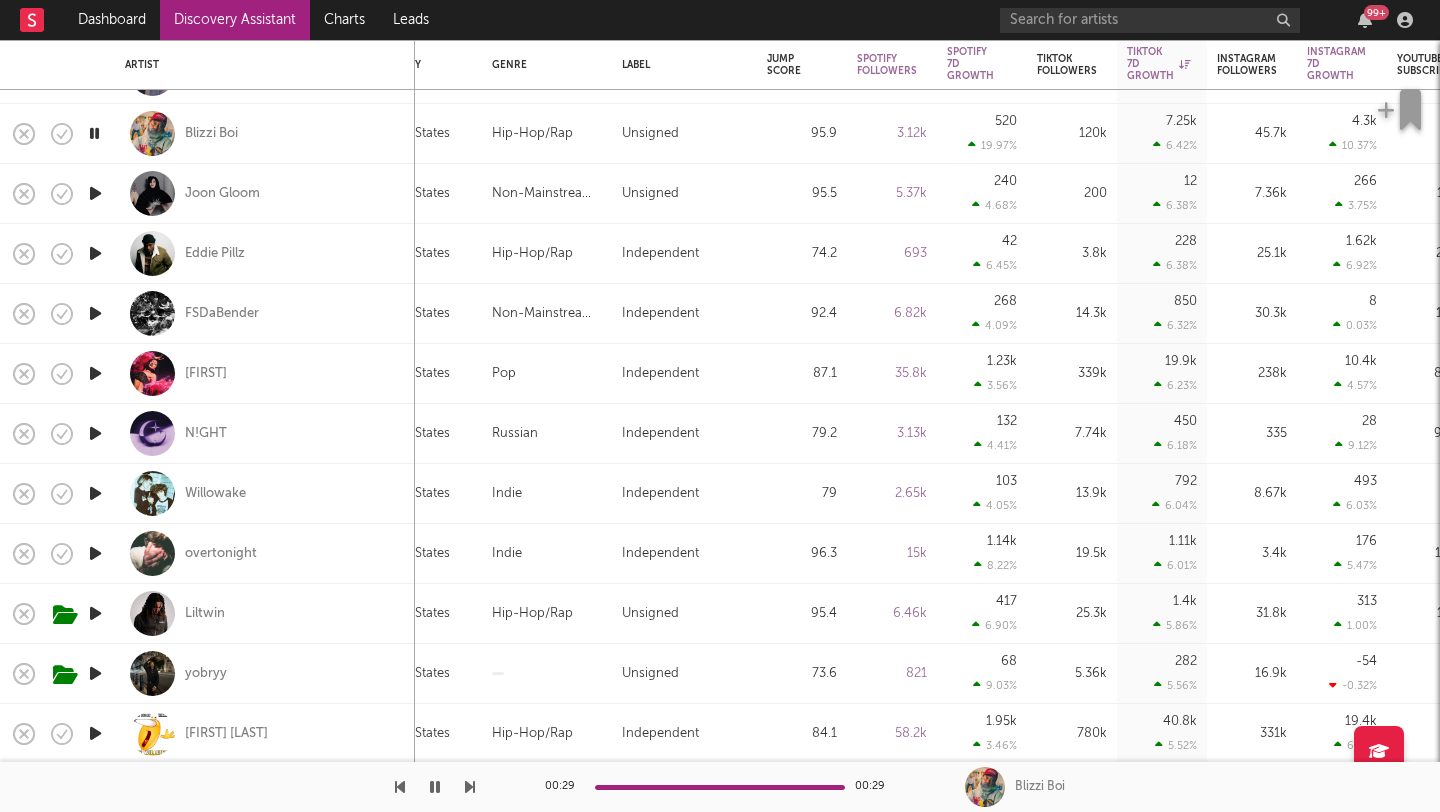 click at bounding box center [95, 373] 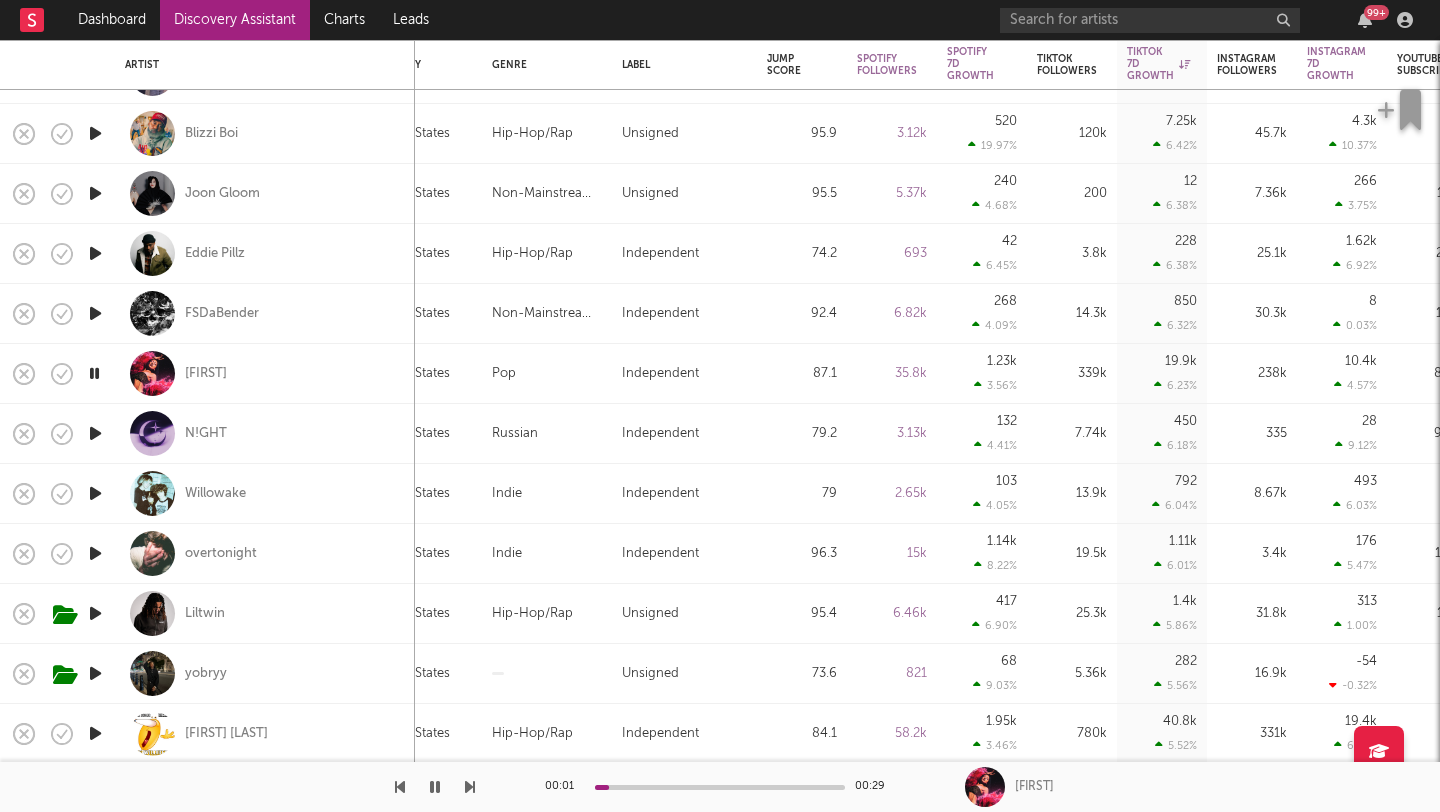 click at bounding box center [95, 313] 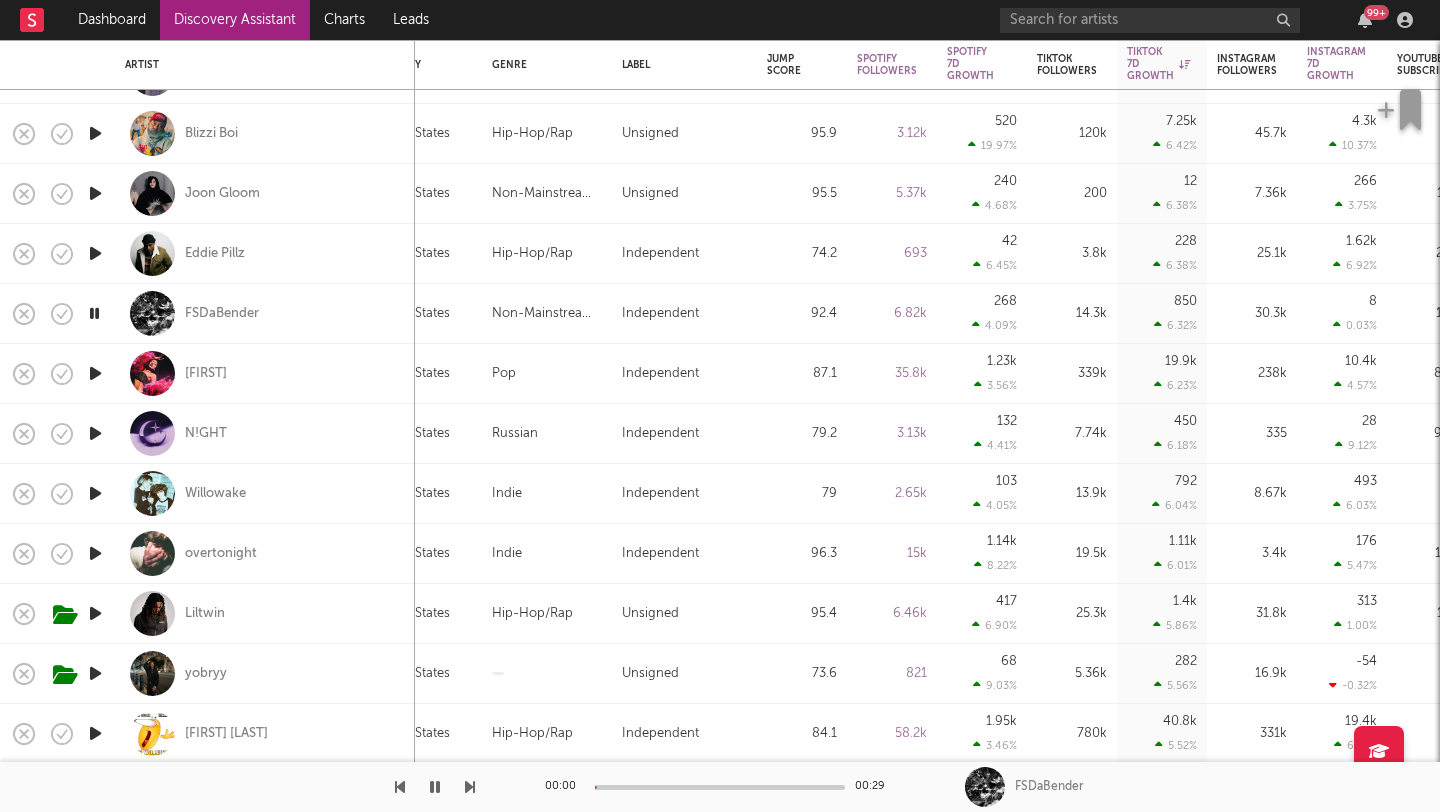 click at bounding box center [95, 254] 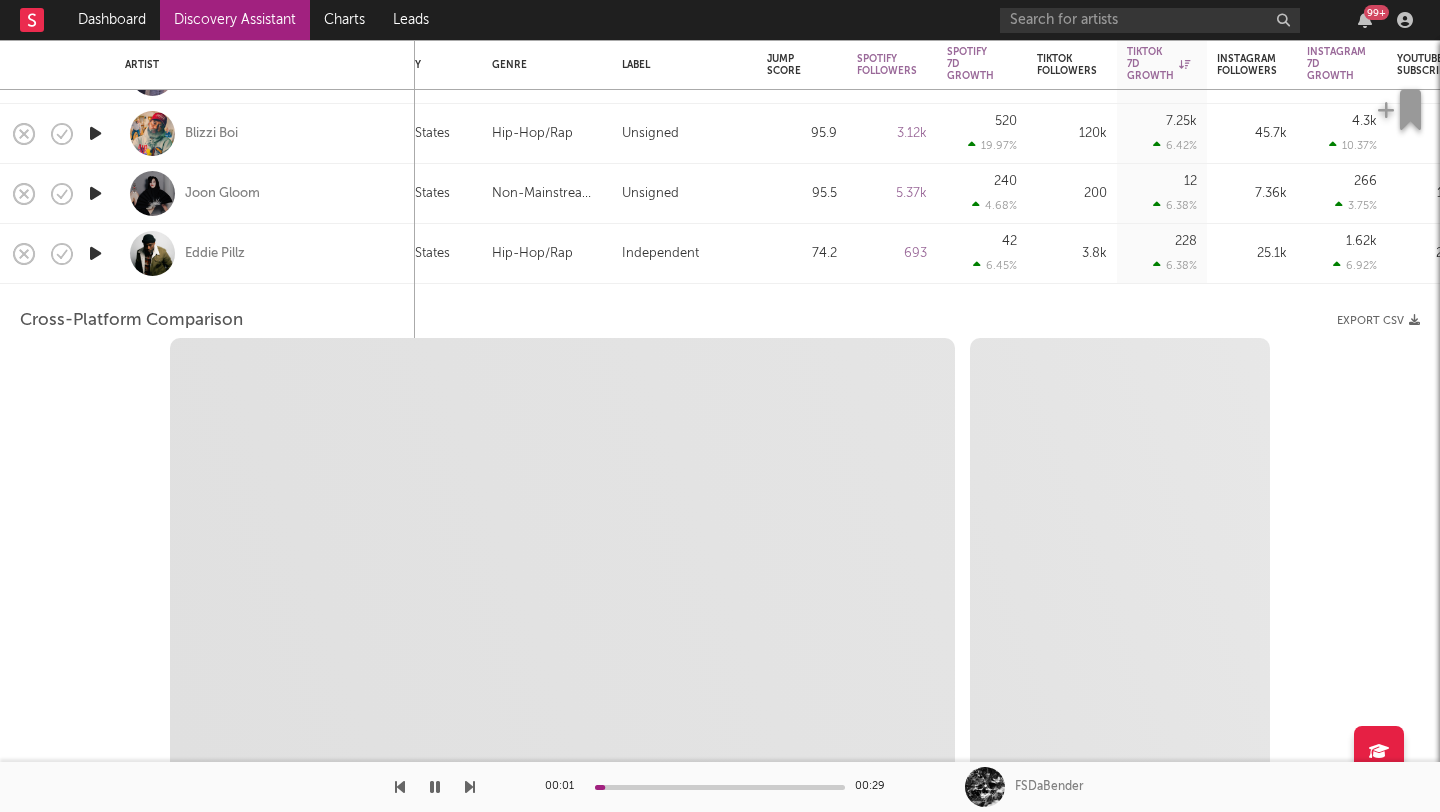 click at bounding box center [95, 253] 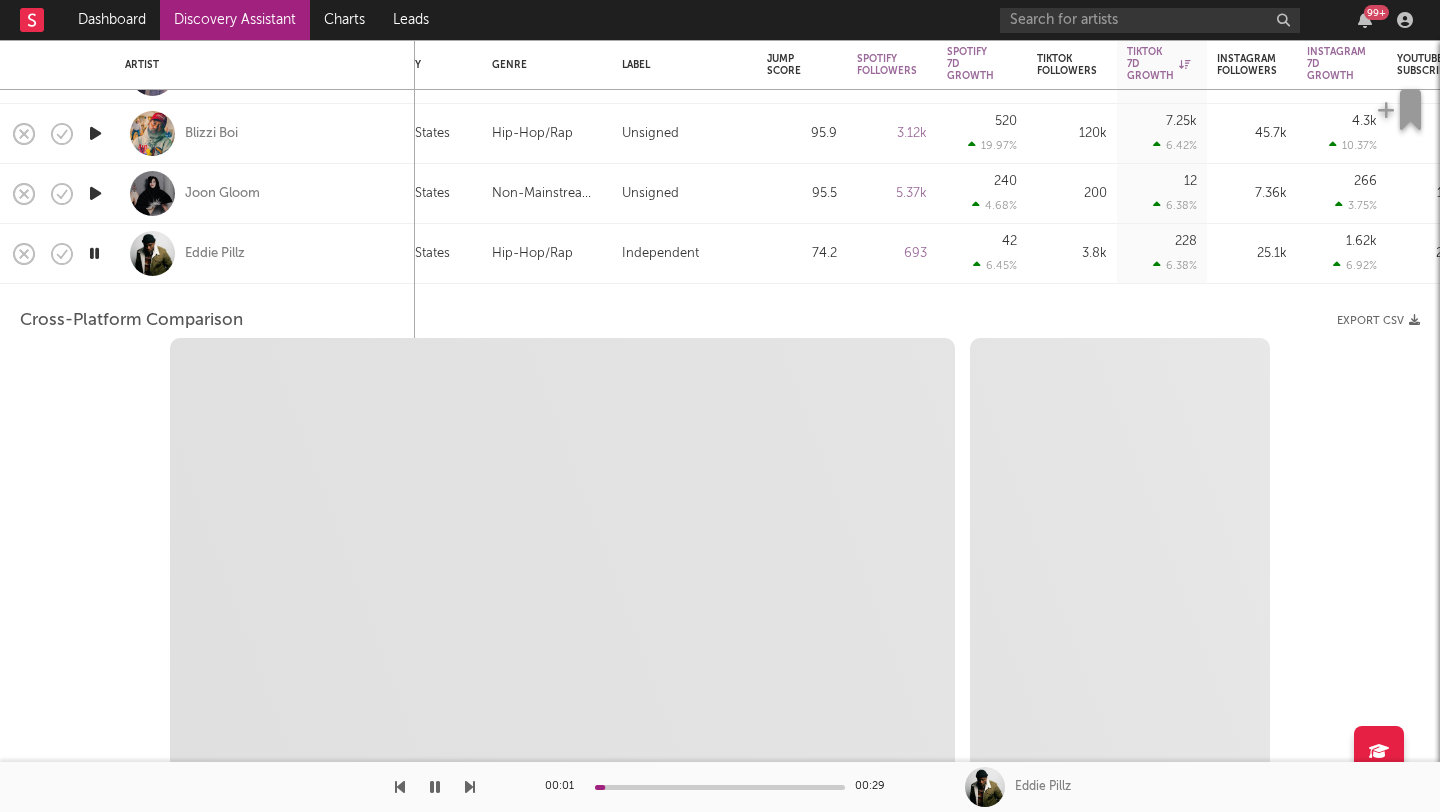 select on "1w" 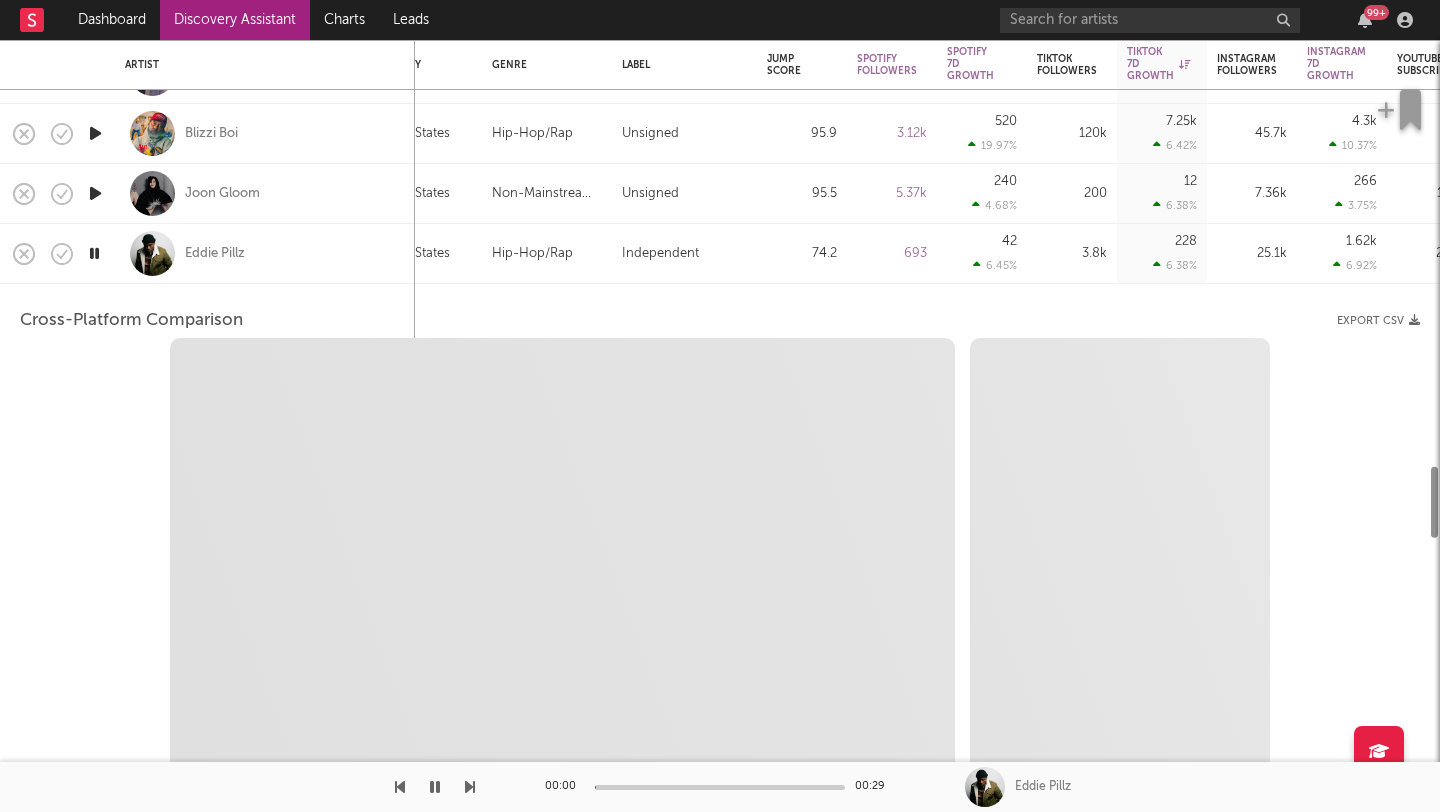 click at bounding box center (95, 254) 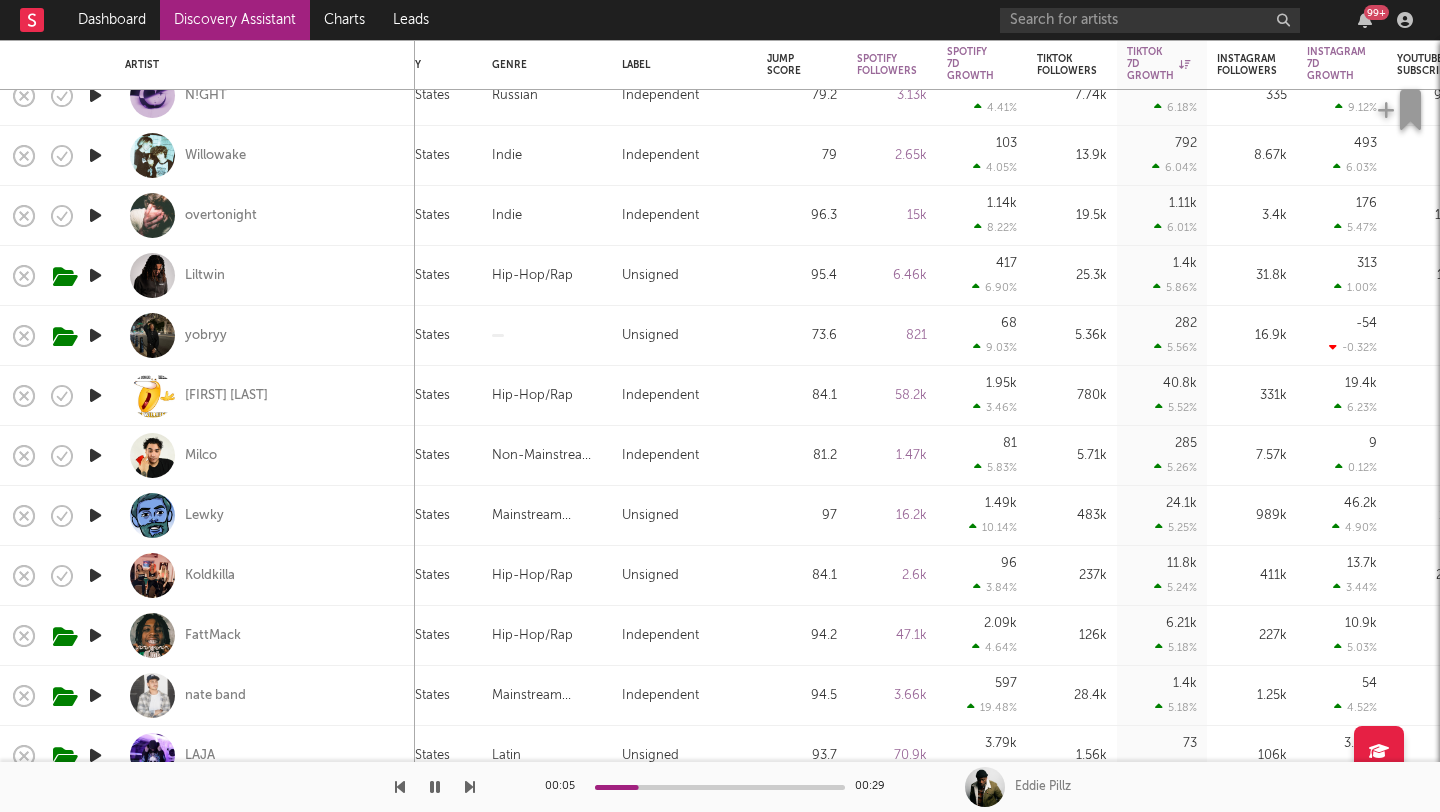 click at bounding box center (95, 275) 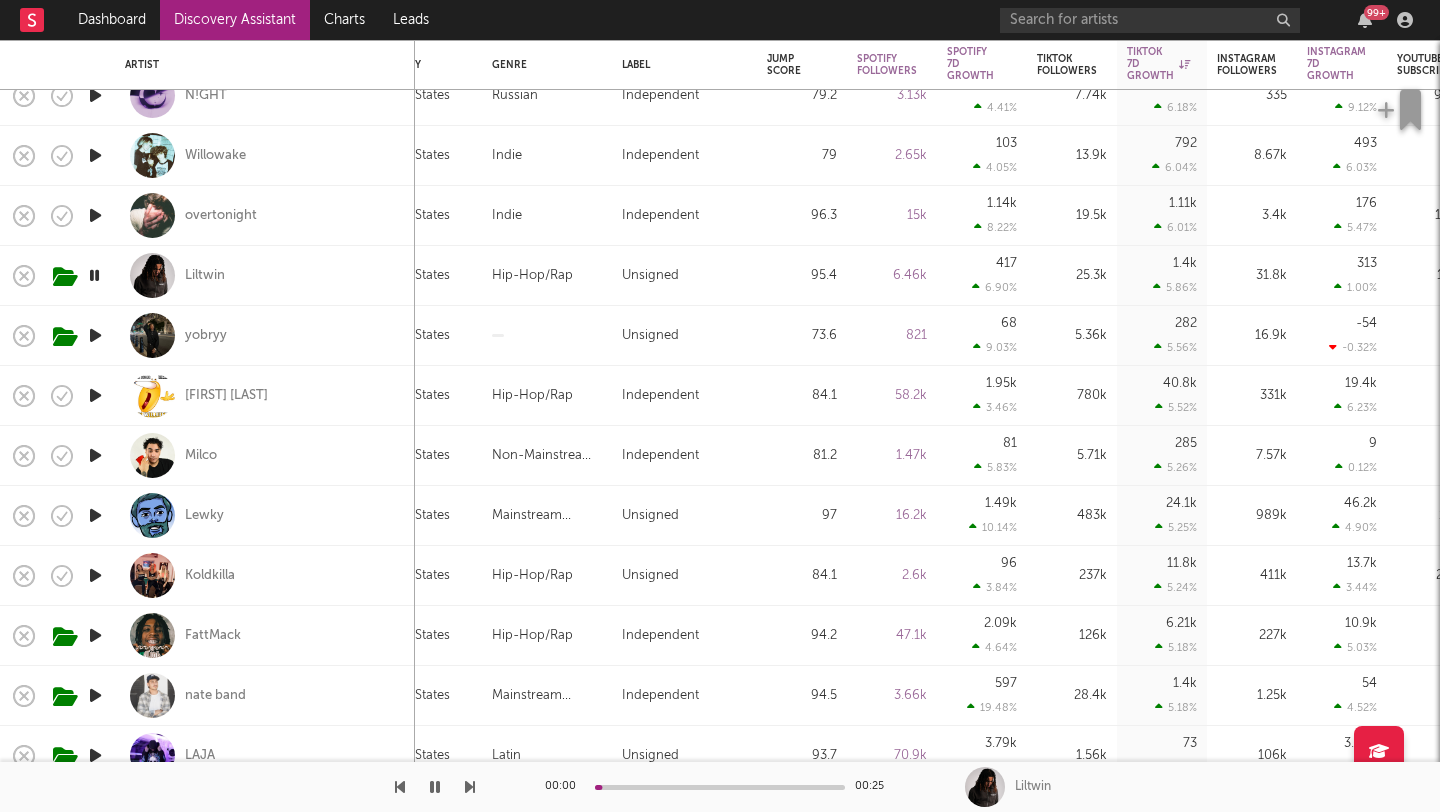 click at bounding box center [94, 275] 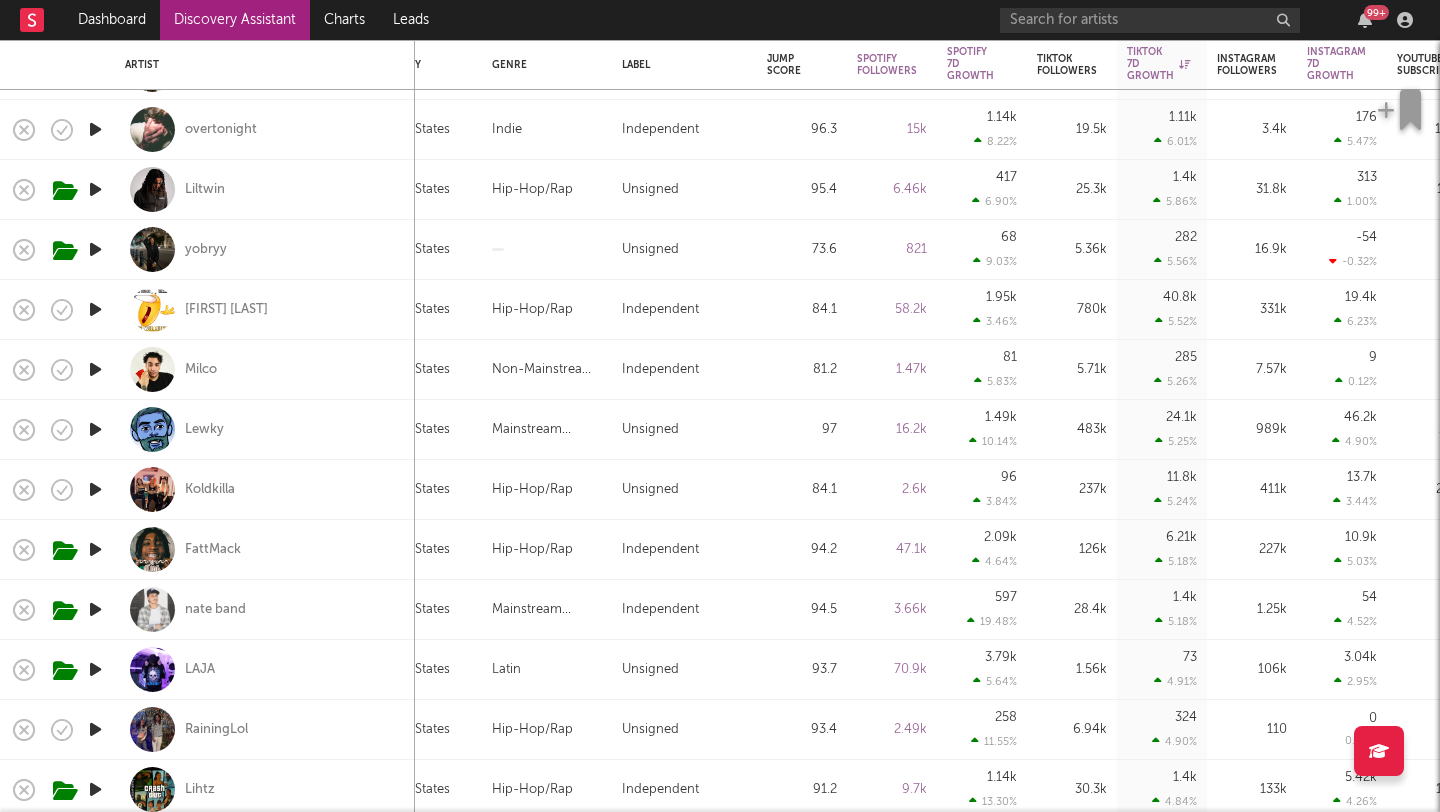 click at bounding box center [95, 309] 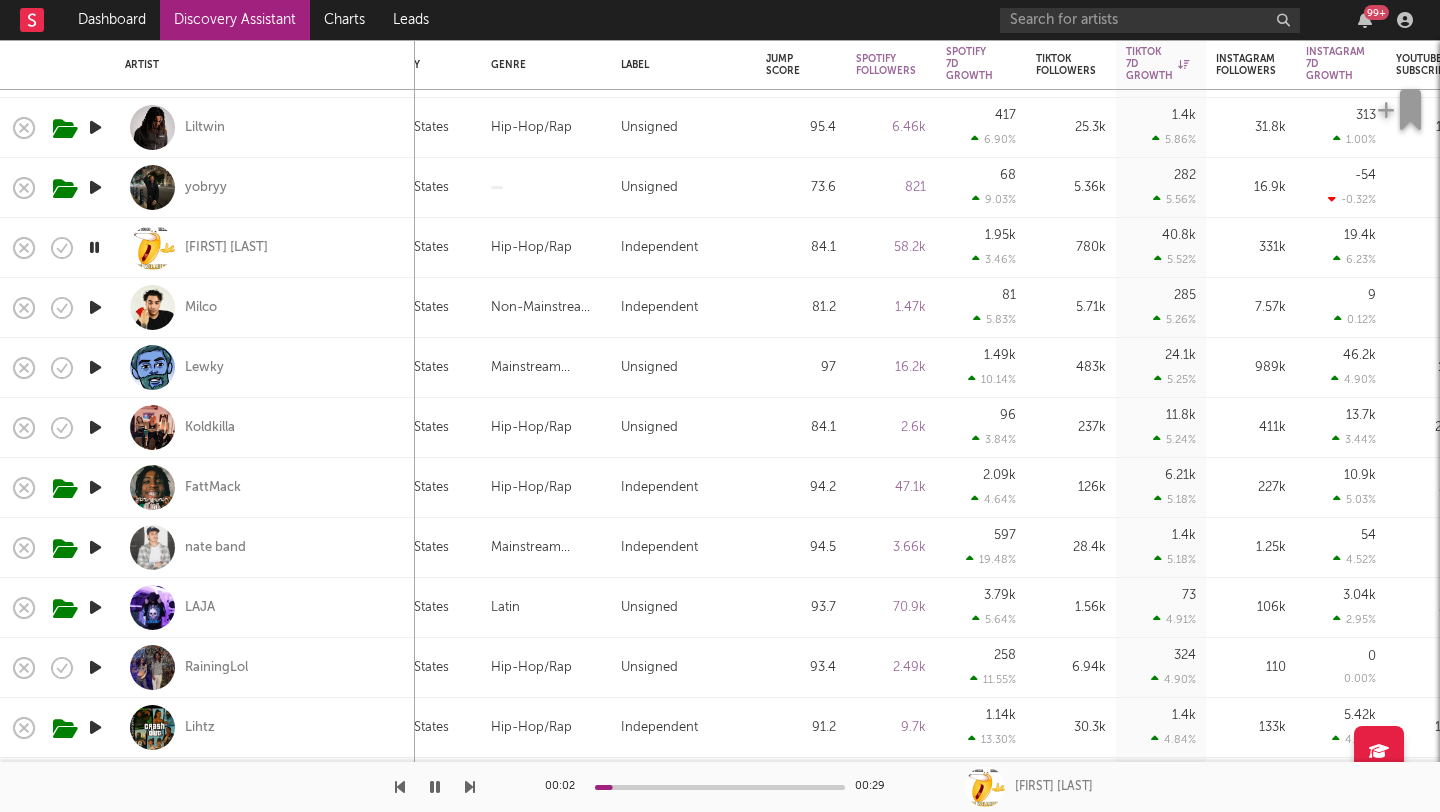 click at bounding box center [95, 307] 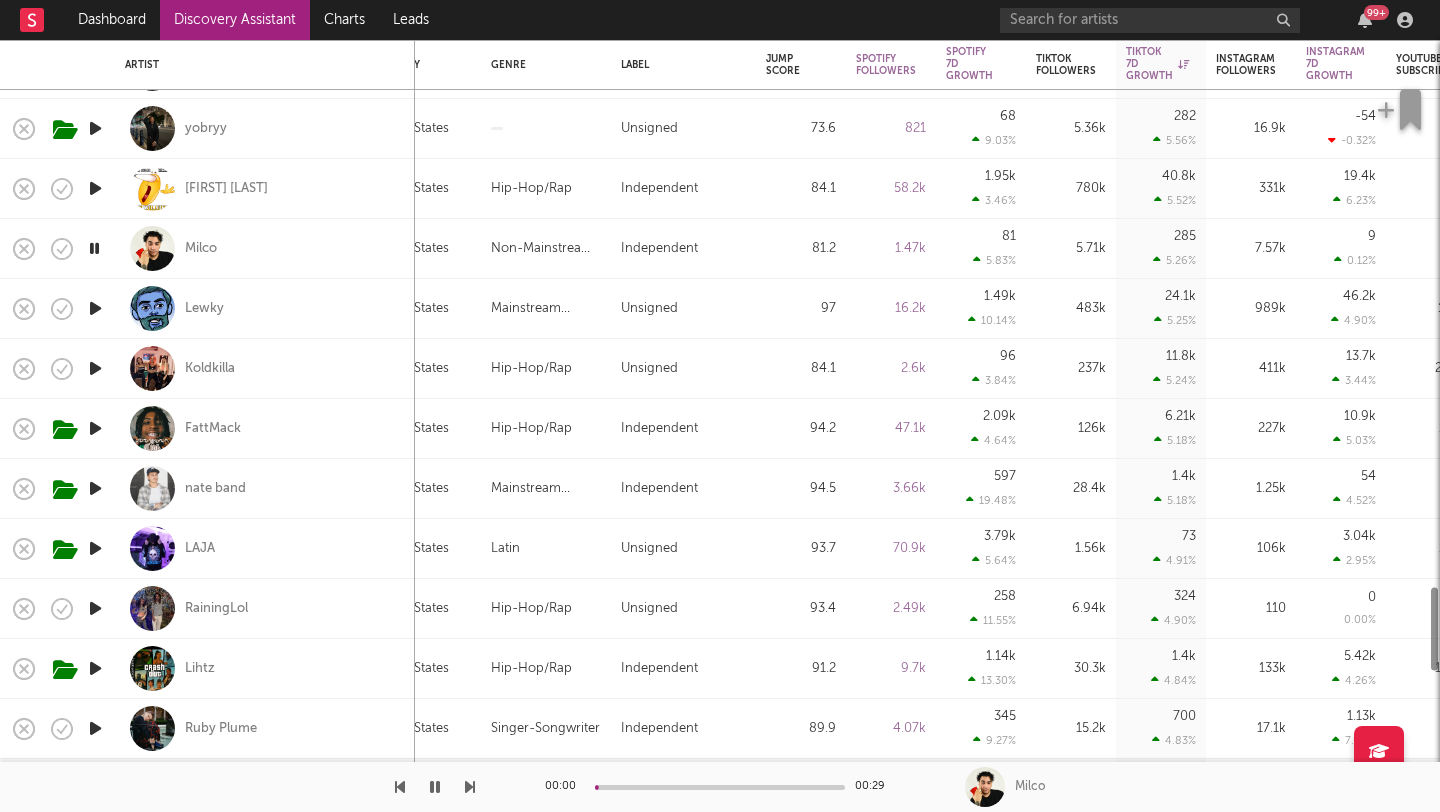 click at bounding box center [95, 308] 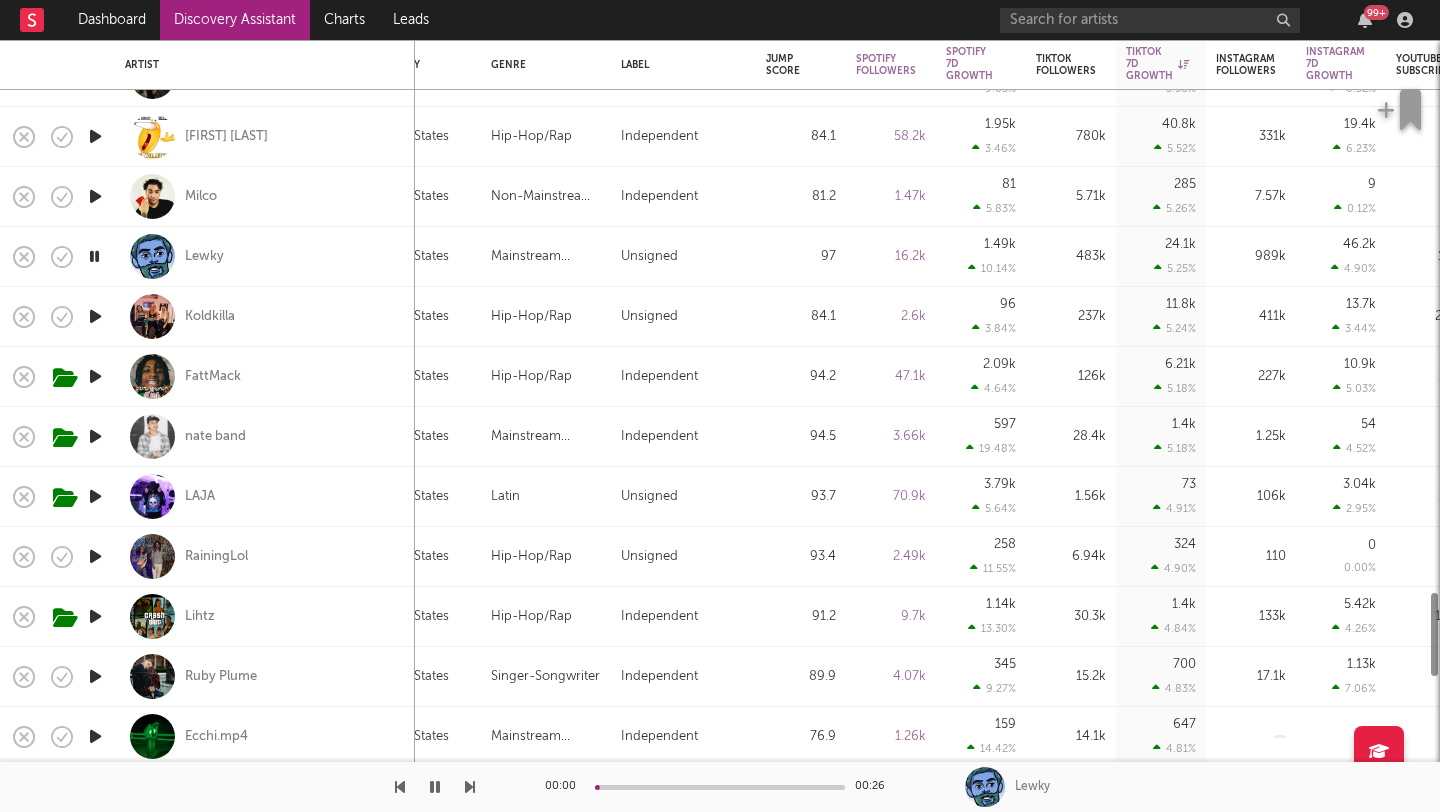 click at bounding box center (95, 316) 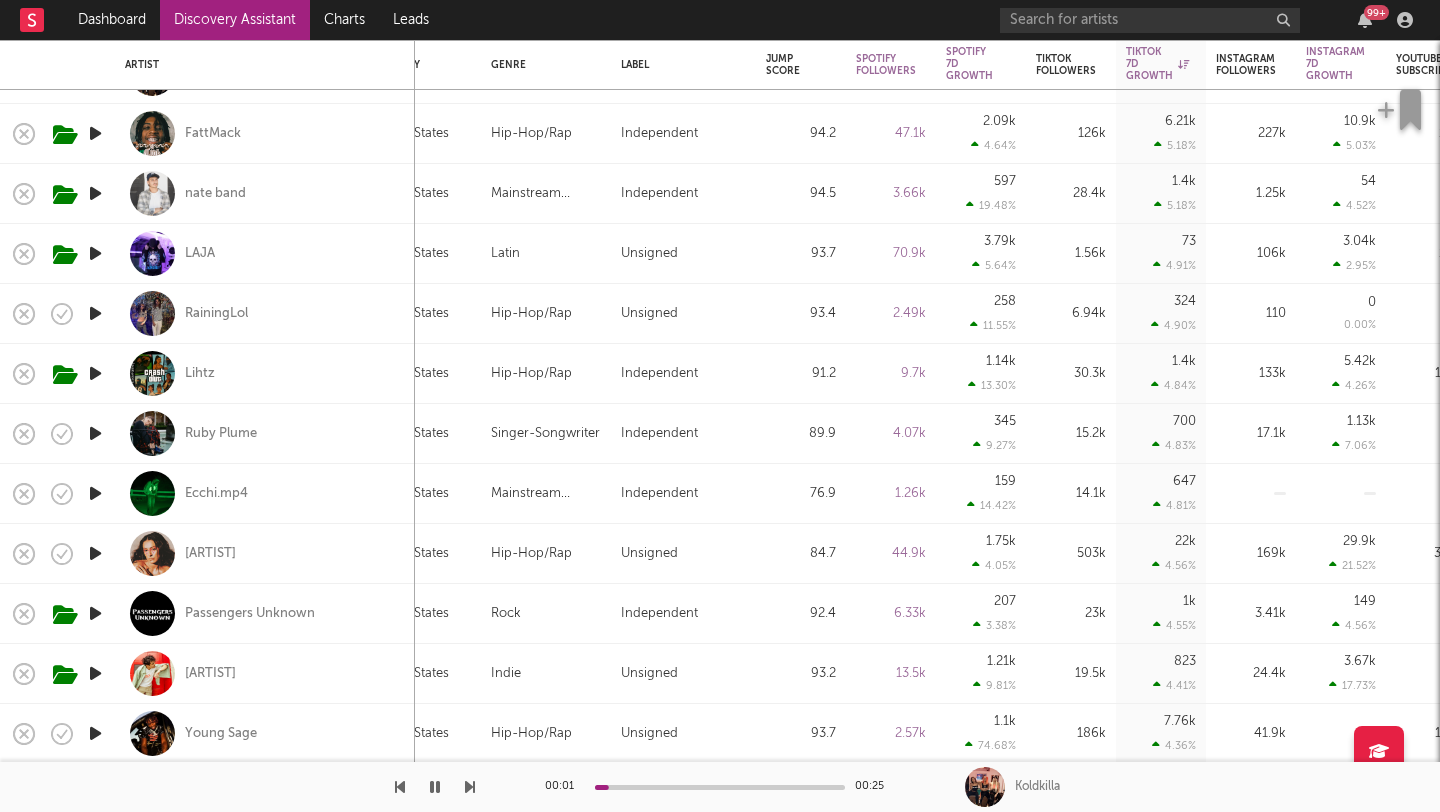 click at bounding box center [95, 313] 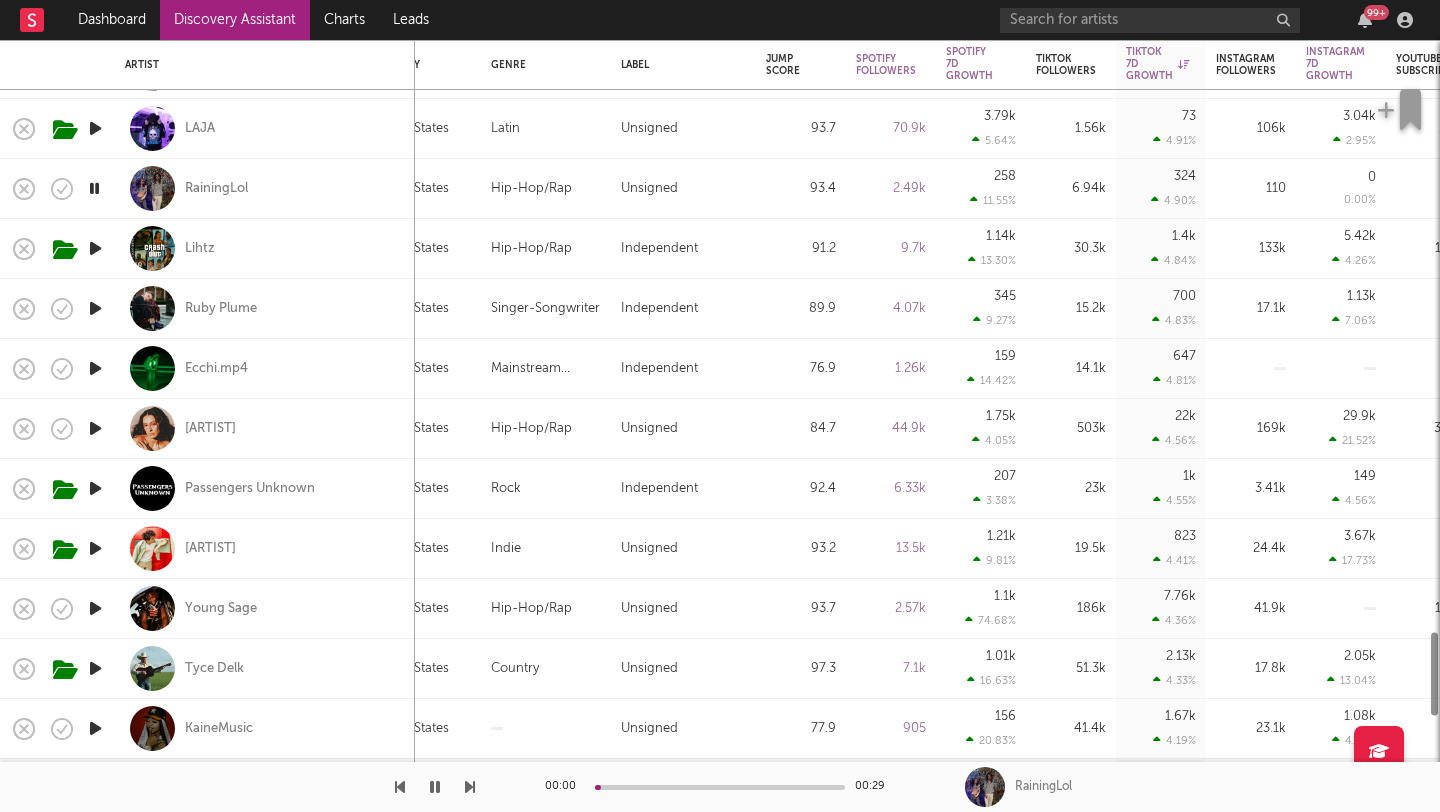 click at bounding box center (95, 308) 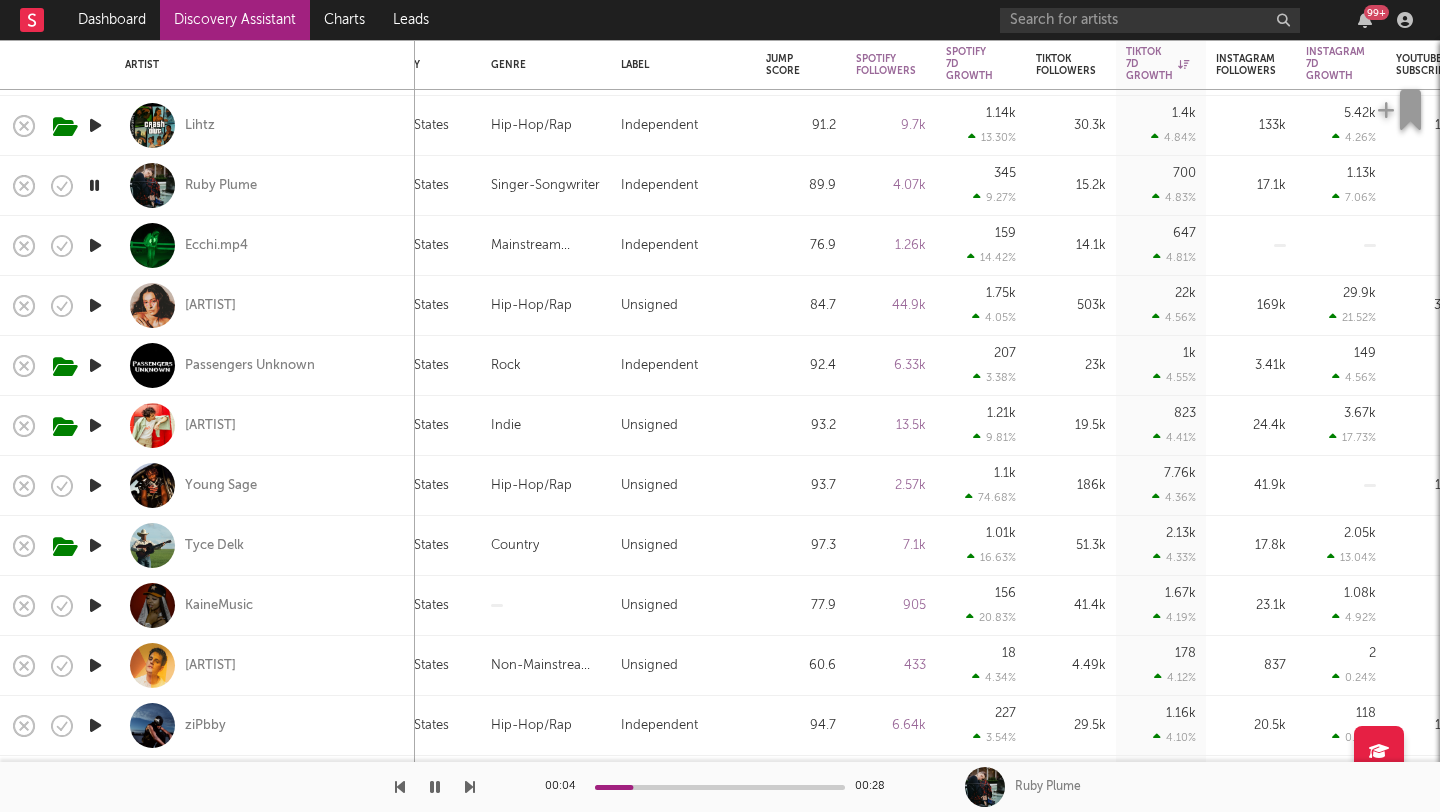drag, startPoint x: 95, startPoint y: 298, endPoint x: 92, endPoint y: 227, distance: 71.063354 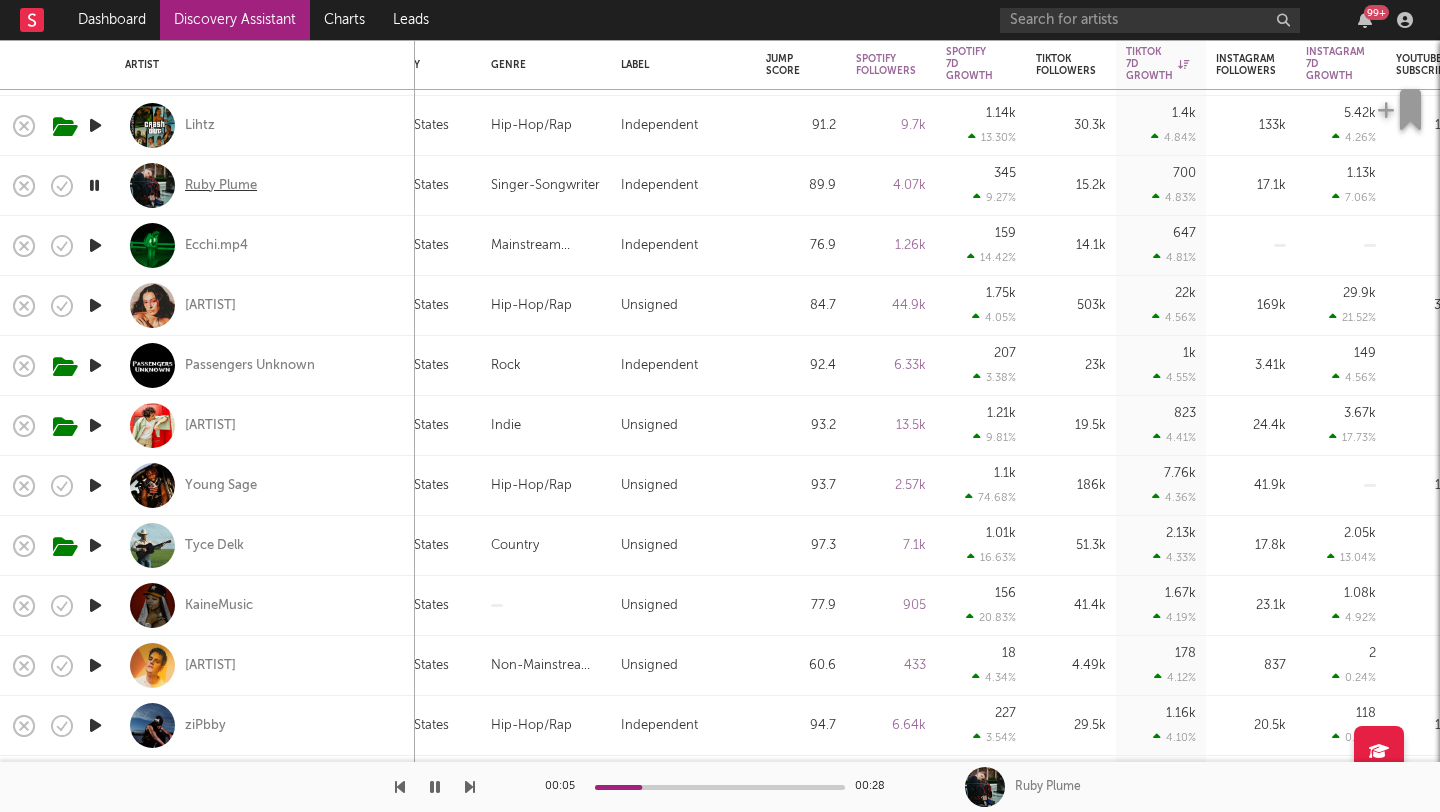 click on "Ruby Plume" at bounding box center [221, 186] 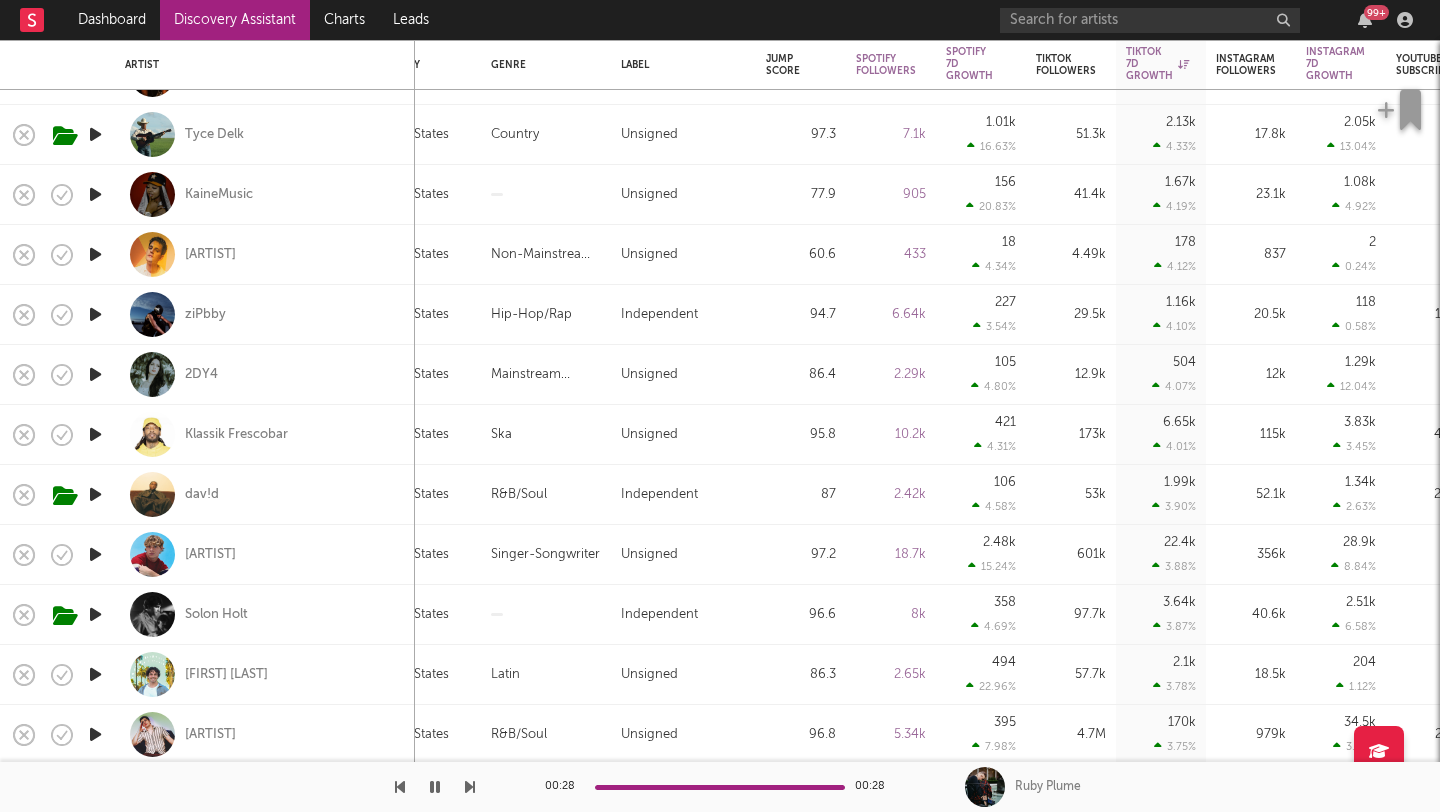 click on "Discovery Assistant" at bounding box center (235, 20) 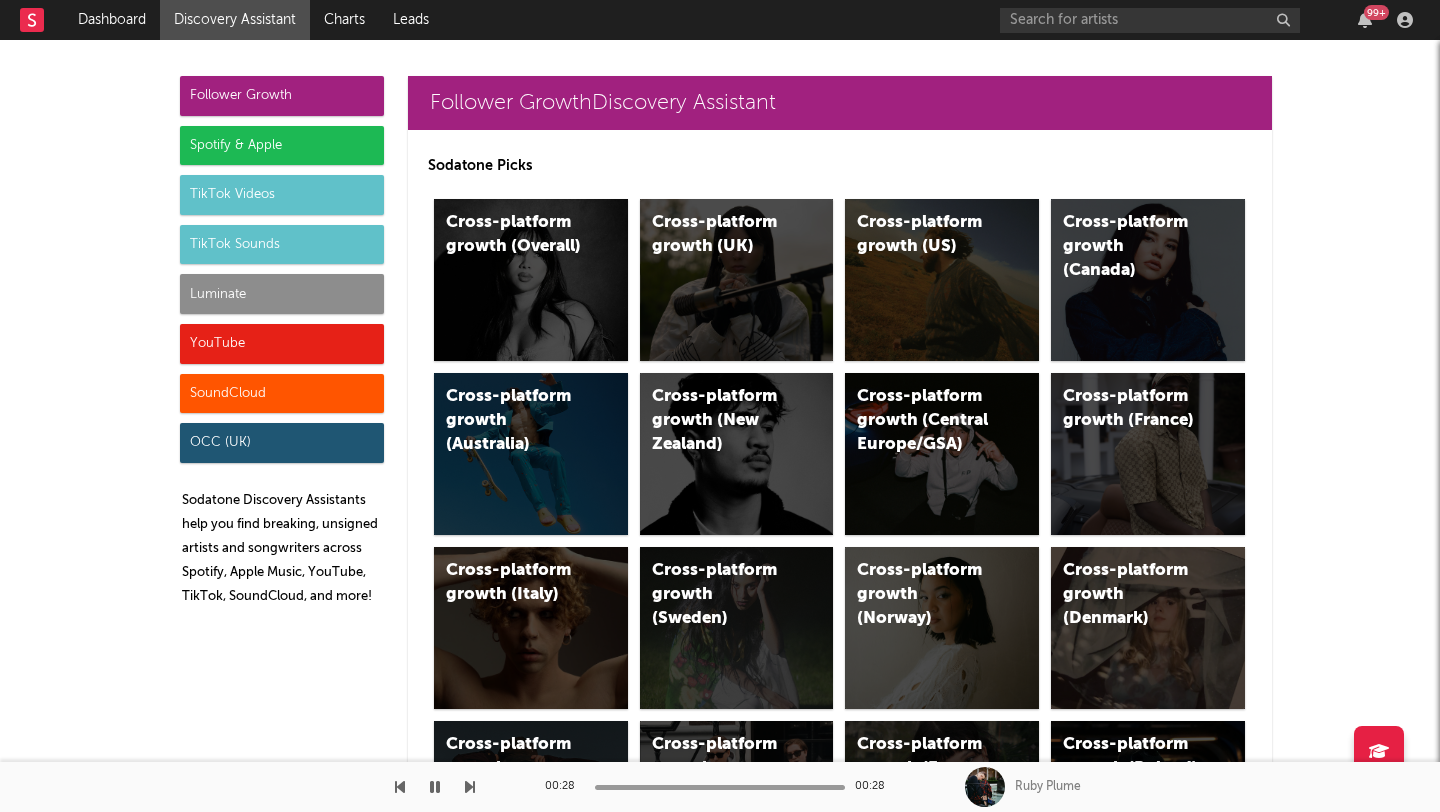 click on "Luminate" at bounding box center [282, 294] 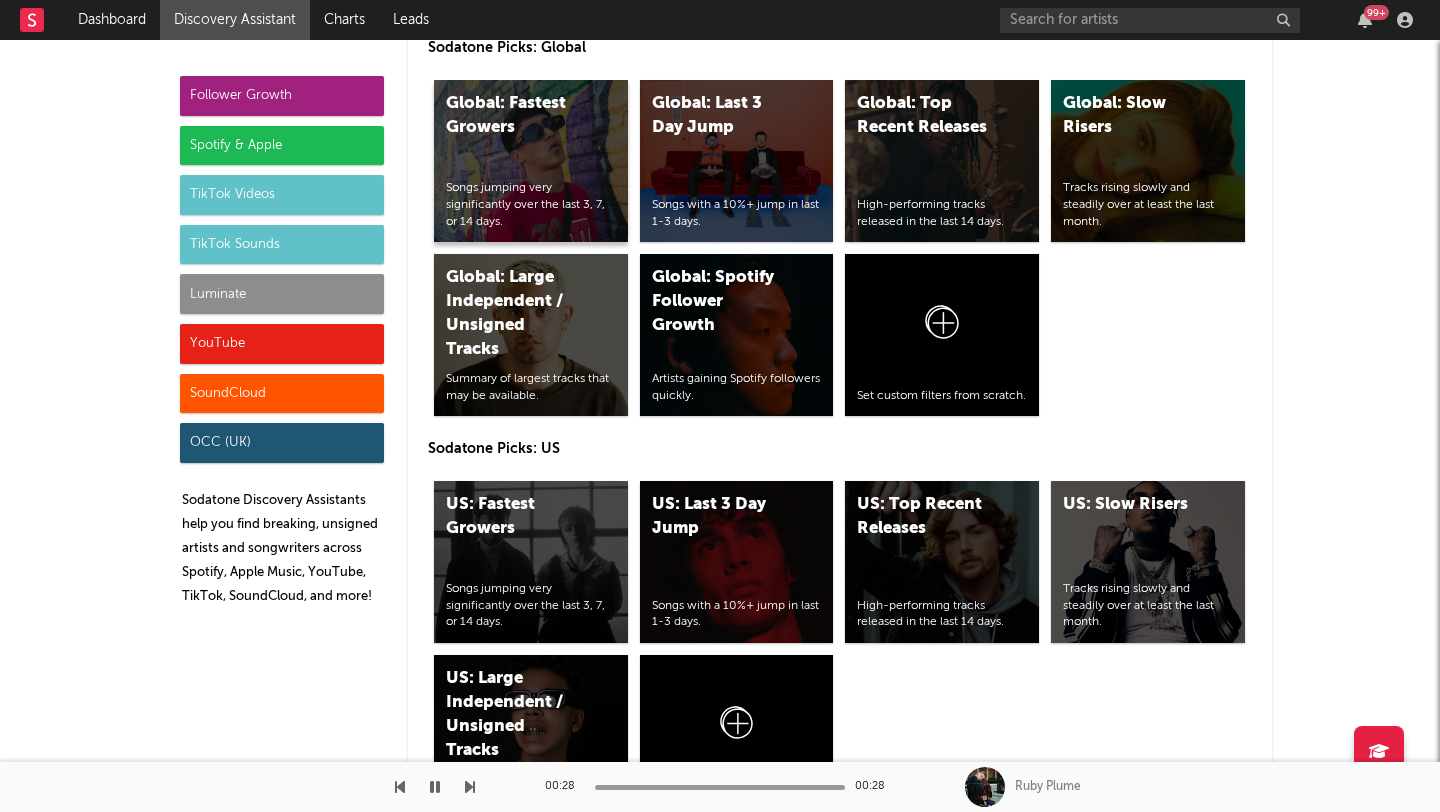 scroll, scrollTop: 8842, scrollLeft: 0, axis: vertical 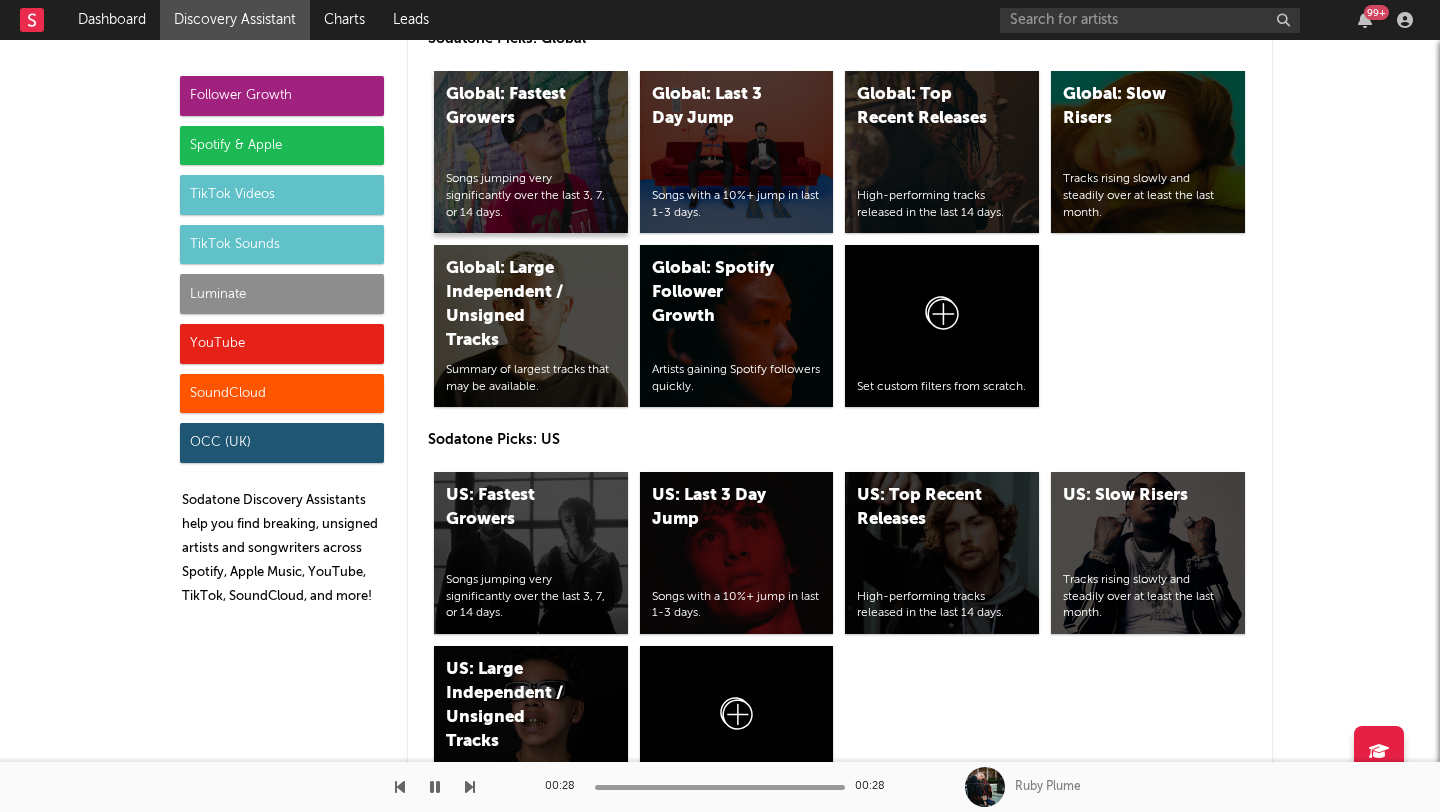 click on "Global: Fastest Growers Songs jumping very significantly over the last 3, 7, or 14 days." at bounding box center [531, 152] 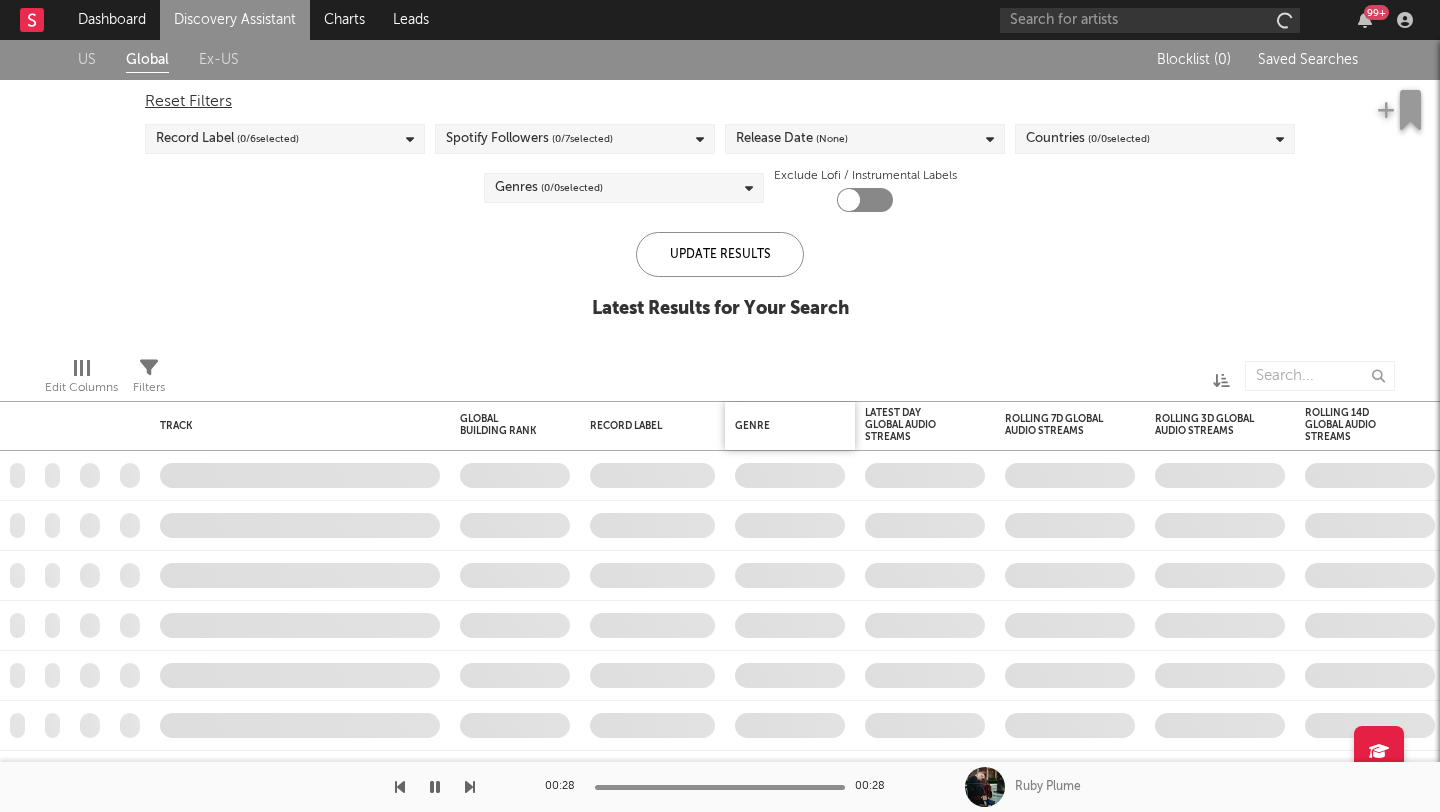 checkbox on "true" 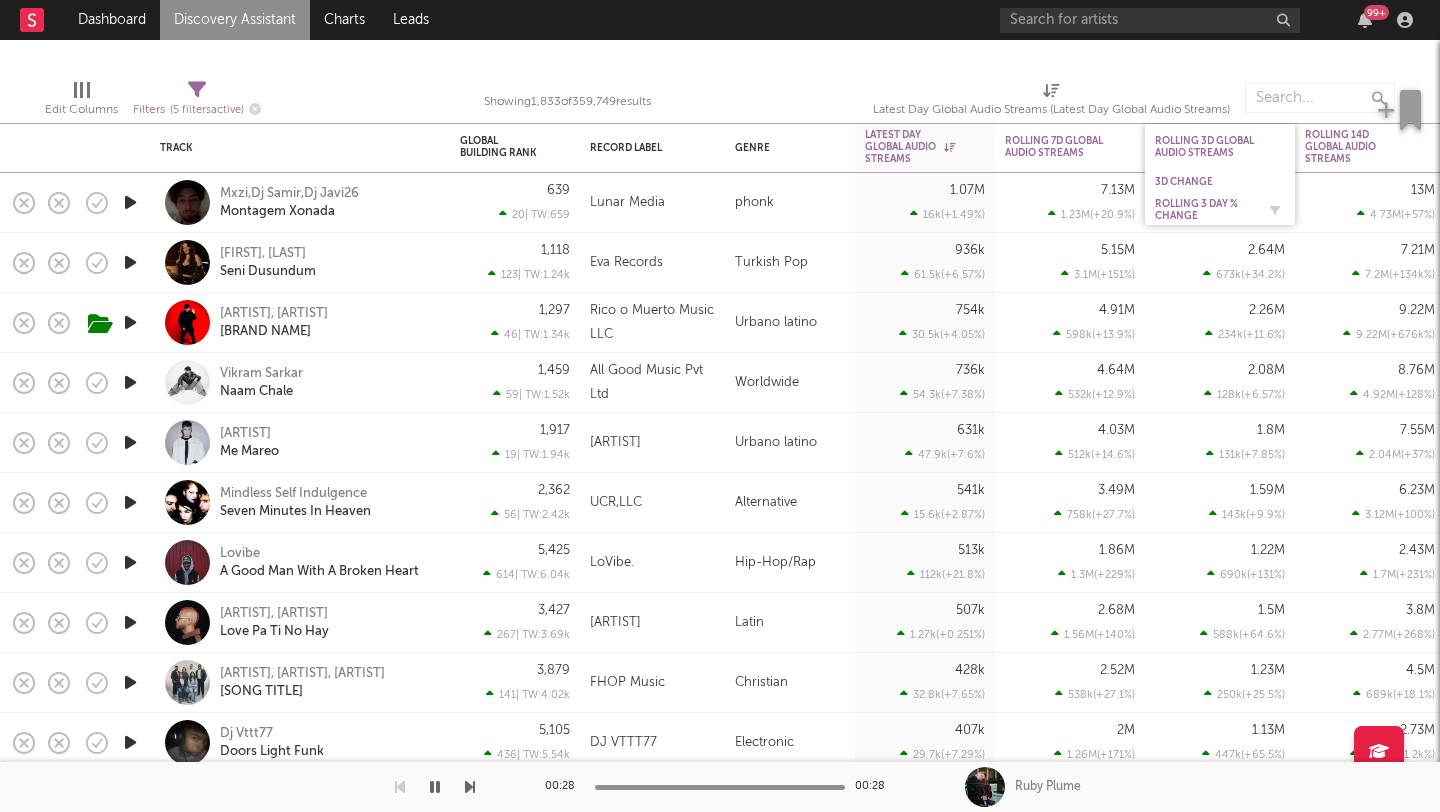 click on "Rolling 3 Day % Change" at bounding box center (1205, 210) 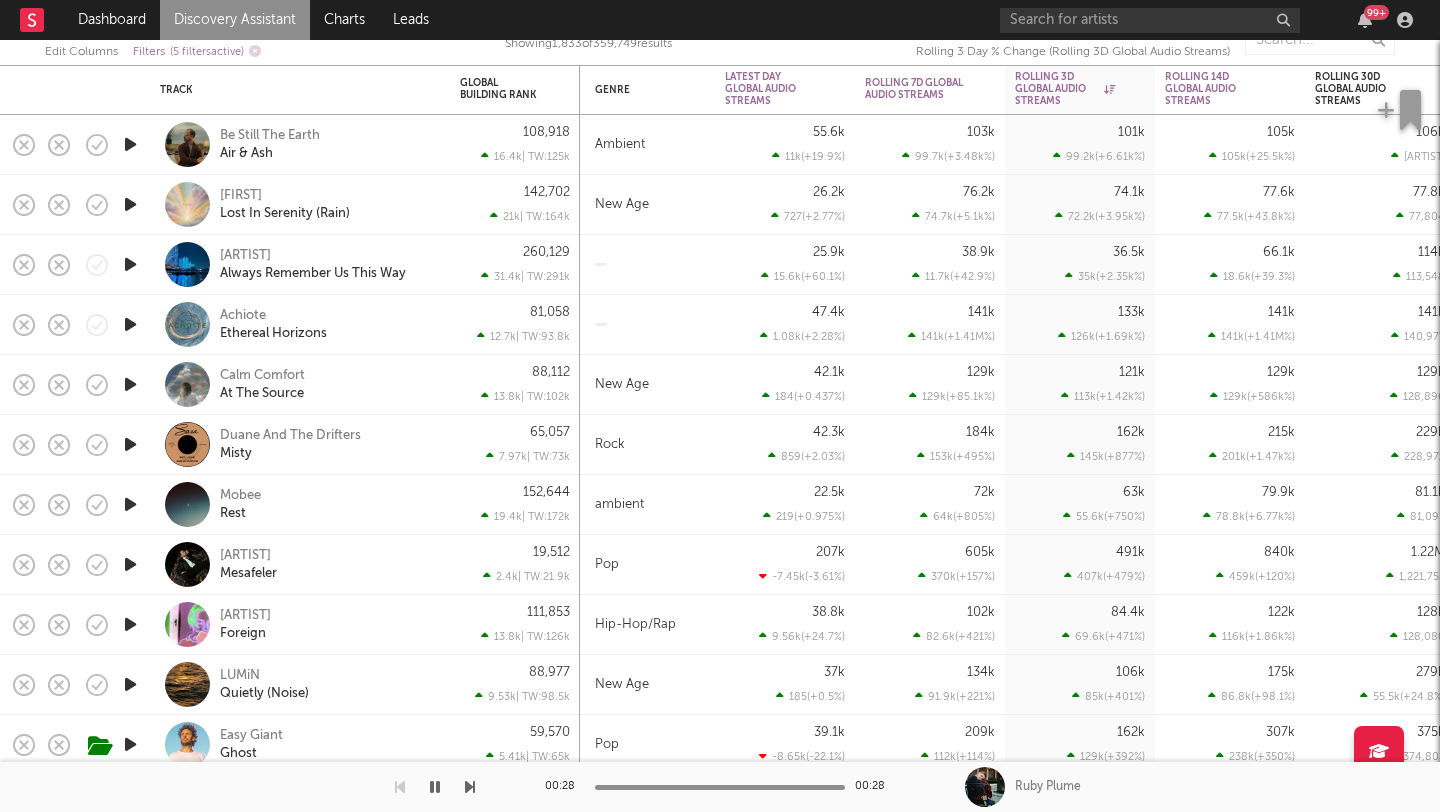 click at bounding box center (130, 144) 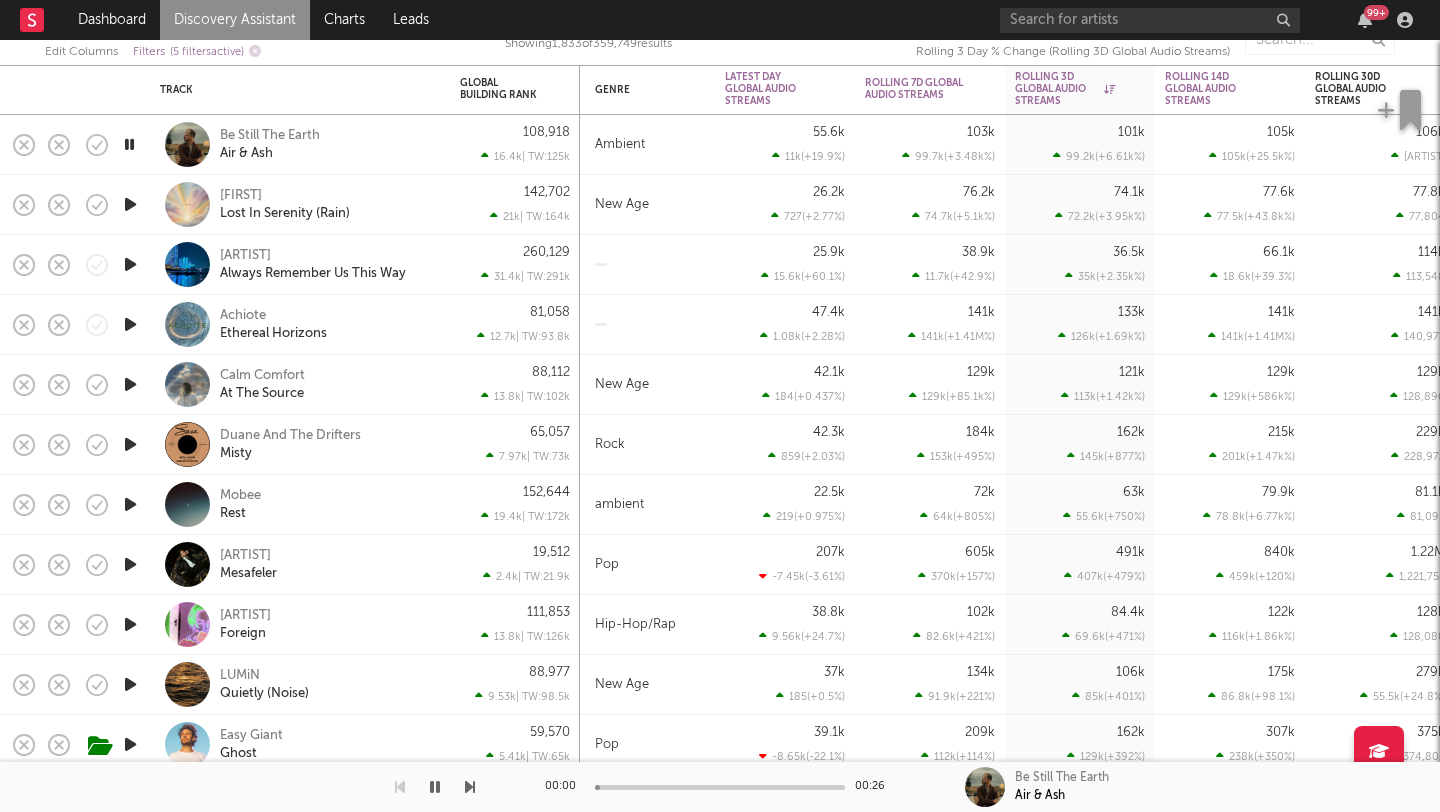 click at bounding box center (130, 204) 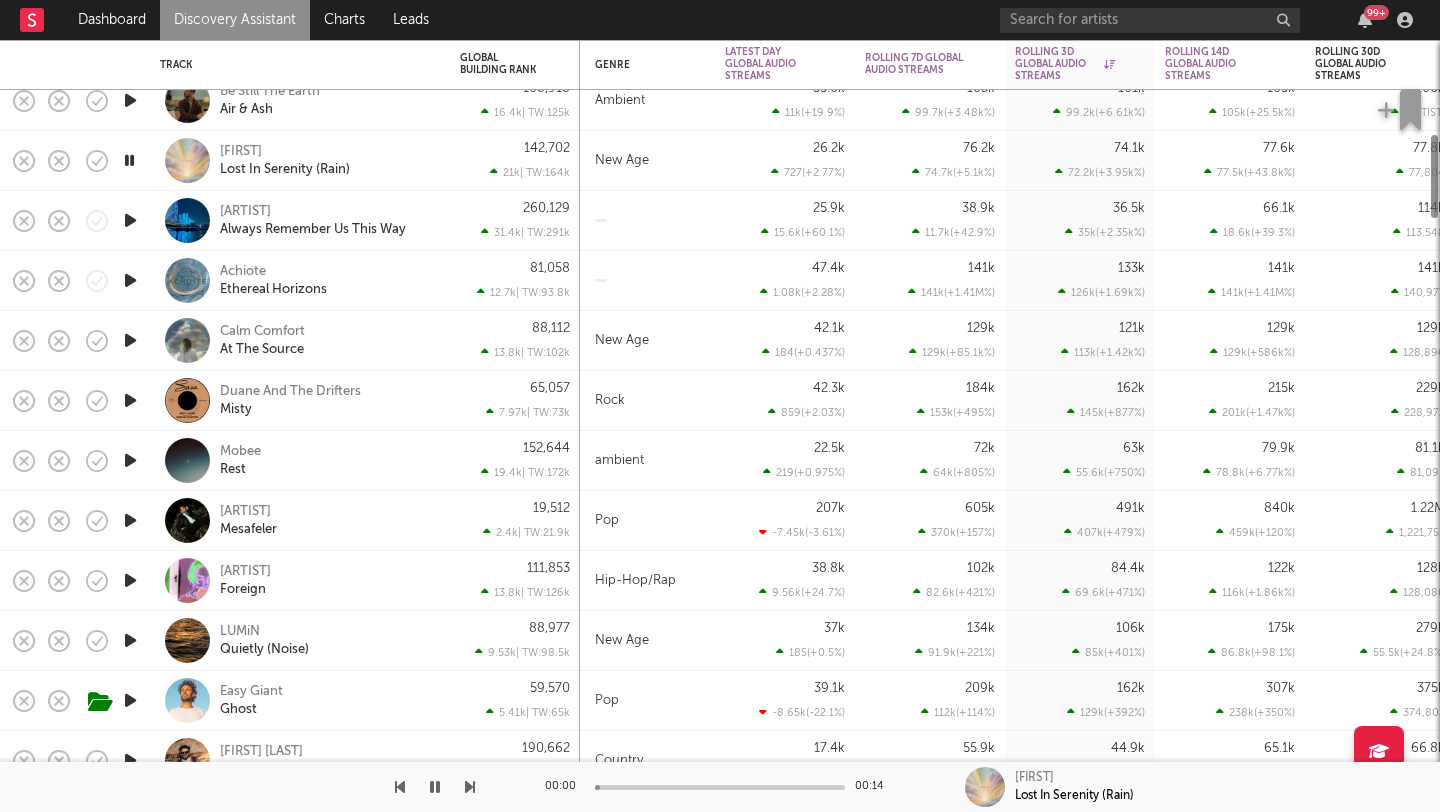 click at bounding box center [130, 220] 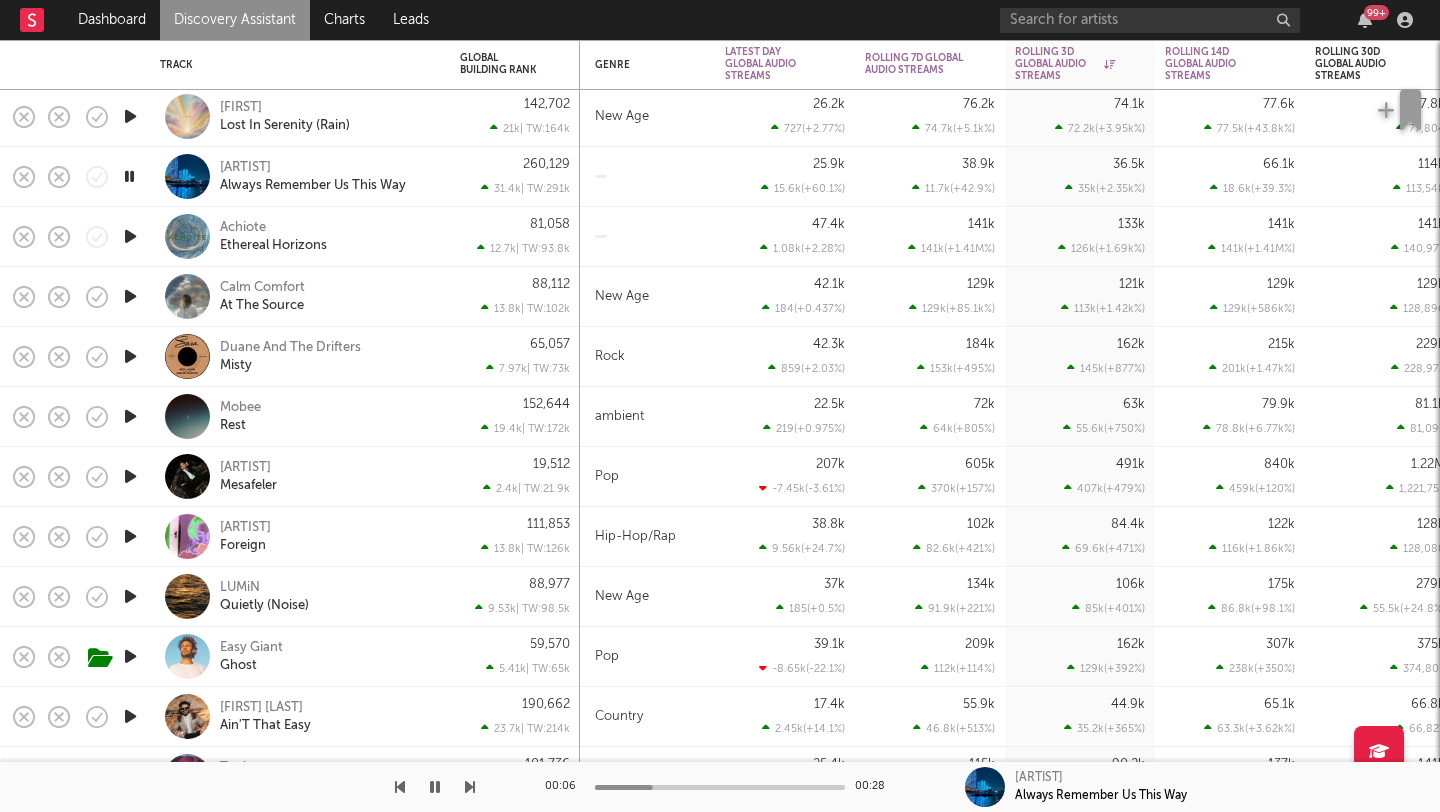 click at bounding box center [129, 176] 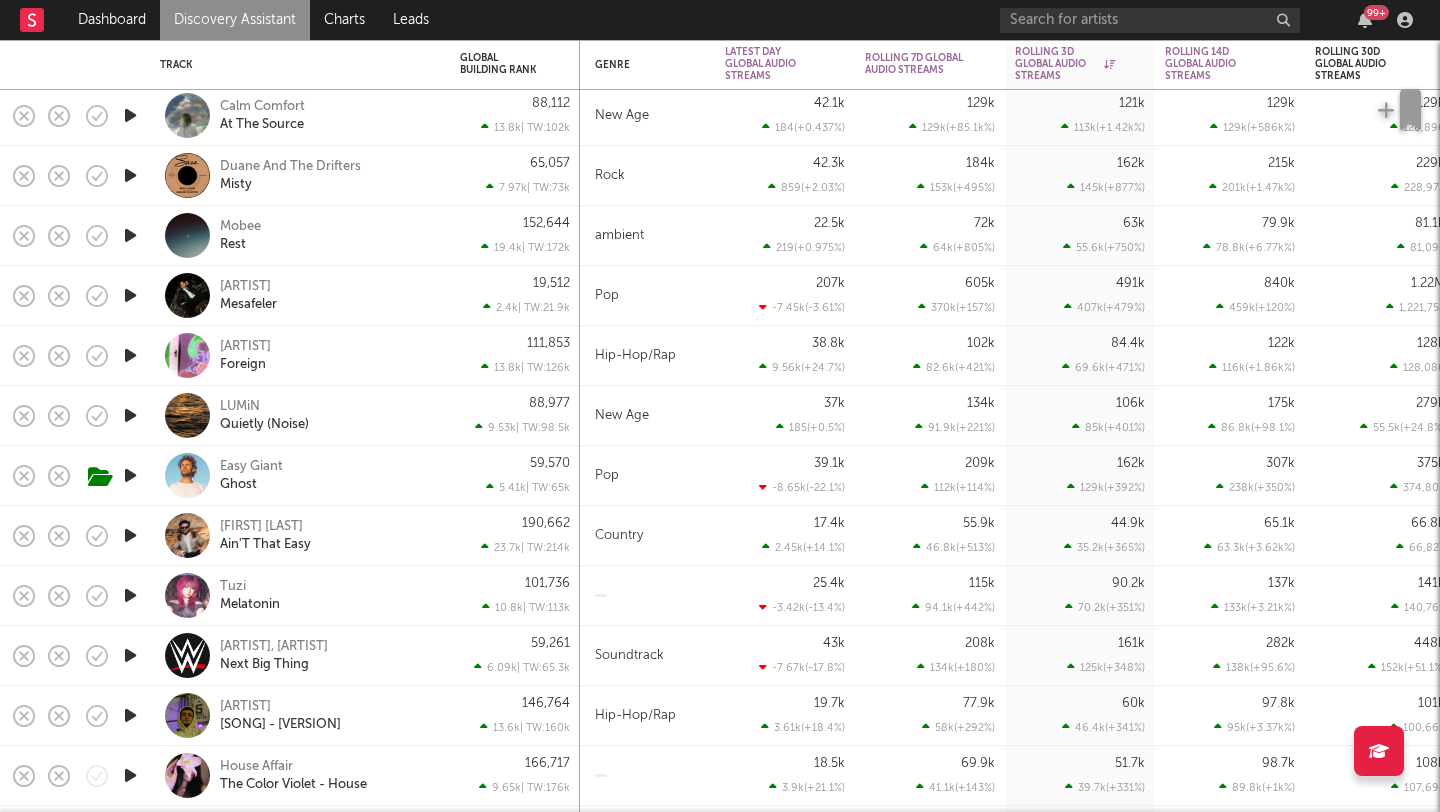 click at bounding box center (130, 355) 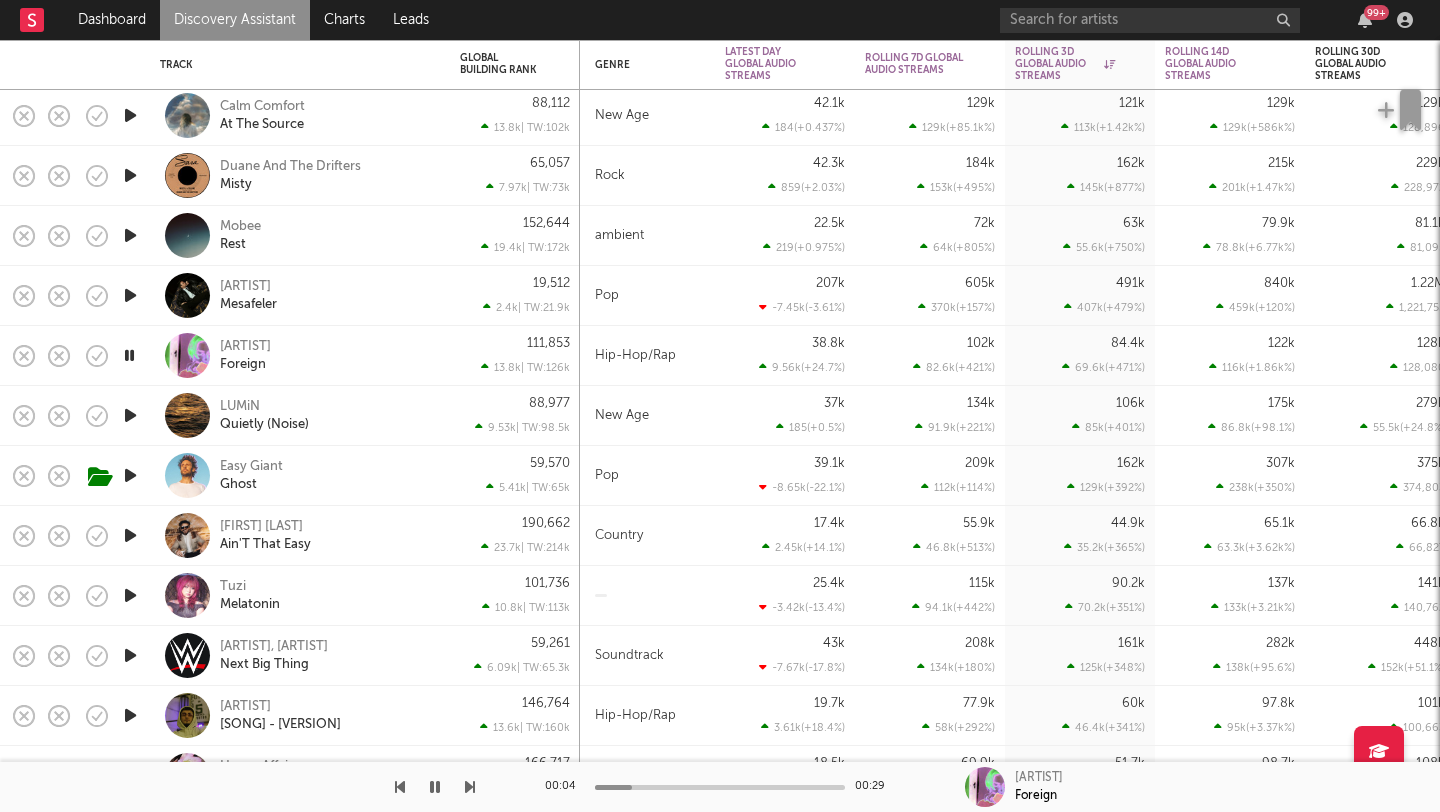 click at bounding box center (720, 787) 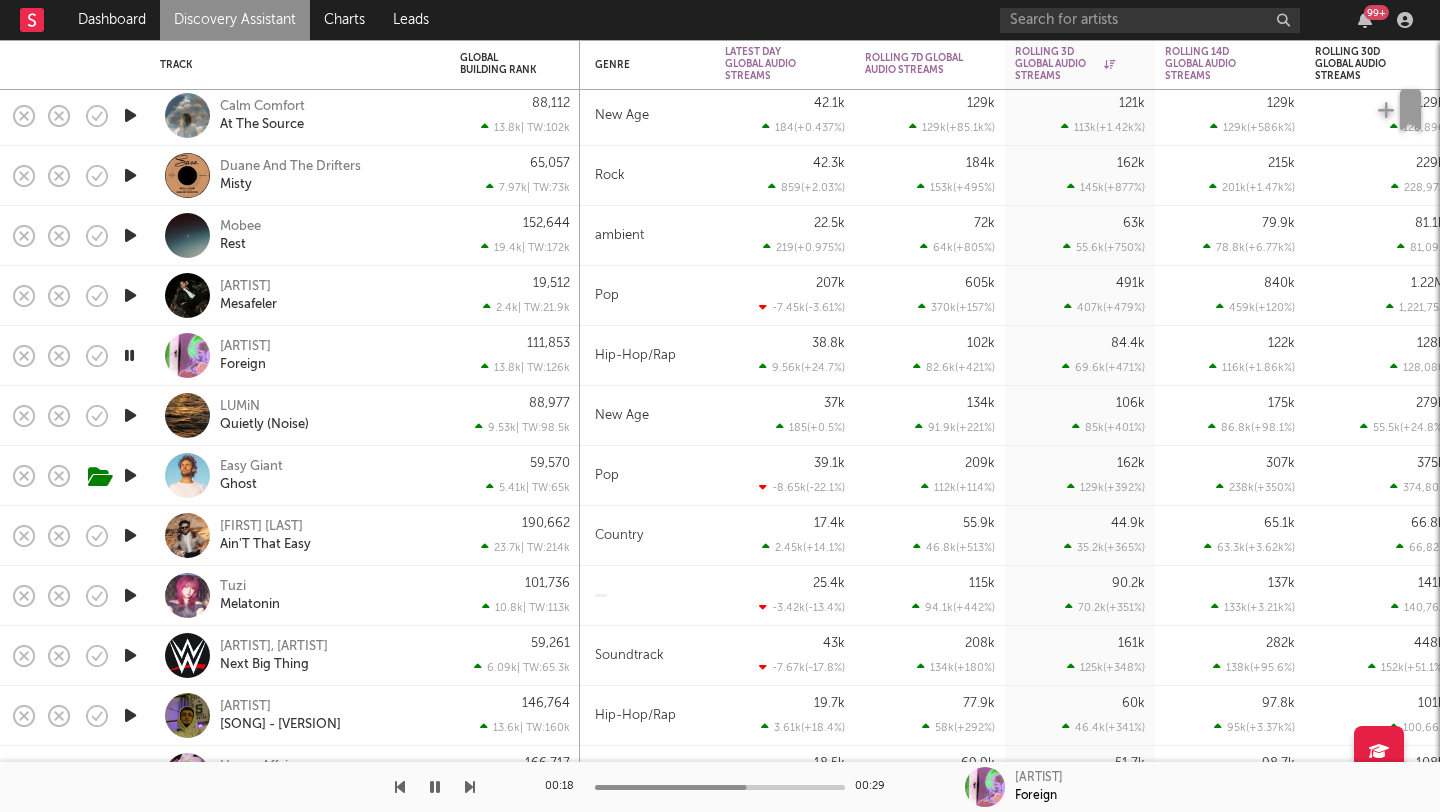 click at bounding box center [129, 355] 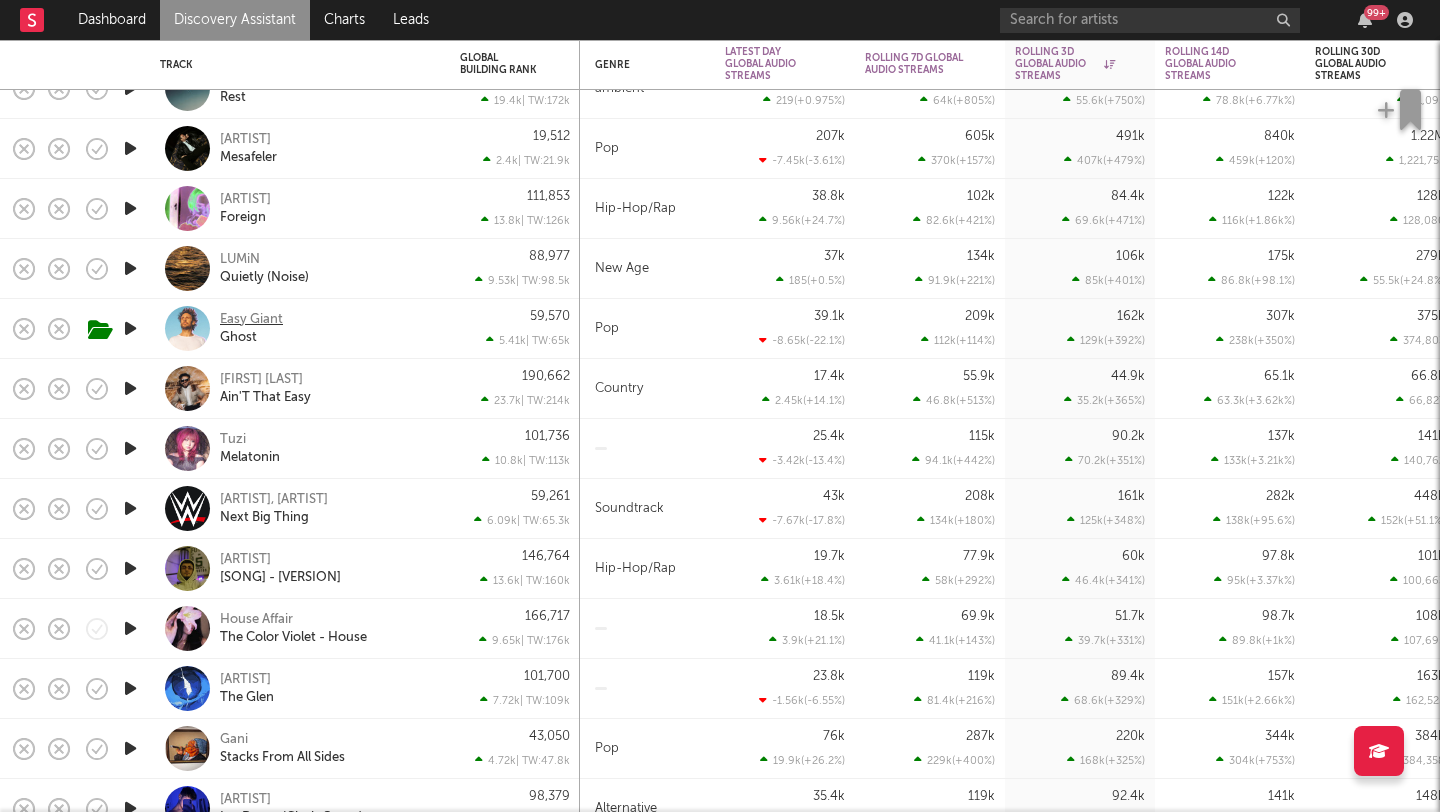 click on "Easy Giant" at bounding box center (251, 320) 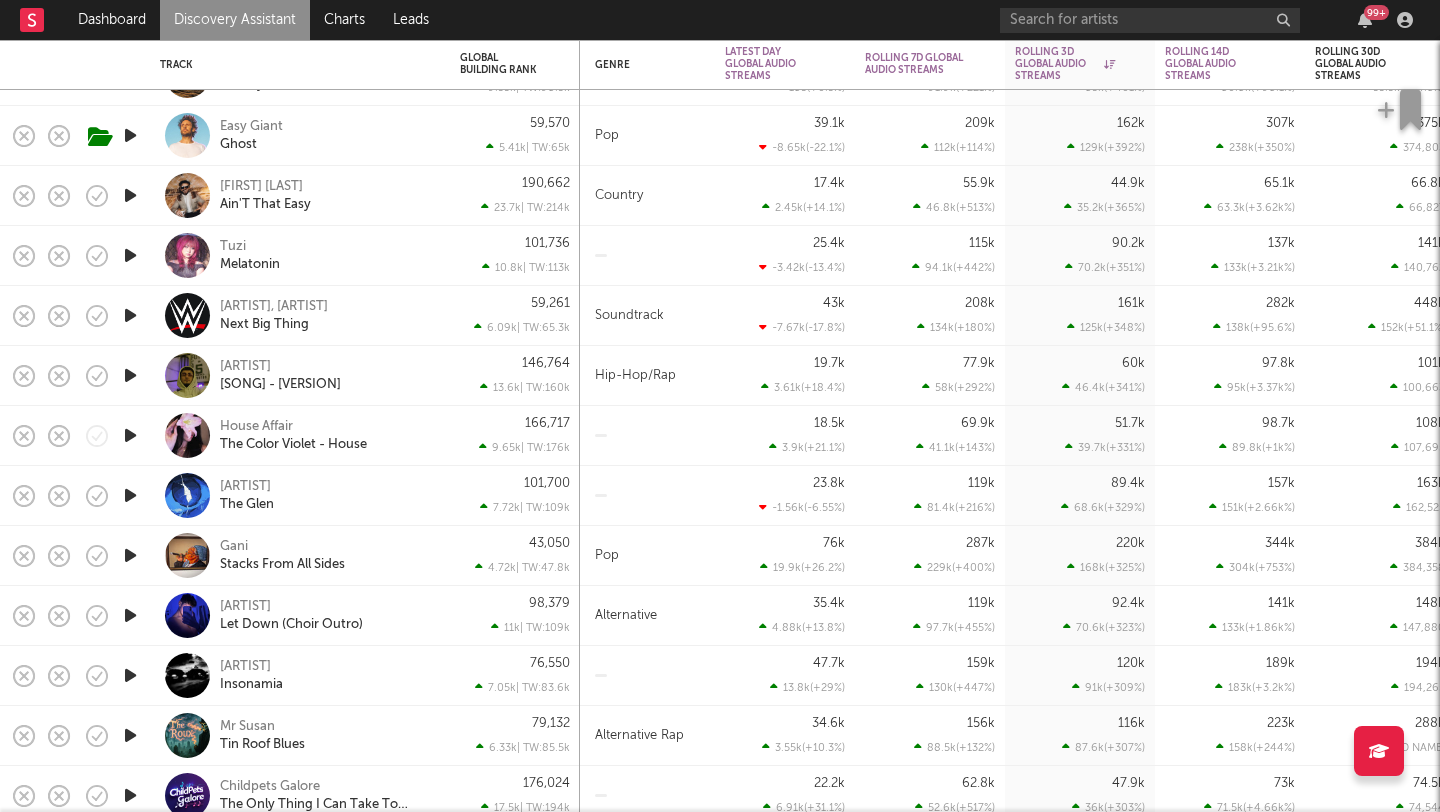 click at bounding box center [130, 195] 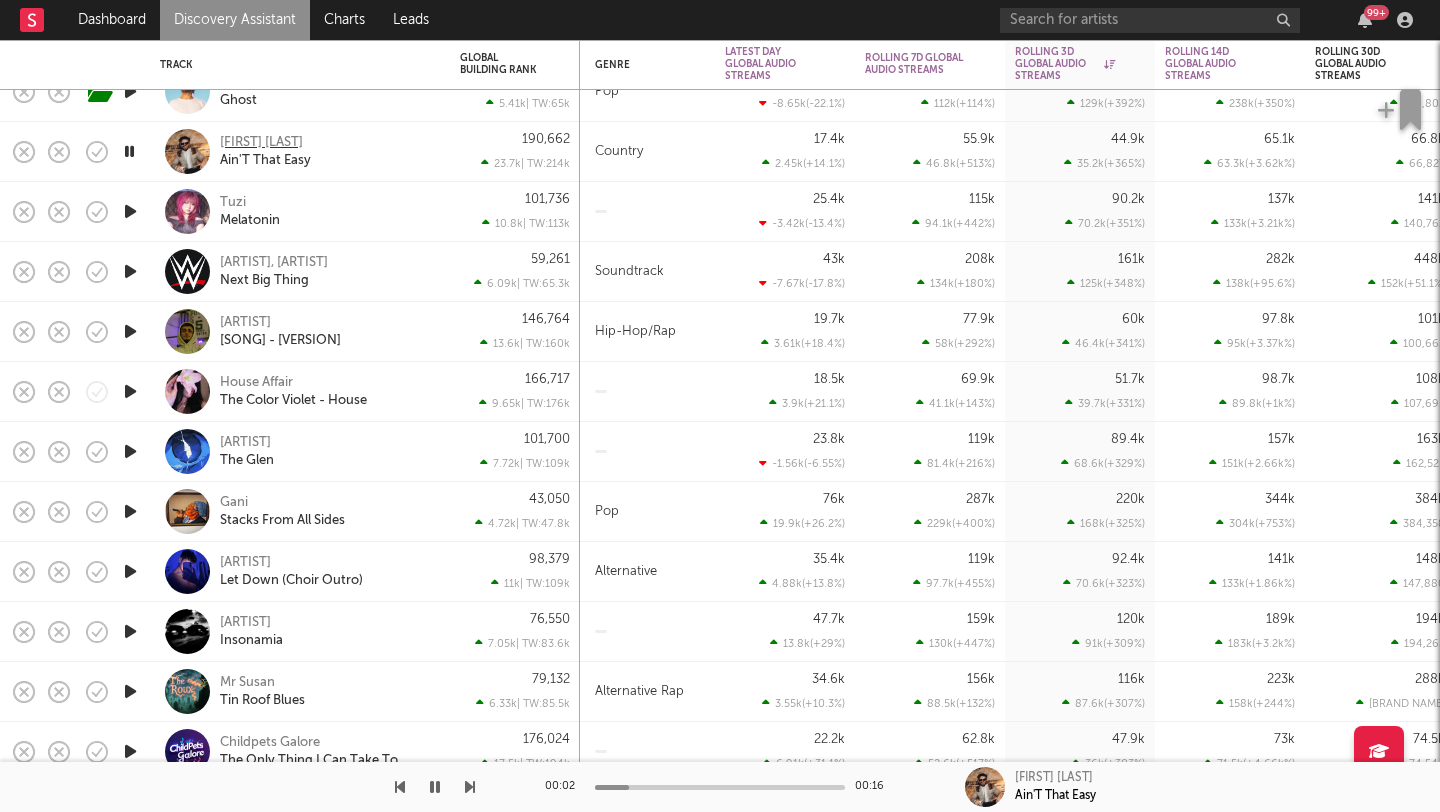 click on "Matt Oakley" at bounding box center (261, 143) 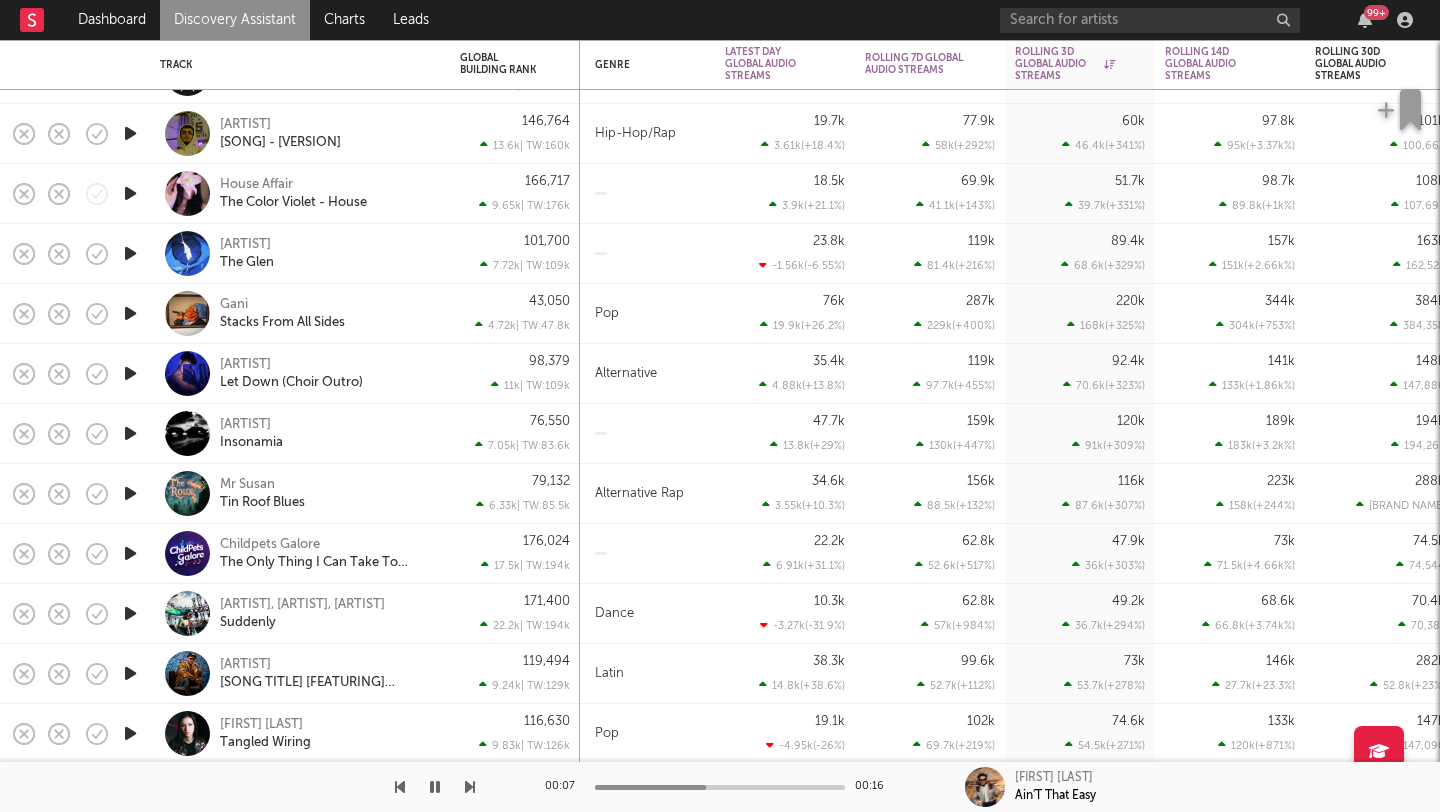 click at bounding box center [130, 313] 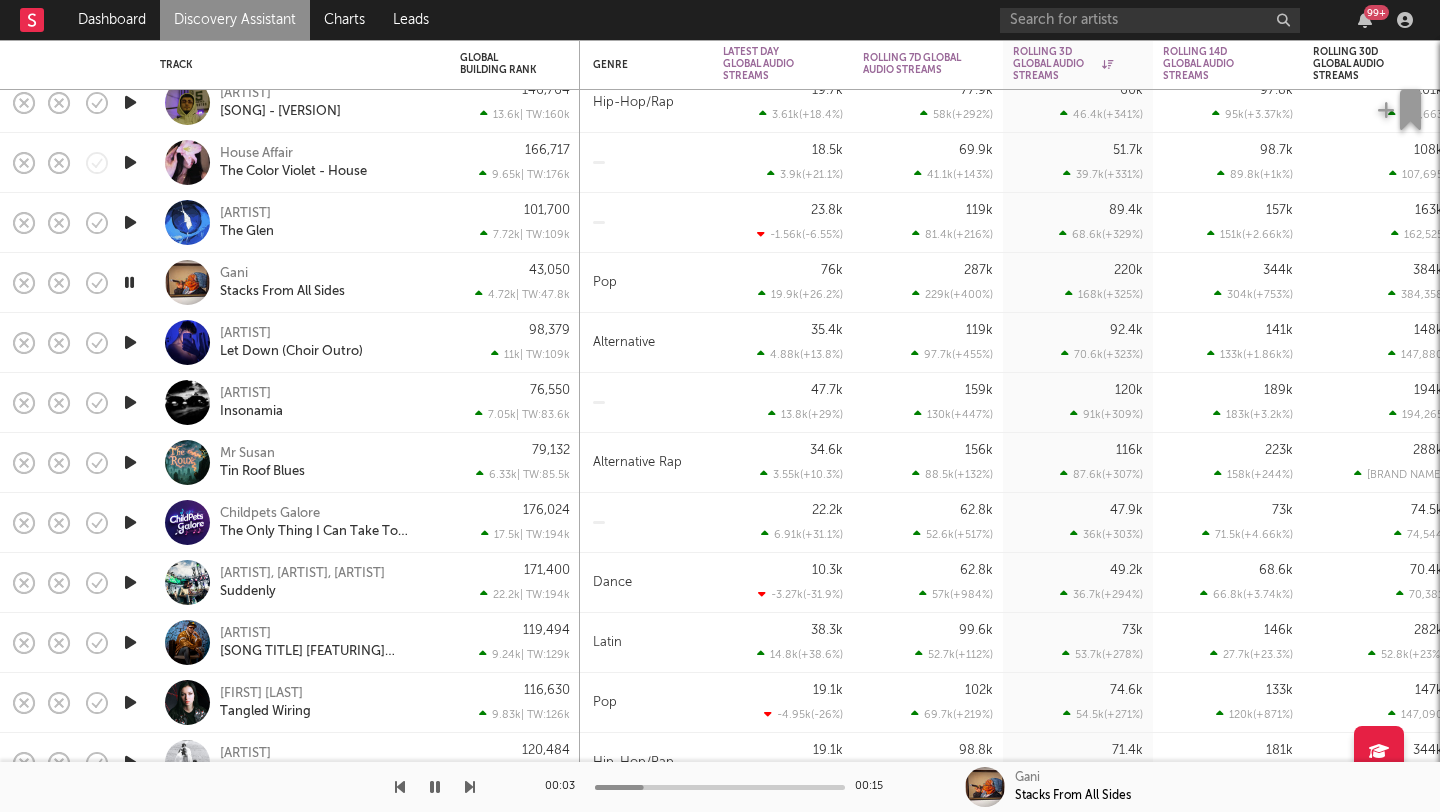 click at bounding box center [130, 342] 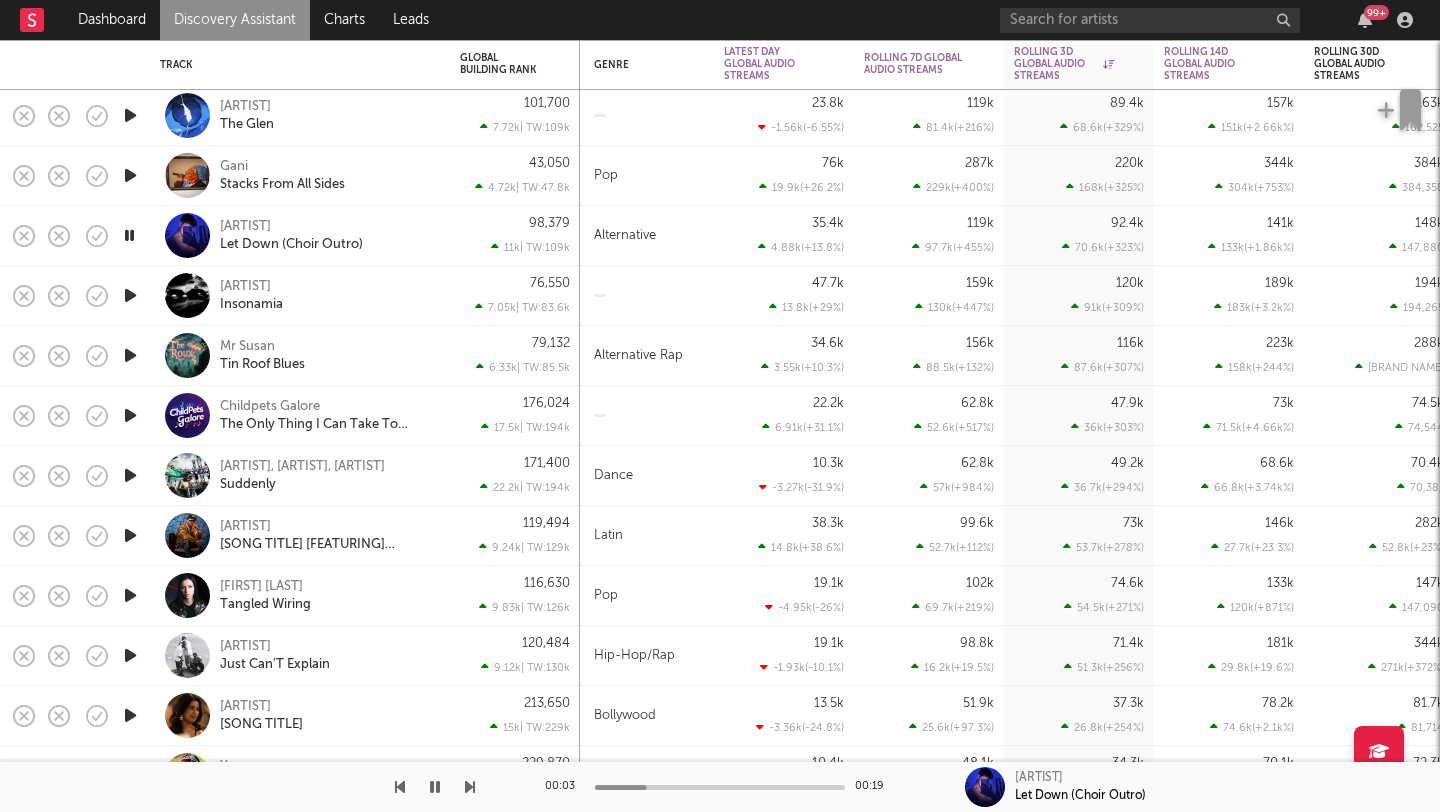 click at bounding box center [130, 295] 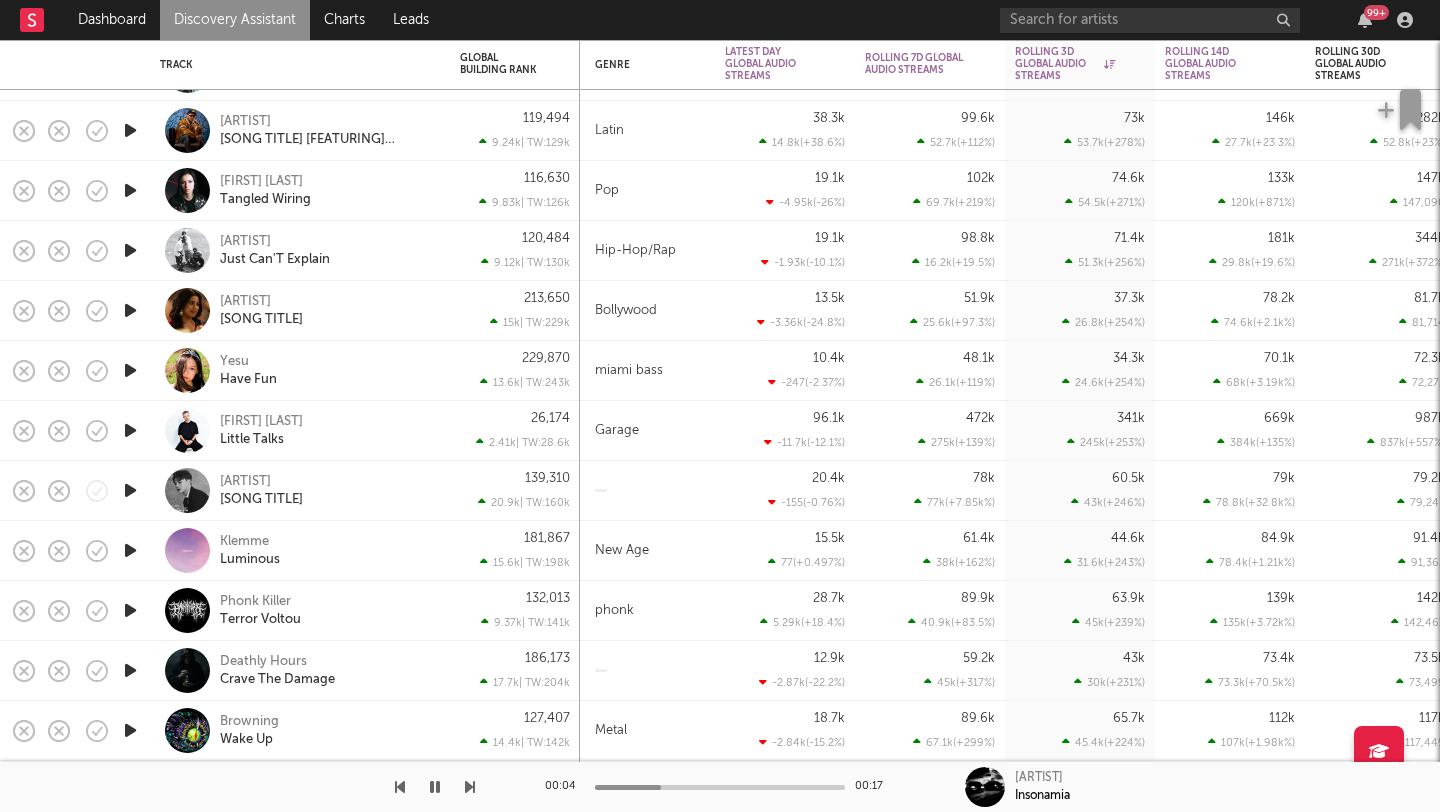 click at bounding box center (130, 250) 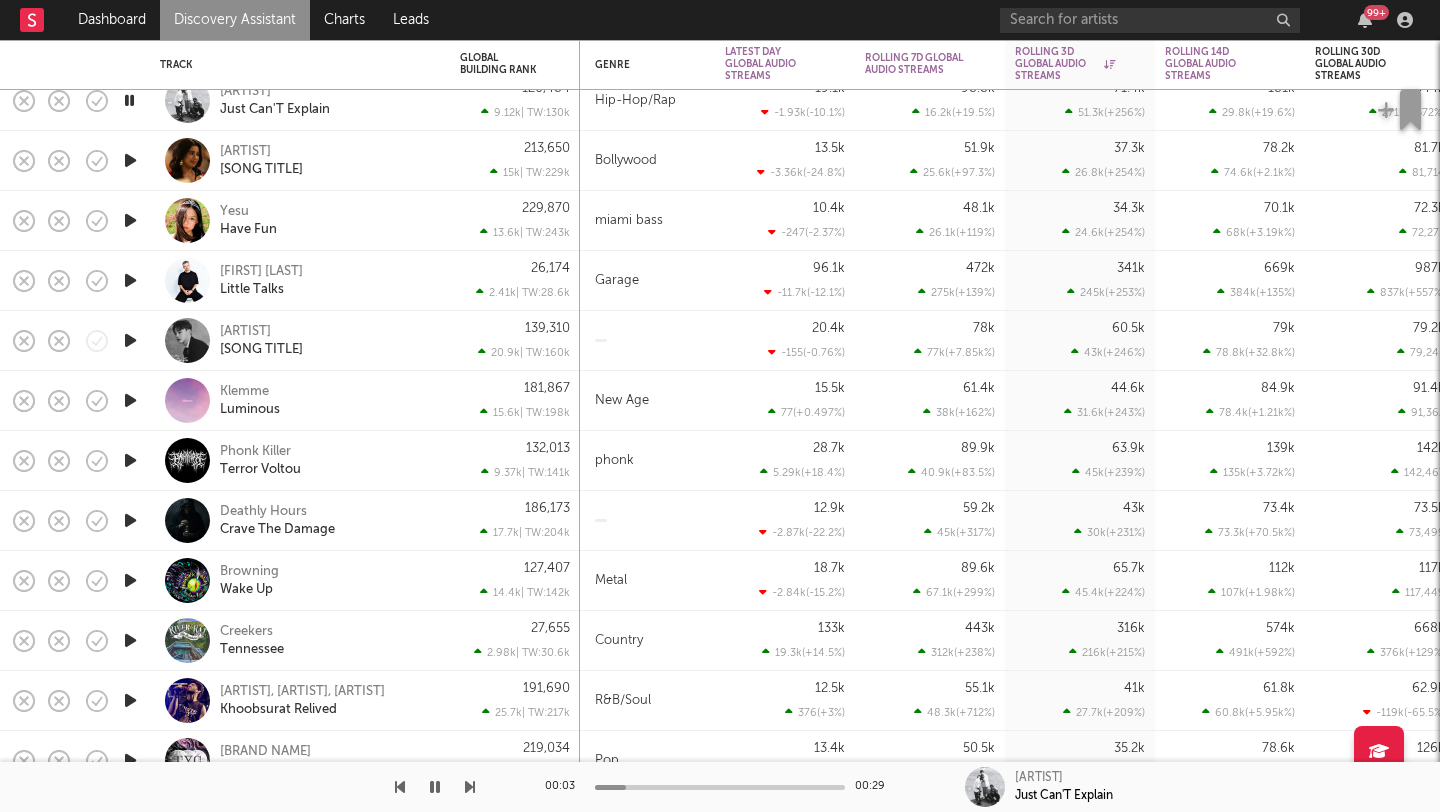 click at bounding box center (130, 280) 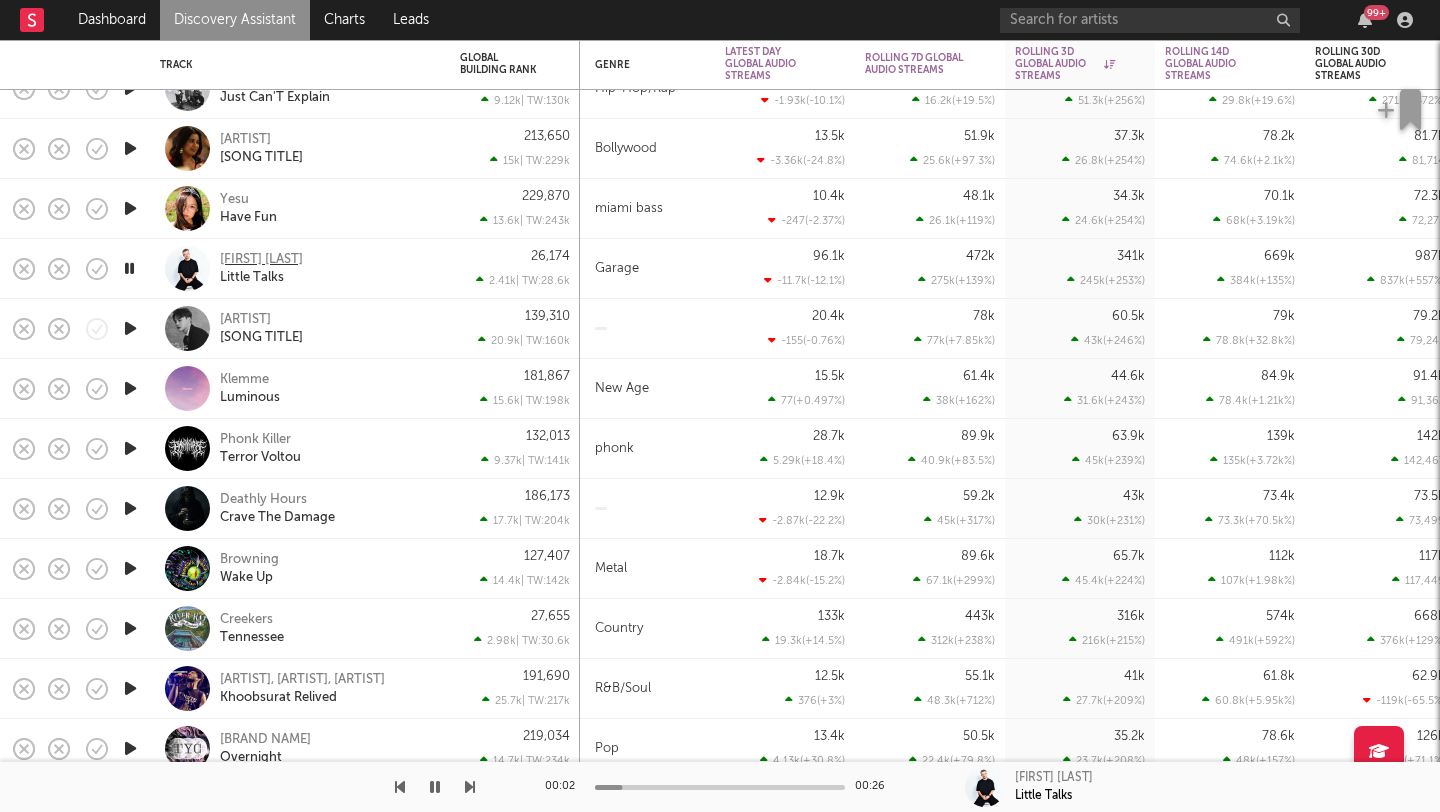 click on "Carter Walsh" at bounding box center [261, 260] 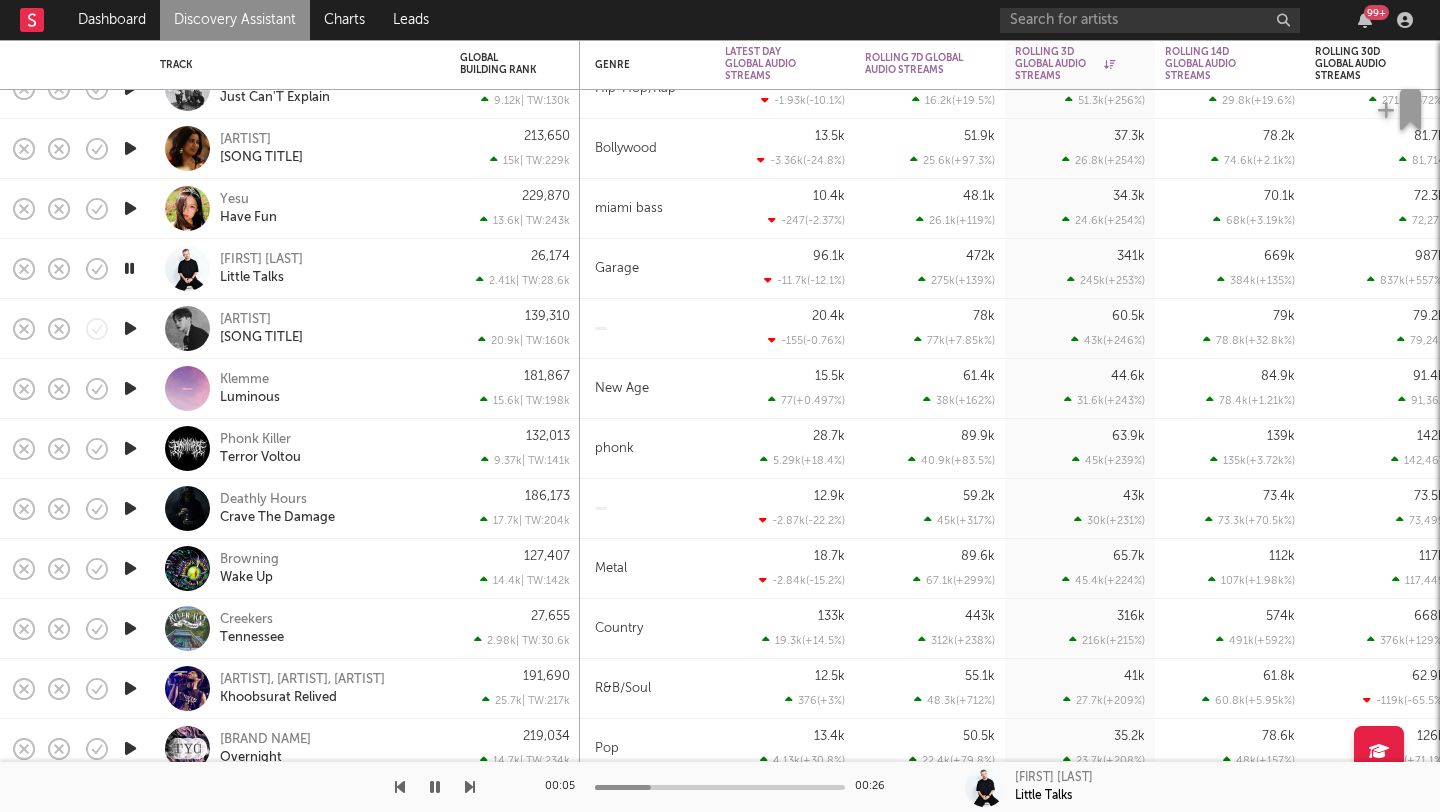 click at bounding box center (130, 208) 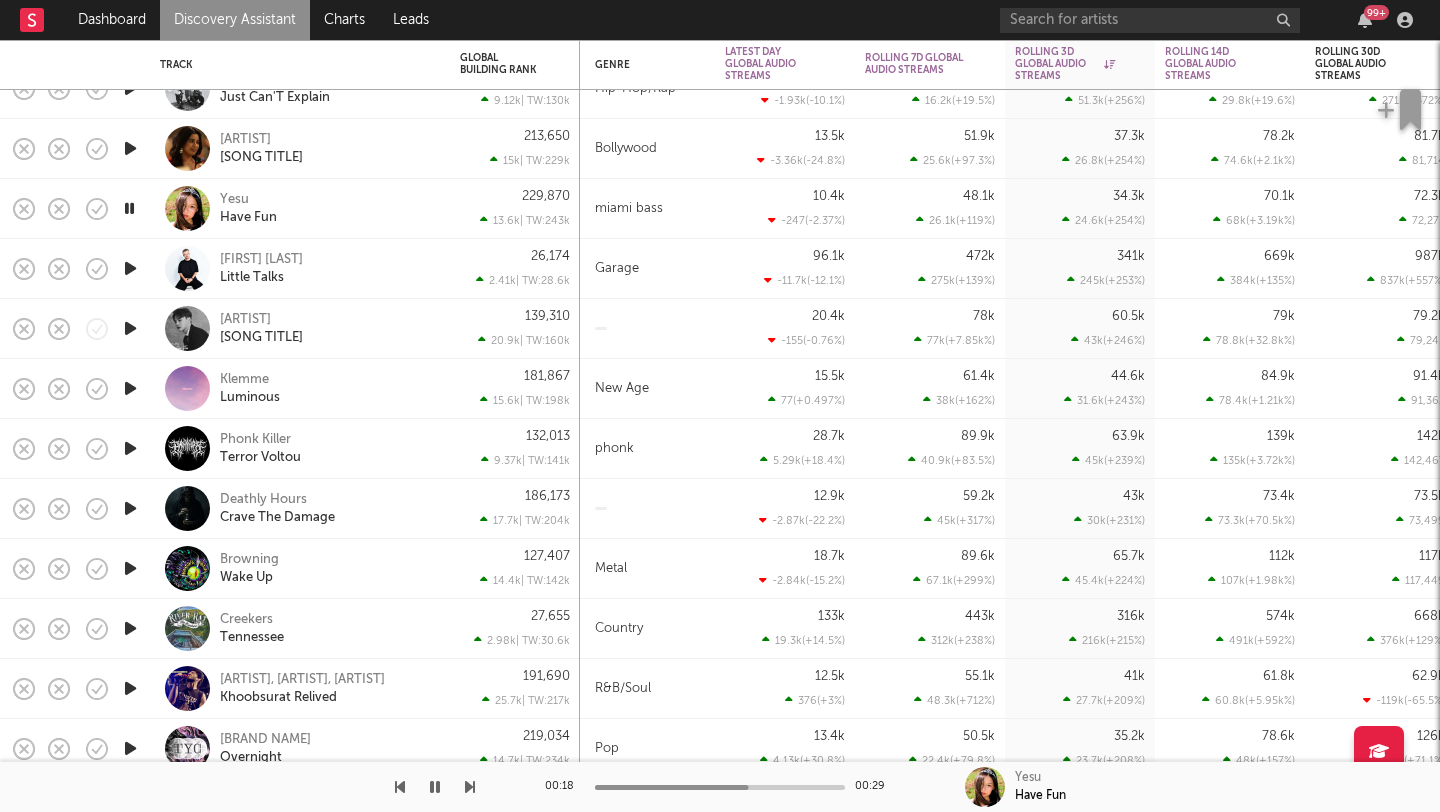click on "Yesu Have Fun" at bounding box center [300, 208] 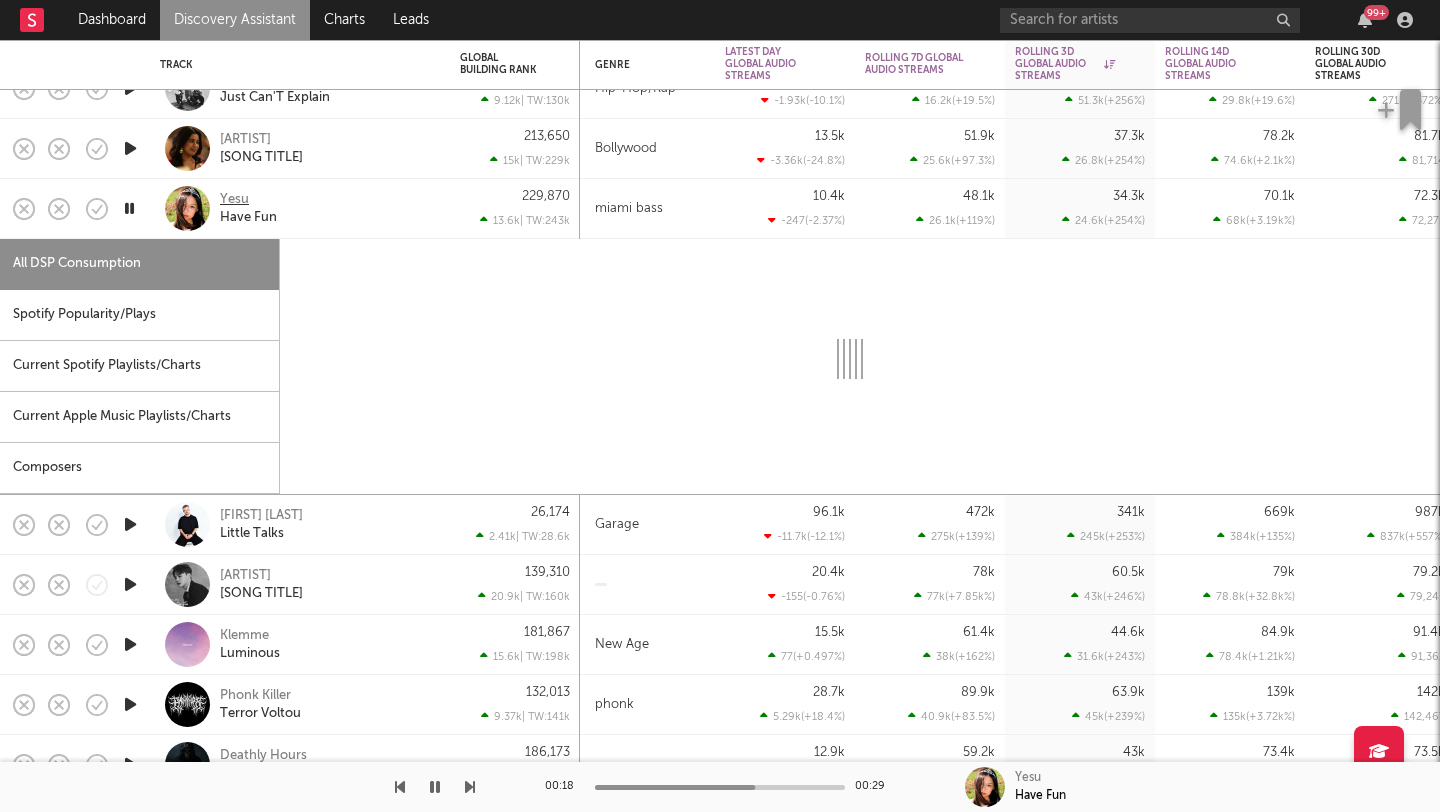 click on "Yesu" at bounding box center [234, 200] 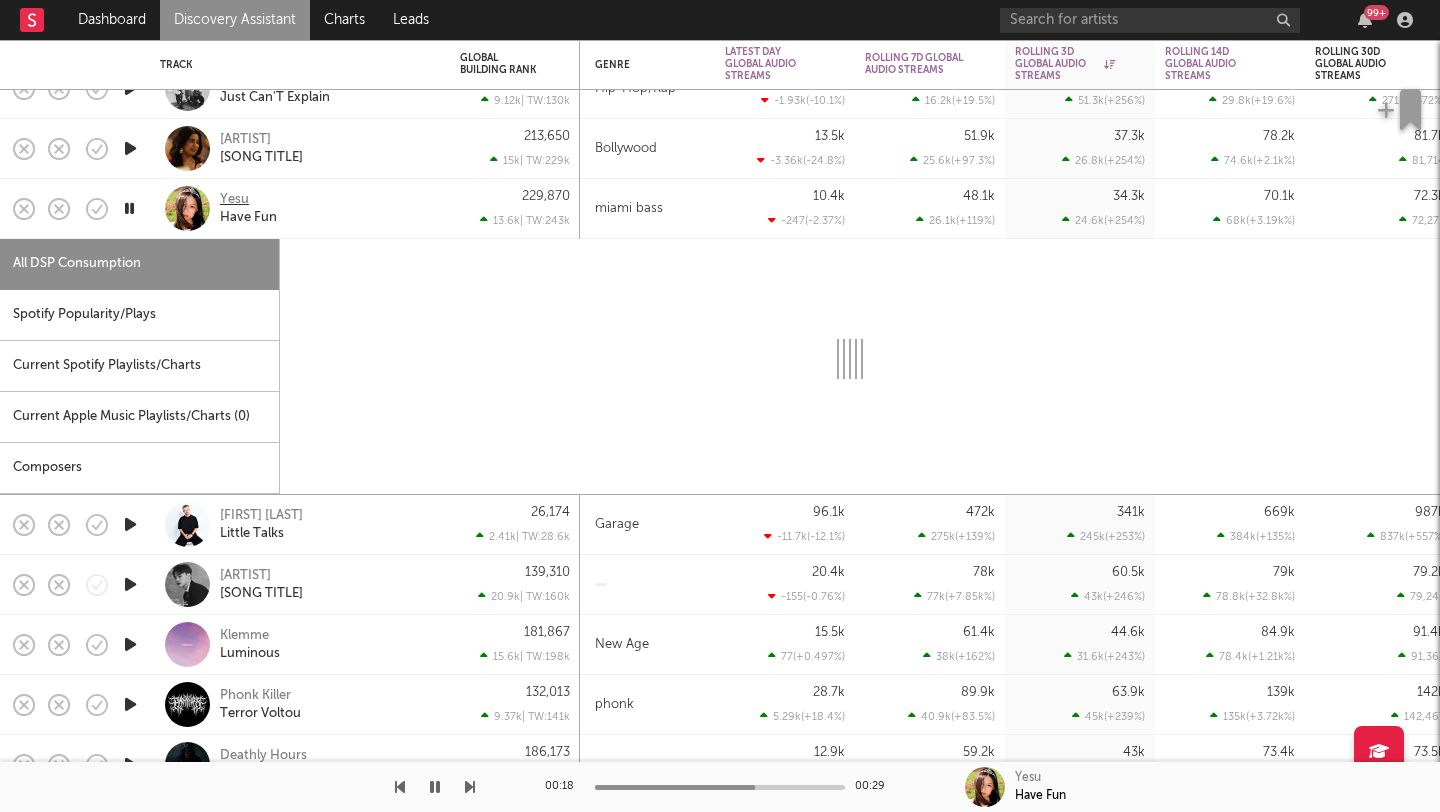 select on "1w" 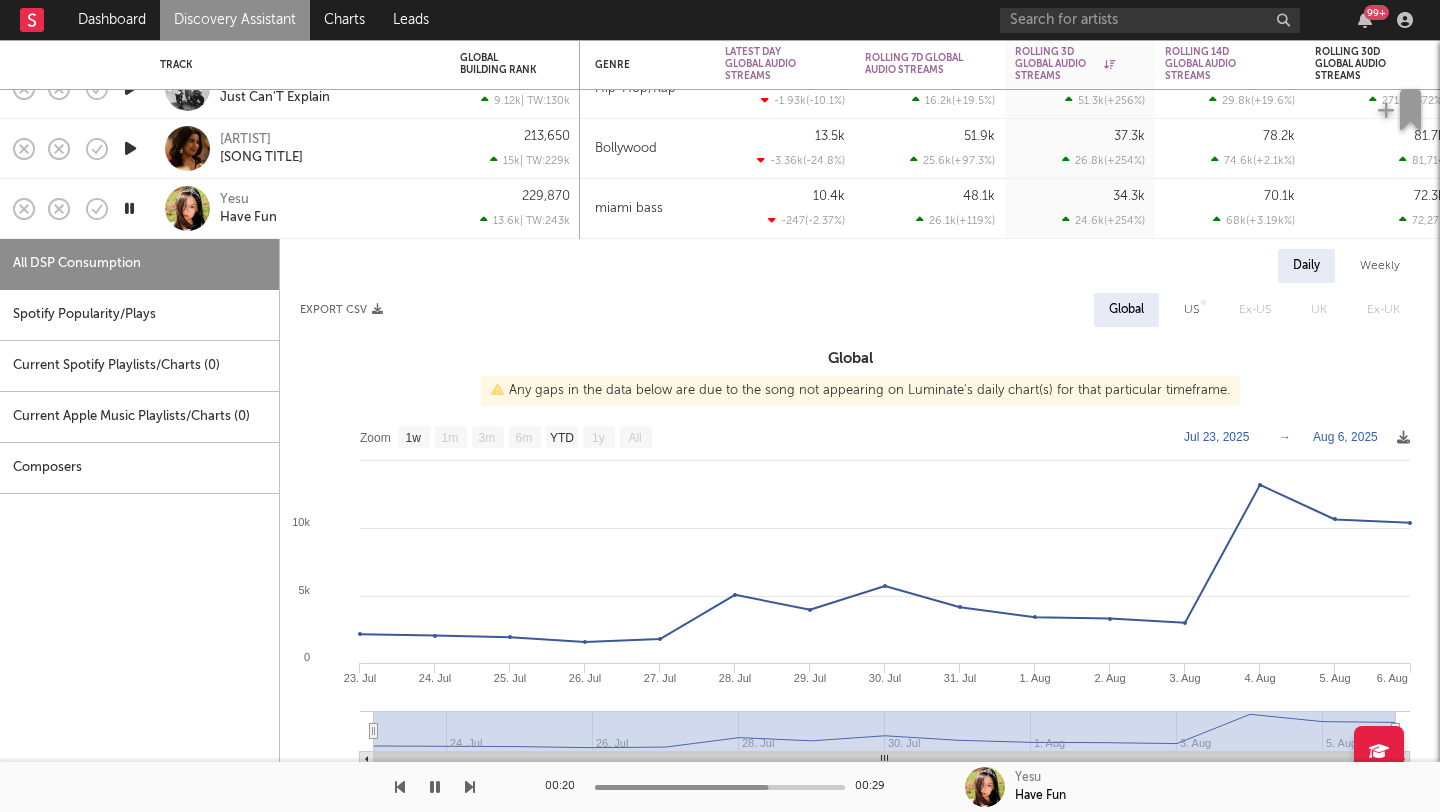 click on "Yesu Have Fun" at bounding box center (327, 209) 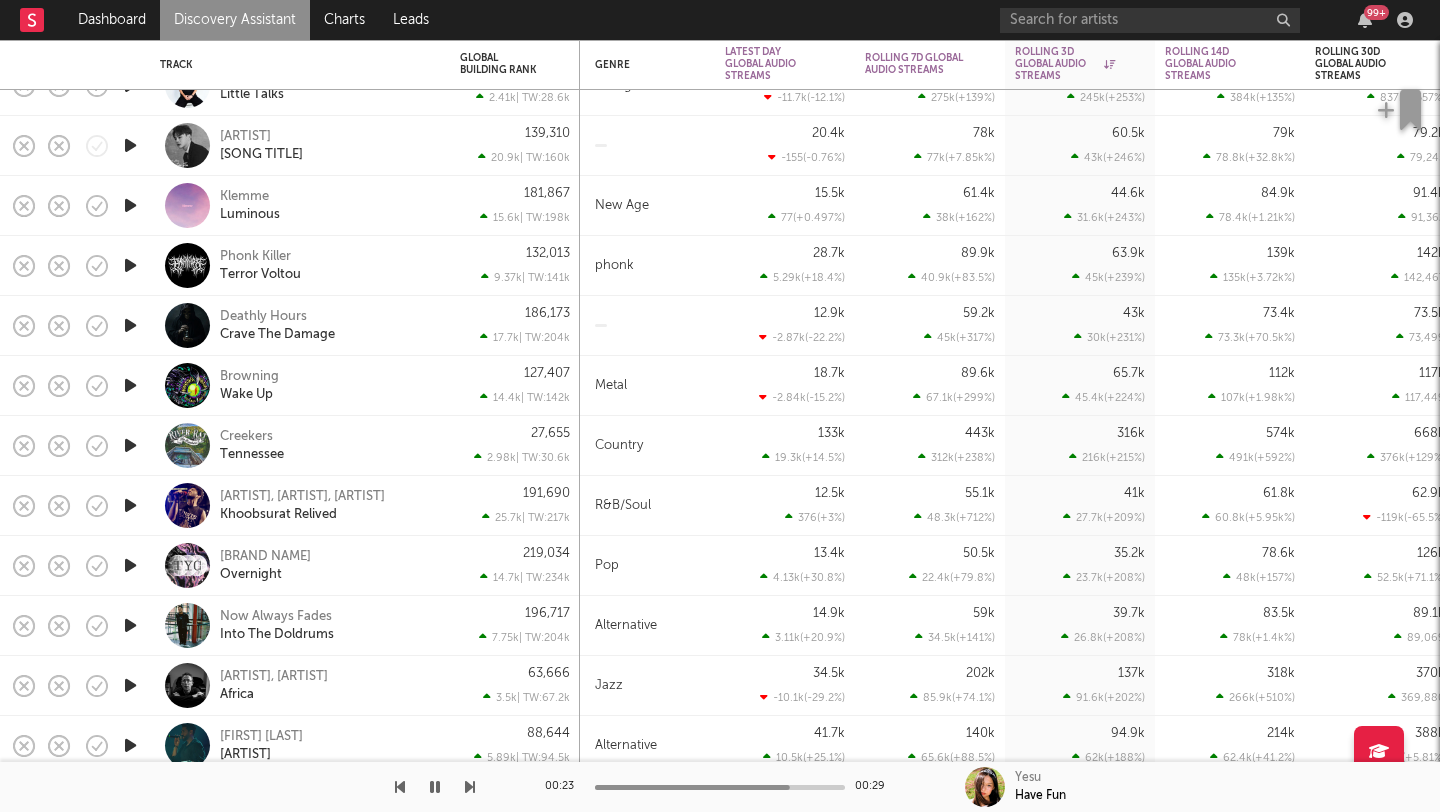 click at bounding box center [130, 265] 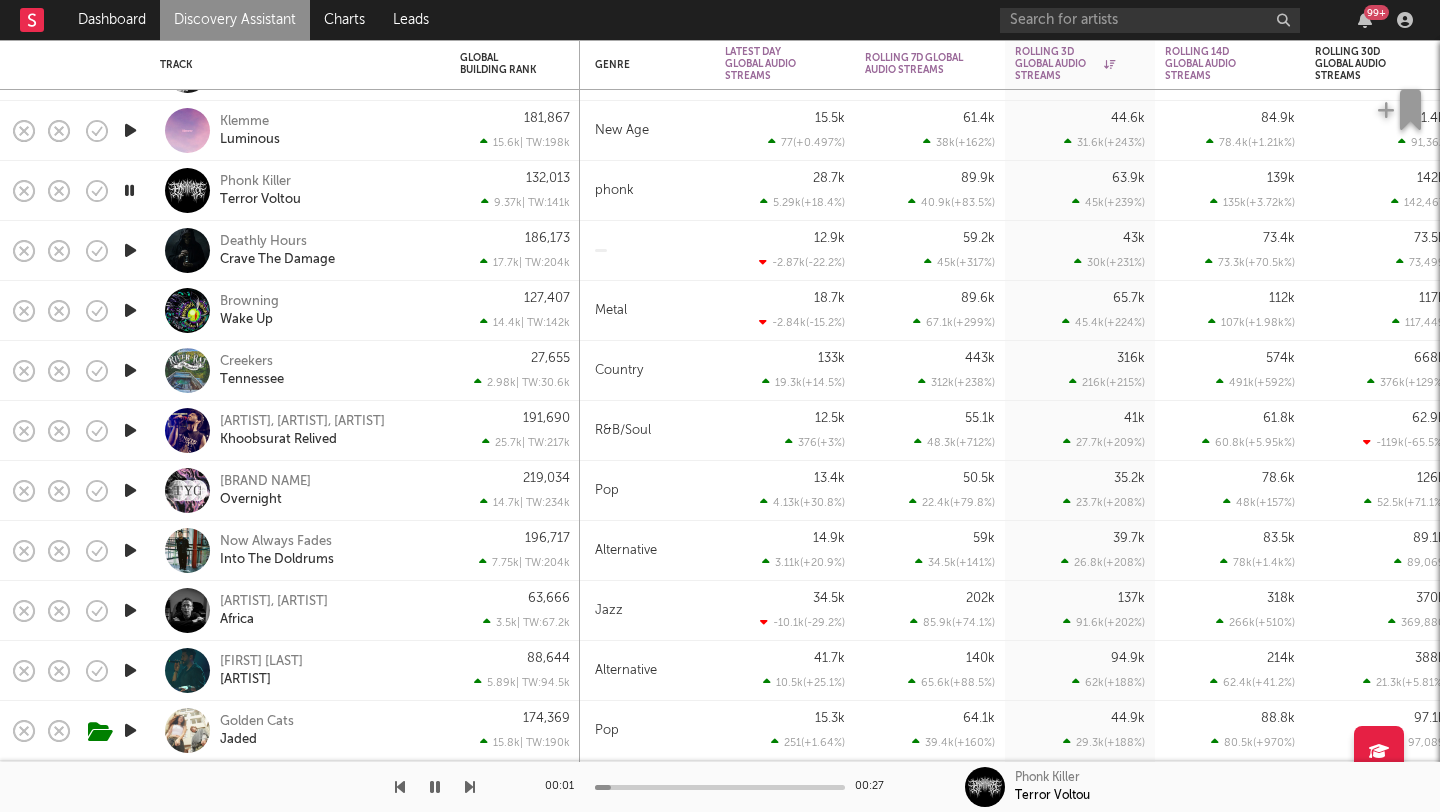 click at bounding box center [129, 190] 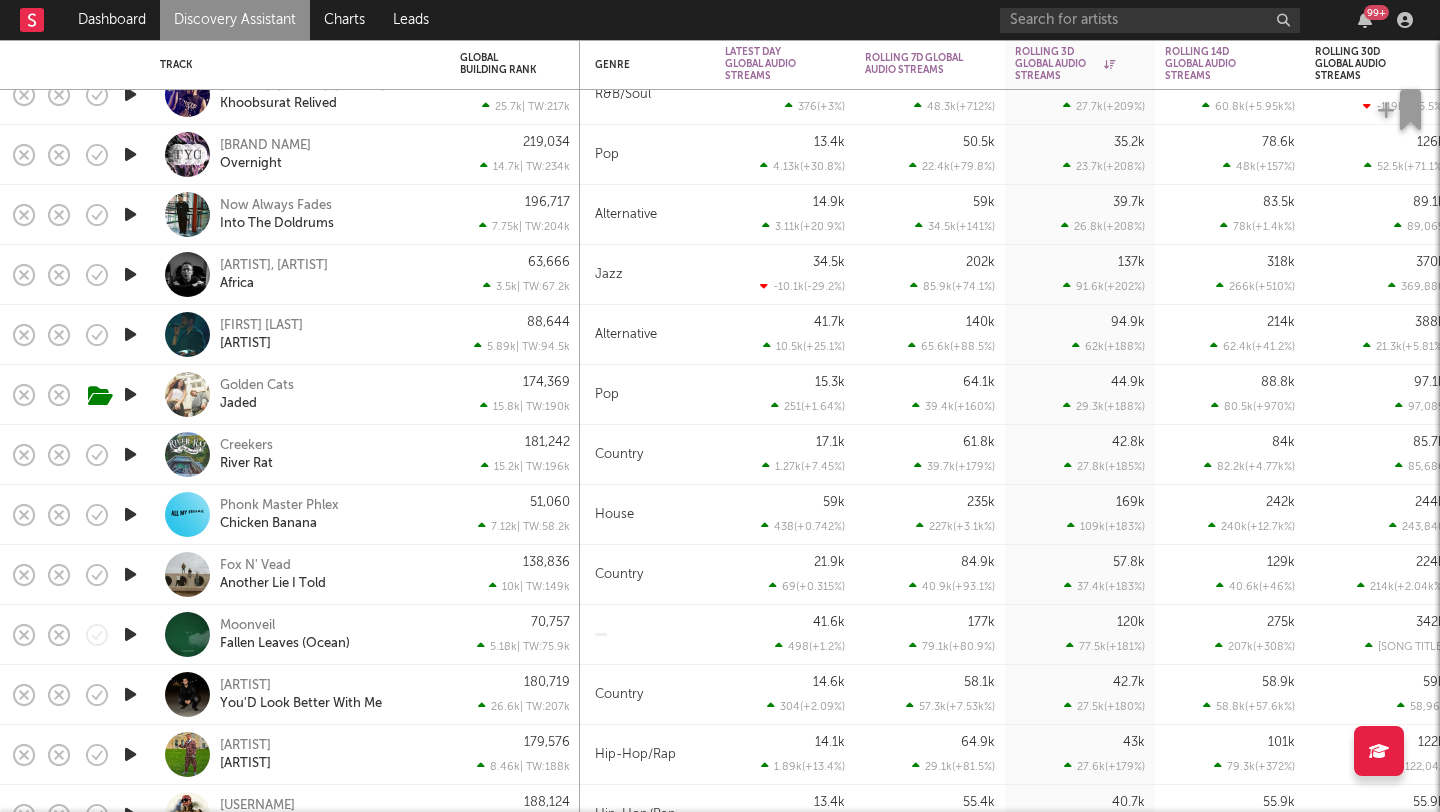 click at bounding box center [130, 214] 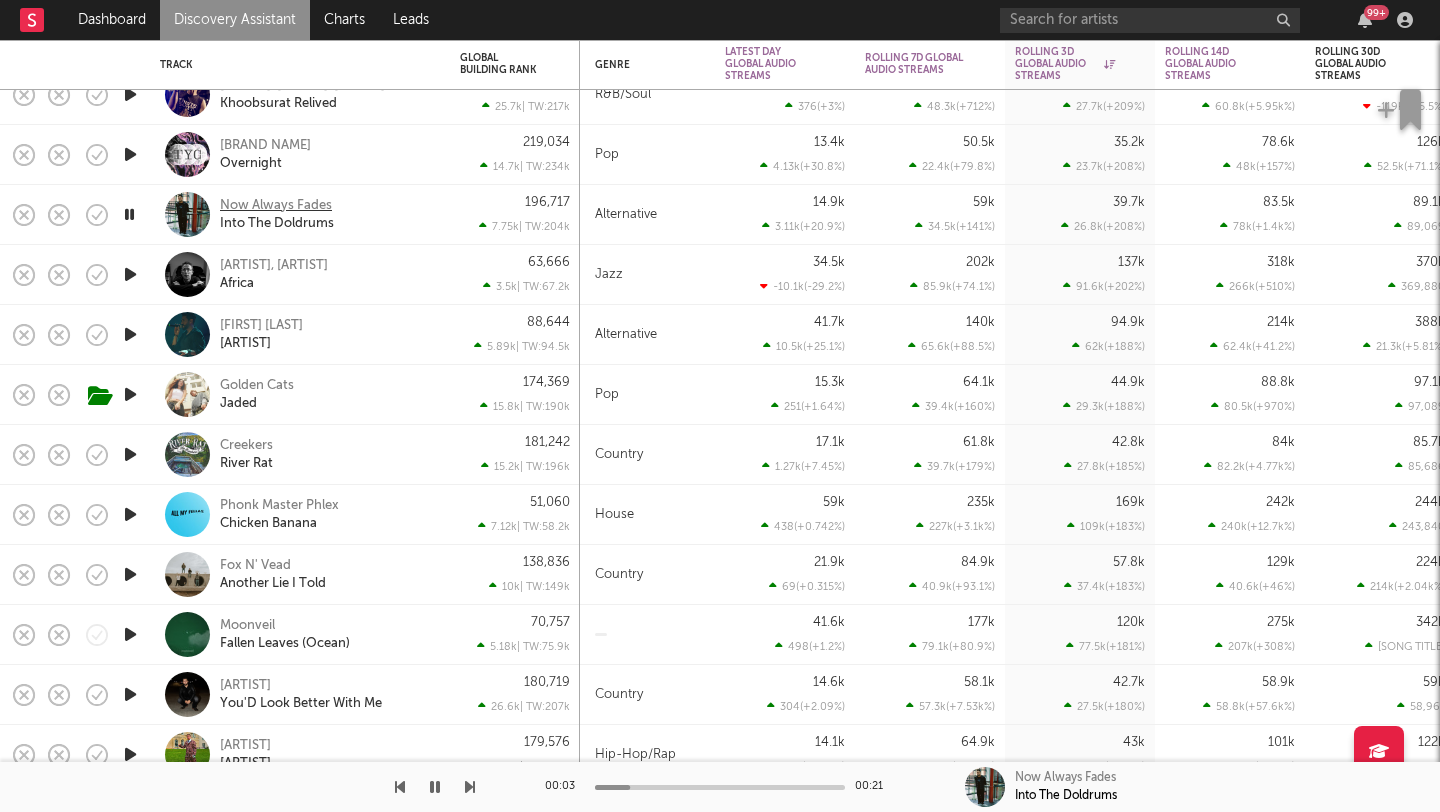 click on "Now Always Fades" at bounding box center (276, 206) 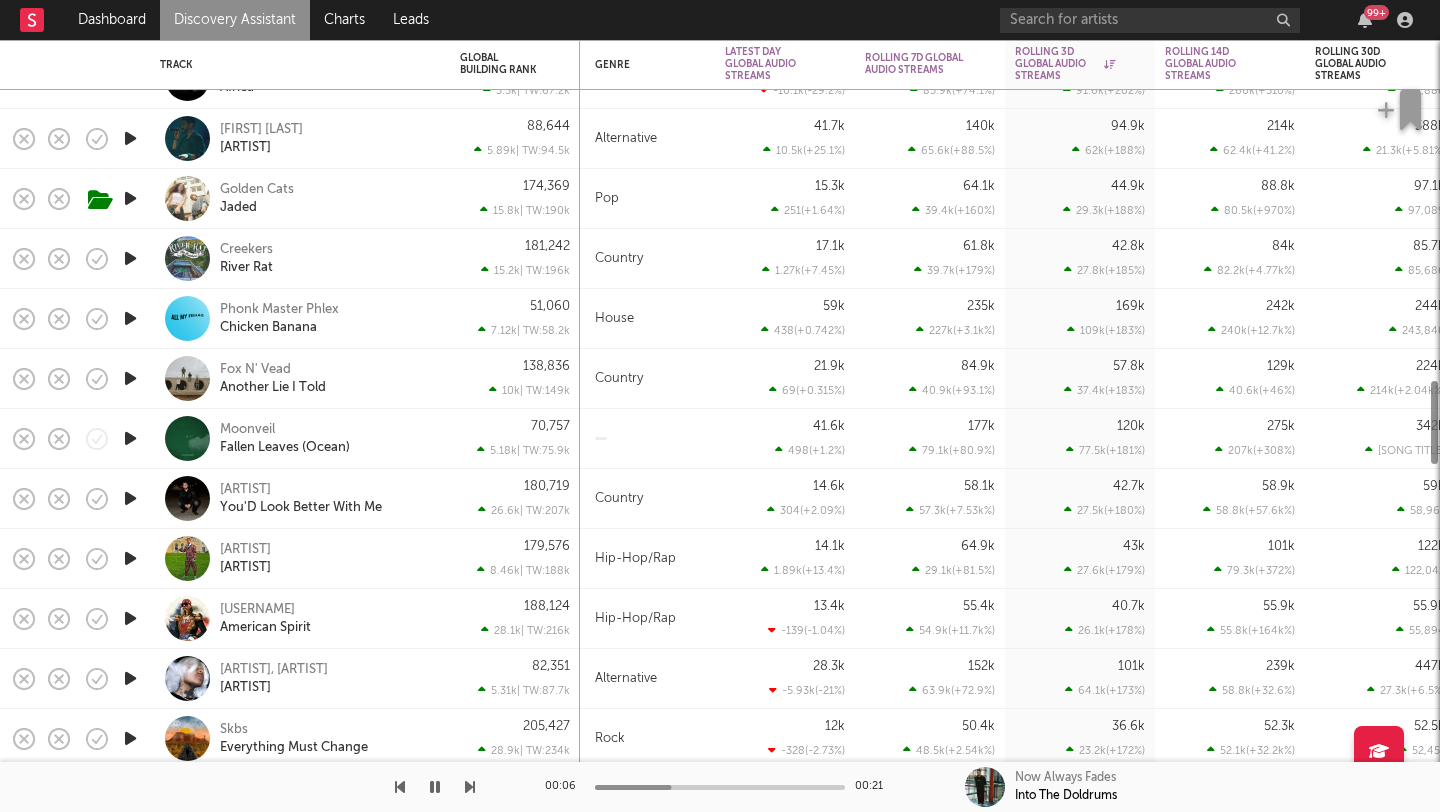 click at bounding box center [130, 258] 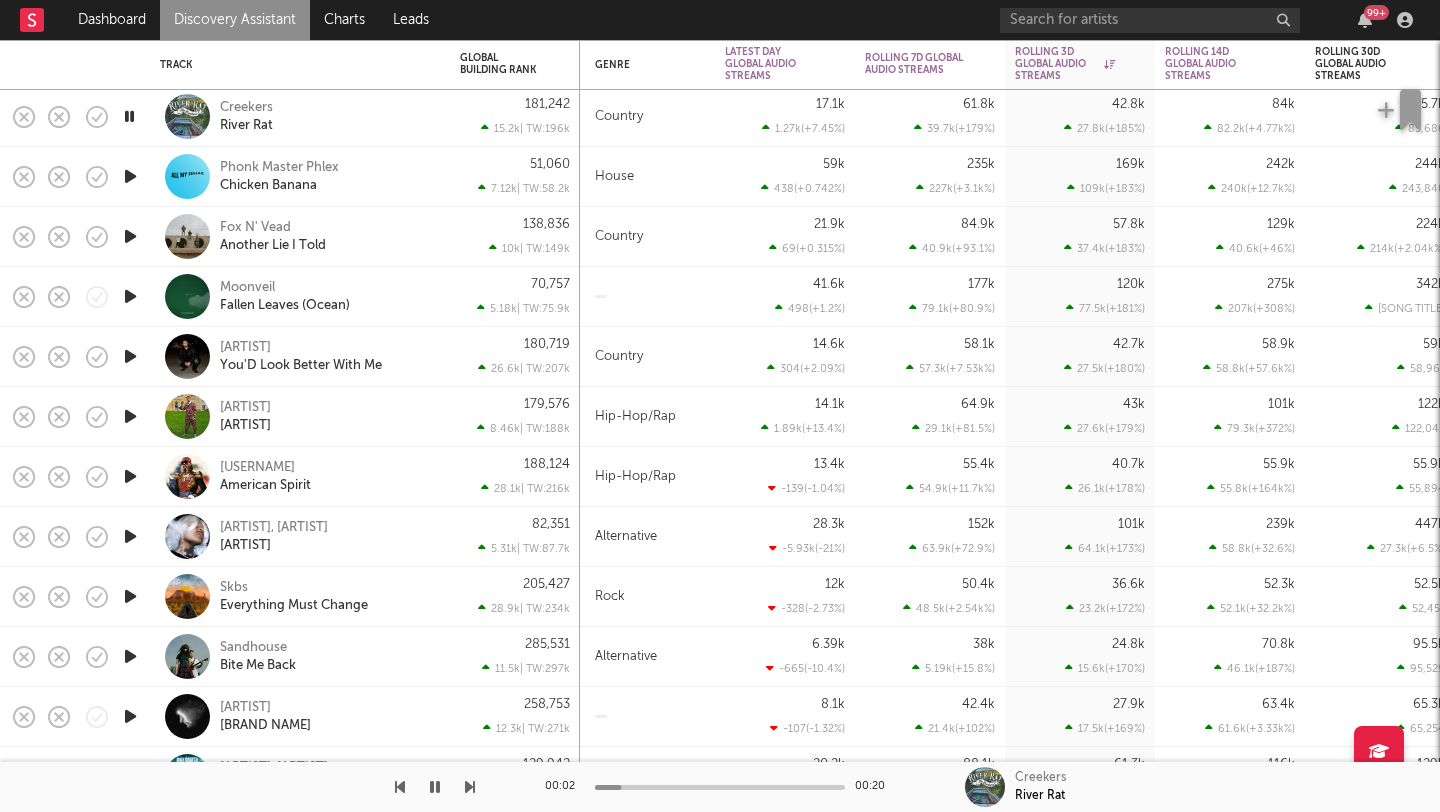 click at bounding box center [130, 296] 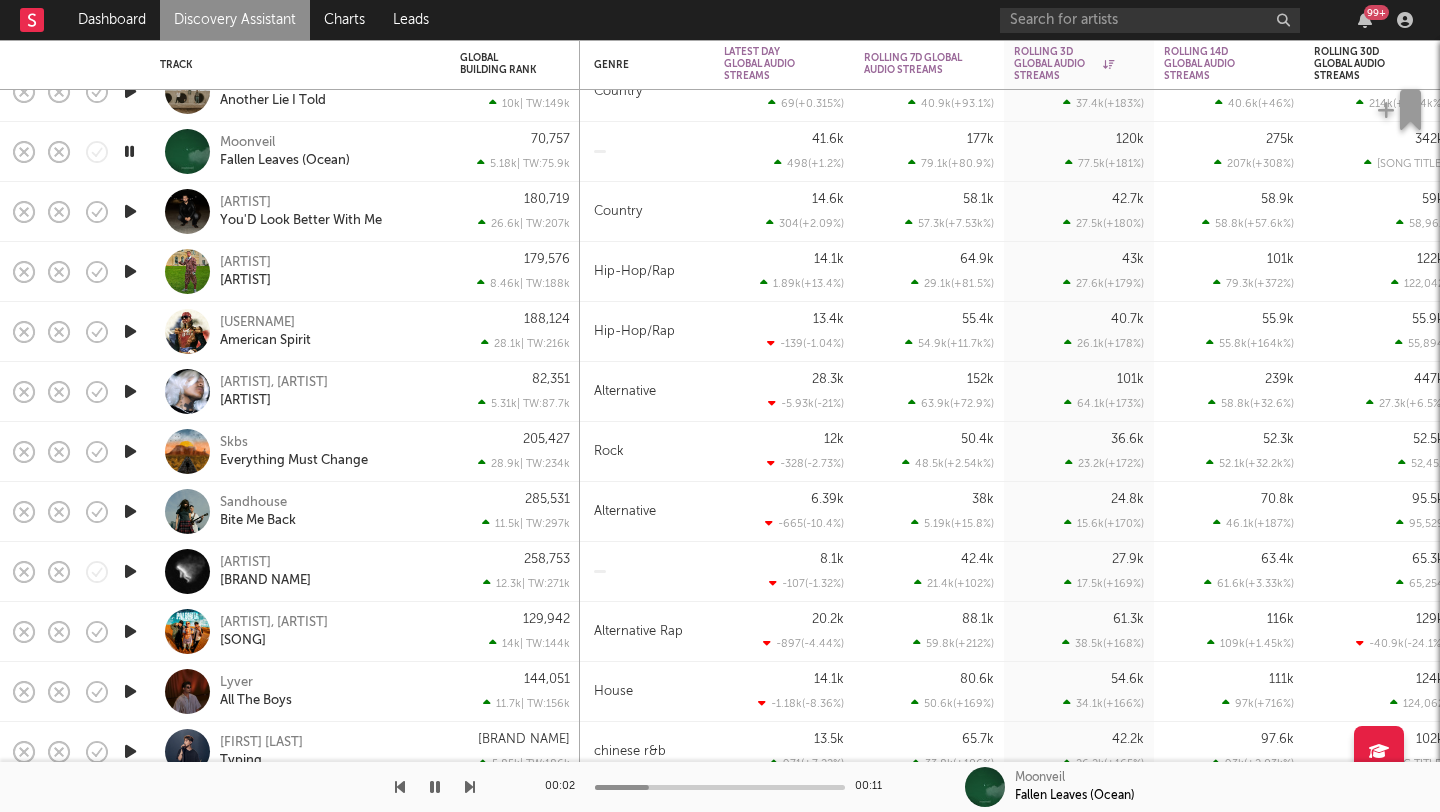 click at bounding box center [130, 271] 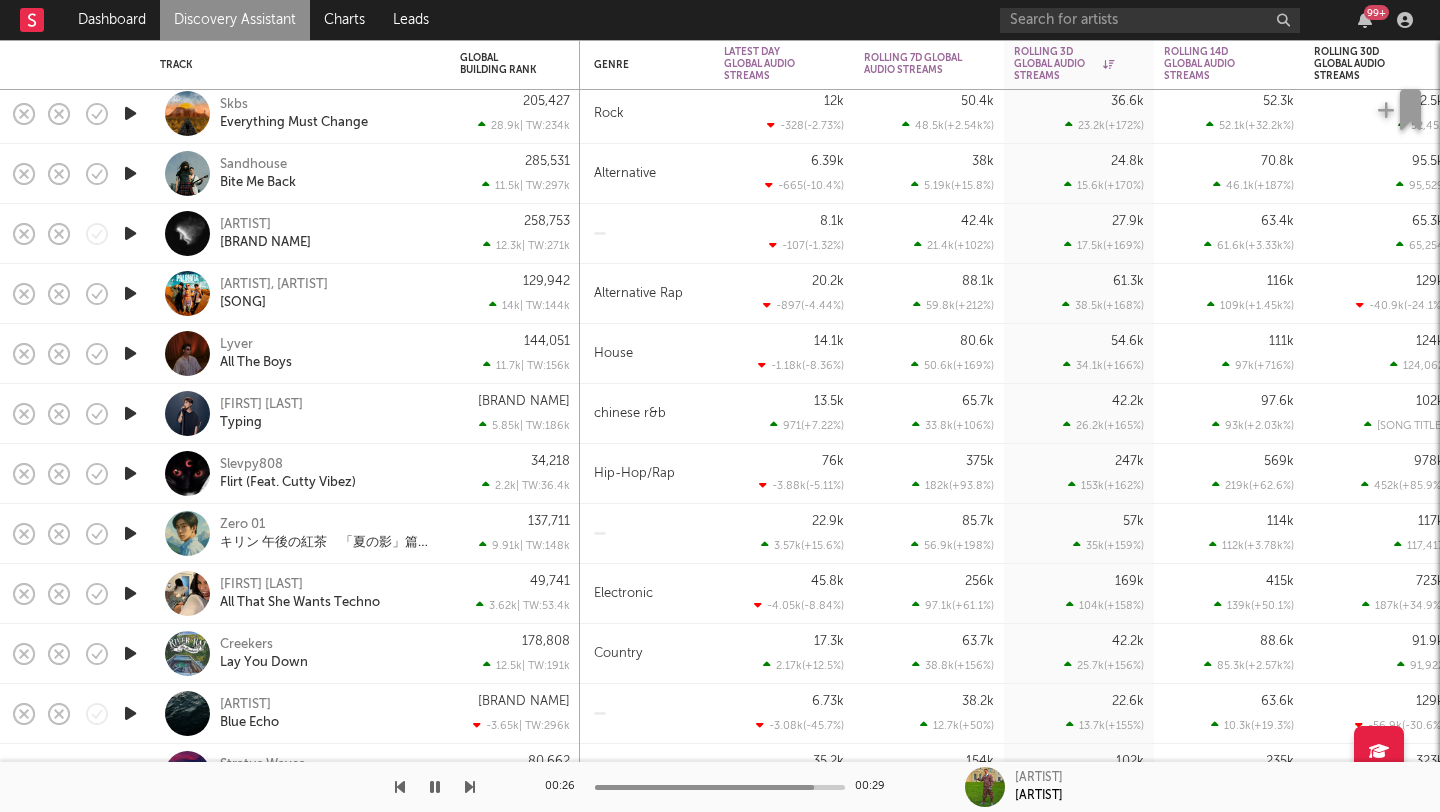 click at bounding box center (130, 353) 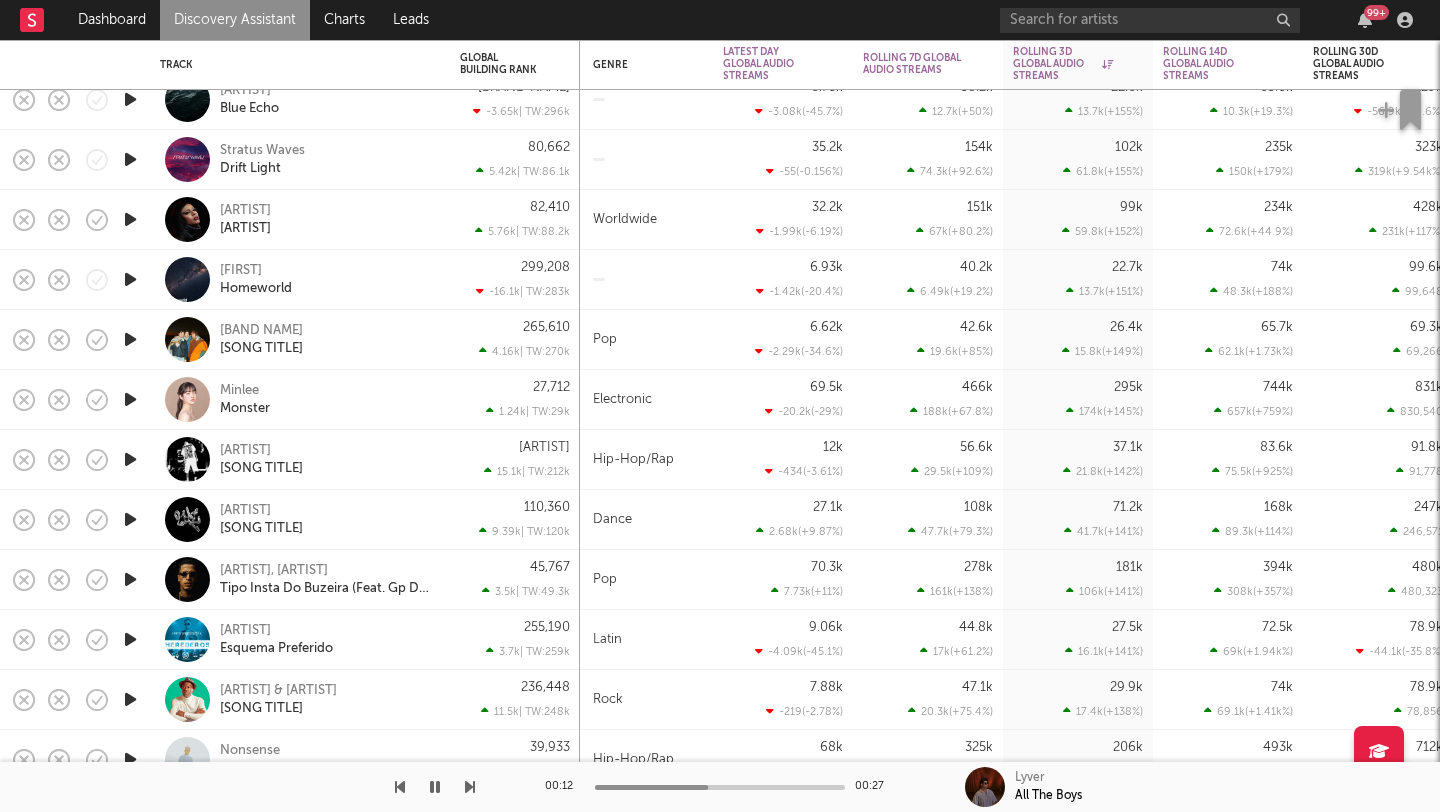 click at bounding box center (130, 339) 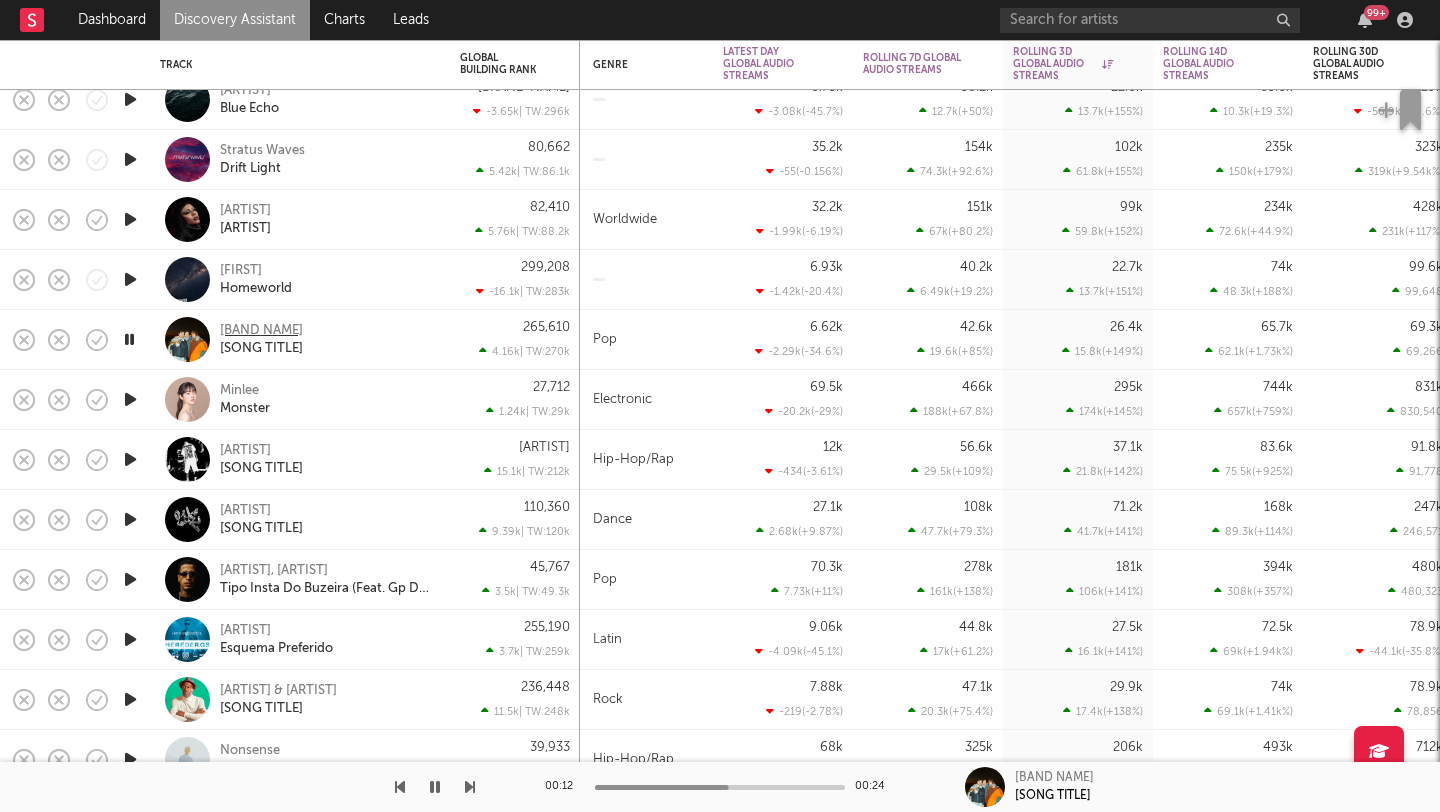 click on "Sways" at bounding box center (261, 331) 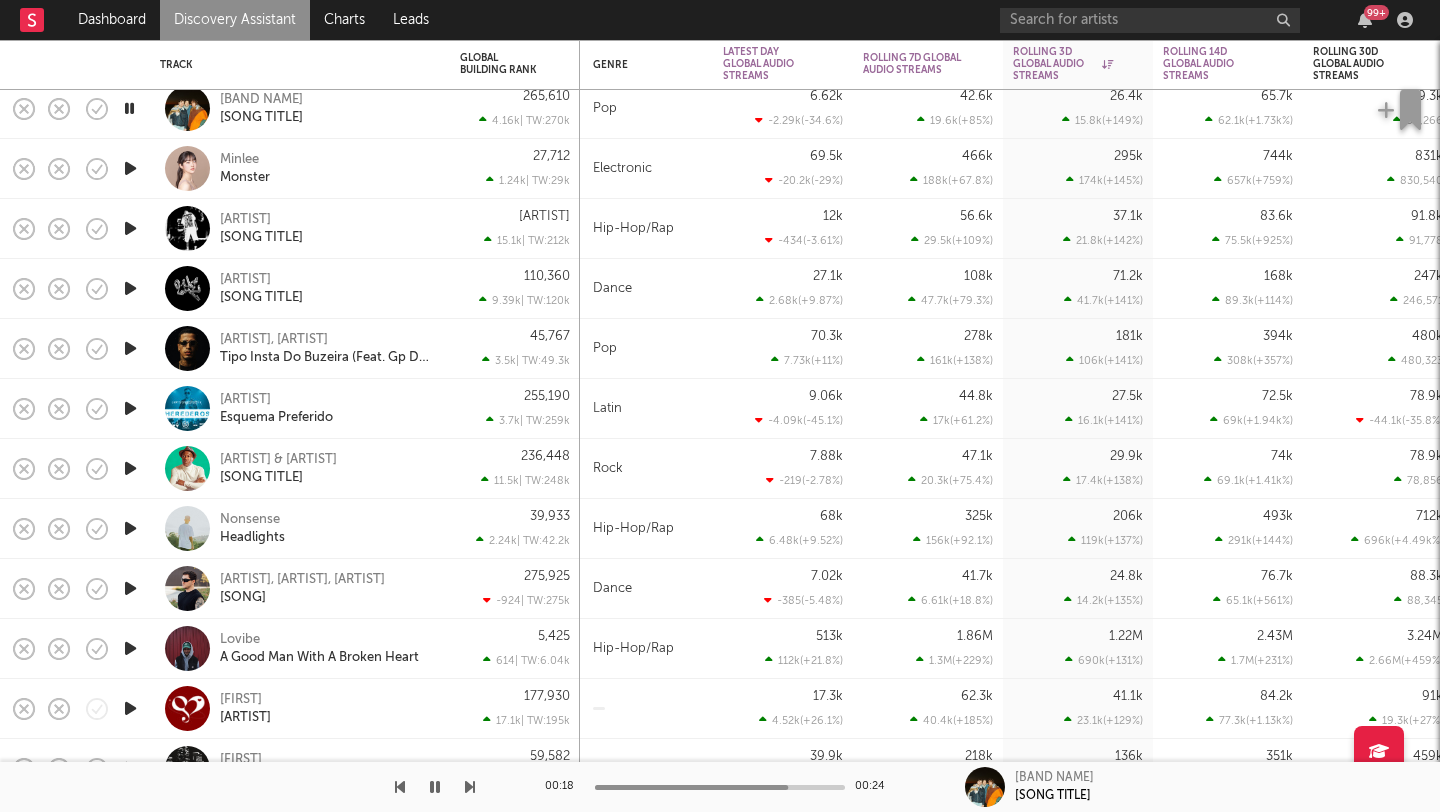 click at bounding box center (130, 228) 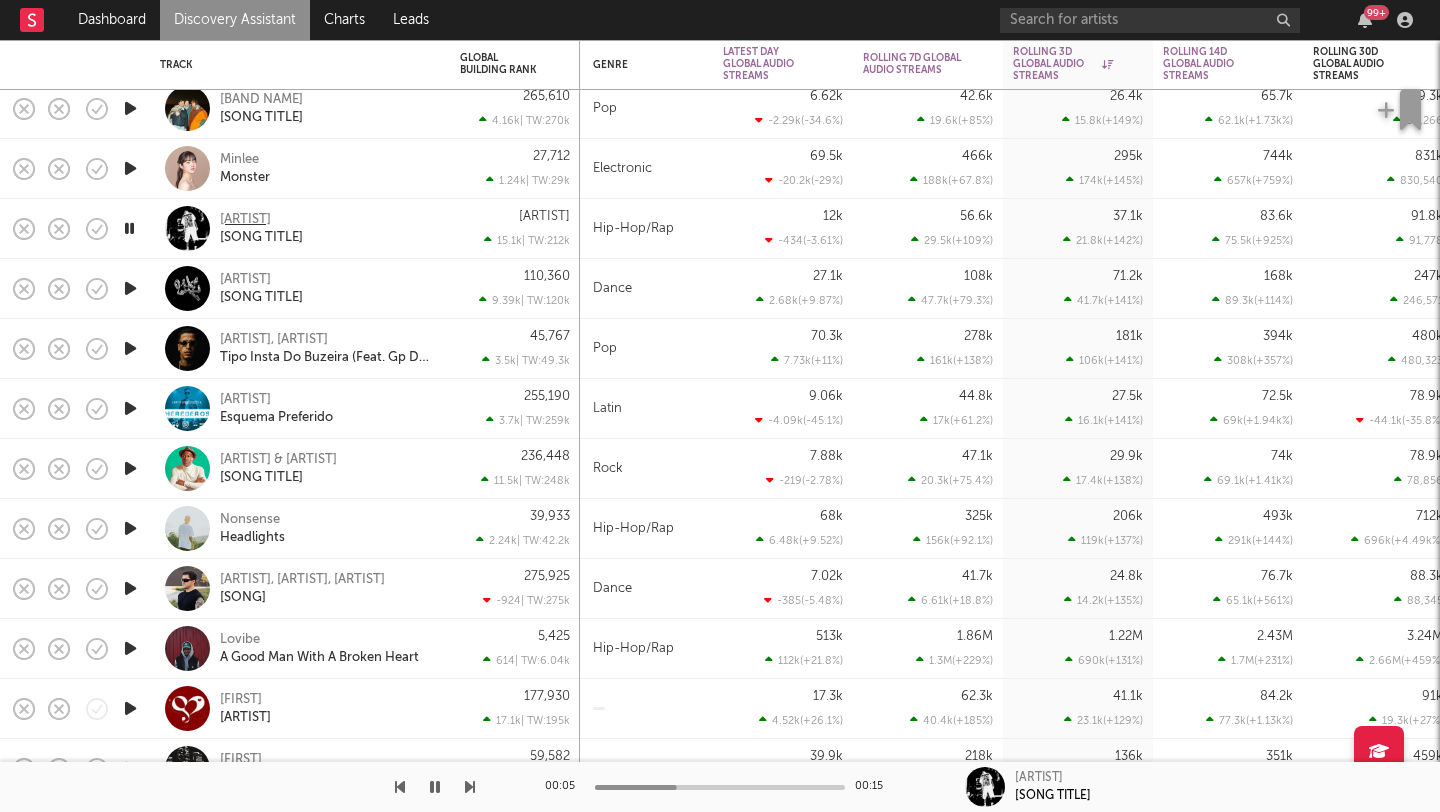 click on "Ivoxygen" at bounding box center (245, 220) 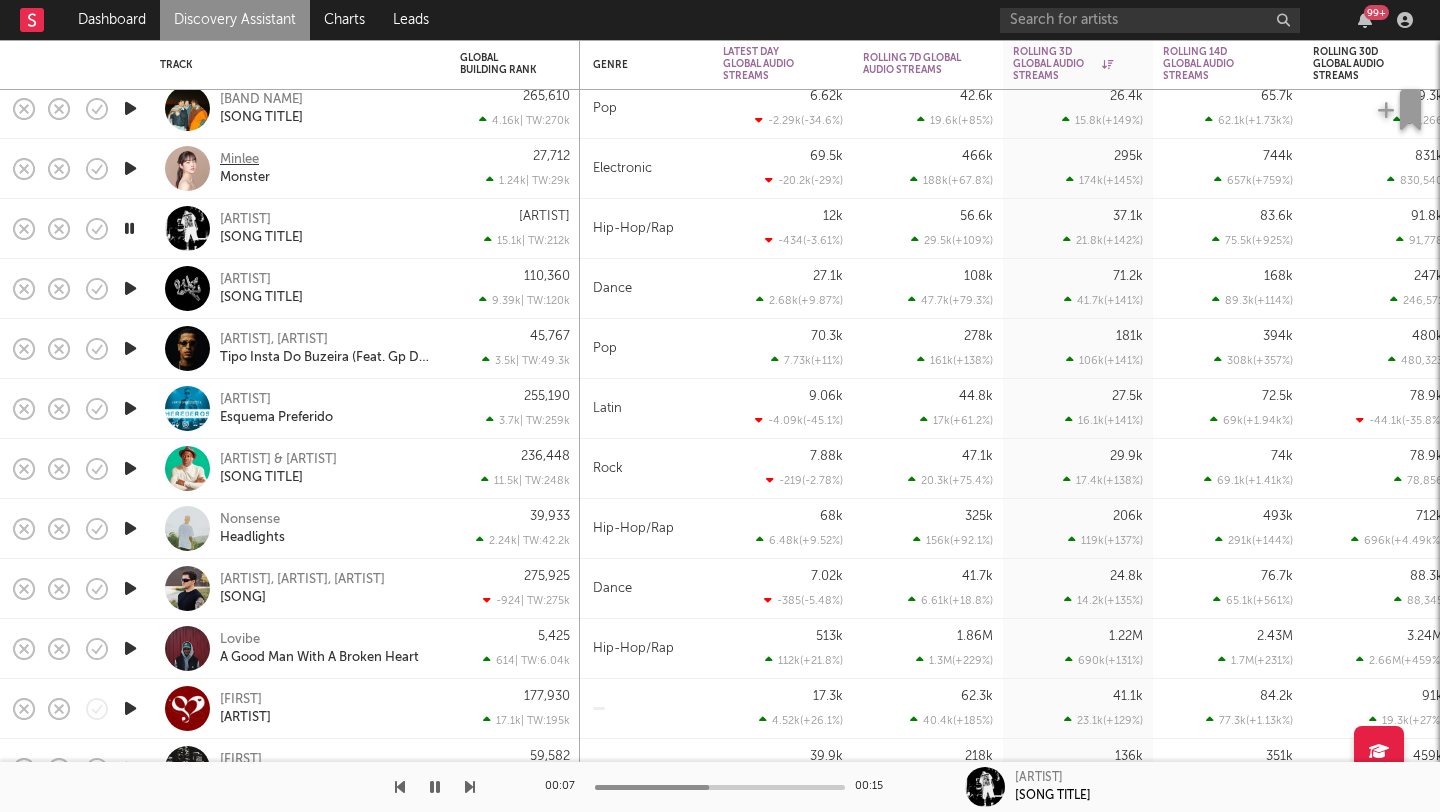 click on "Minlee" at bounding box center (239, 160) 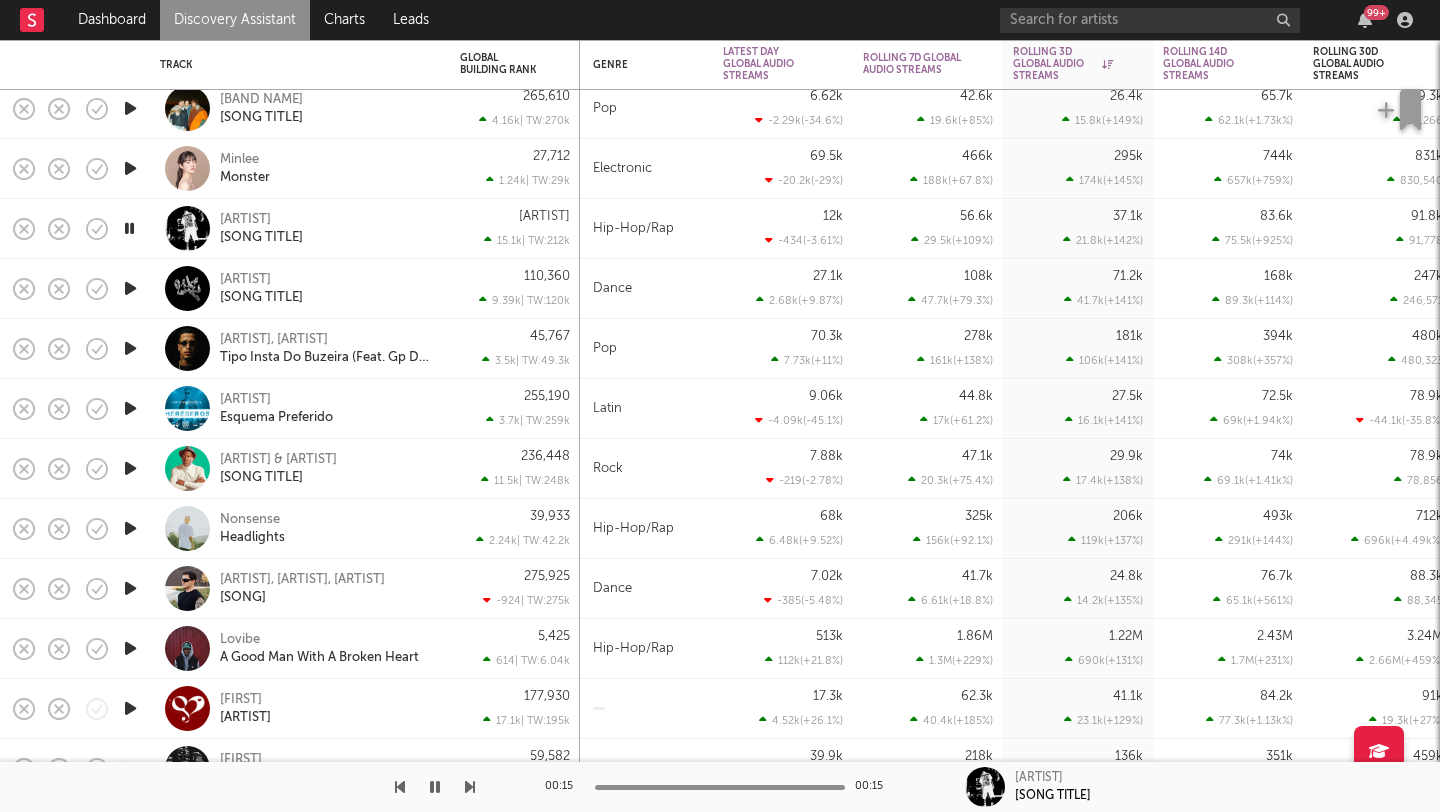 click at bounding box center [129, 228] 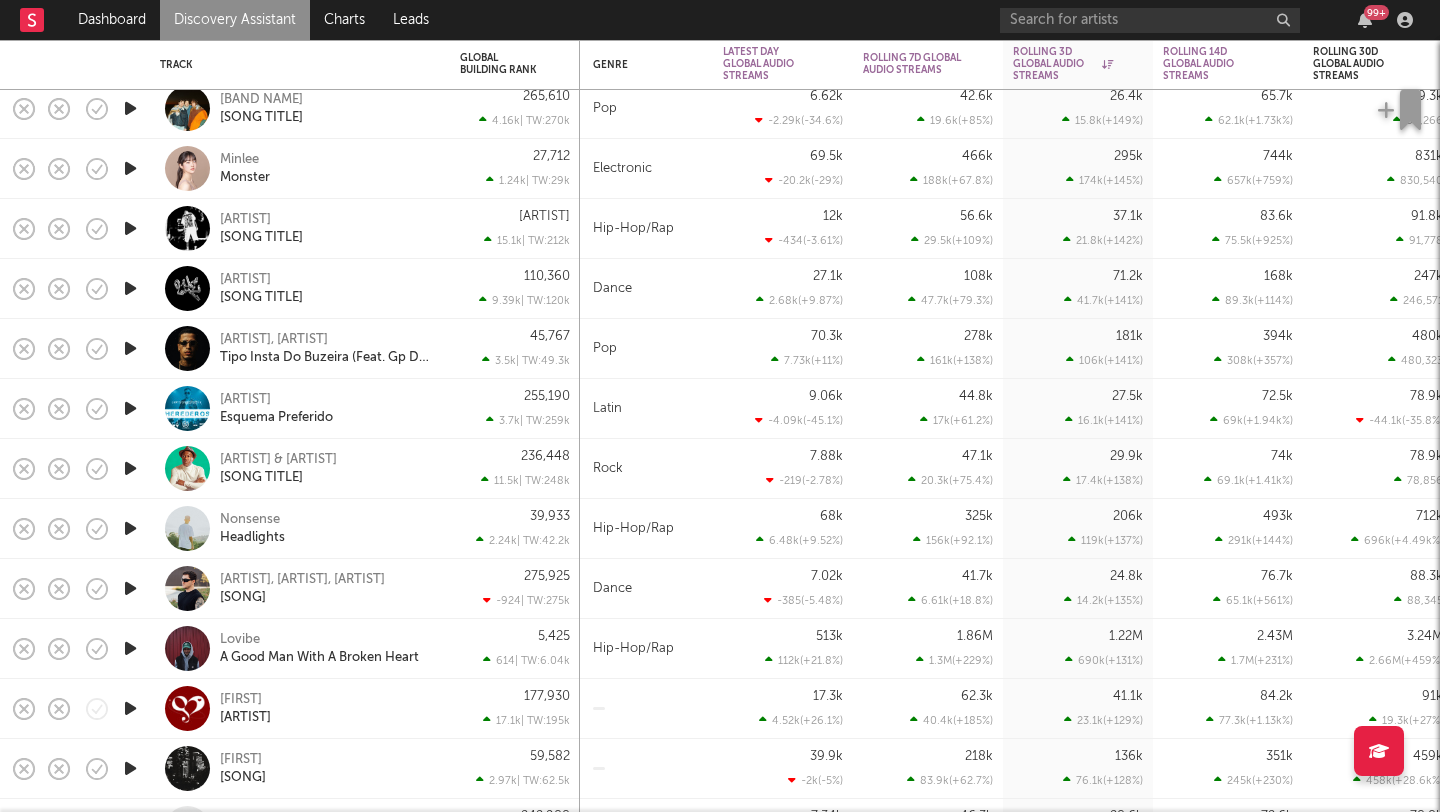 click at bounding box center [130, 288] 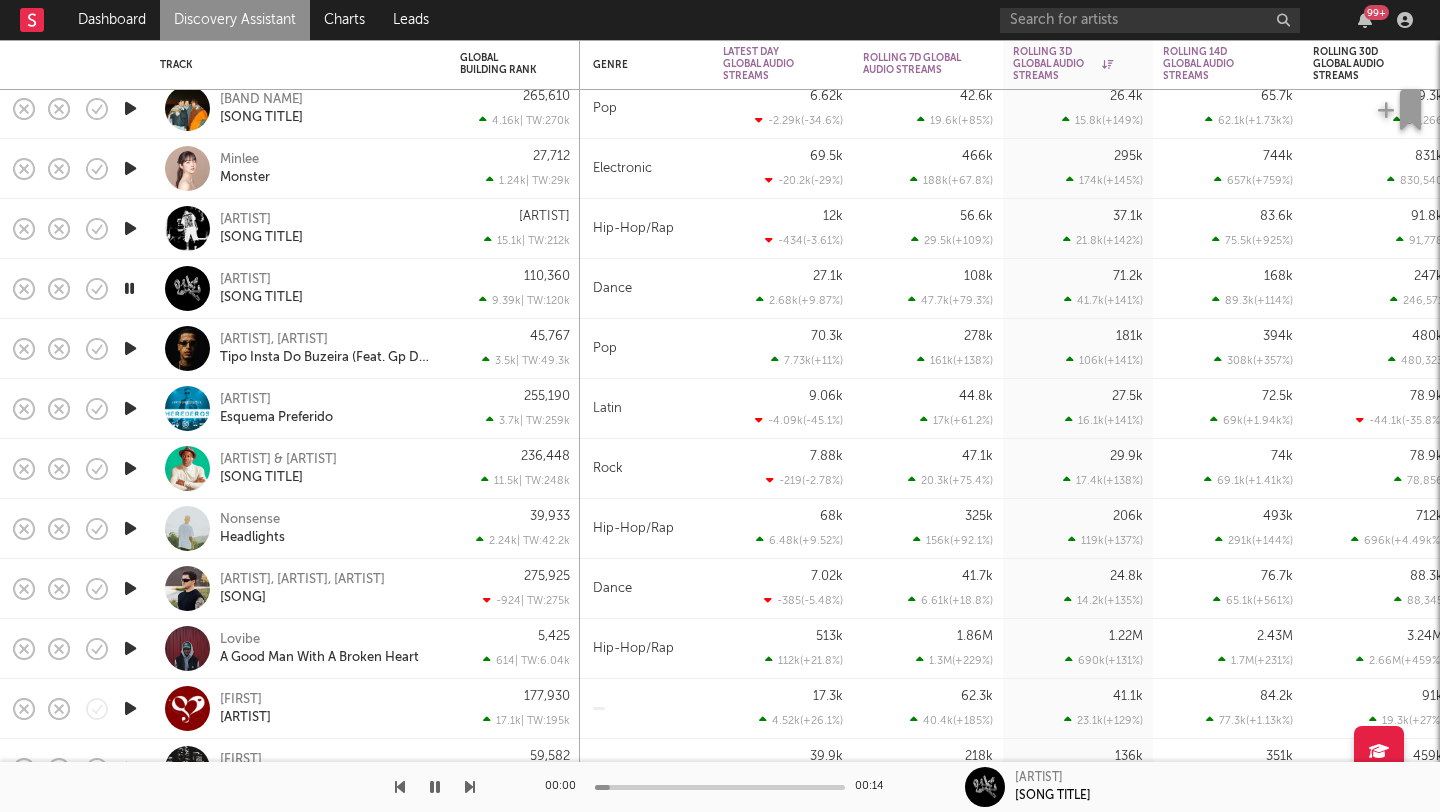 click at bounding box center (129, 288) 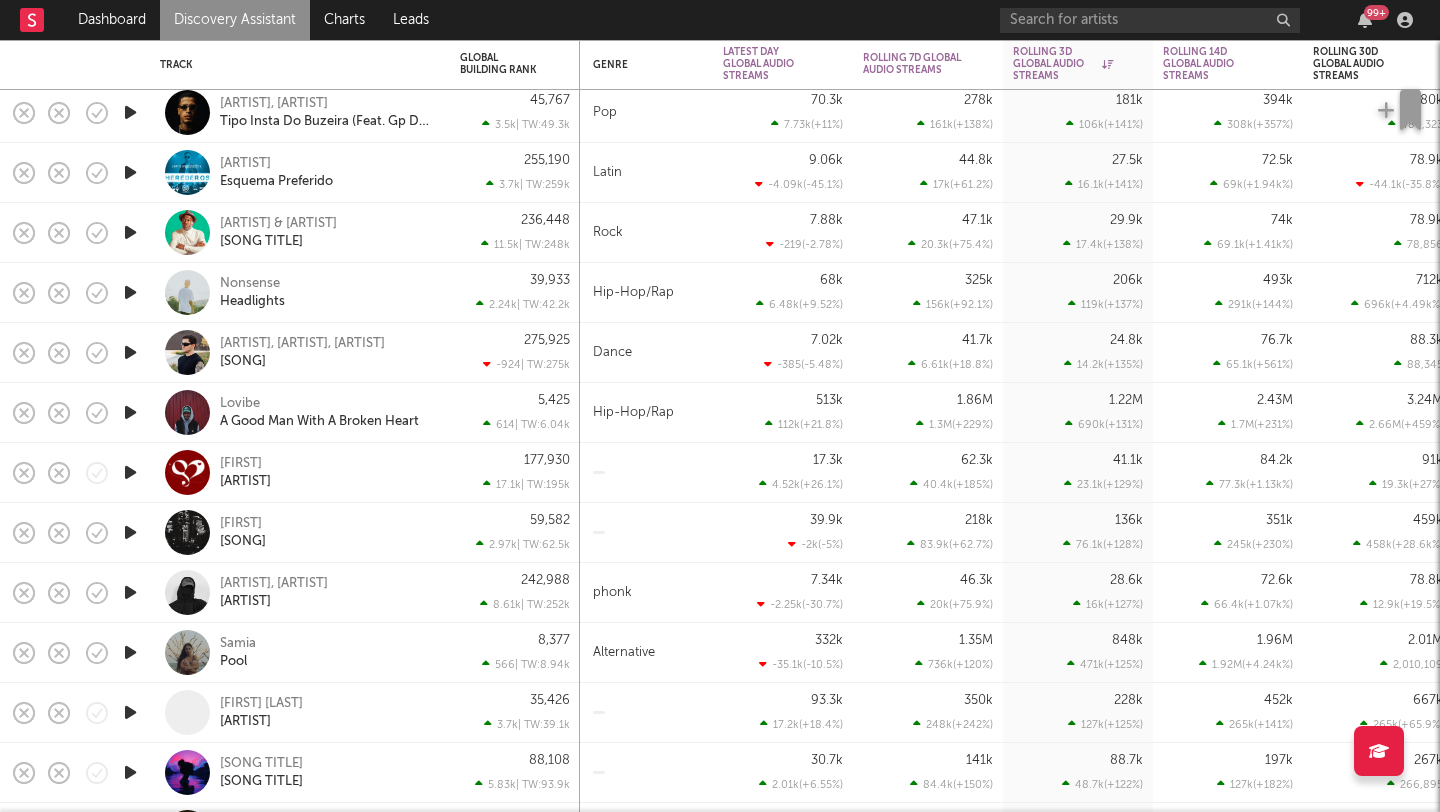 click at bounding box center (130, 292) 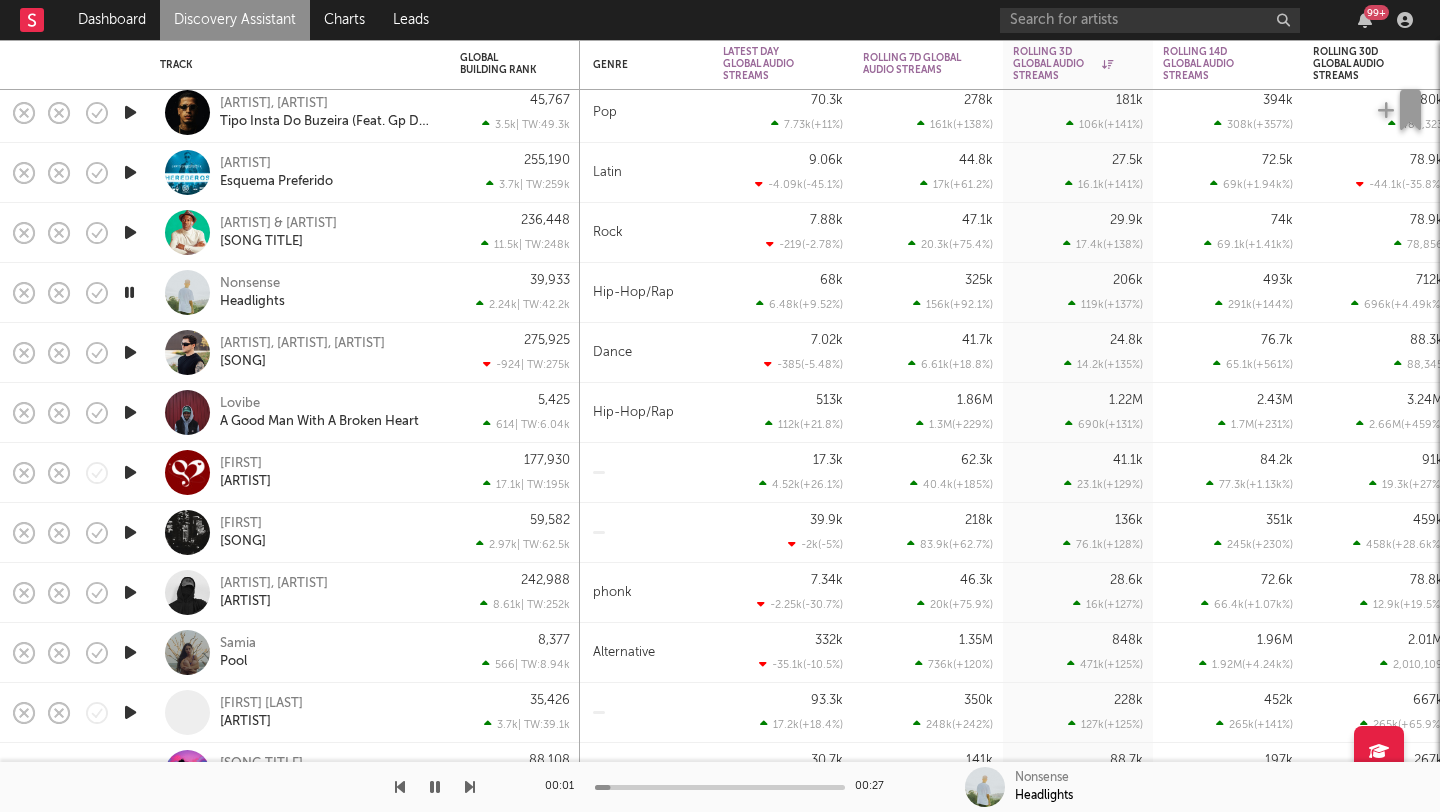 click at bounding box center (129, 292) 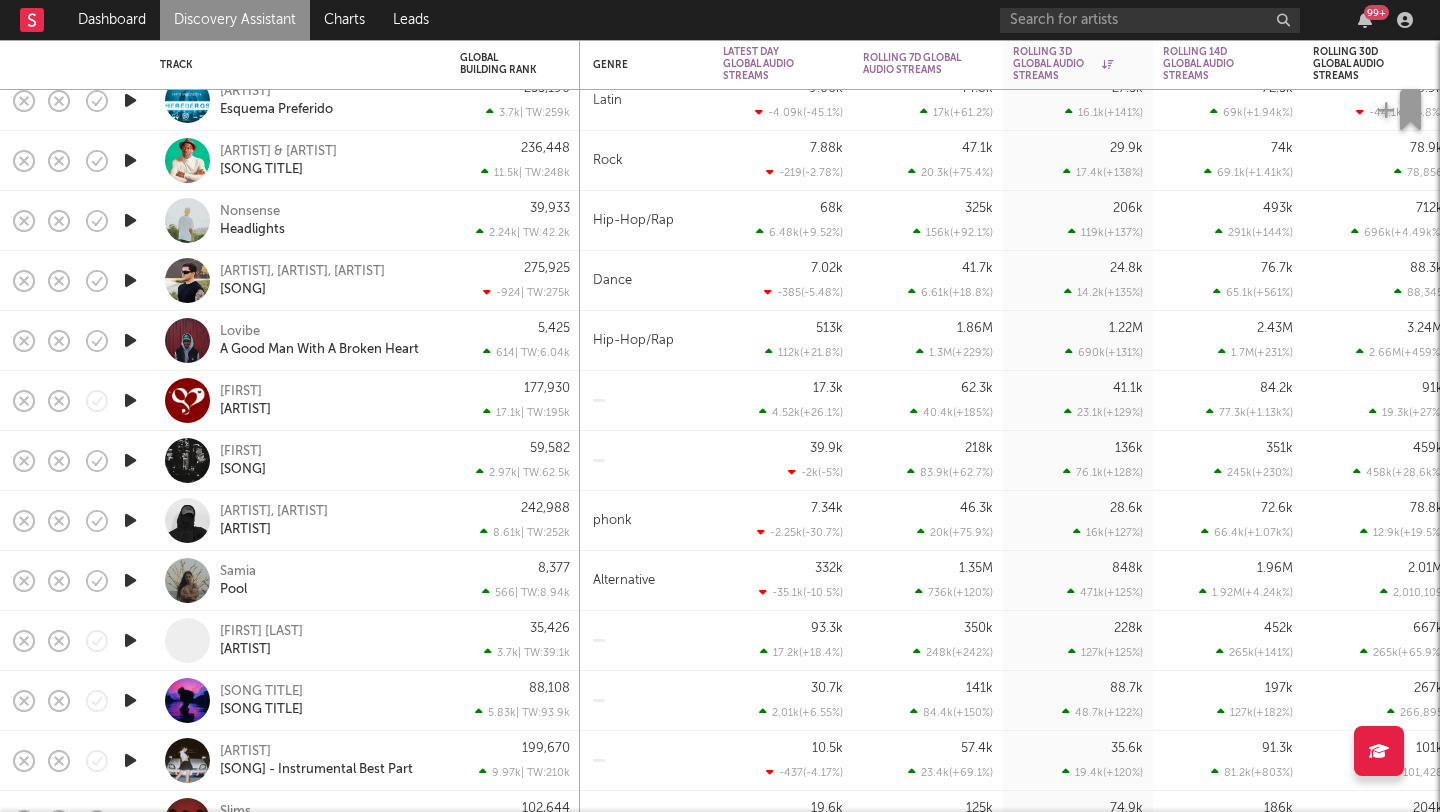 click at bounding box center [130, 400] 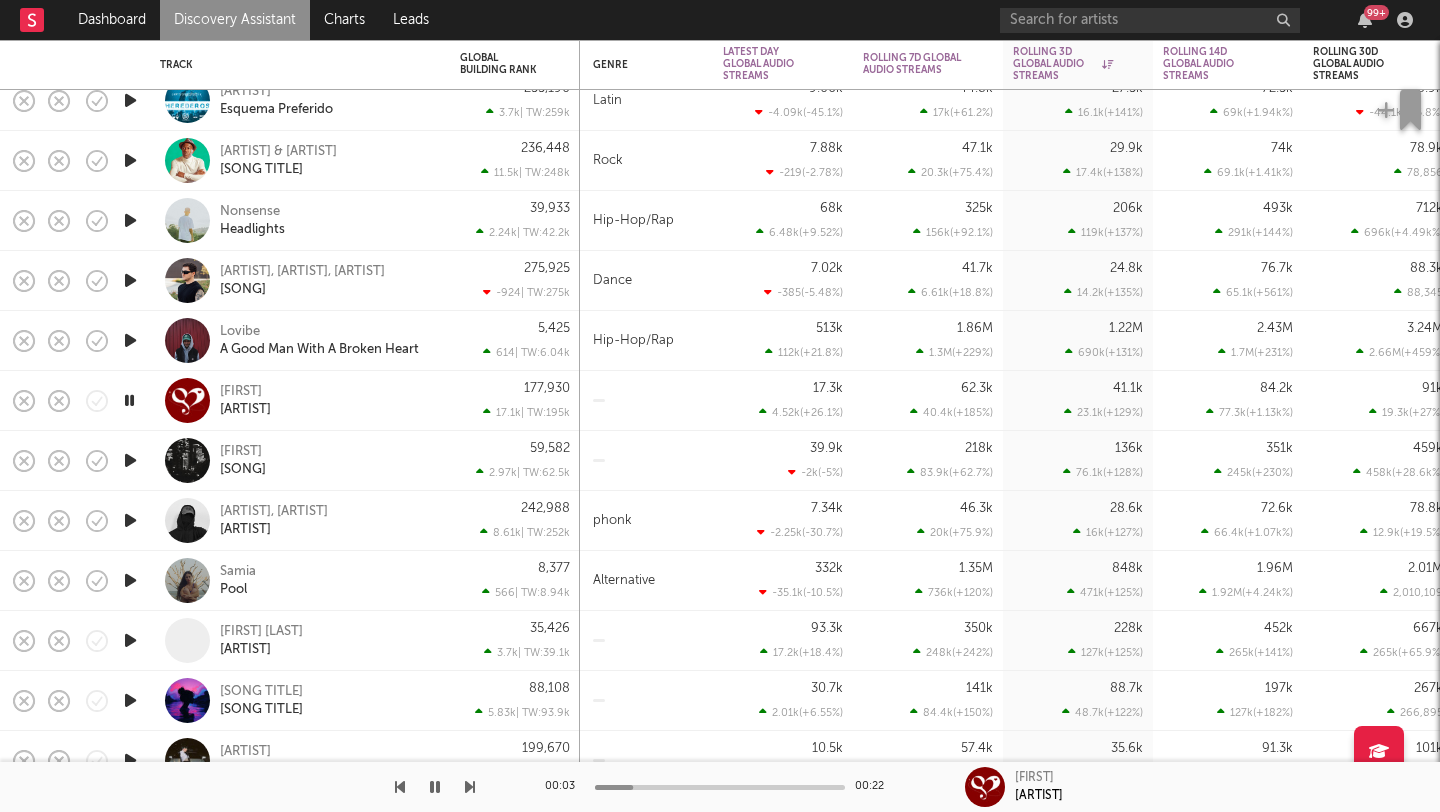 click at bounding box center (130, 460) 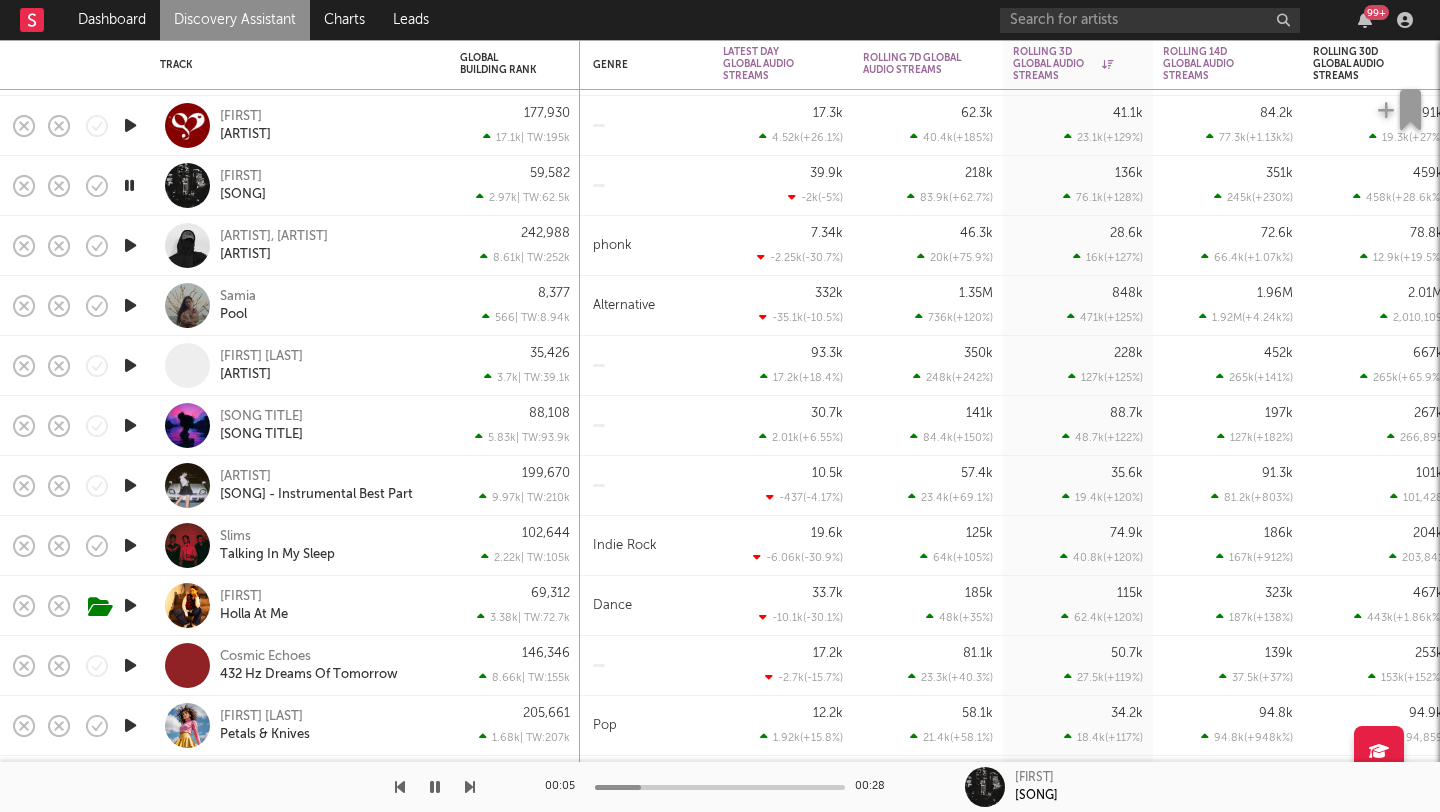 click at bounding box center (129, 185) 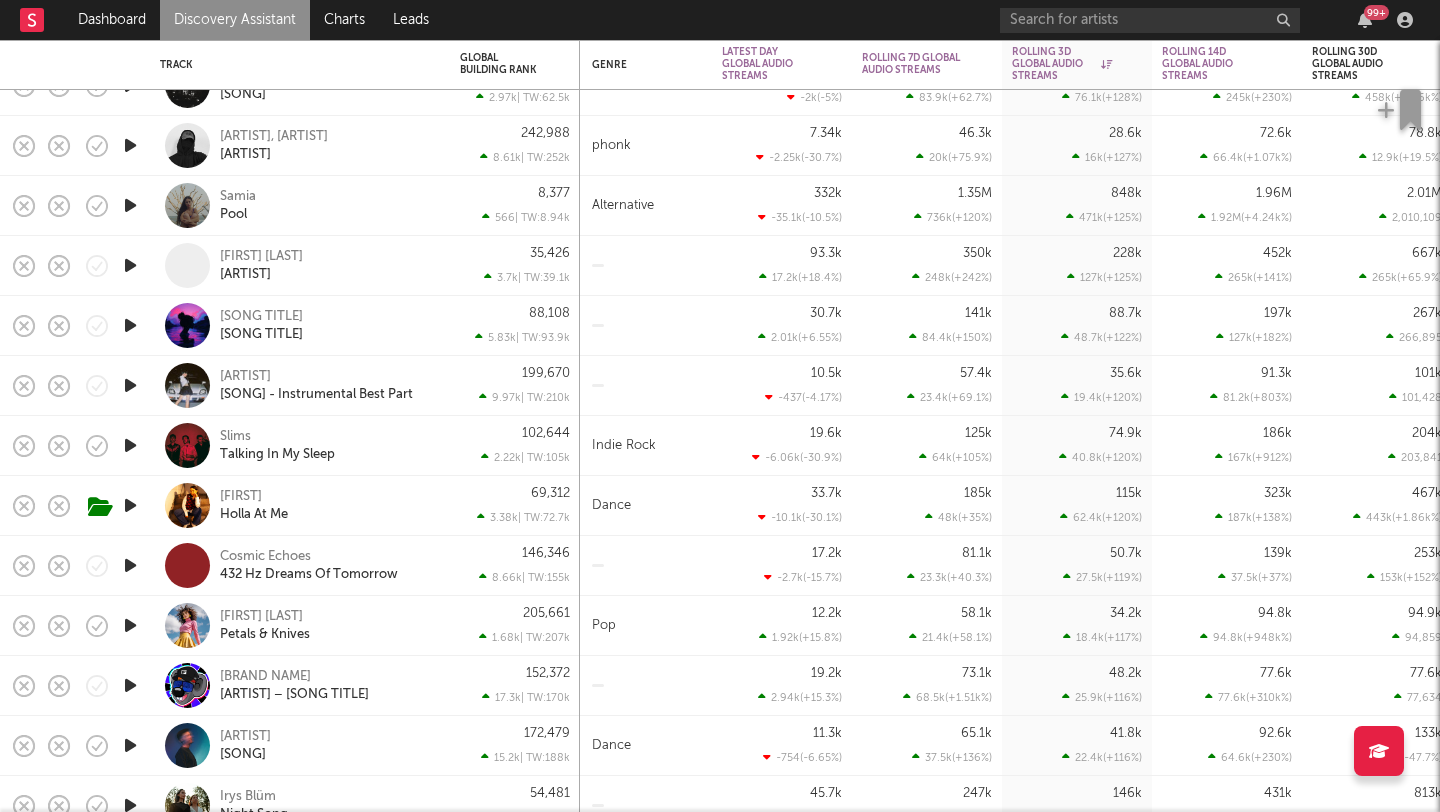 click at bounding box center [130, 265] 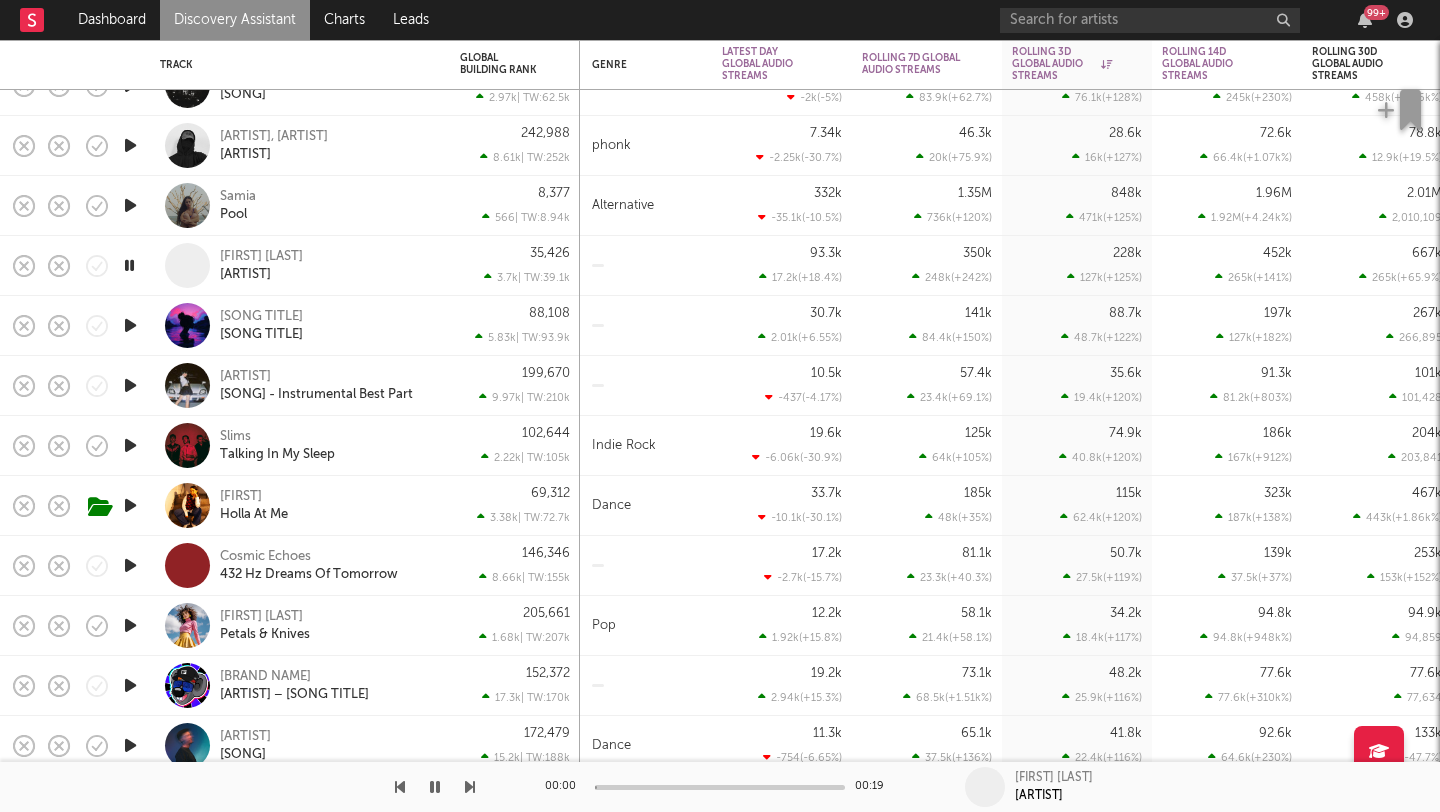 click at bounding box center [129, 265] 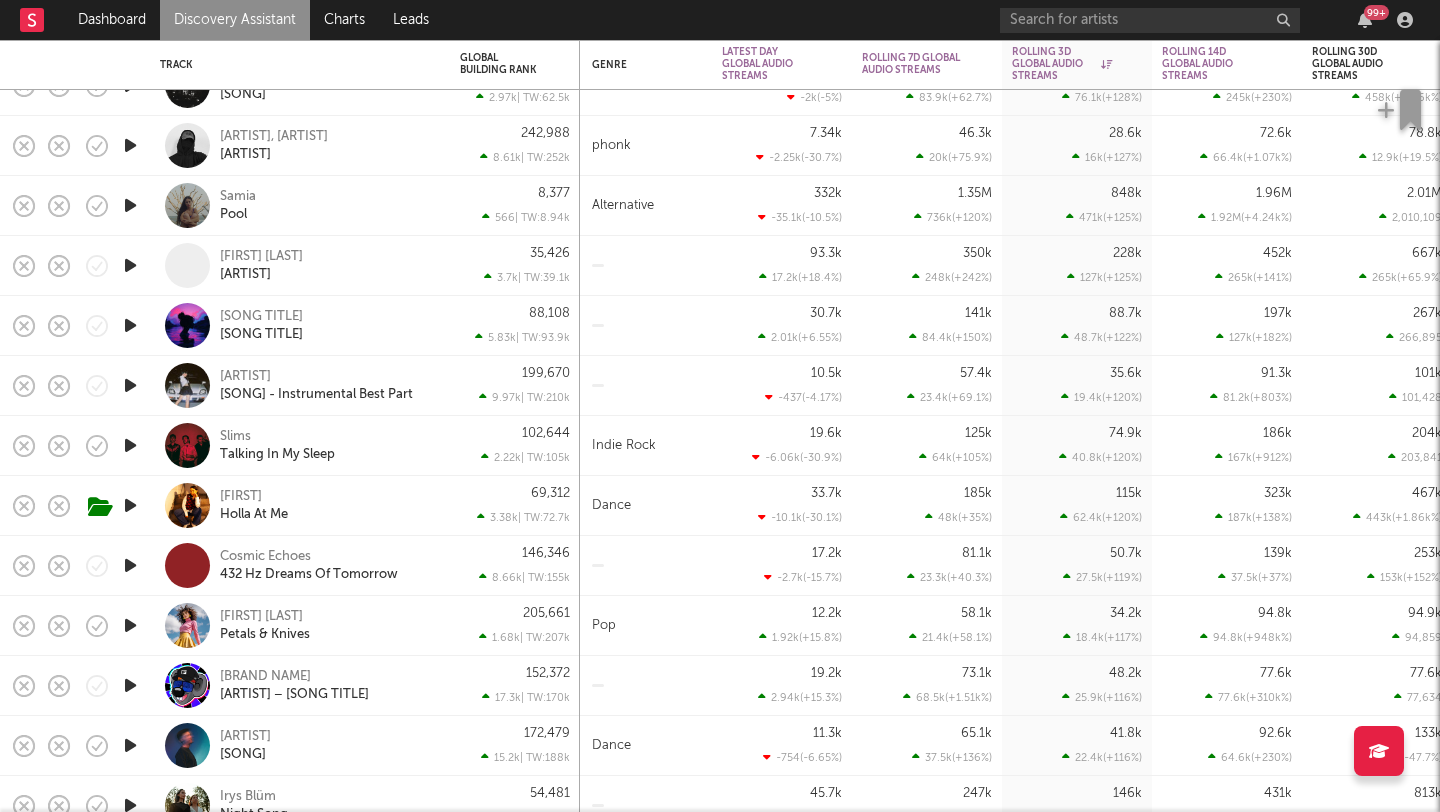 click at bounding box center [130, 265] 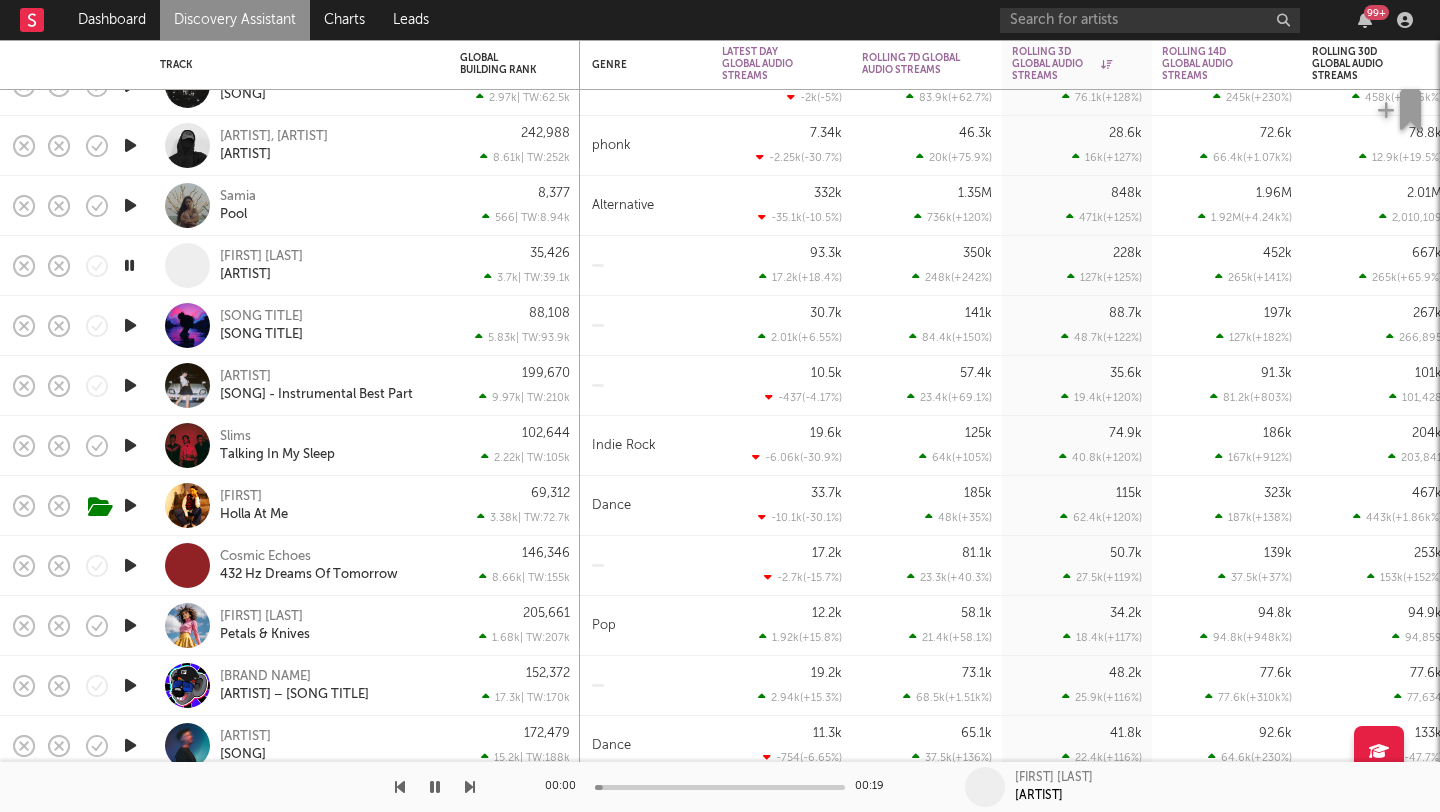 click at bounding box center (129, 265) 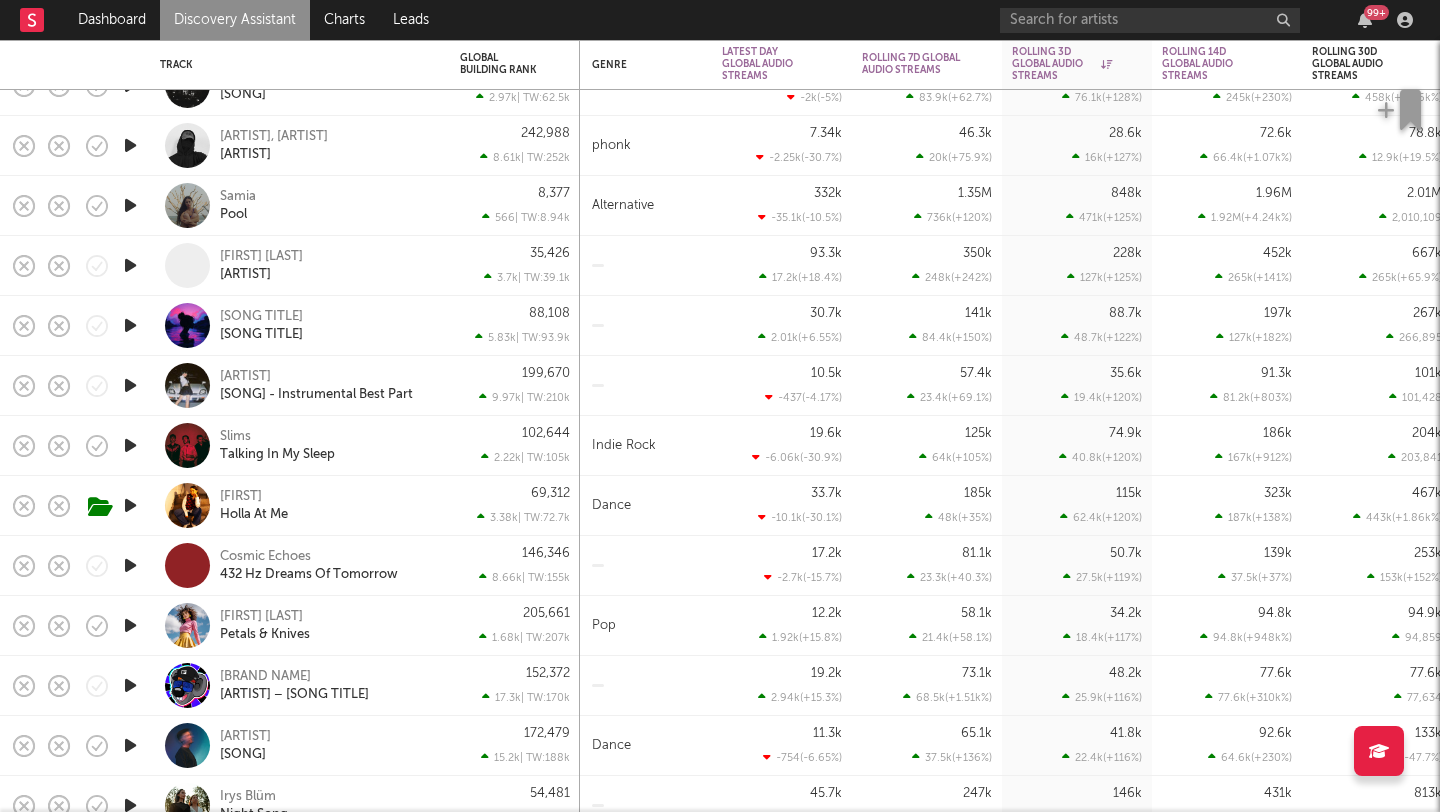 click at bounding box center [130, 145] 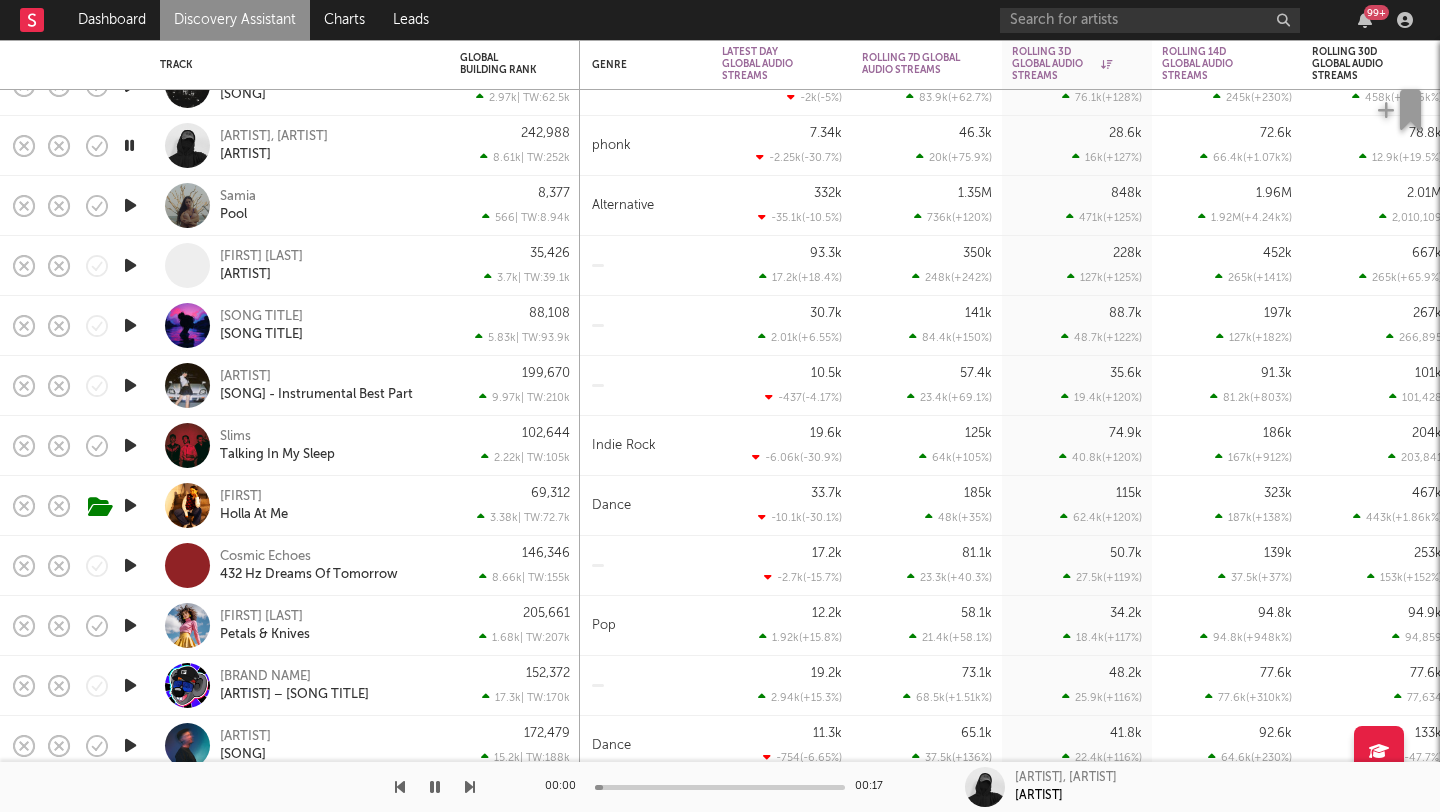 click at bounding box center [129, 145] 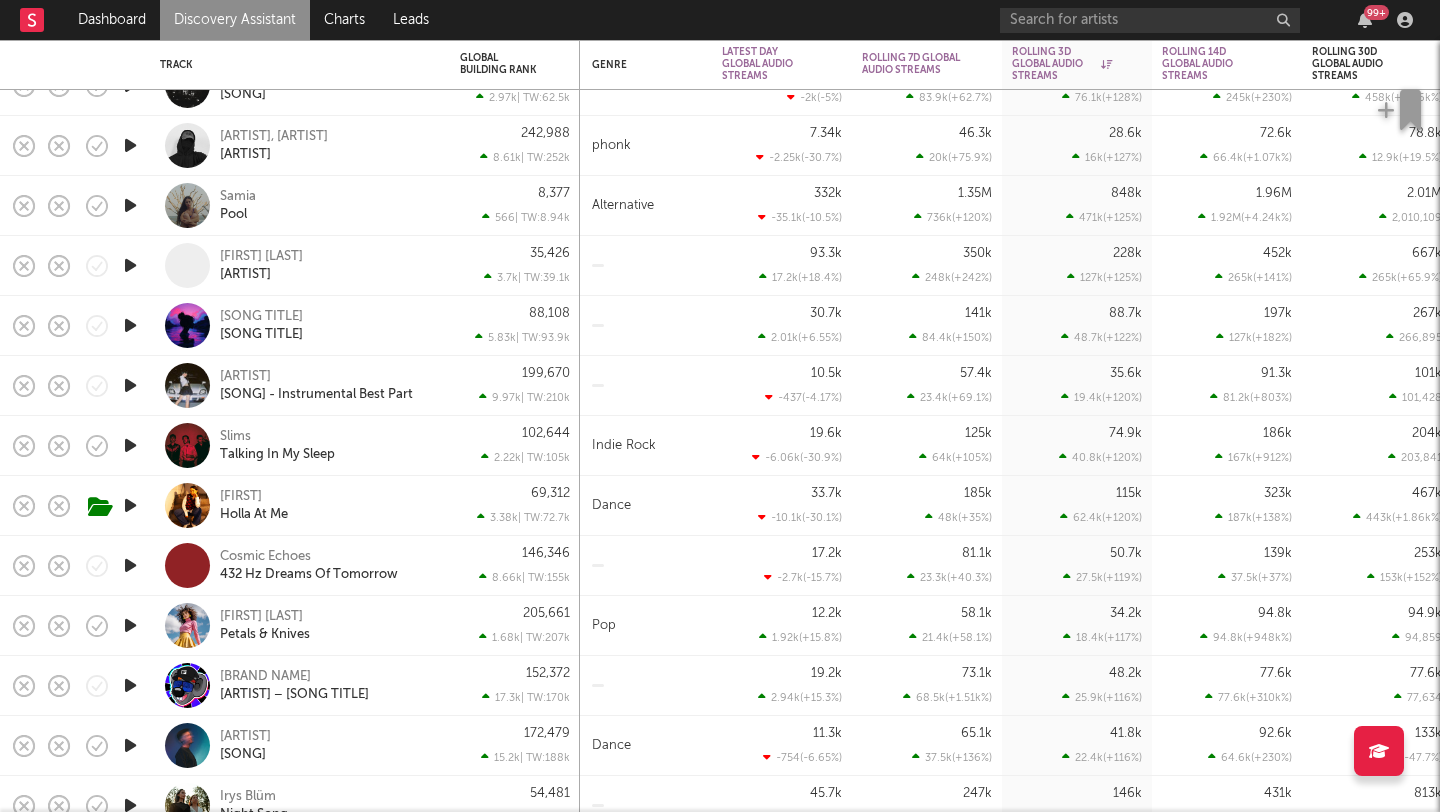 click at bounding box center [130, 445] 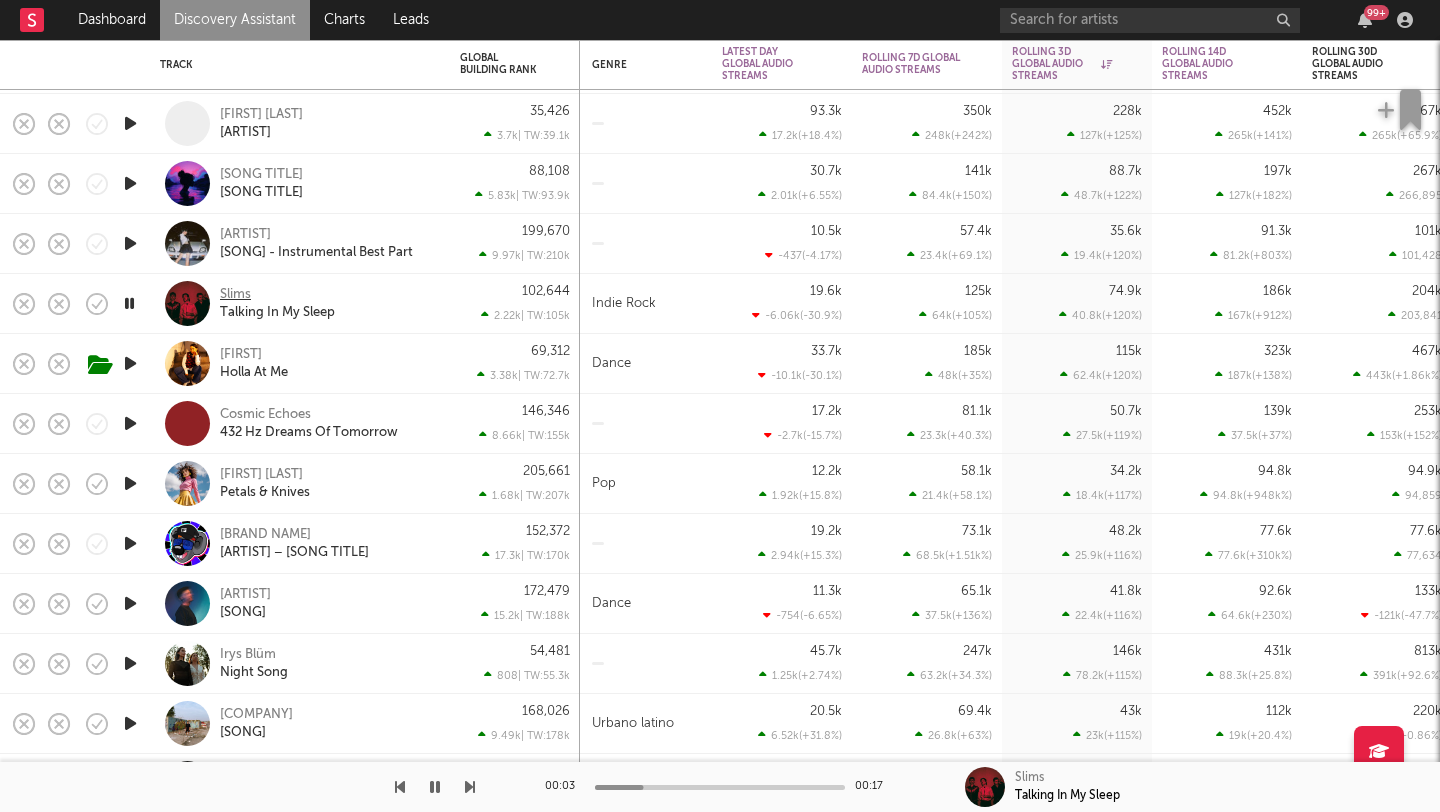 click on "Slims" at bounding box center [235, 295] 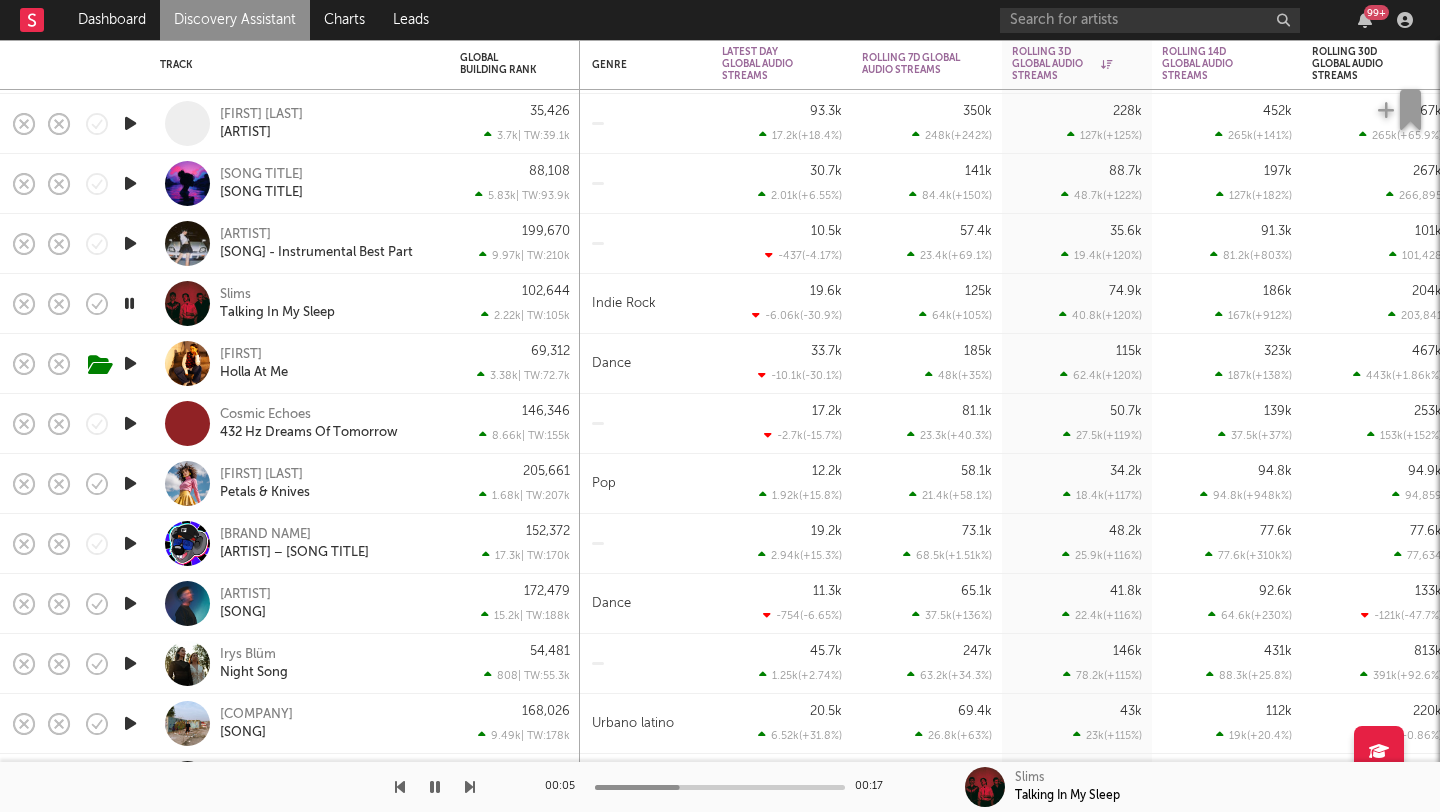 click at bounding box center [130, 423] 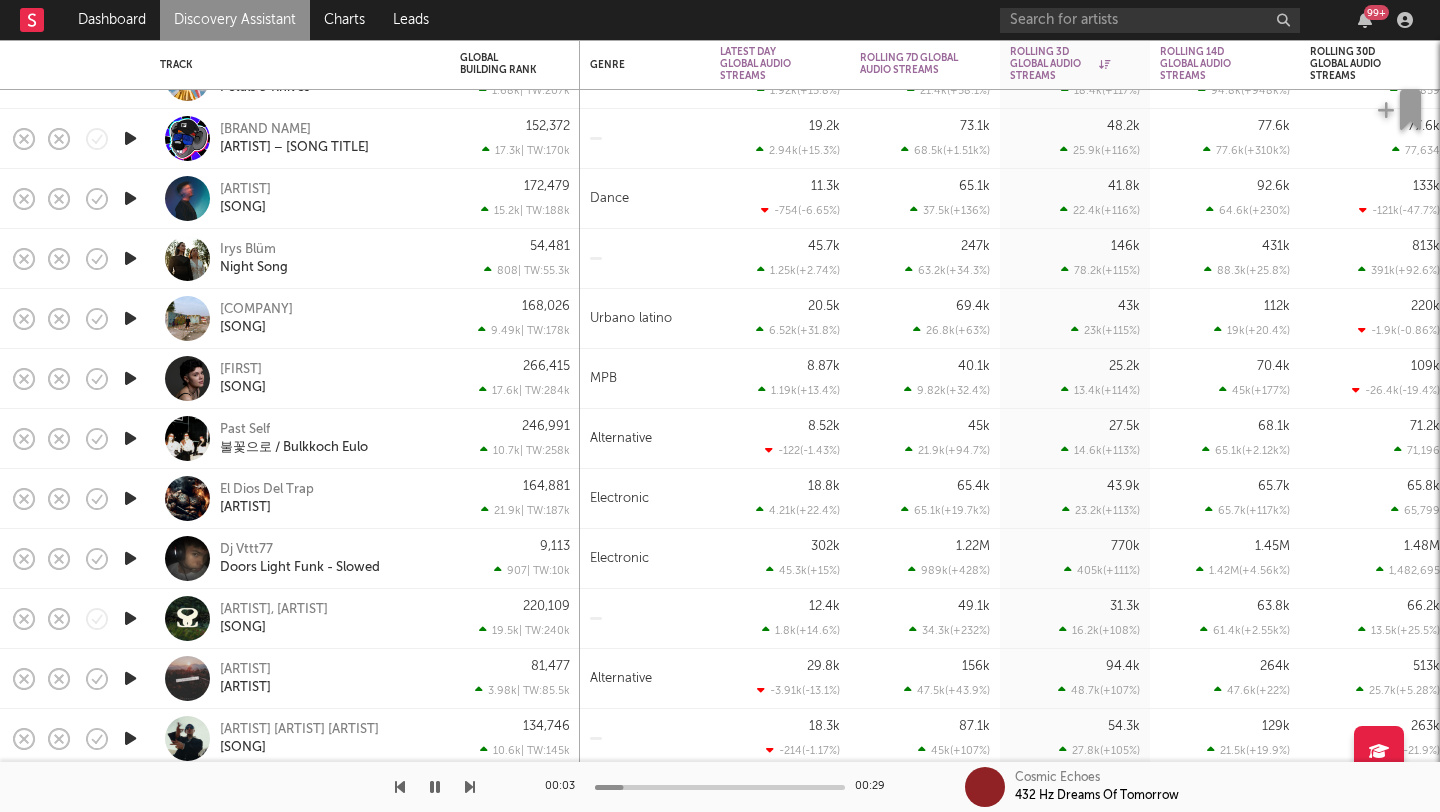 click at bounding box center (130, 258) 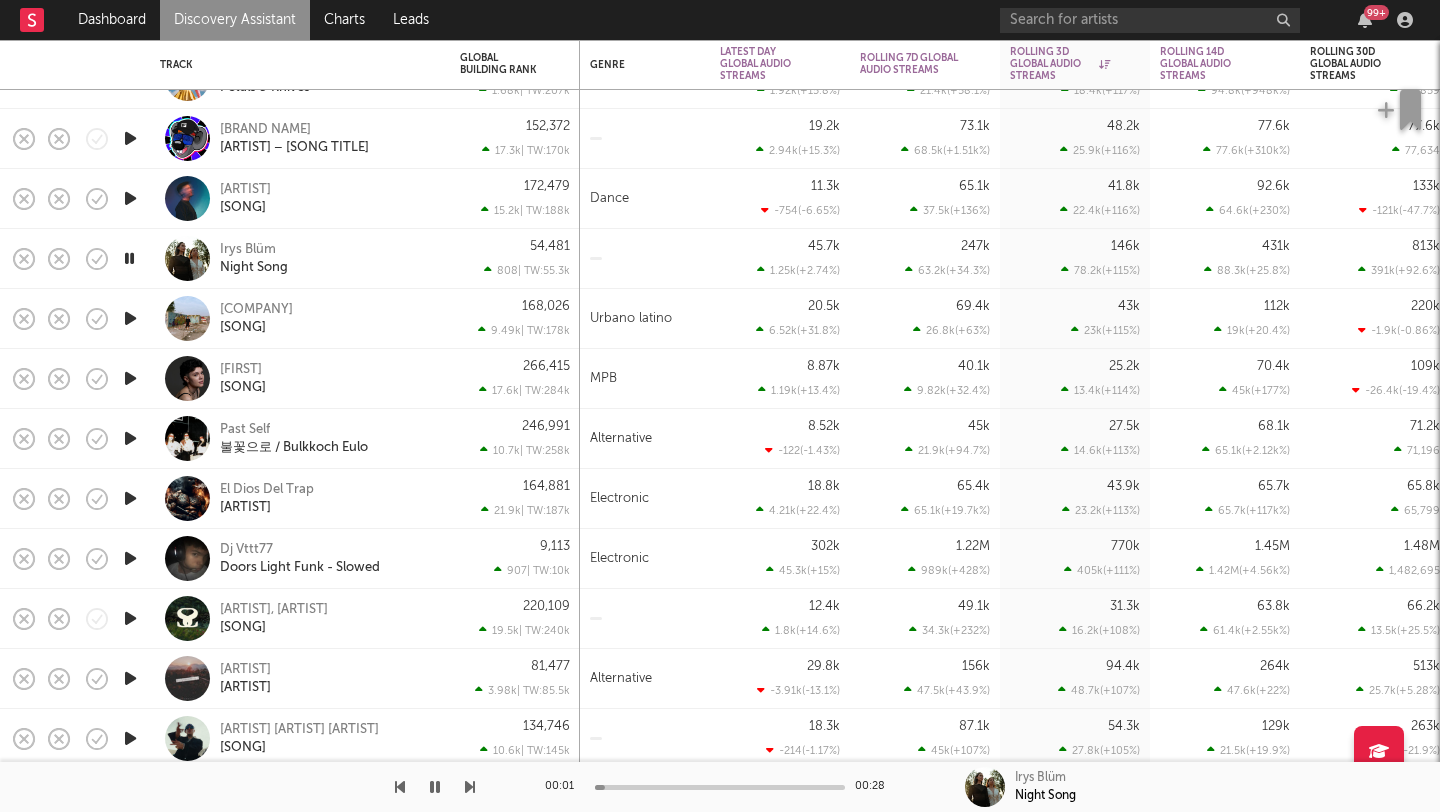 click at bounding box center [129, 258] 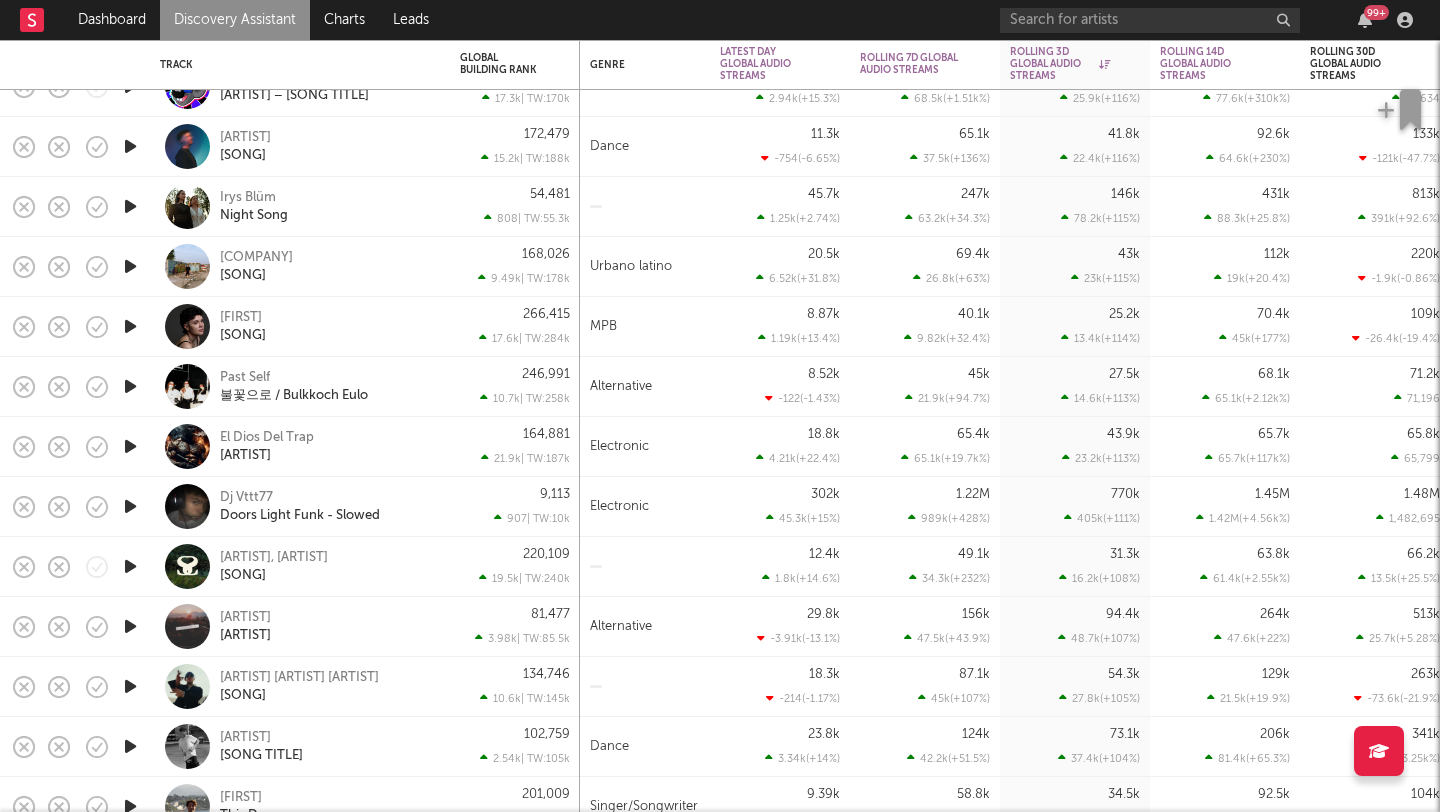 click at bounding box center (130, 266) 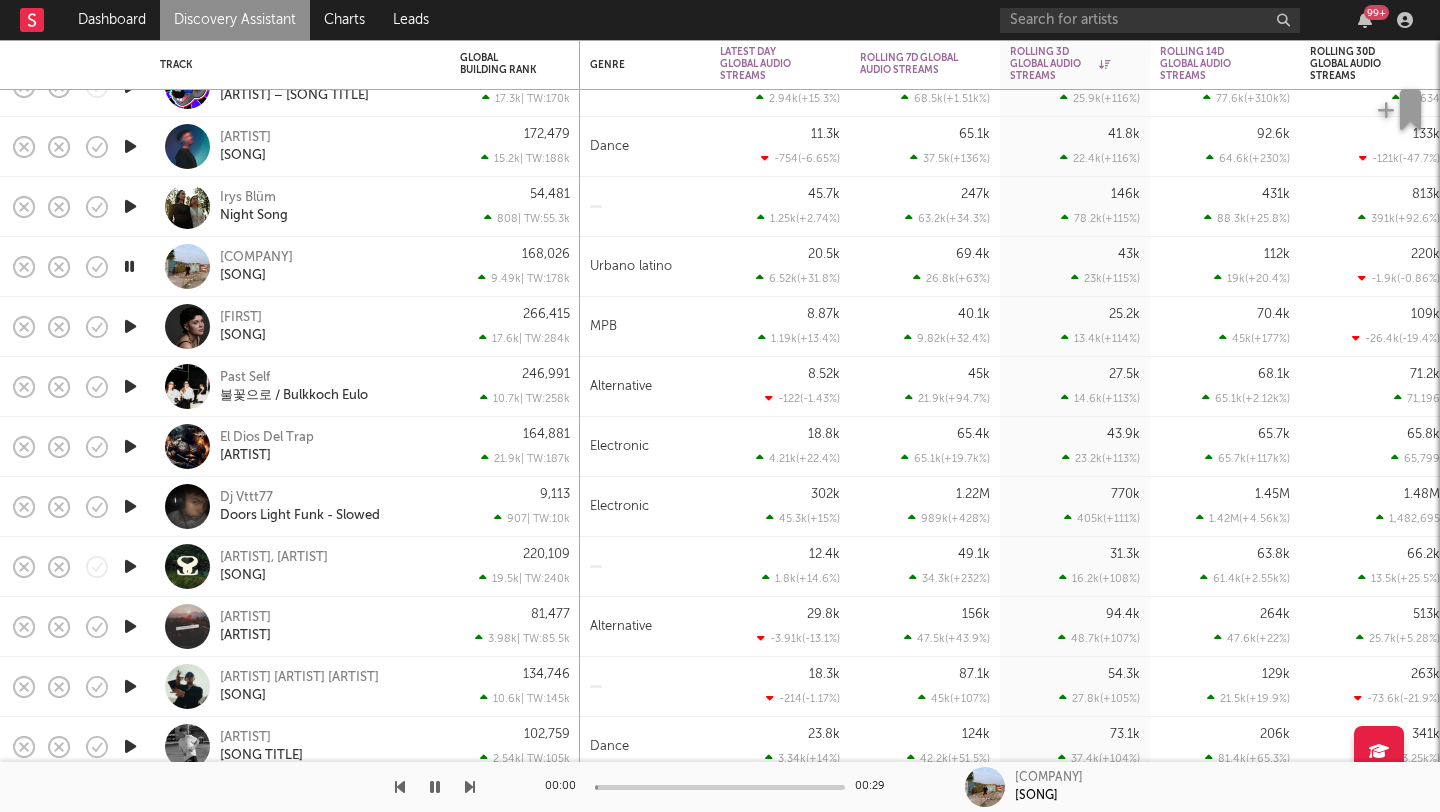 click at bounding box center [129, 266] 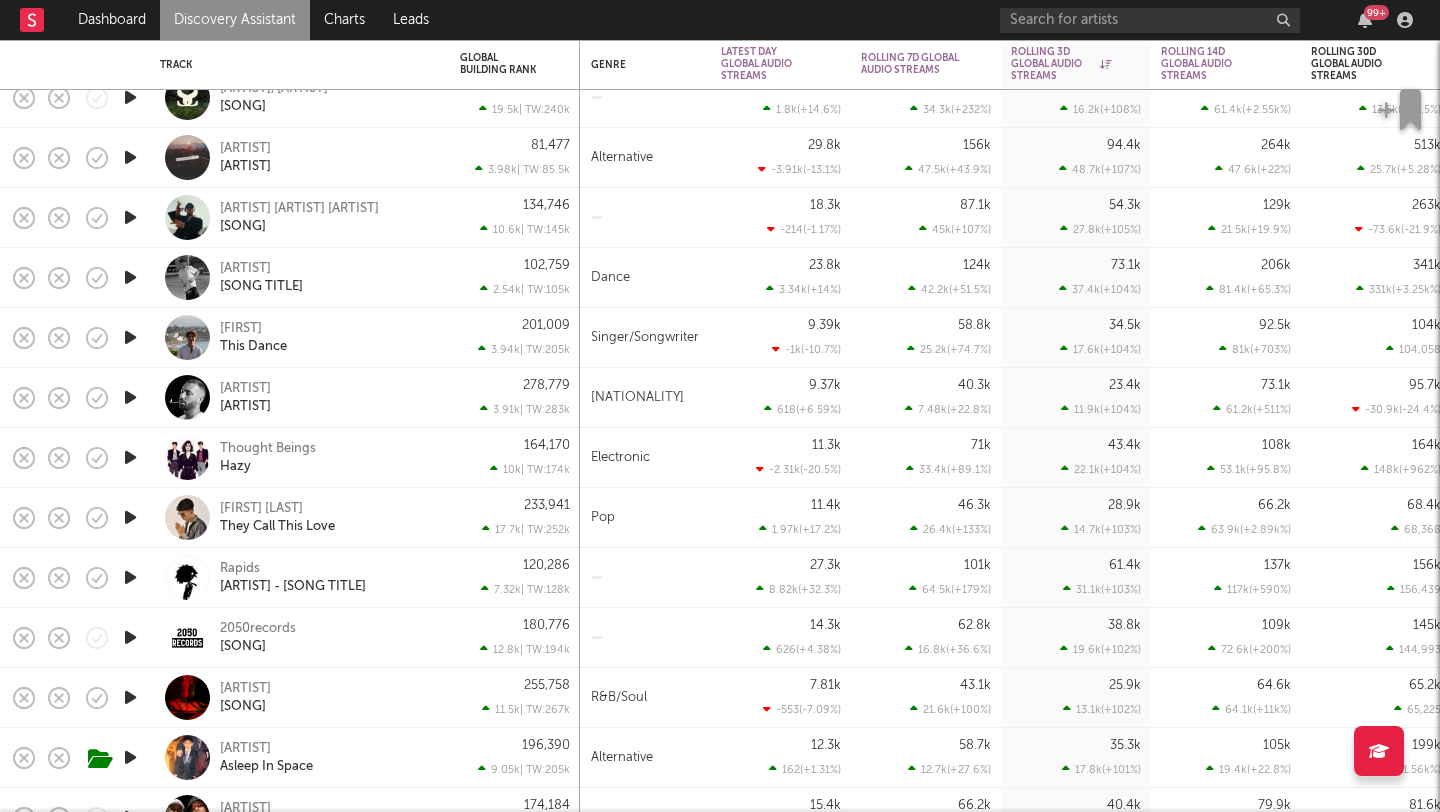 click at bounding box center (130, 217) 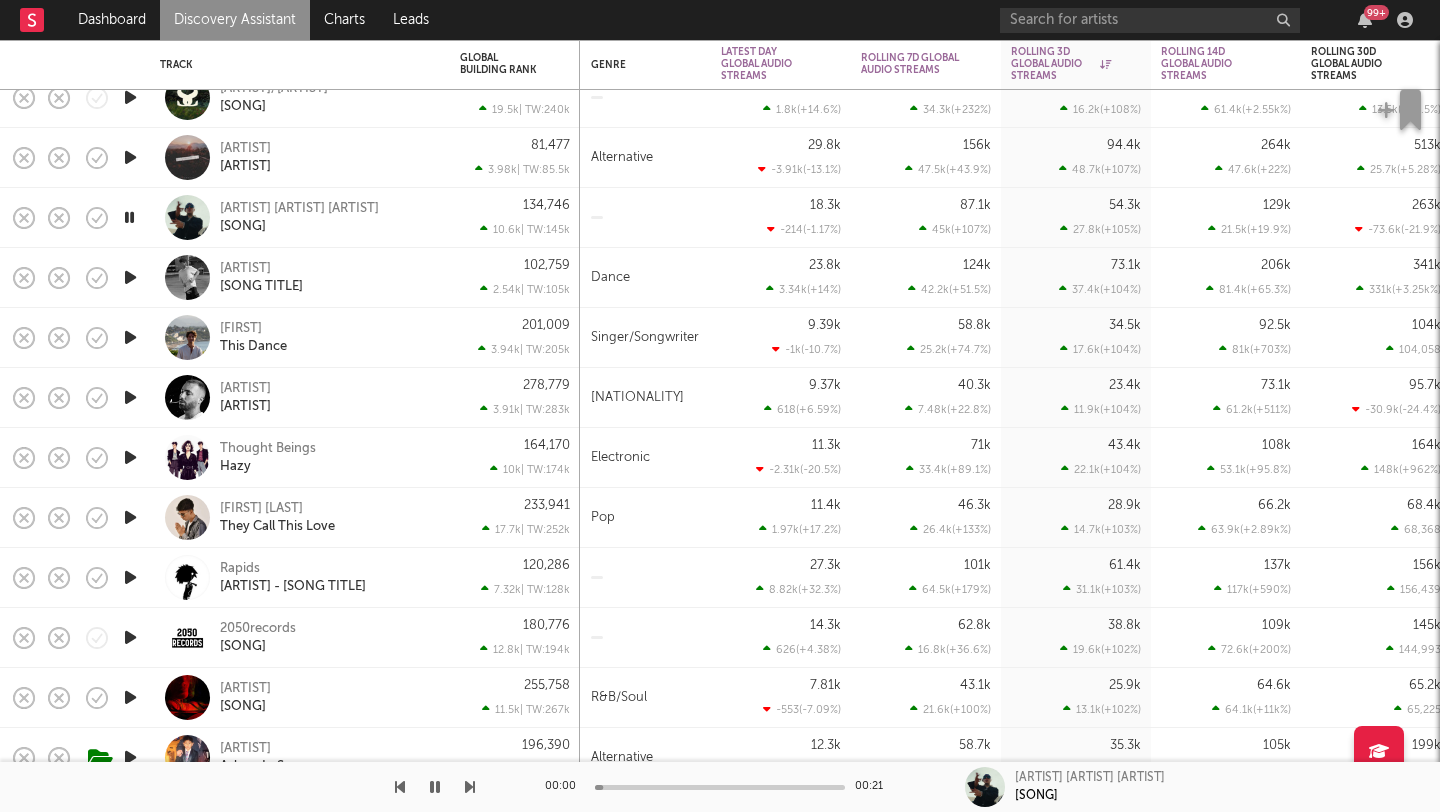 click at bounding box center (129, 217) 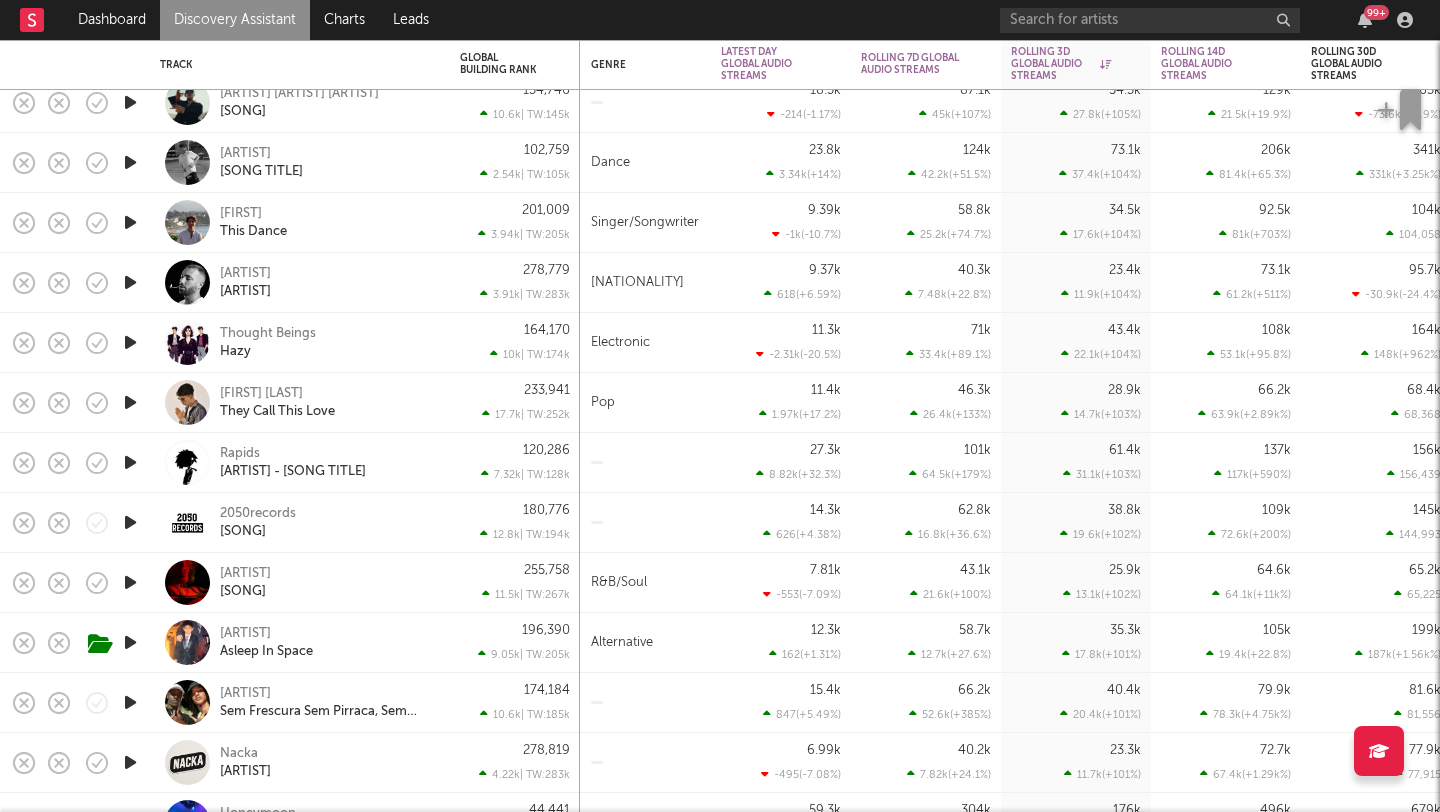 click at bounding box center (130, 222) 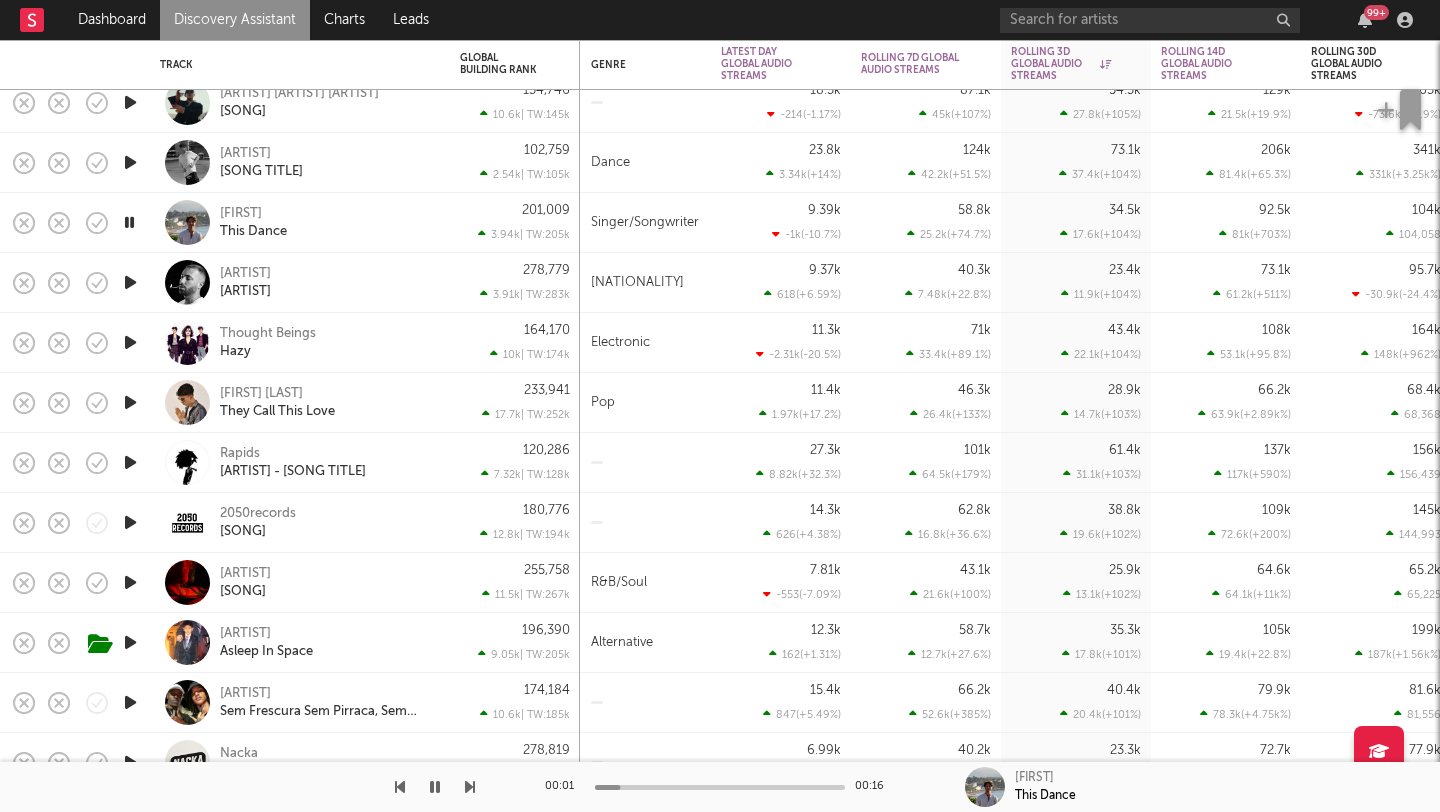 click at bounding box center [129, 222] 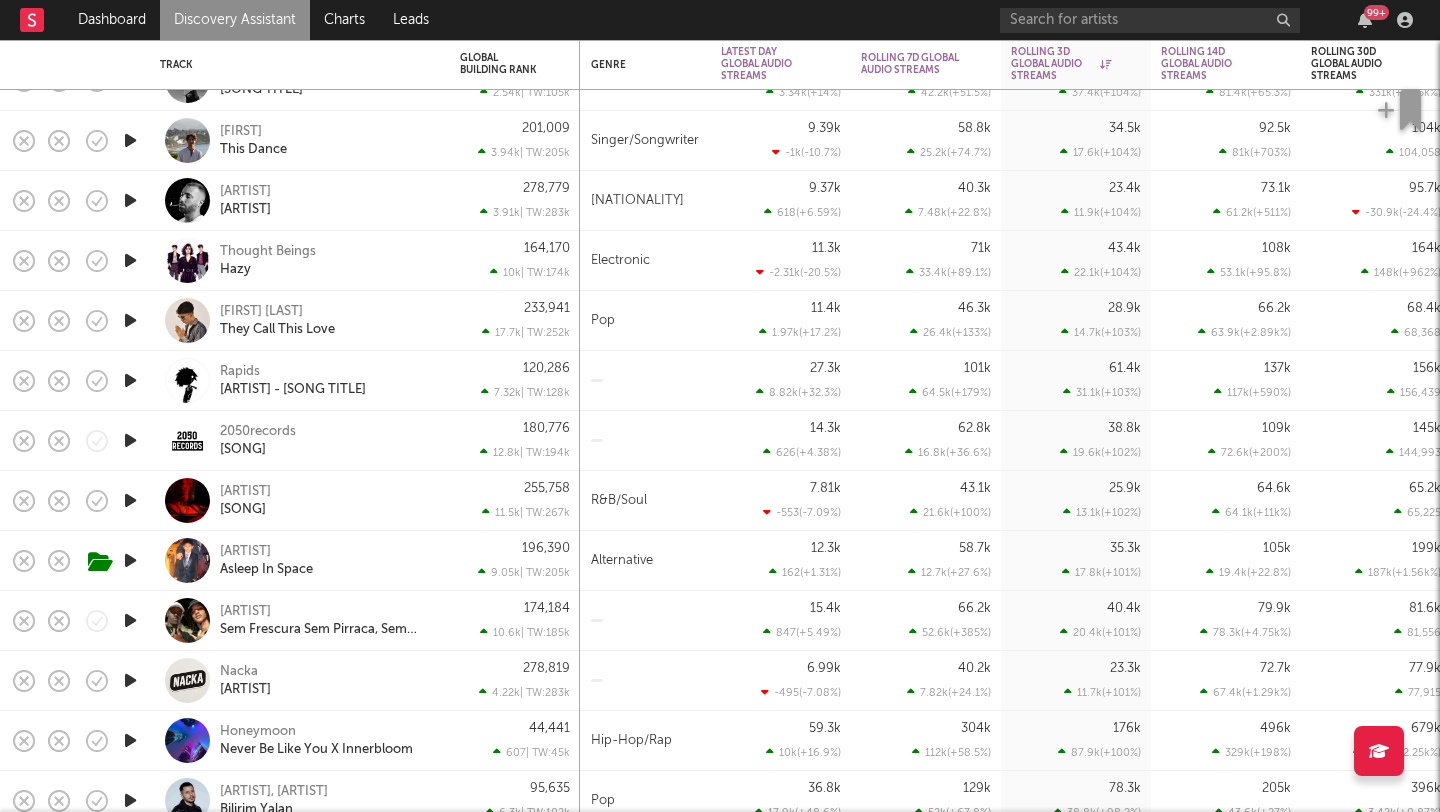 click at bounding box center (130, 260) 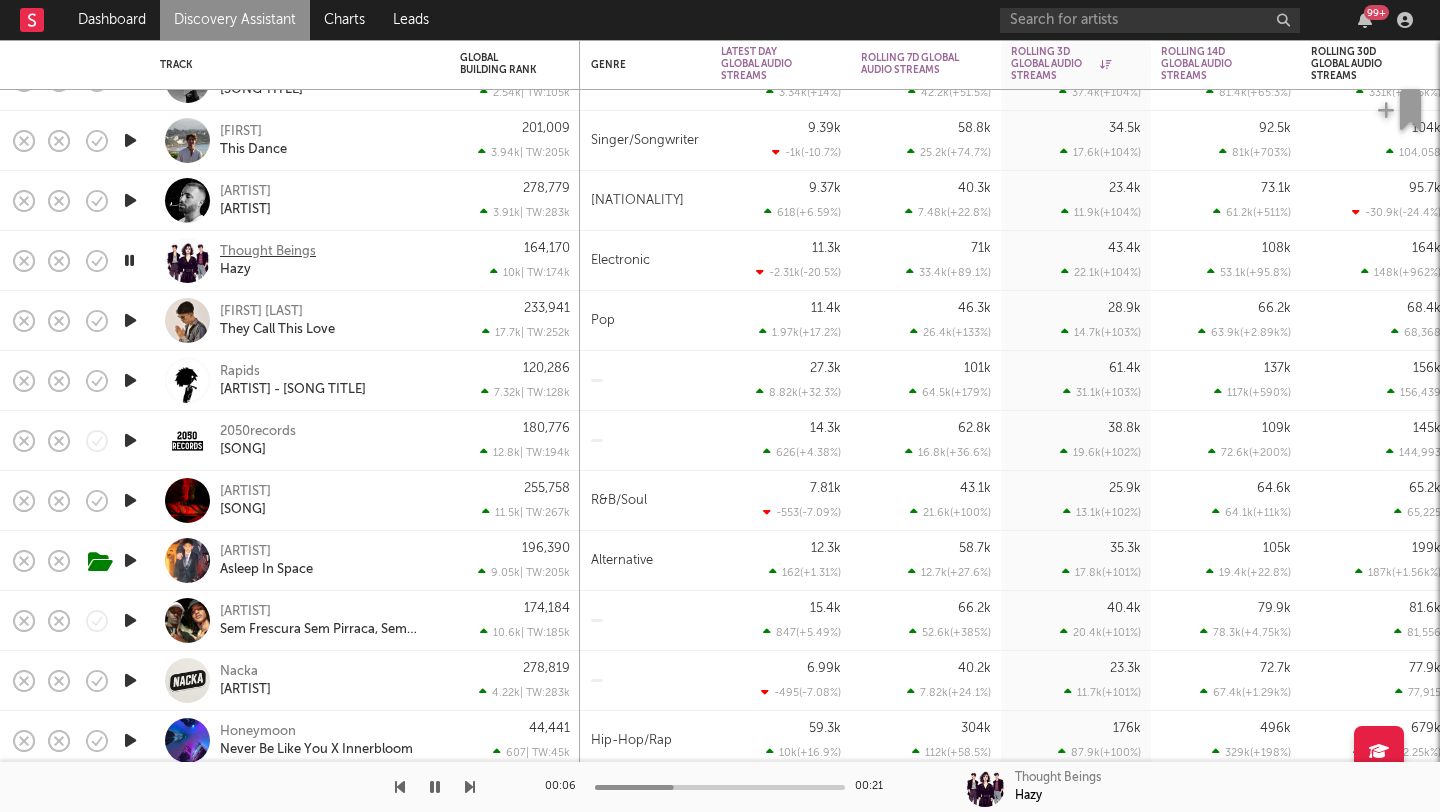 click on "Thought Beings" at bounding box center (268, 252) 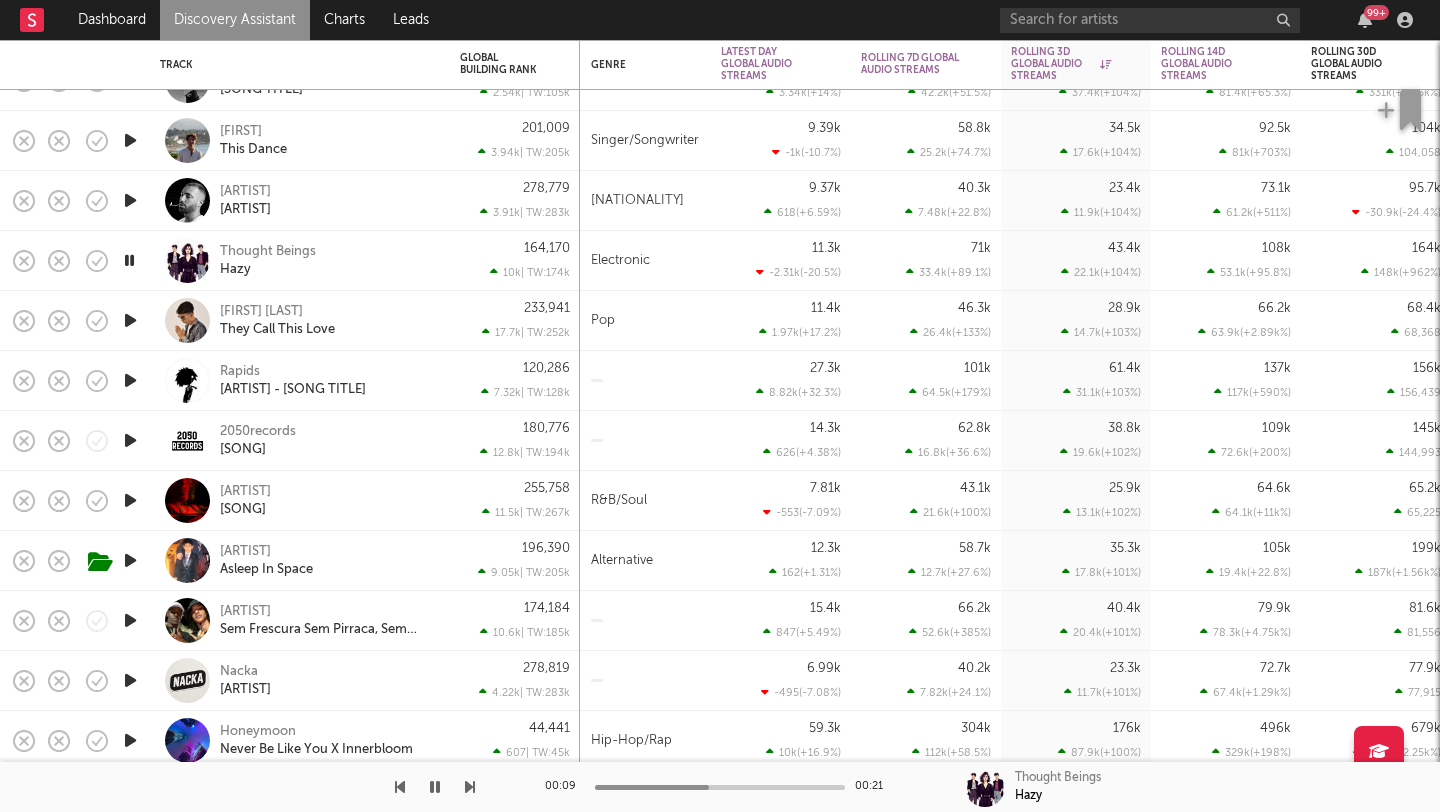click at bounding box center [129, 260] 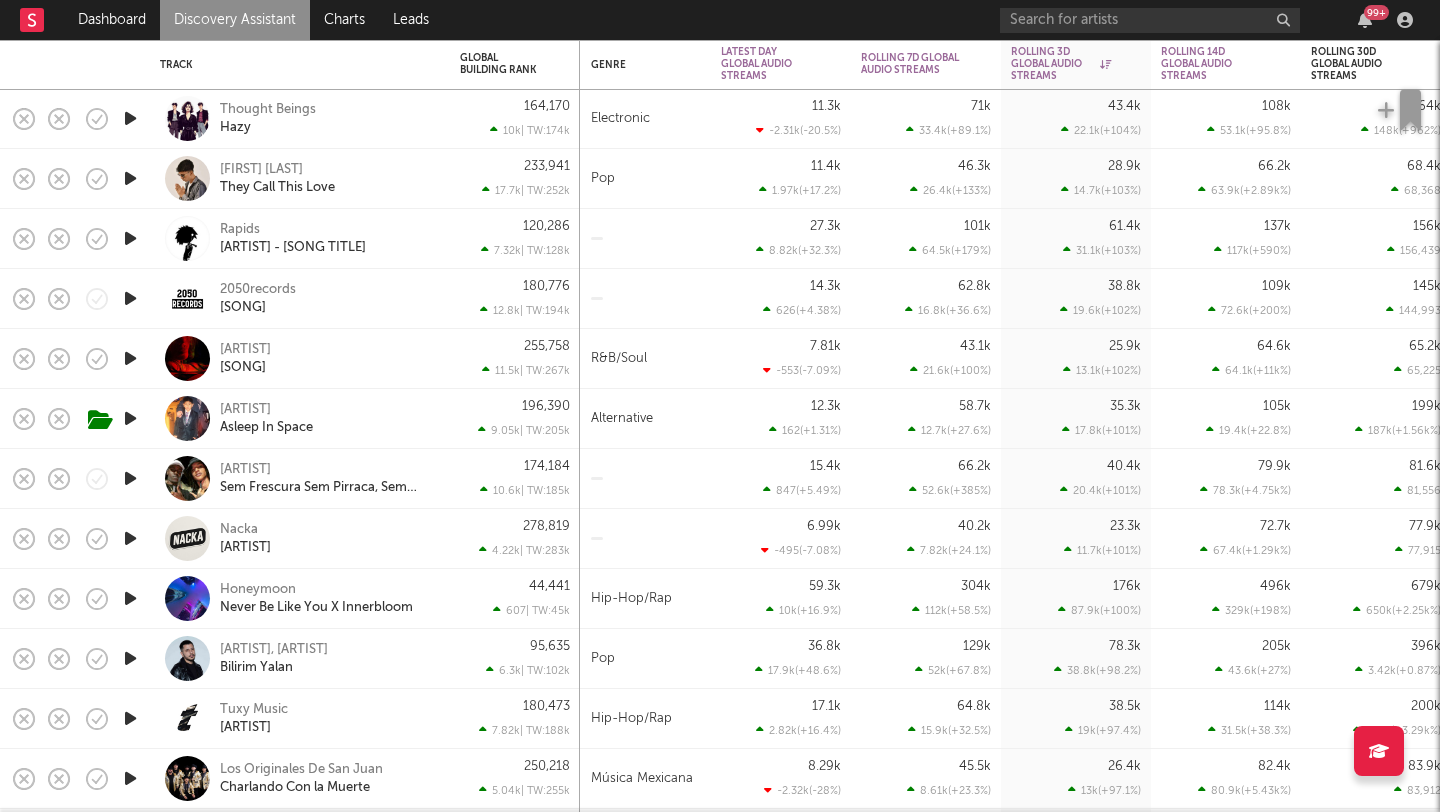 click at bounding box center (130, 238) 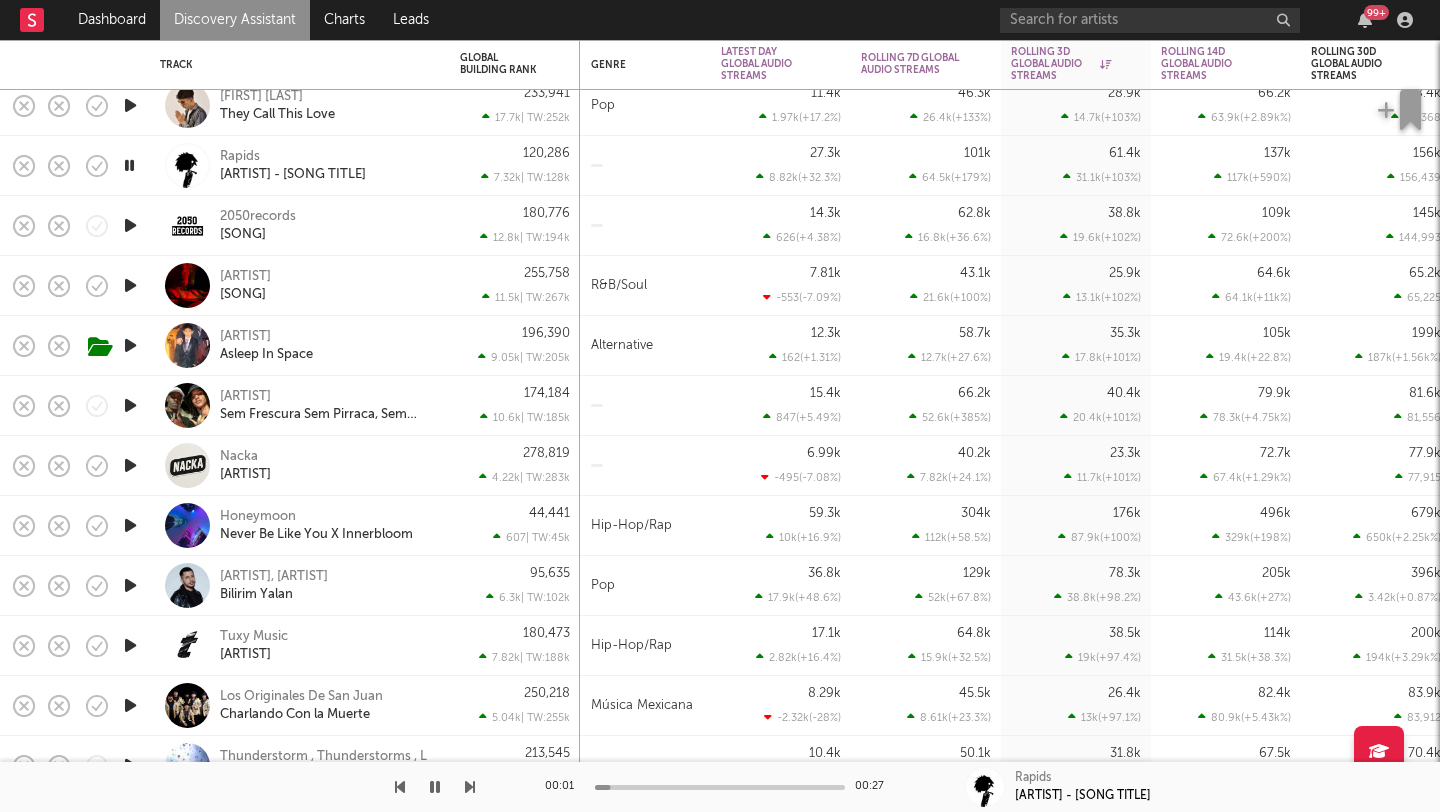 click at bounding box center [129, 165] 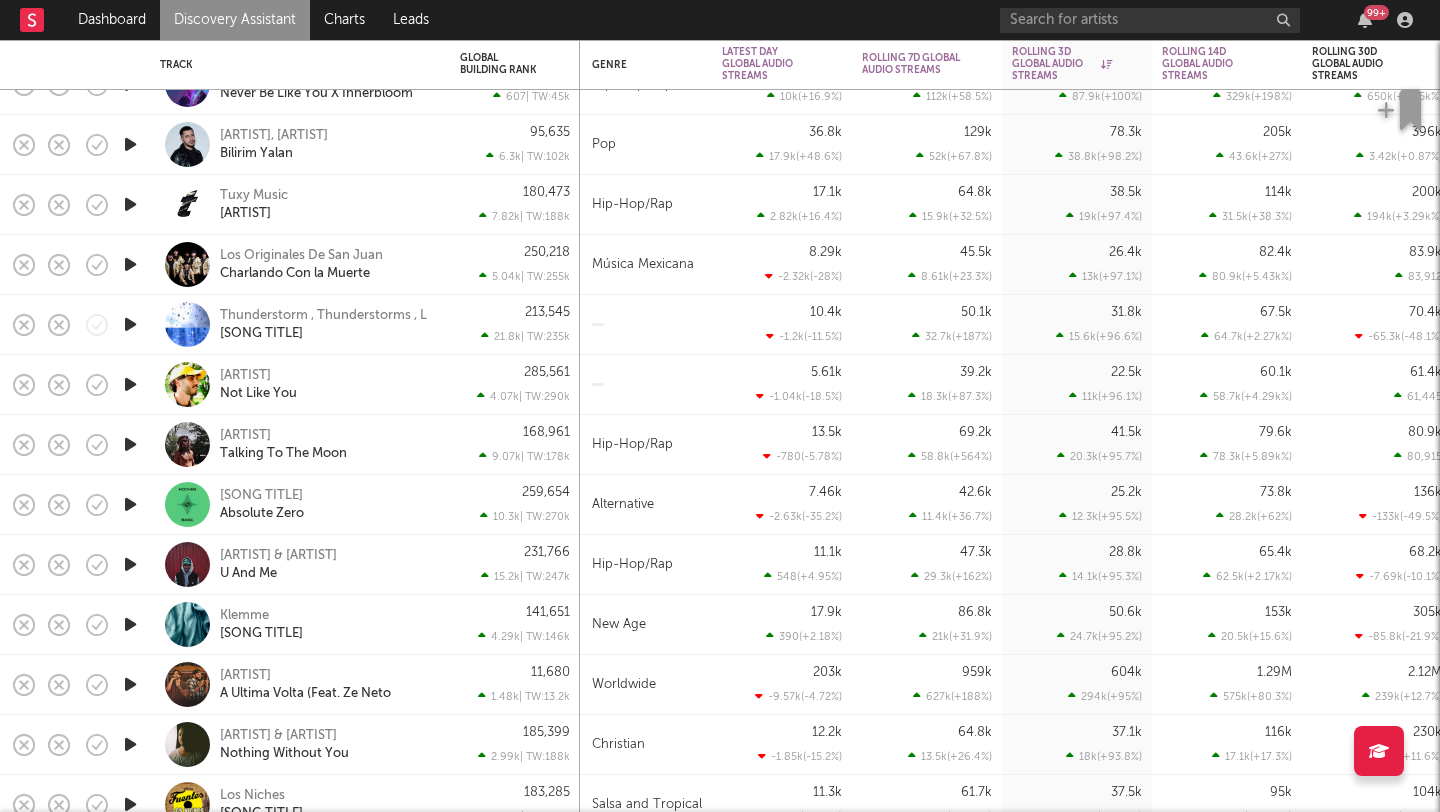 click at bounding box center (130, 384) 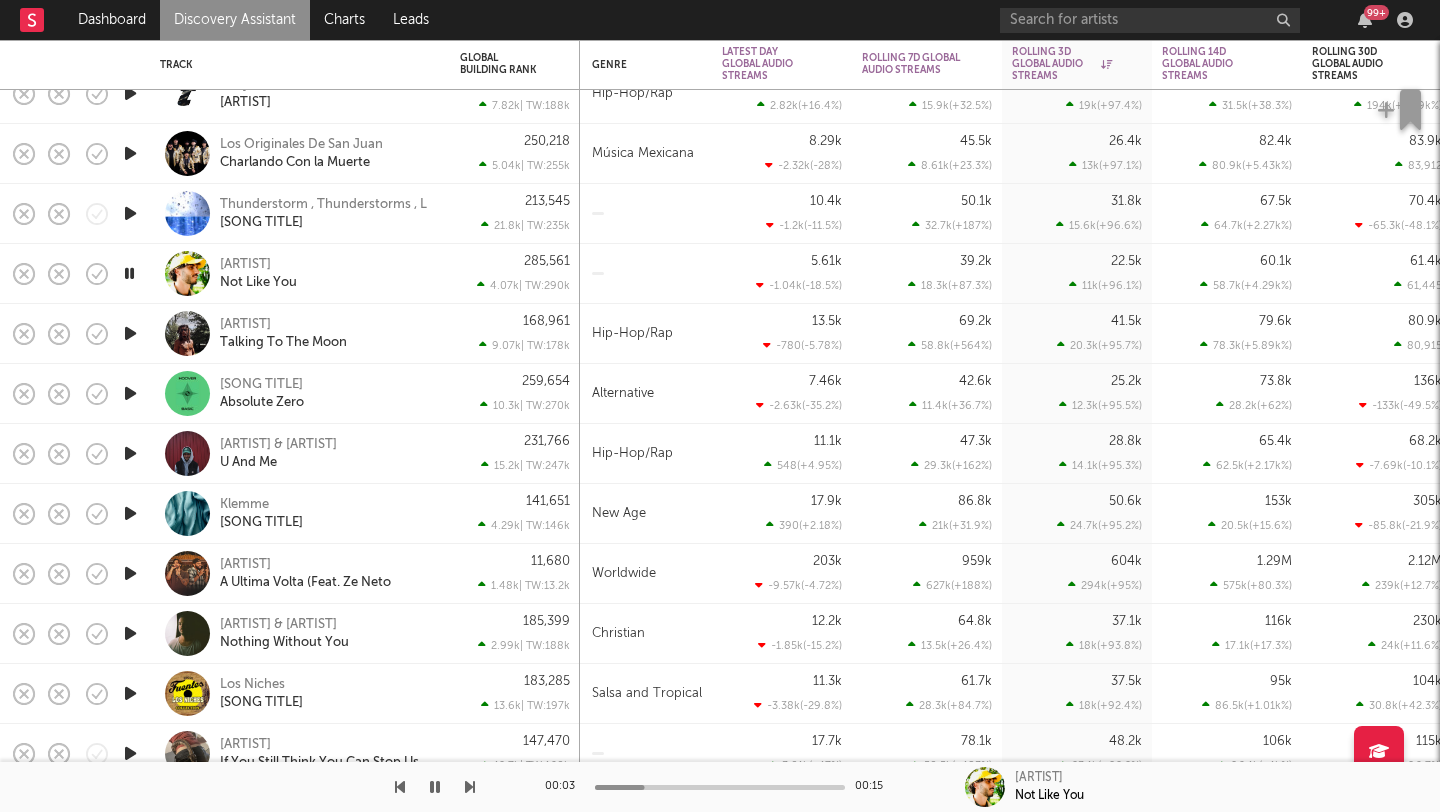 click at bounding box center [130, 333] 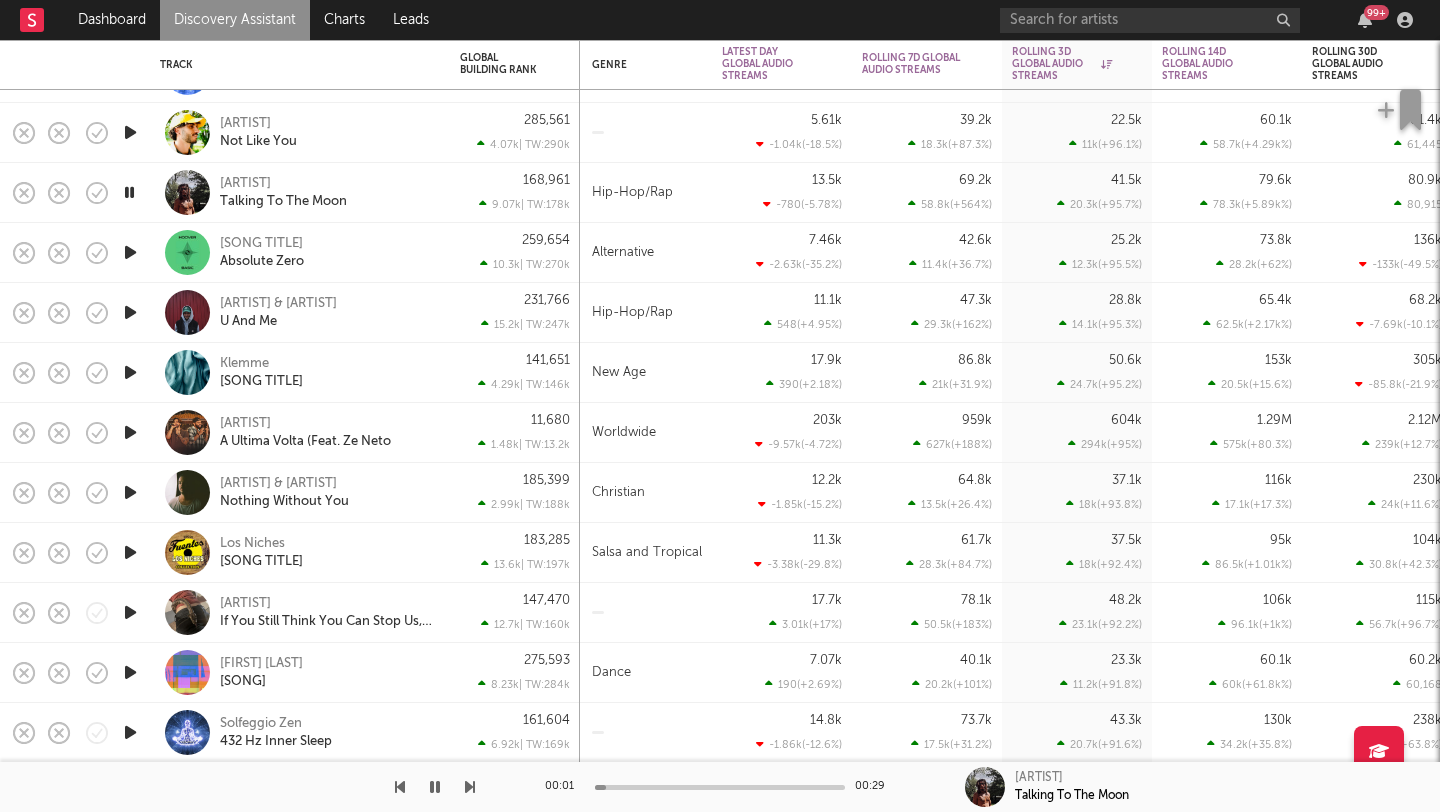 click at bounding box center (130, 432) 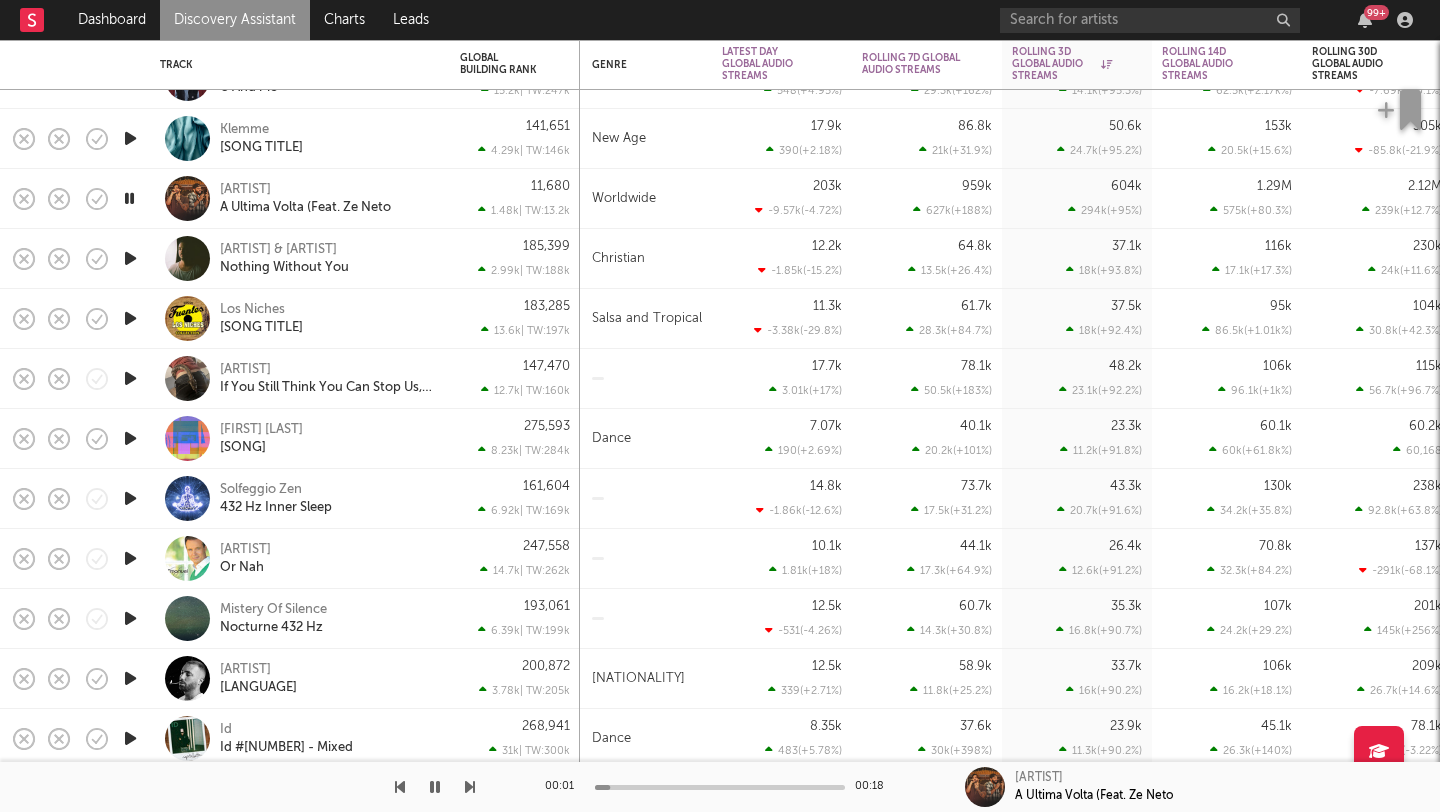 click at bounding box center [130, 378] 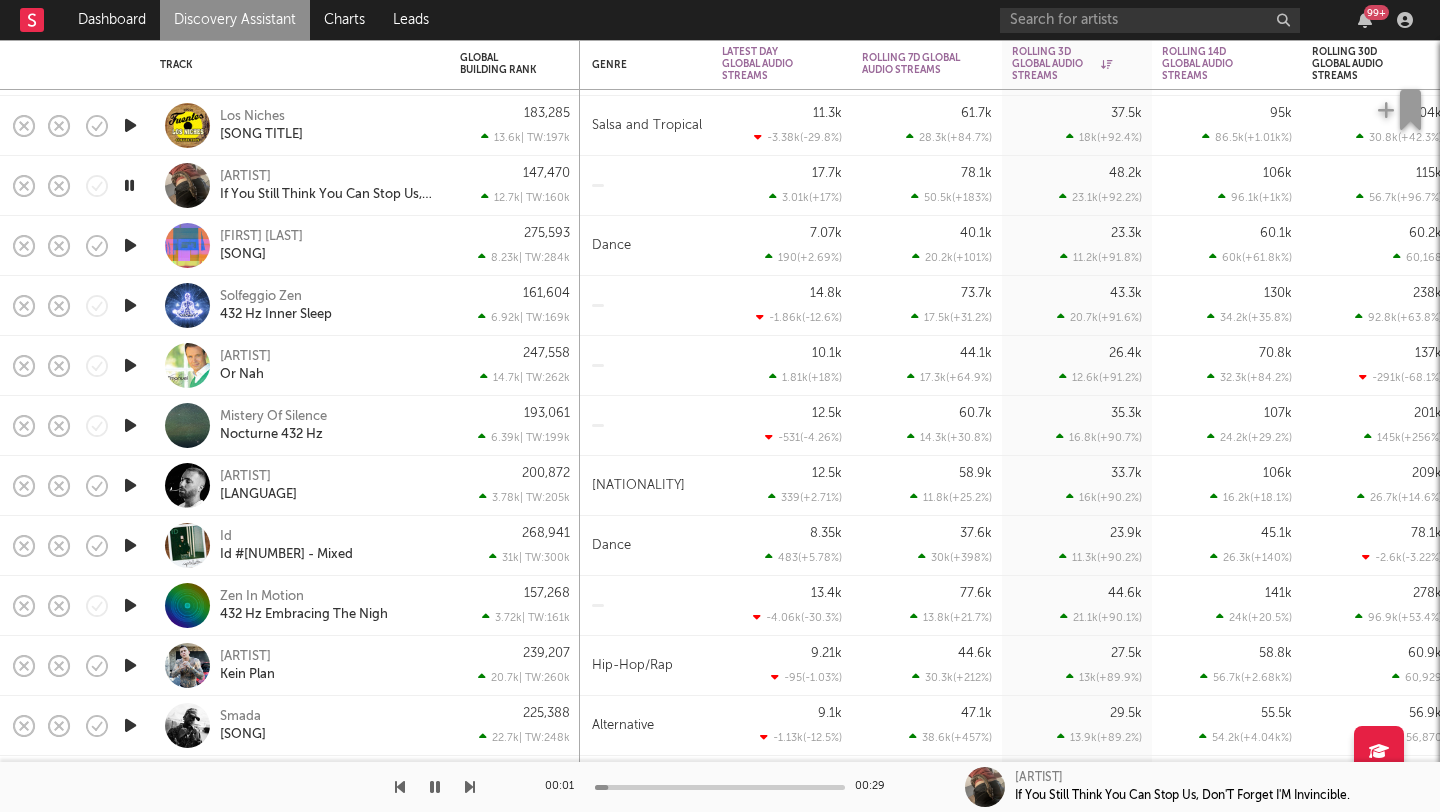 click at bounding box center (130, 425) 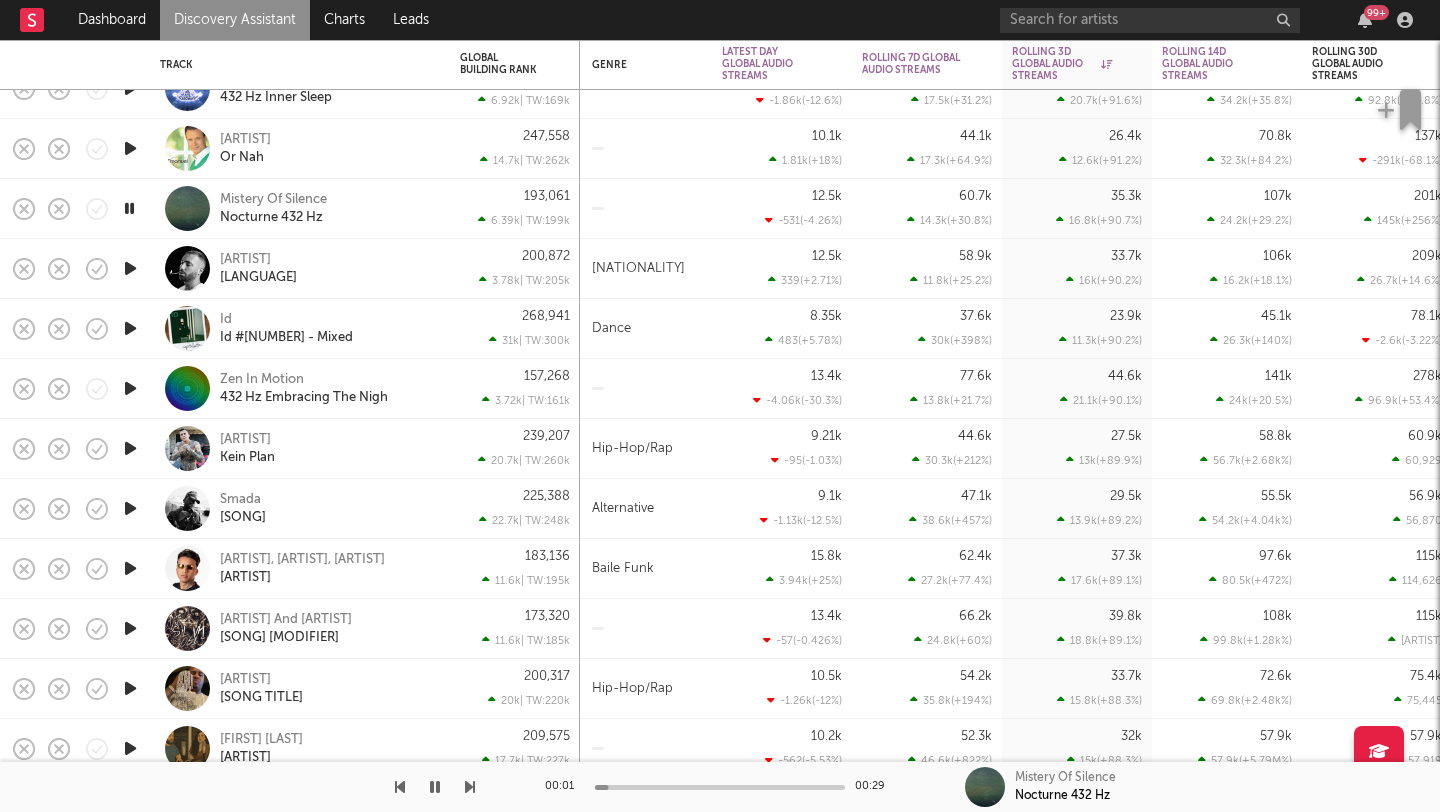 click at bounding box center [130, 448] 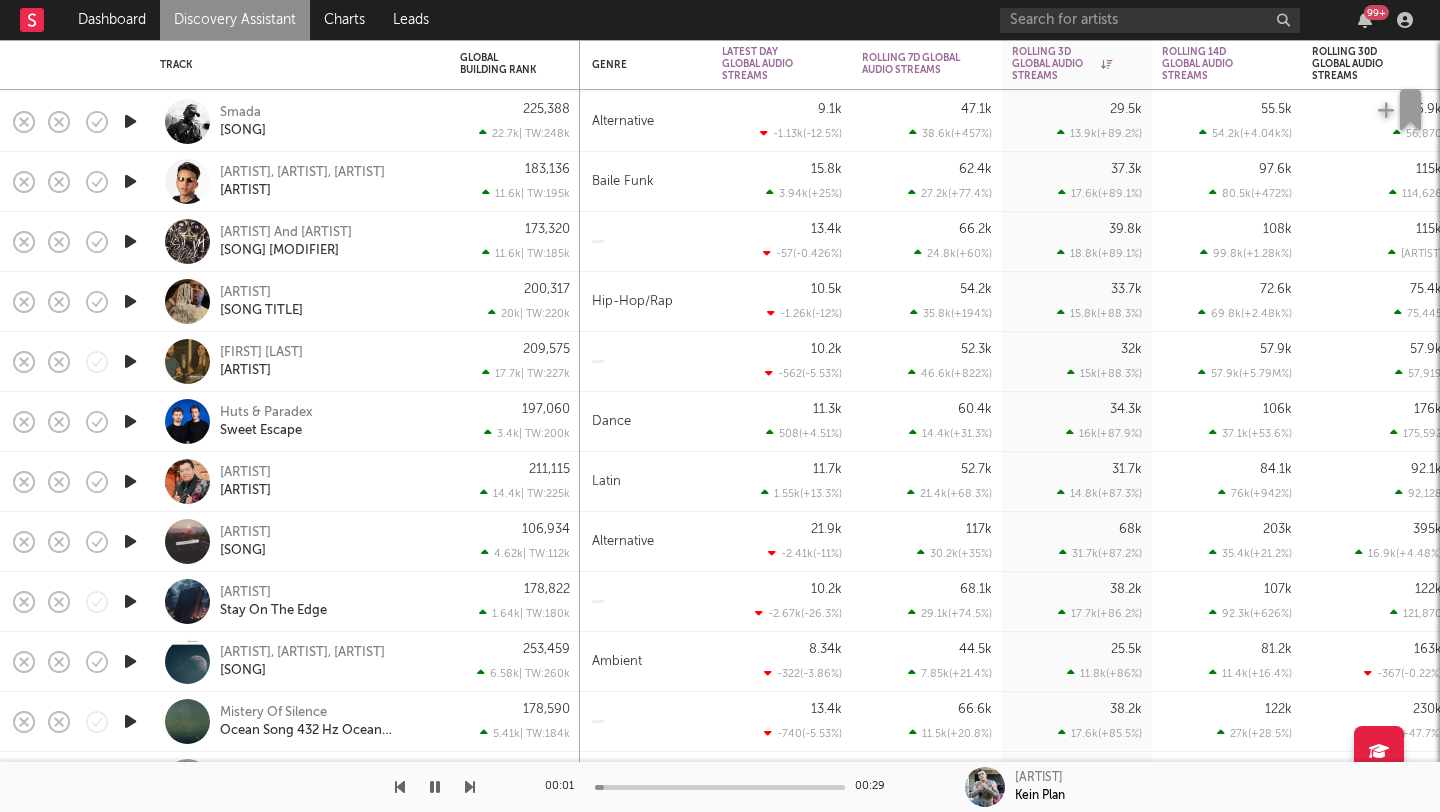 click at bounding box center [130, 421] 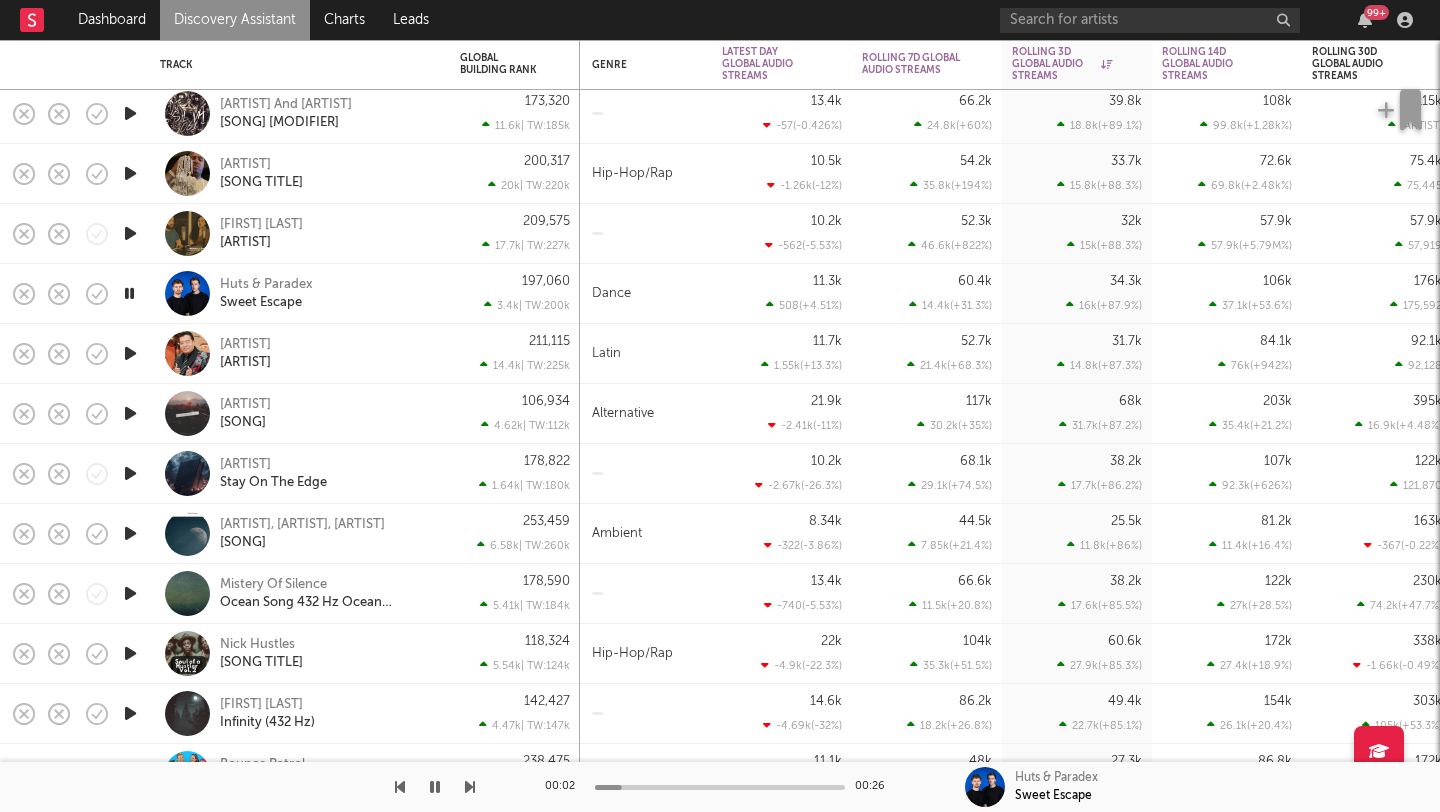 click at bounding box center [129, 293] 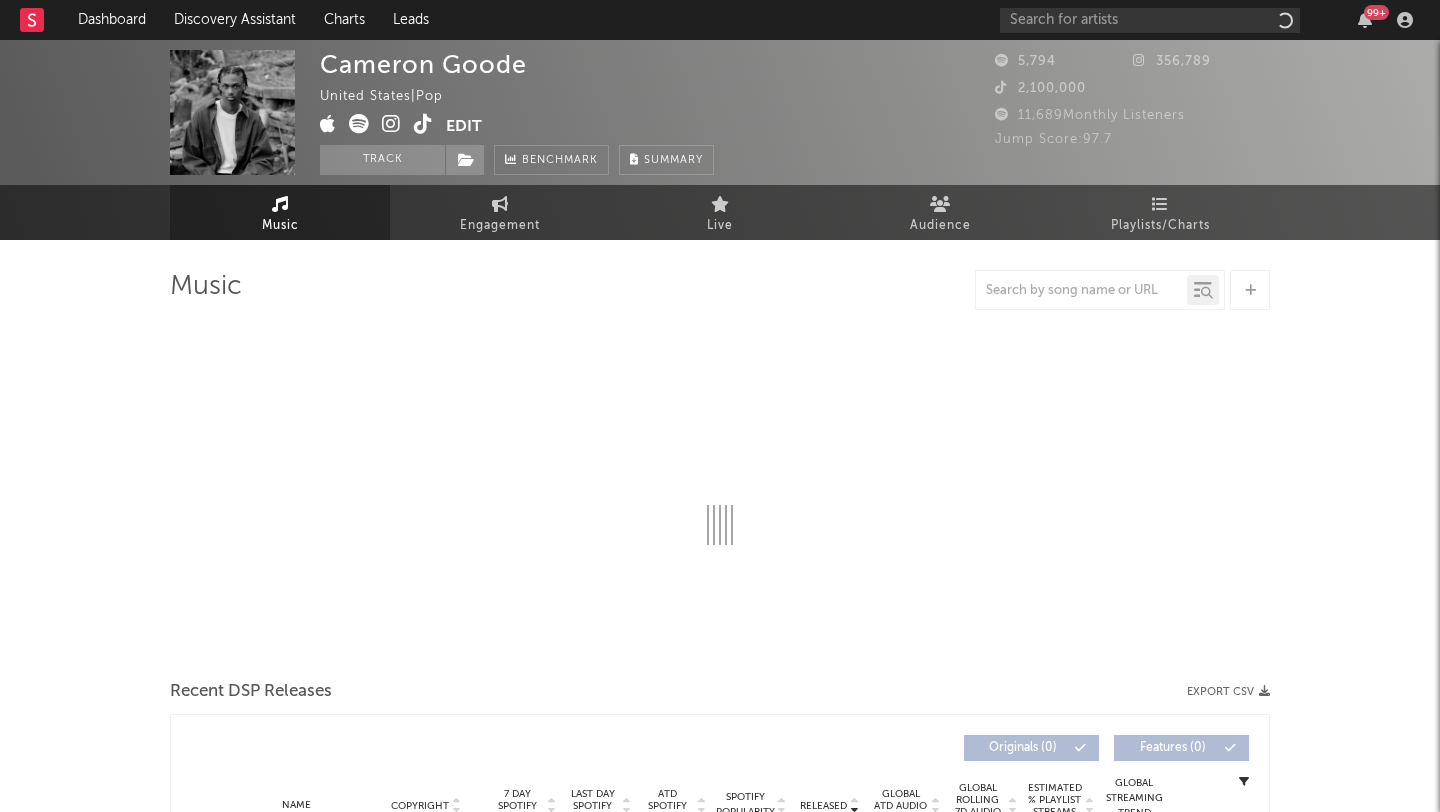 select on "6m" 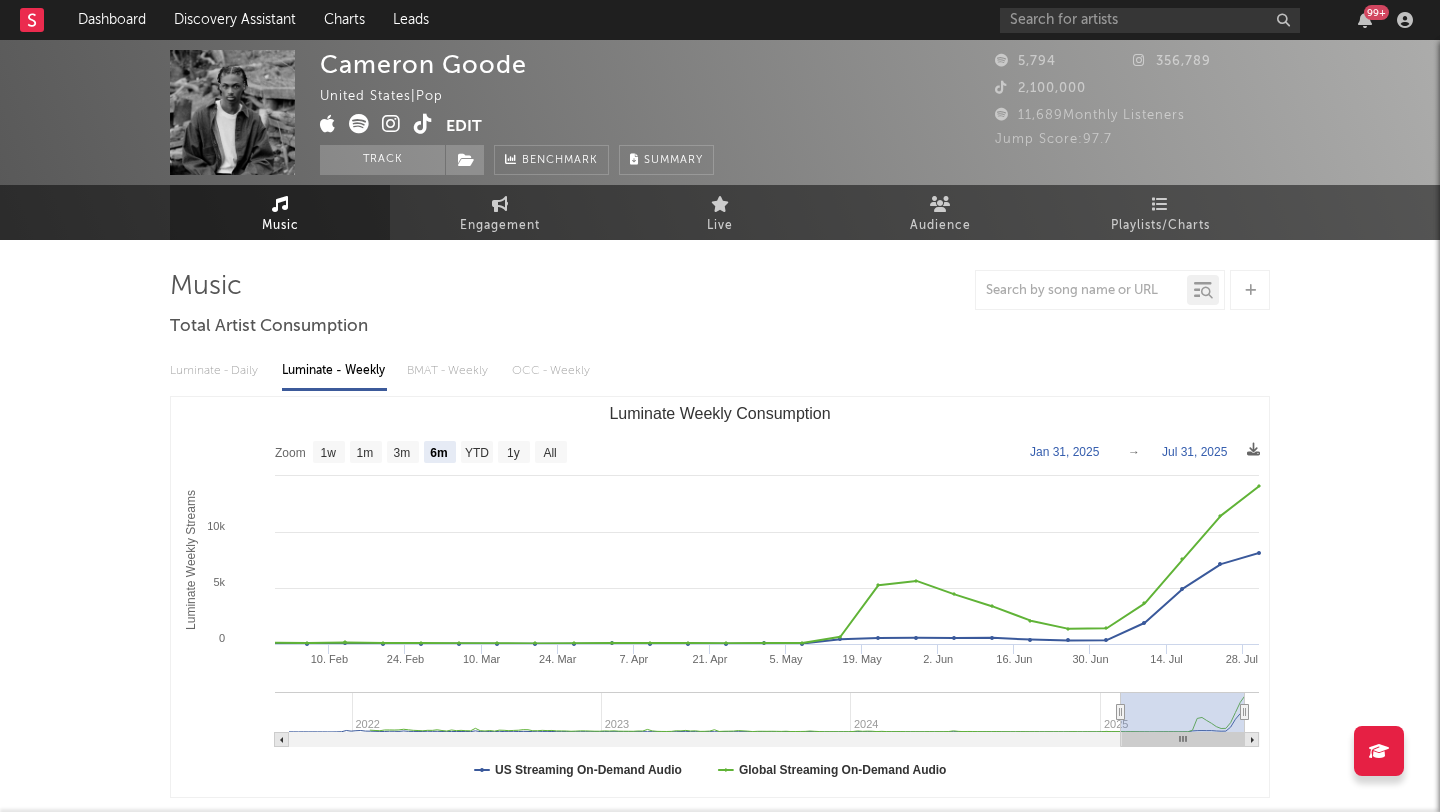 scroll, scrollTop: 0, scrollLeft: 0, axis: both 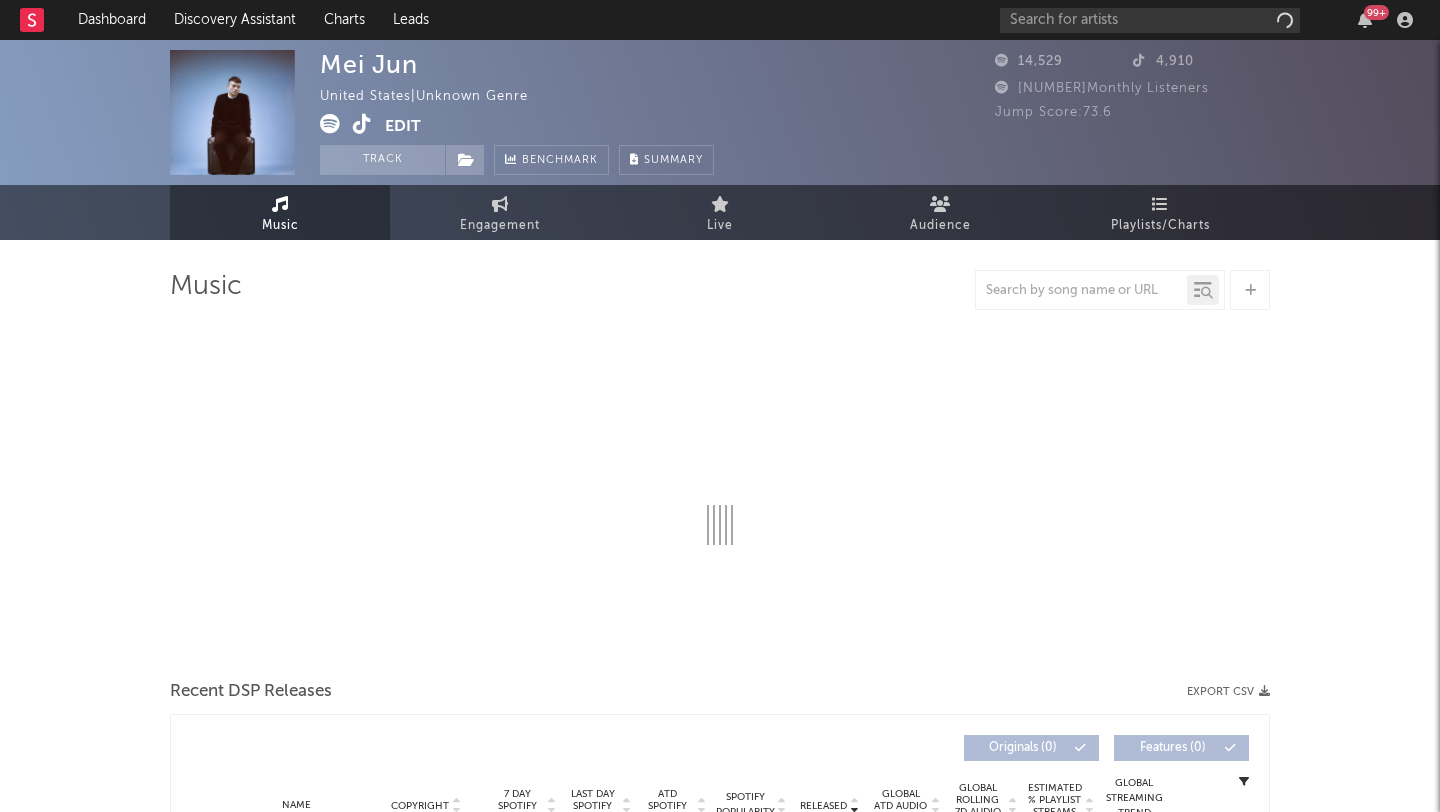 select on "6m" 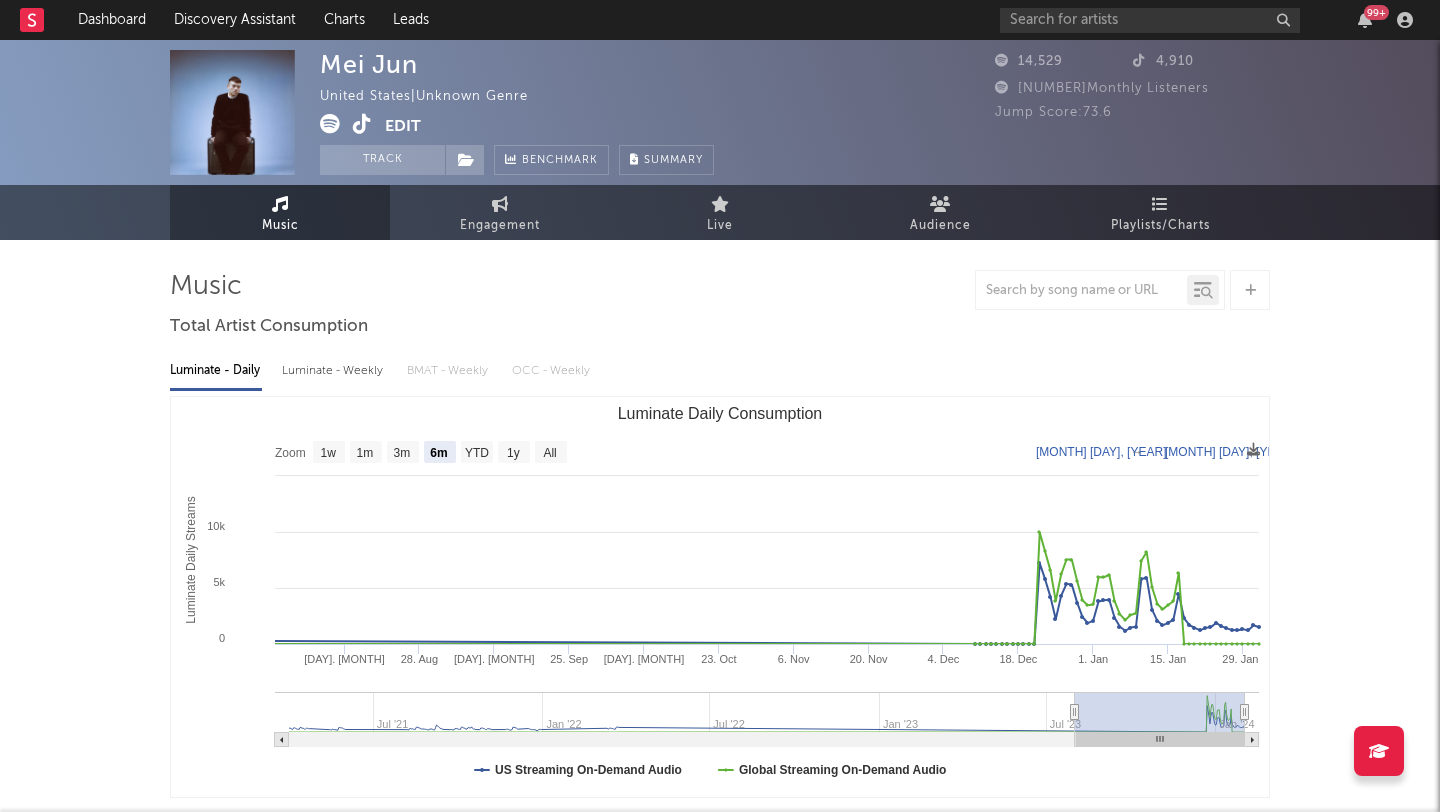 click at bounding box center (352, 126) 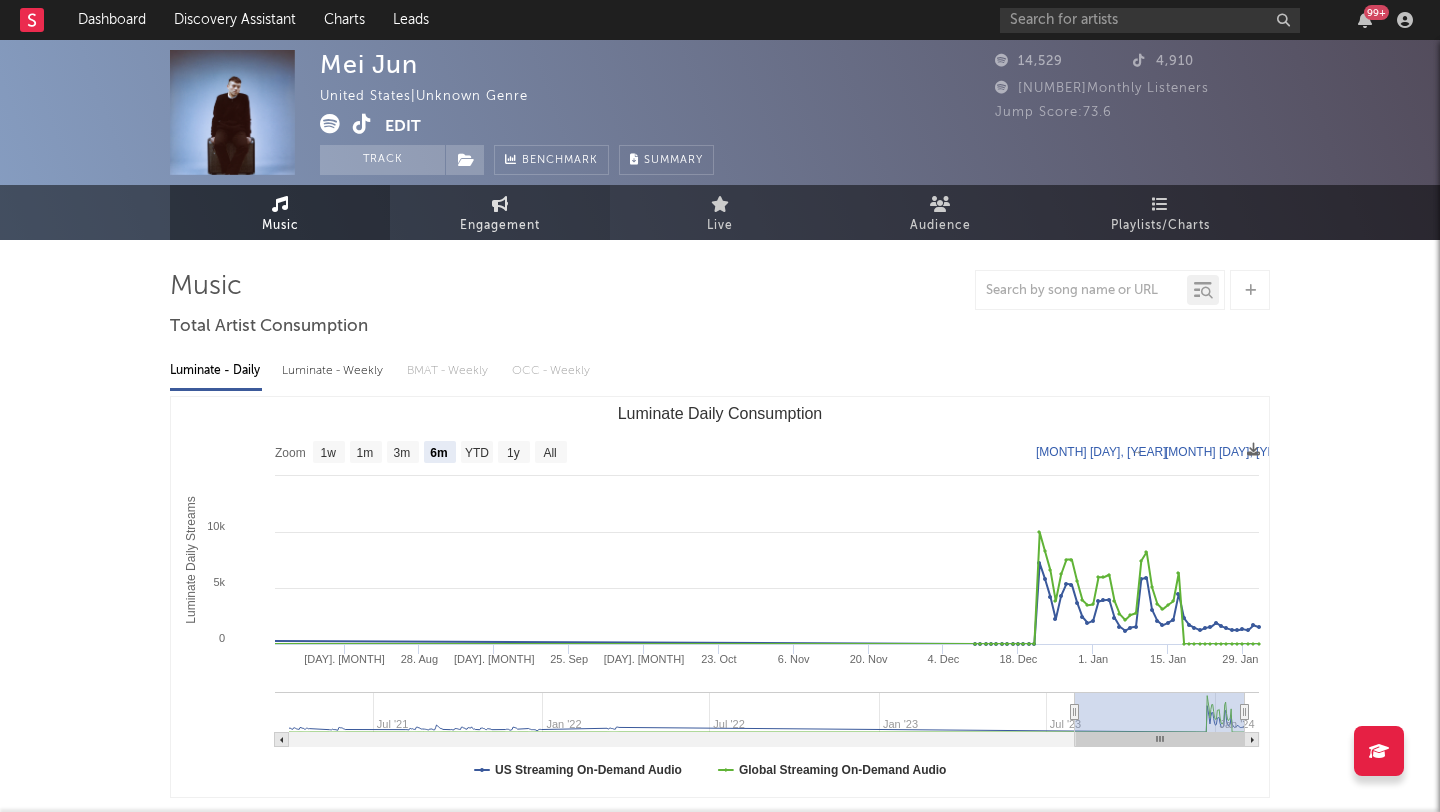 click on "Engagement" at bounding box center [500, 212] 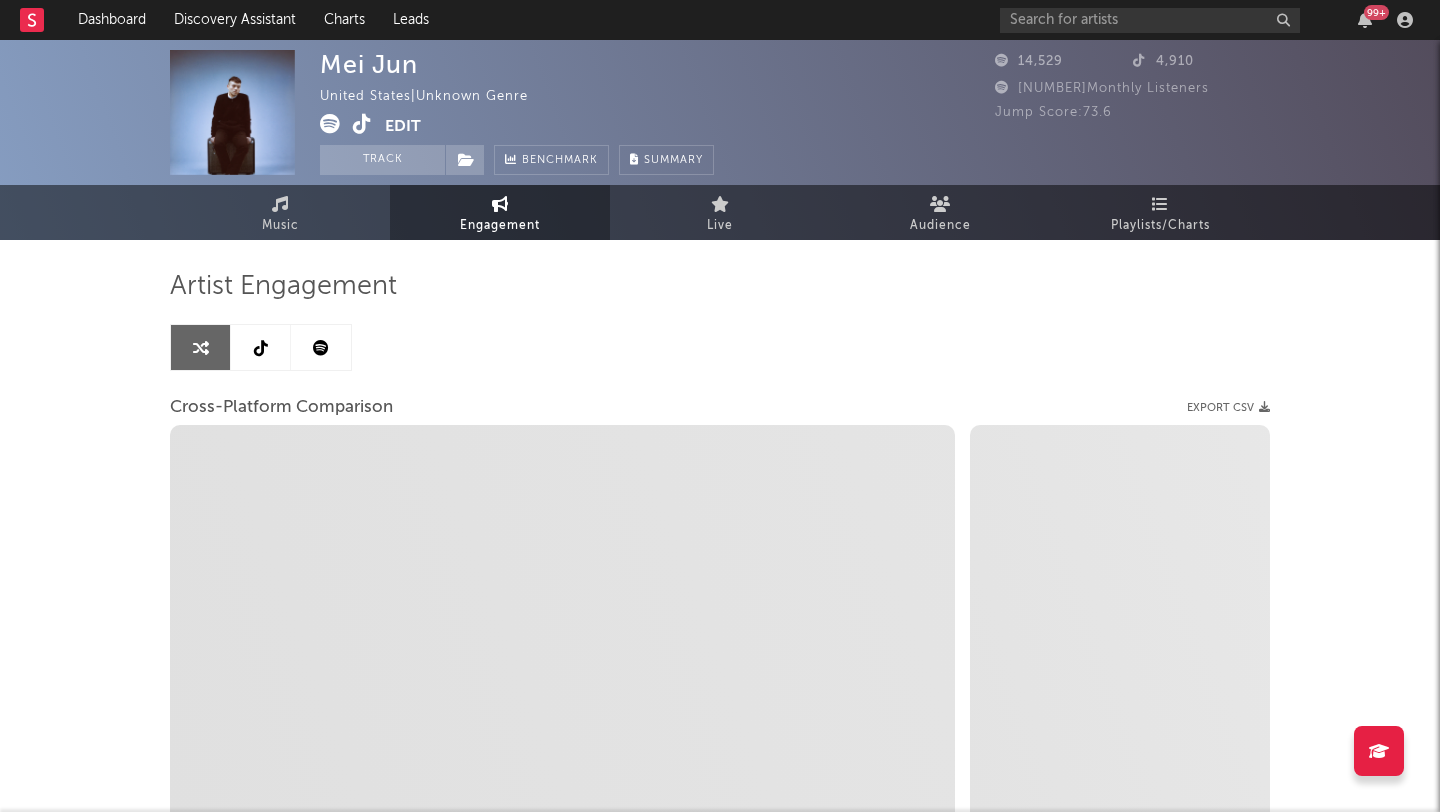 scroll, scrollTop: 278, scrollLeft: 0, axis: vertical 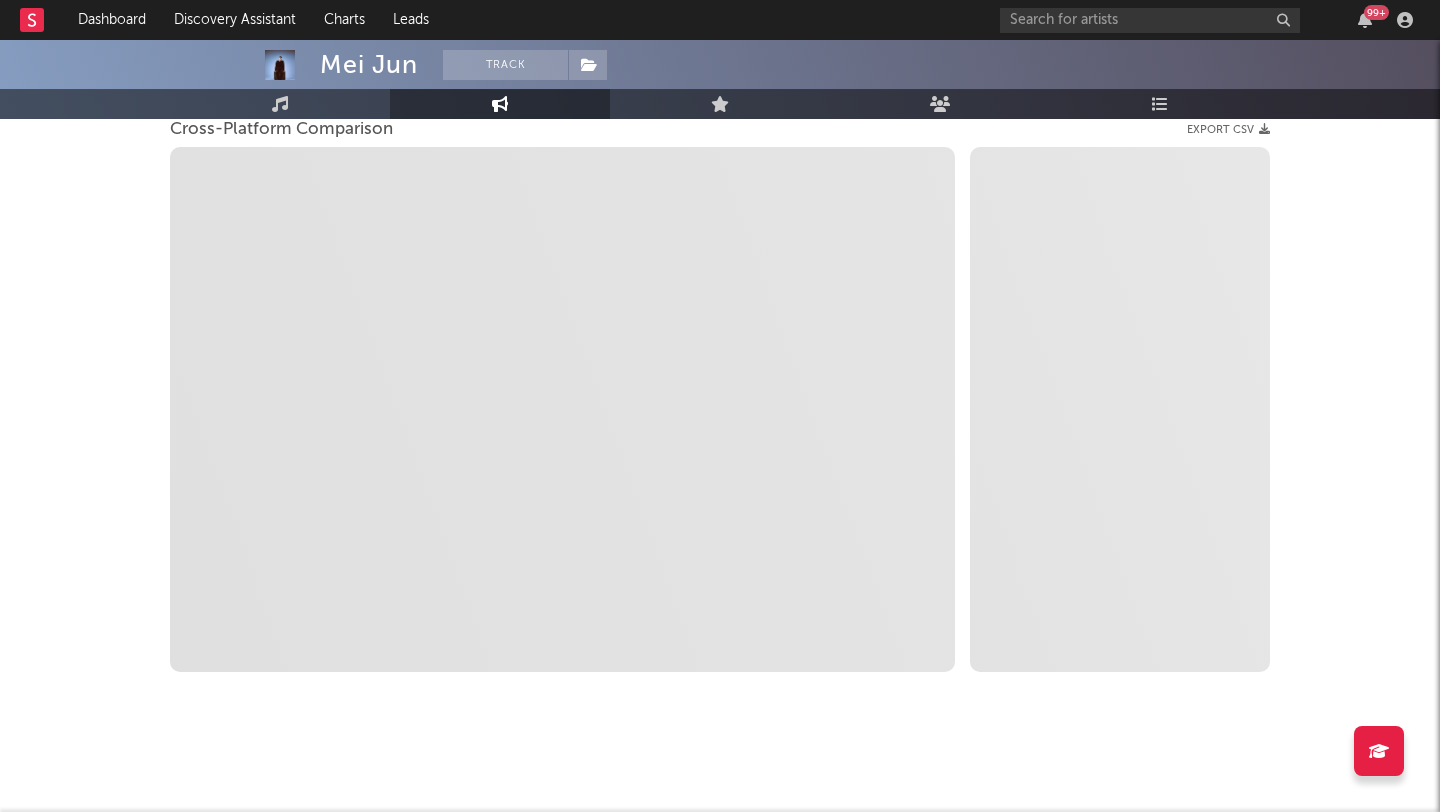 select on "1m" 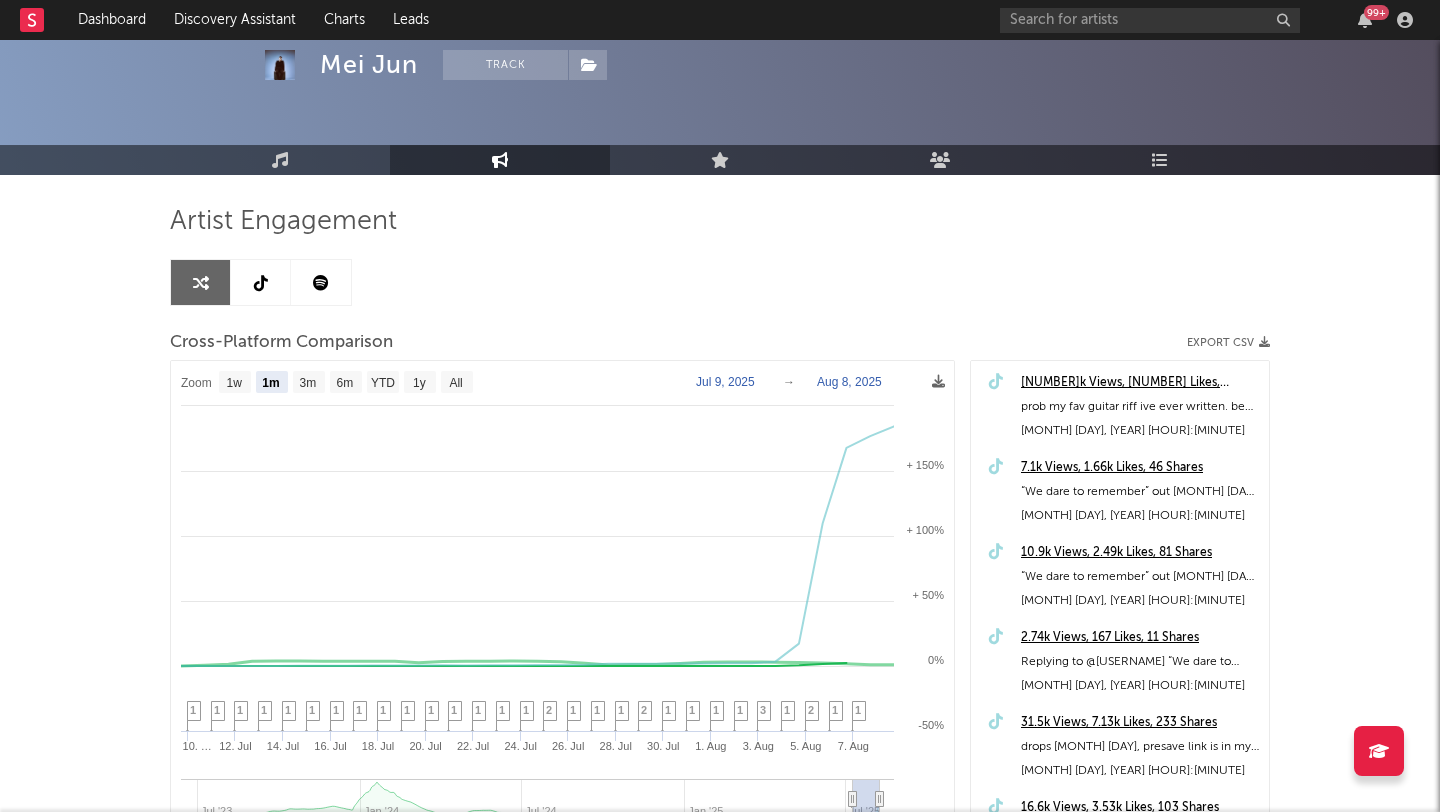 scroll, scrollTop: 0, scrollLeft: 0, axis: both 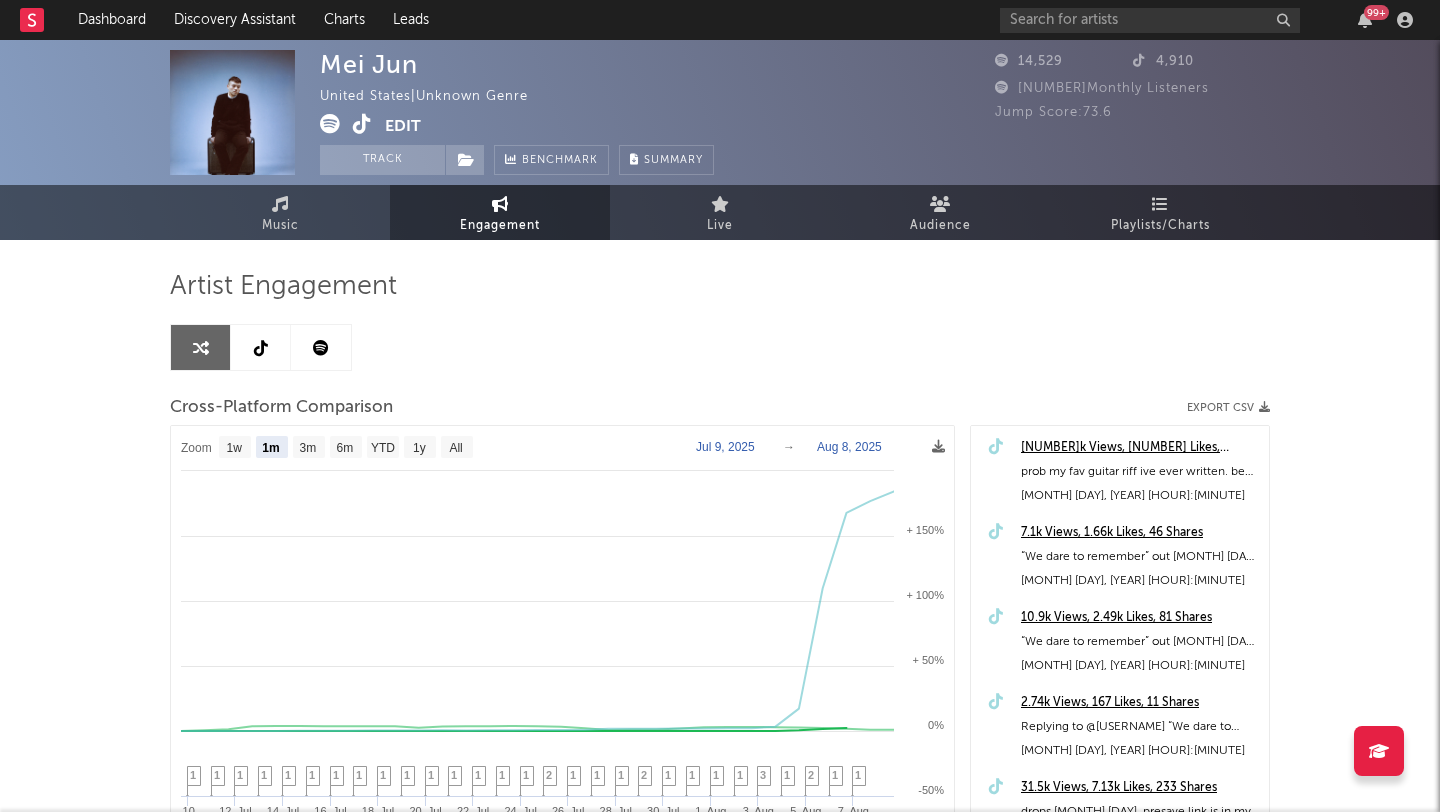 click at bounding box center (261, 347) 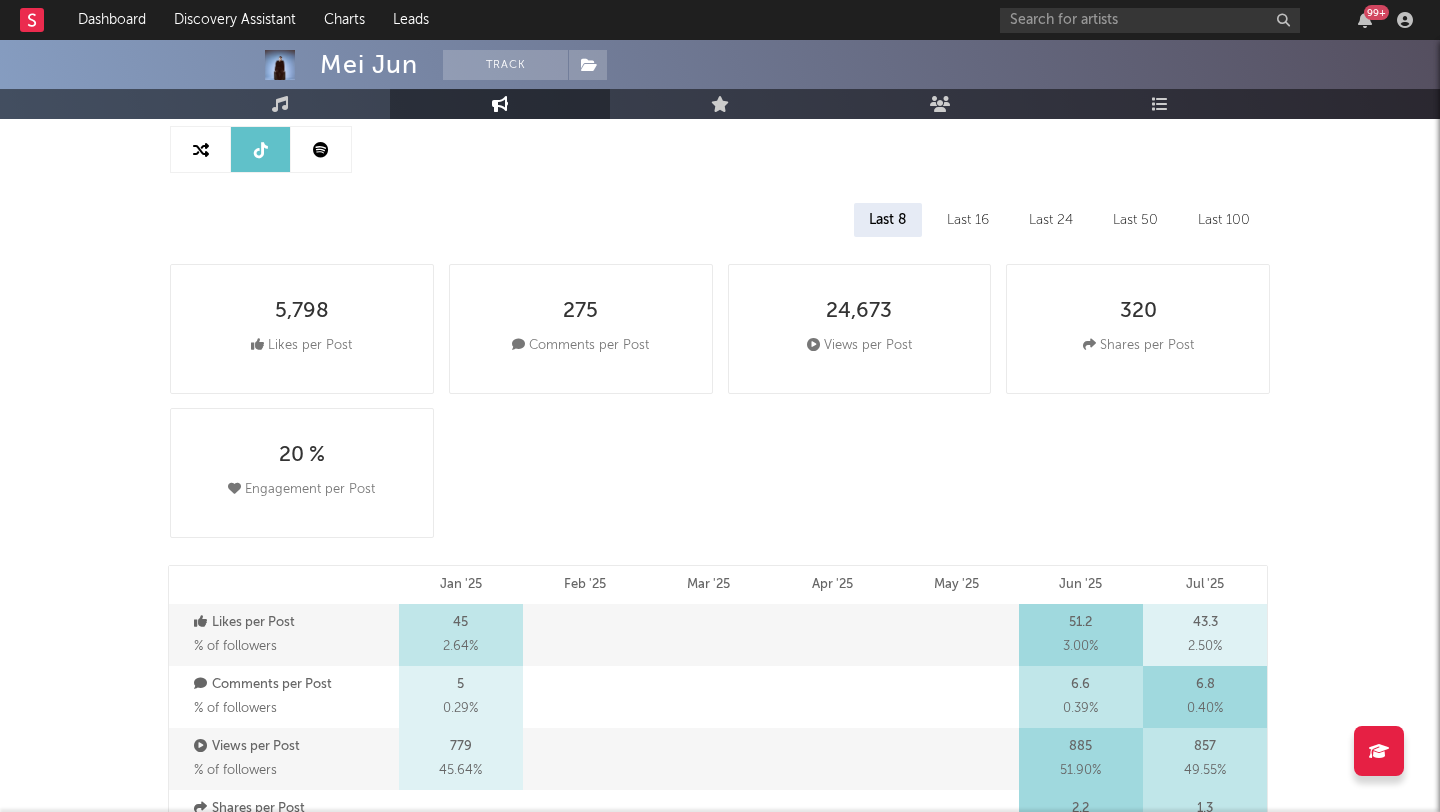 select on "6m" 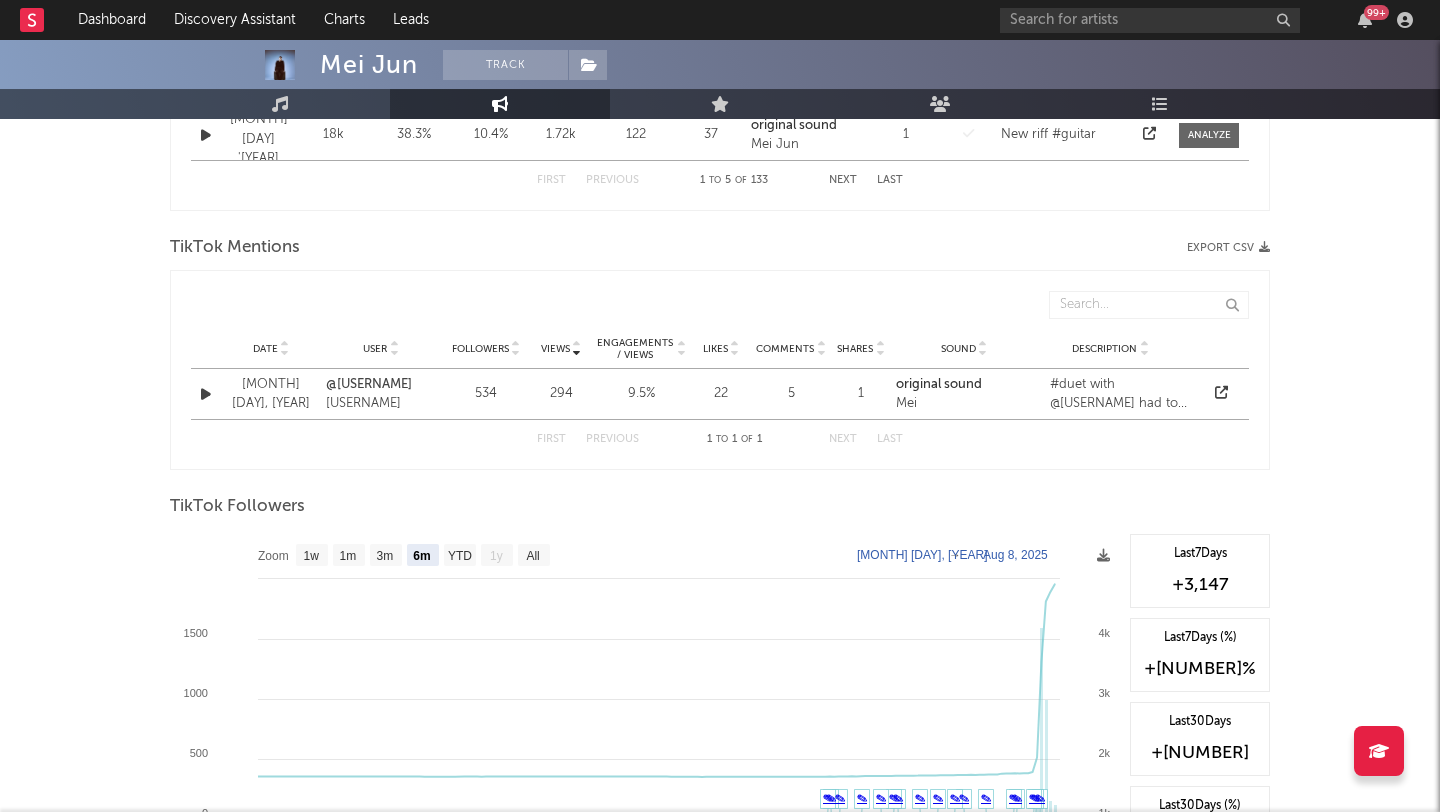 scroll, scrollTop: 1550, scrollLeft: 0, axis: vertical 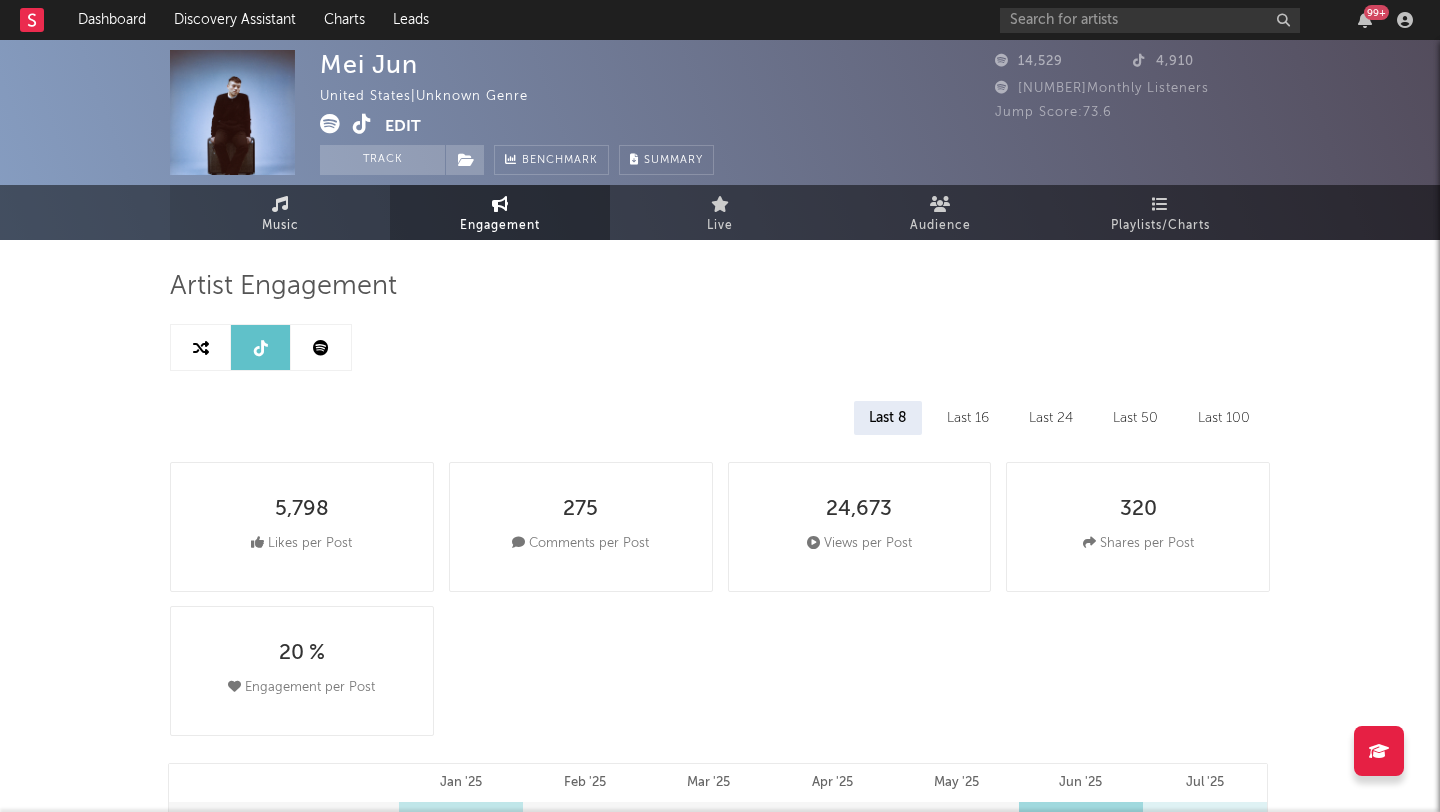click on "Music" at bounding box center [280, 226] 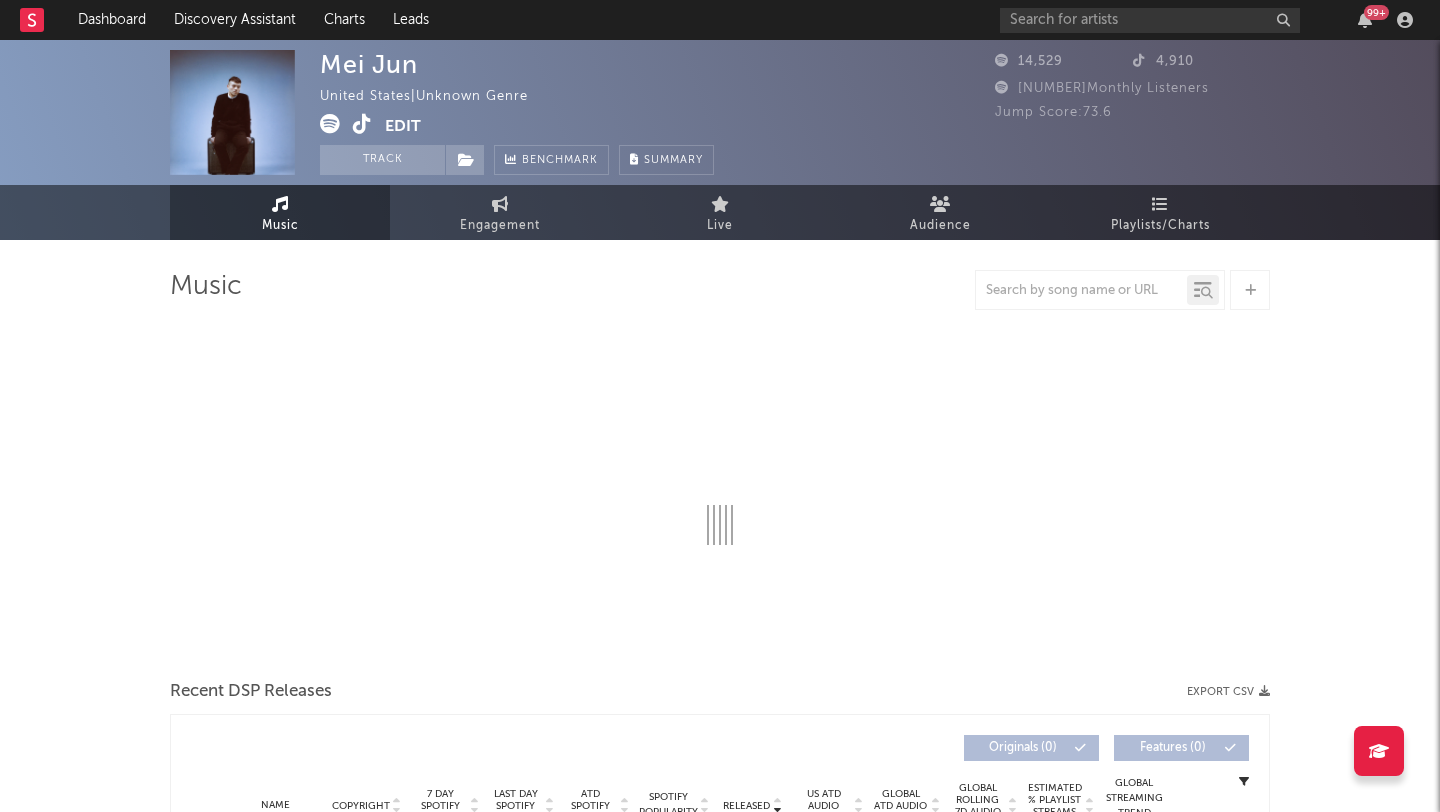 select on "6m" 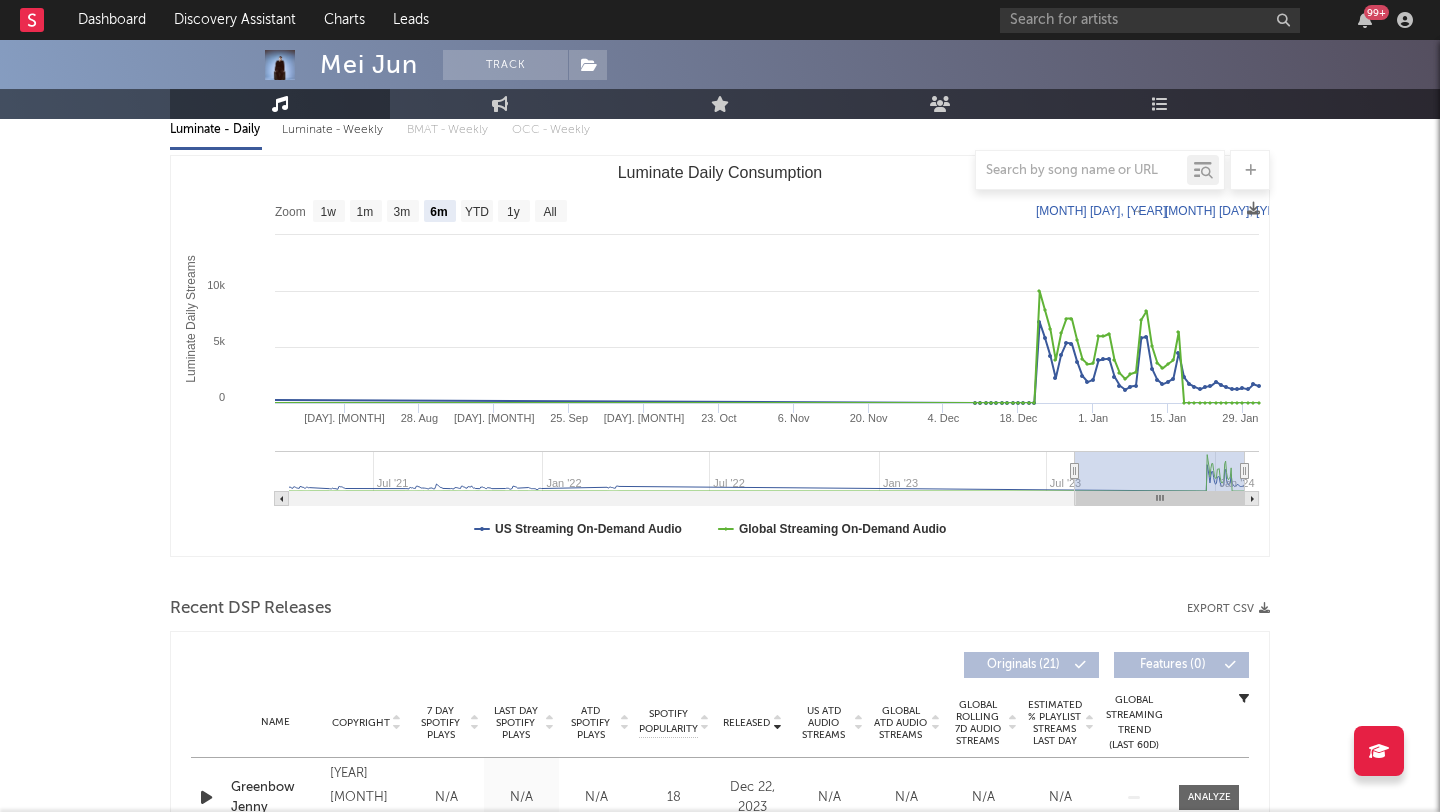scroll, scrollTop: 0, scrollLeft: 0, axis: both 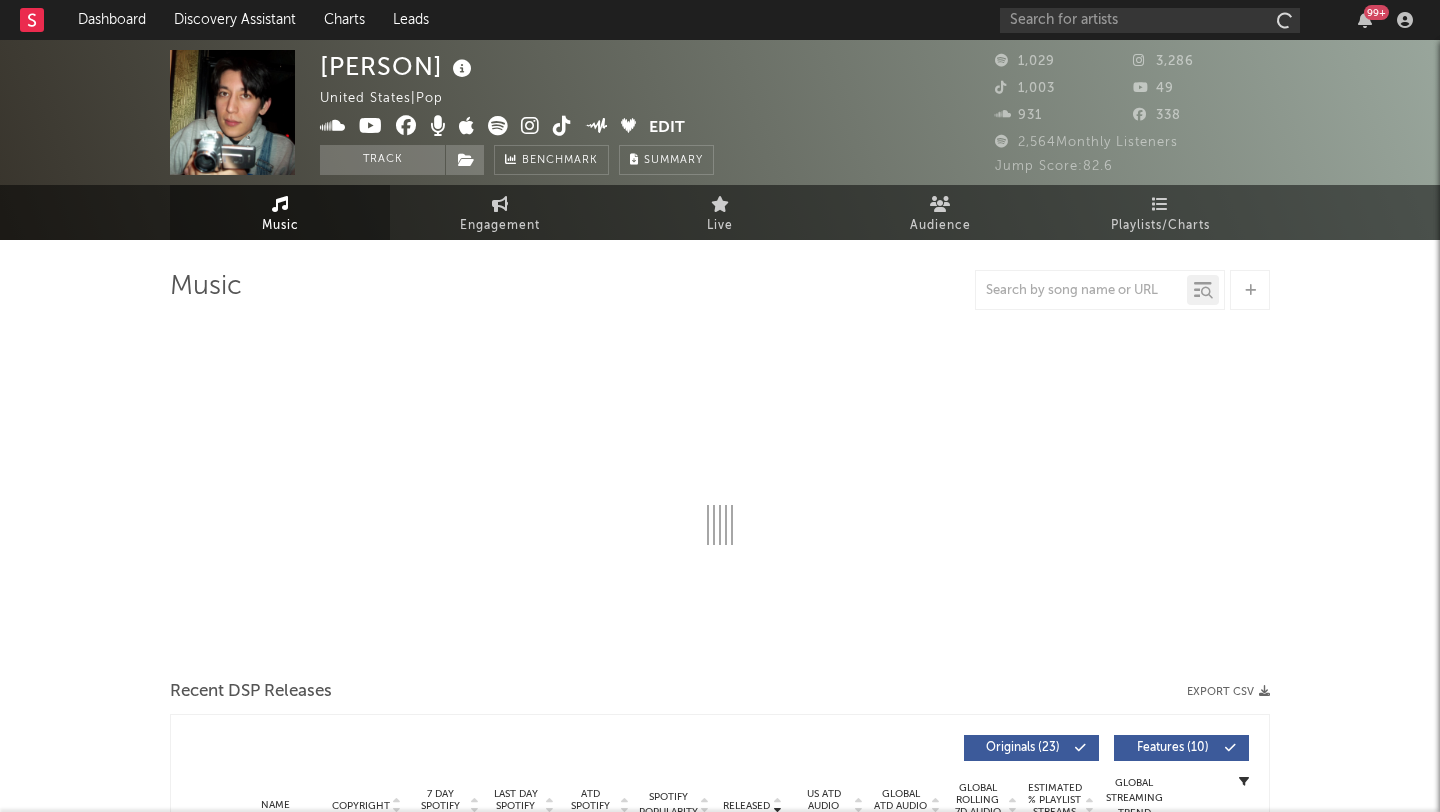 select on "6m" 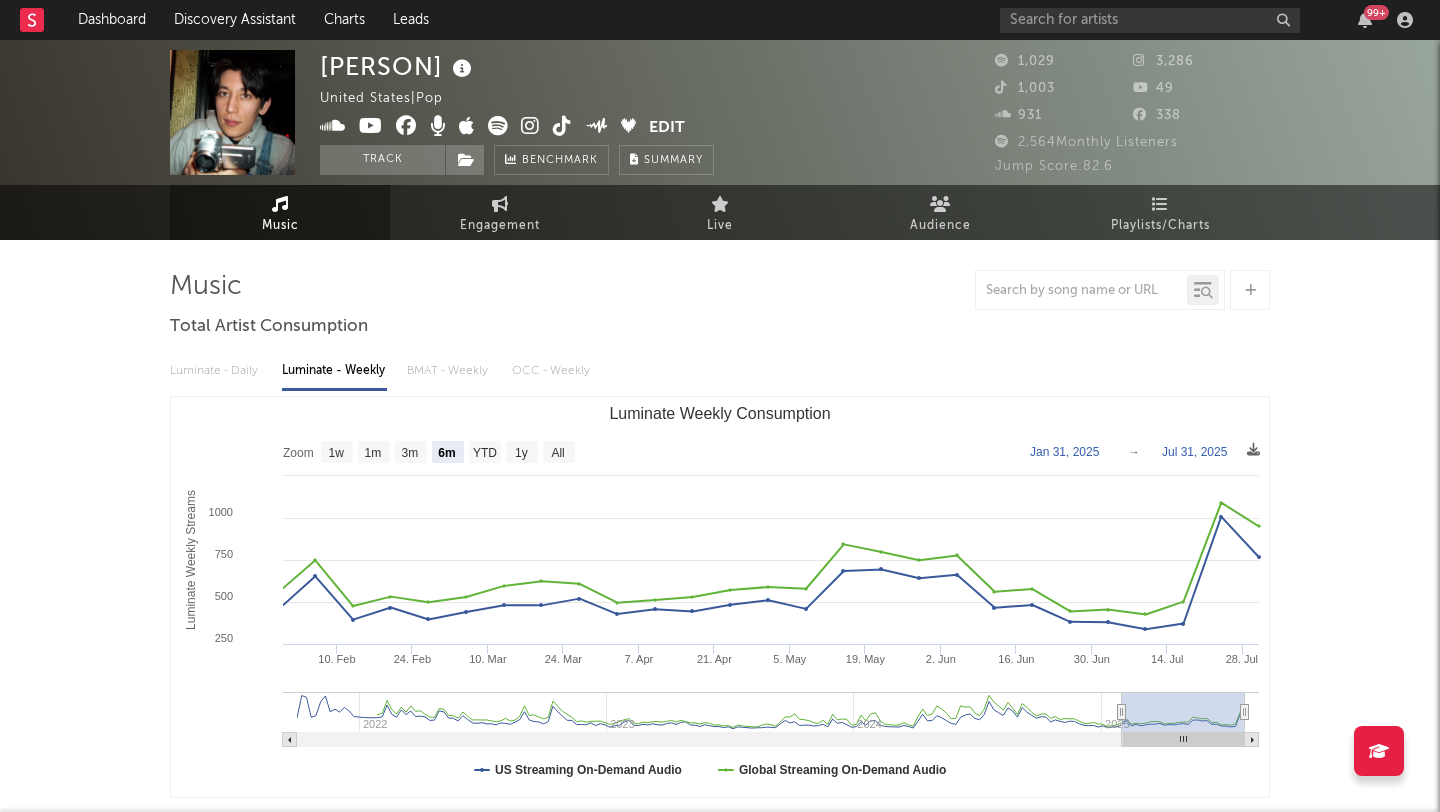 scroll, scrollTop: 0, scrollLeft: 0, axis: both 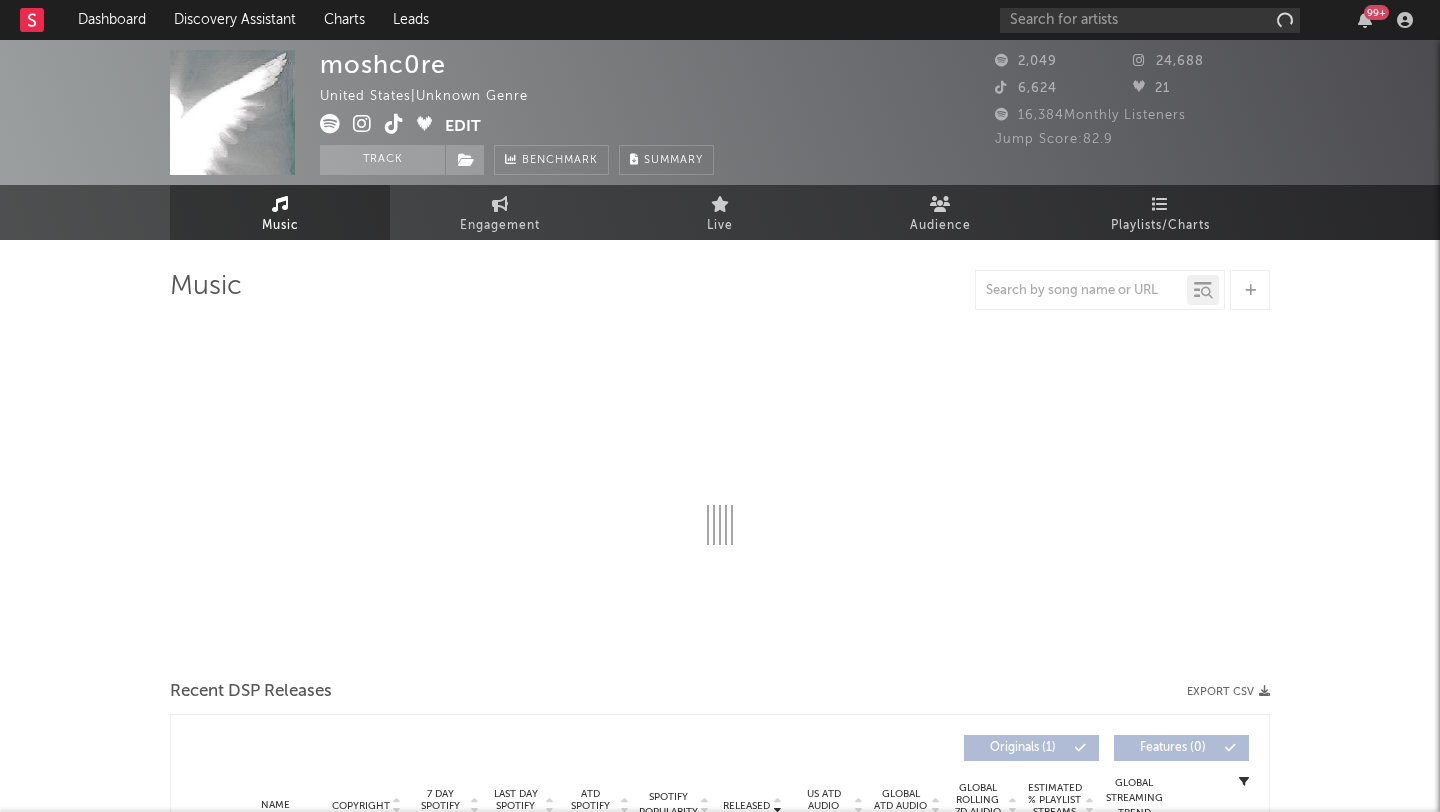 select on "1w" 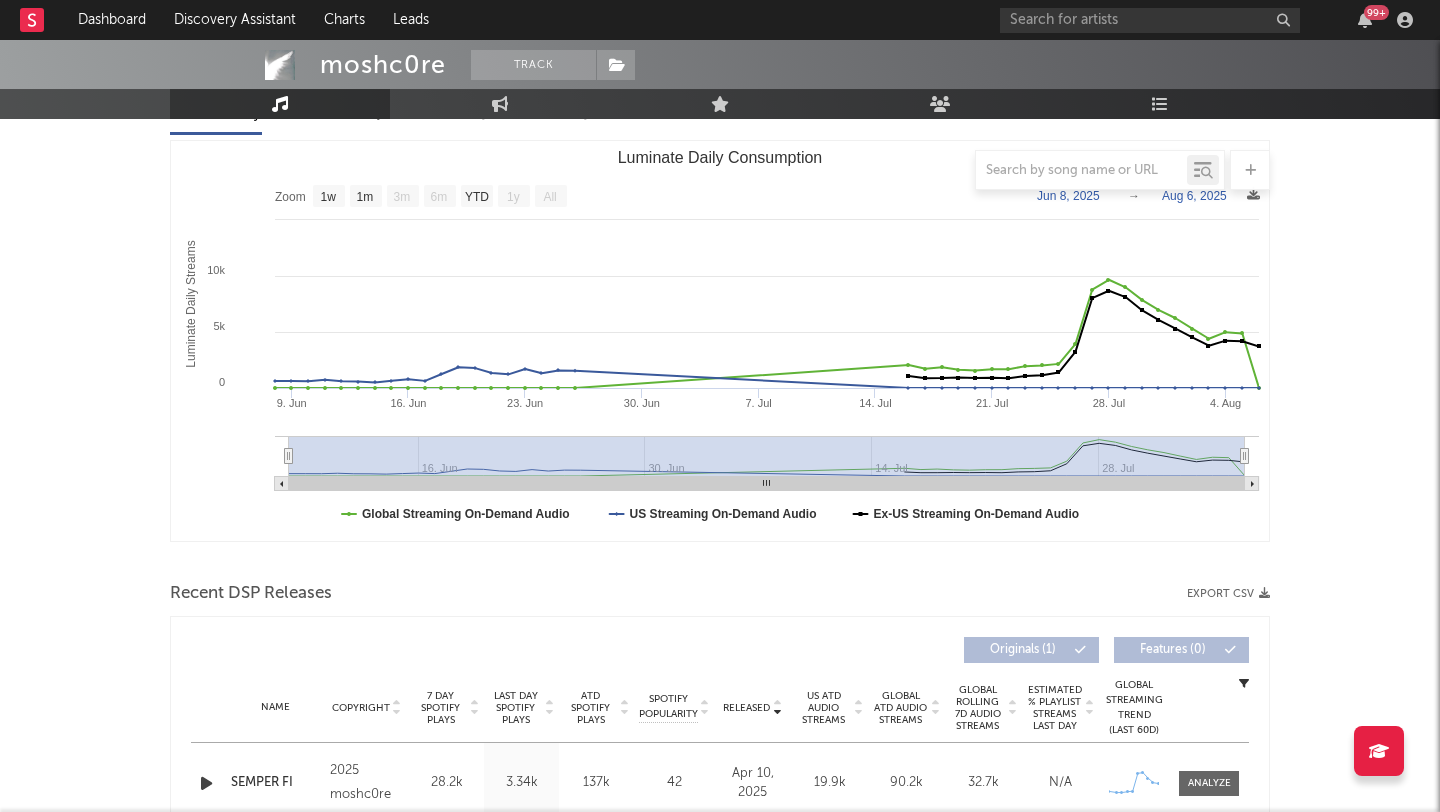 scroll, scrollTop: 0, scrollLeft: 0, axis: both 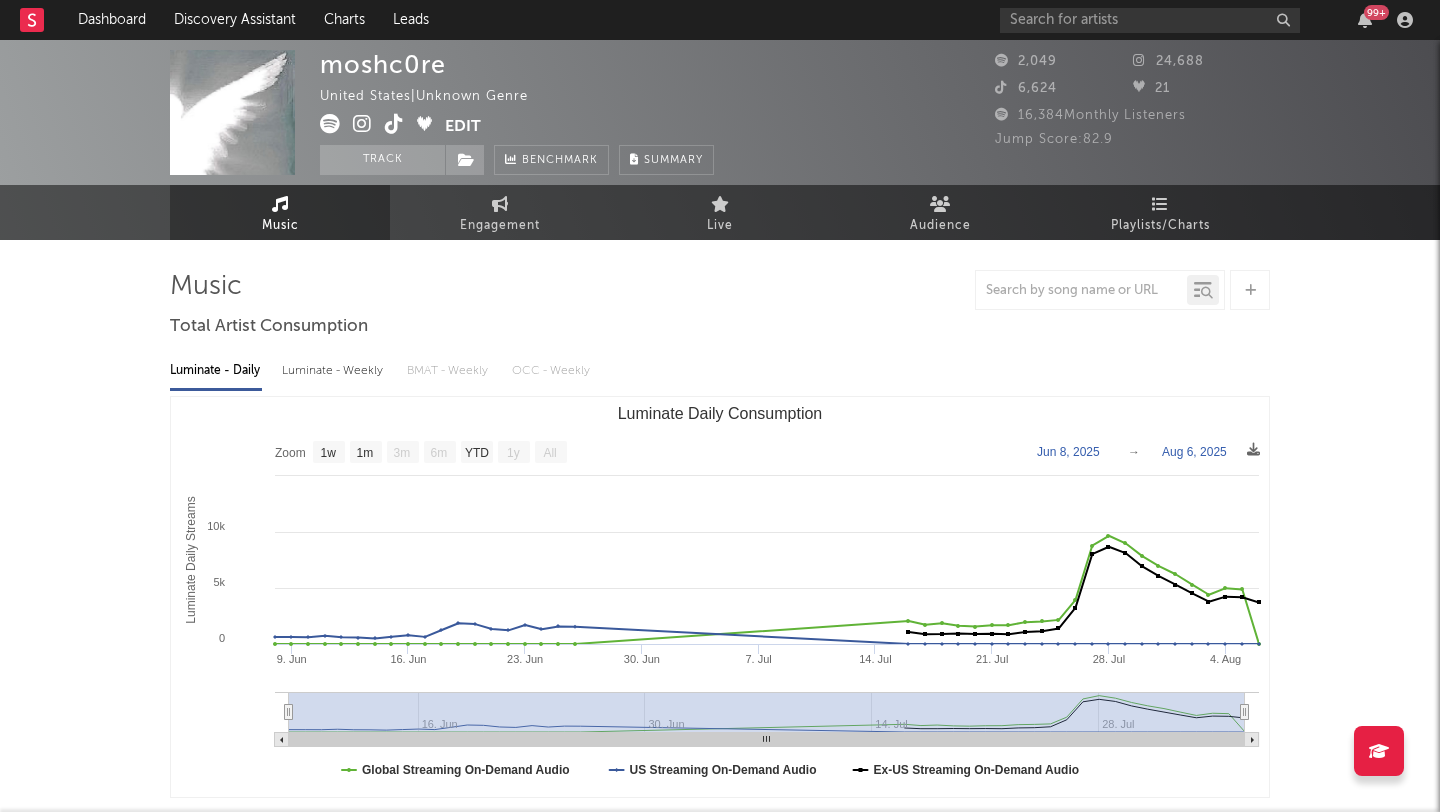 click at bounding box center [394, 124] 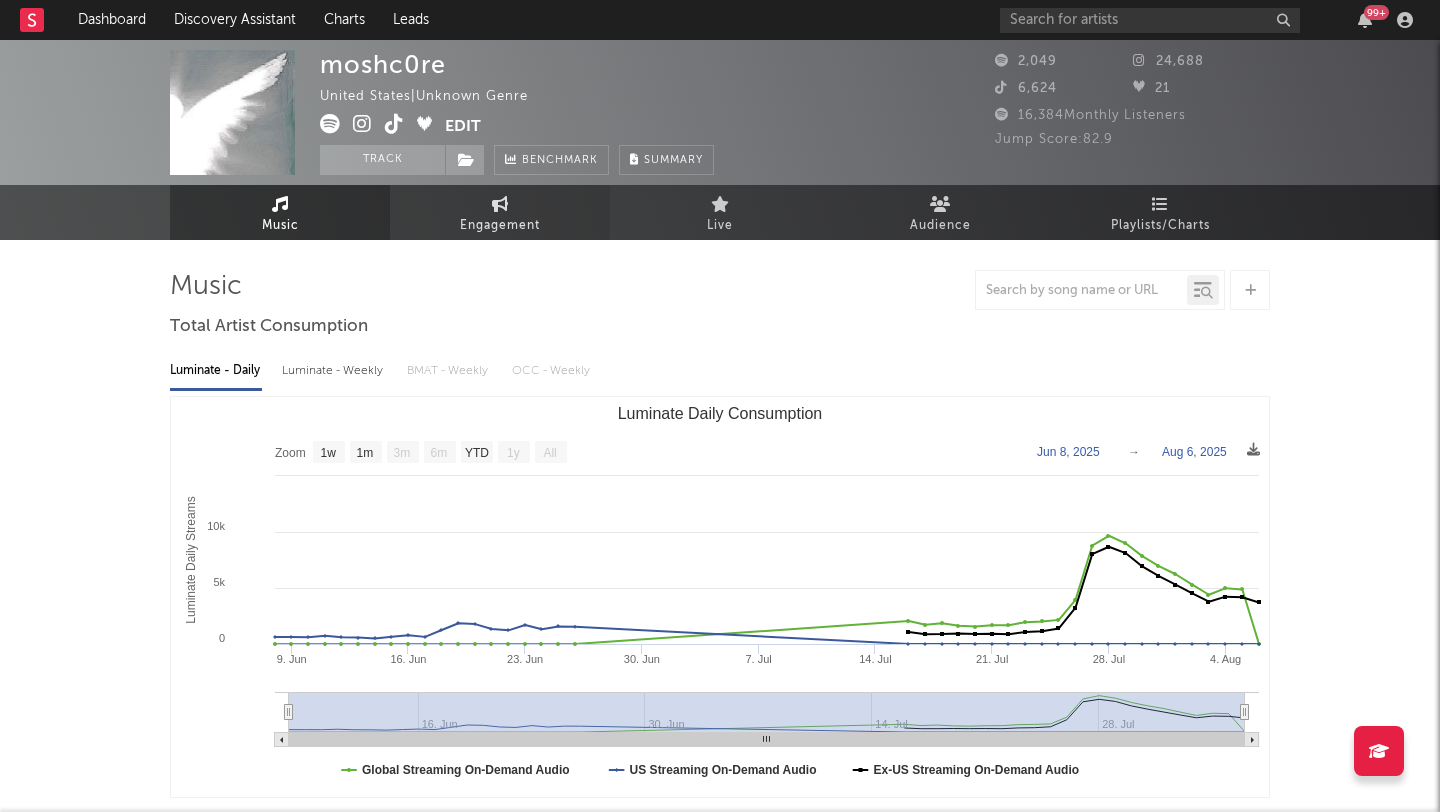 click on "Engagement" at bounding box center [500, 226] 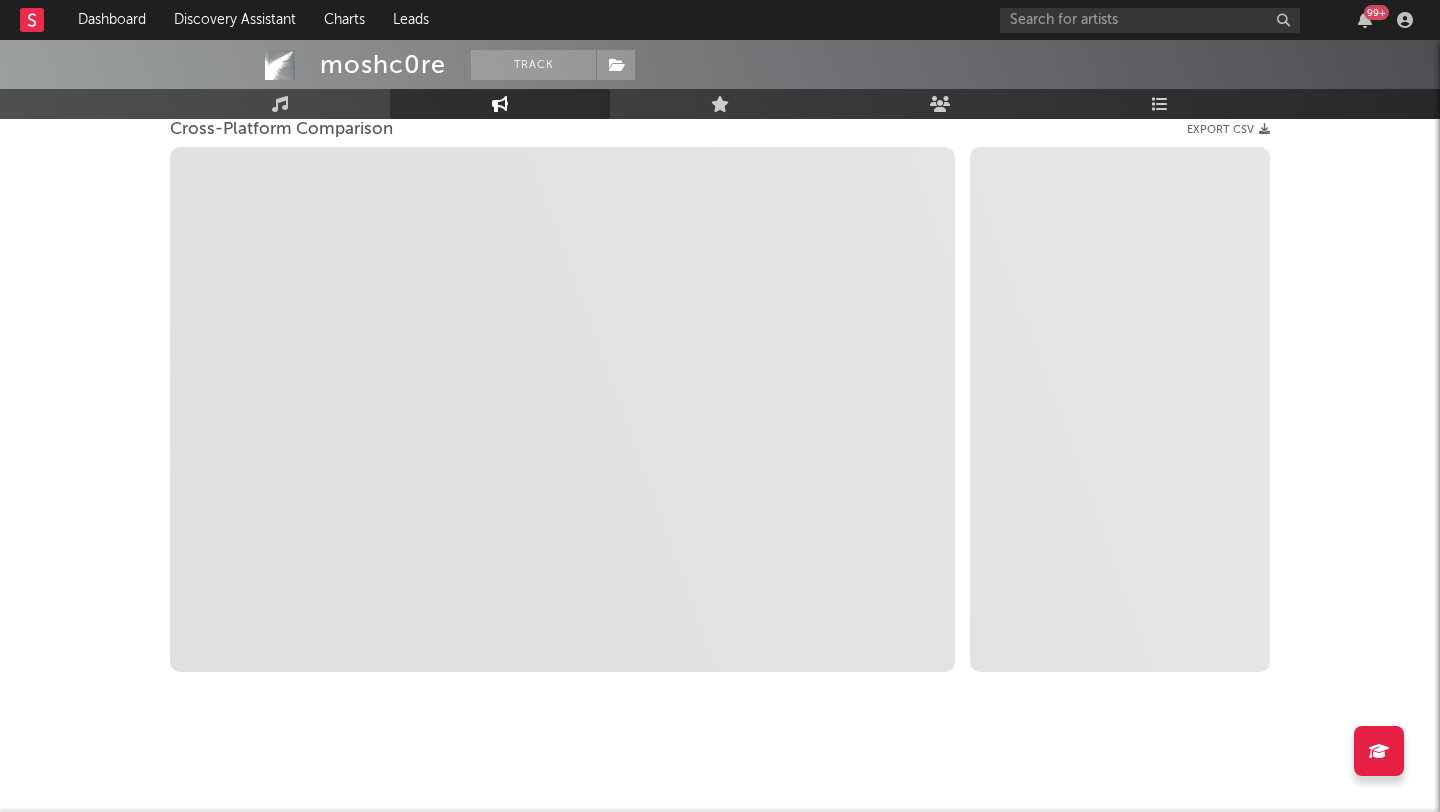select on "1m" 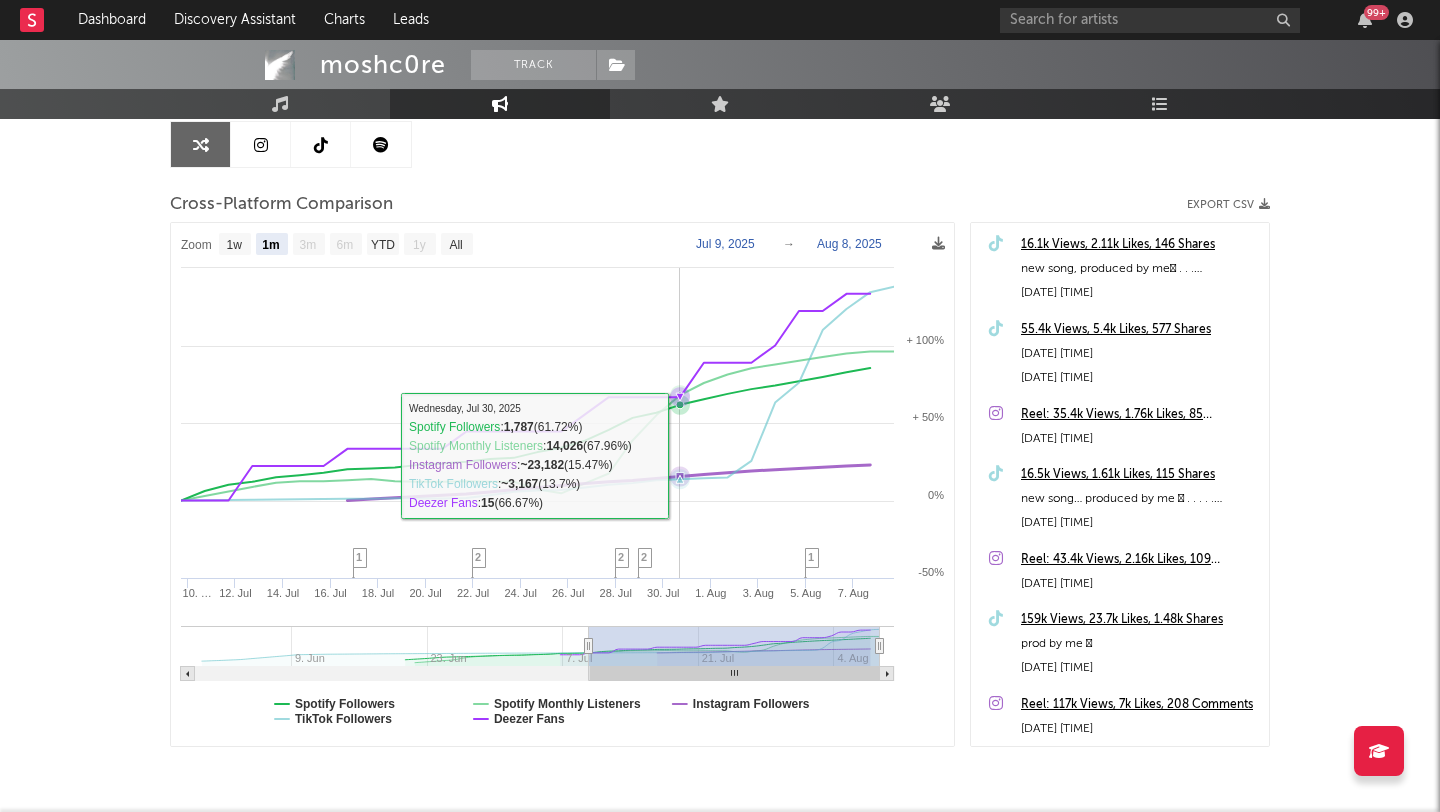 scroll, scrollTop: 50, scrollLeft: 0, axis: vertical 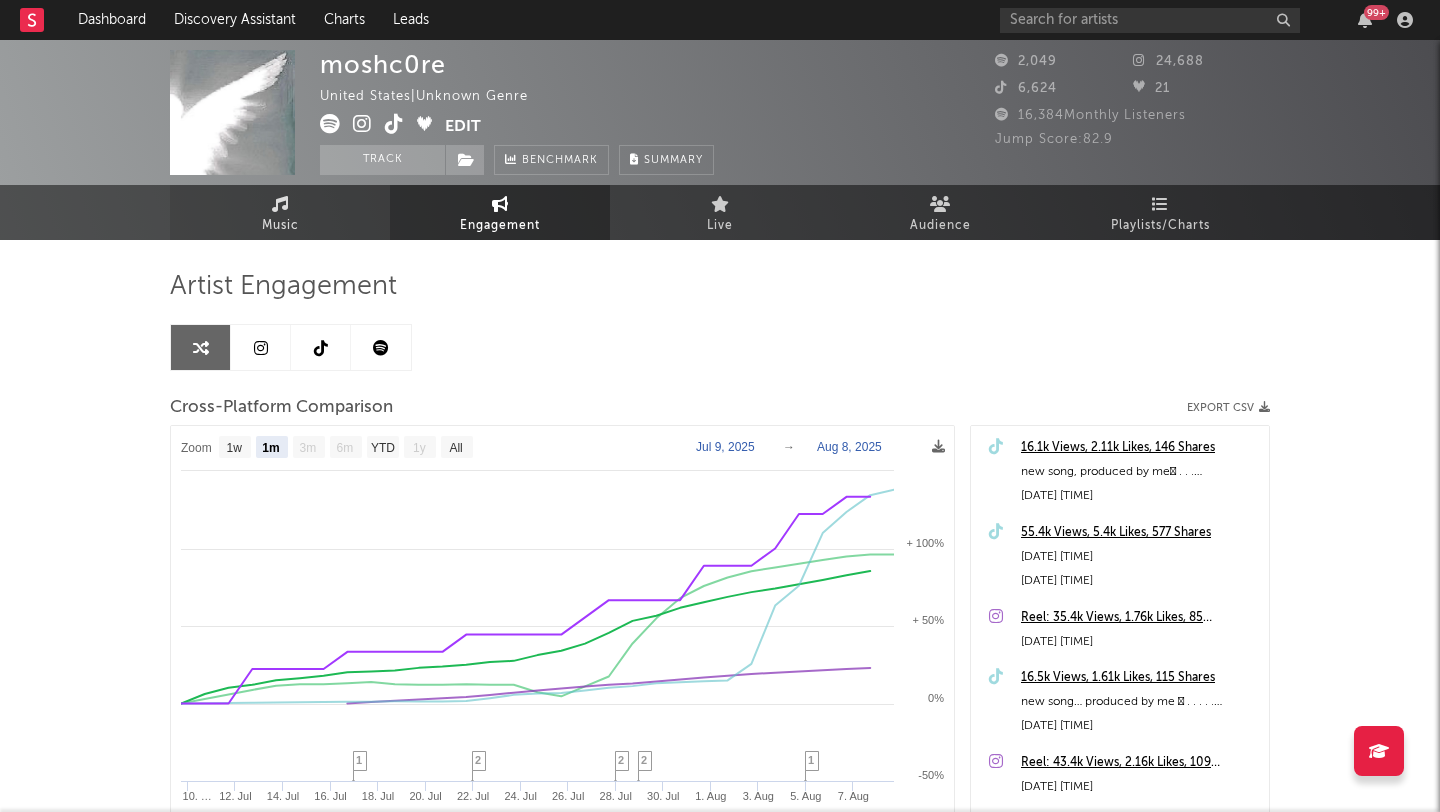 click on "Music" at bounding box center [280, 212] 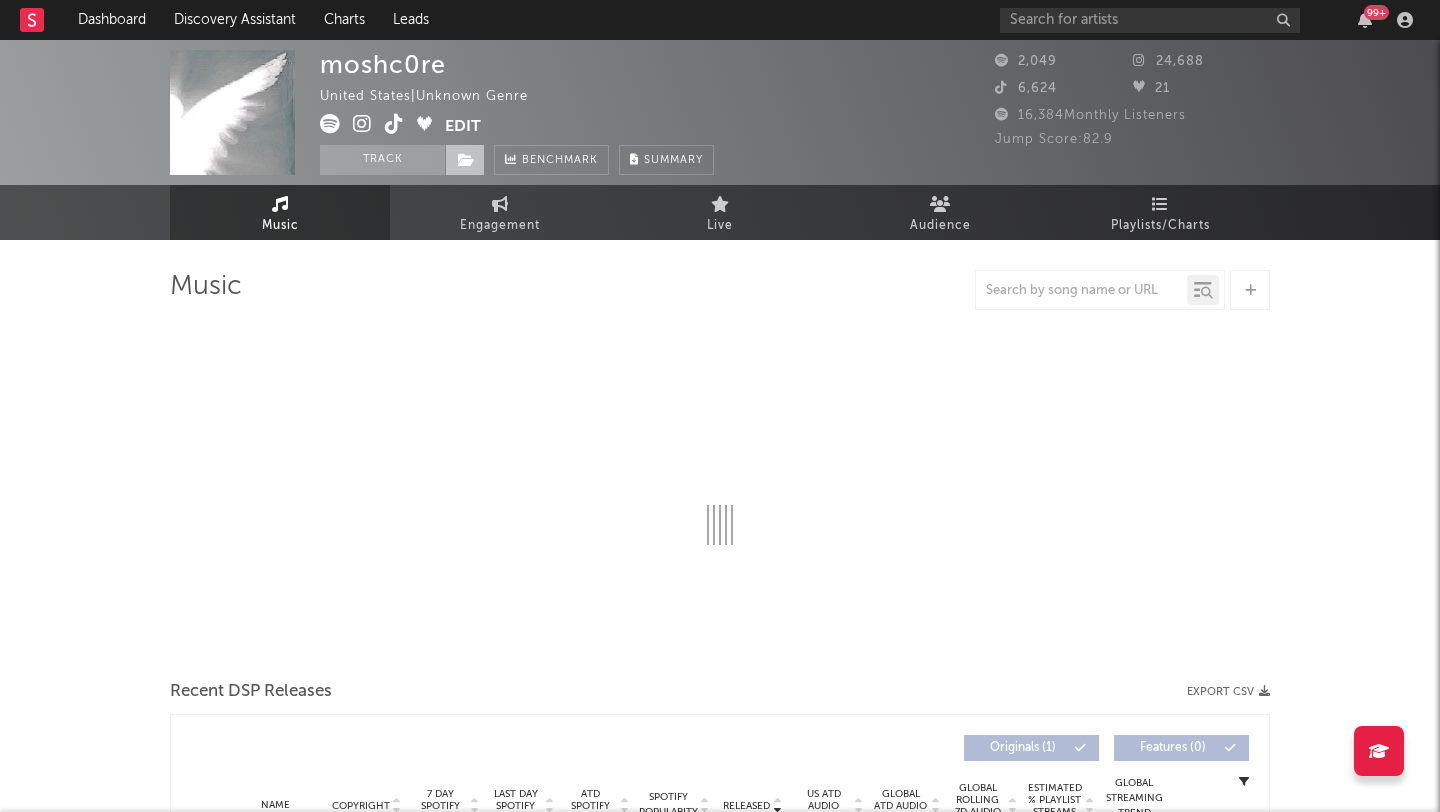 select on "1w" 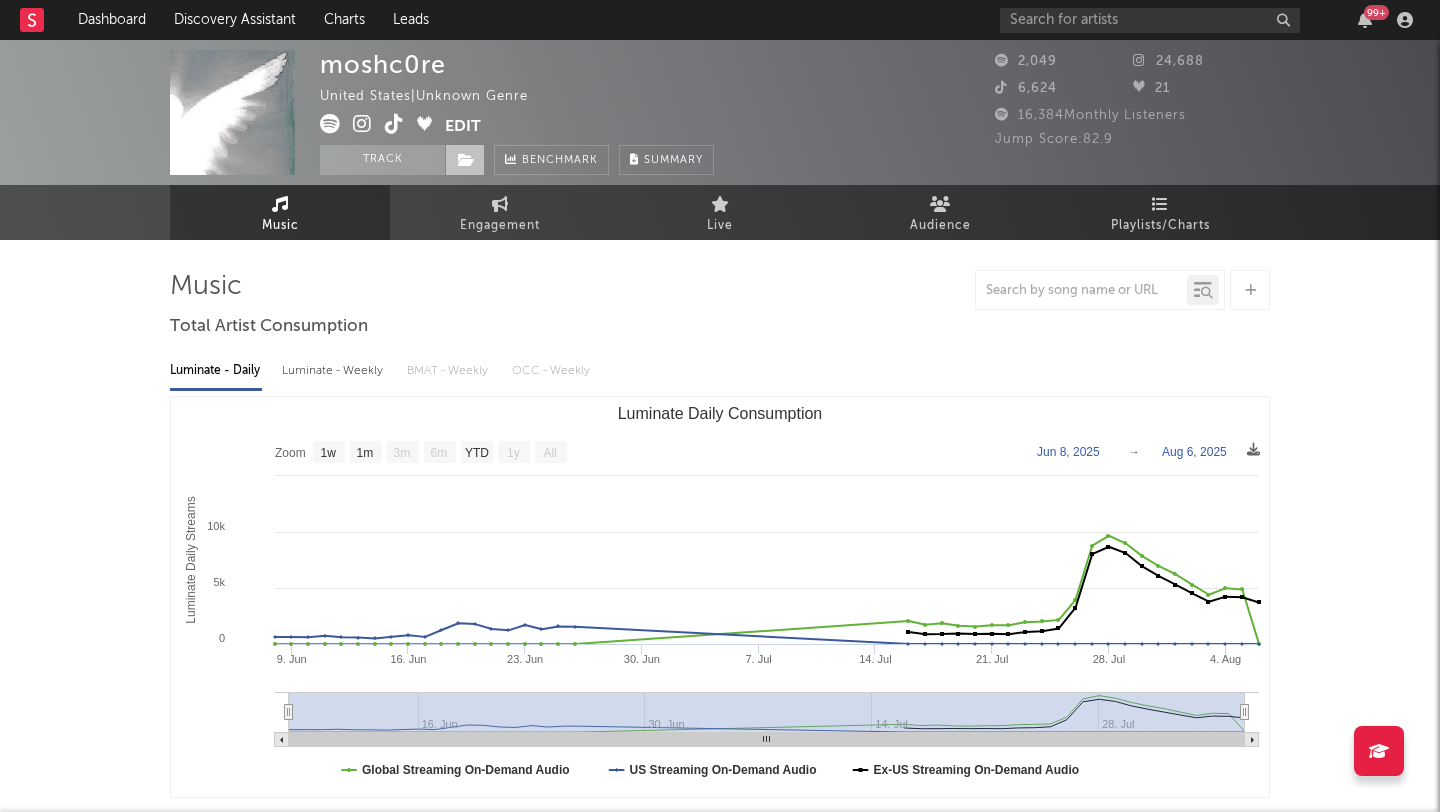 click at bounding box center [465, 160] 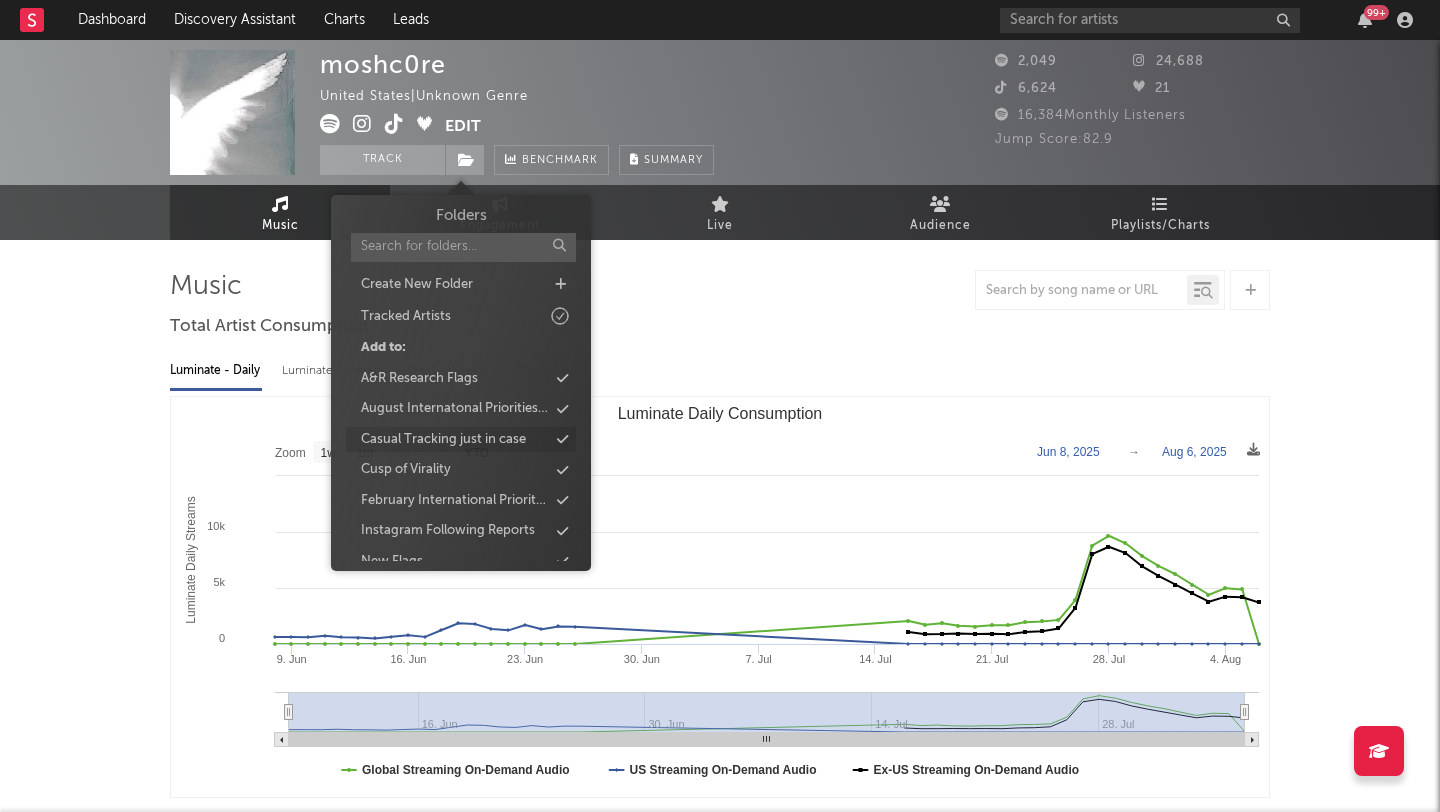click on "Casual Tracking just in case" at bounding box center (443, 440) 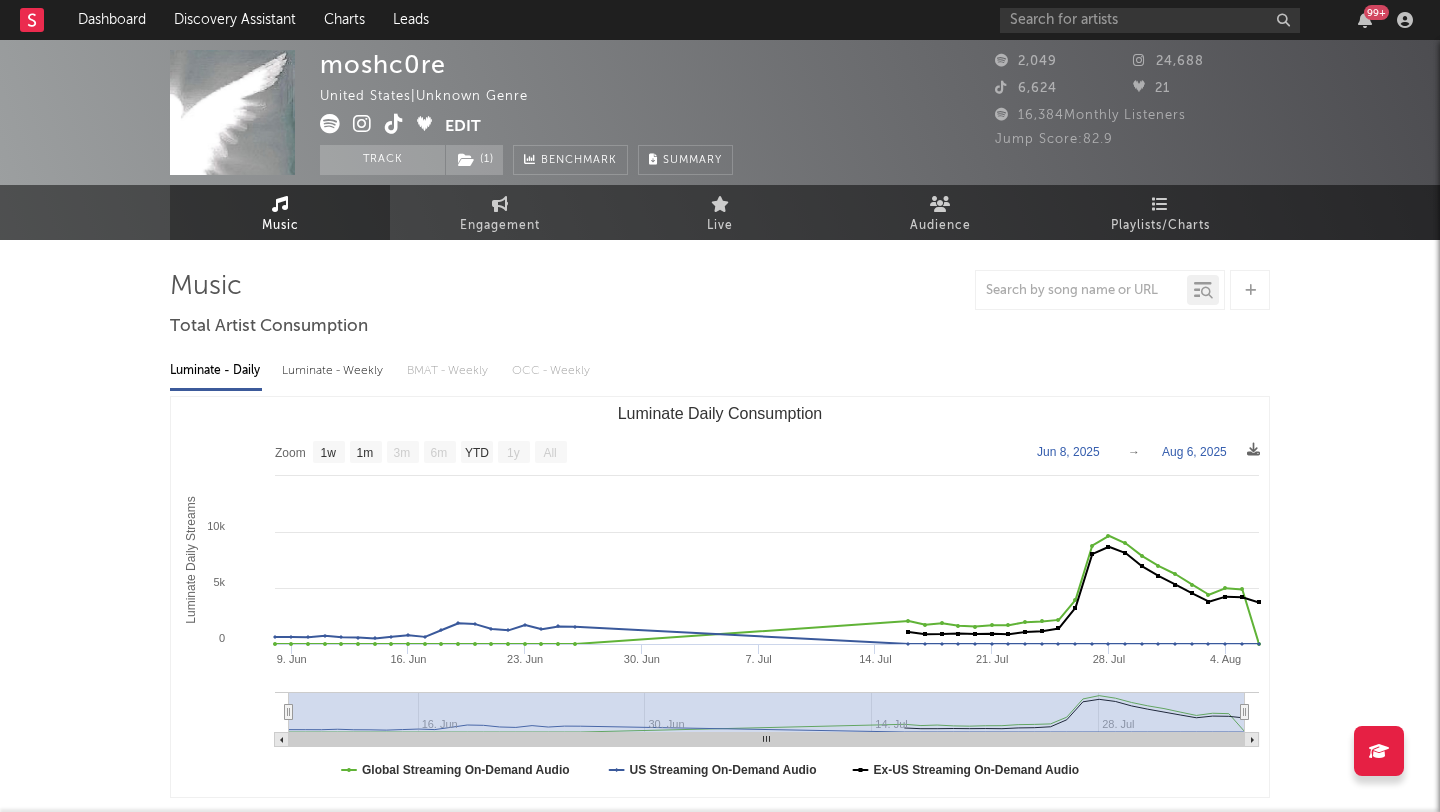 click on "moshc0re United States  |  Unknown Genre Edit Track ( 1 ) Benchmark Summary 2,049 24,688 6,624 21 16,384  Monthly Listeners Jump Score:  82.9" at bounding box center (720, 112) 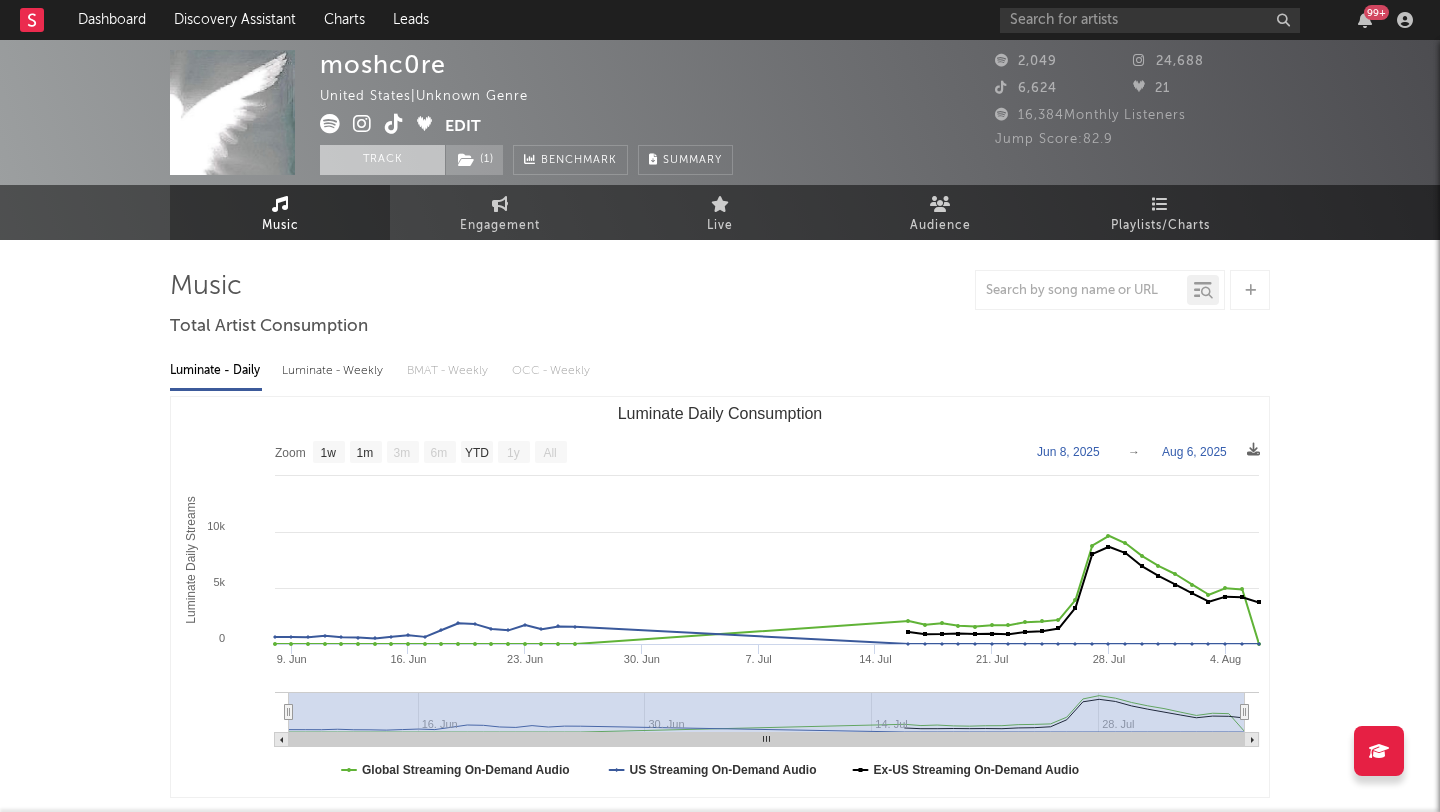 click on "Track" at bounding box center (382, 160) 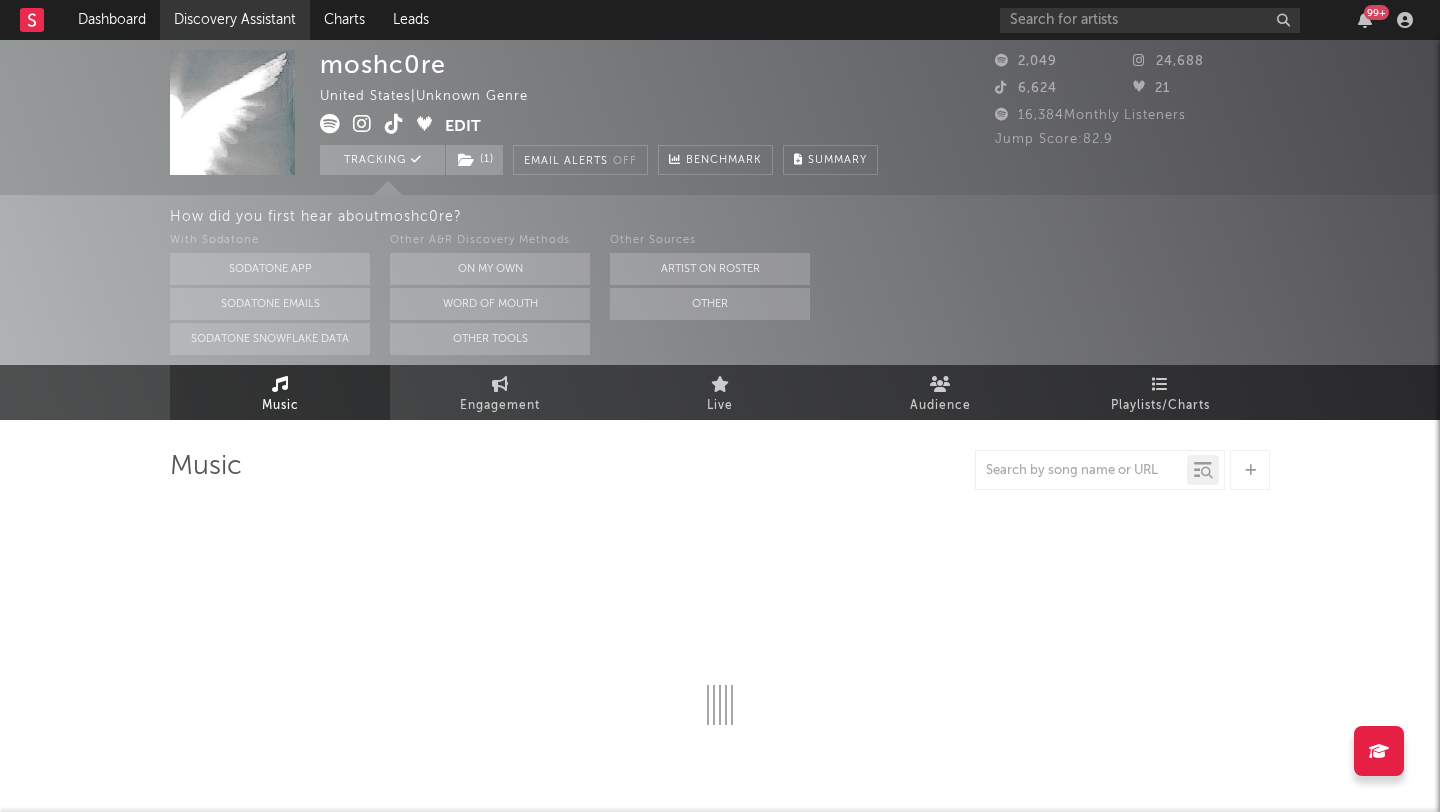 select on "1w" 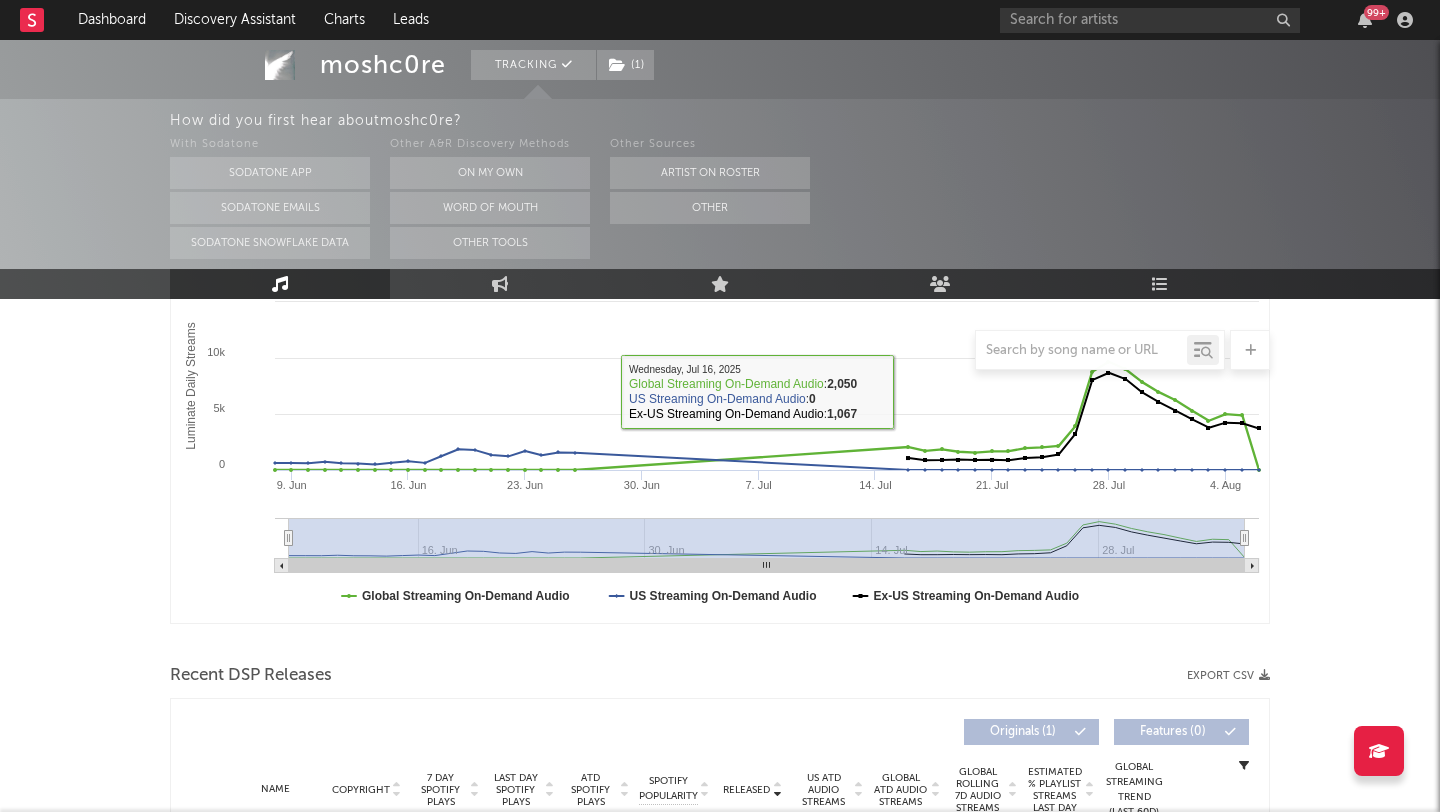 scroll, scrollTop: 238, scrollLeft: 0, axis: vertical 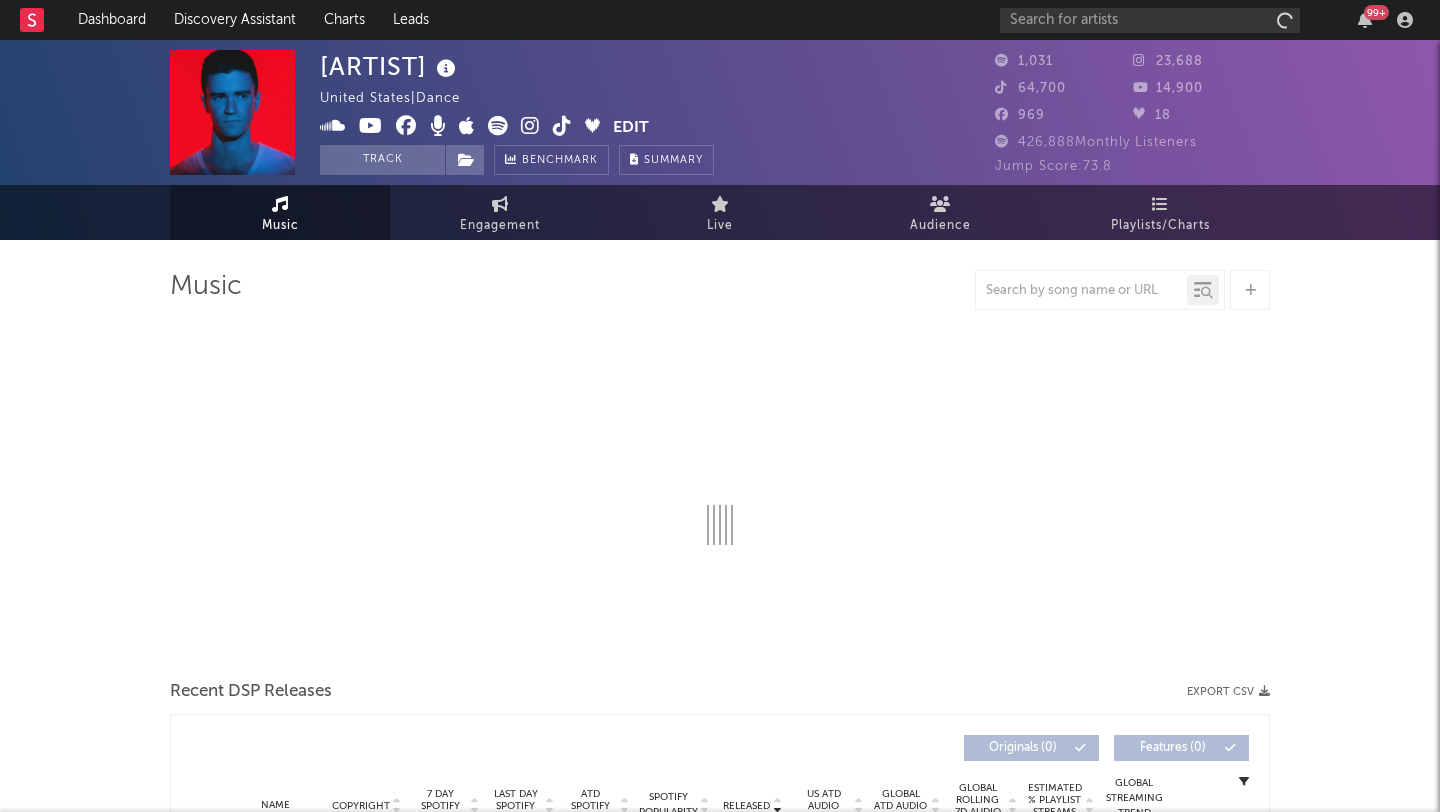 select on "6m" 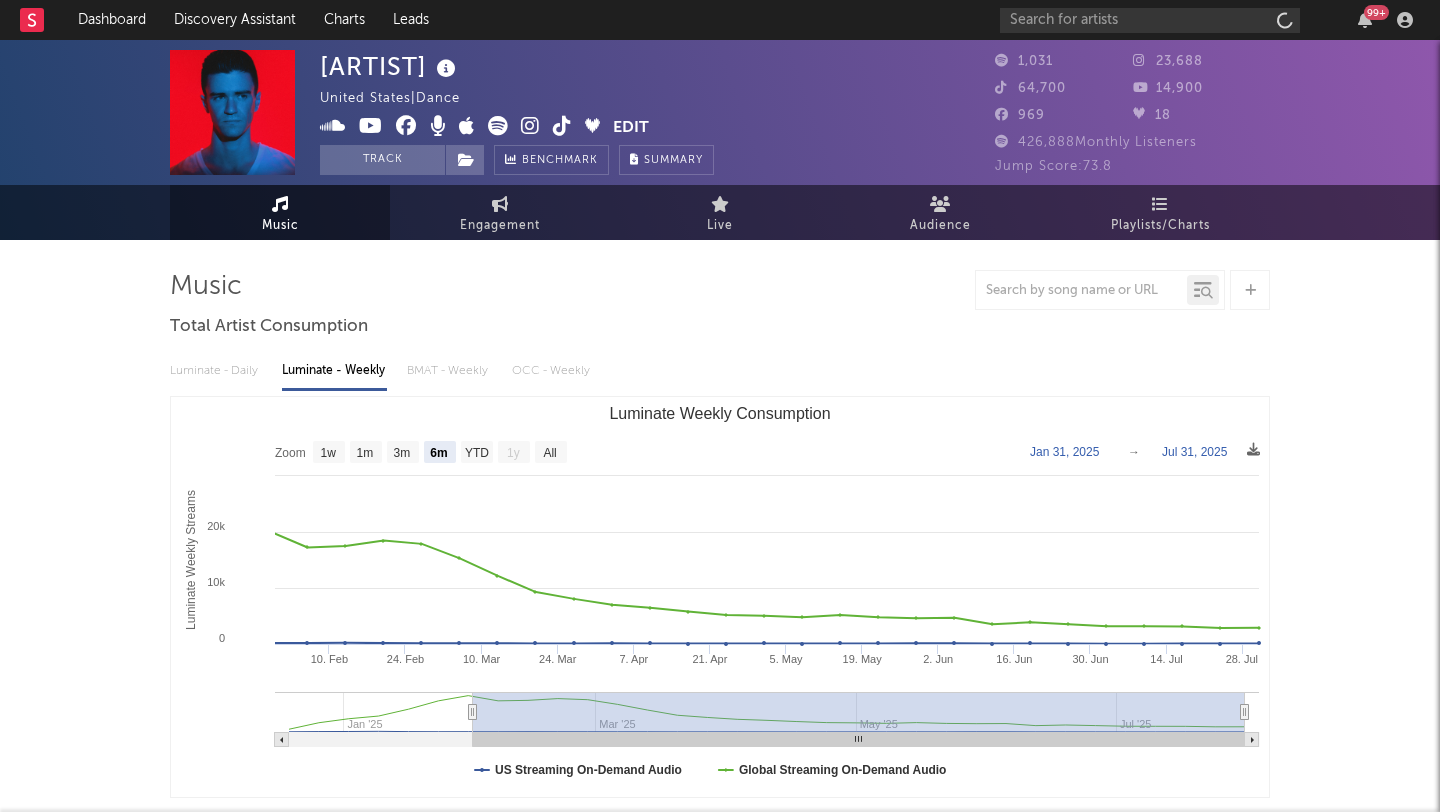 scroll, scrollTop: 0, scrollLeft: 0, axis: both 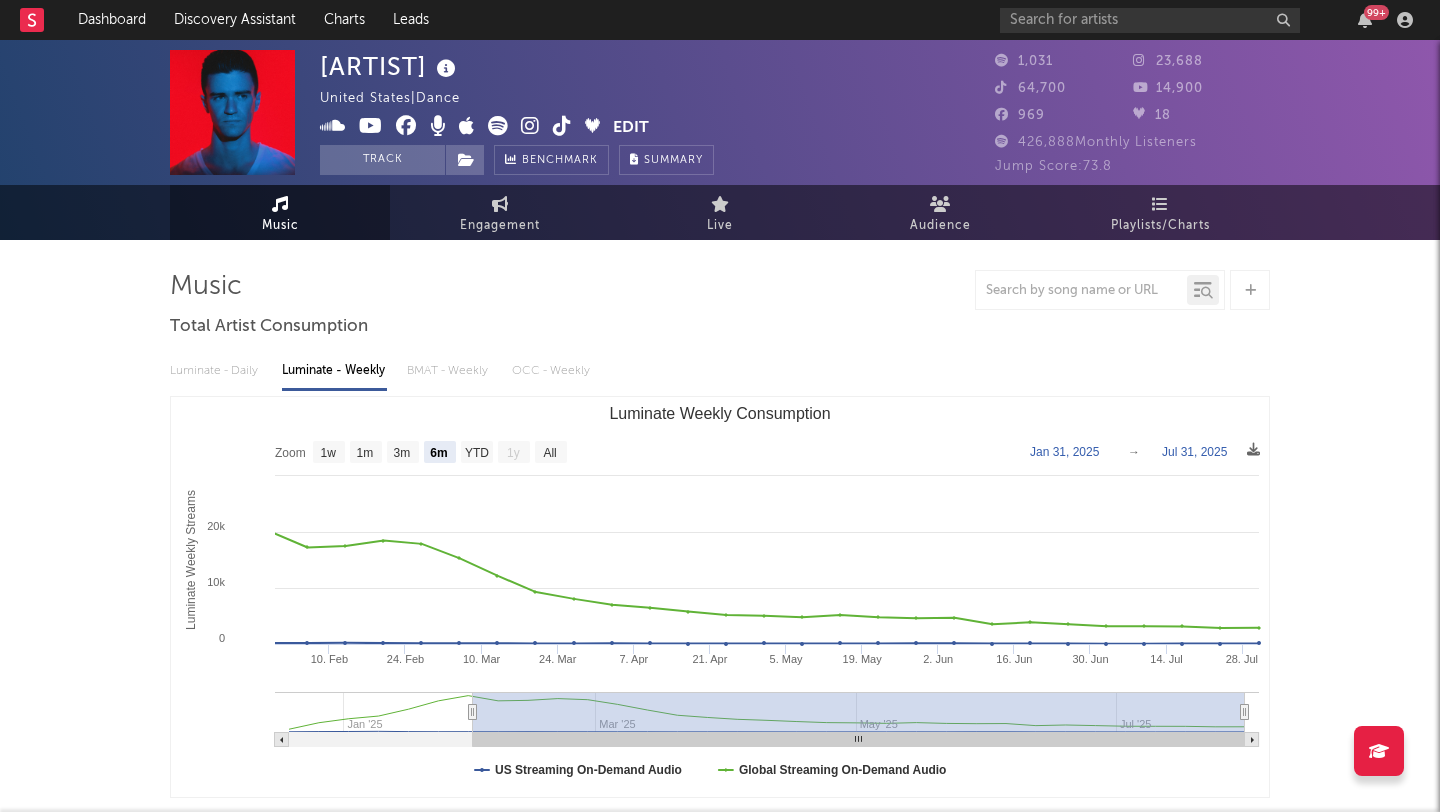 click at bounding box center [562, 126] 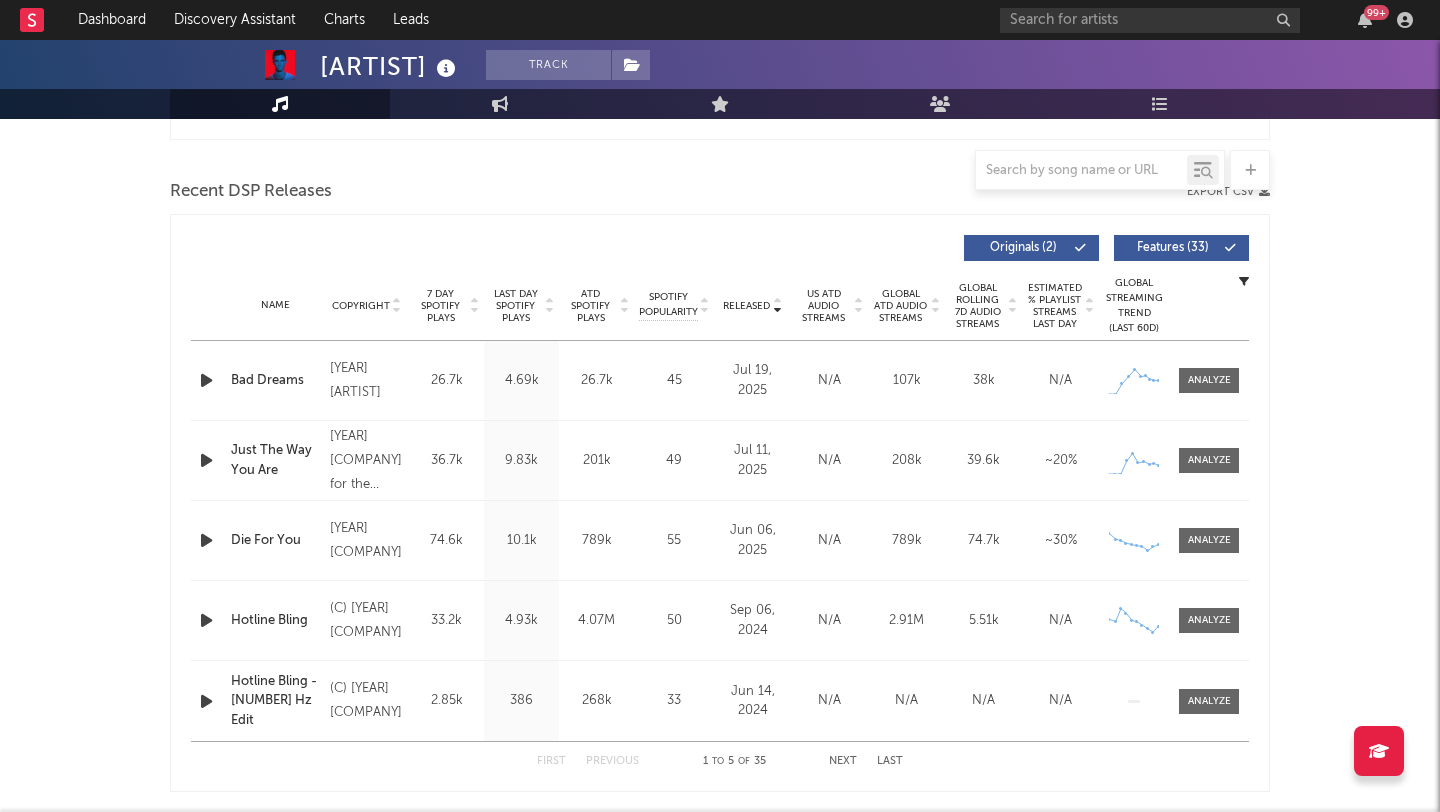 scroll, scrollTop: 656, scrollLeft: 0, axis: vertical 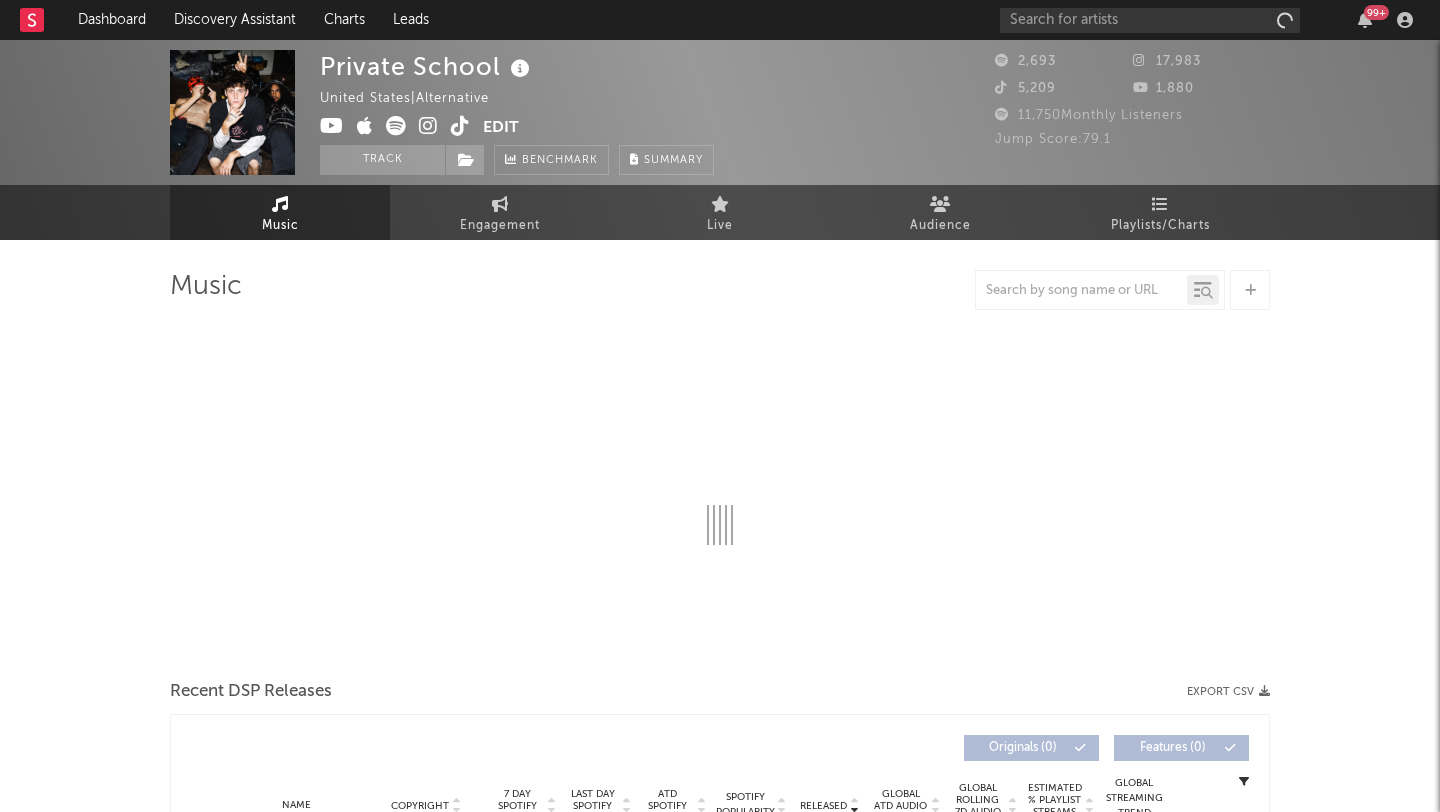 select on "1w" 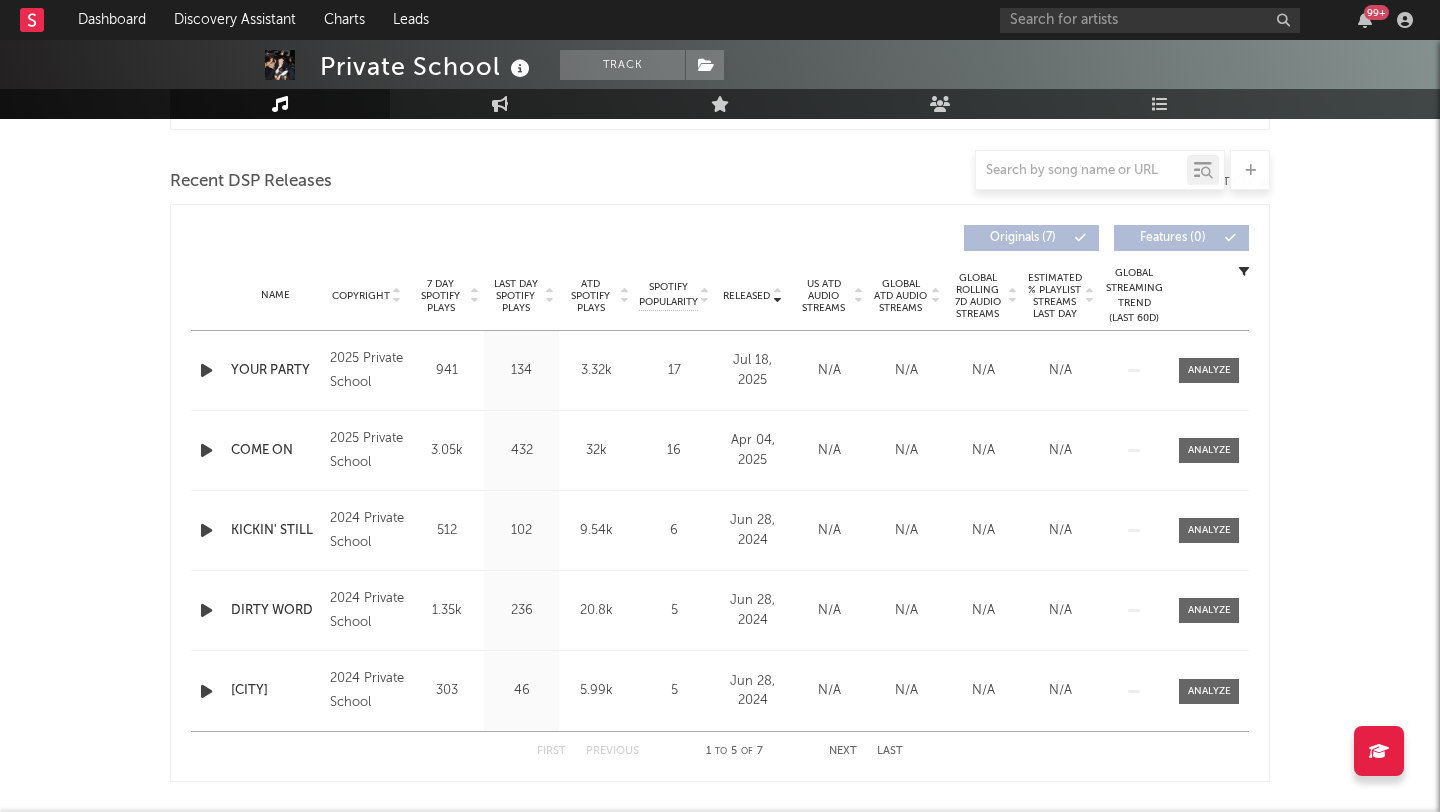 scroll, scrollTop: 655, scrollLeft: 0, axis: vertical 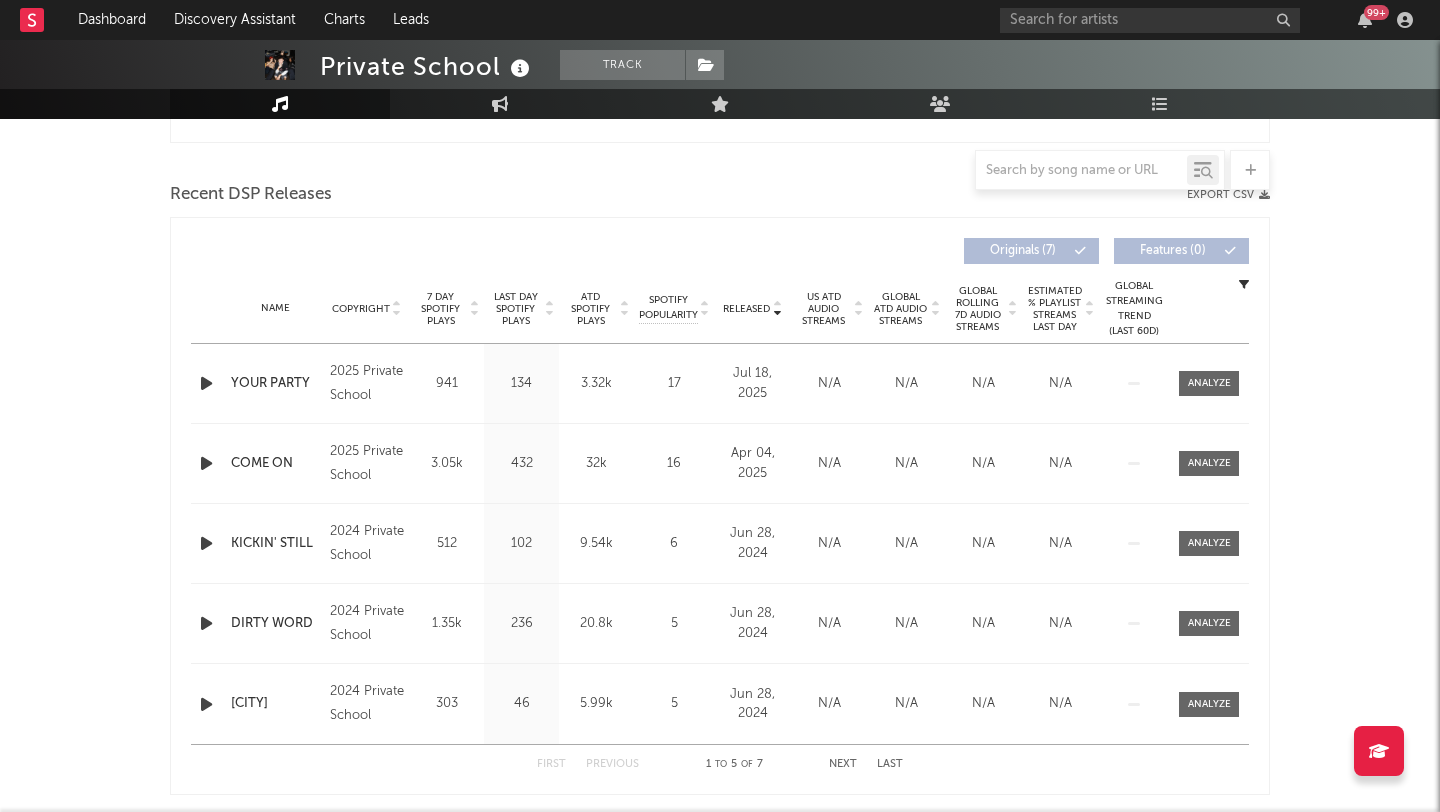 click on "Last Day Spotify Plays" at bounding box center (515, 309) 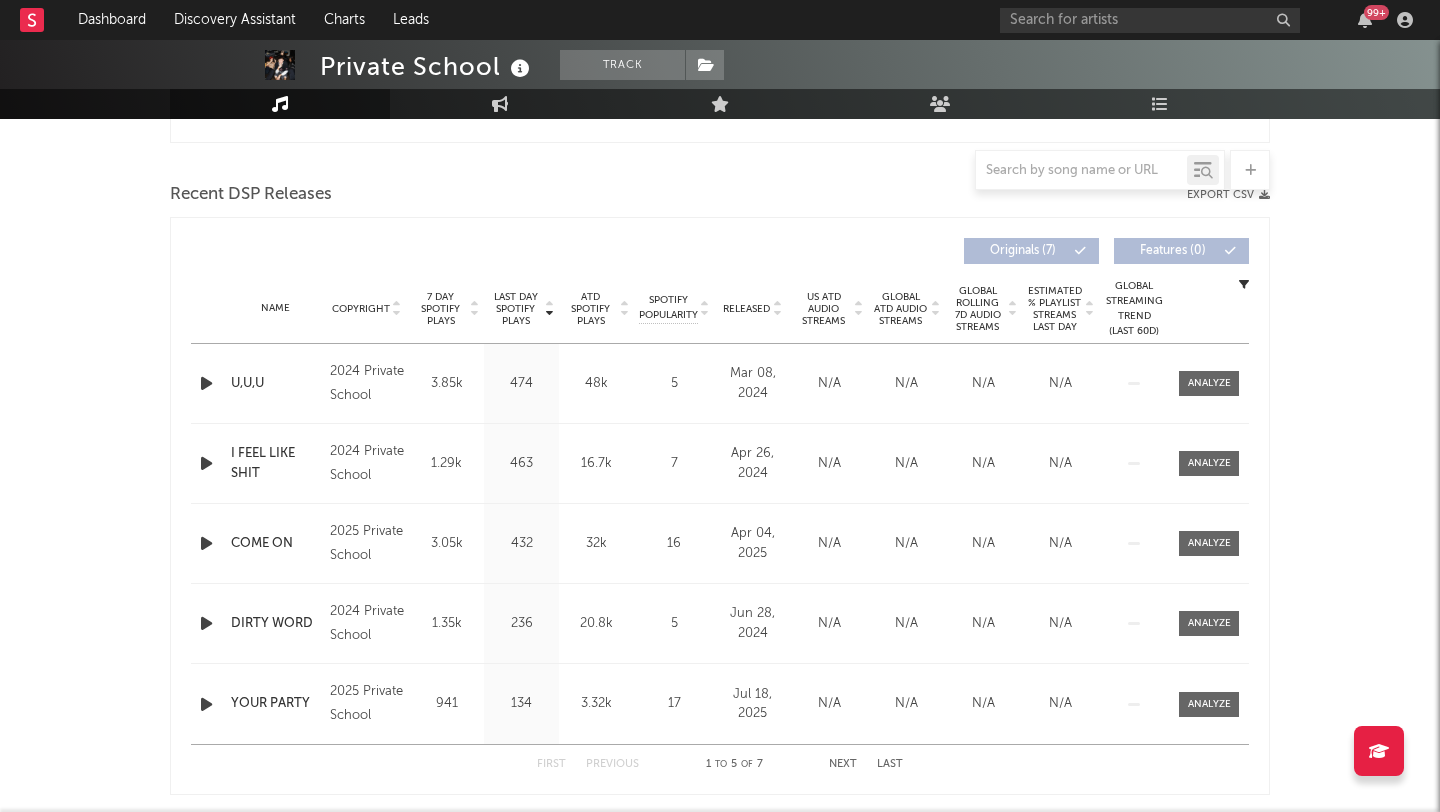click on "7 Day Spotify Plays" at bounding box center [440, 309] 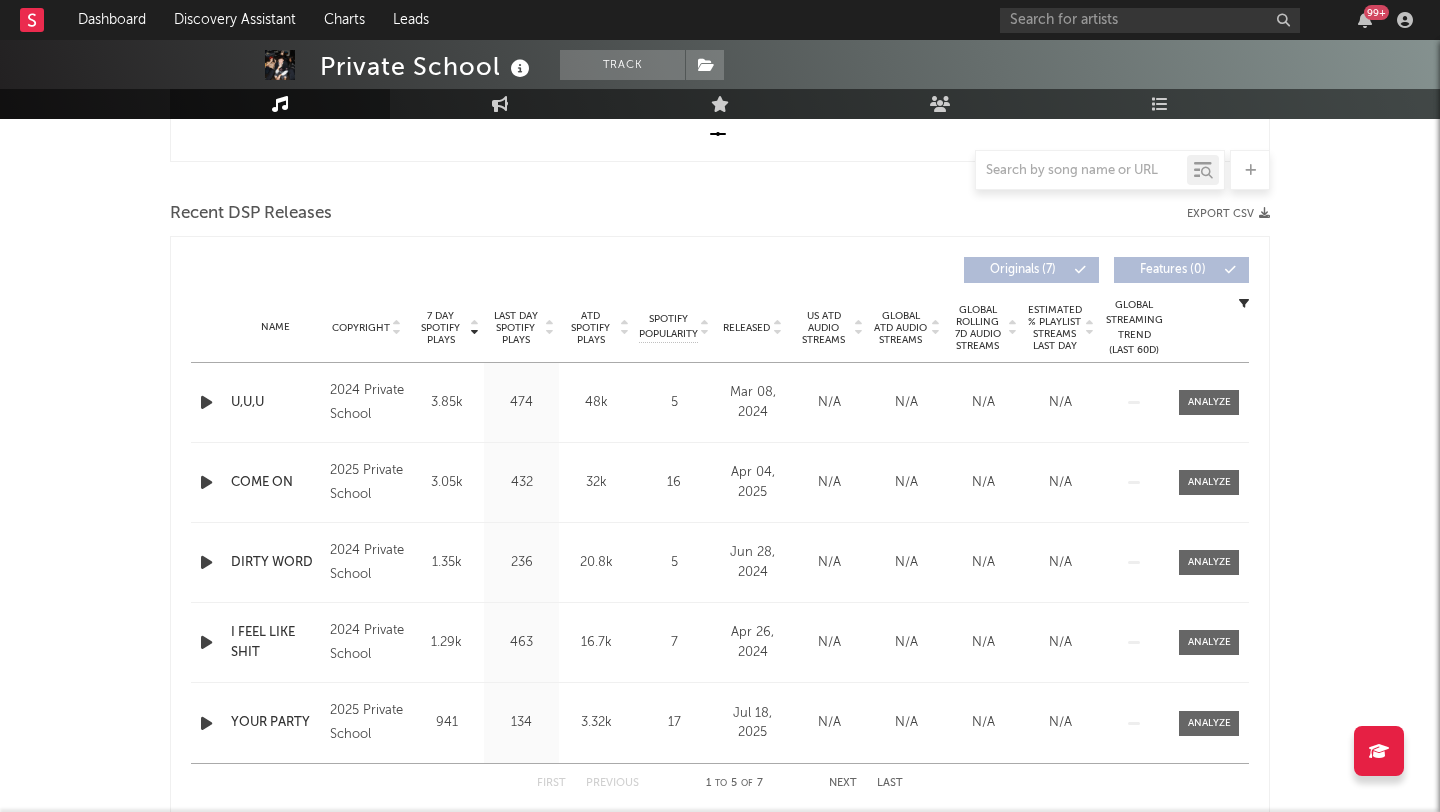 scroll, scrollTop: 630, scrollLeft: 0, axis: vertical 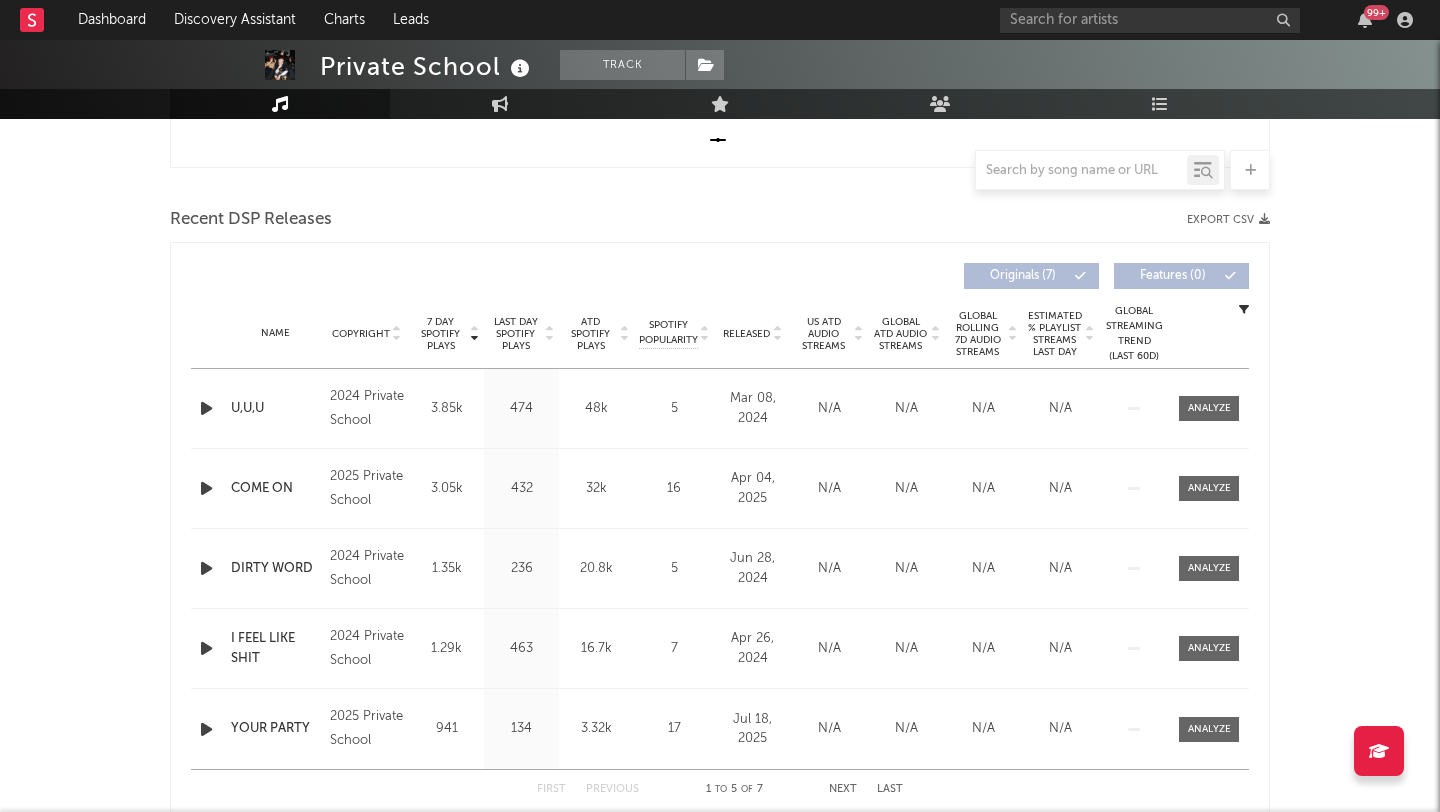 click at bounding box center [206, 408] 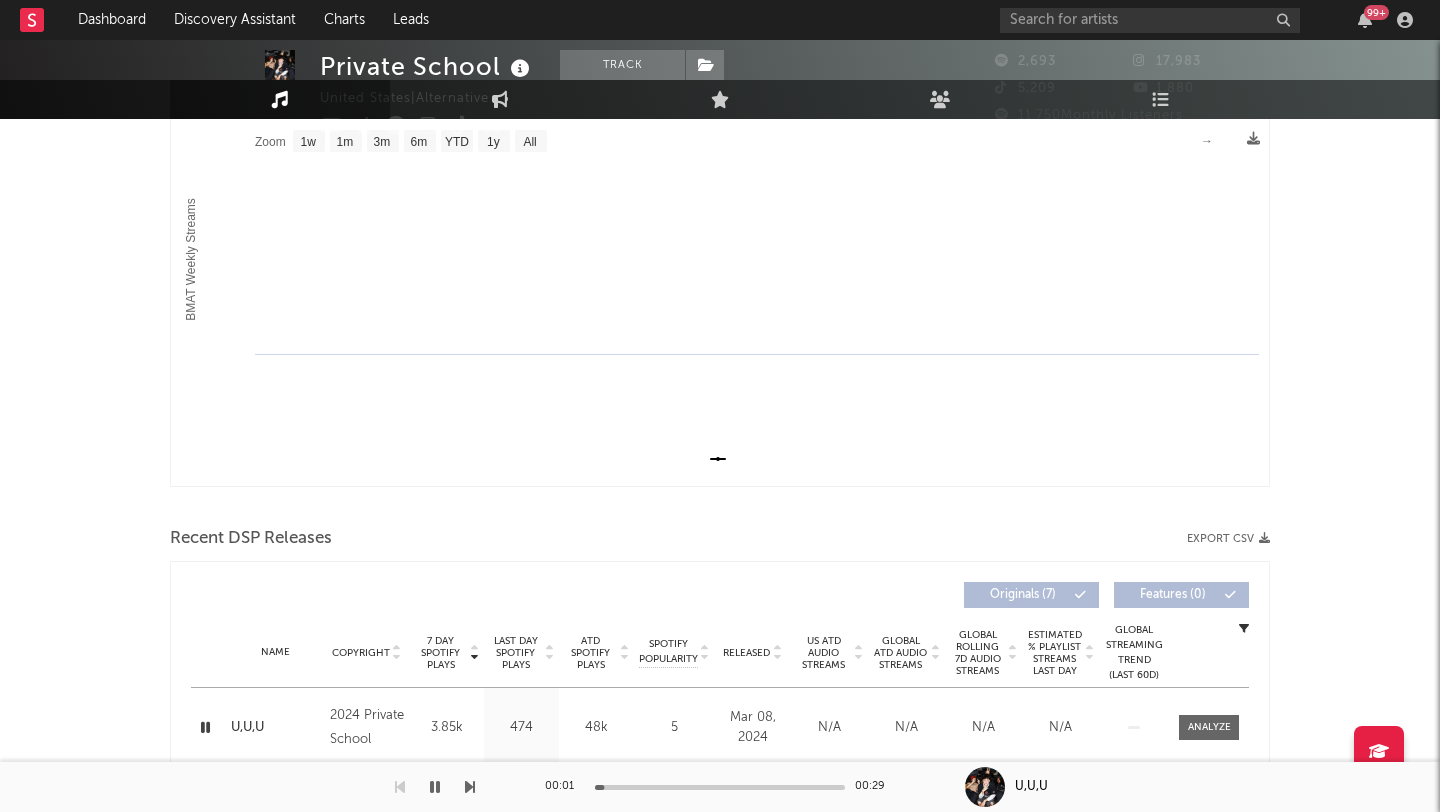 scroll, scrollTop: 0, scrollLeft: 0, axis: both 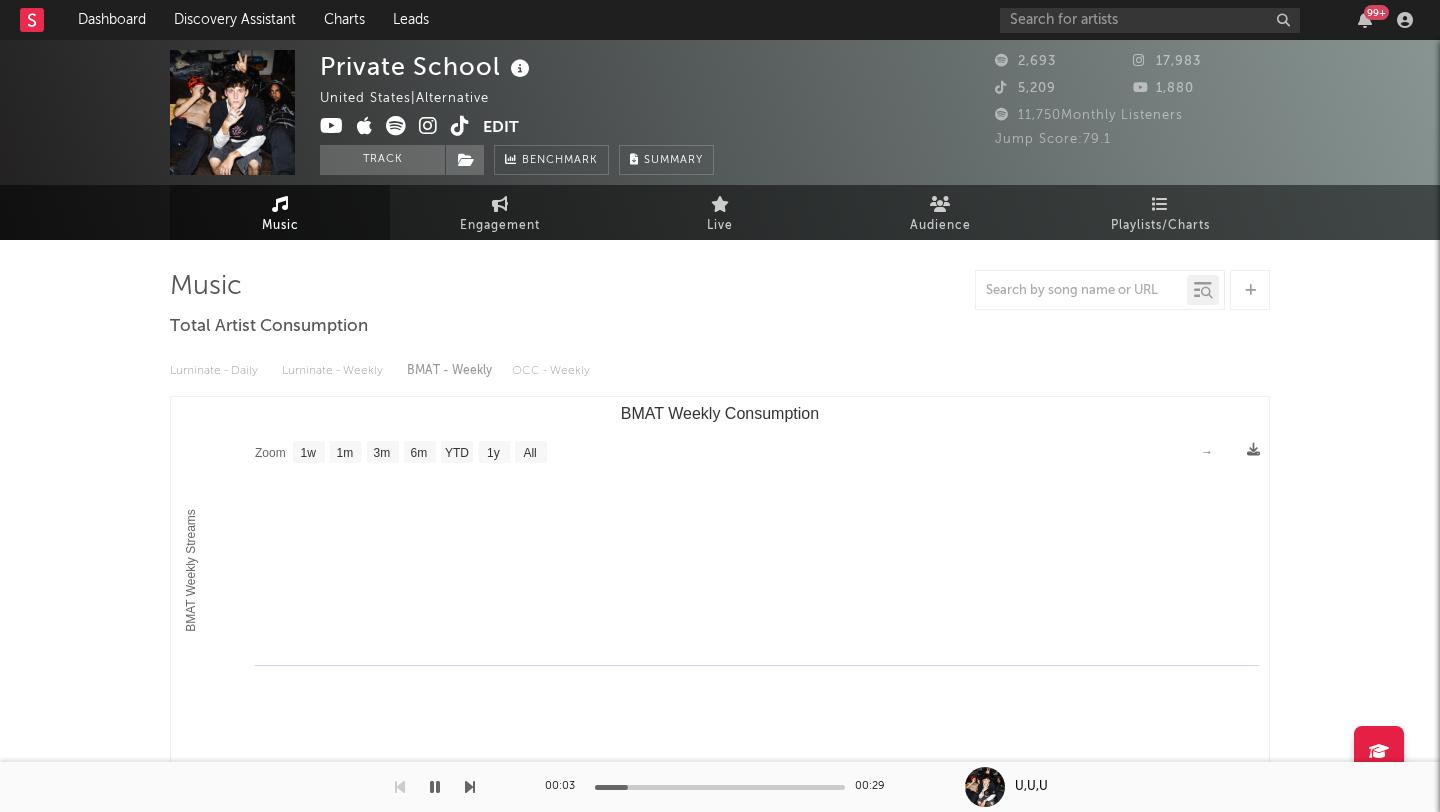 click on "Private School United States  |  Alternative Edit Track Benchmark Summary" at bounding box center [517, 112] 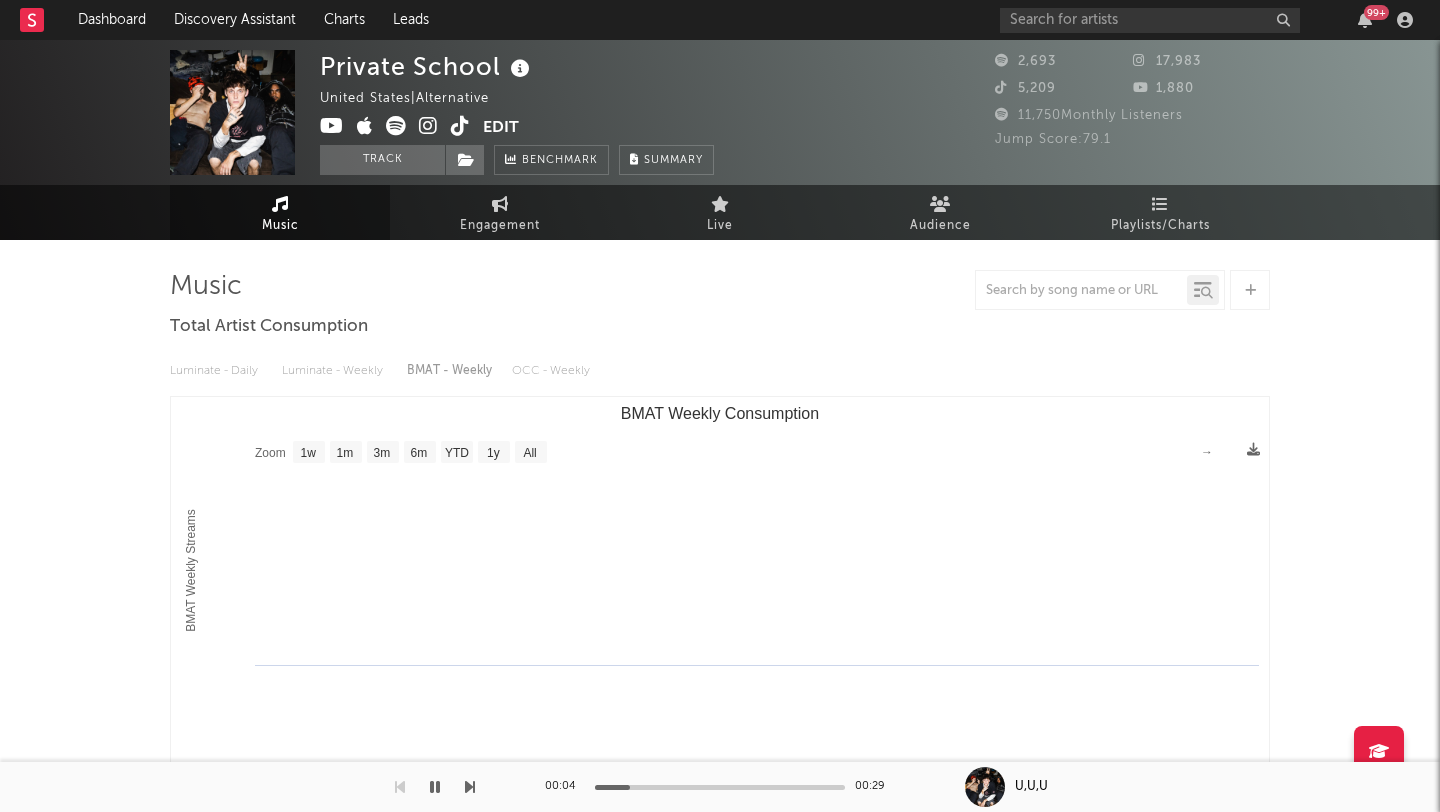 click at bounding box center (460, 126) 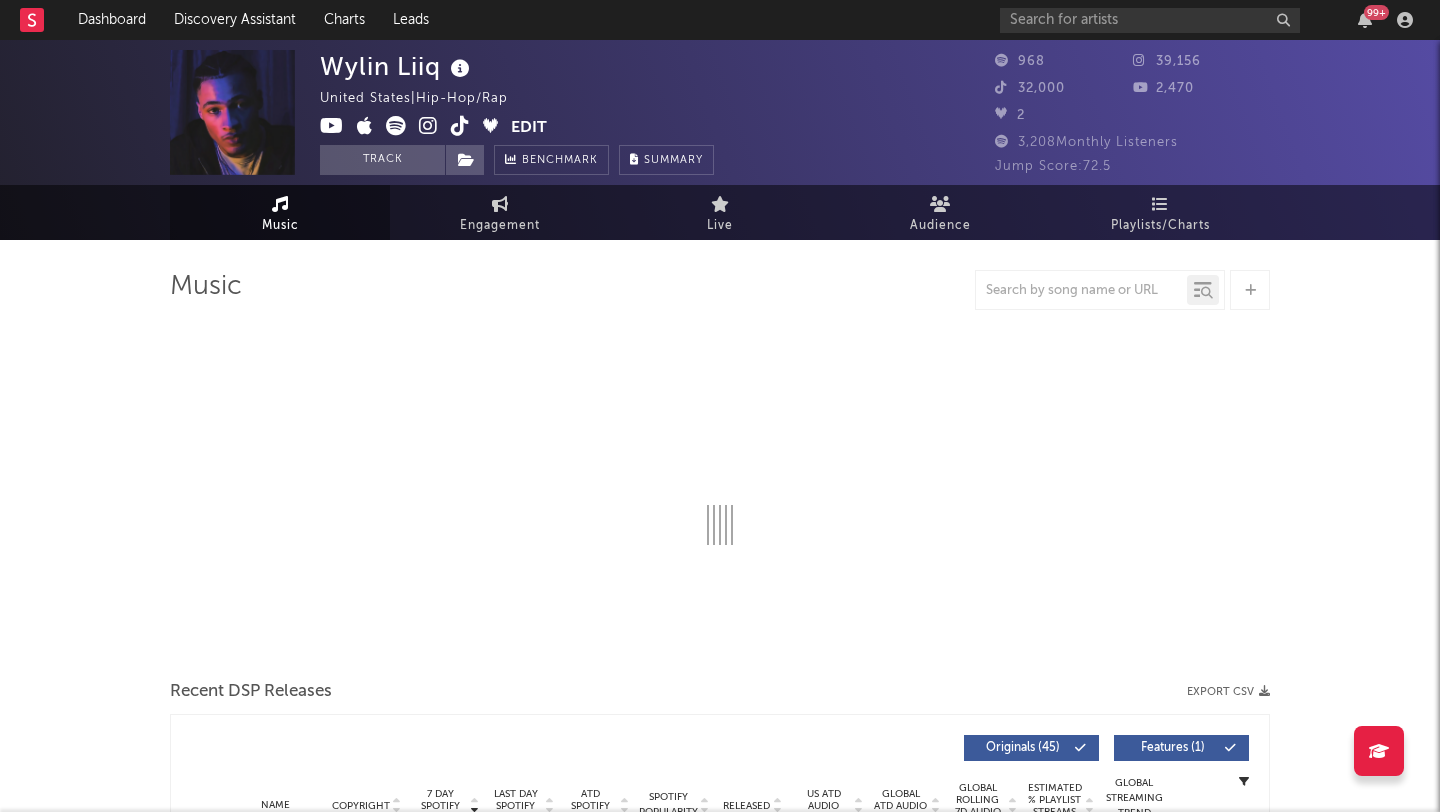 select on "1w" 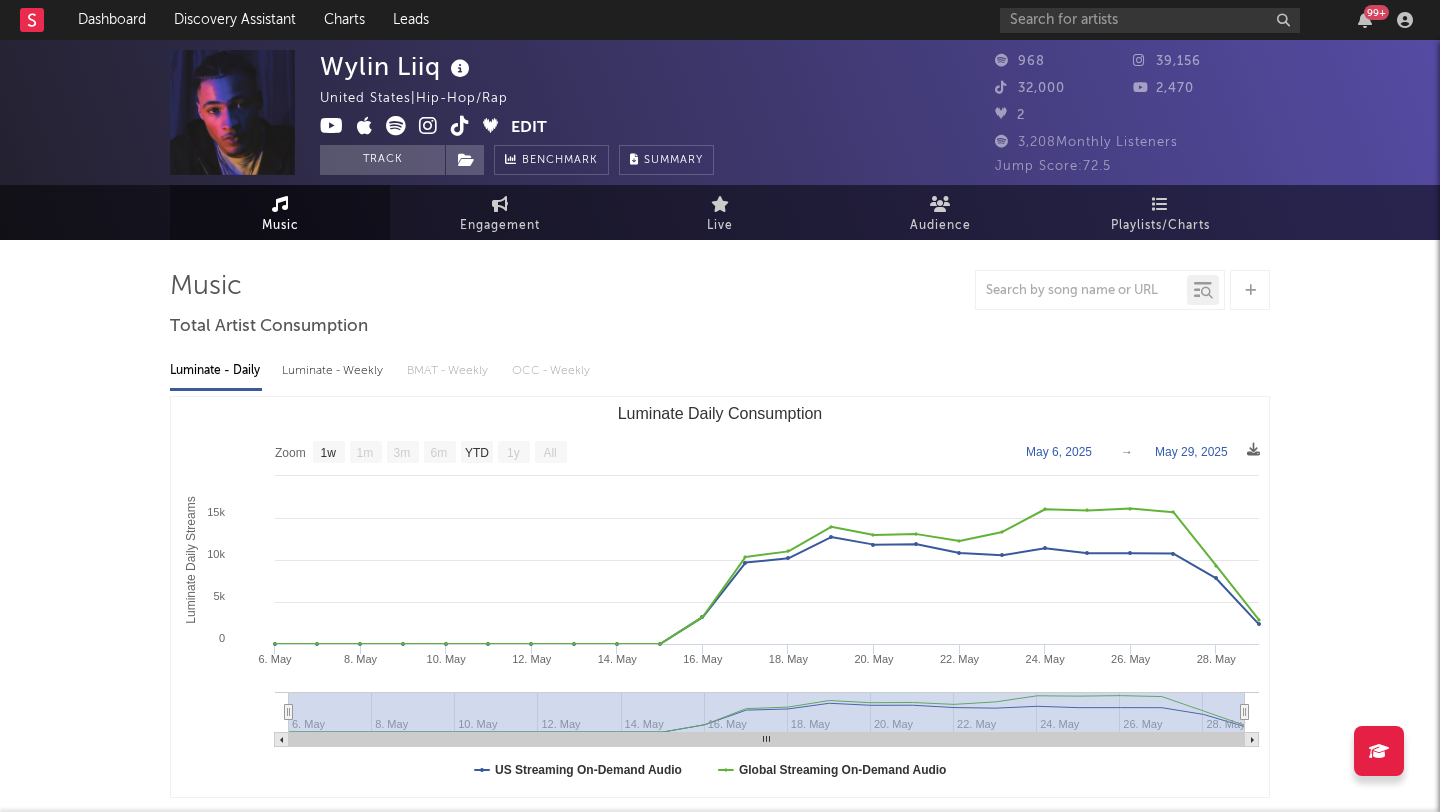 scroll, scrollTop: 0, scrollLeft: 0, axis: both 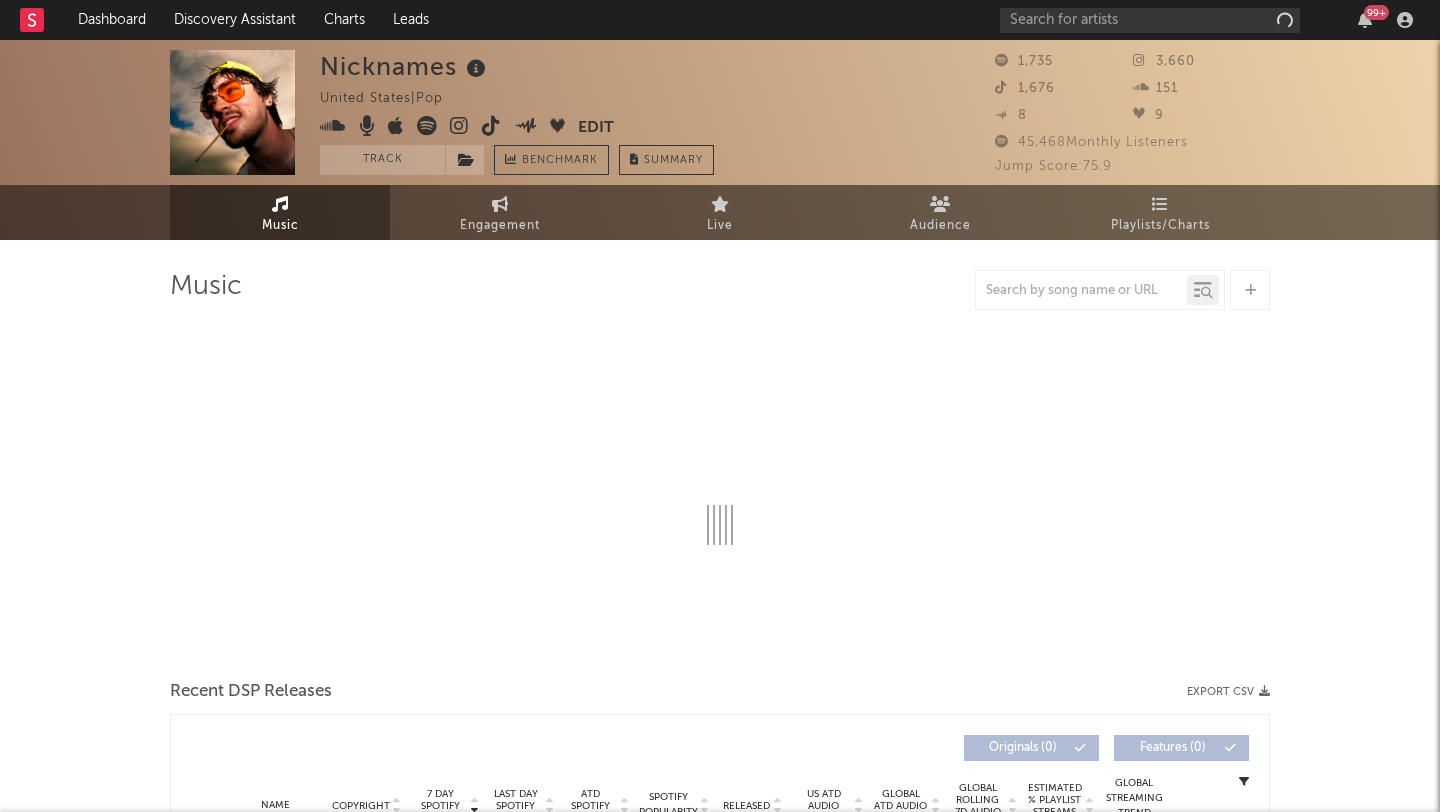 click at bounding box center (232, 112) 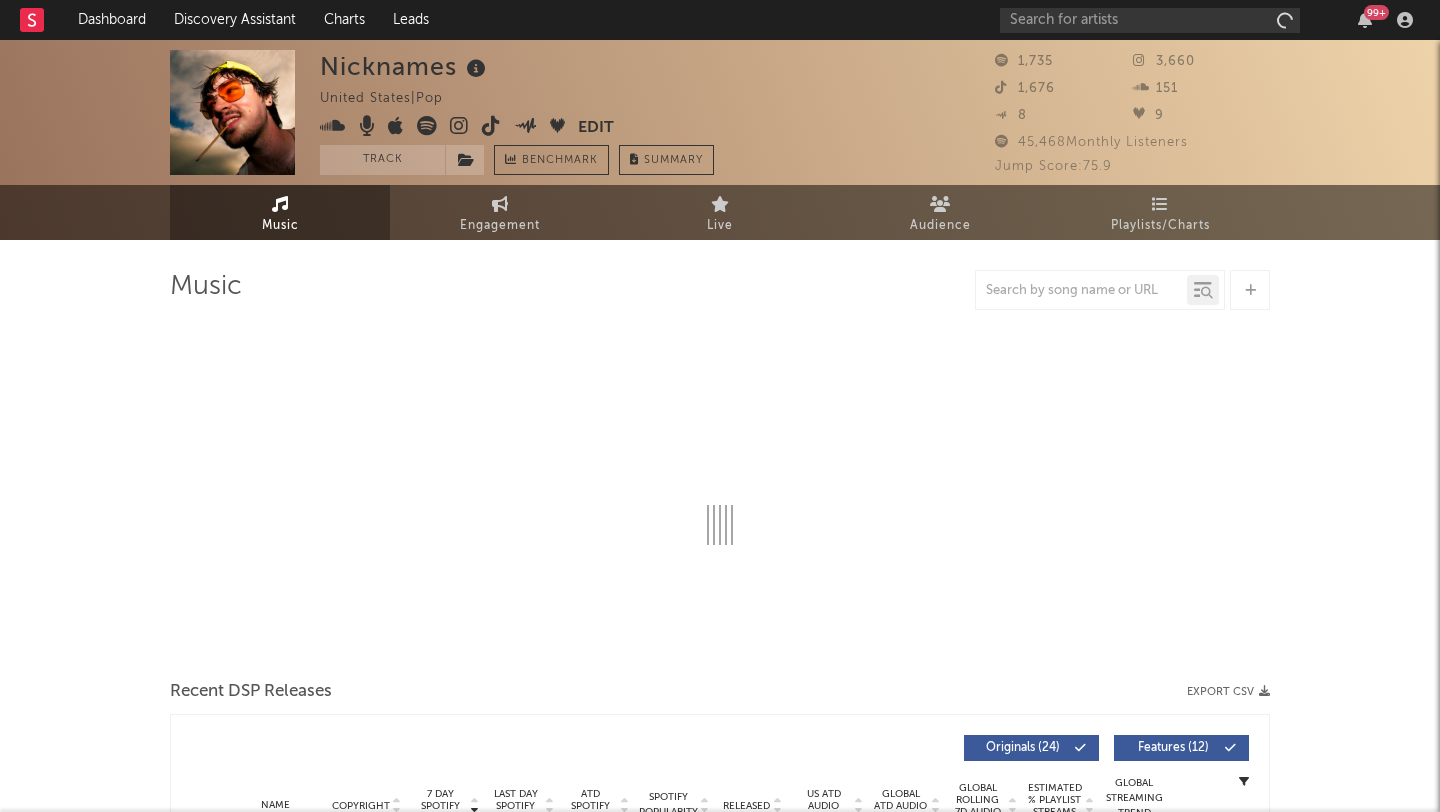 select on "6m" 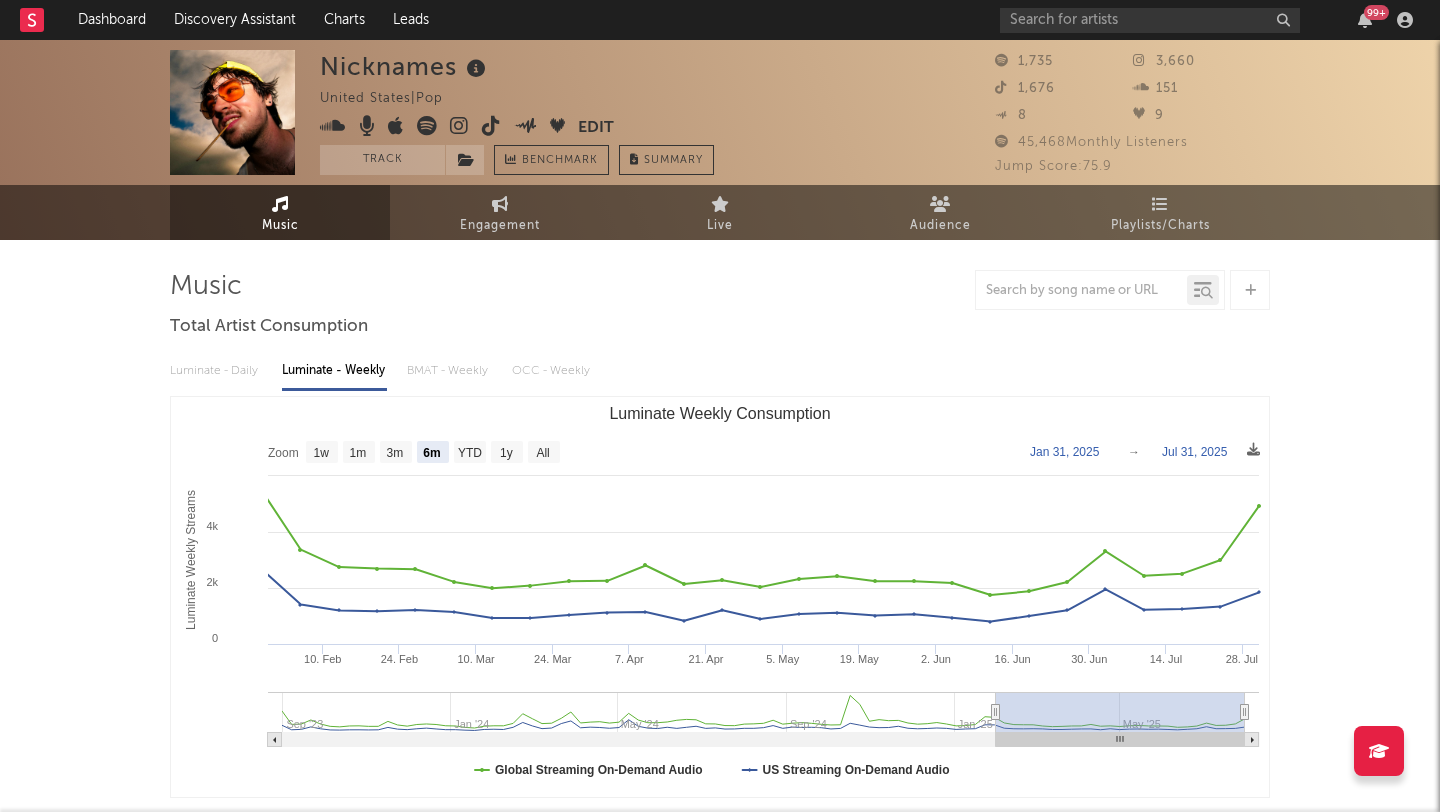 click at bounding box center [491, 126] 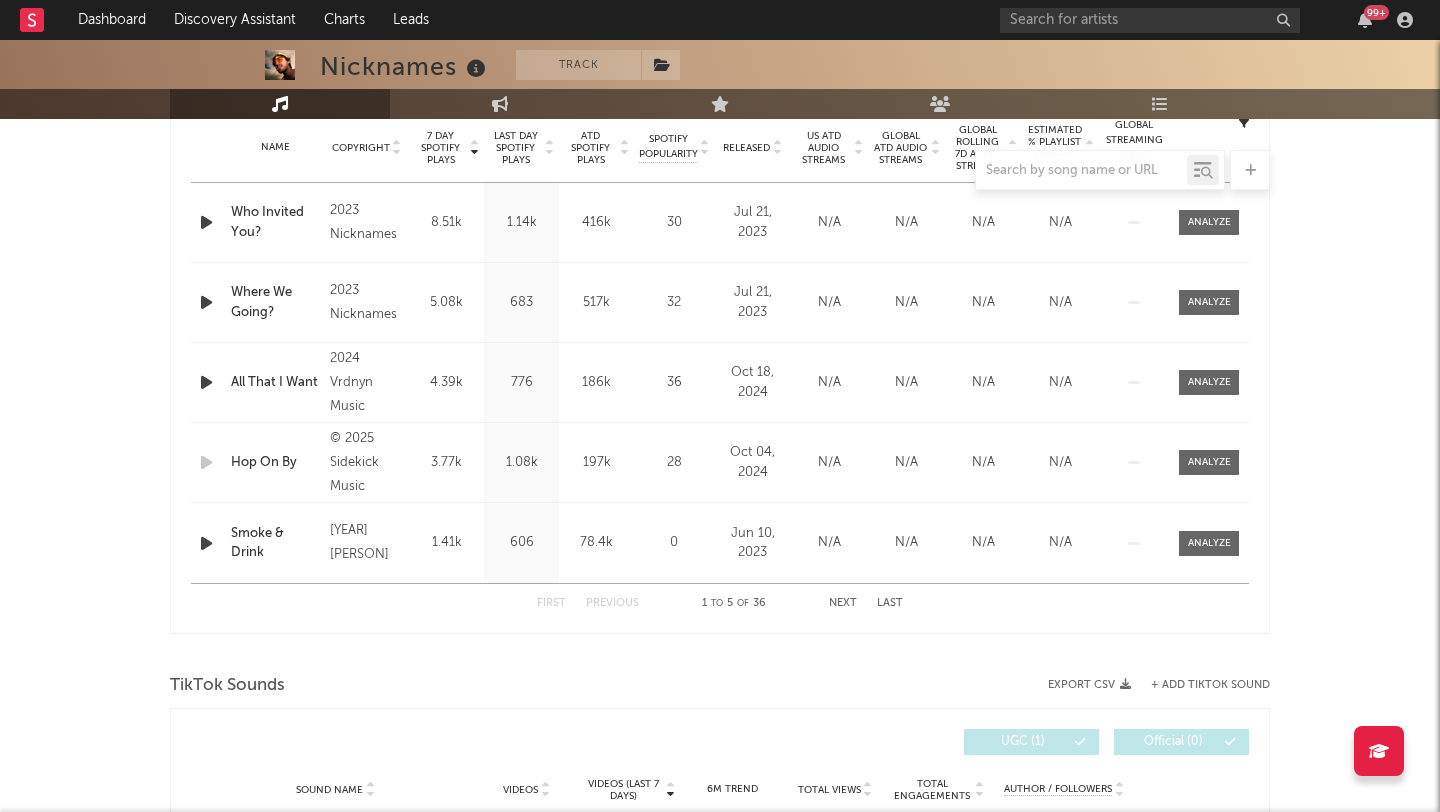 scroll, scrollTop: 815, scrollLeft: 0, axis: vertical 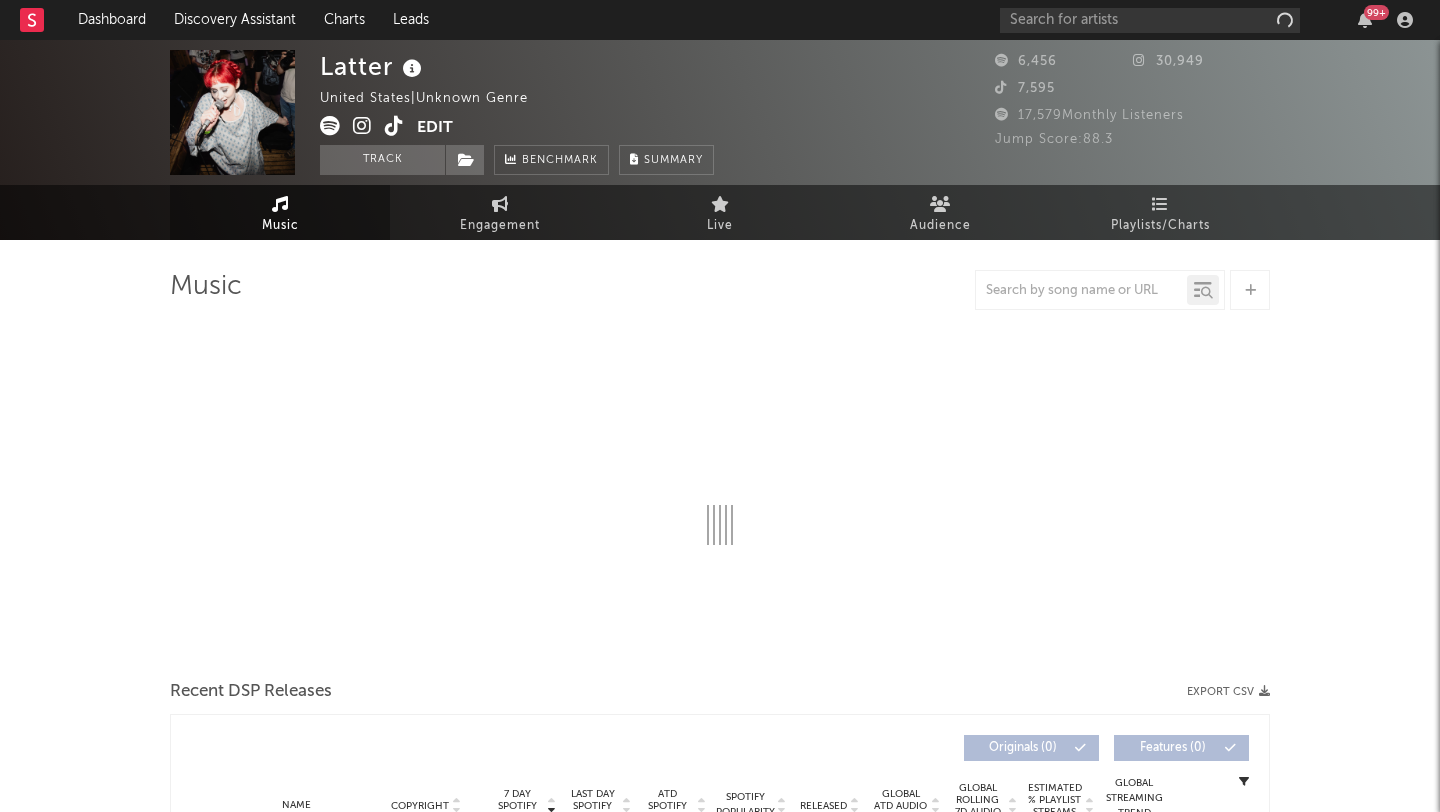 select on "1w" 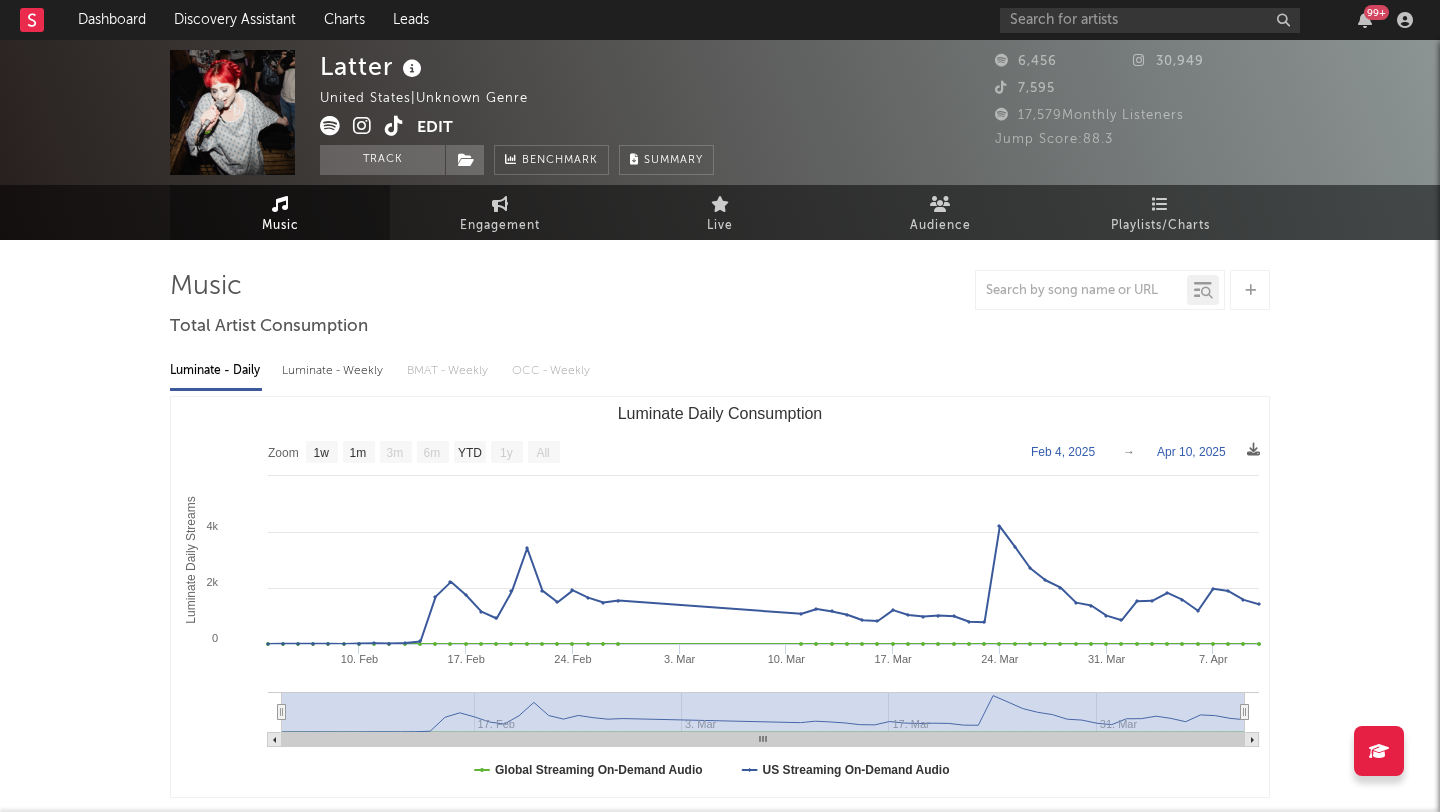 click at bounding box center (394, 126) 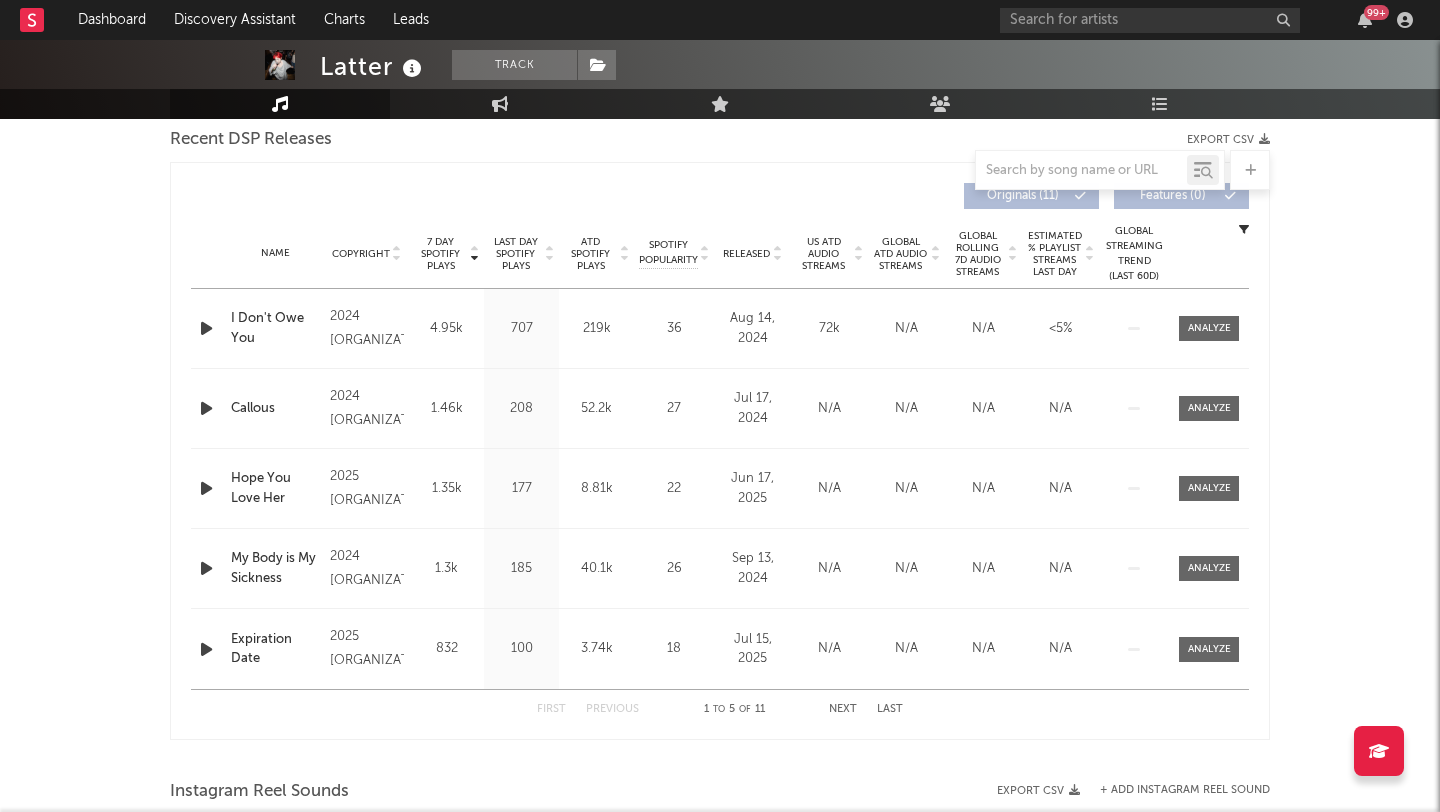 scroll, scrollTop: 712, scrollLeft: 0, axis: vertical 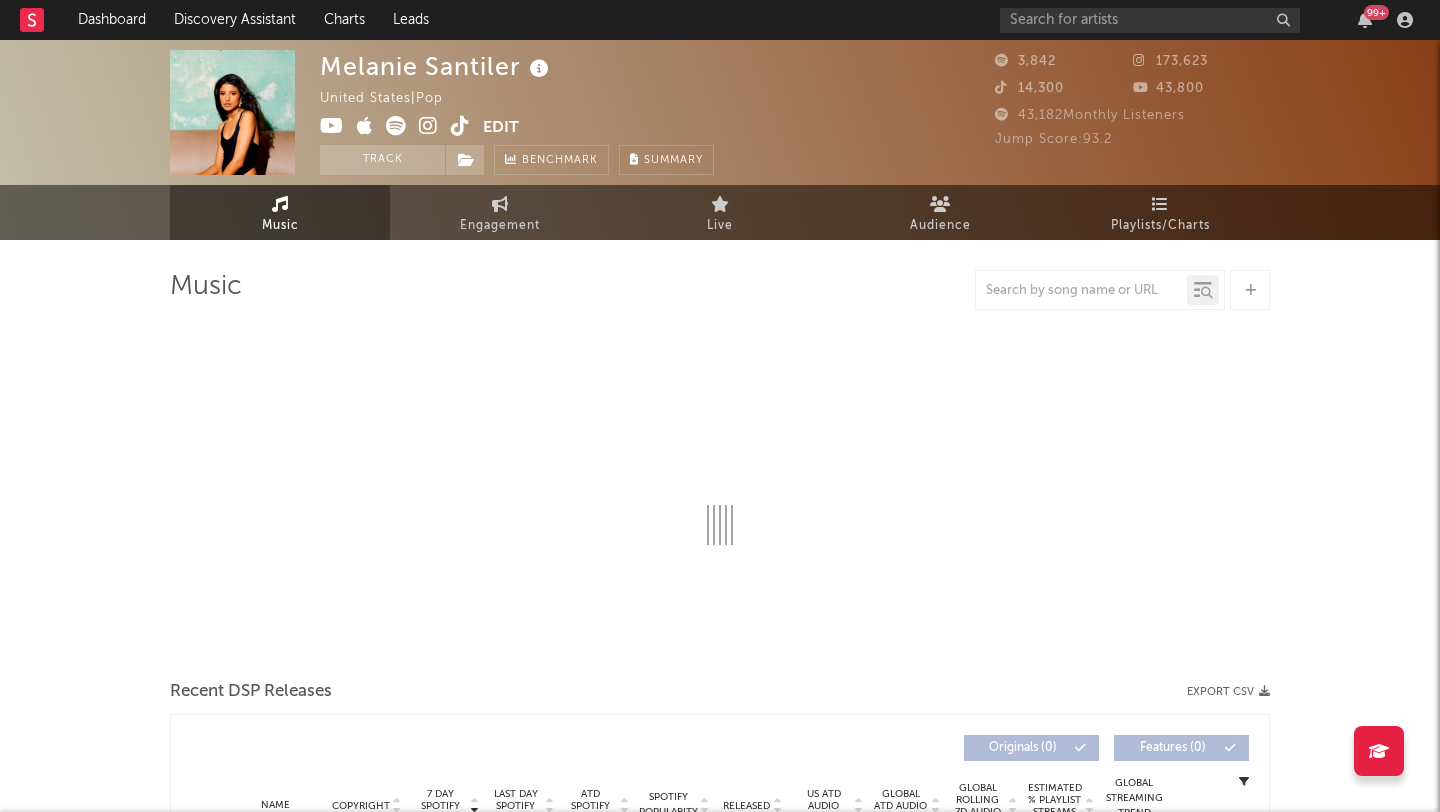 select on "1w" 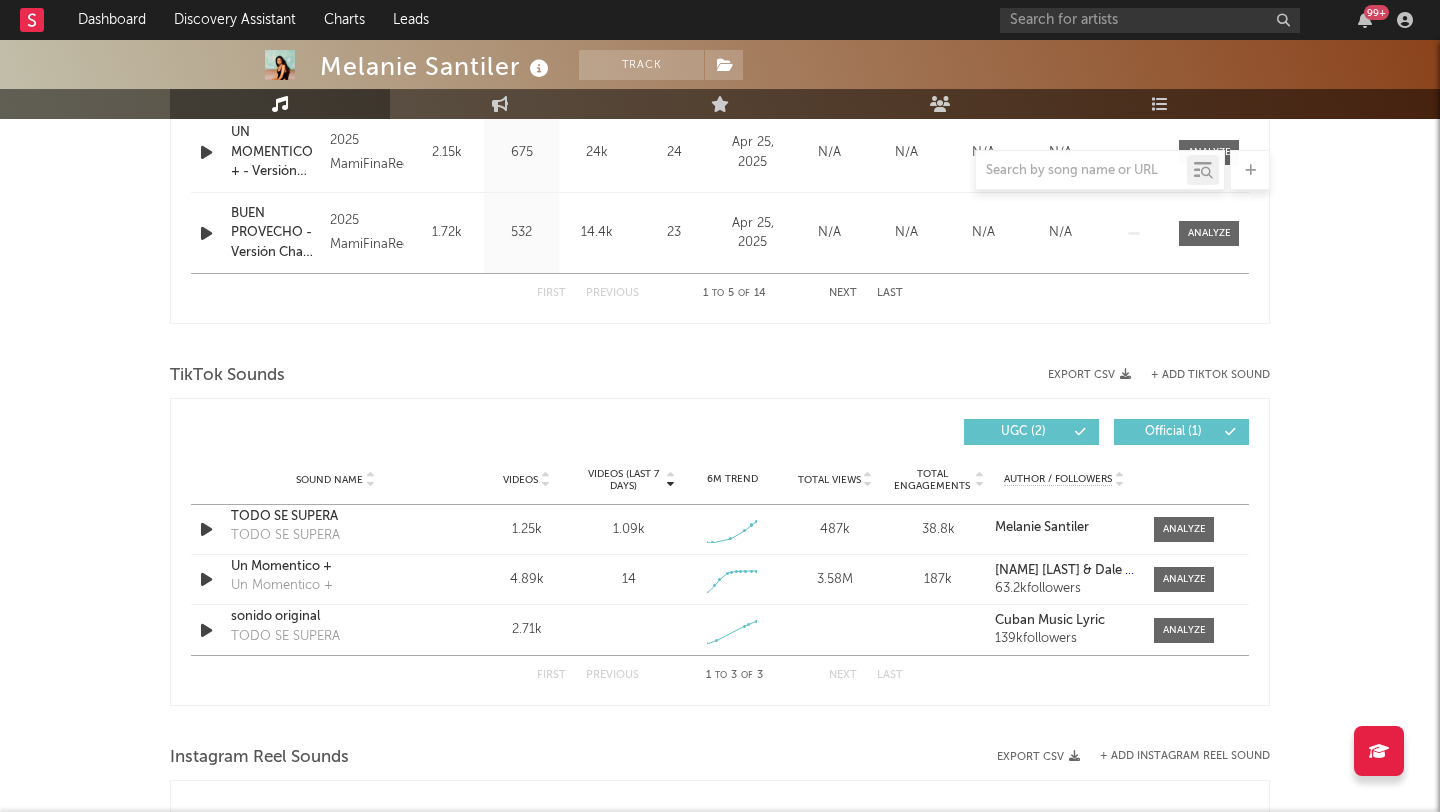 scroll, scrollTop: 1144, scrollLeft: 0, axis: vertical 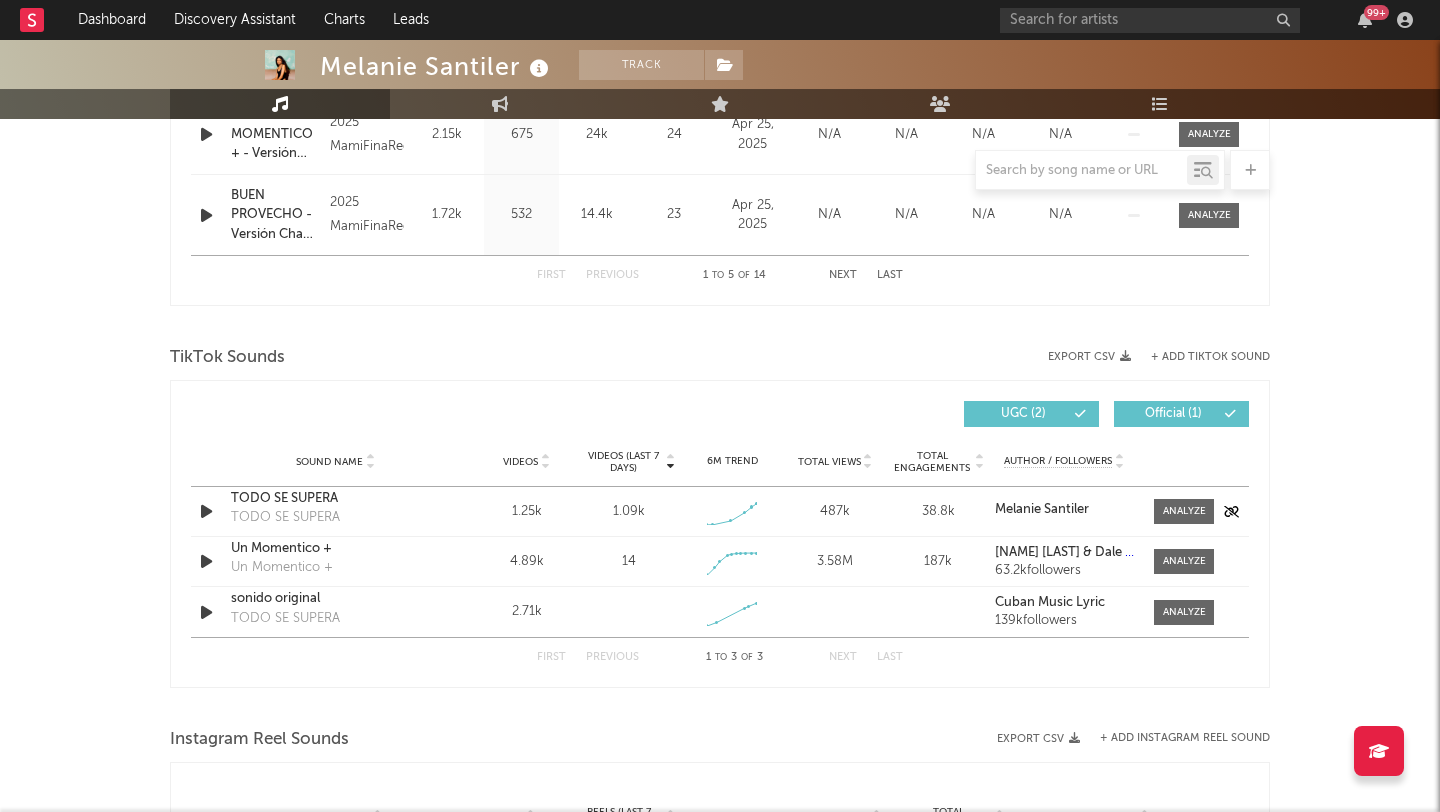click on "[NAME] [LAST] / Sodatone. Total Views 487k Total Engagements 38.8k Author / Followers [NAME] [LAST]" at bounding box center [720, 511] 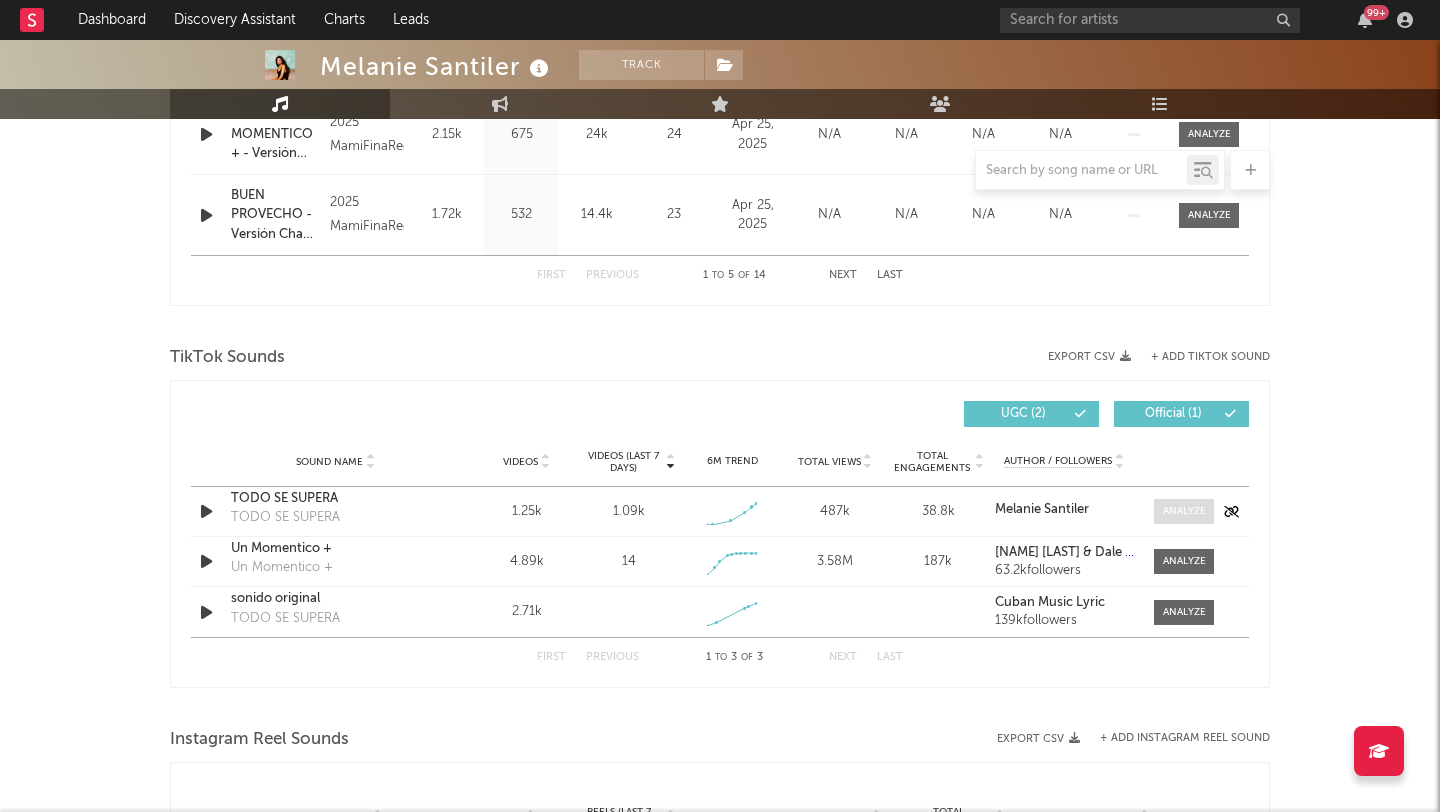 click at bounding box center [1184, 511] 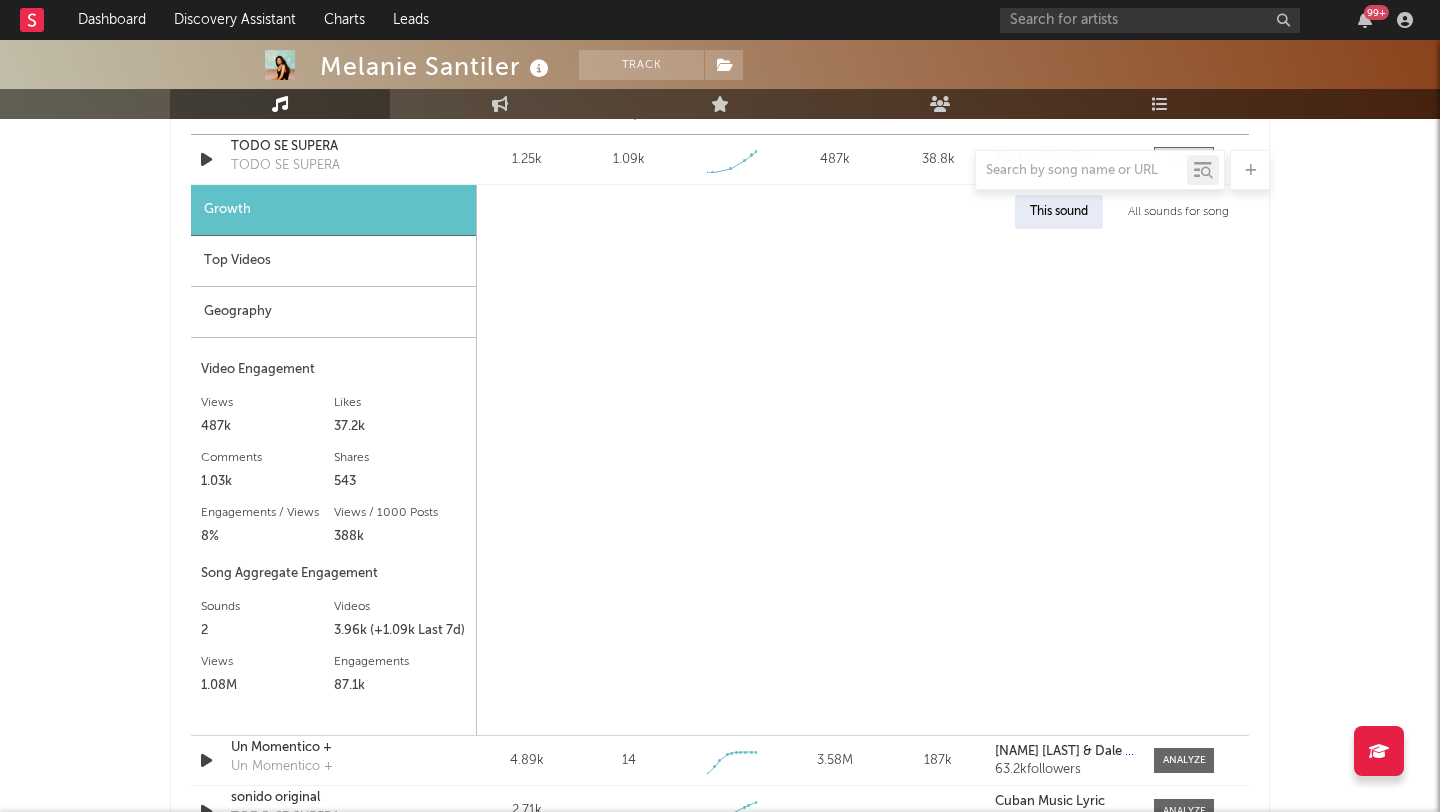 select on "1w" 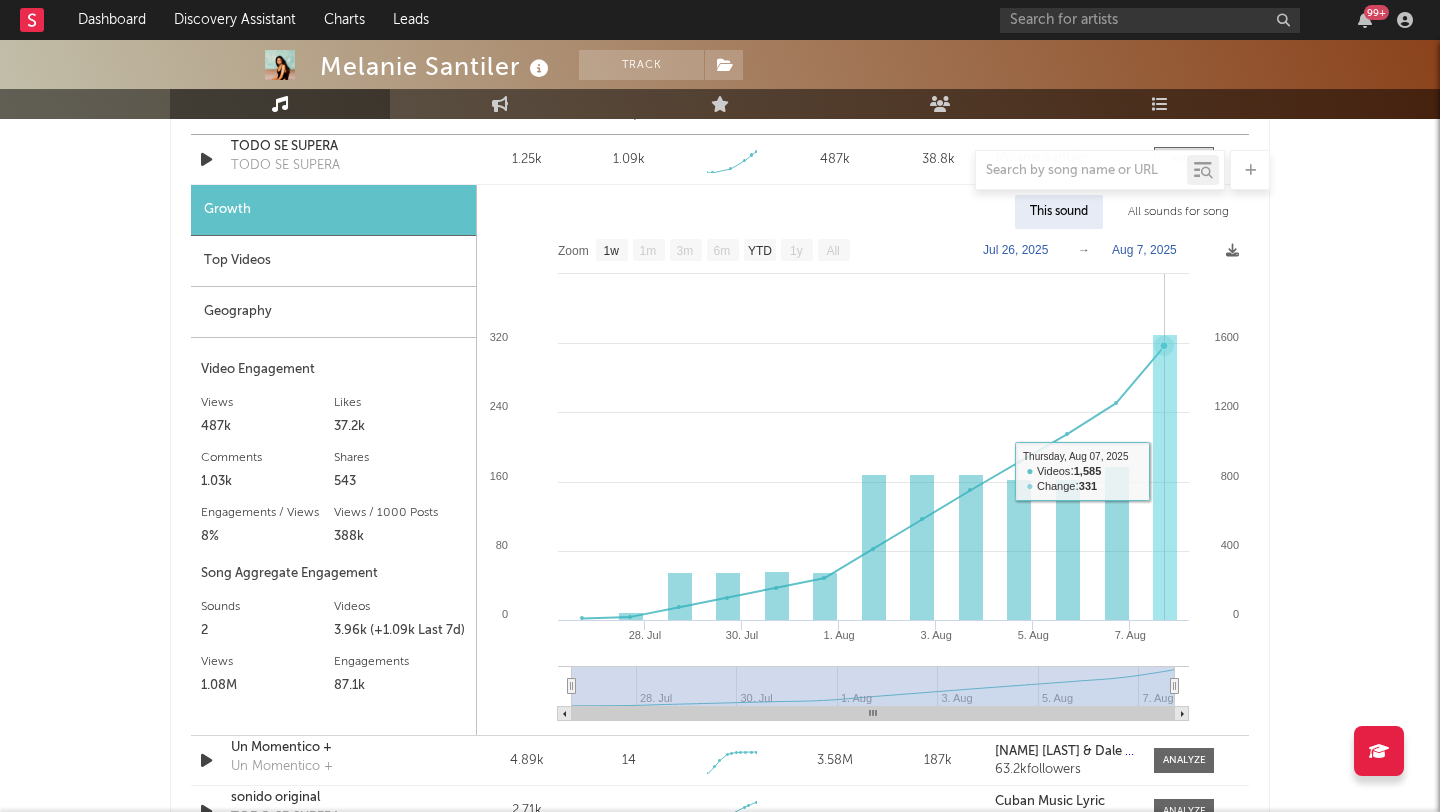 scroll, scrollTop: 1489, scrollLeft: 0, axis: vertical 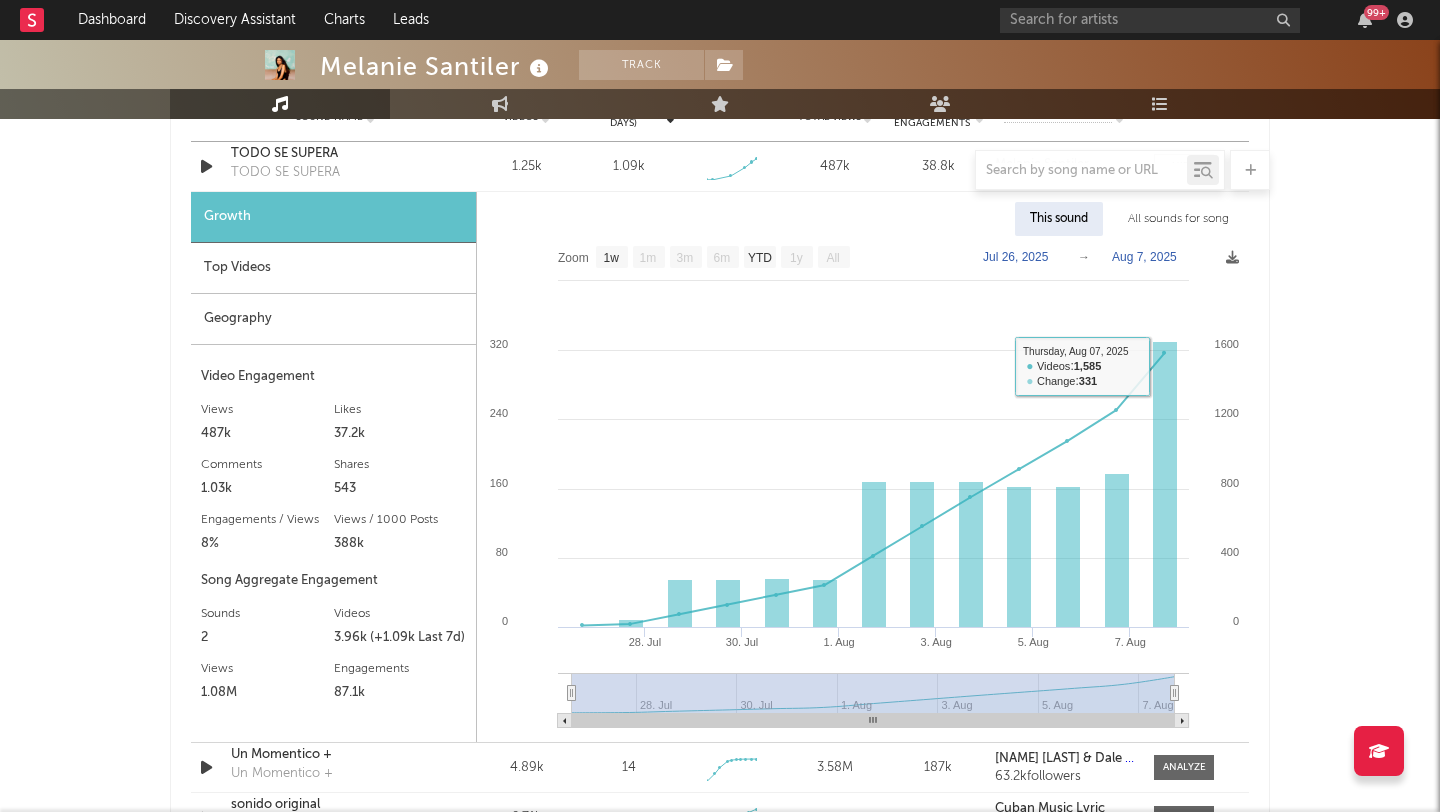 click on "All sounds for song" at bounding box center [1178, 219] 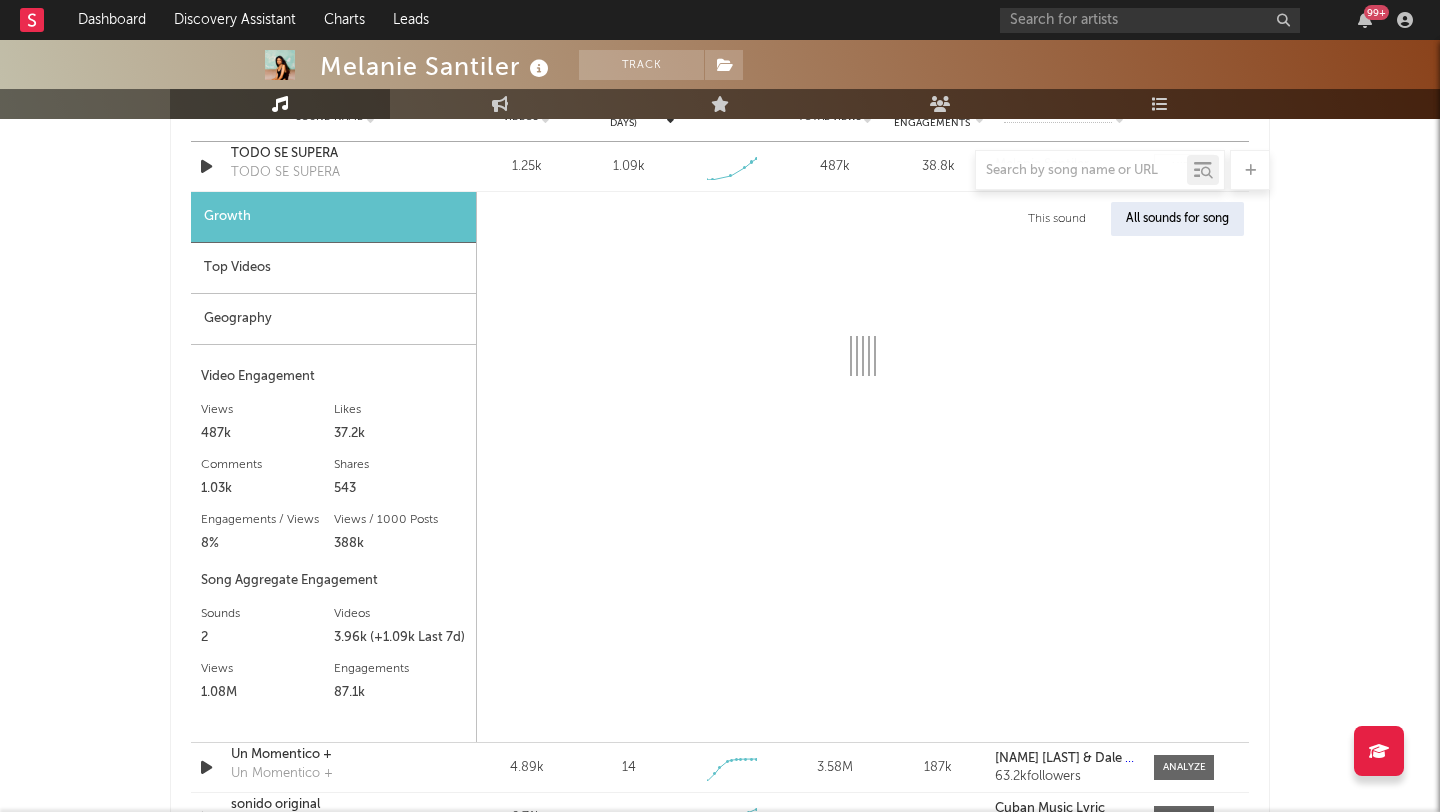 select on "1w" 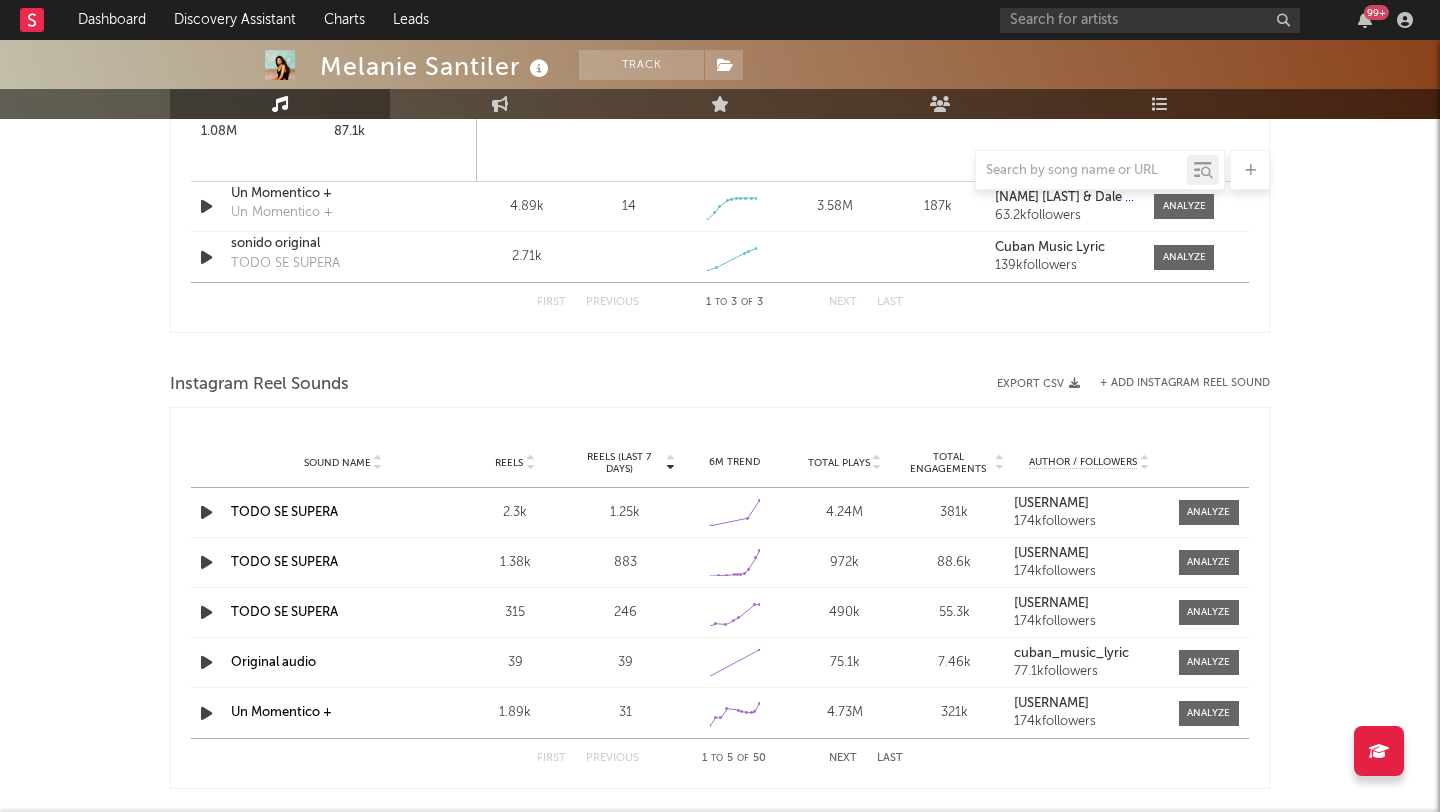 scroll, scrollTop: 1967, scrollLeft: 0, axis: vertical 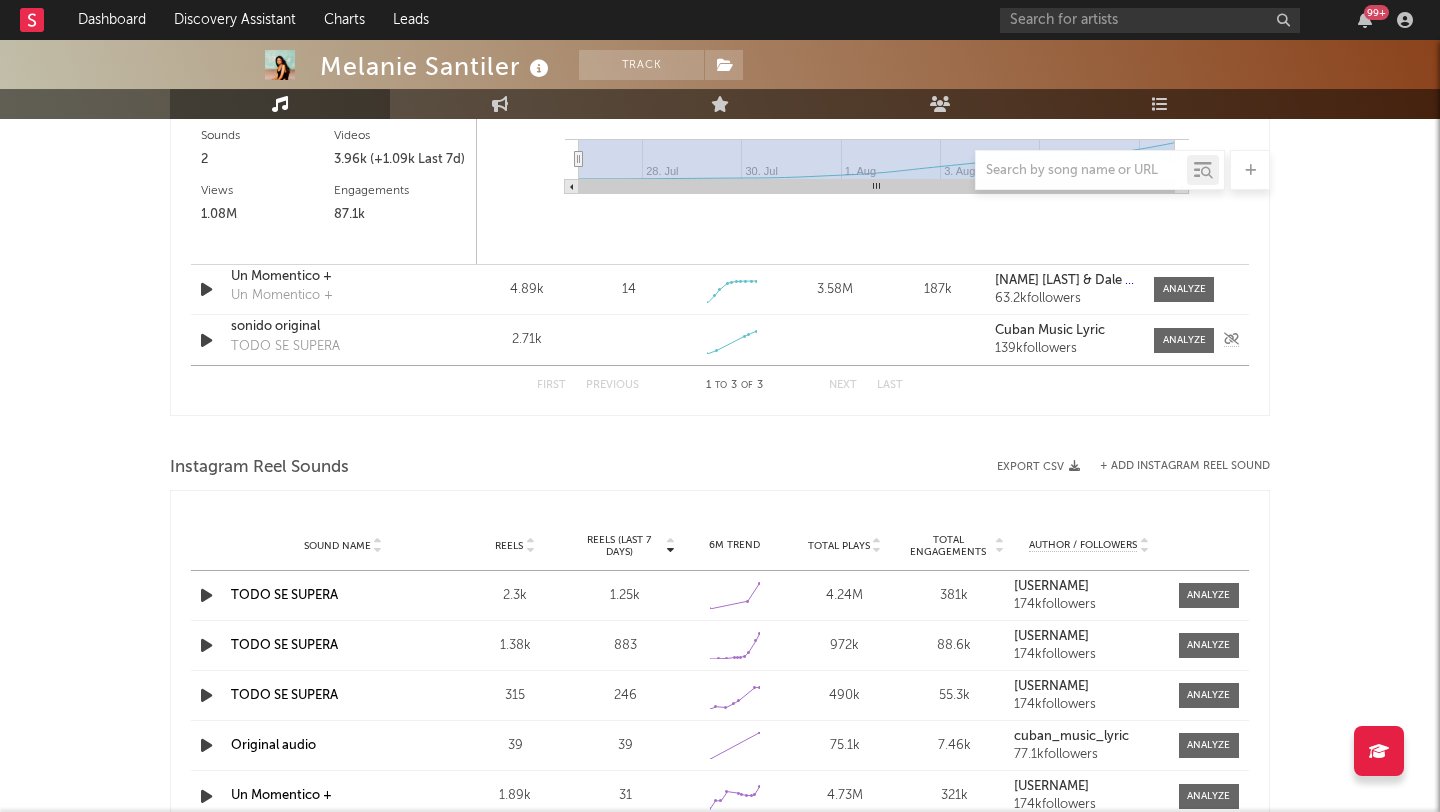 click on "sonido original" at bounding box center [335, 327] 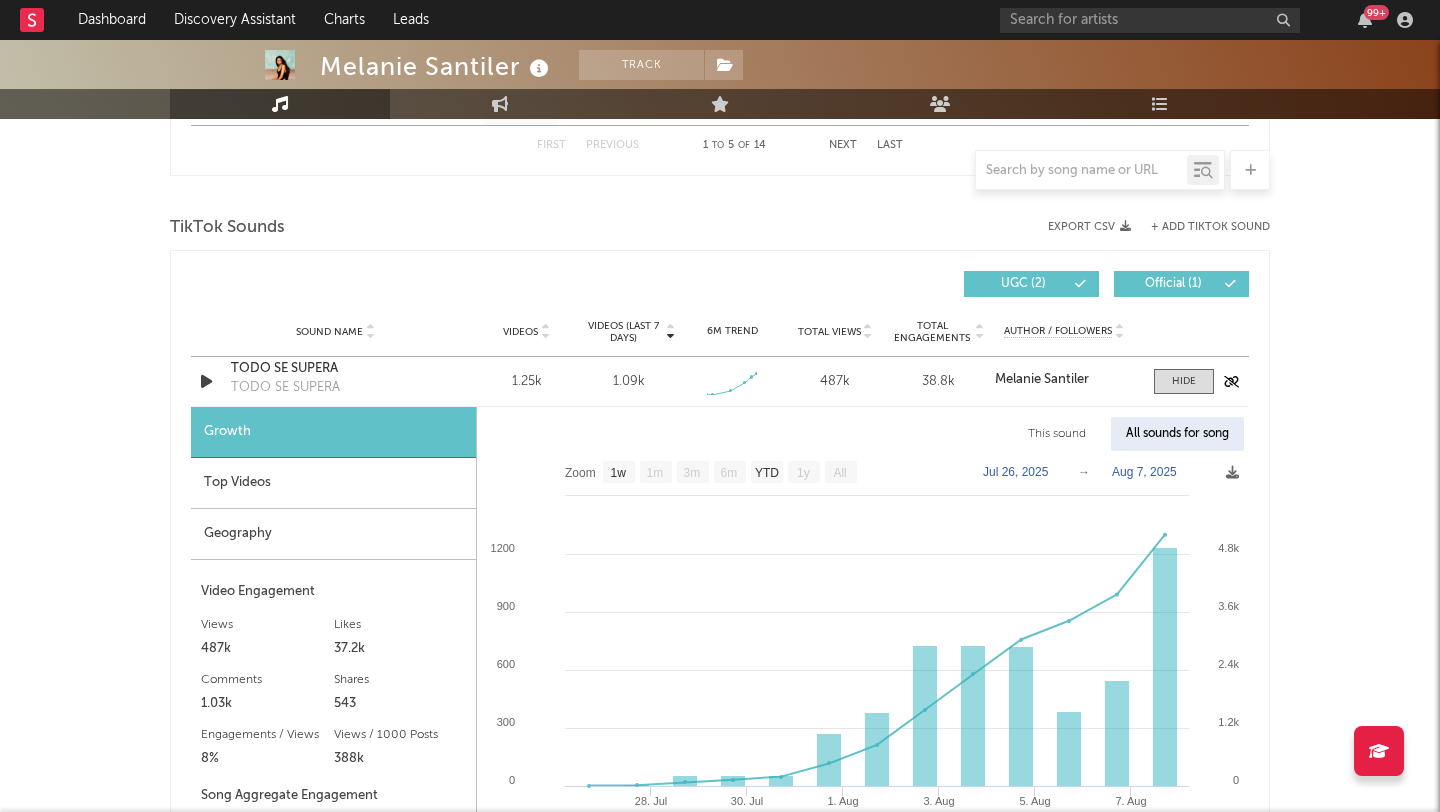 scroll, scrollTop: 1225, scrollLeft: 0, axis: vertical 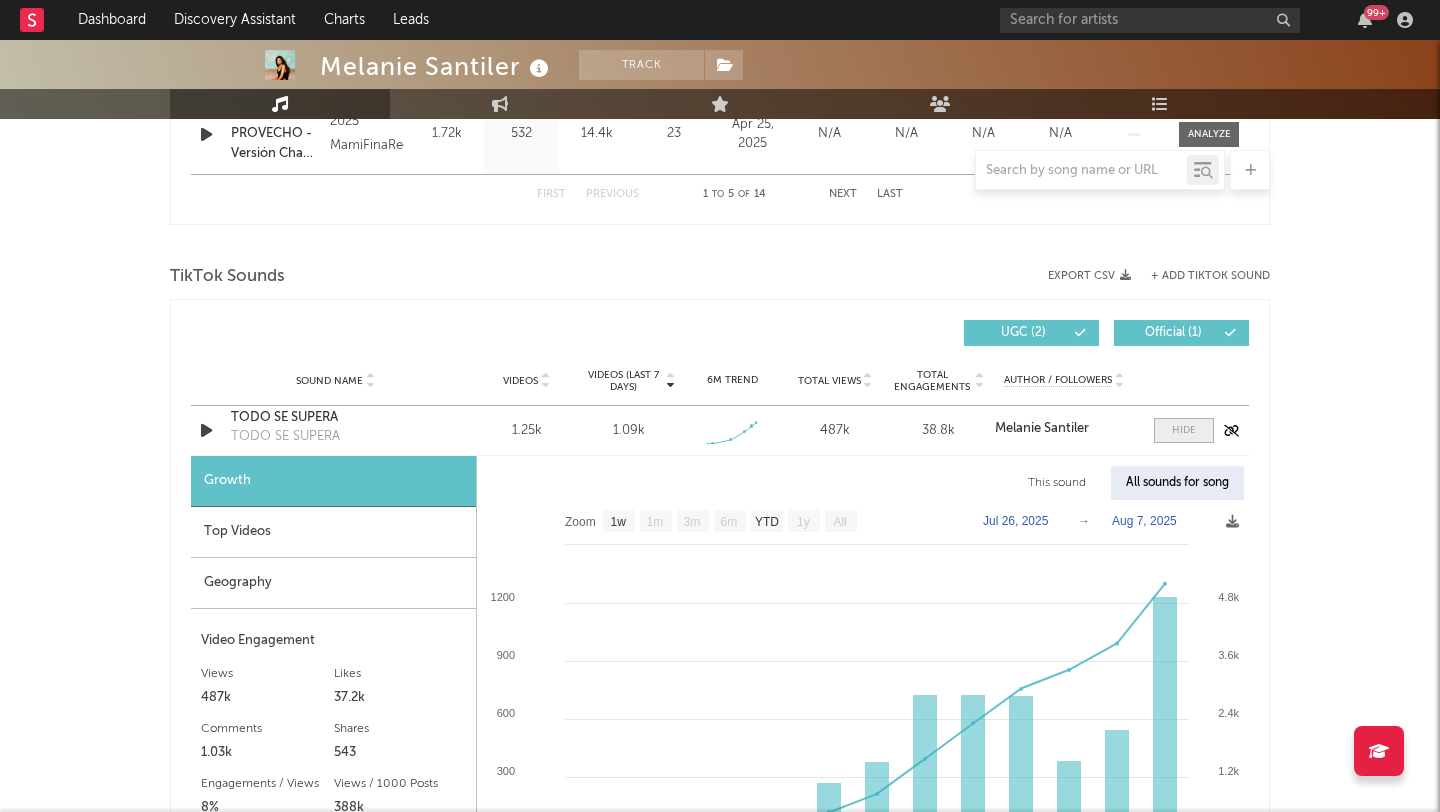 click at bounding box center (1184, 430) 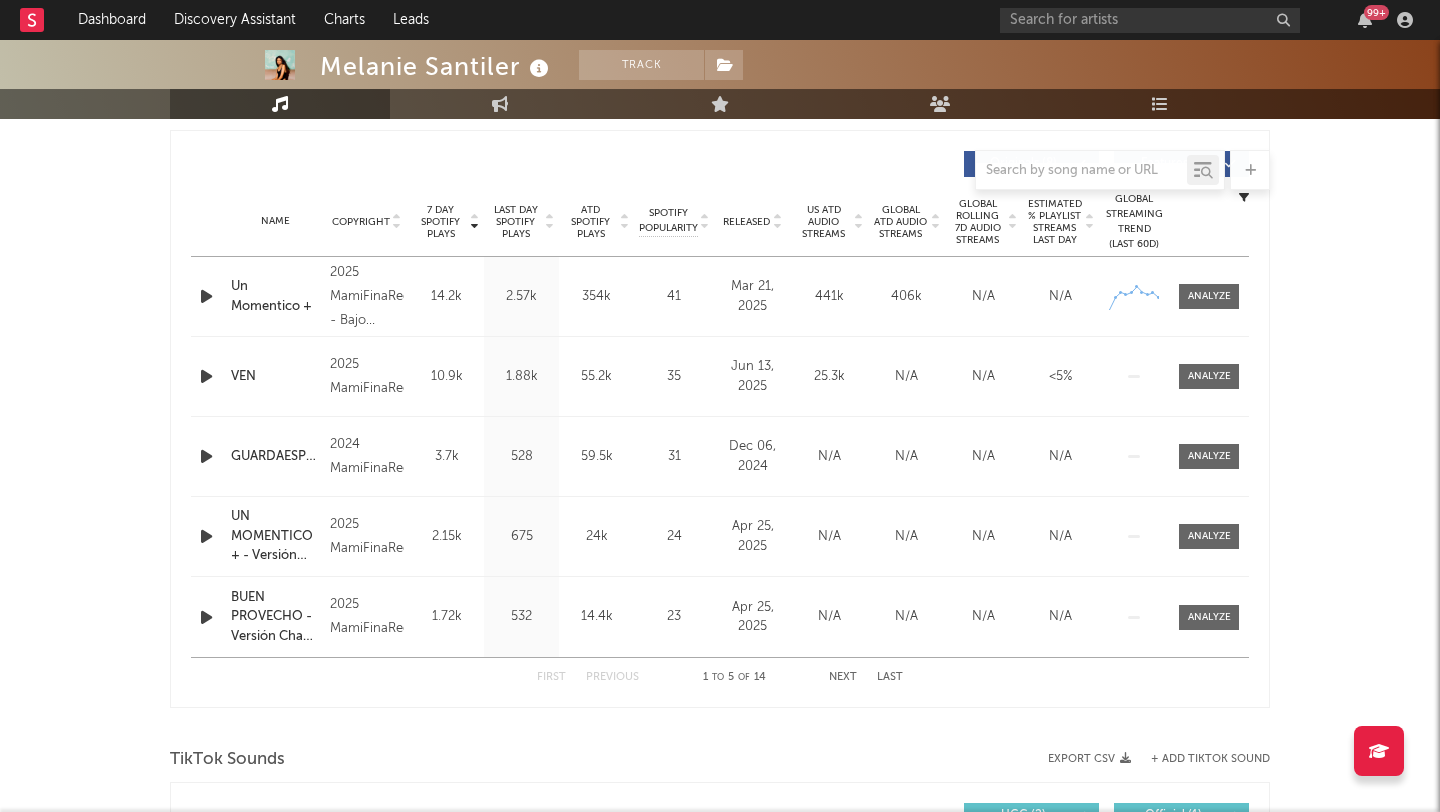 scroll, scrollTop: 0, scrollLeft: 0, axis: both 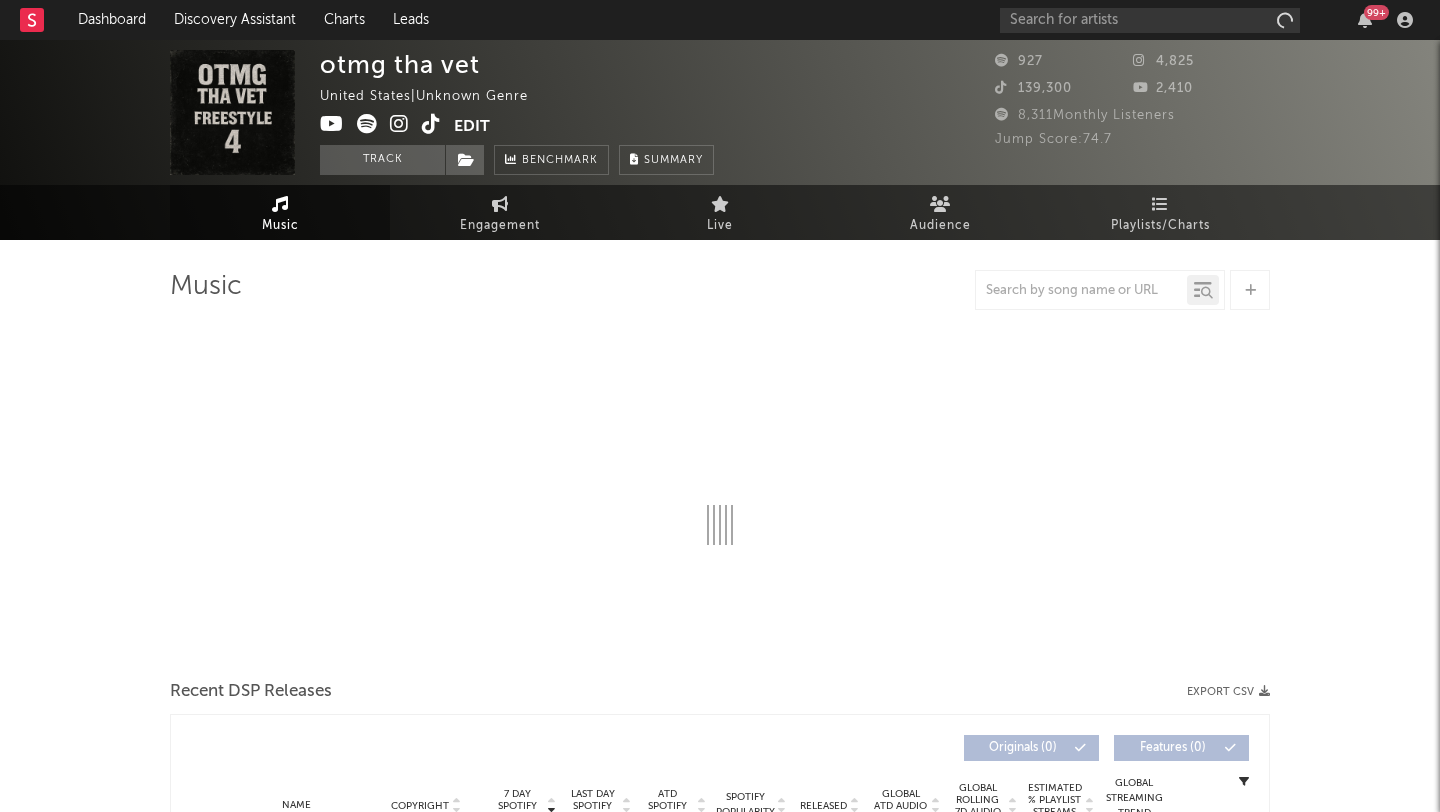 select on "1w" 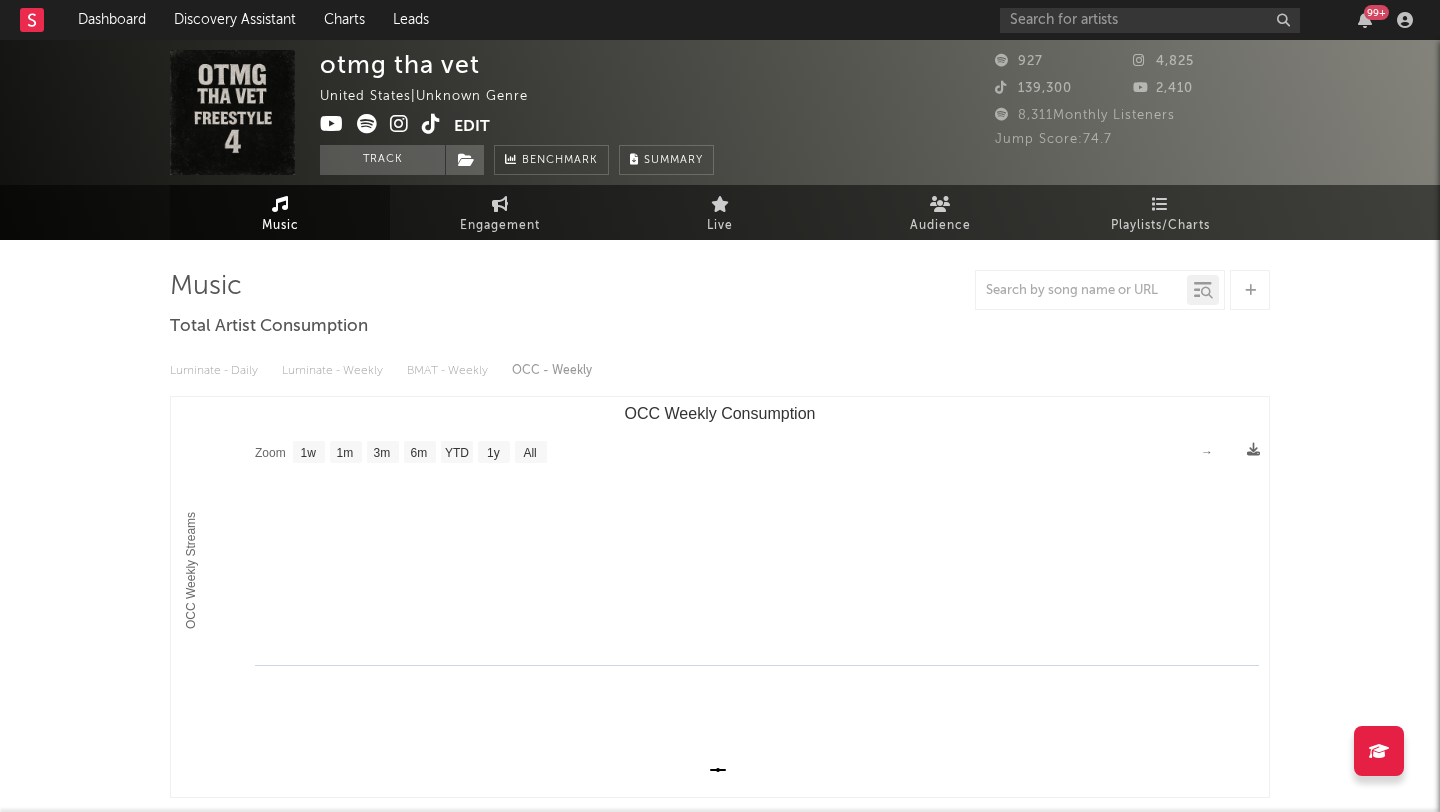 scroll, scrollTop: 0, scrollLeft: 0, axis: both 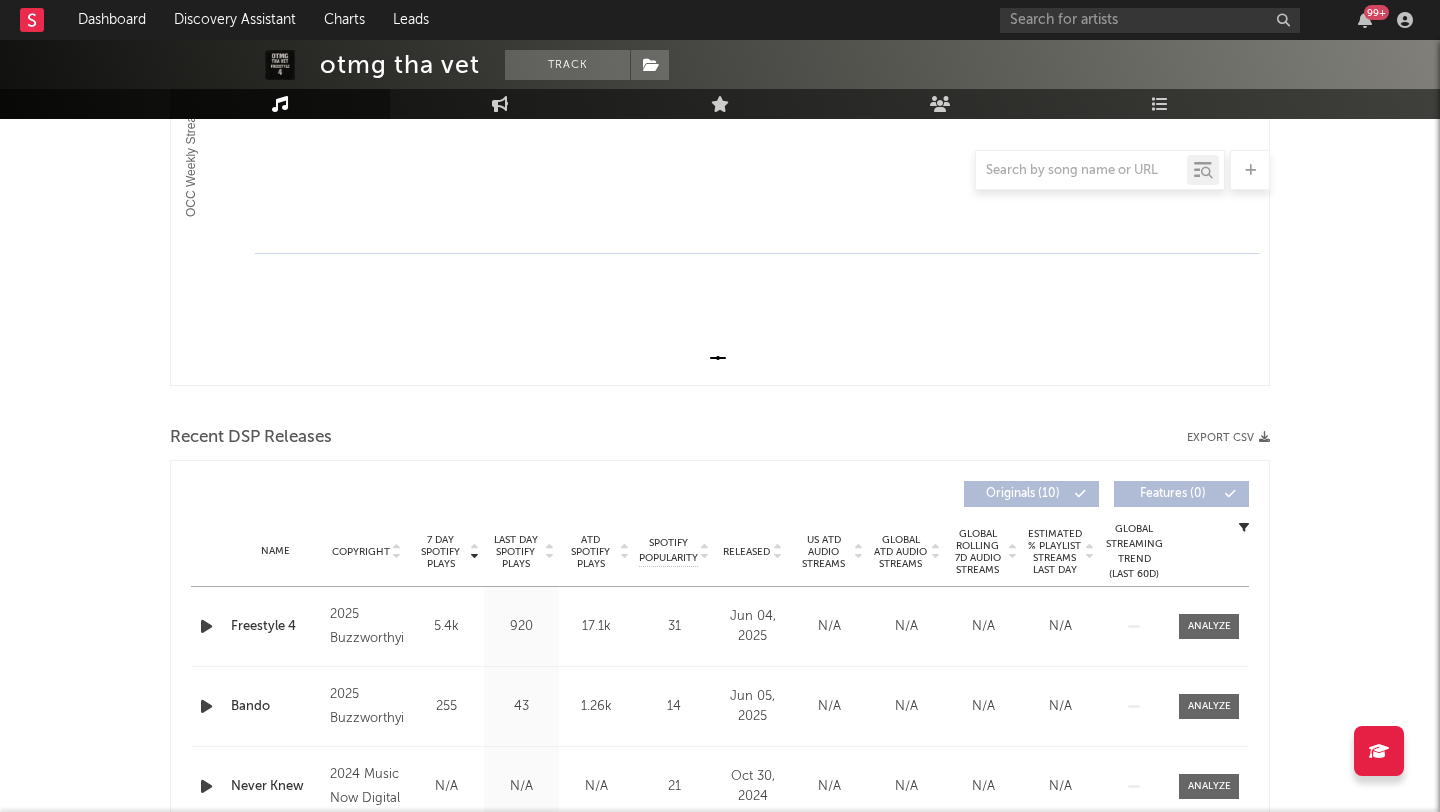 click at bounding box center (455, 494) 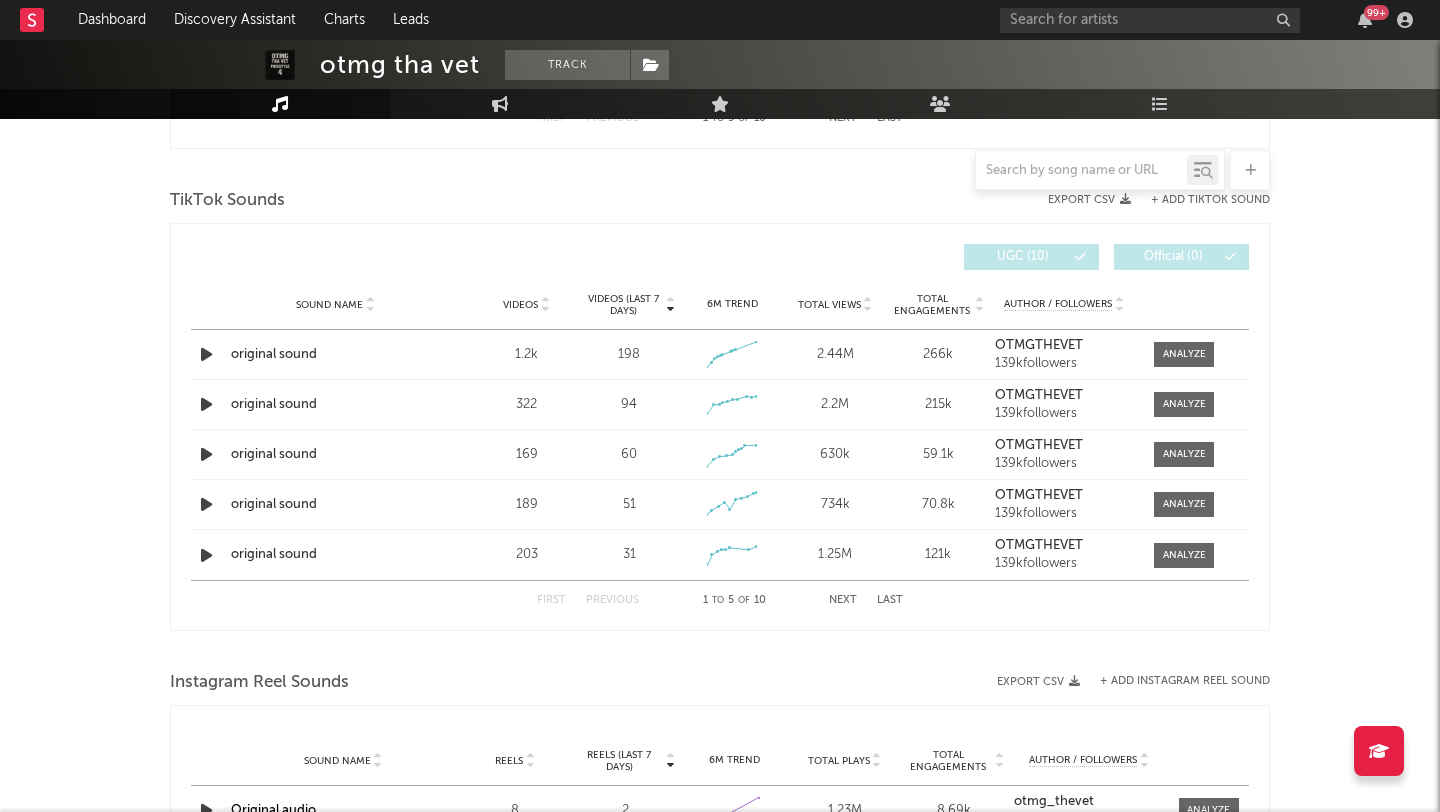 scroll, scrollTop: 1304, scrollLeft: 0, axis: vertical 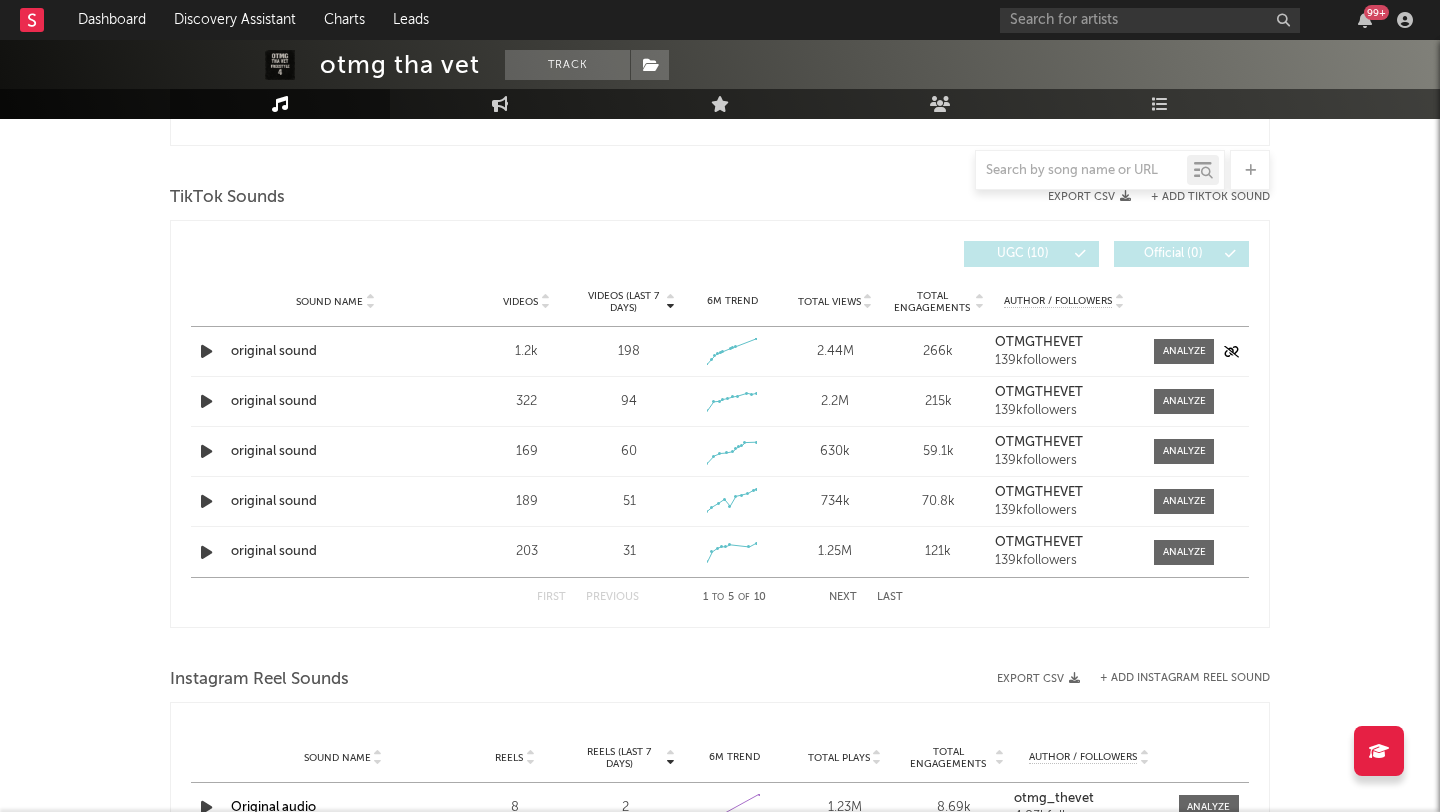click at bounding box center (206, 351) 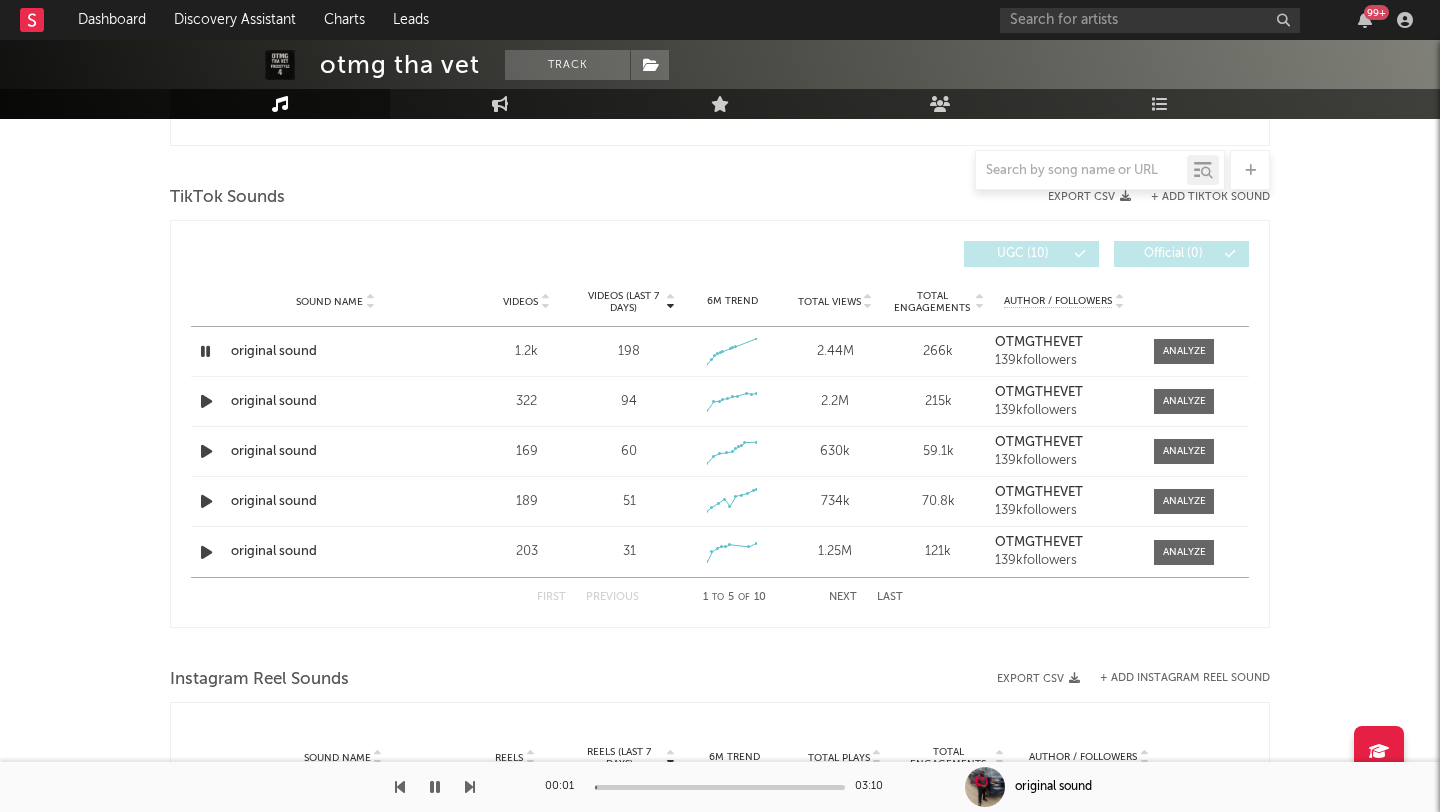 click at bounding box center (720, 787) 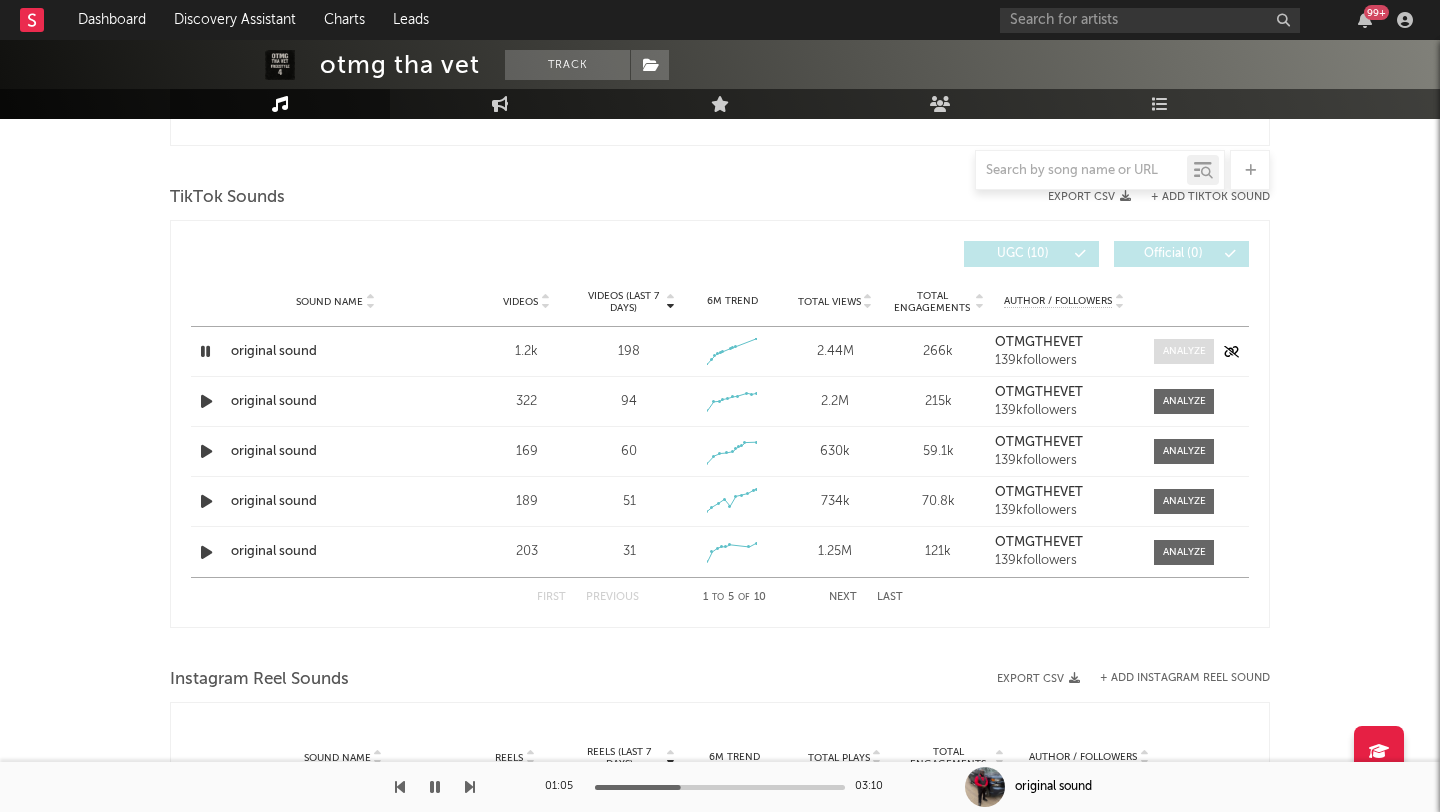 click at bounding box center [1184, 351] 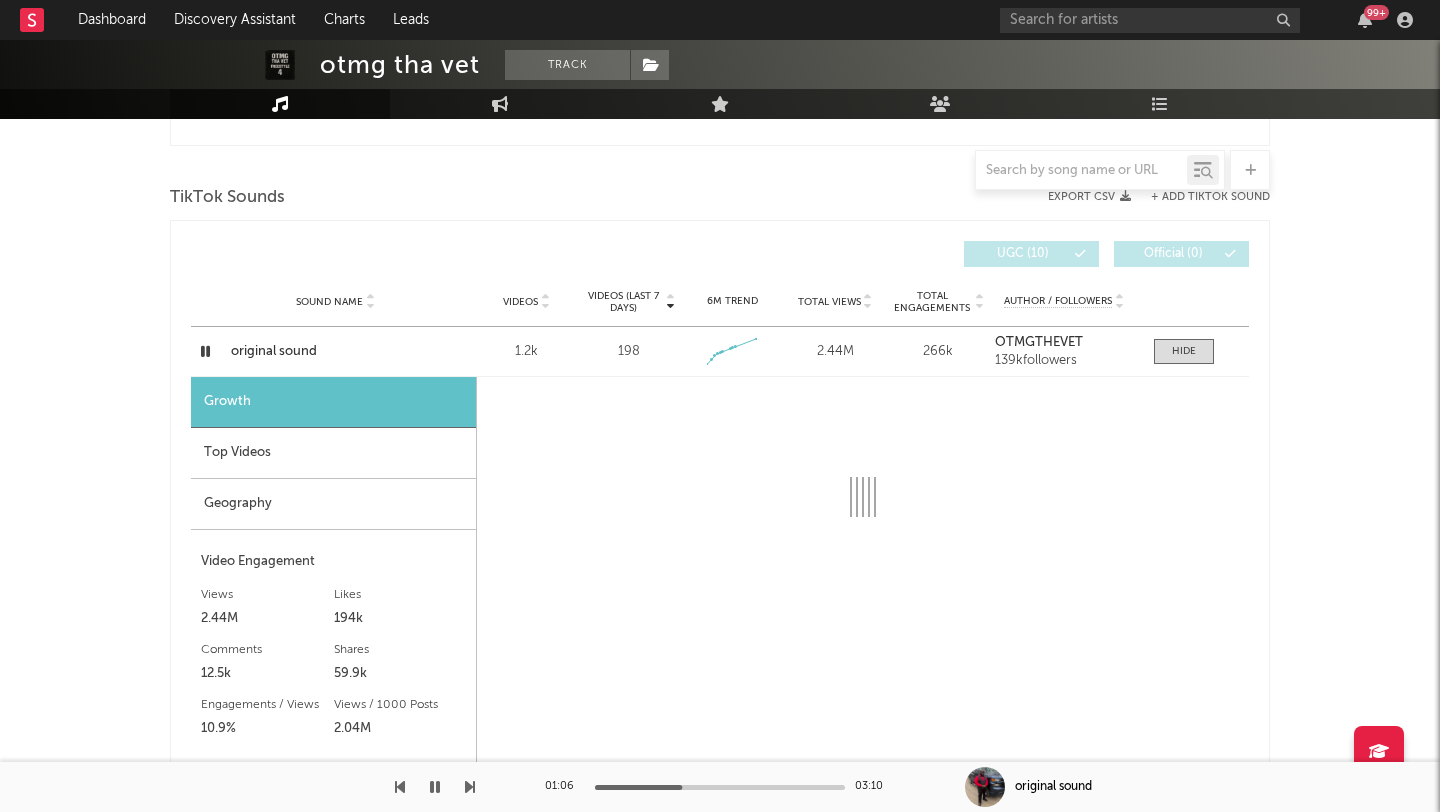 select on "1w" 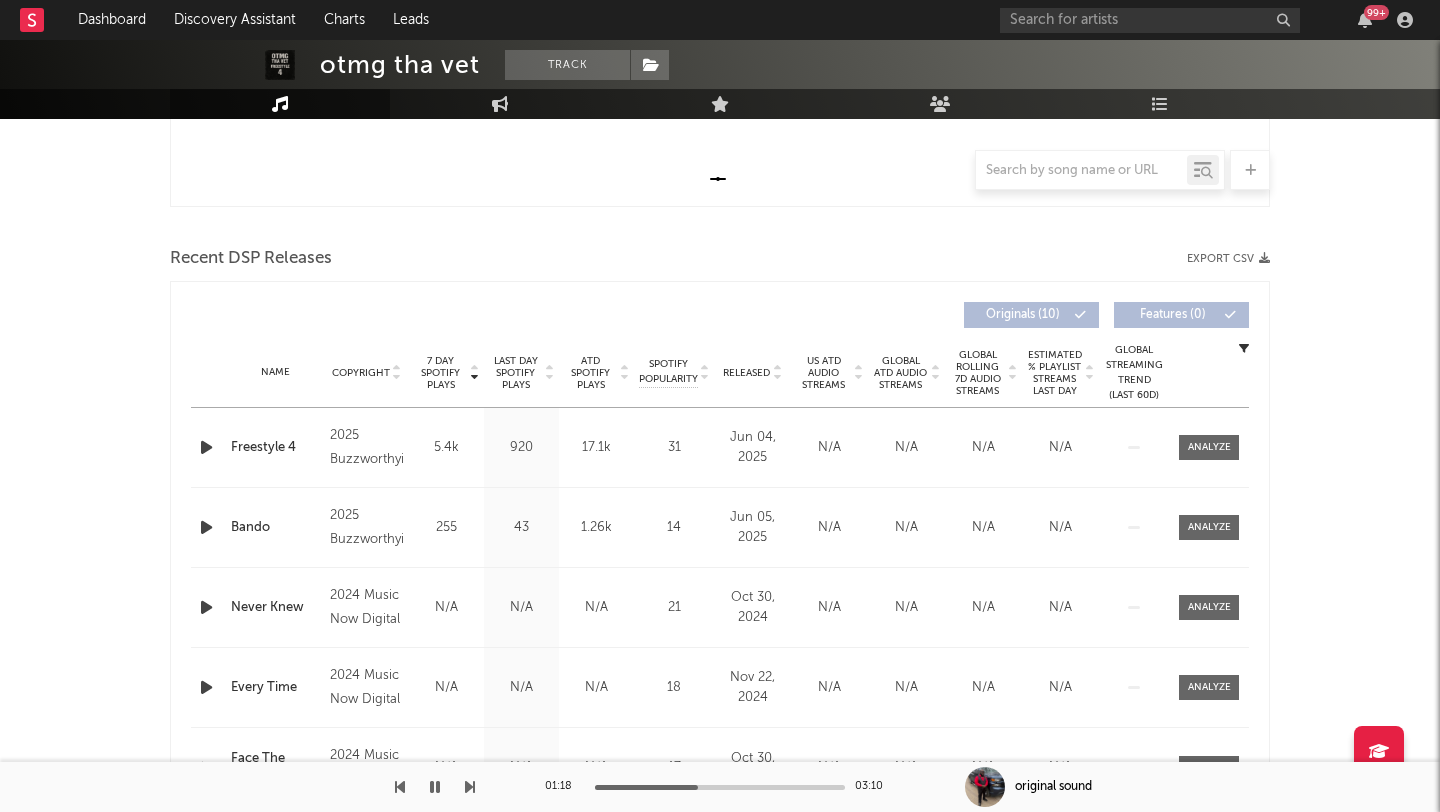 scroll, scrollTop: 615, scrollLeft: 0, axis: vertical 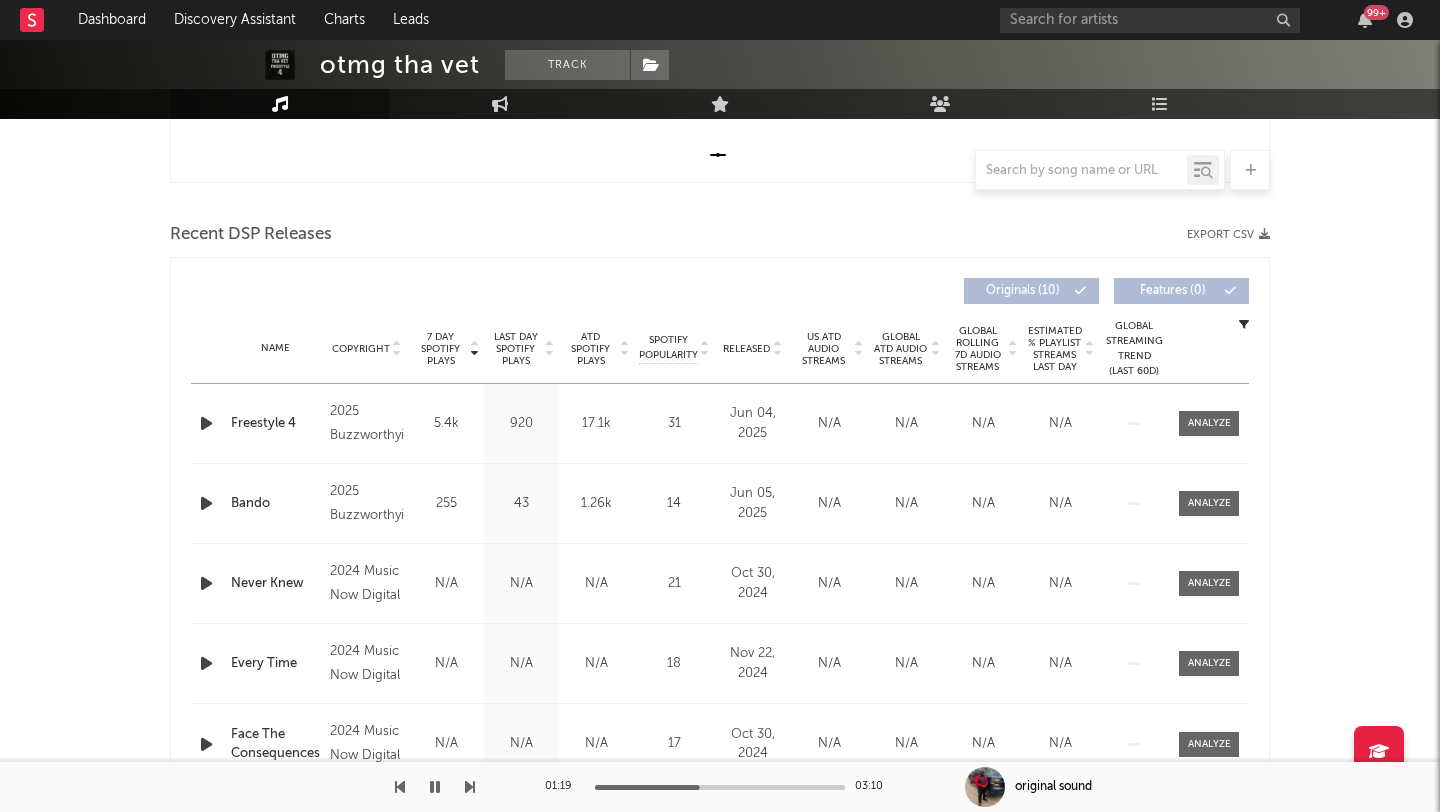 click at bounding box center [435, 787] 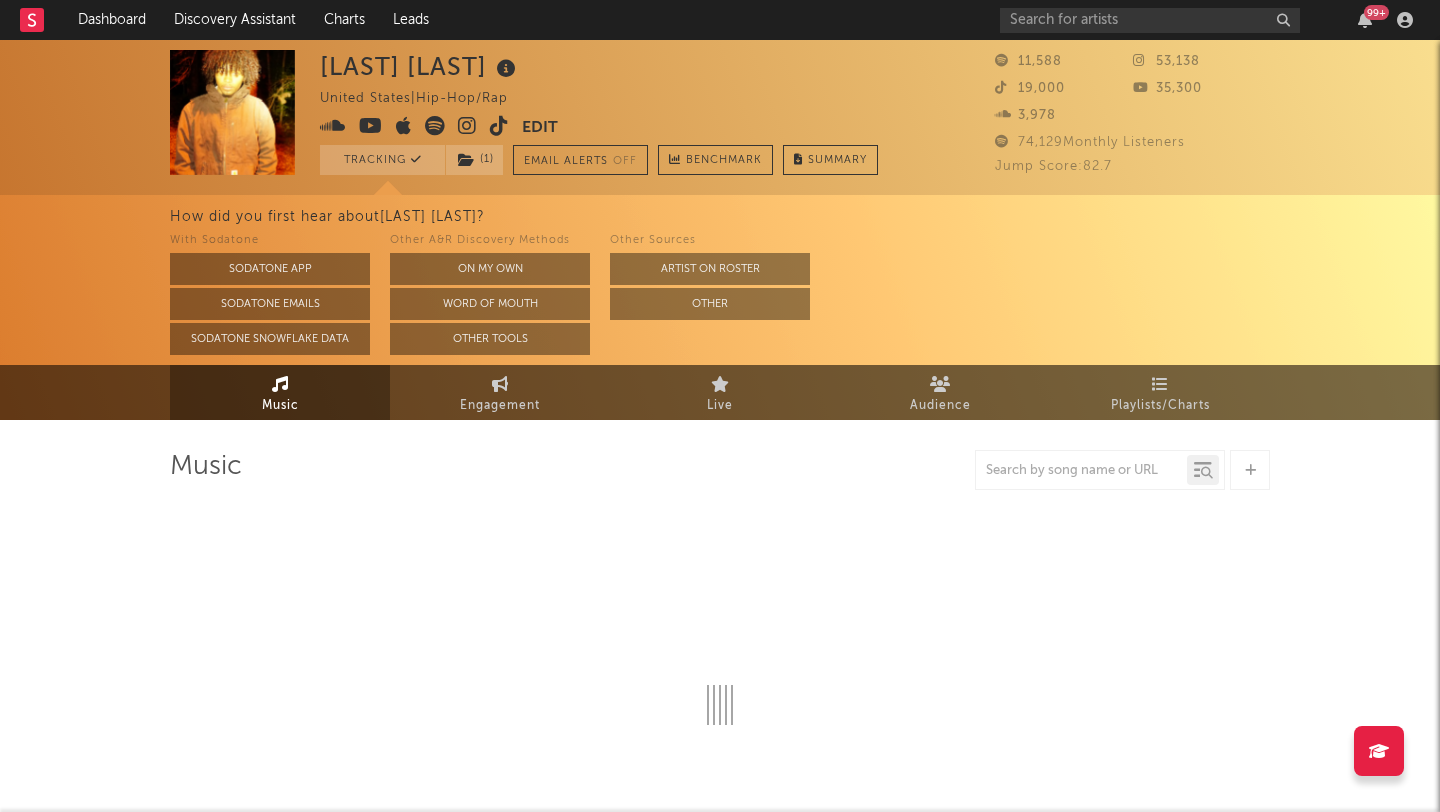 select on "6m" 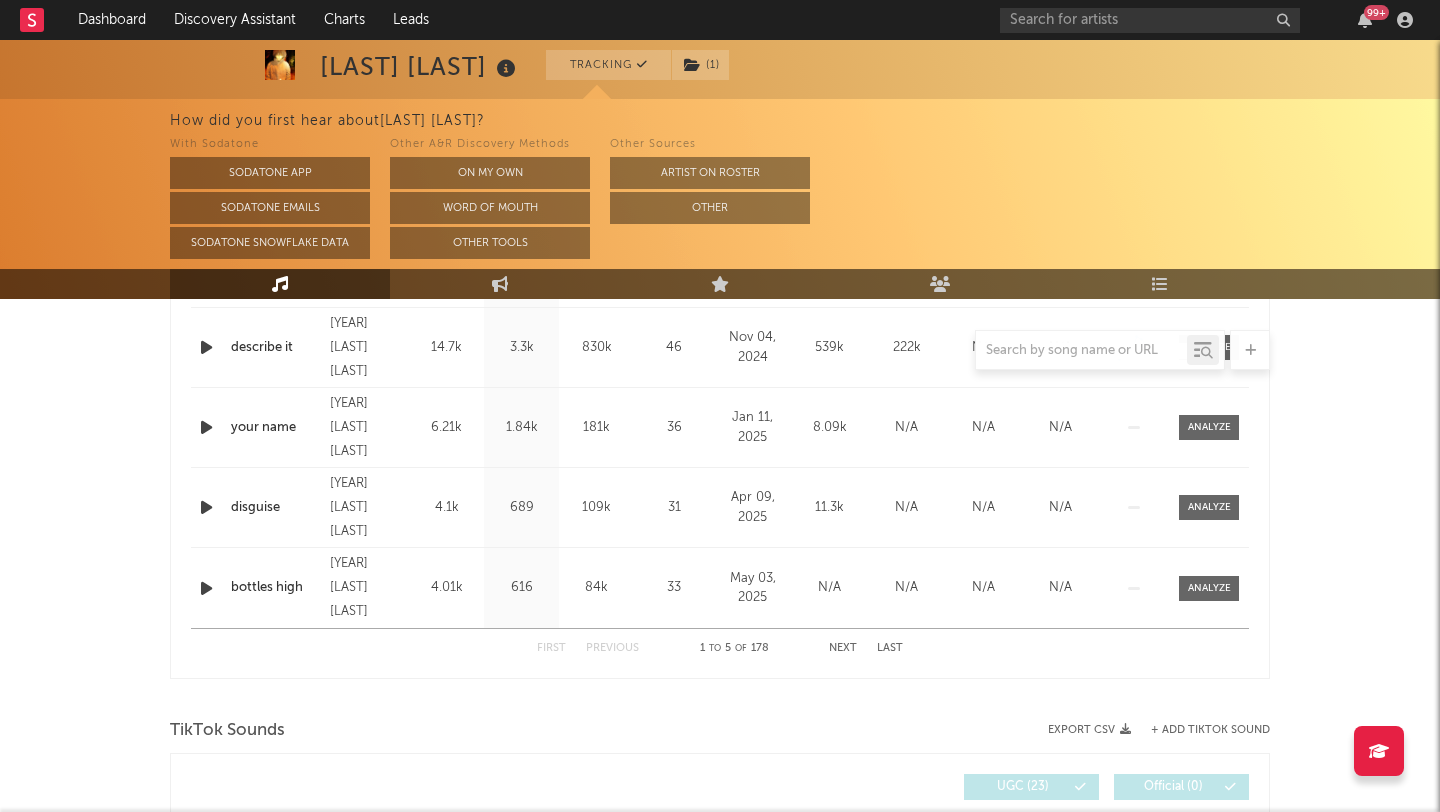 scroll, scrollTop: 0, scrollLeft: 0, axis: both 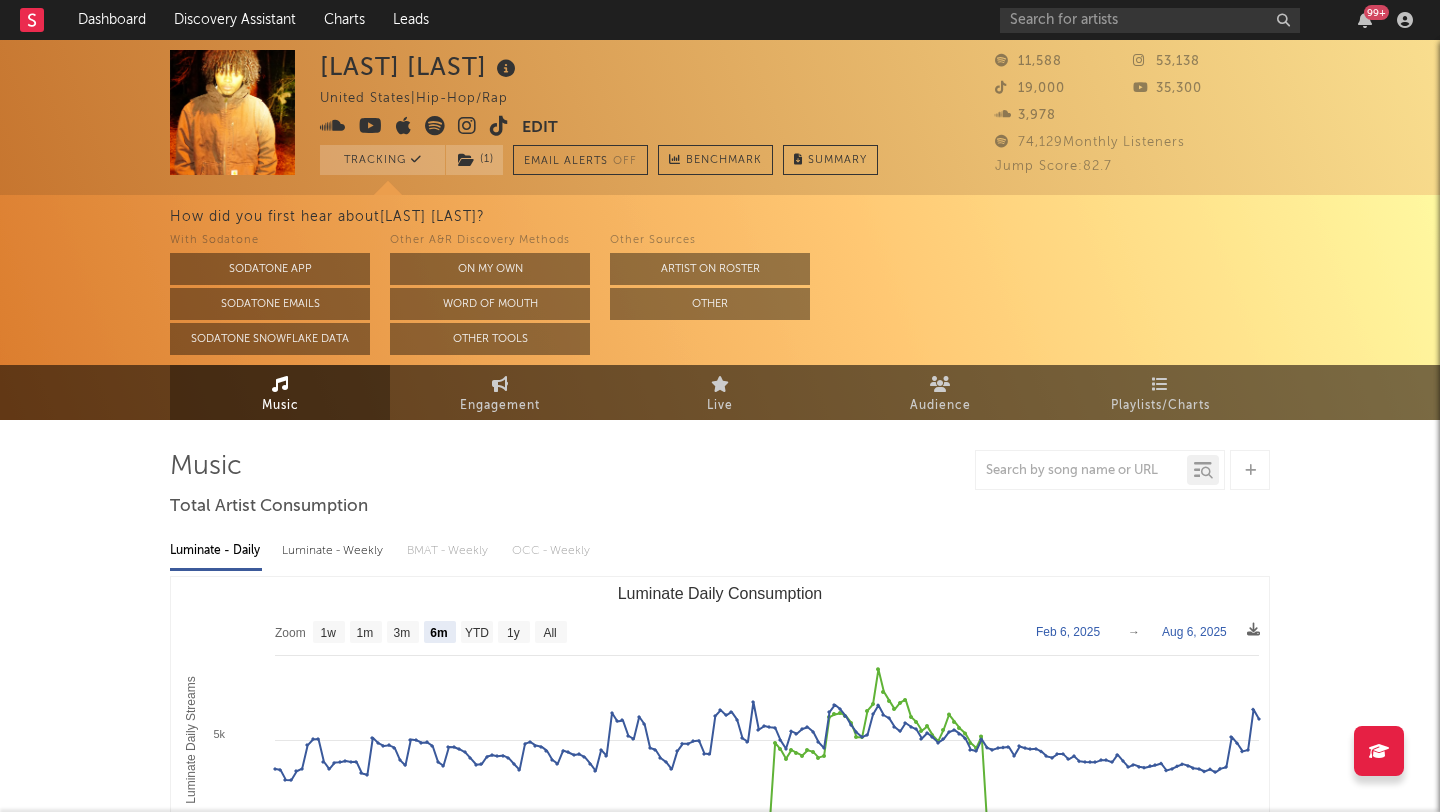 click at bounding box center (499, 126) 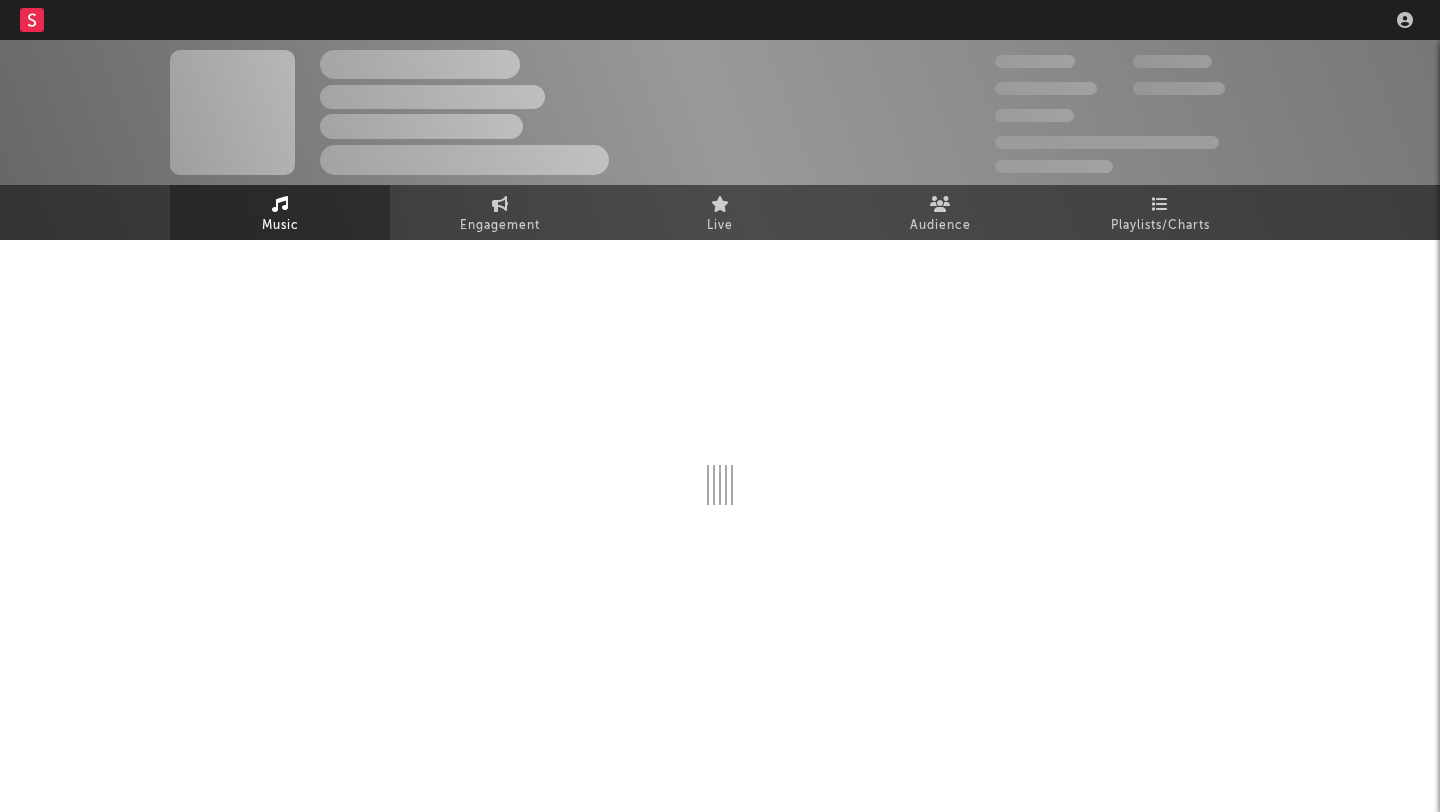 scroll, scrollTop: 0, scrollLeft: 0, axis: both 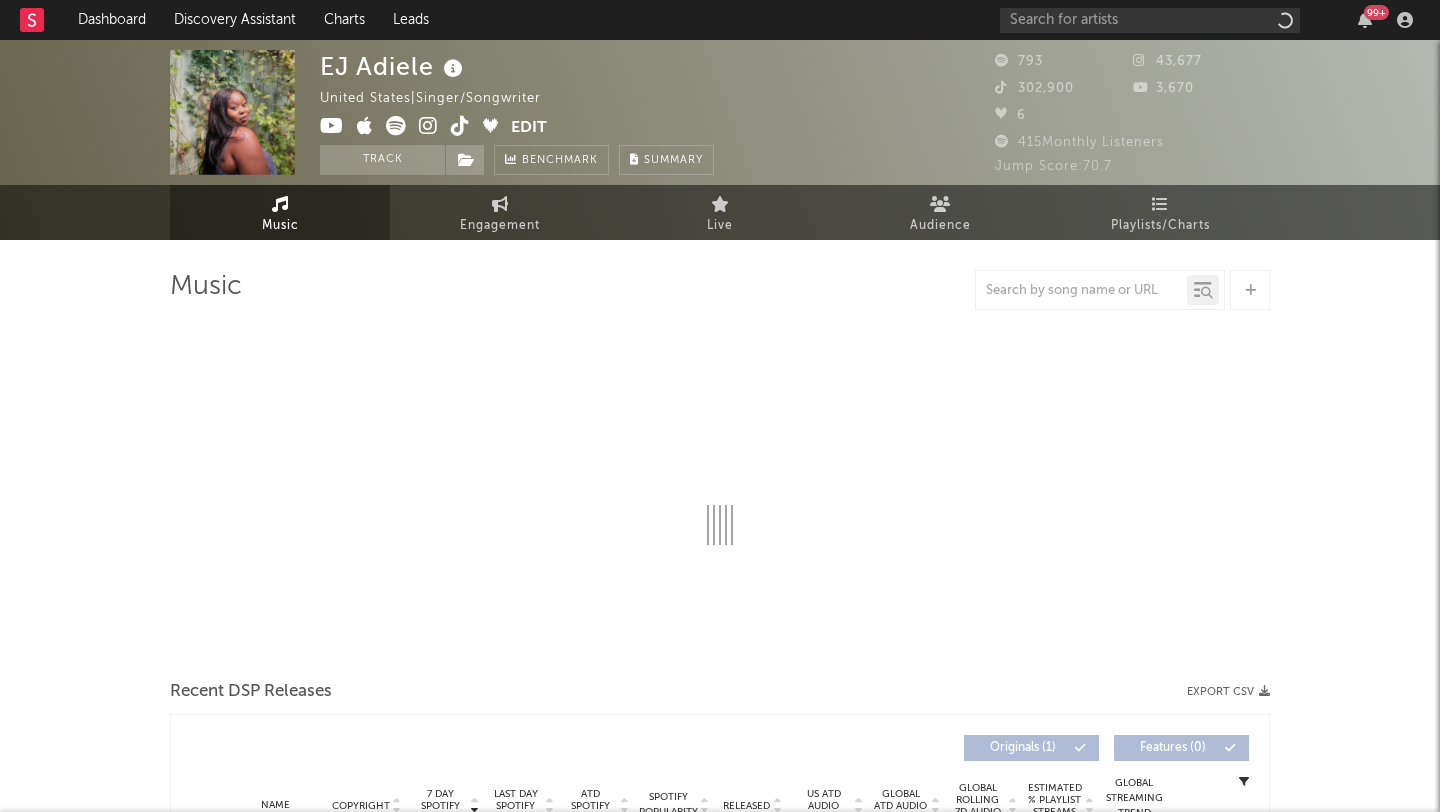 select on "6m" 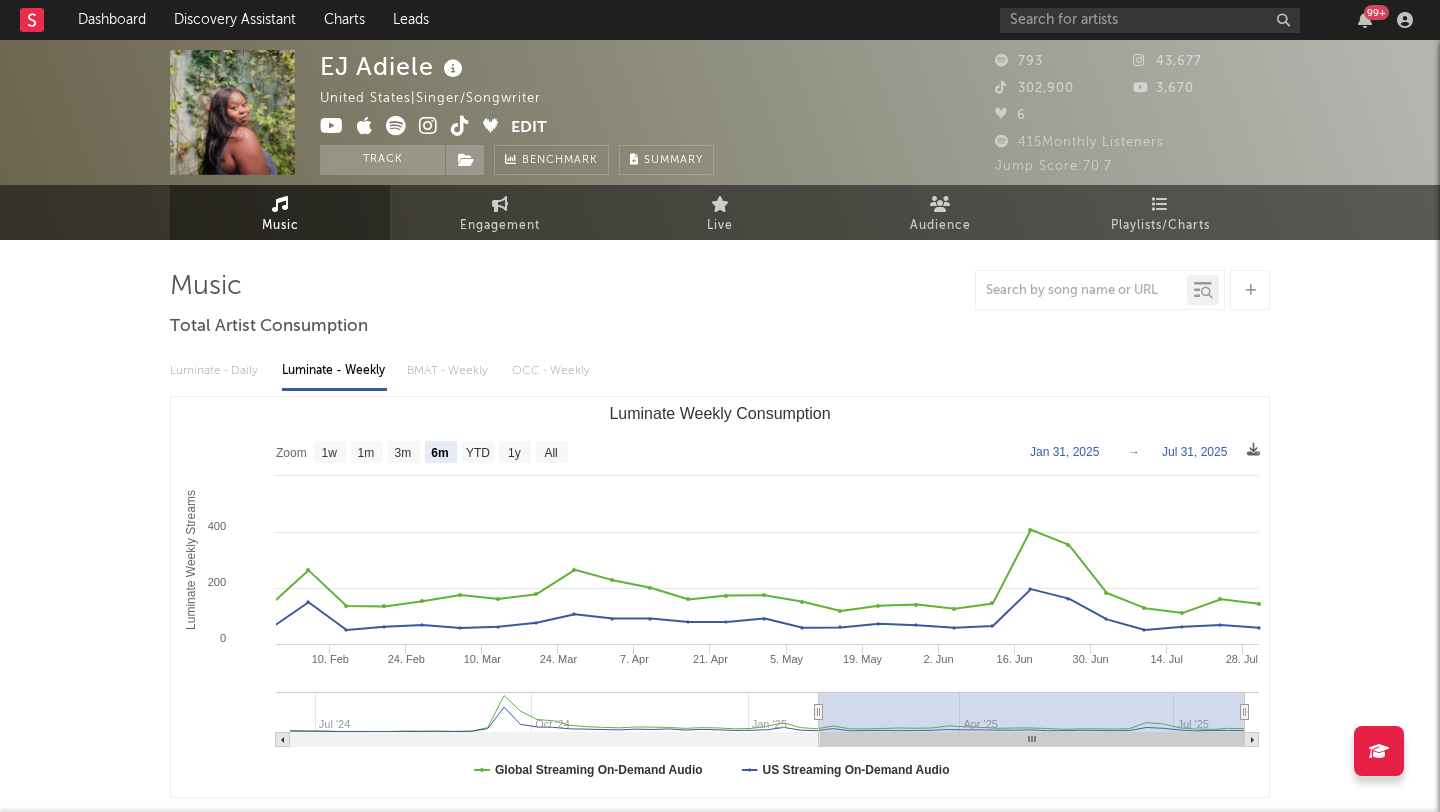 click at bounding box center [460, 126] 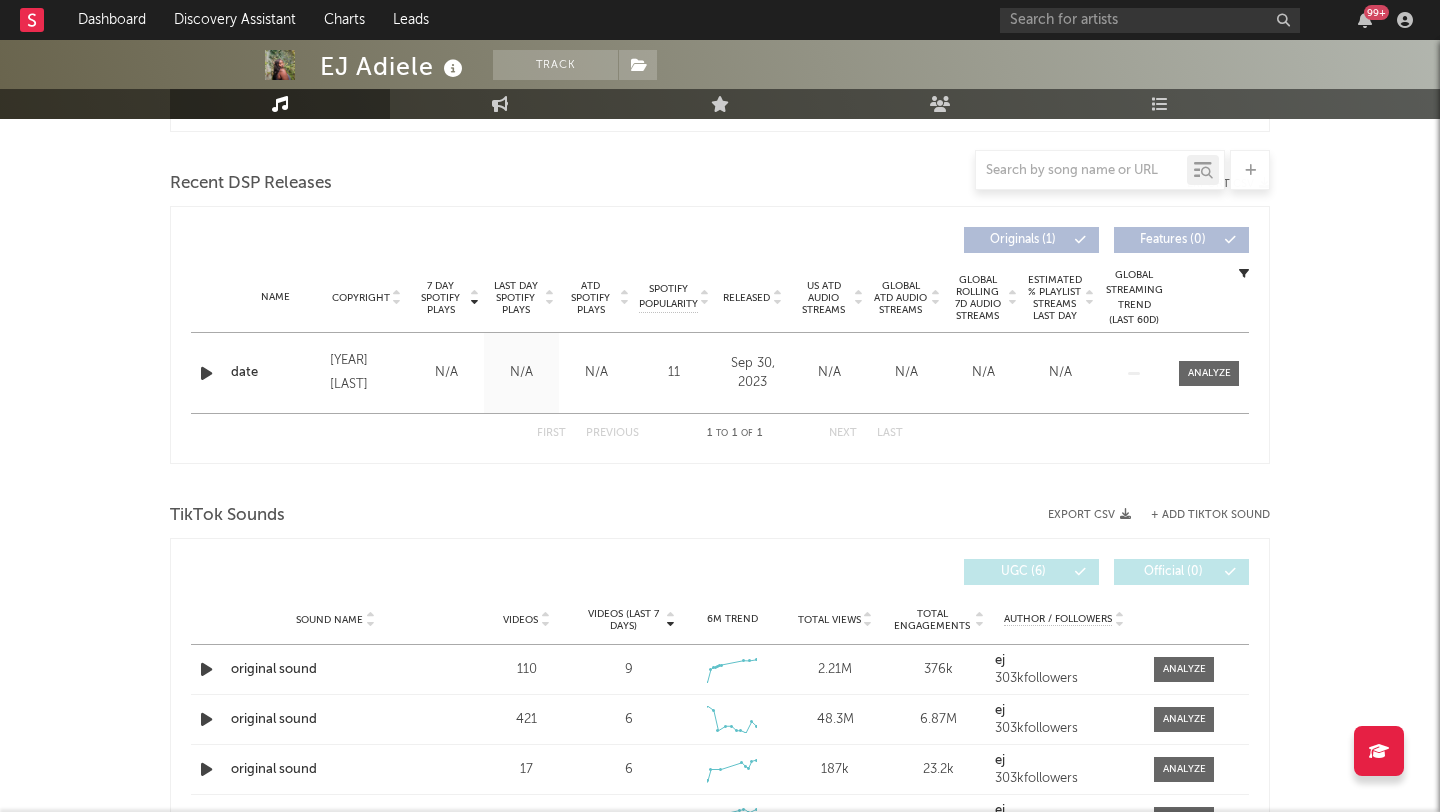 scroll, scrollTop: 923, scrollLeft: 0, axis: vertical 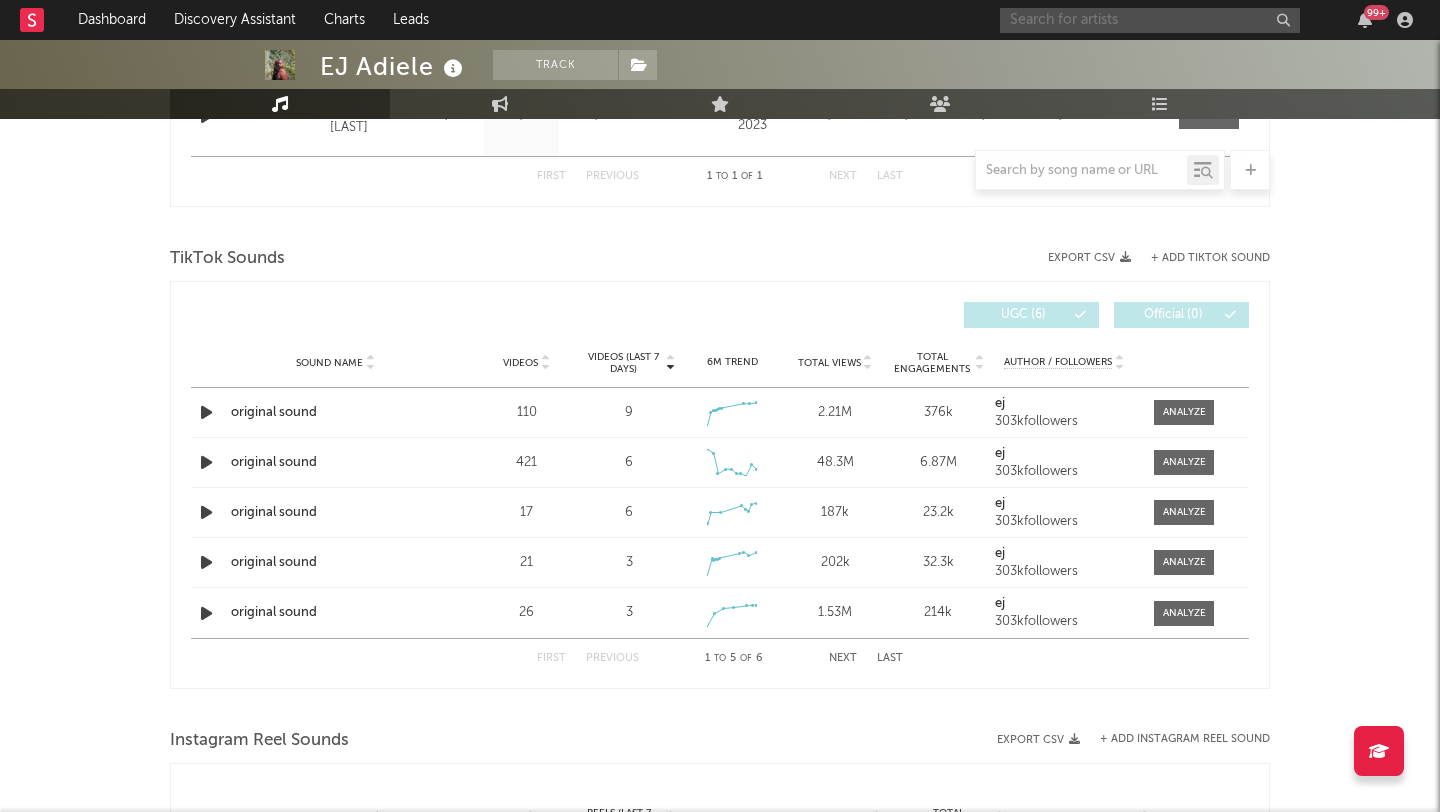 click at bounding box center [1150, 20] 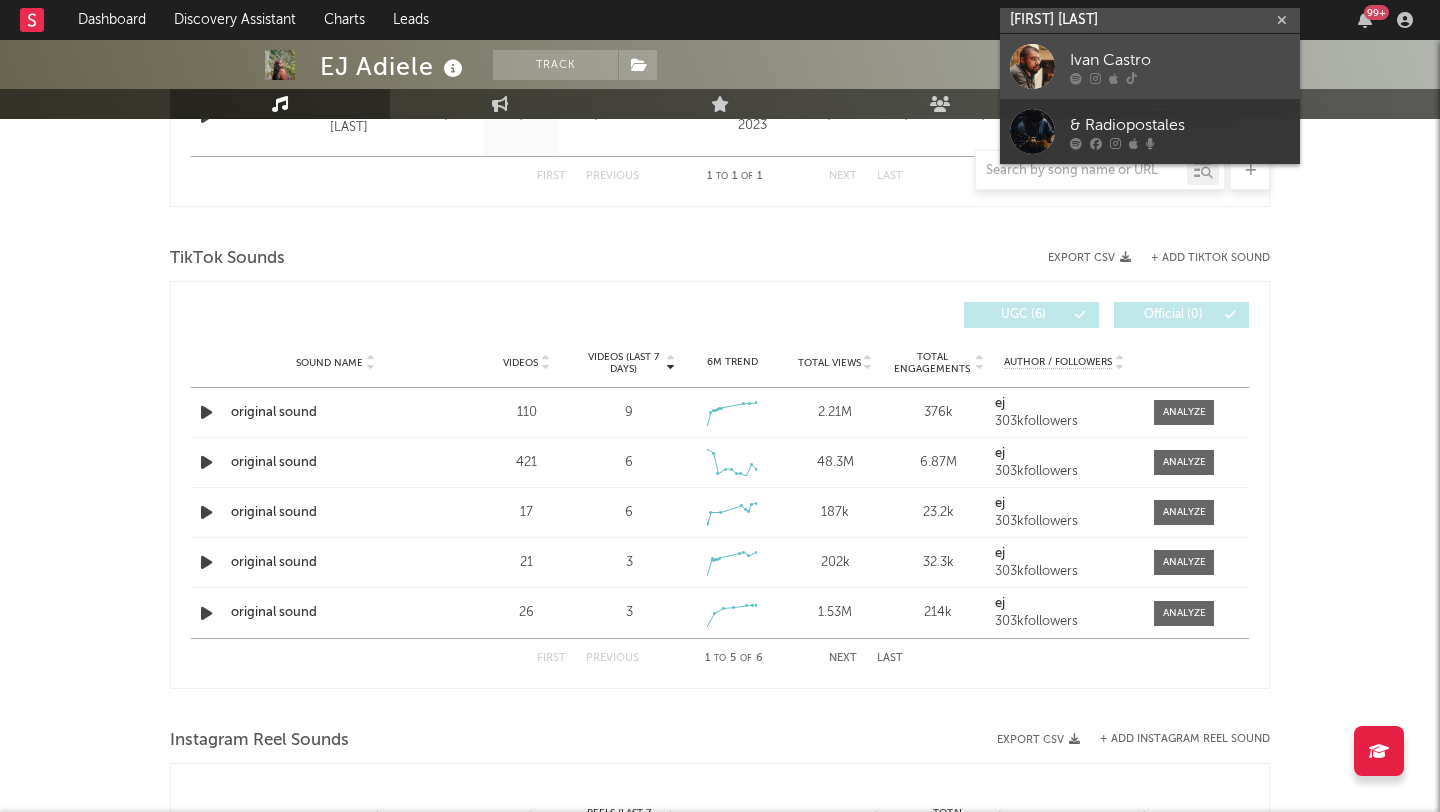 type on "ivan castro" 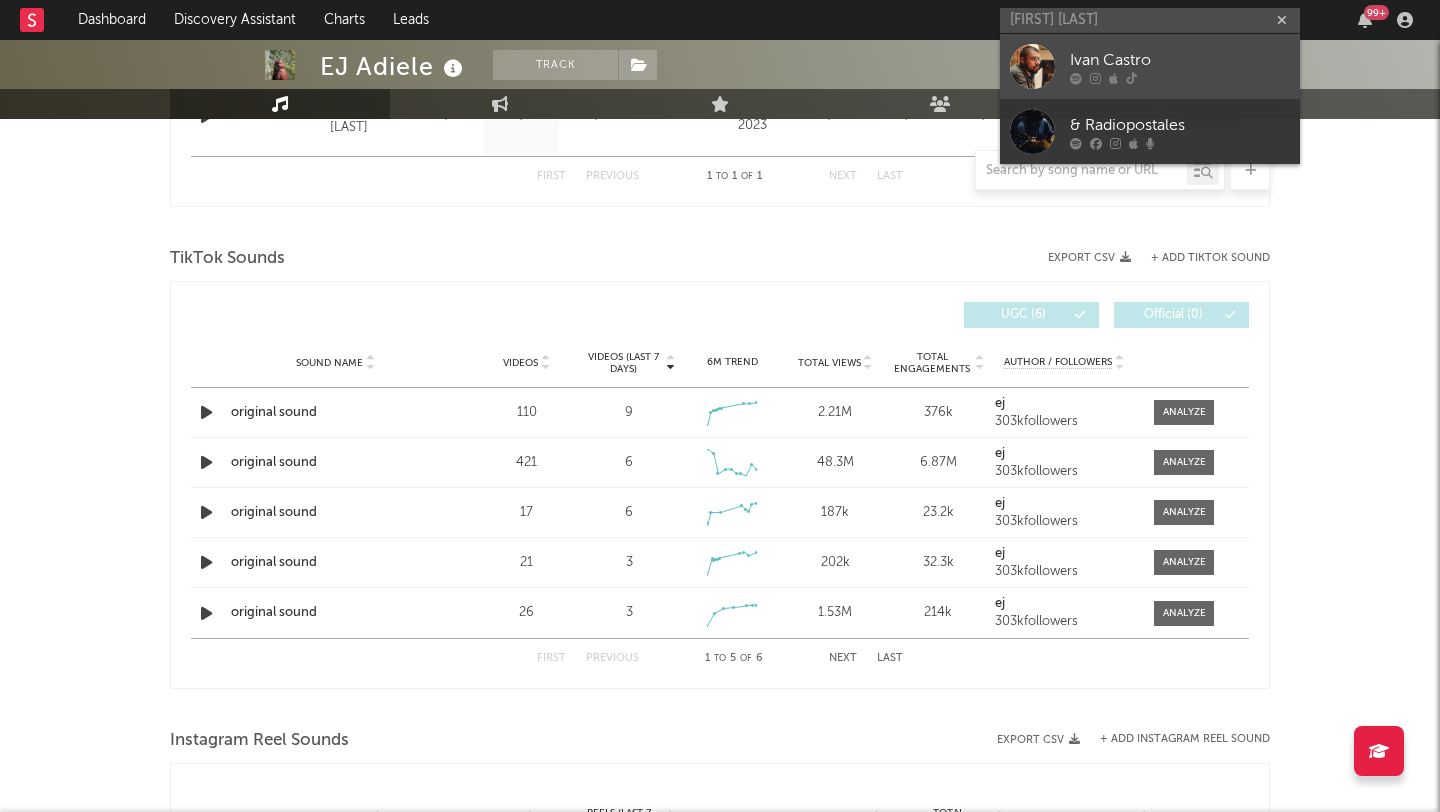 click on "Ivan Castro" at bounding box center (1180, 60) 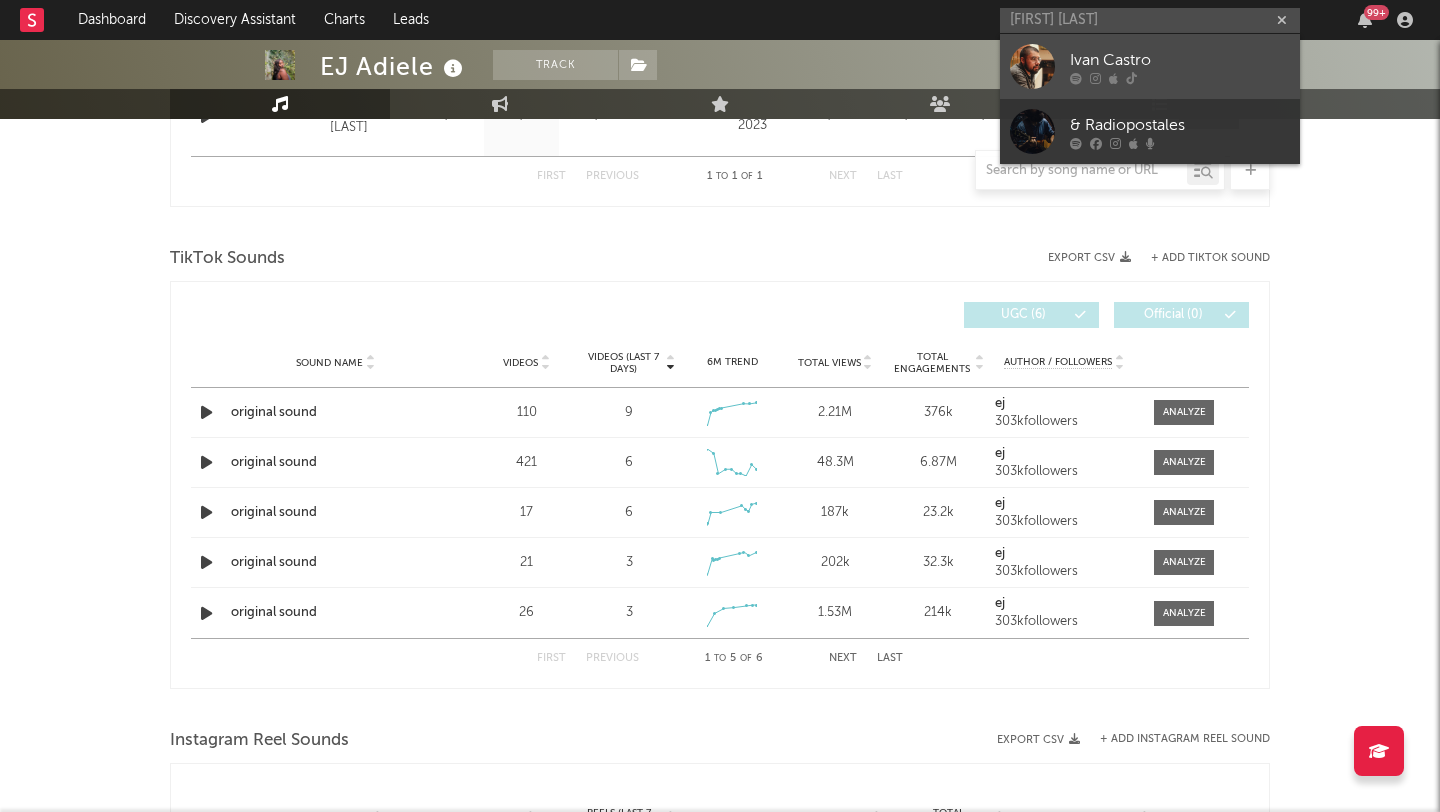 type 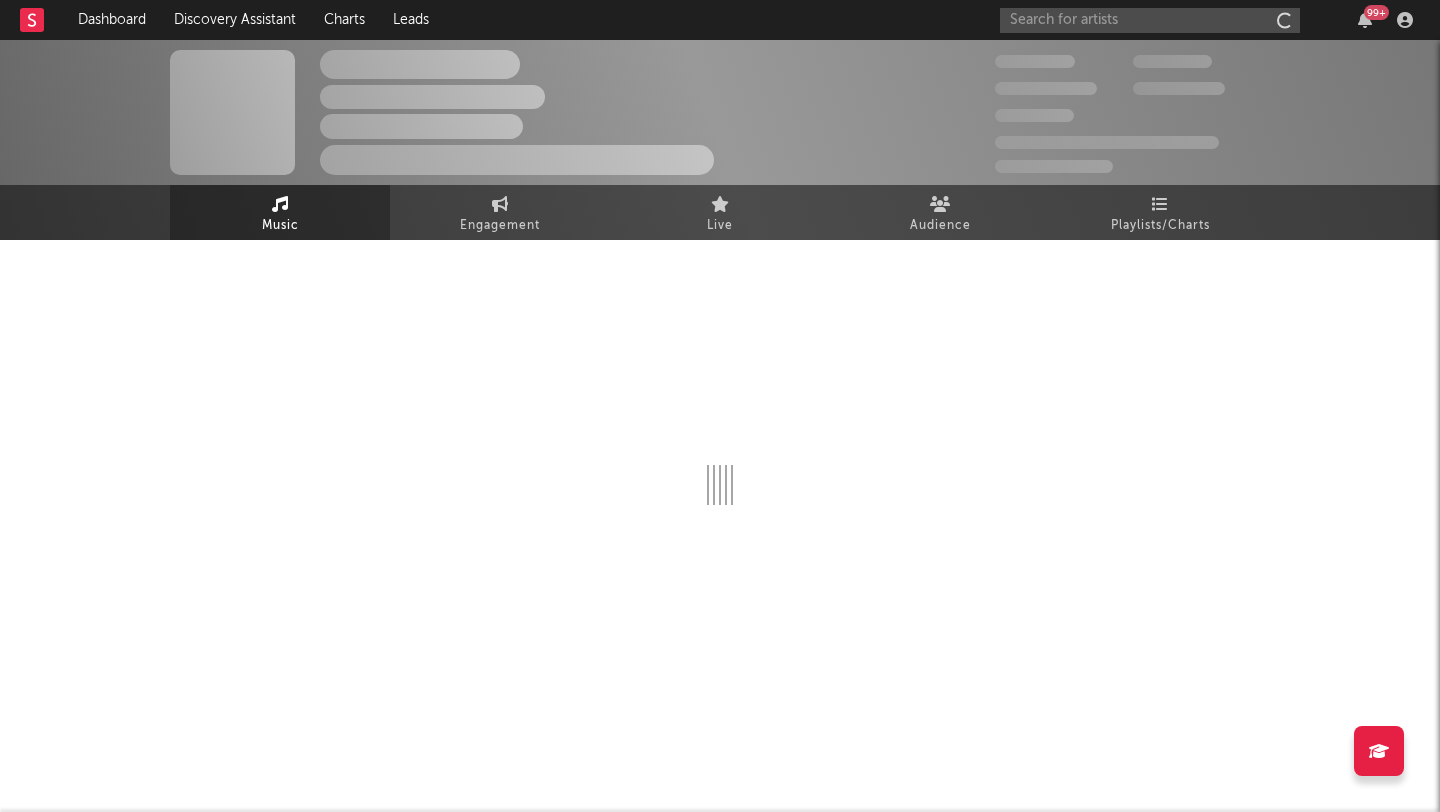 scroll, scrollTop: 0, scrollLeft: 0, axis: both 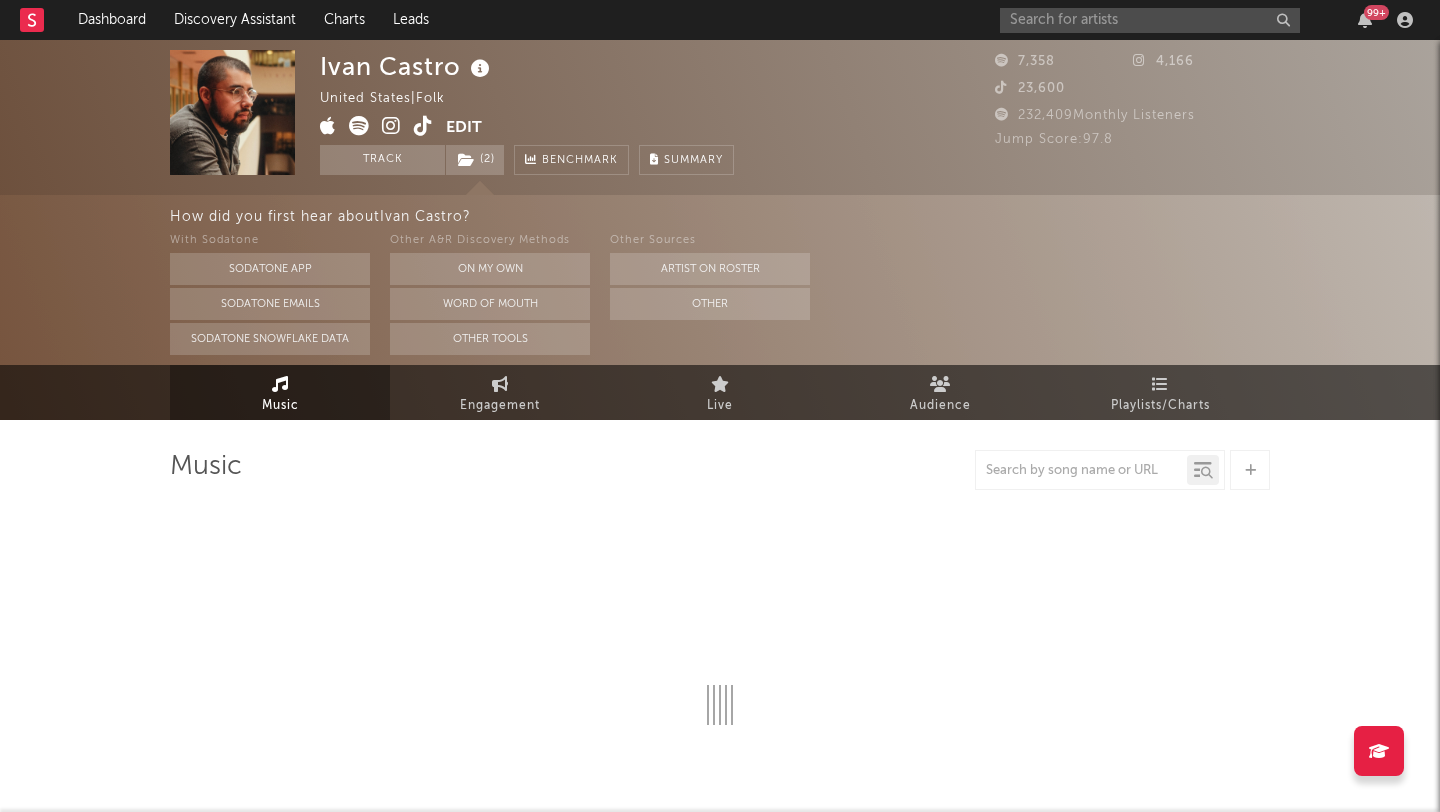 select on "1w" 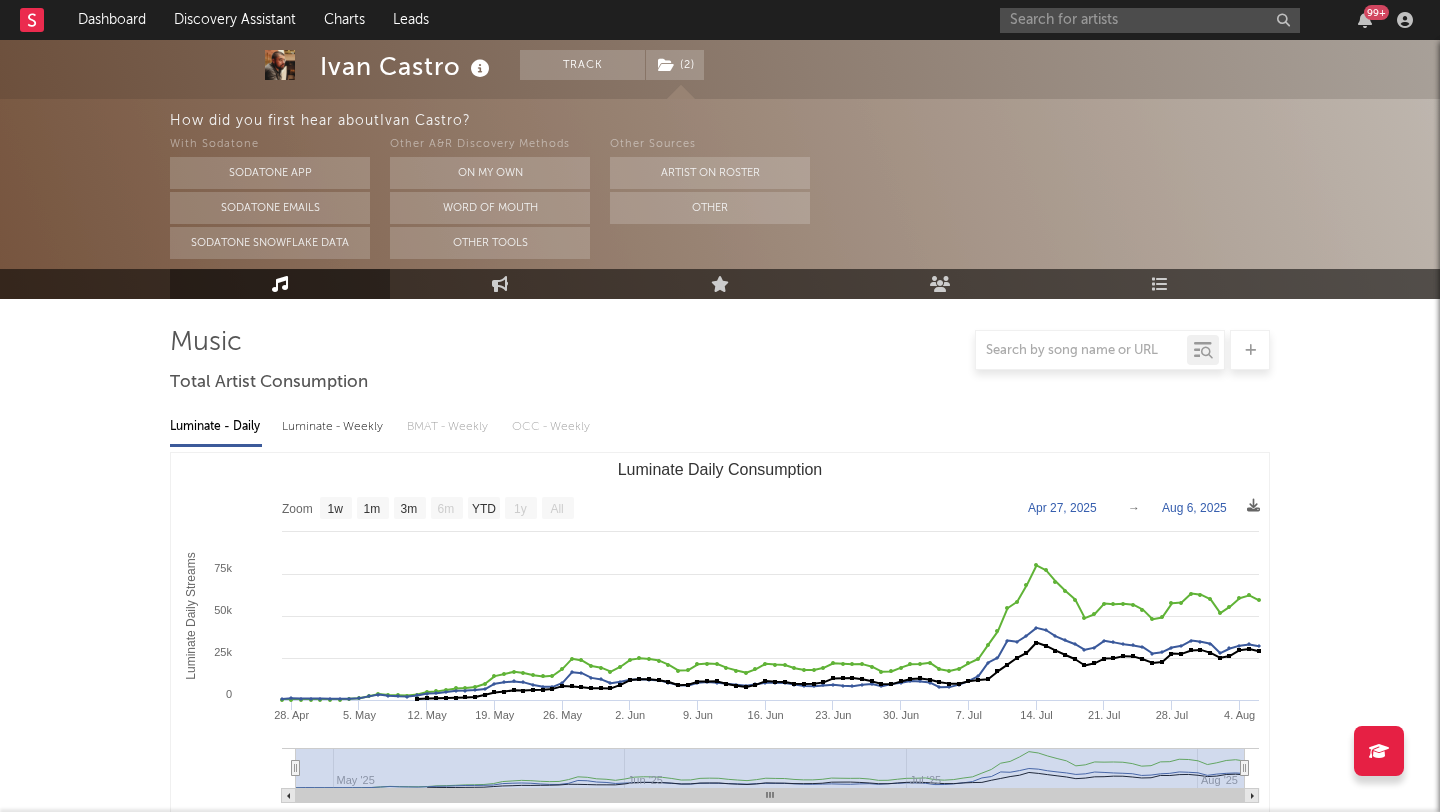 scroll, scrollTop: 0, scrollLeft: 0, axis: both 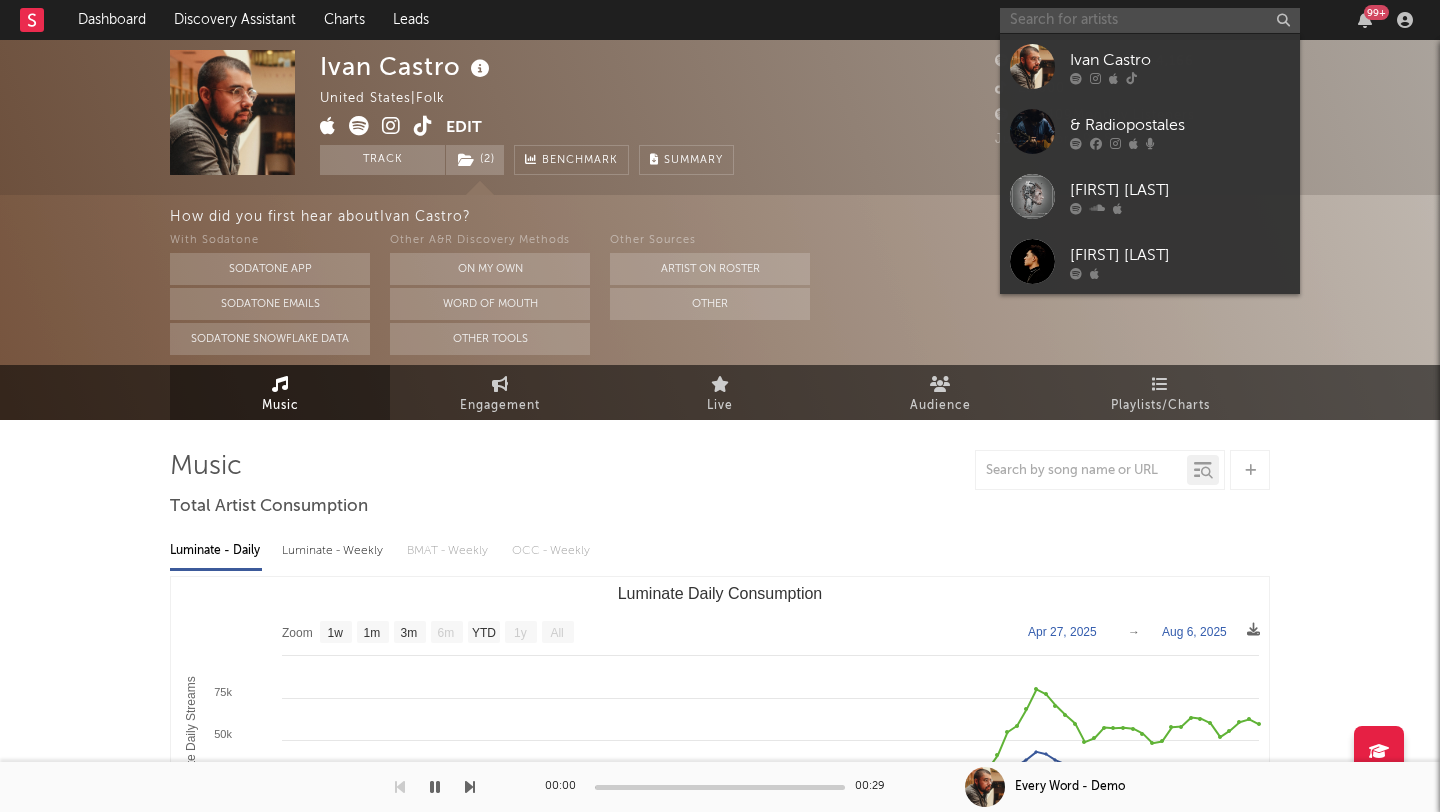 click at bounding box center [1150, 20] 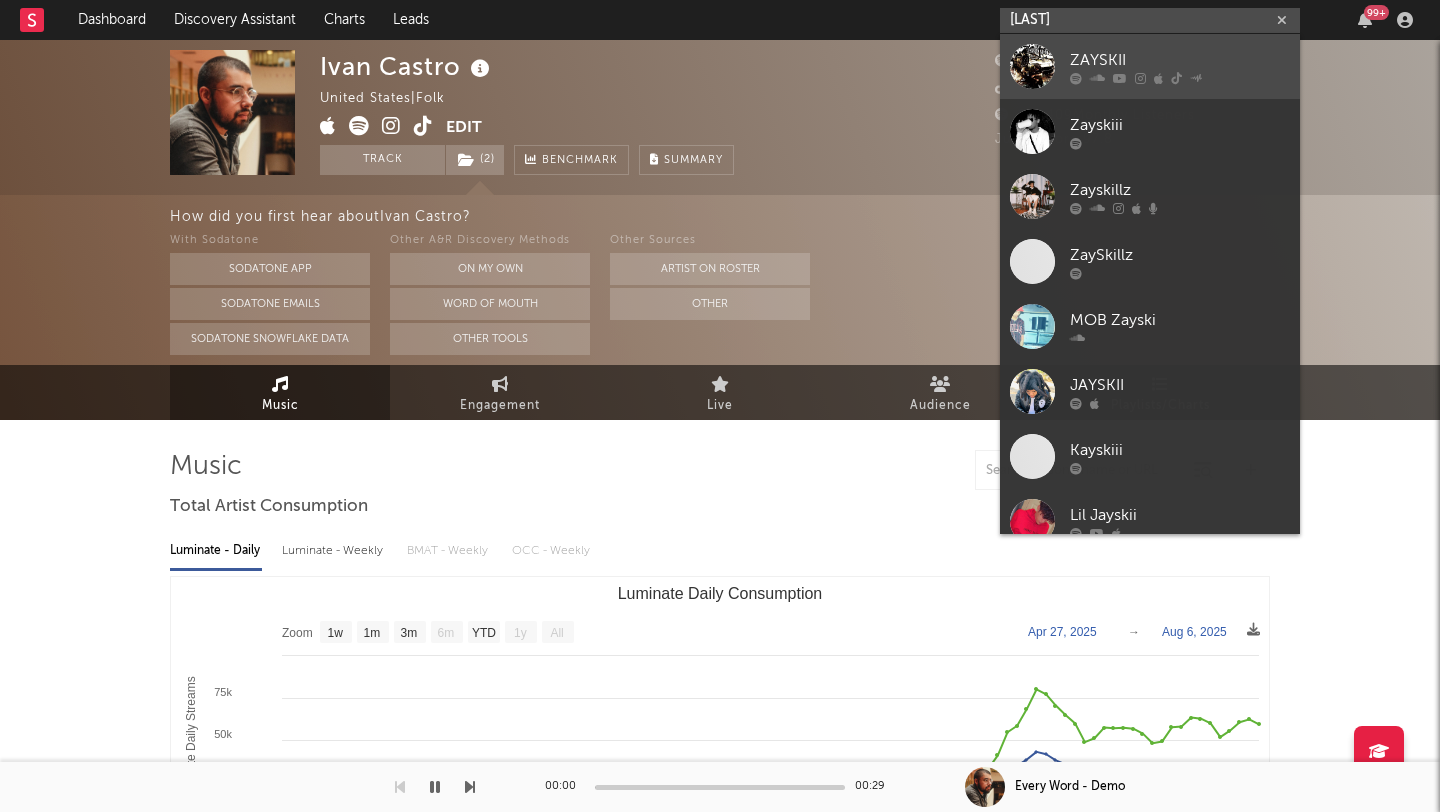 type on "zayskii" 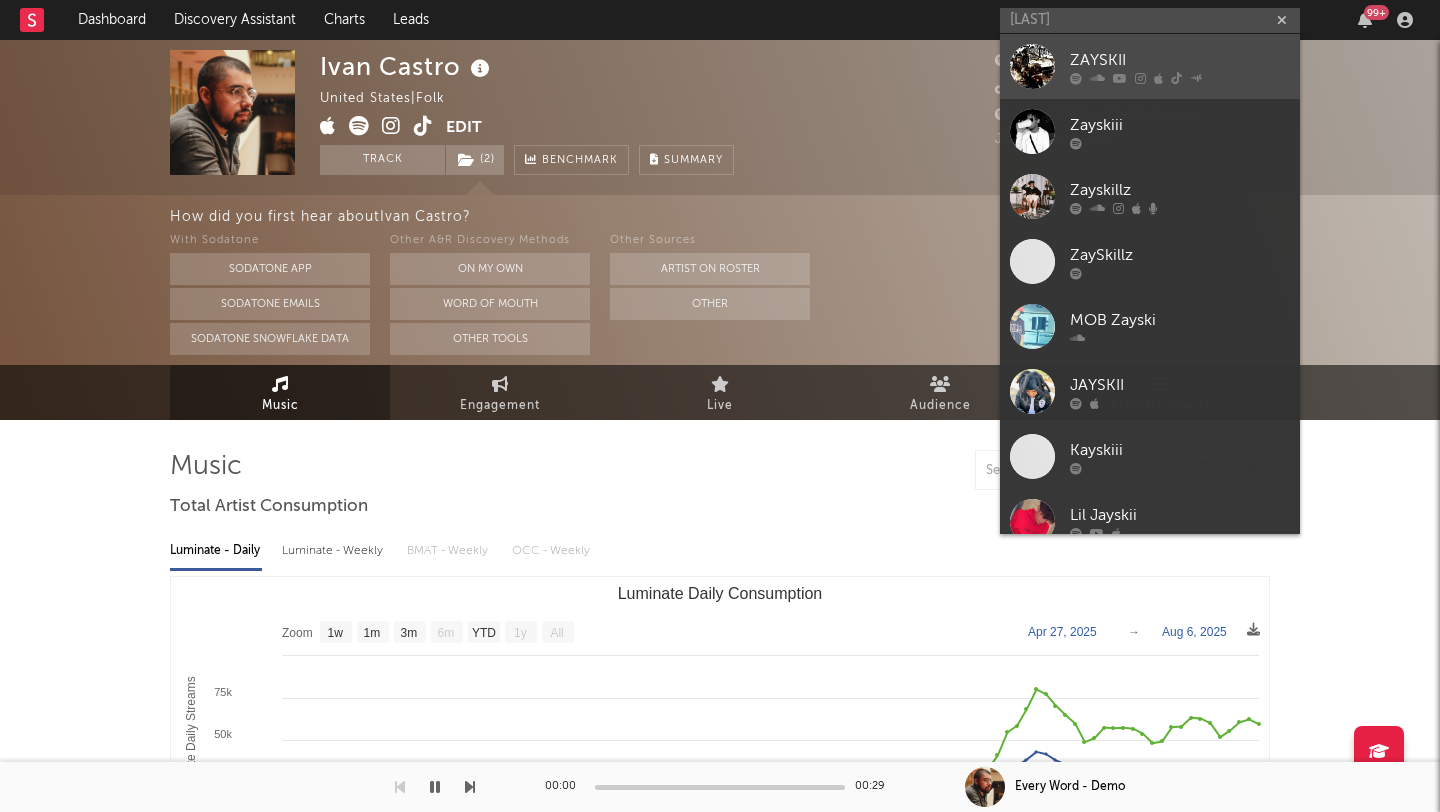 click at bounding box center (1032, 66) 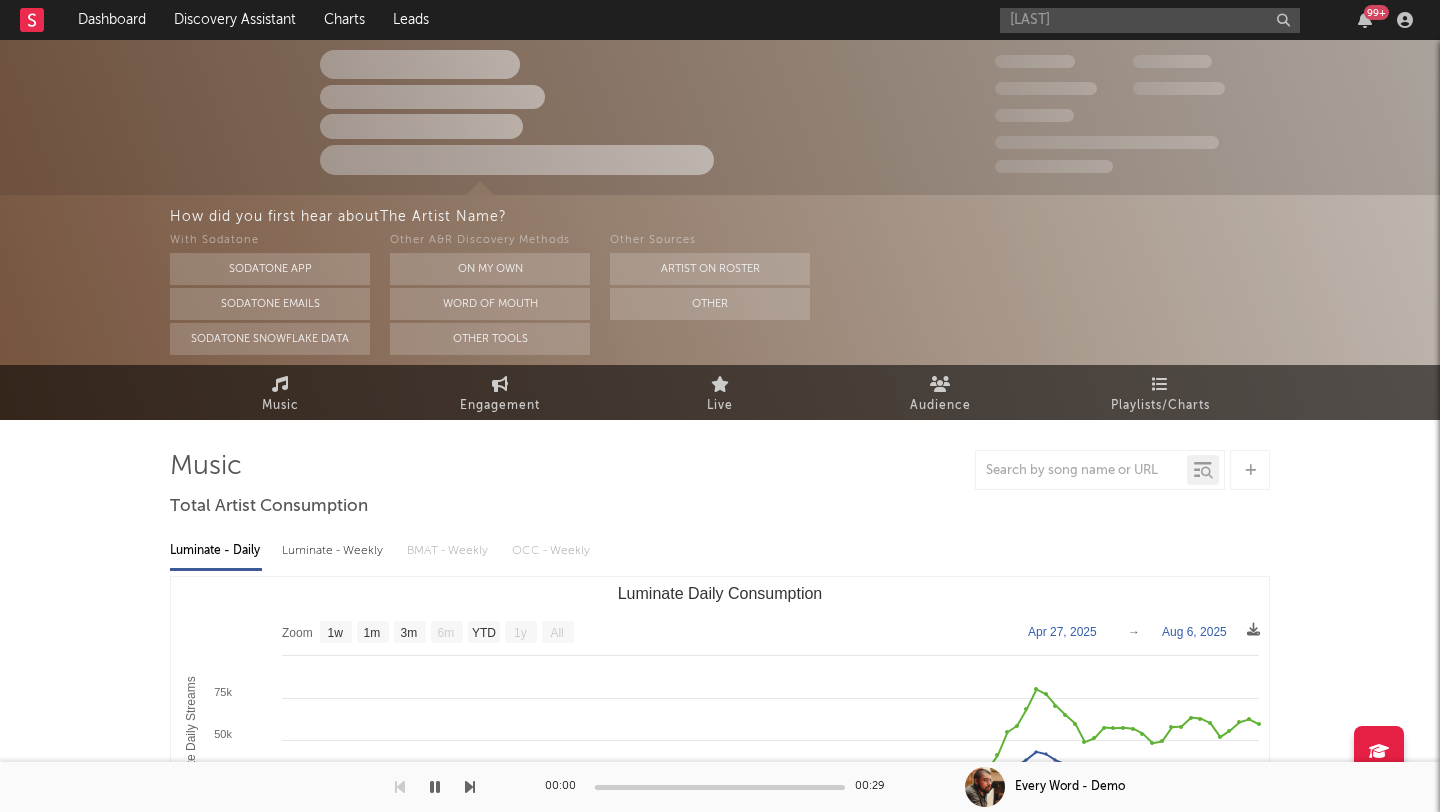type 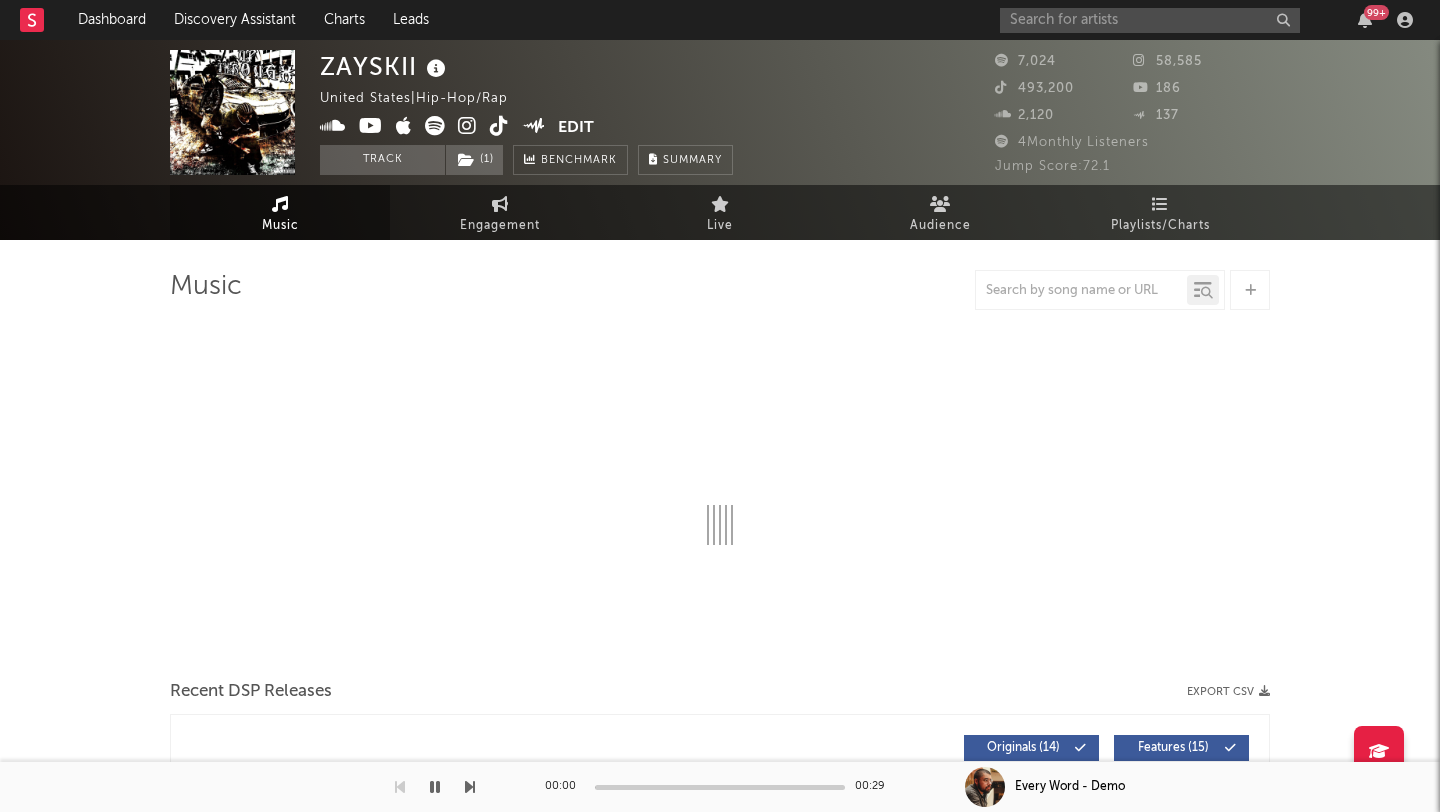 select on "6m" 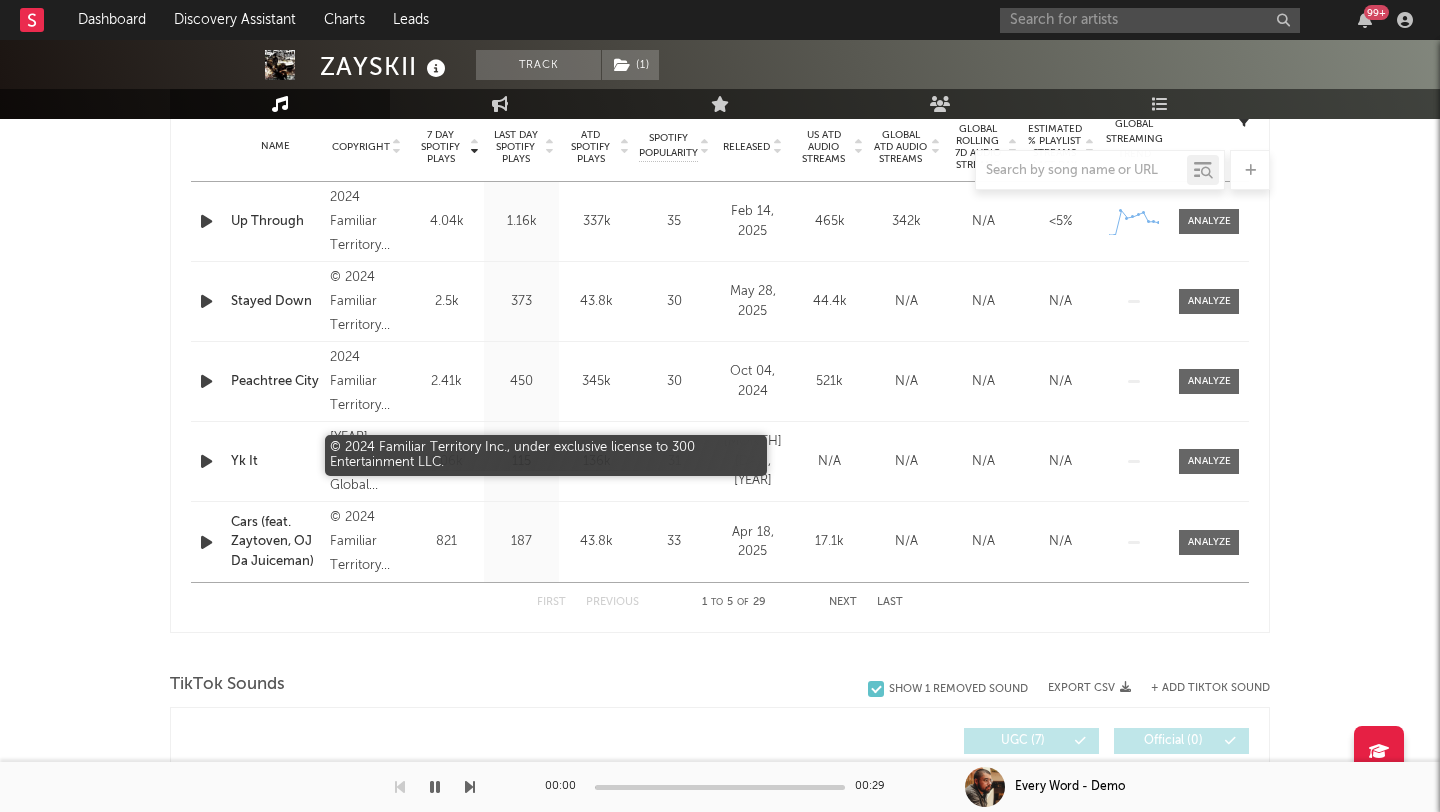 scroll, scrollTop: 643, scrollLeft: 0, axis: vertical 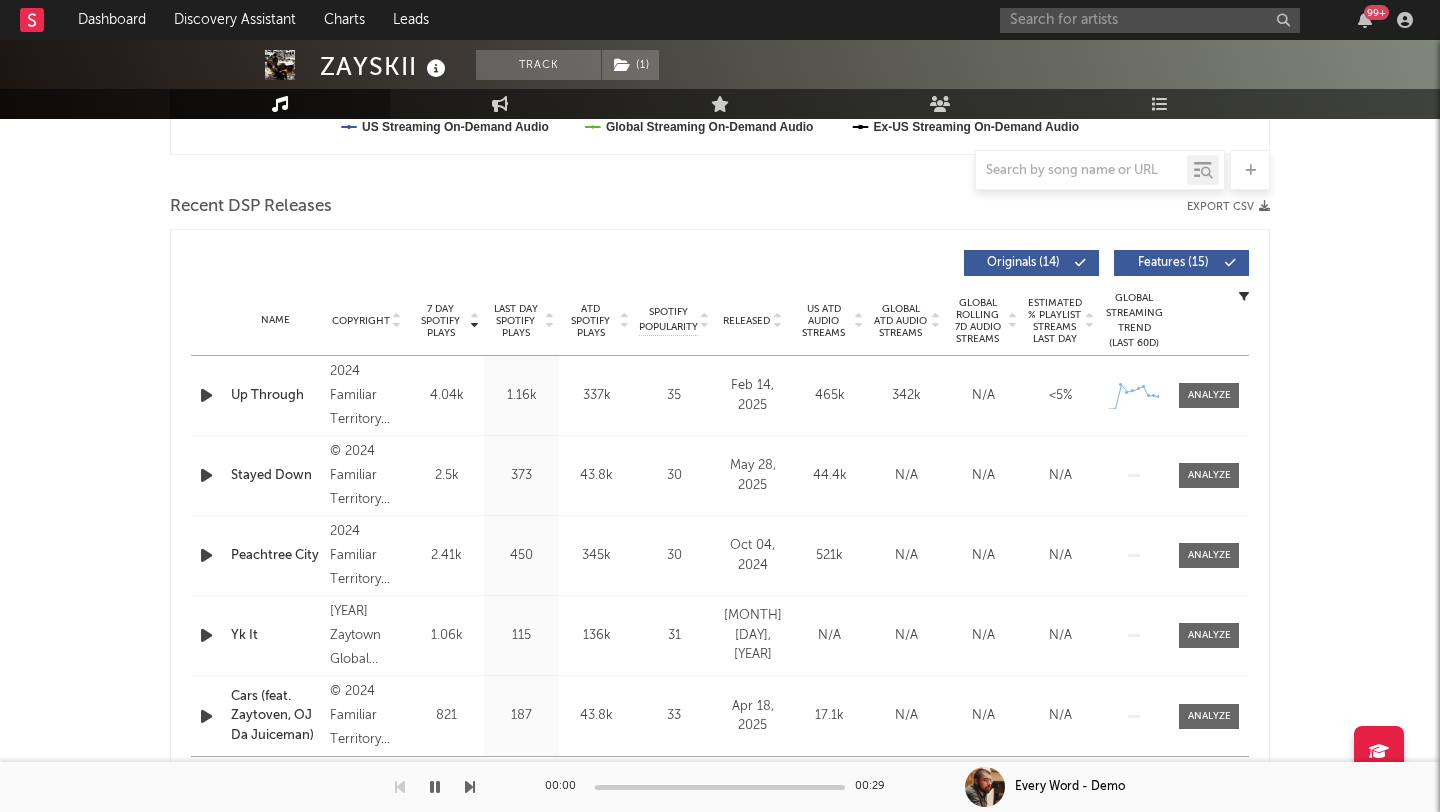 click on "Released" at bounding box center [746, 321] 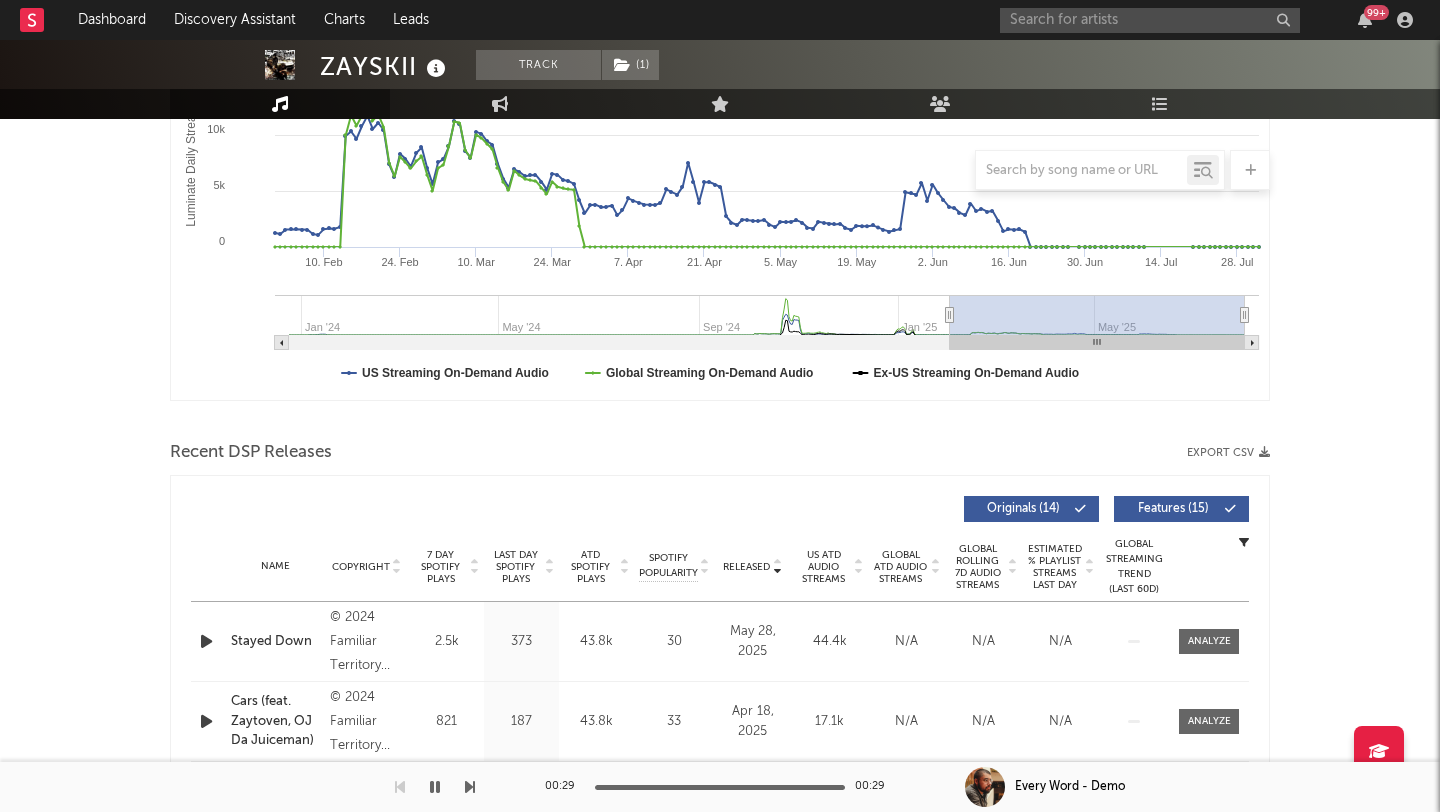 scroll, scrollTop: 0, scrollLeft: 0, axis: both 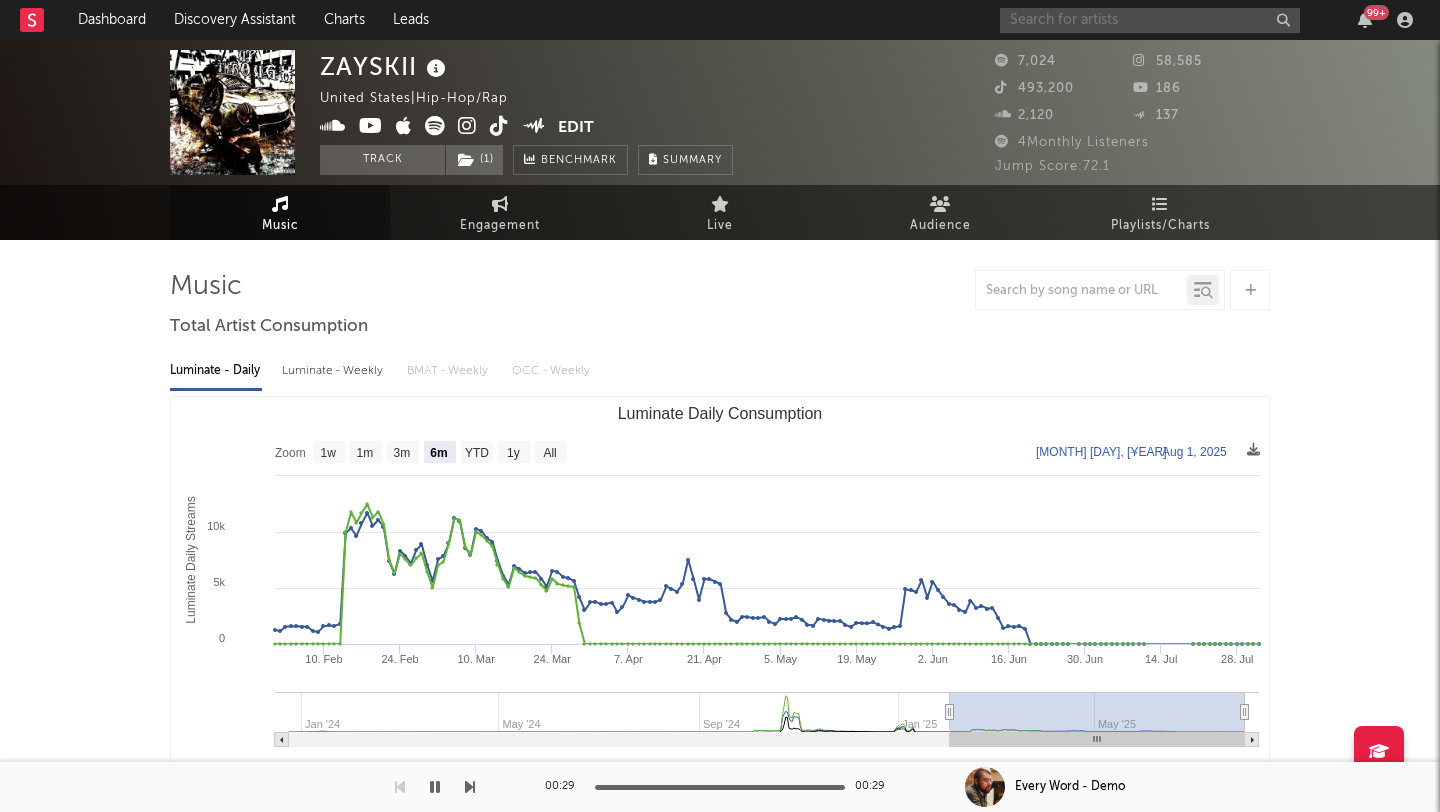 click at bounding box center [1150, 20] 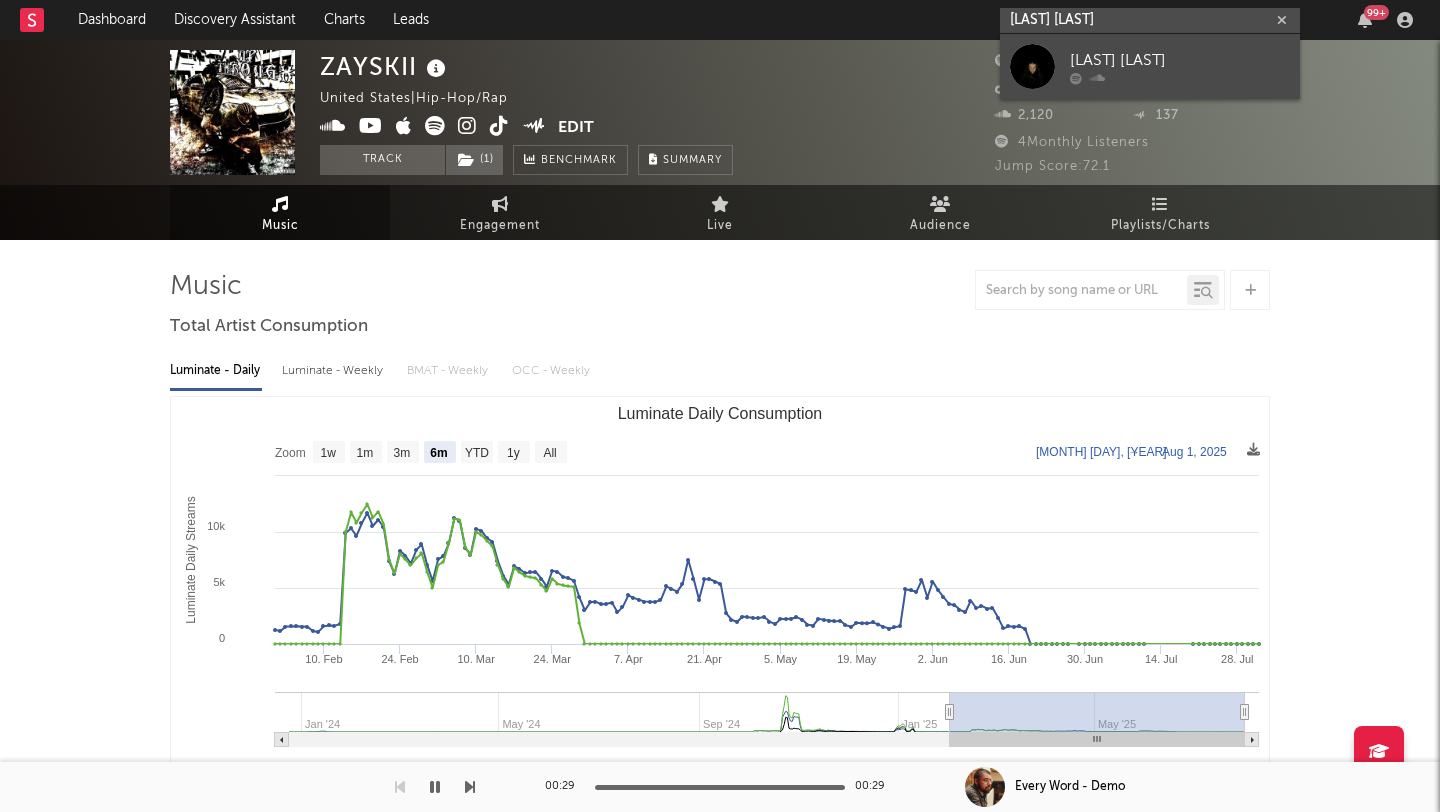 type on "alanis yuki" 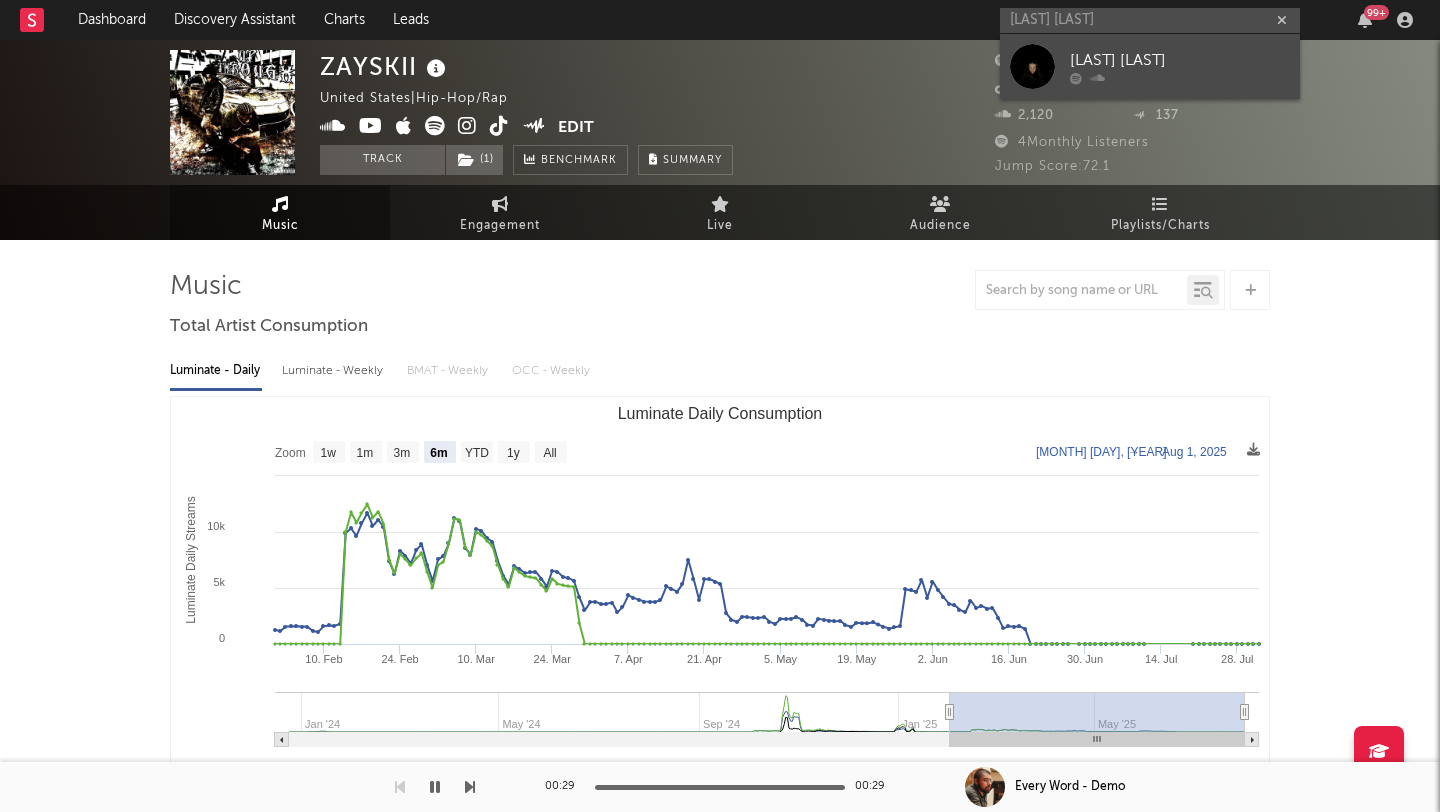 click on "Alanis Yuki" at bounding box center (1150, 66) 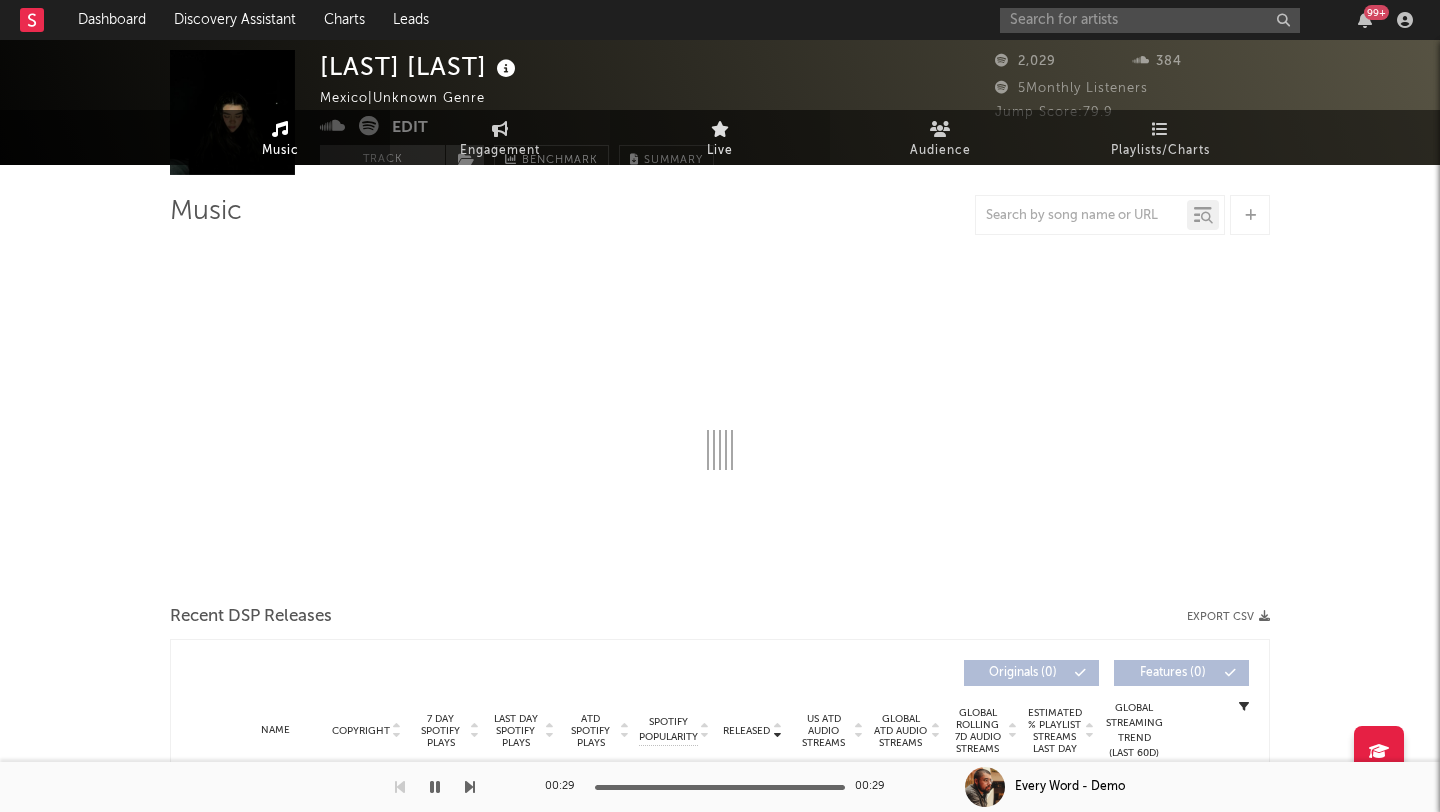 select on "1w" 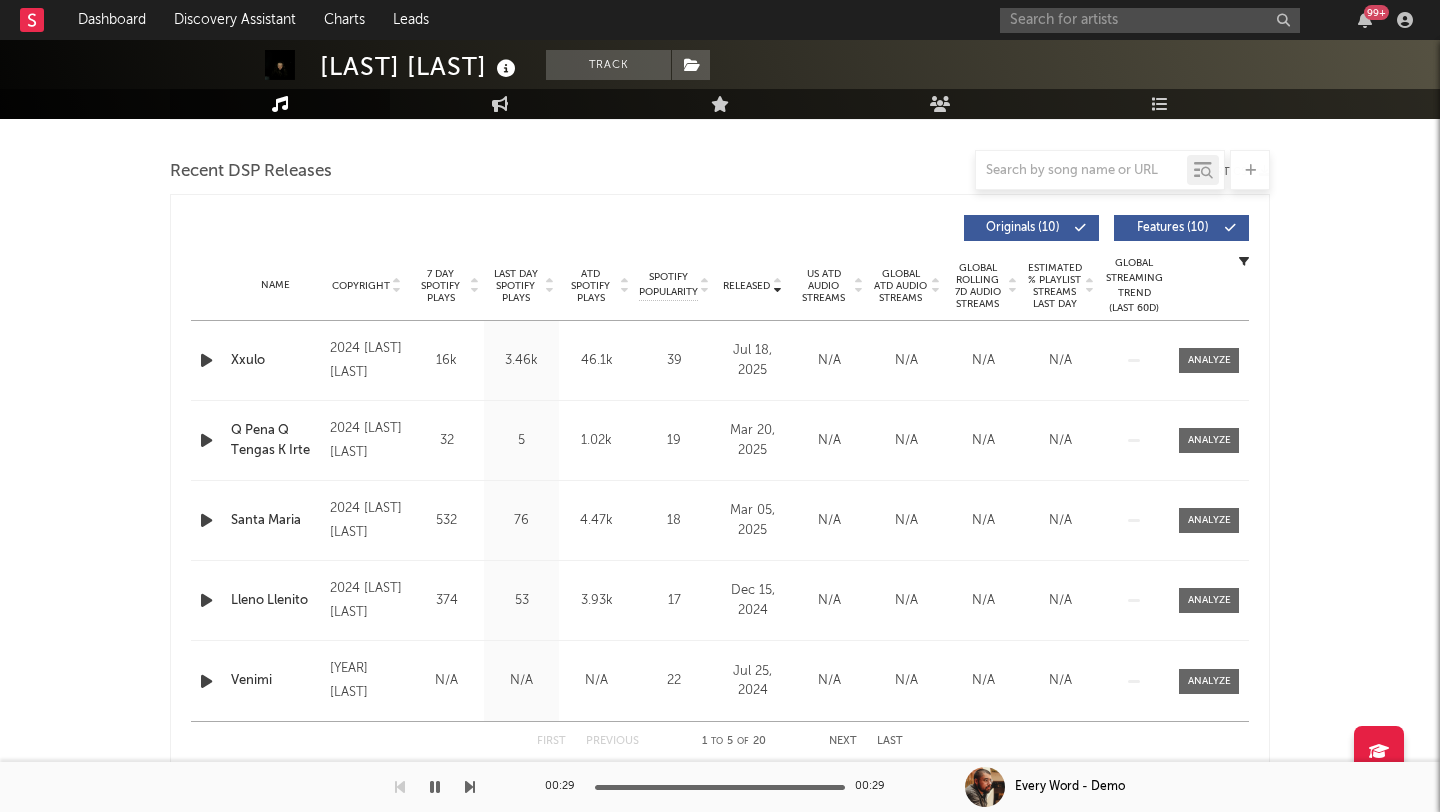 scroll, scrollTop: 702, scrollLeft: 0, axis: vertical 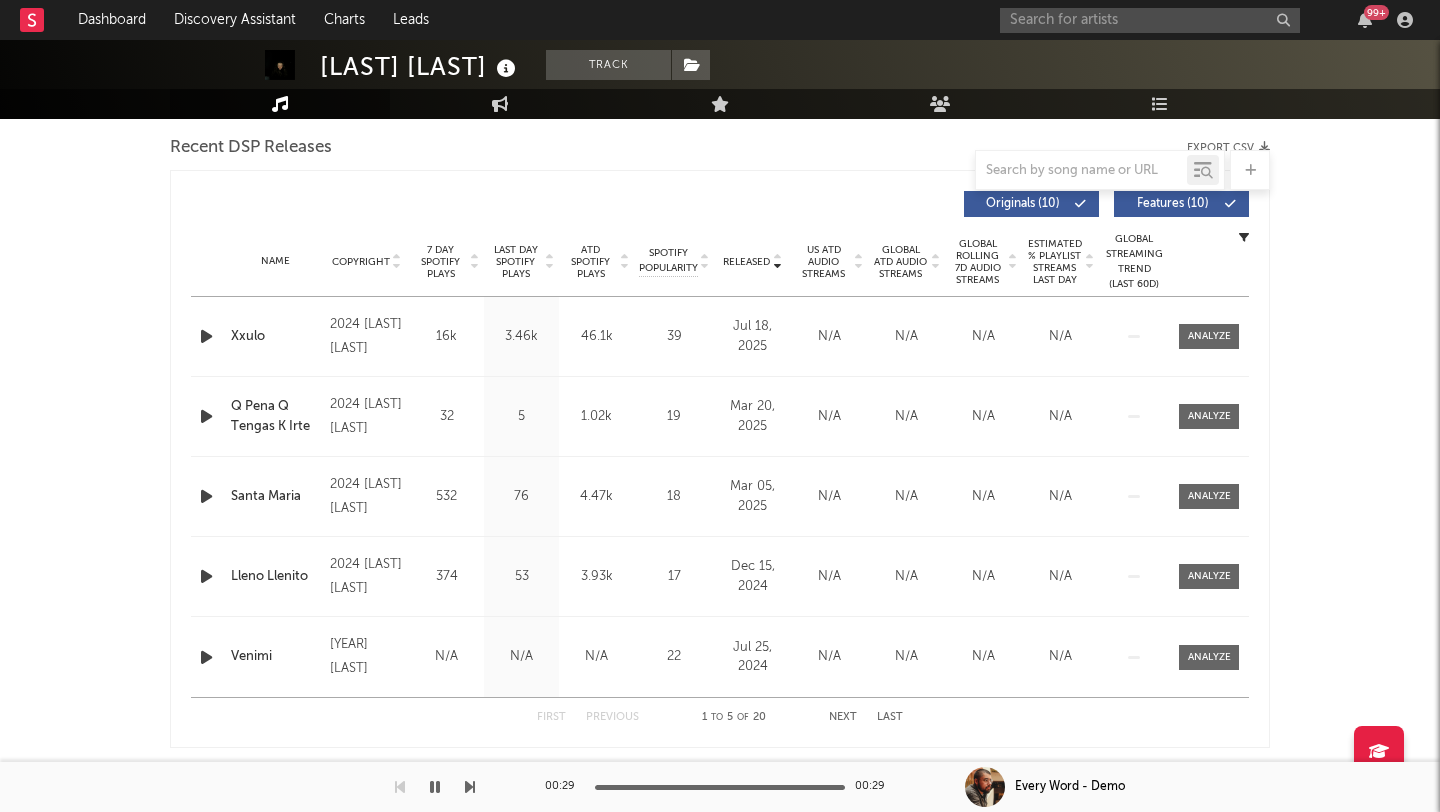 click on "7 Day Spotify Plays" at bounding box center (440, 262) 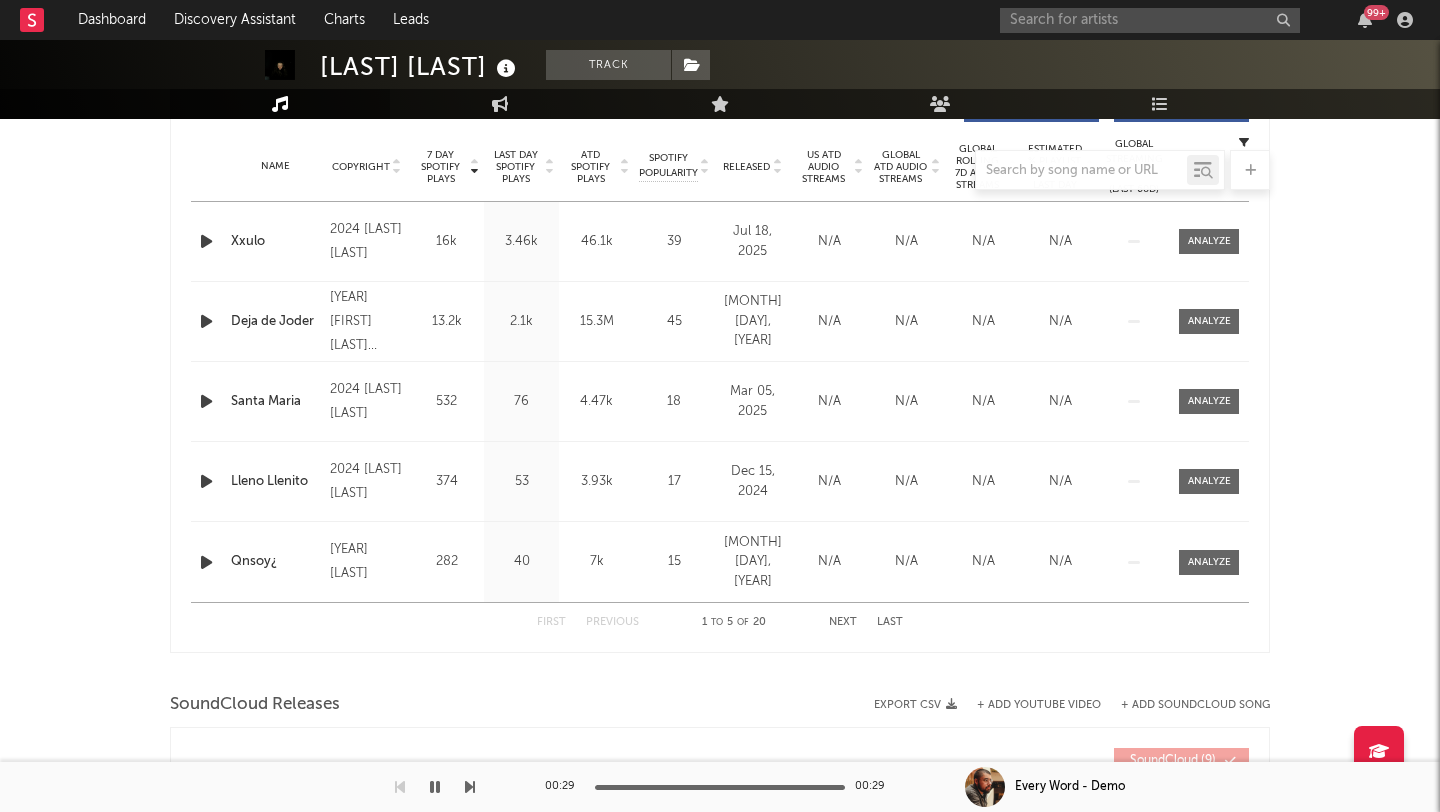 scroll, scrollTop: 0, scrollLeft: 0, axis: both 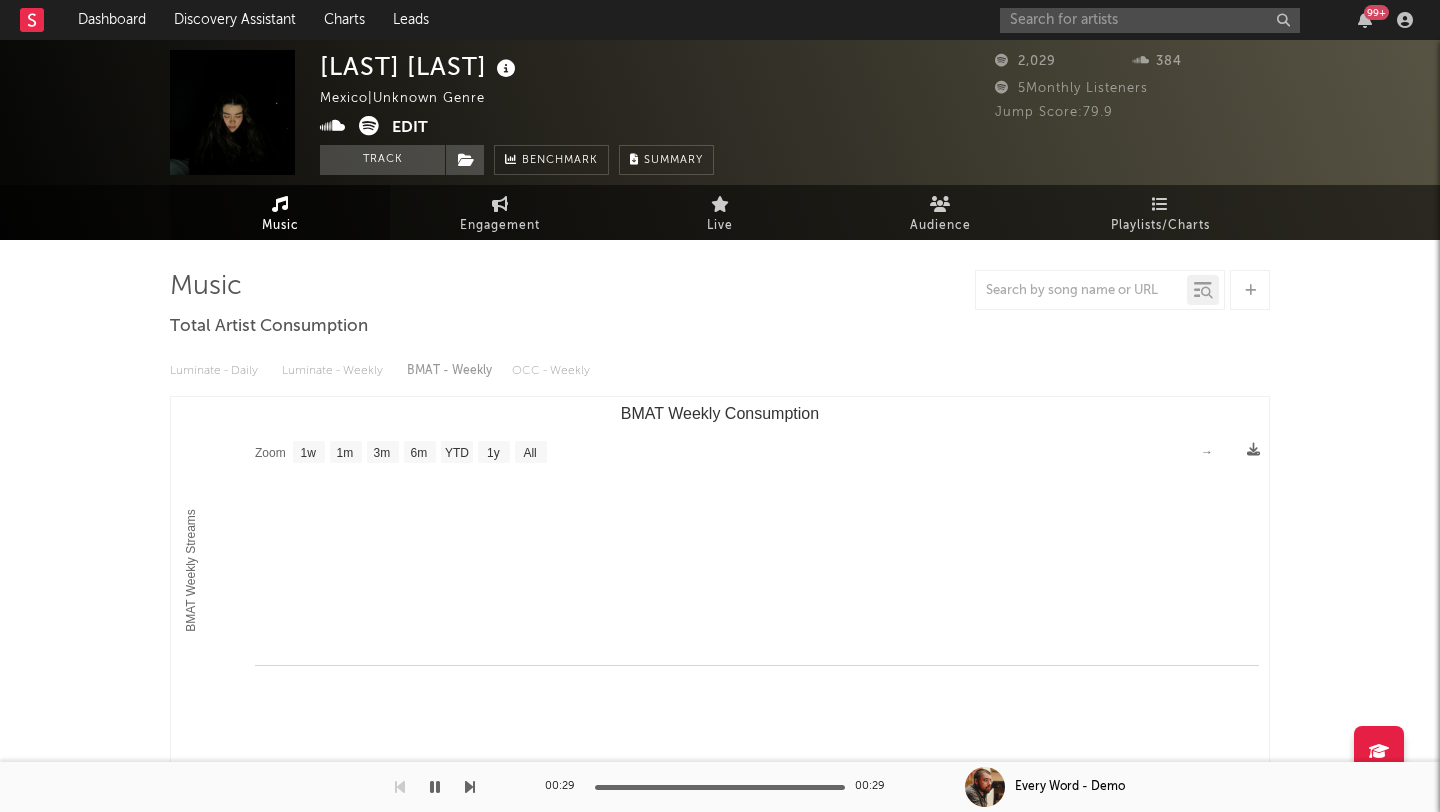 click on "Edit" at bounding box center [410, 128] 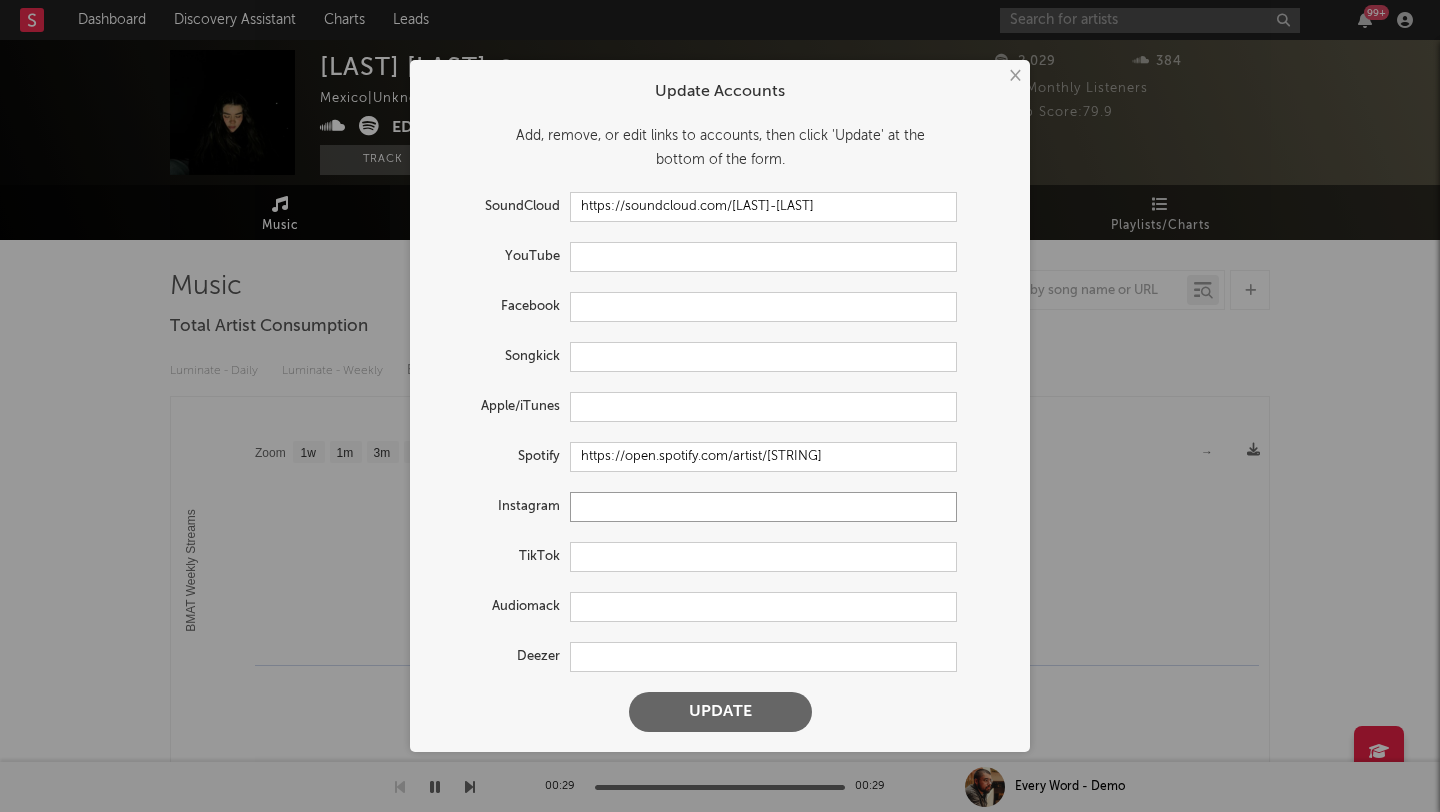 click at bounding box center [763, 507] 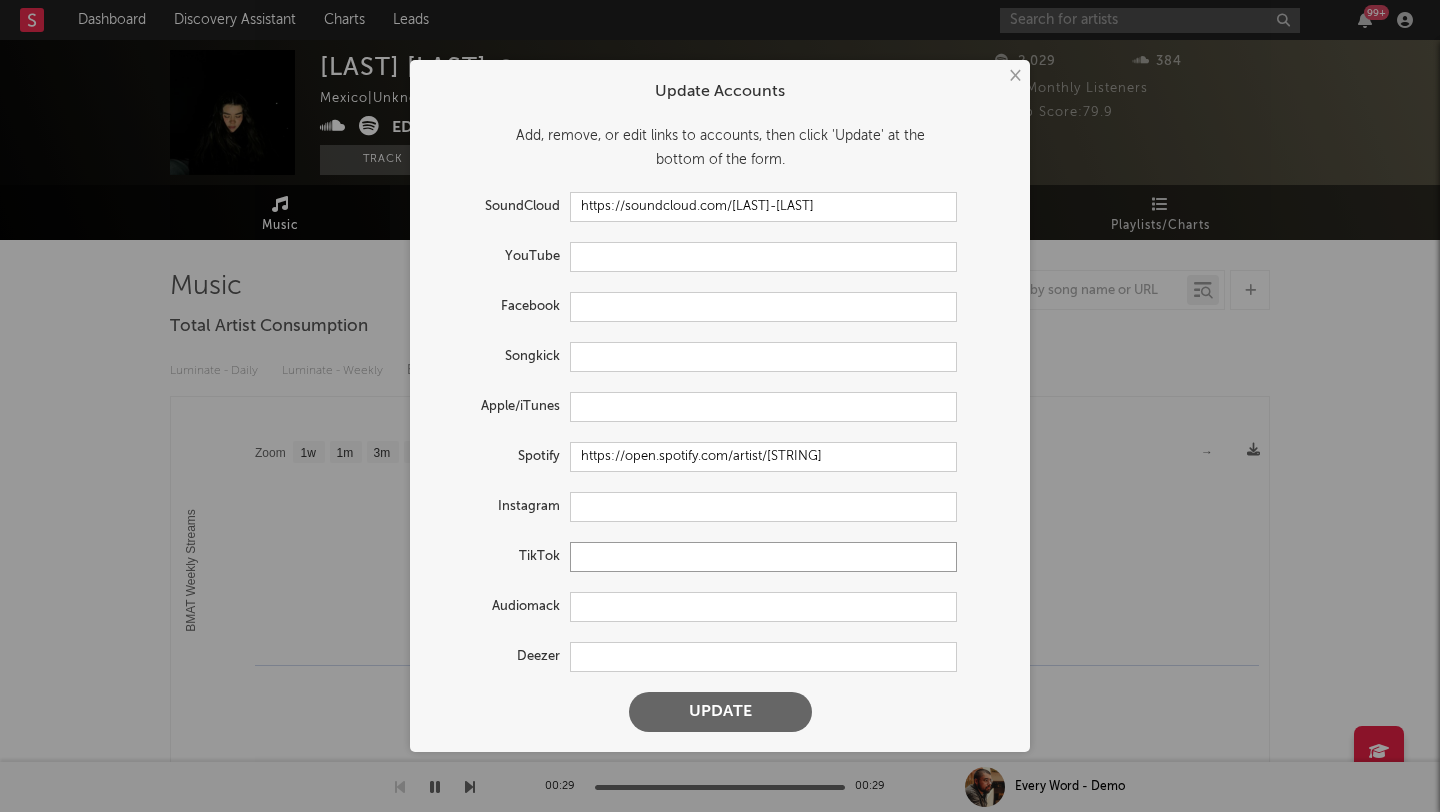 click at bounding box center [763, 557] 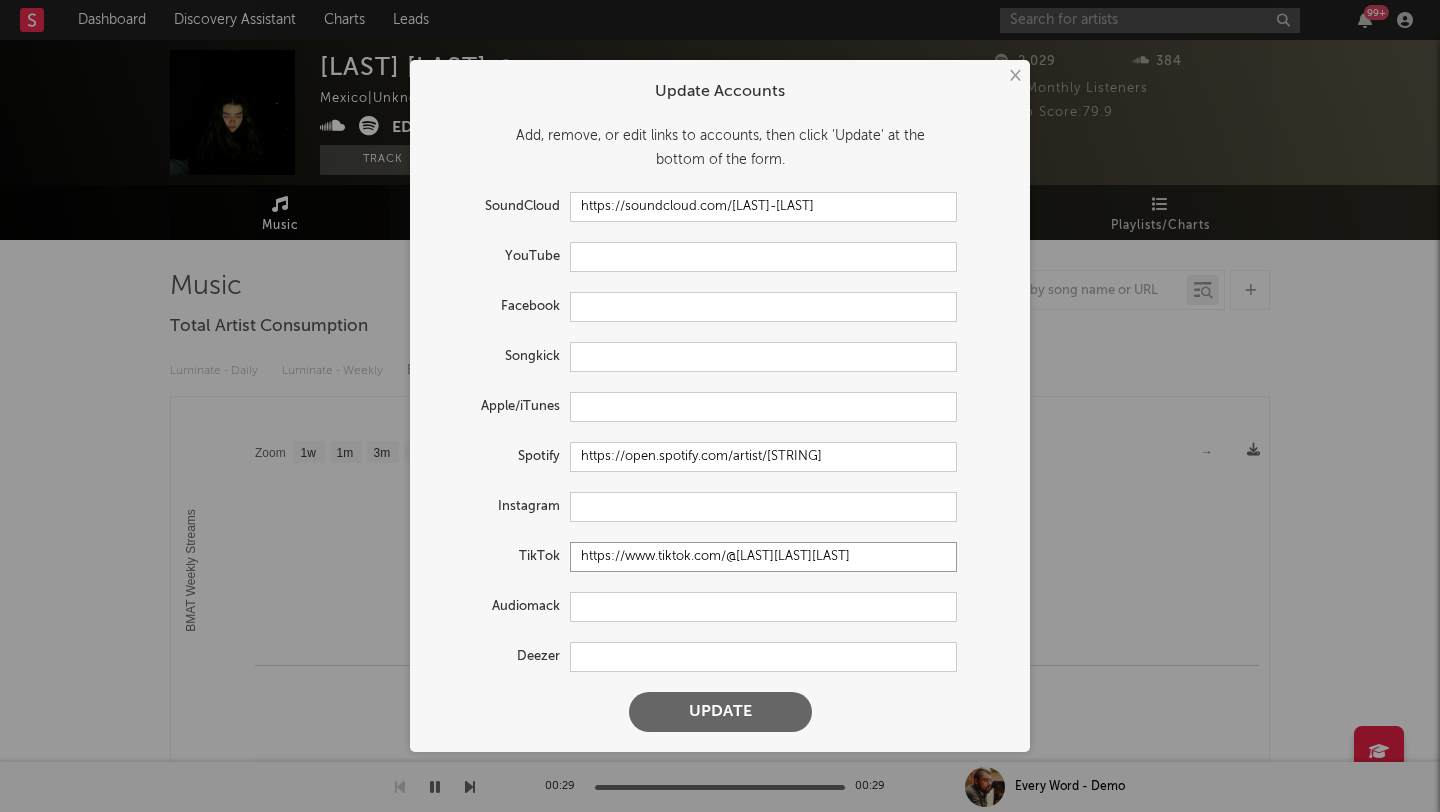 type on "https://www.tiktok.com/@alxnisyuki" 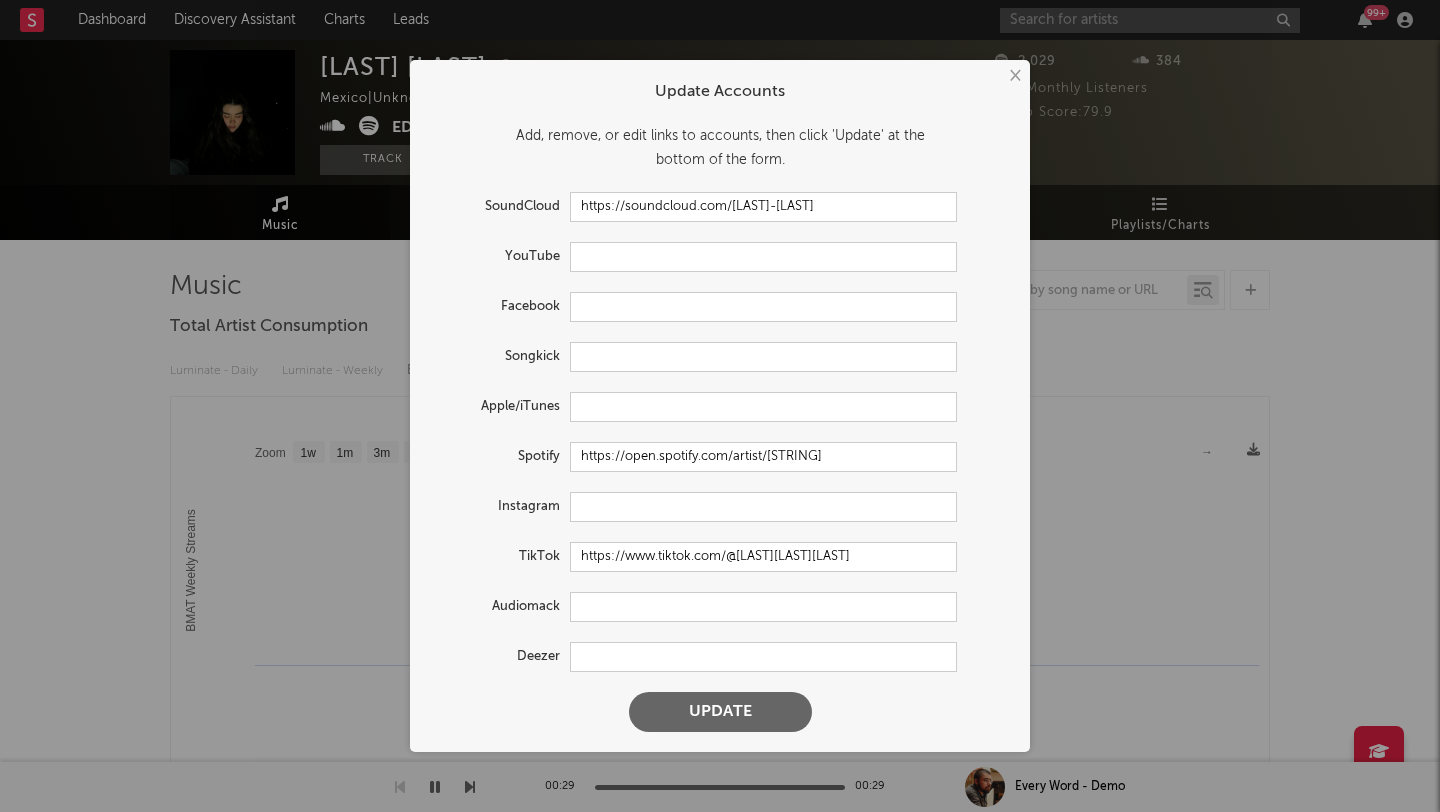 click on "Update" at bounding box center (720, 712) 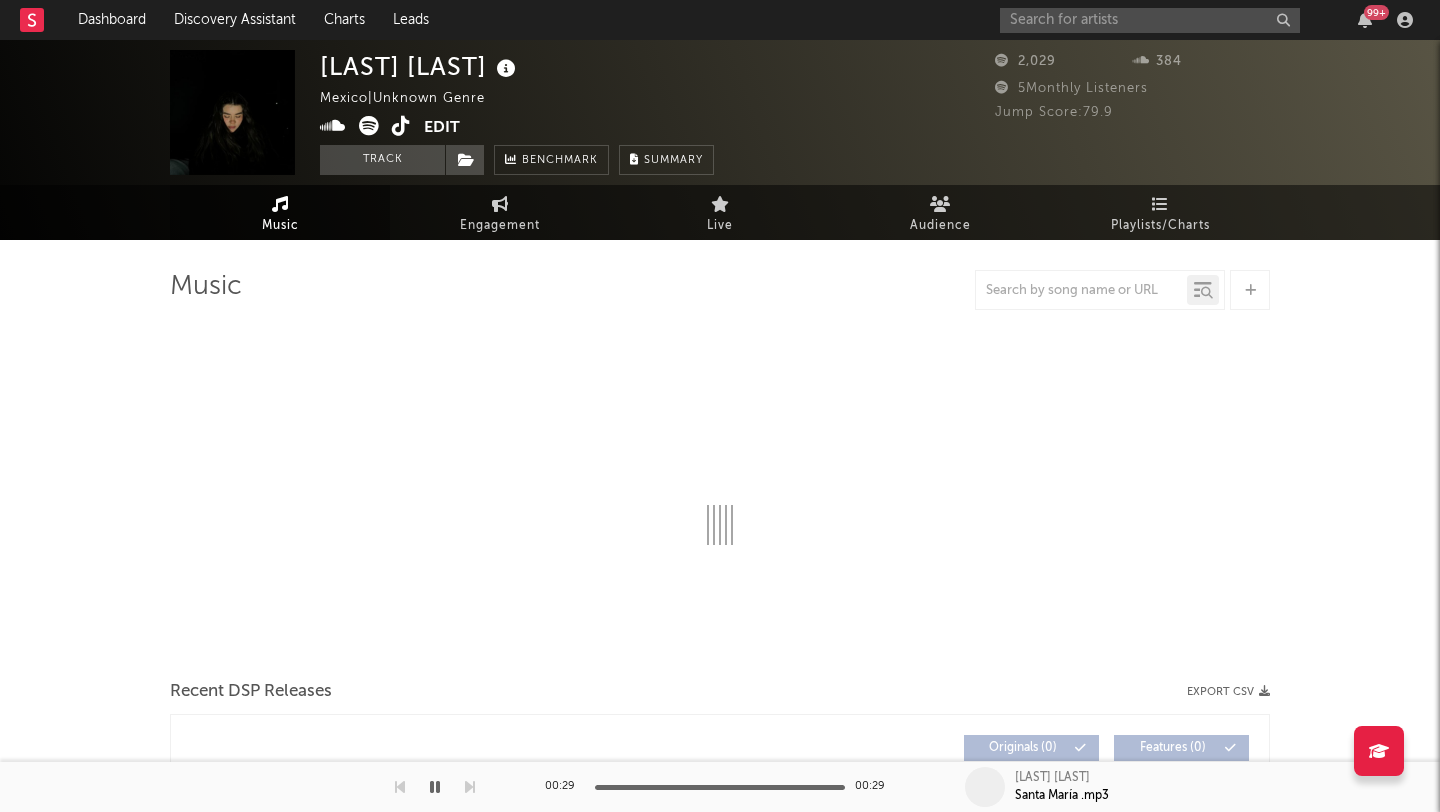 select on "1w" 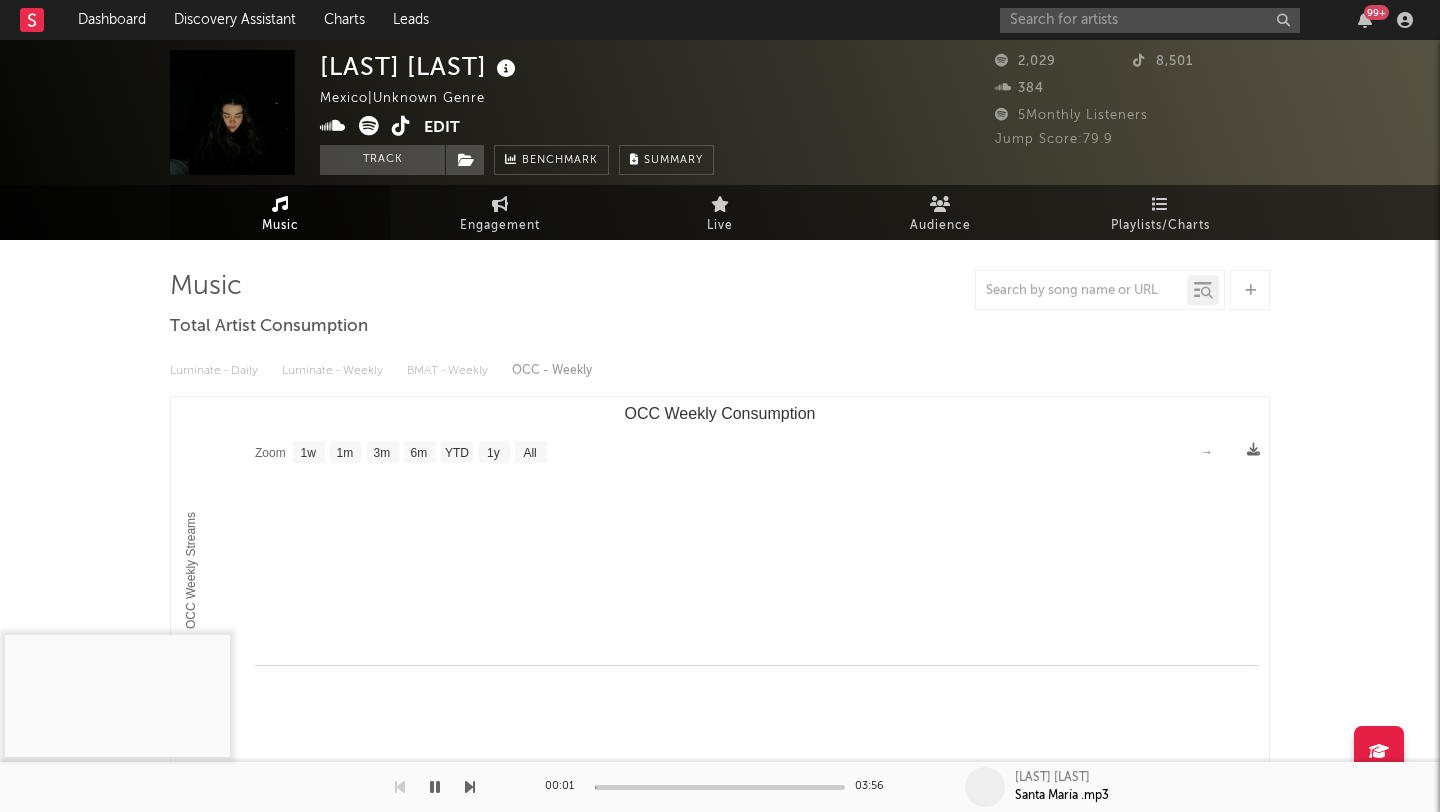 click on "Edit" at bounding box center [442, 128] 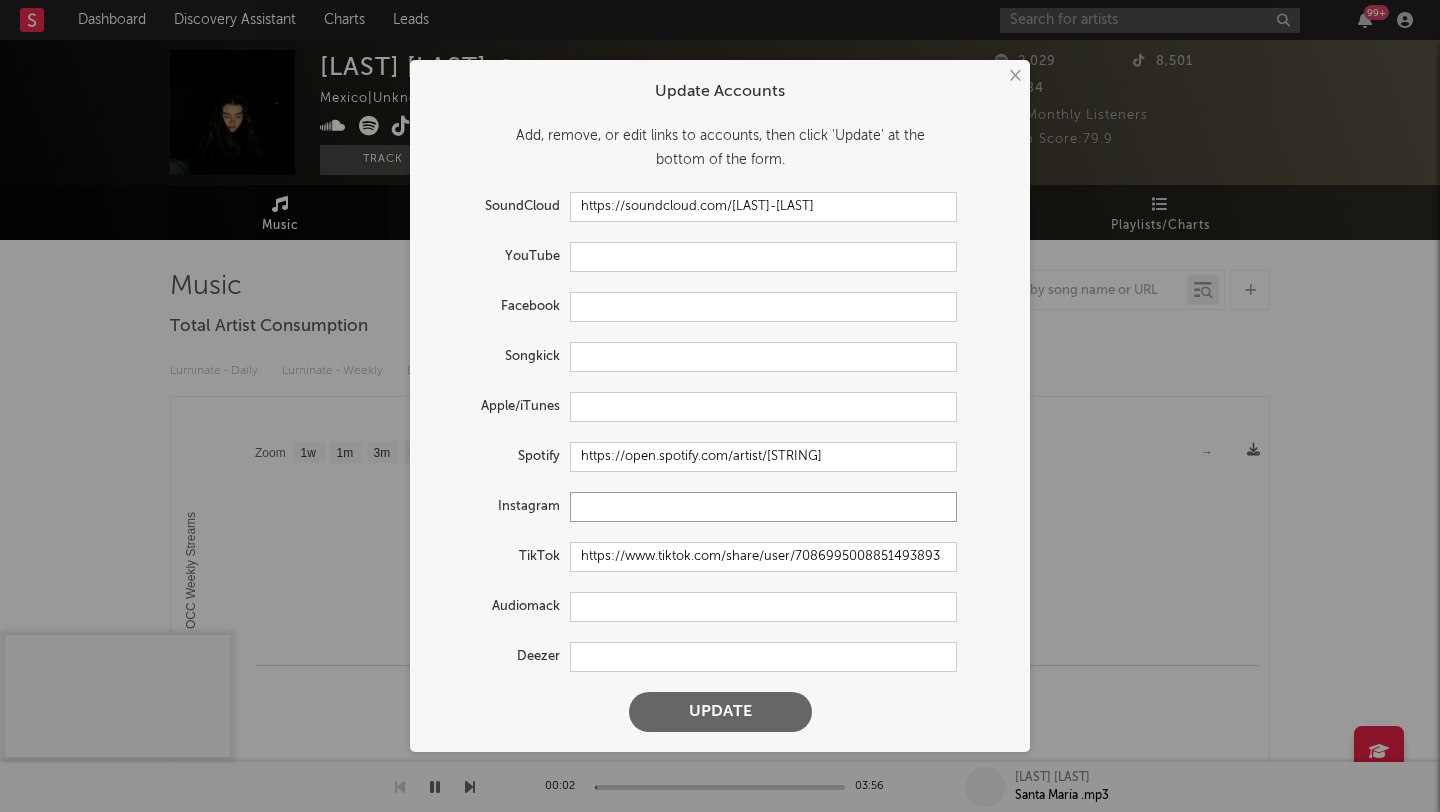 click at bounding box center [763, 507] 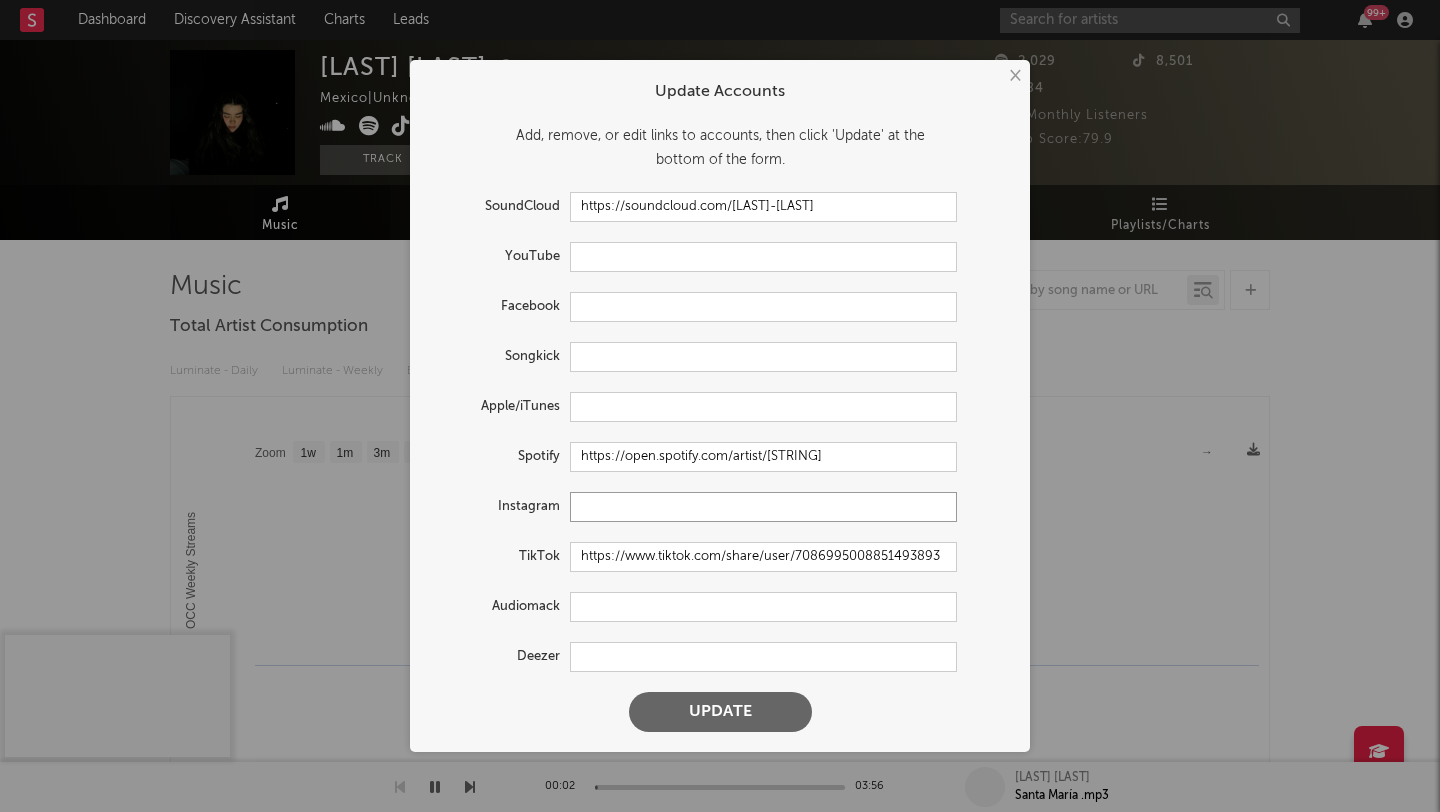 paste on "https://www.instagram.com/alanisyuki/" 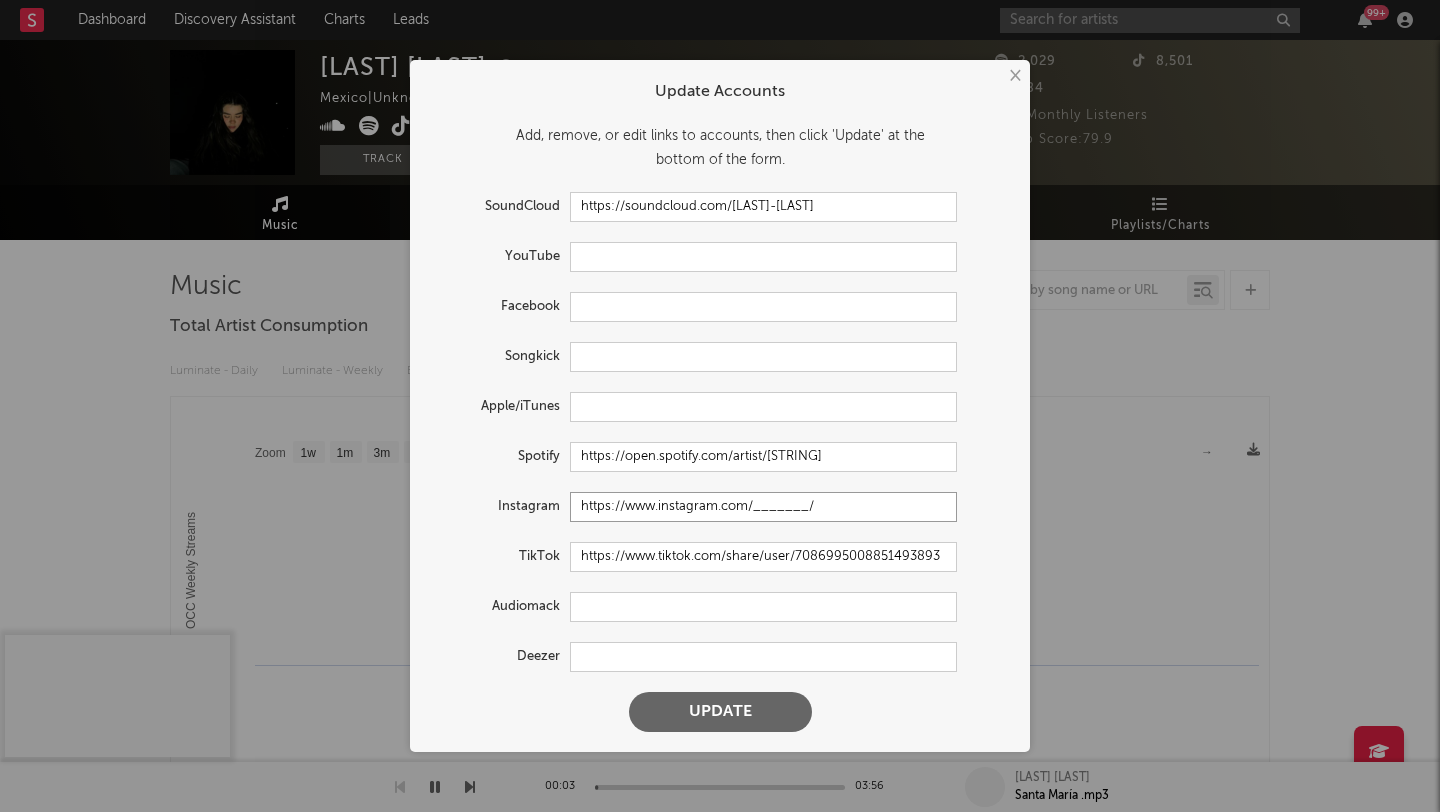 type on "https://www.instagram.com/alanisyuki/" 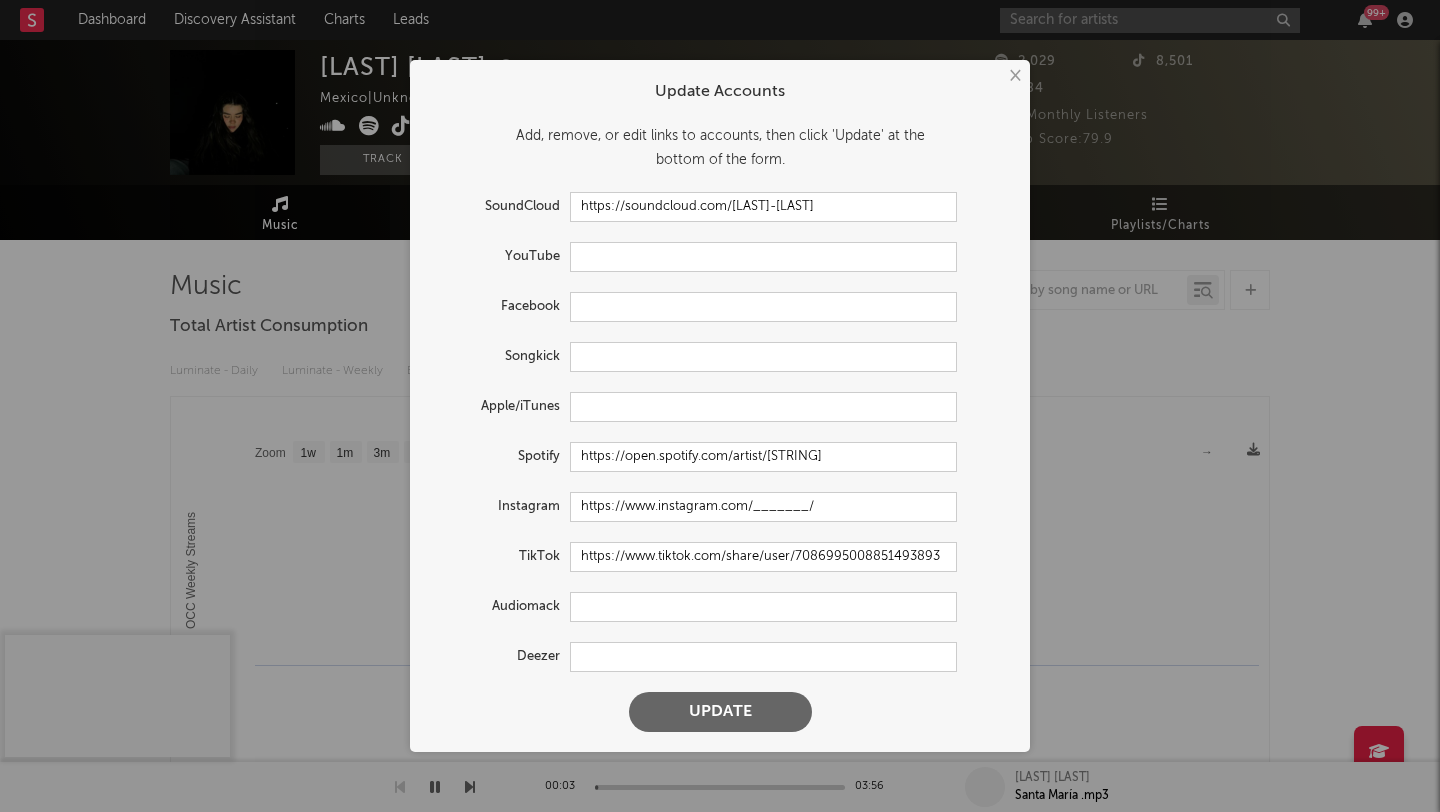 click on "Update" at bounding box center [720, 712] 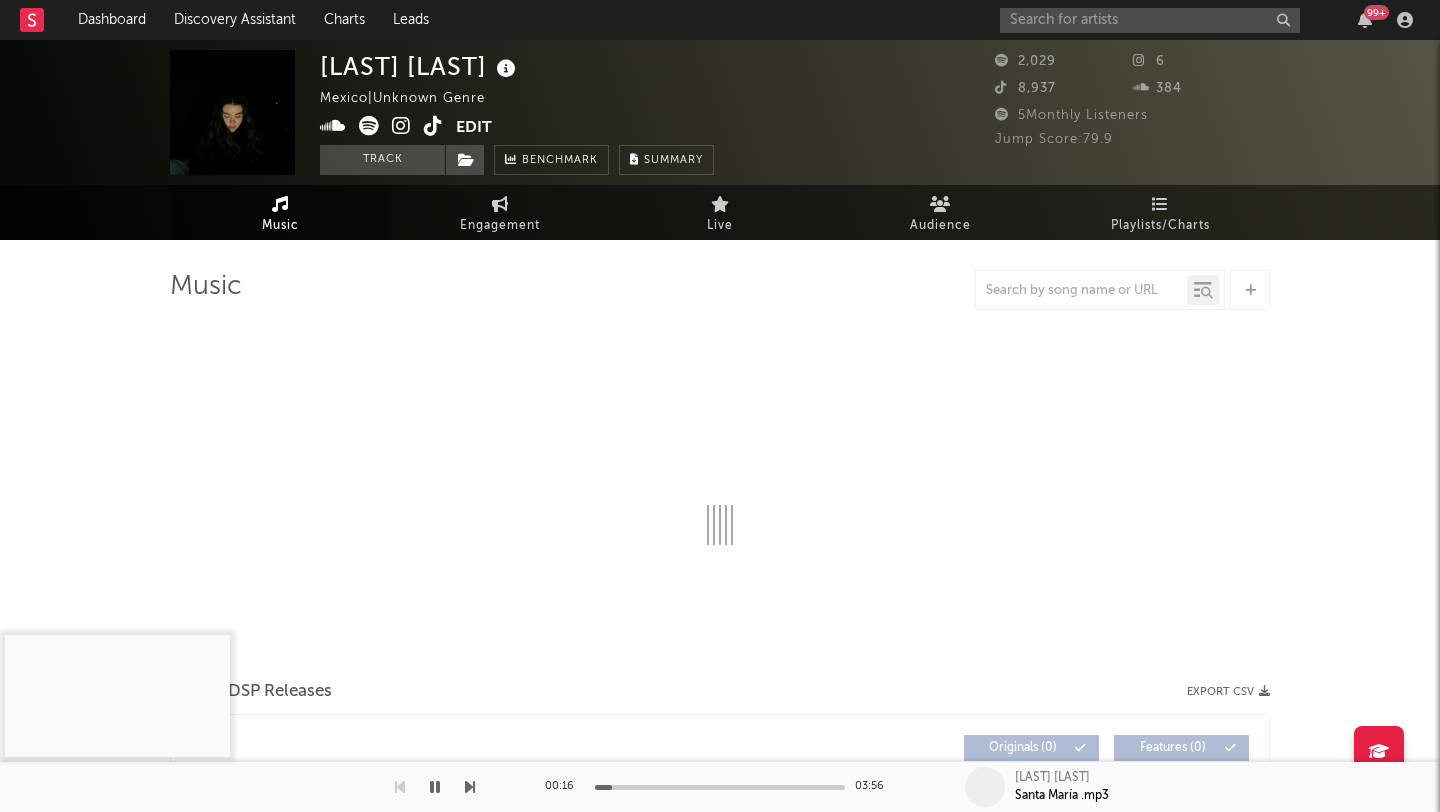 select on "1w" 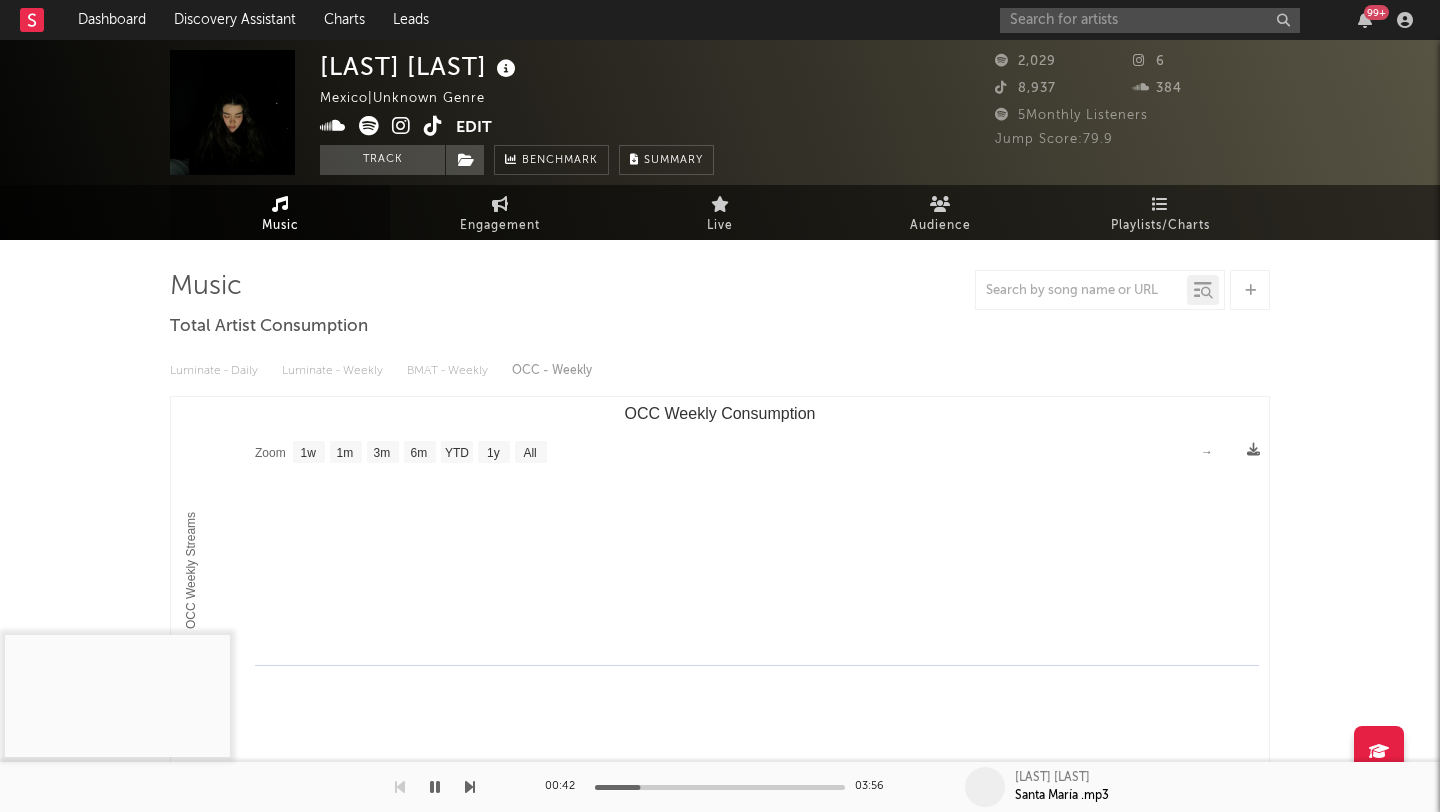 click at bounding box center (433, 126) 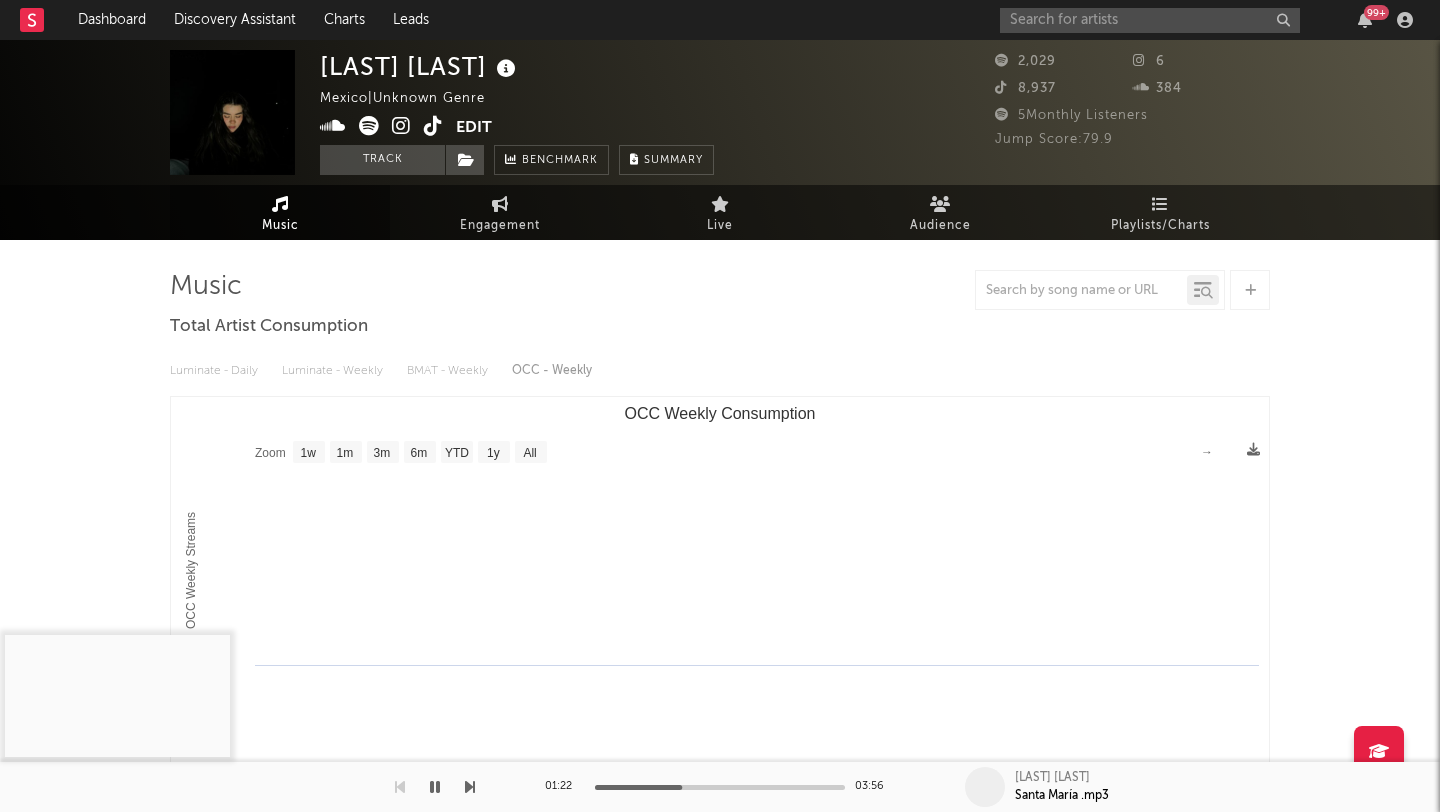 click on "99 +" at bounding box center (1210, 20) 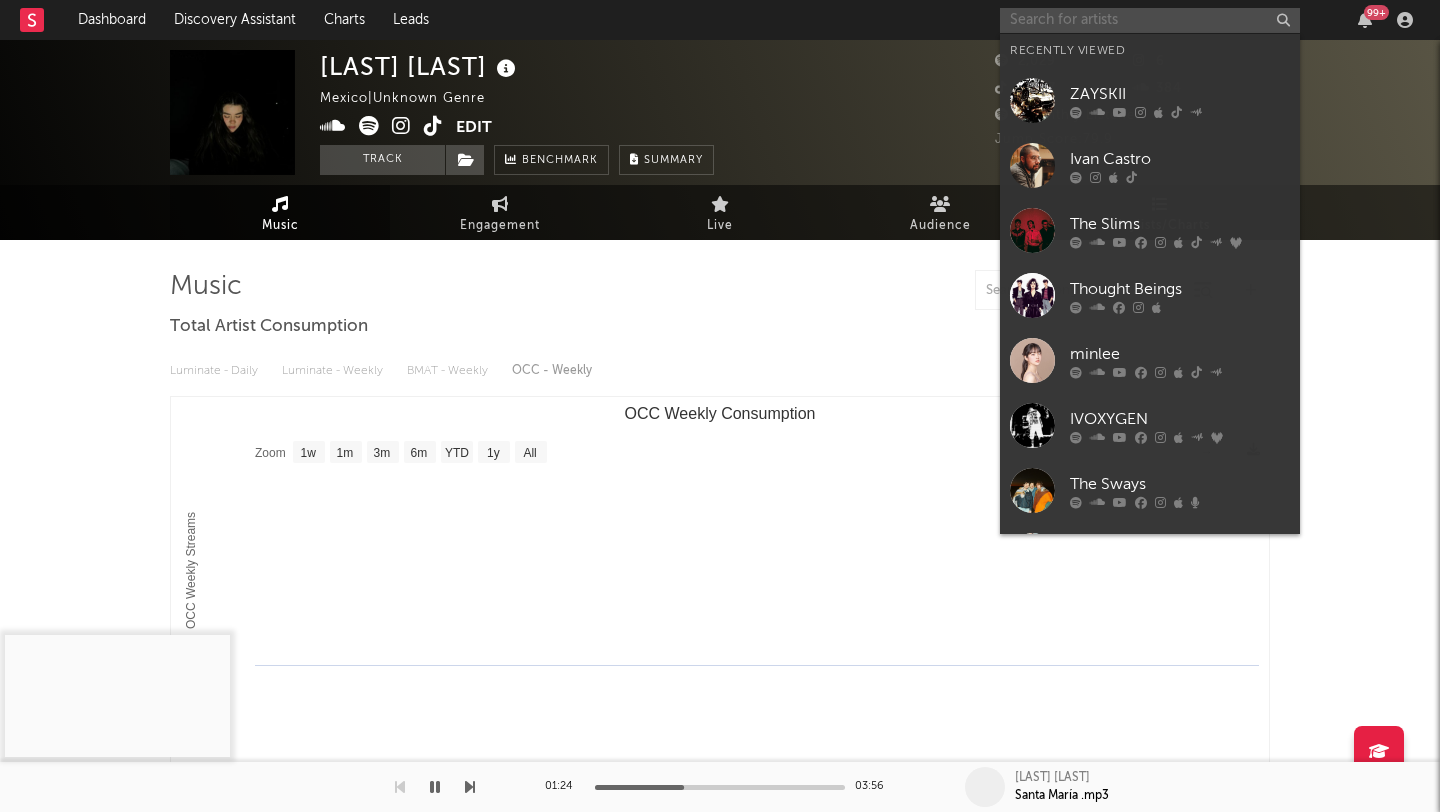 click at bounding box center (1150, 20) 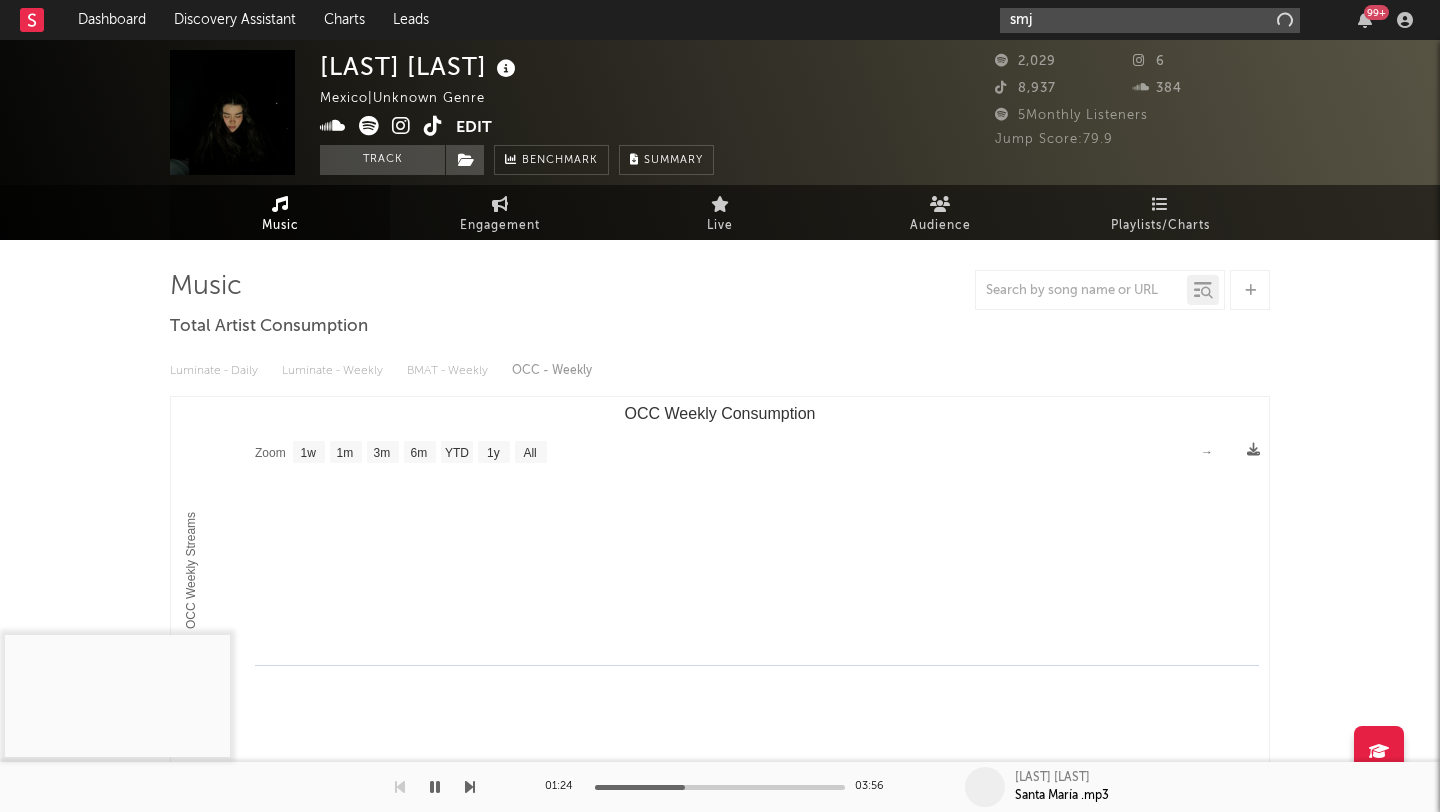 type on "smj" 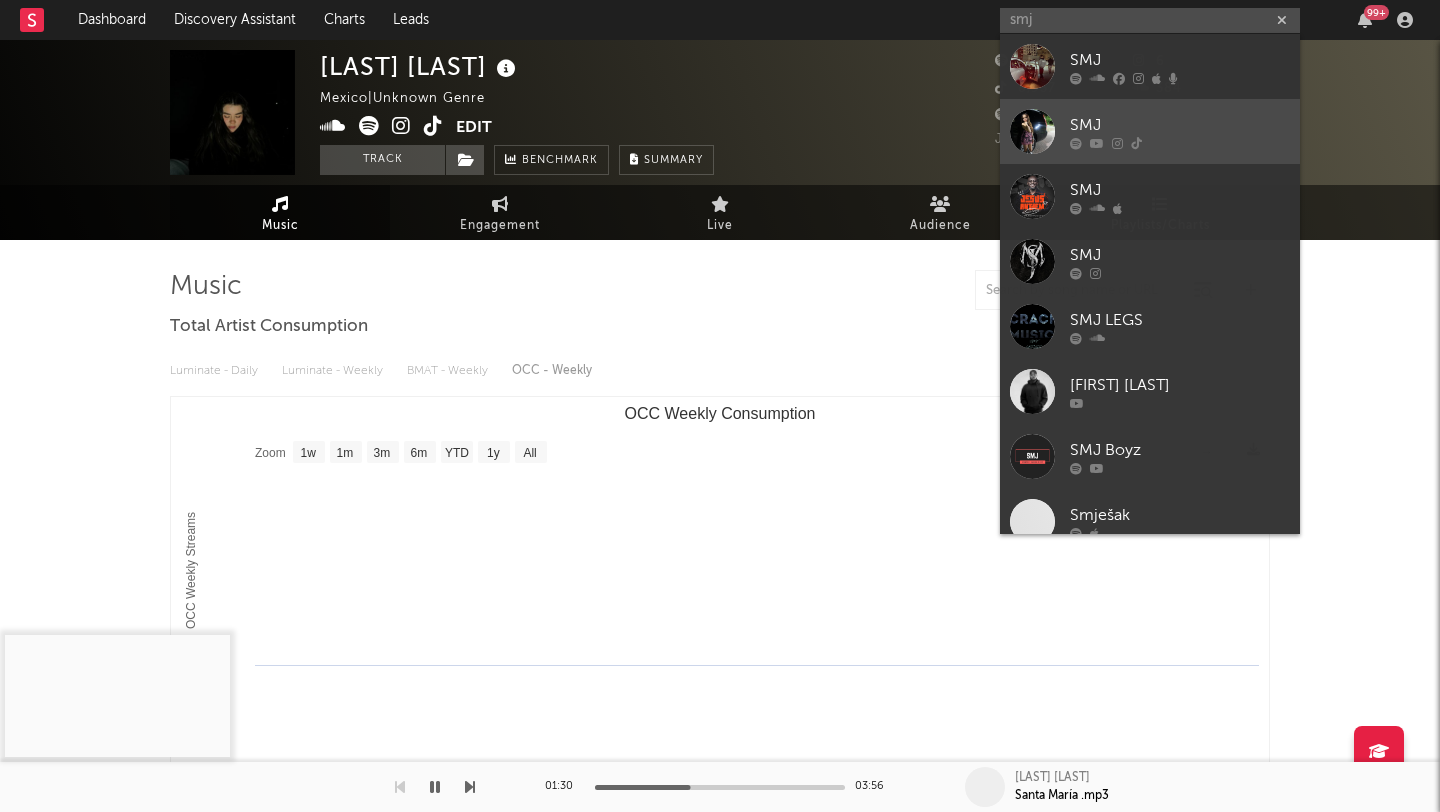 click at bounding box center (1032, 131) 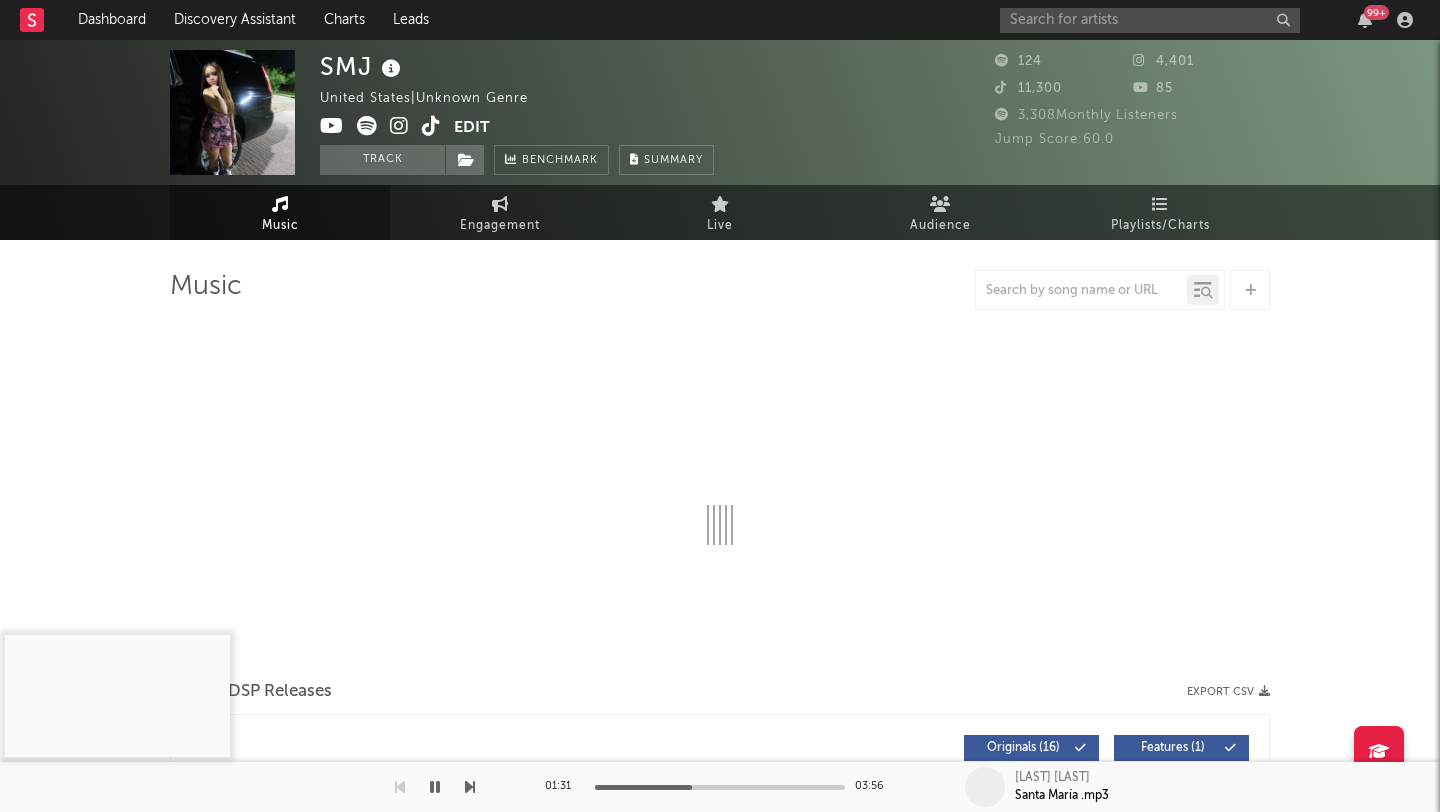 select on "1w" 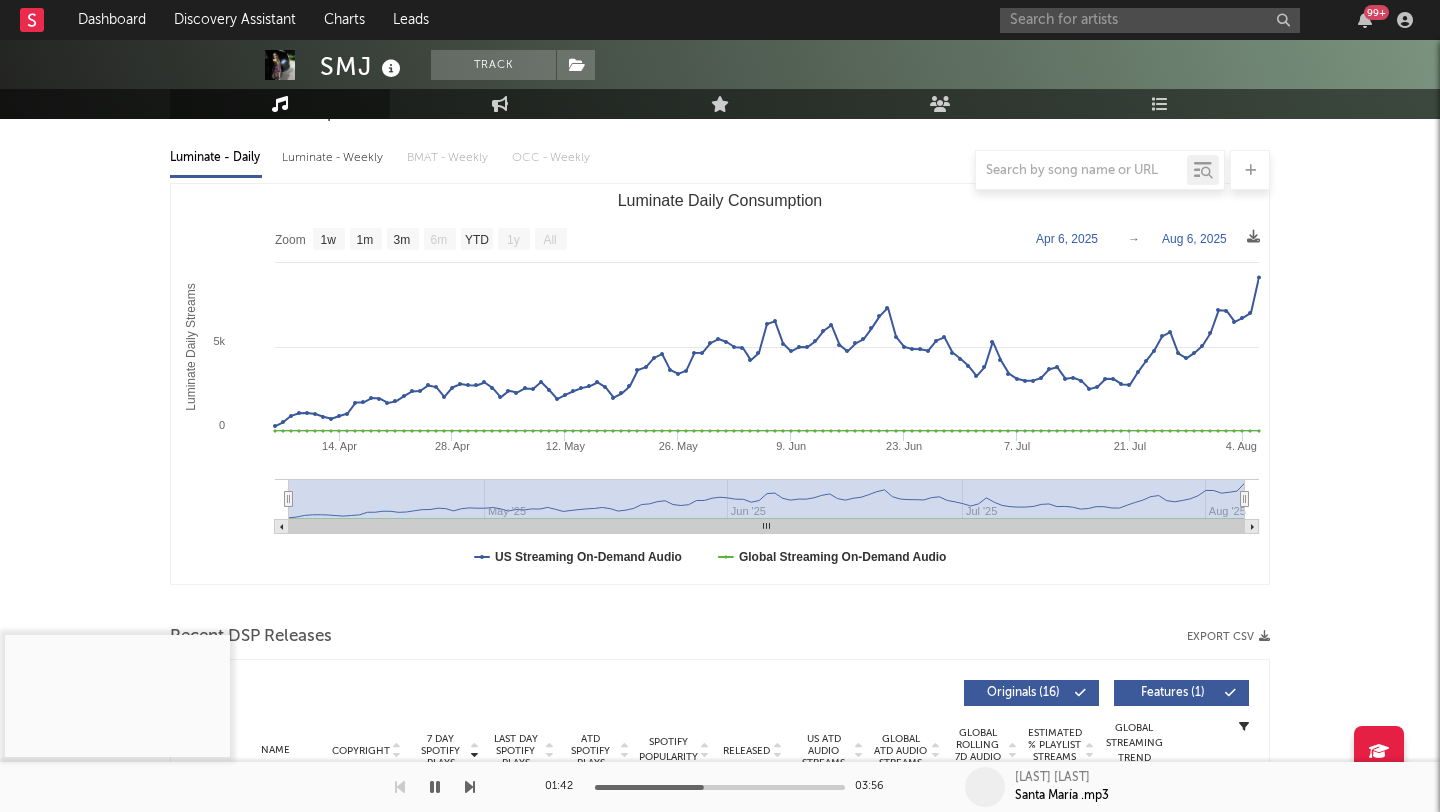 scroll, scrollTop: 157, scrollLeft: 0, axis: vertical 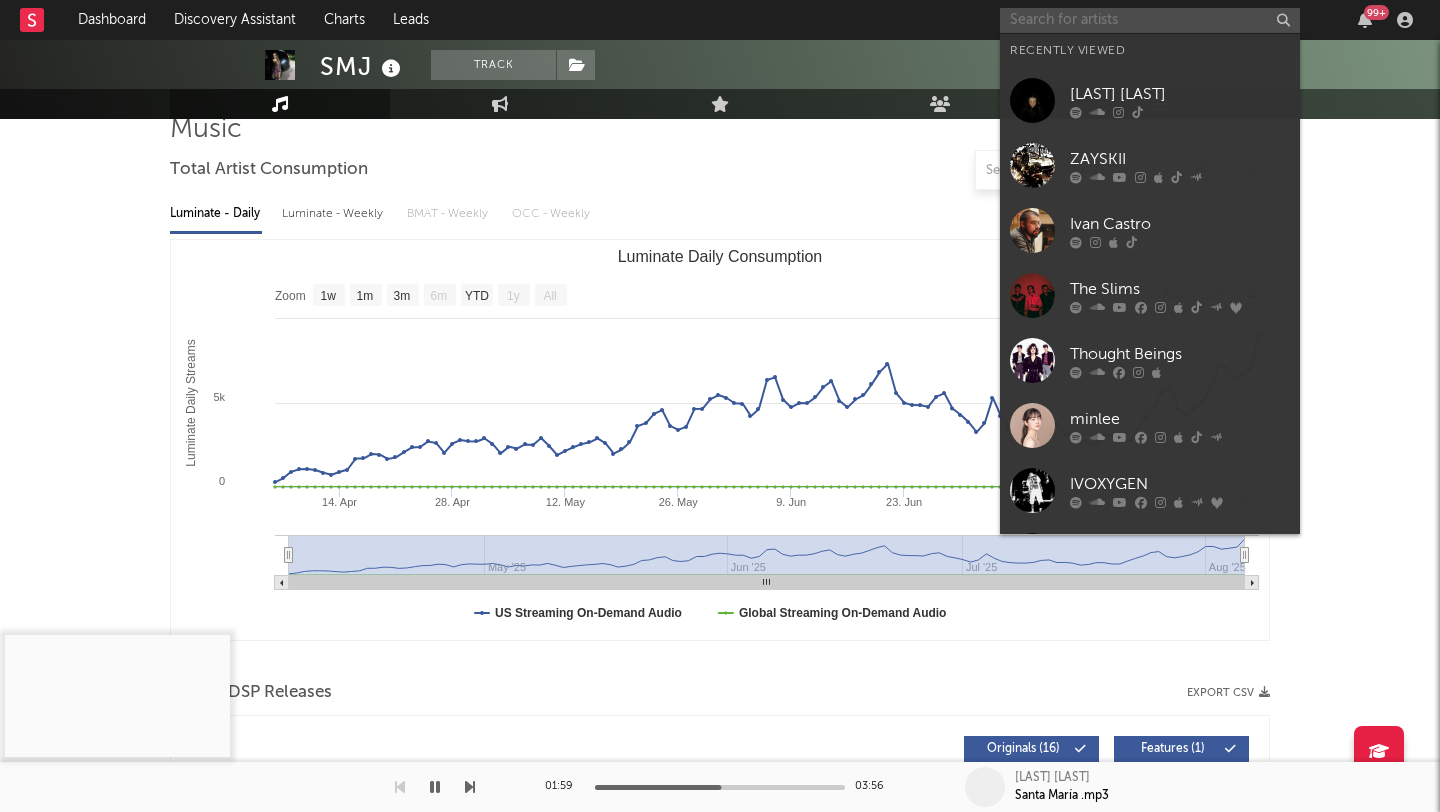 click at bounding box center (1150, 20) 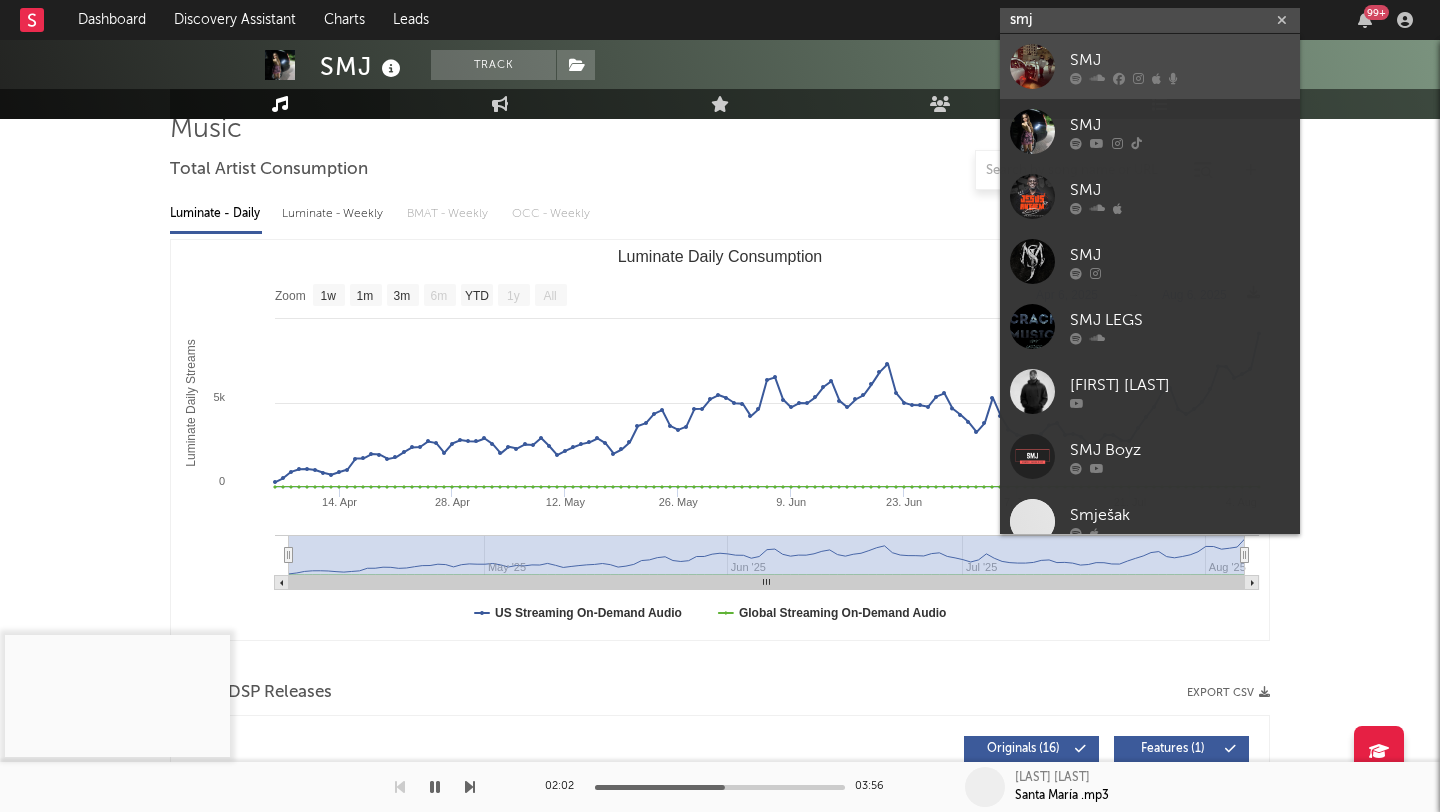 type on "smj" 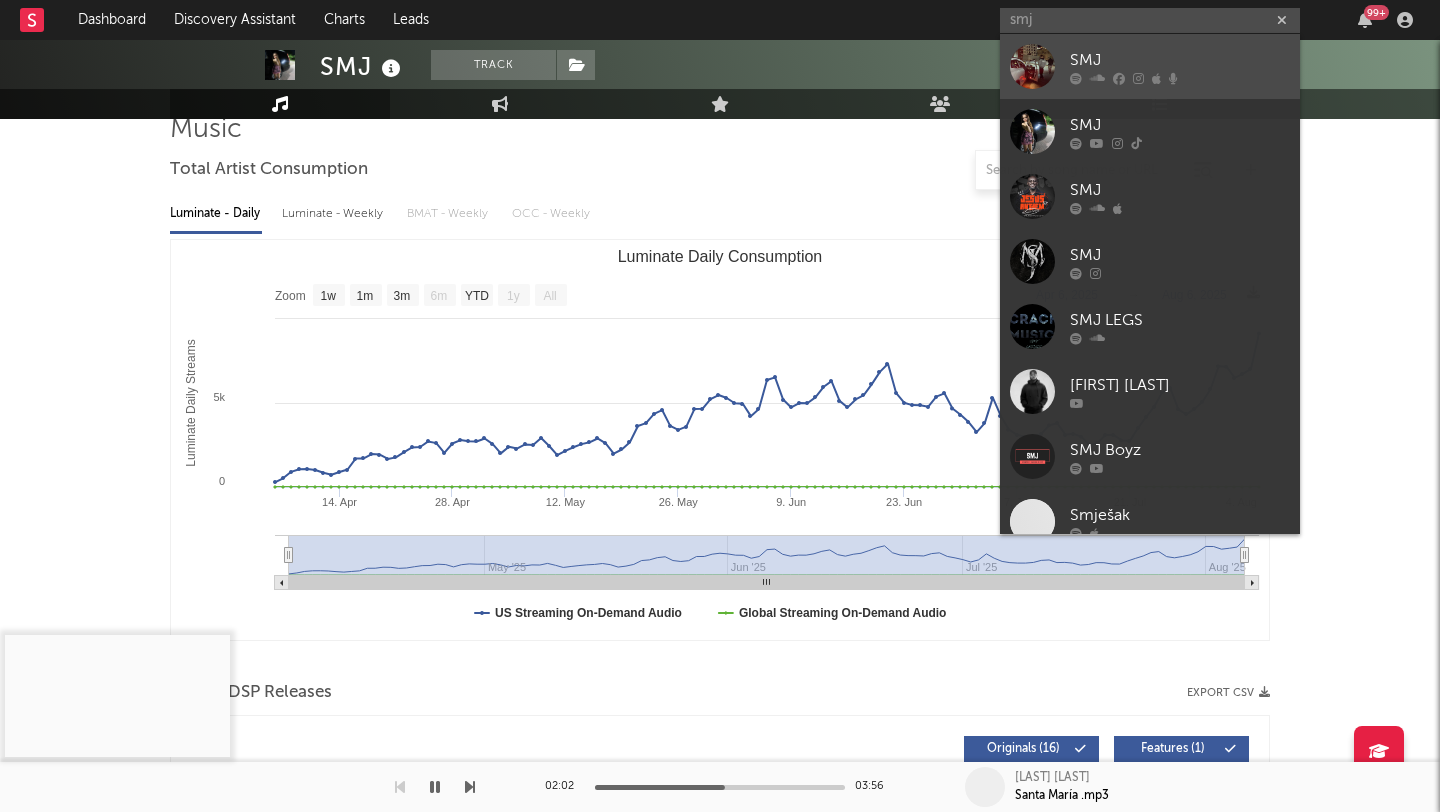 click at bounding box center (1032, 66) 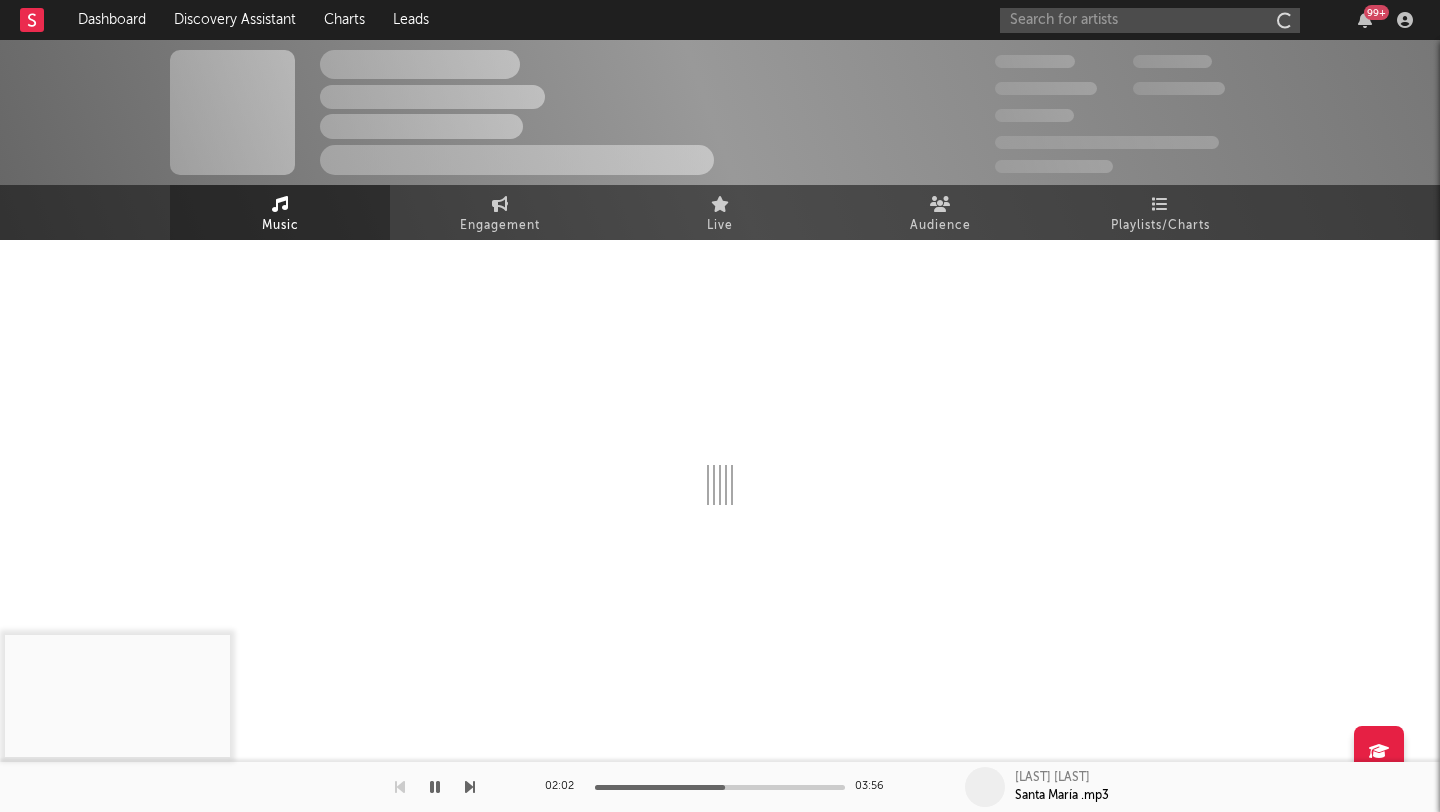 scroll, scrollTop: 0, scrollLeft: 0, axis: both 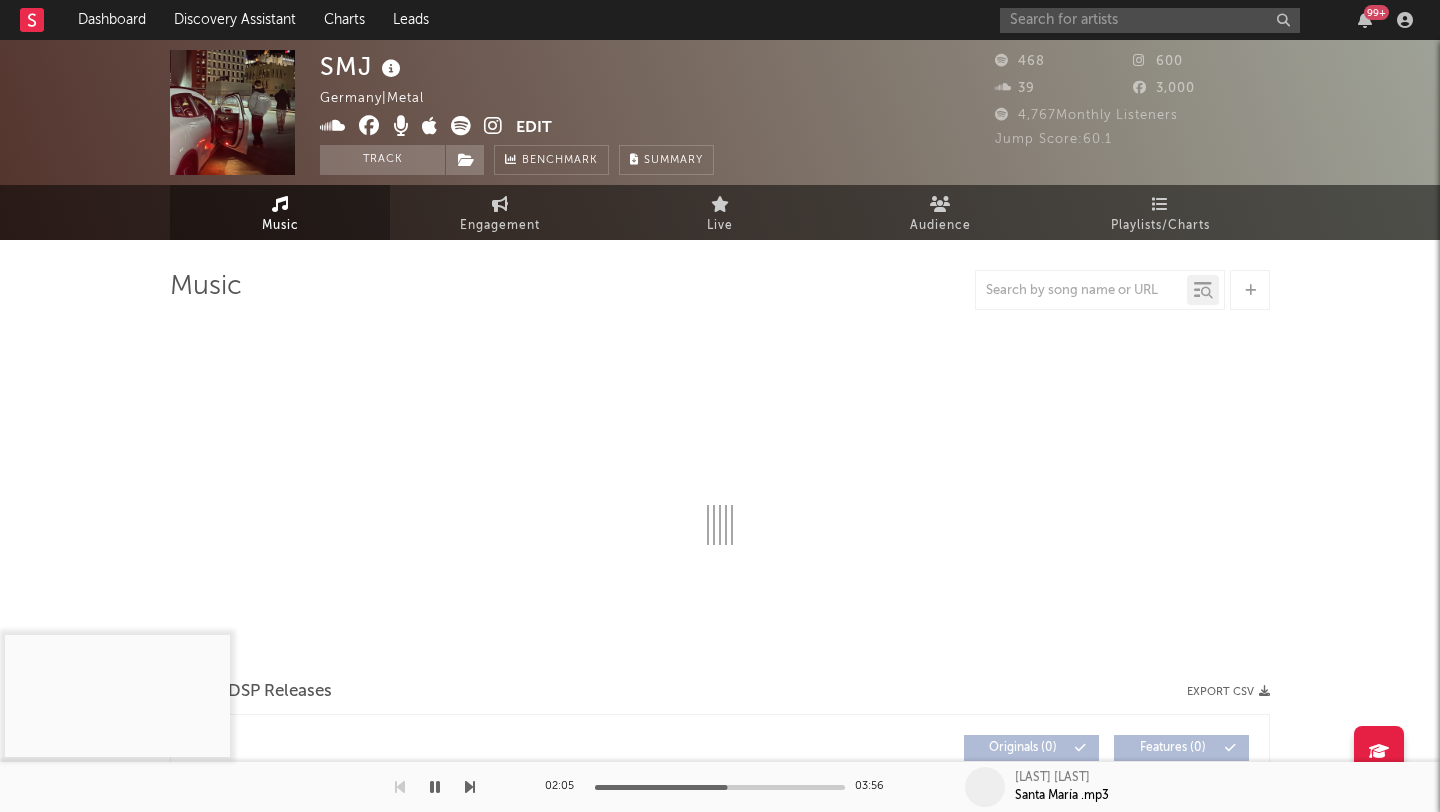 select on "1w" 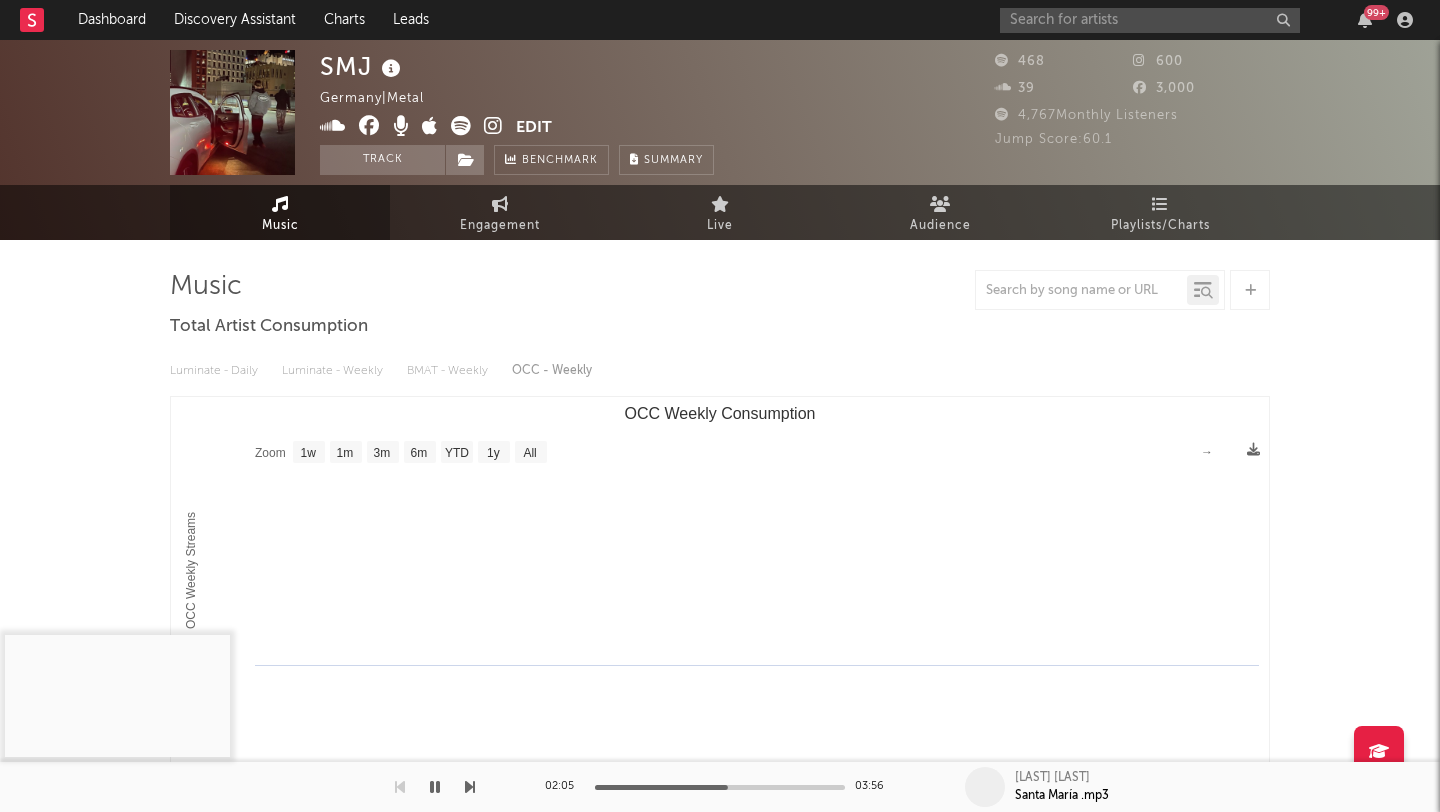 click at bounding box center [435, 787] 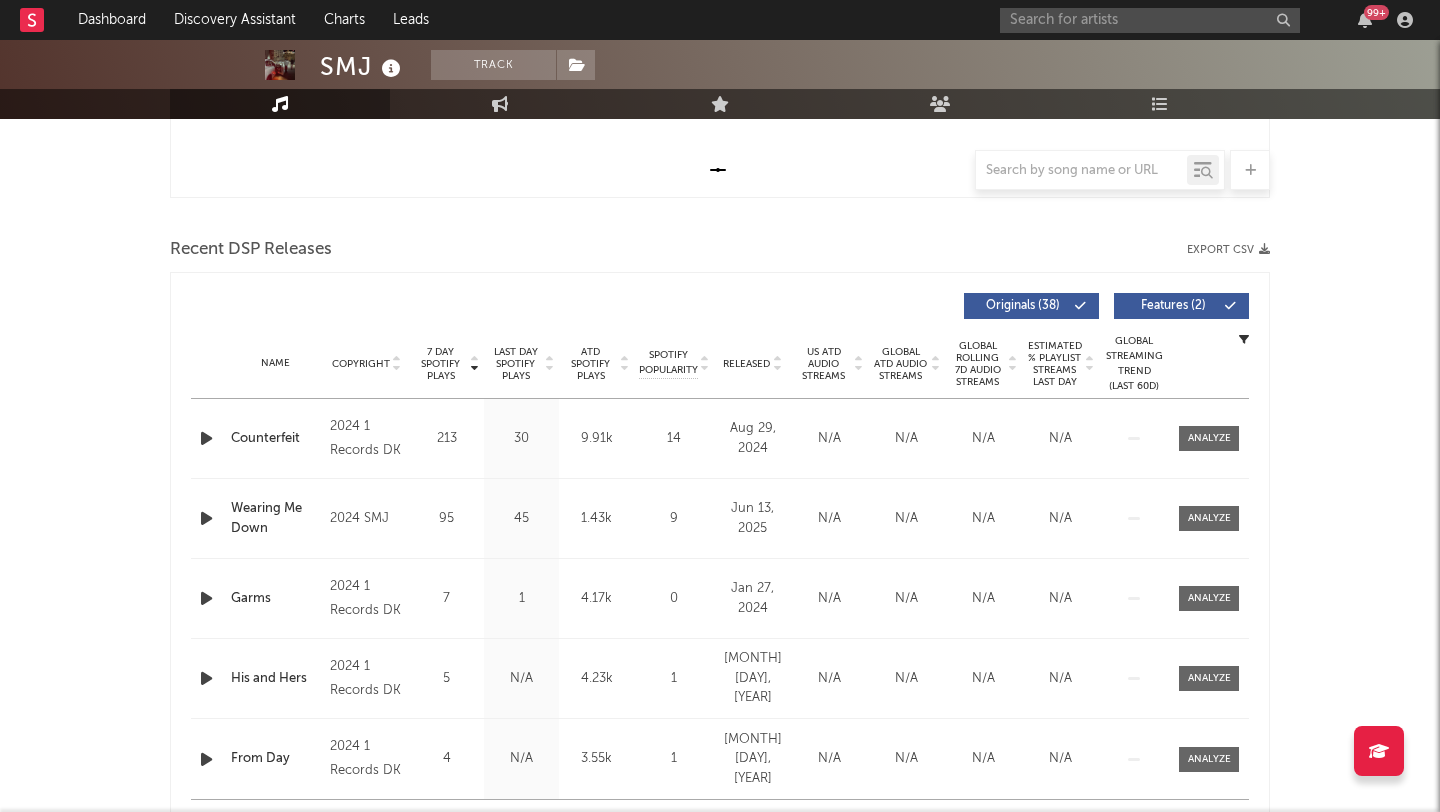 scroll, scrollTop: 650, scrollLeft: 0, axis: vertical 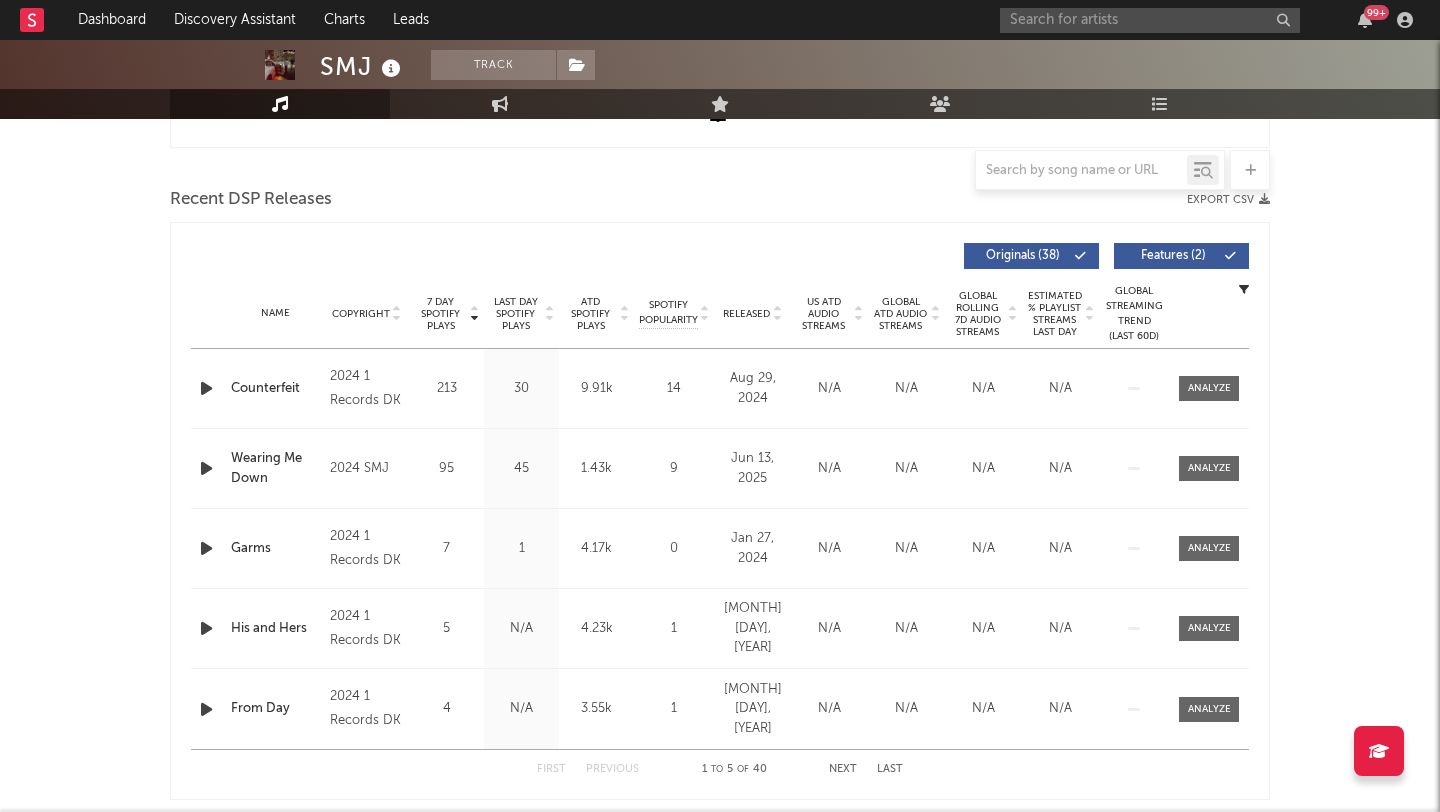 click at bounding box center (206, 388) 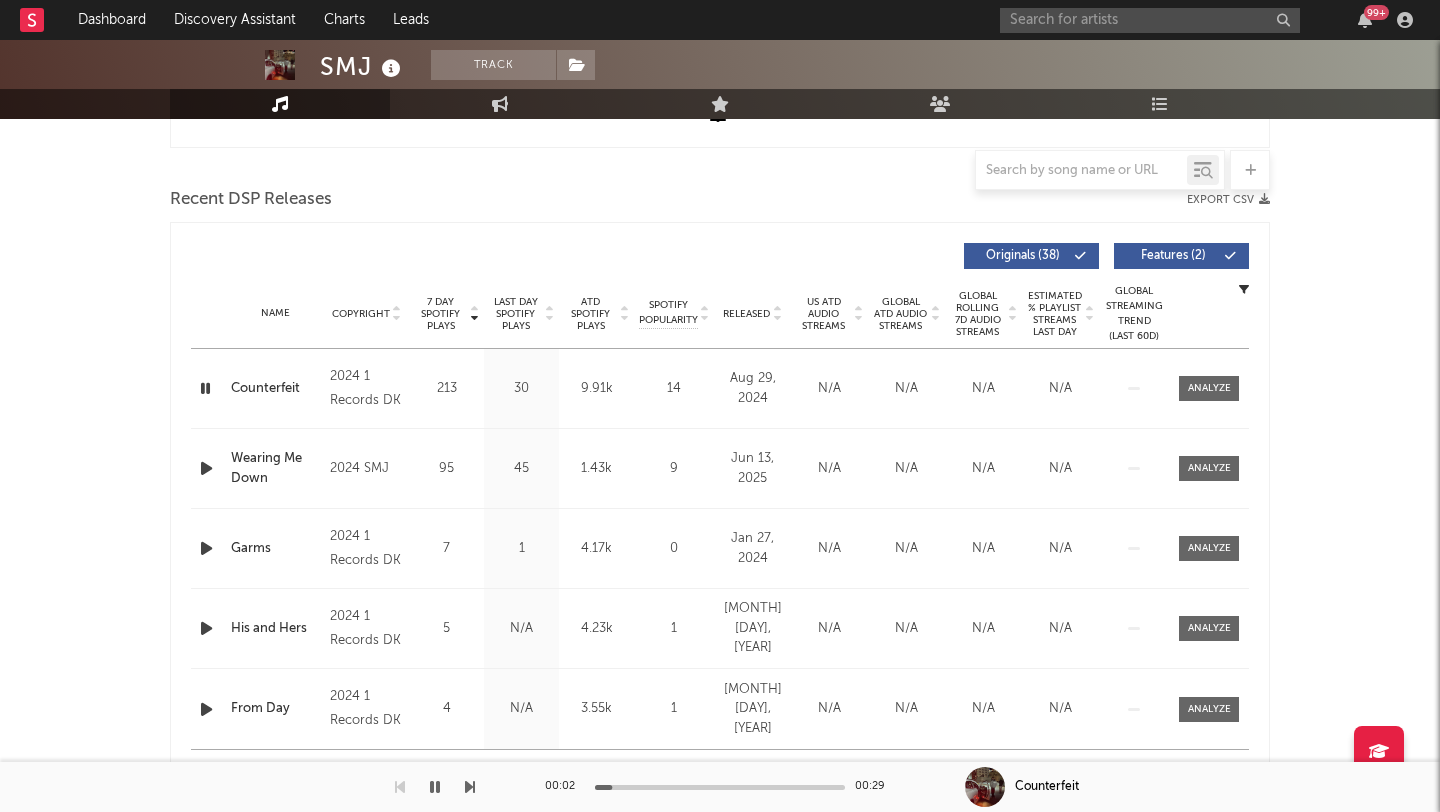 click at bounding box center [205, 388] 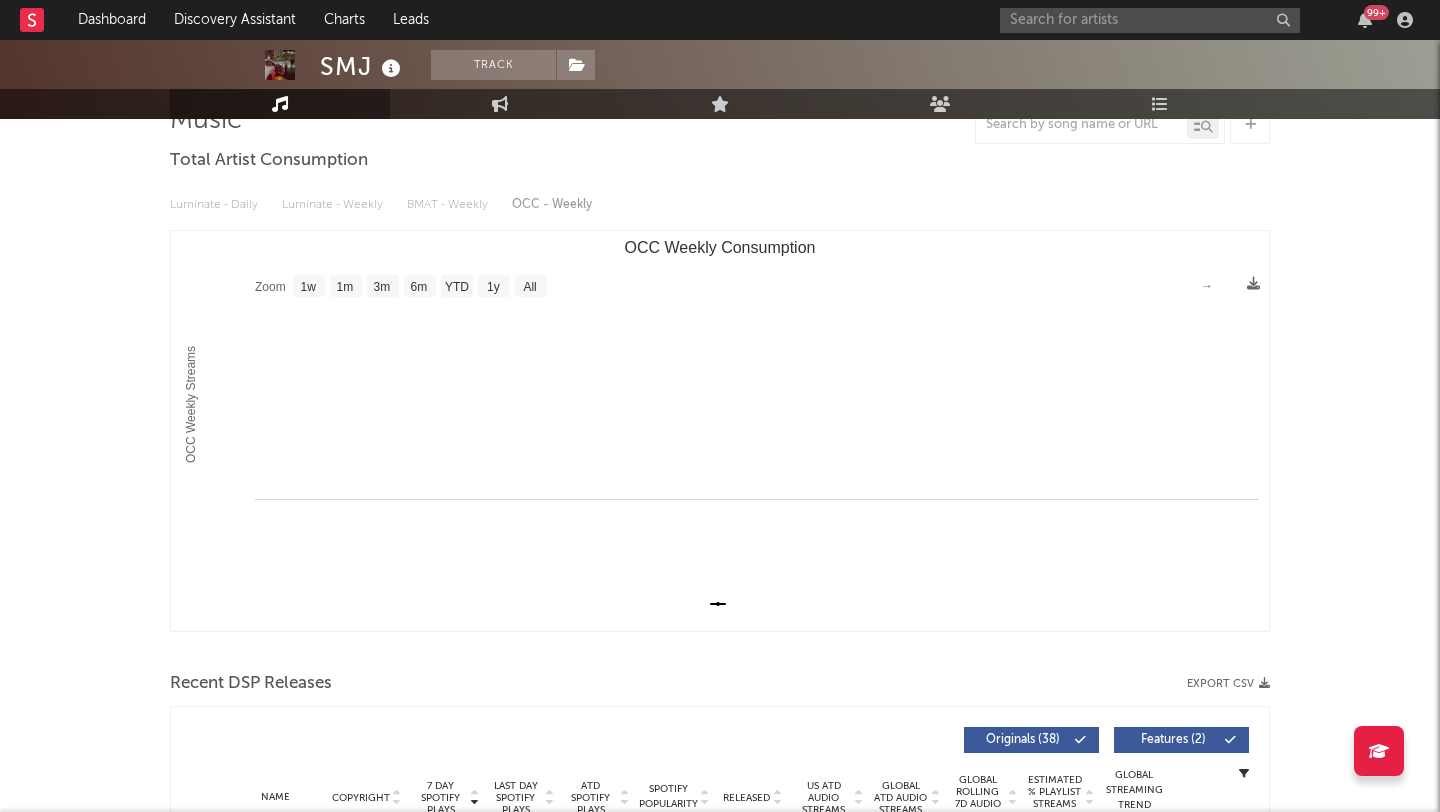 scroll, scrollTop: 77, scrollLeft: 0, axis: vertical 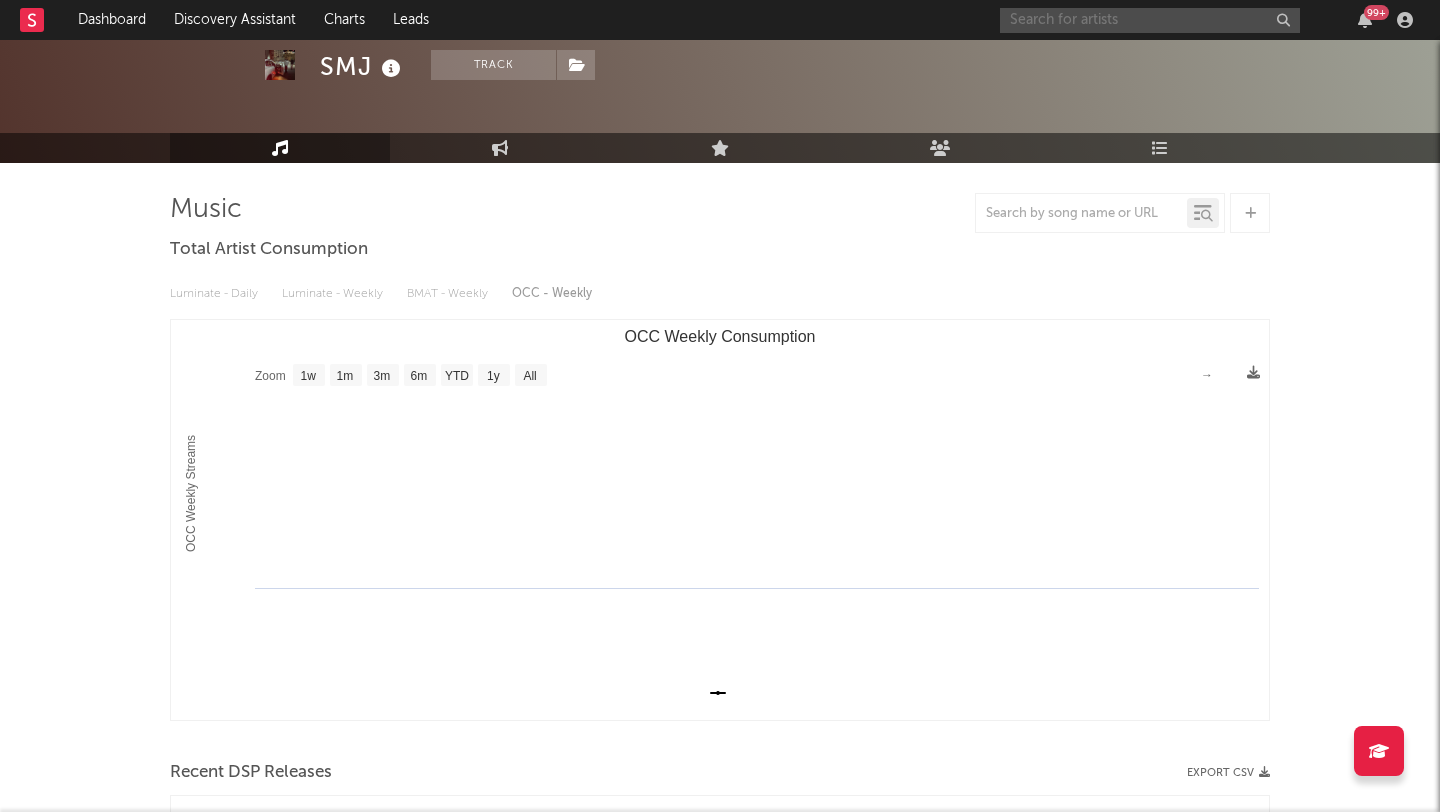 click at bounding box center (1150, 20) 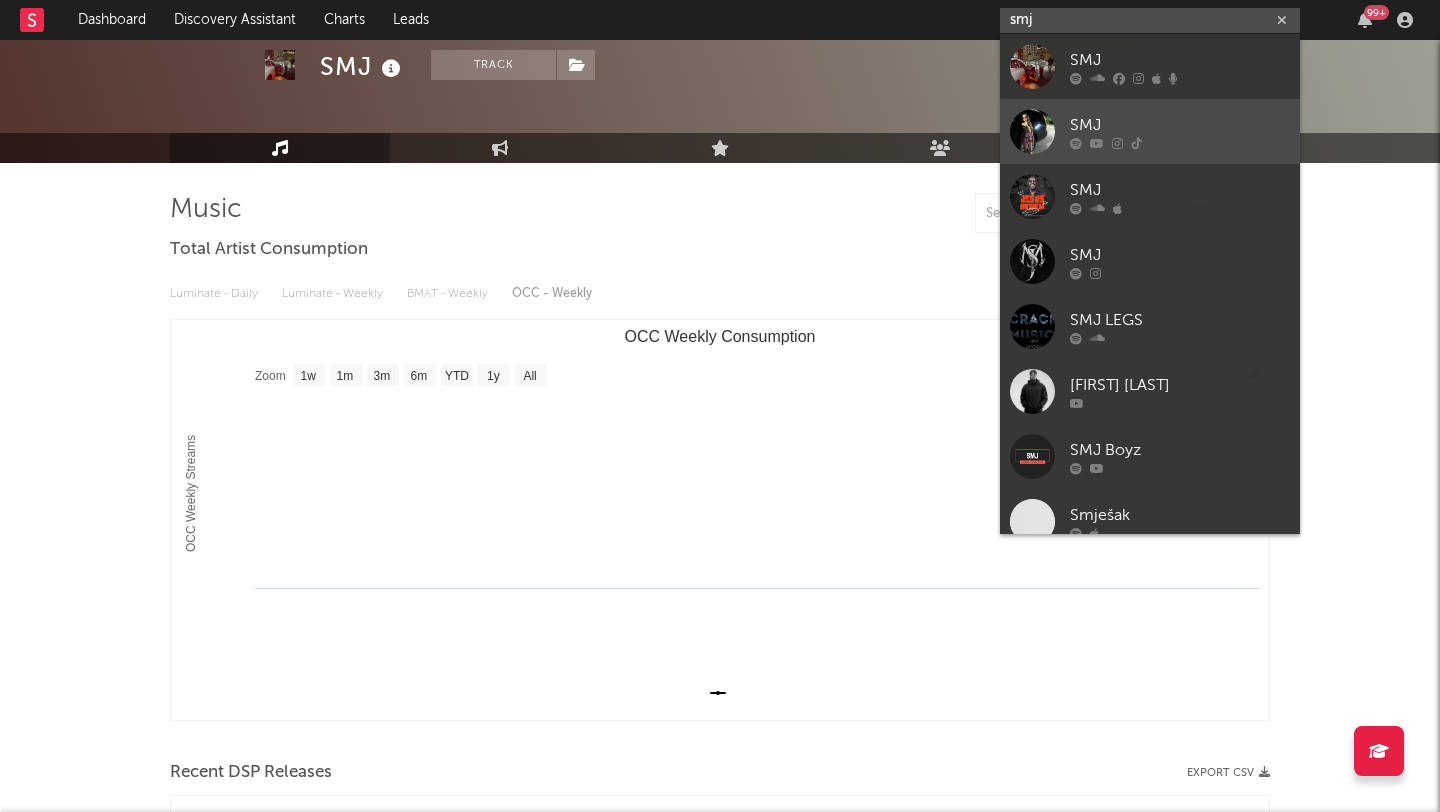 type on "smj" 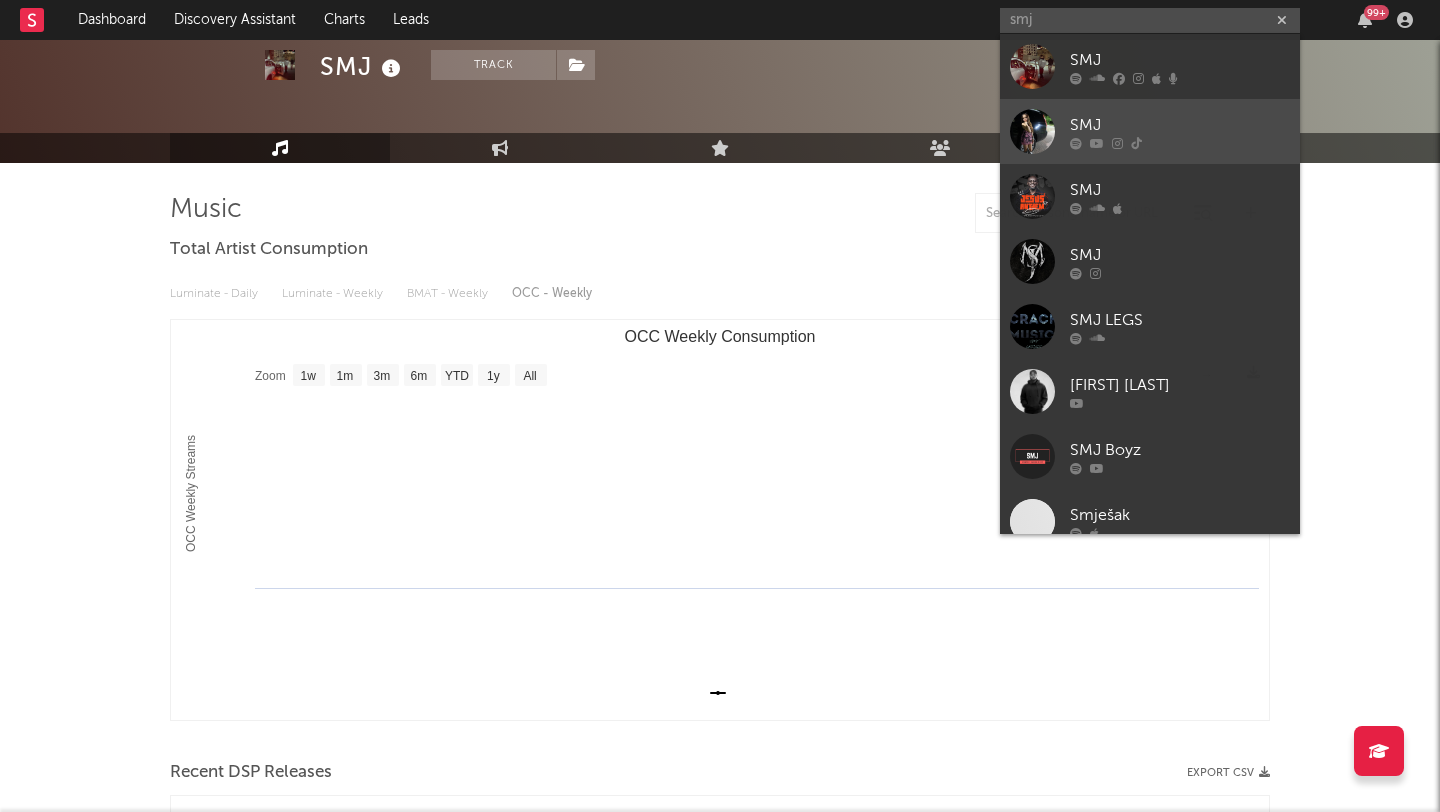 click at bounding box center (1032, 131) 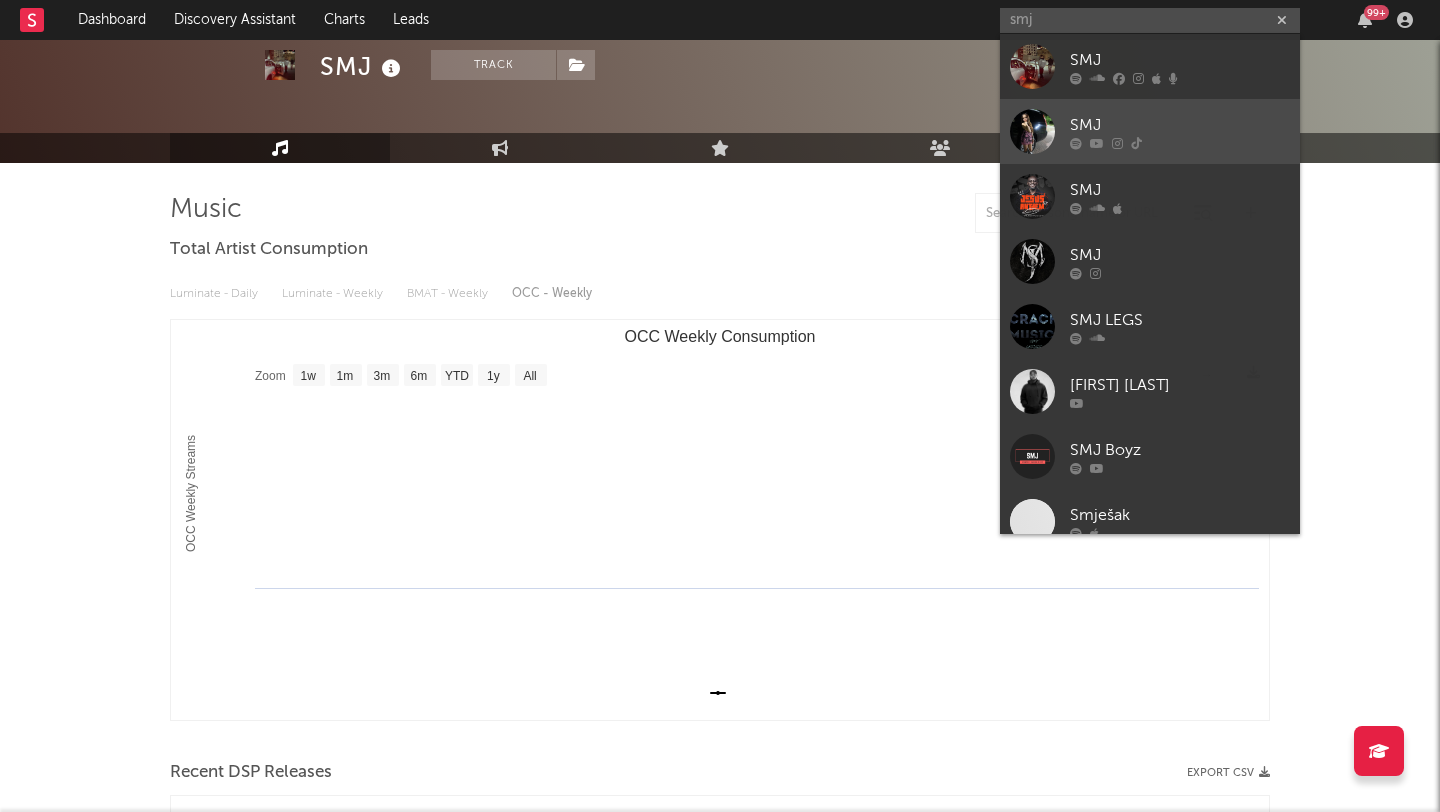 type 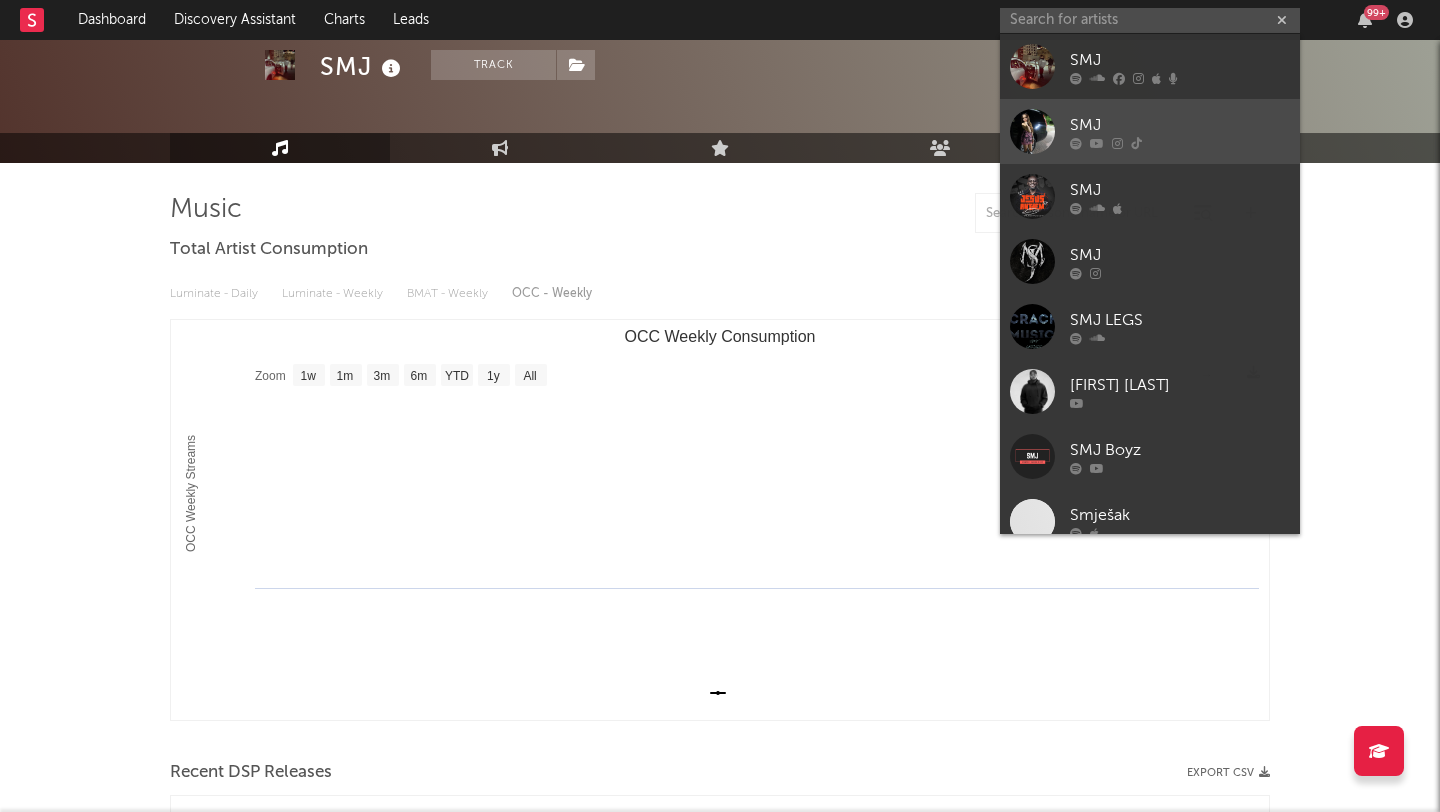 scroll, scrollTop: 0, scrollLeft: 0, axis: both 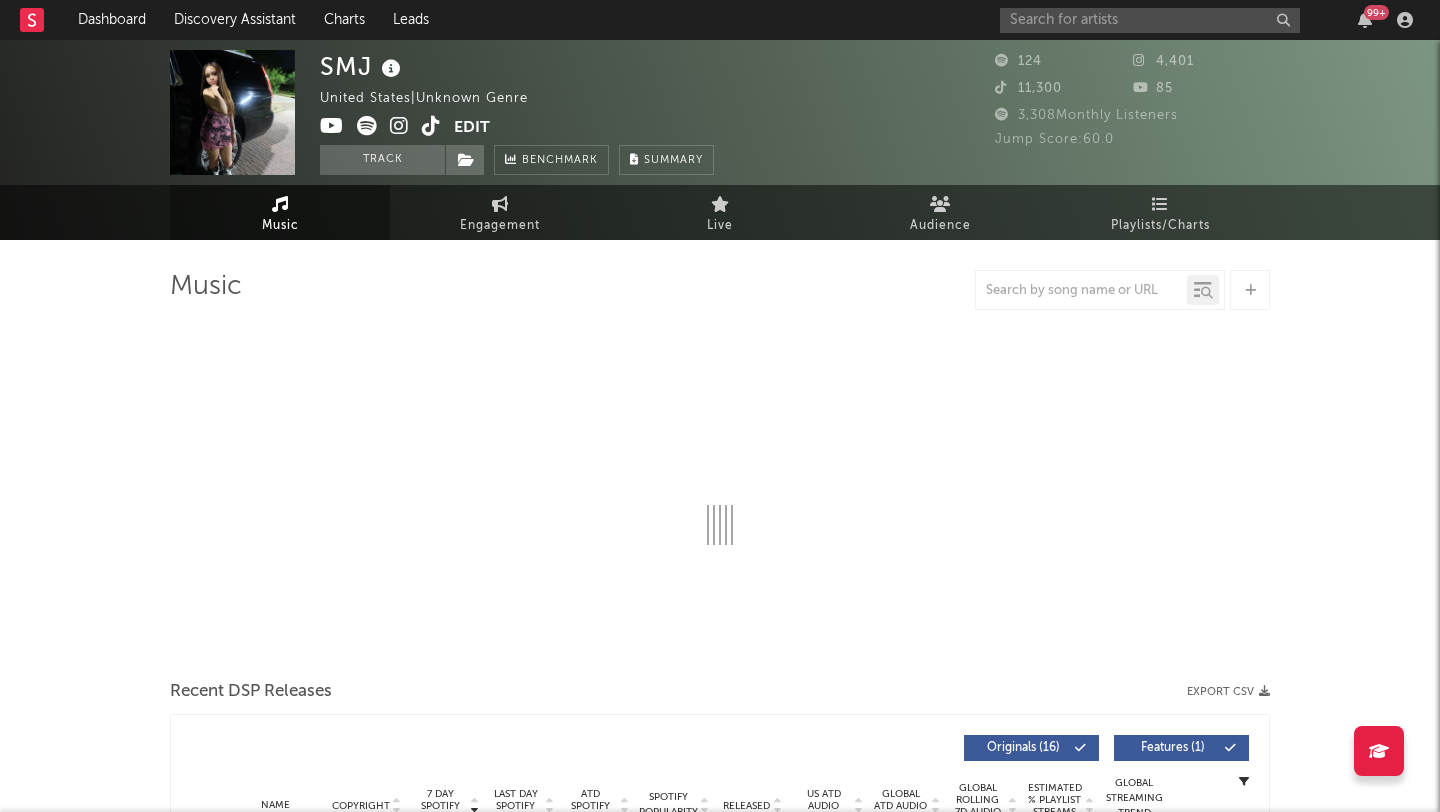select on "1w" 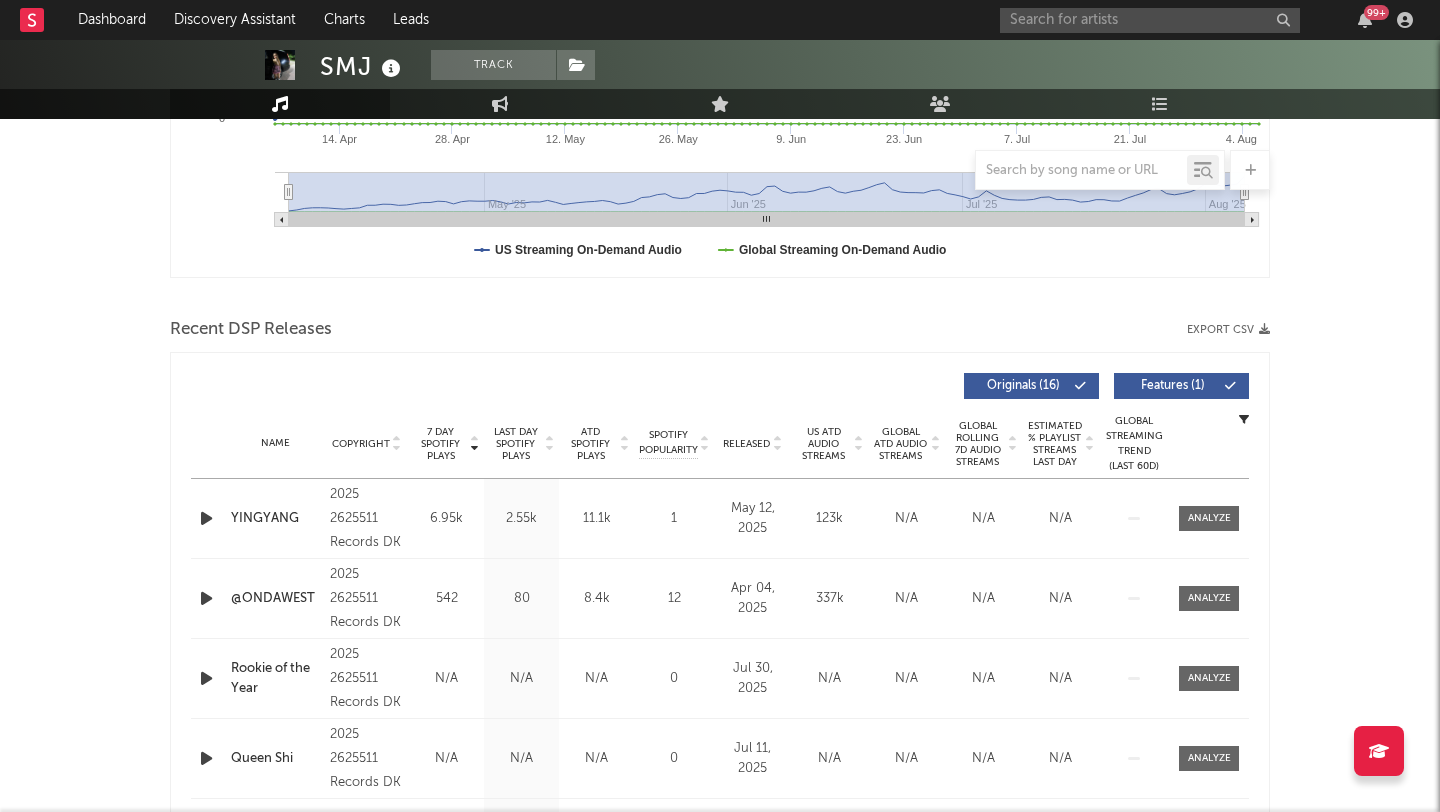 scroll, scrollTop: 665, scrollLeft: 0, axis: vertical 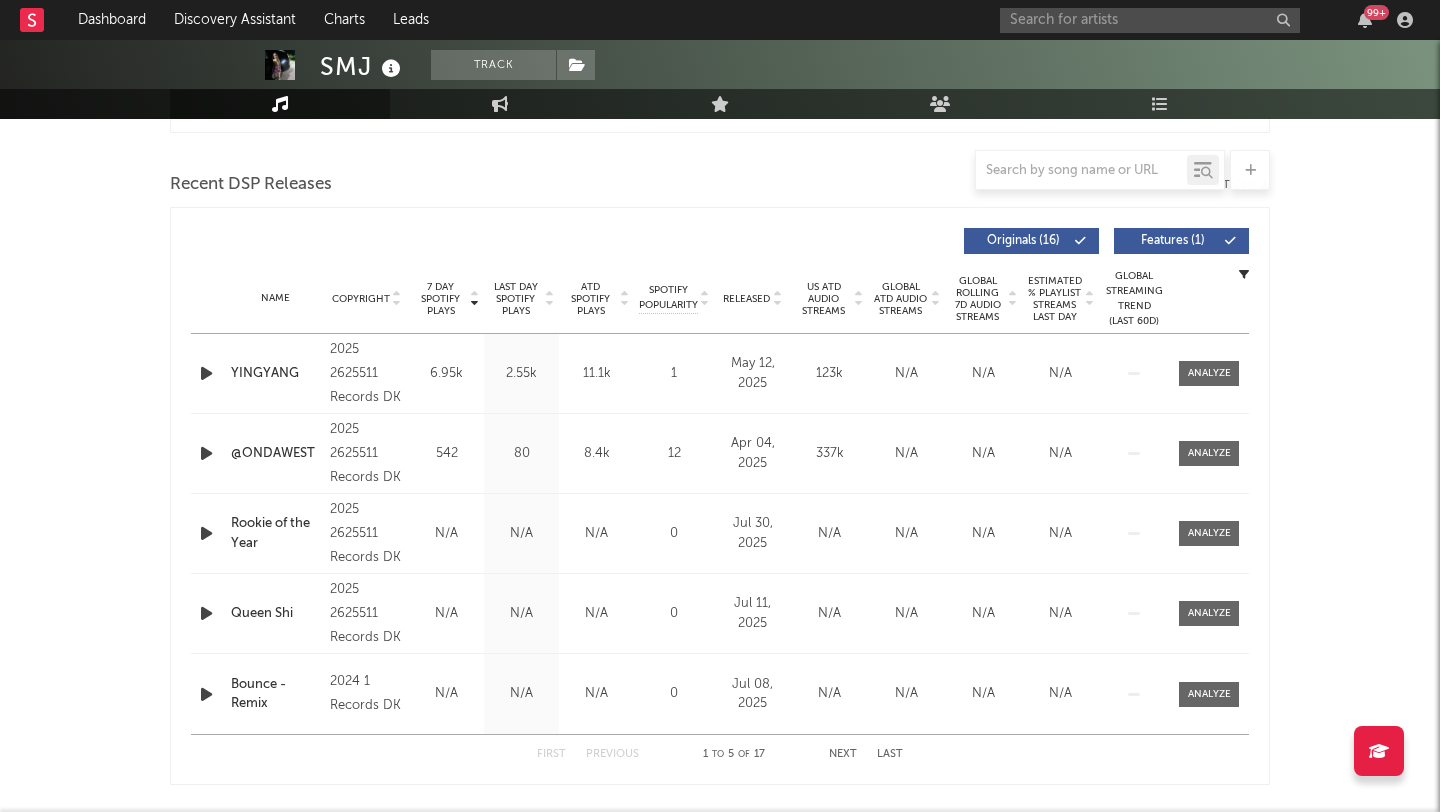 click at bounding box center [206, 373] 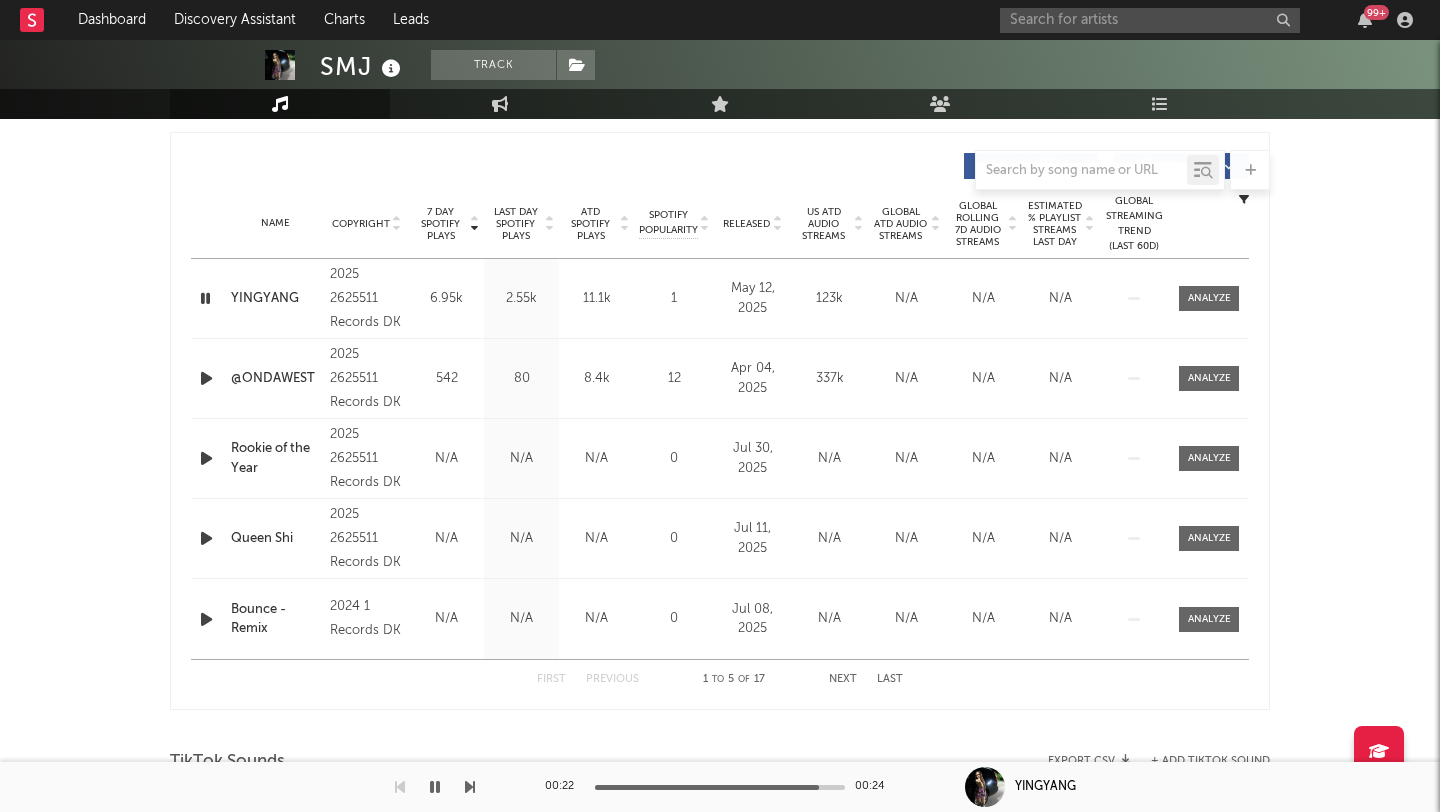 scroll, scrollTop: 739, scrollLeft: 0, axis: vertical 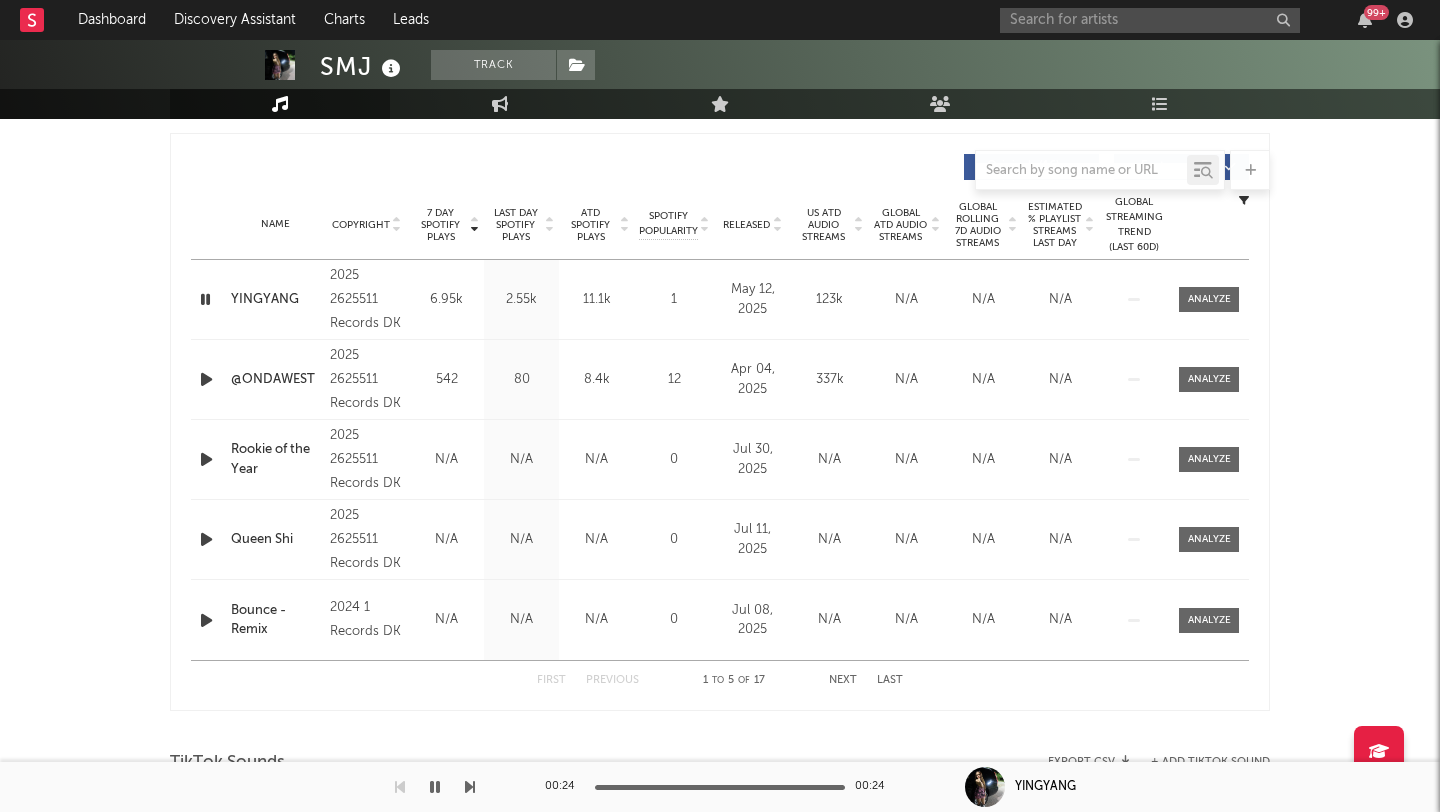 click at bounding box center [205, 299] 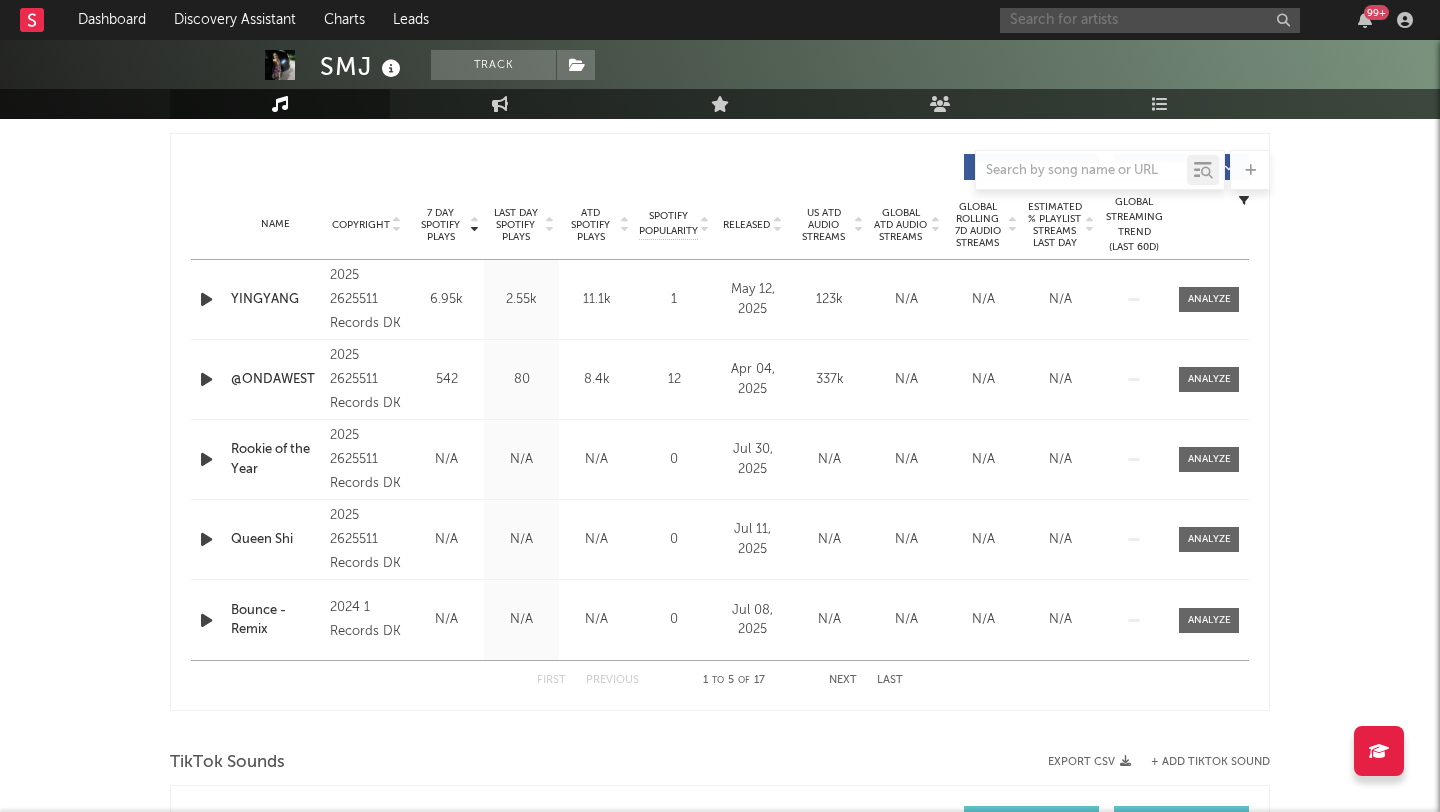 click at bounding box center [1150, 20] 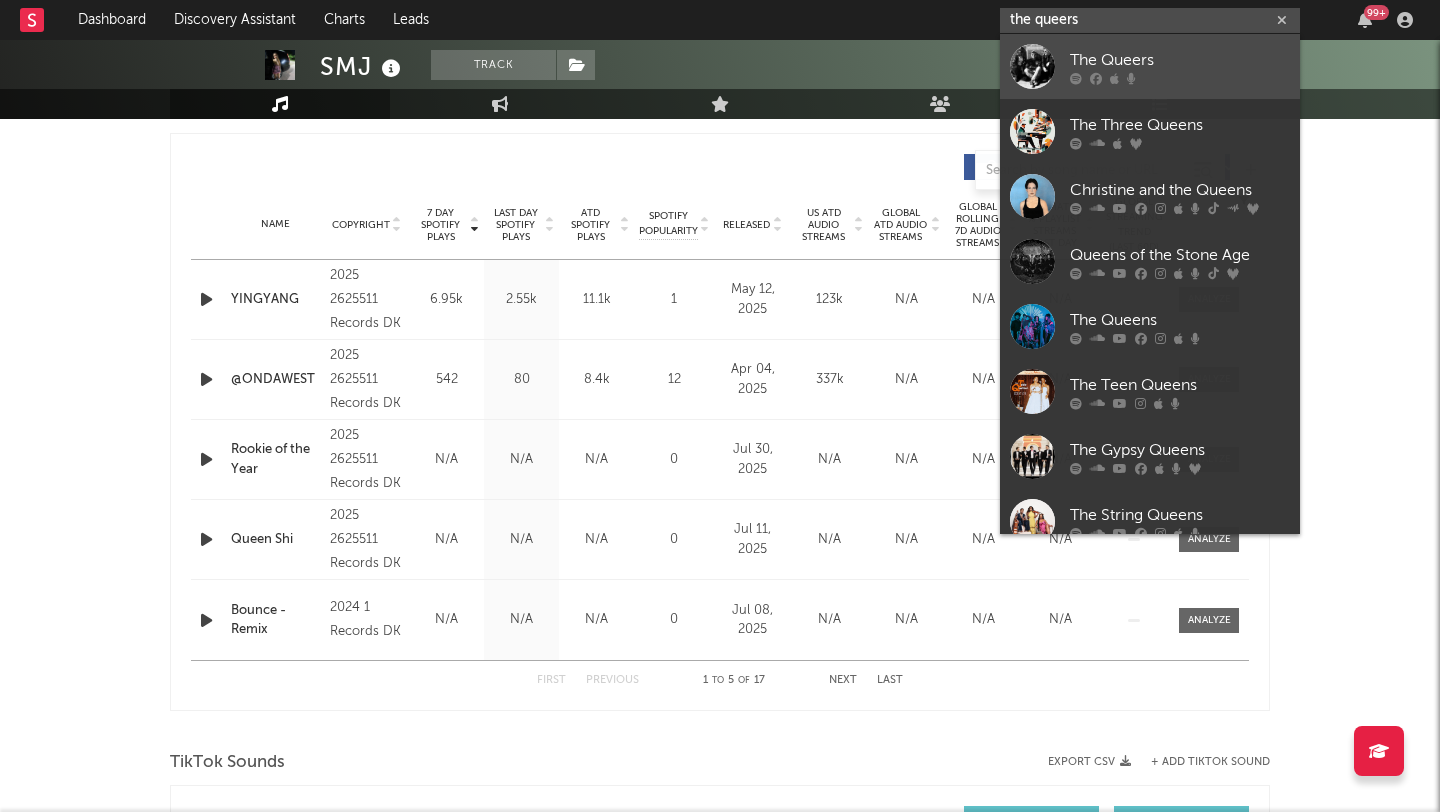 type on "the queers" 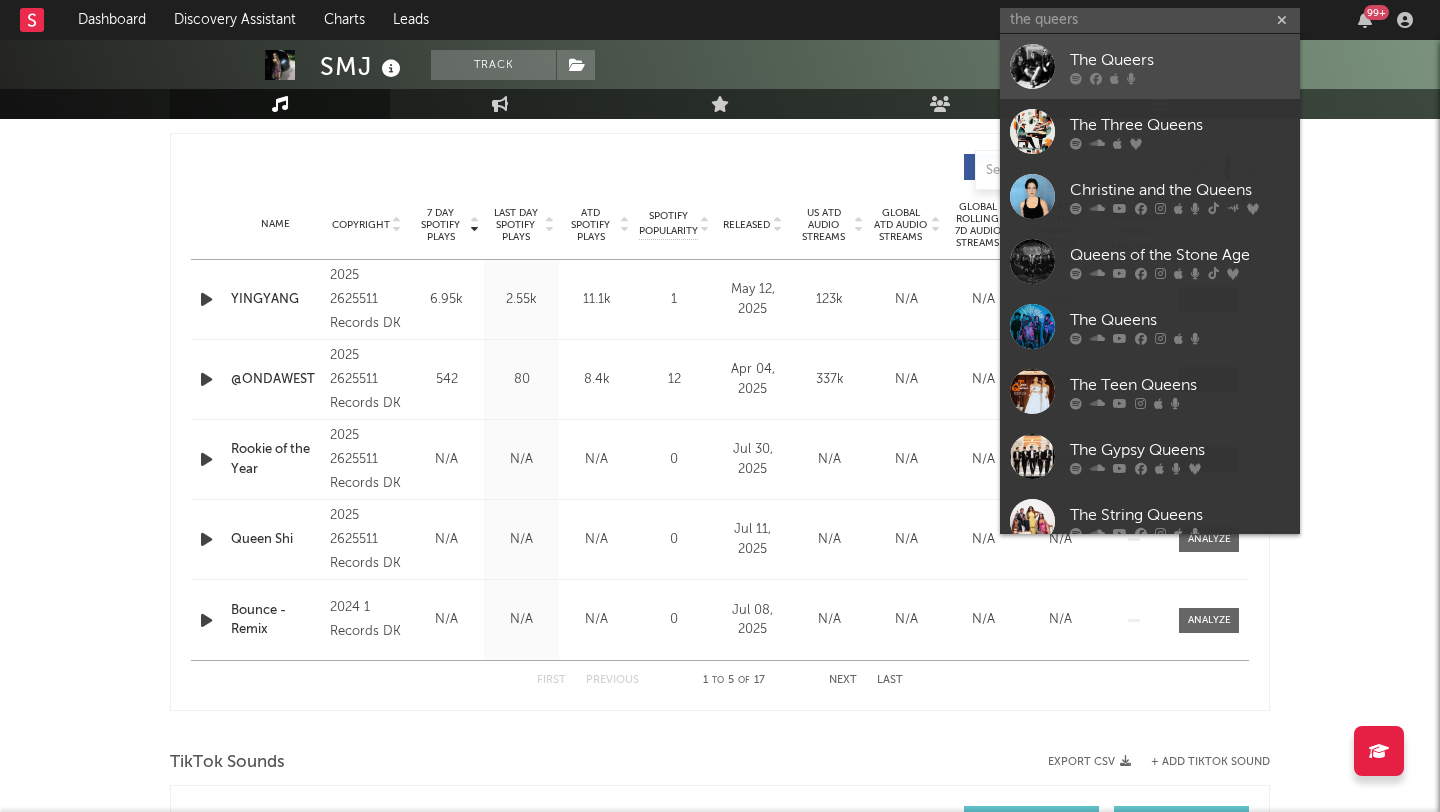 click at bounding box center (1032, 66) 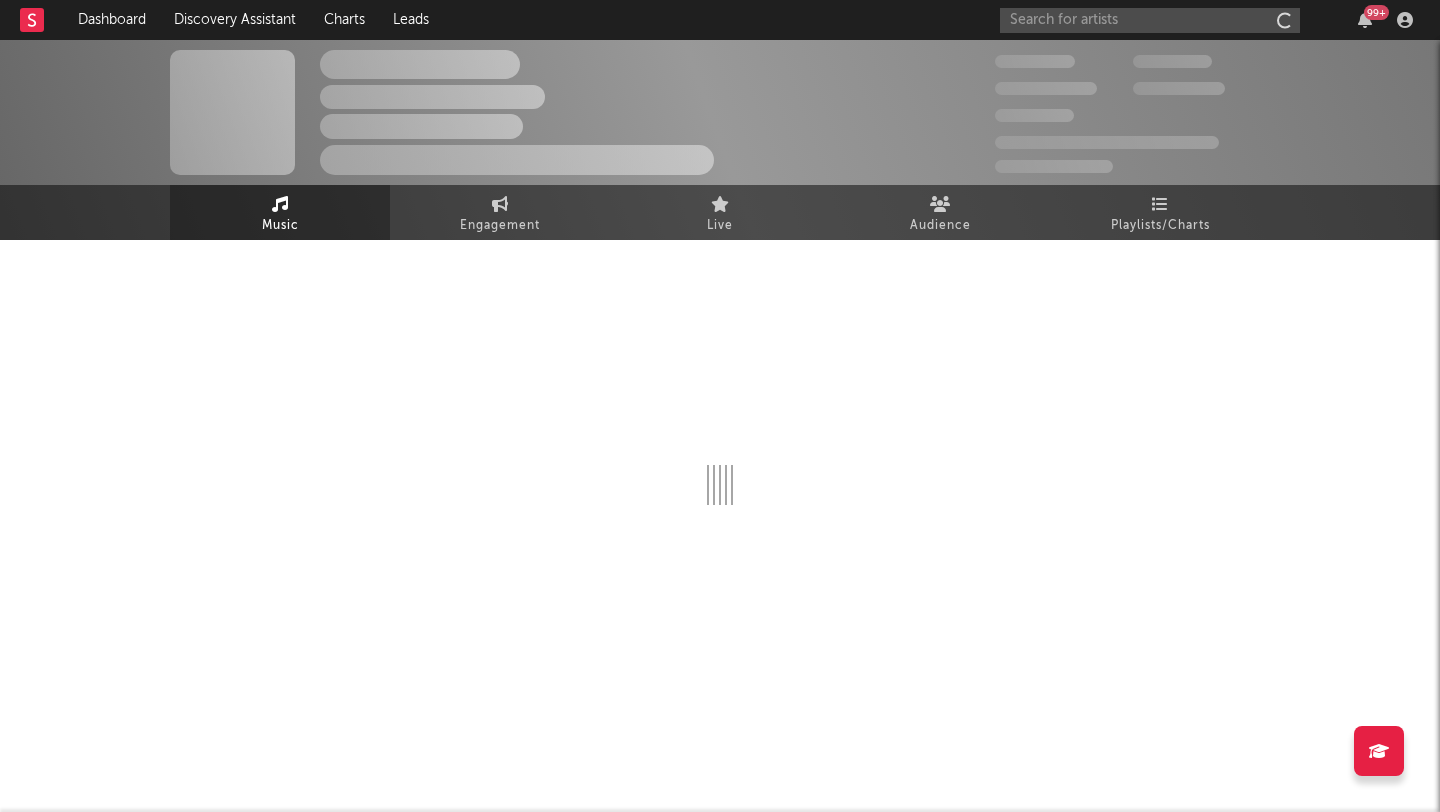 scroll, scrollTop: 0, scrollLeft: 0, axis: both 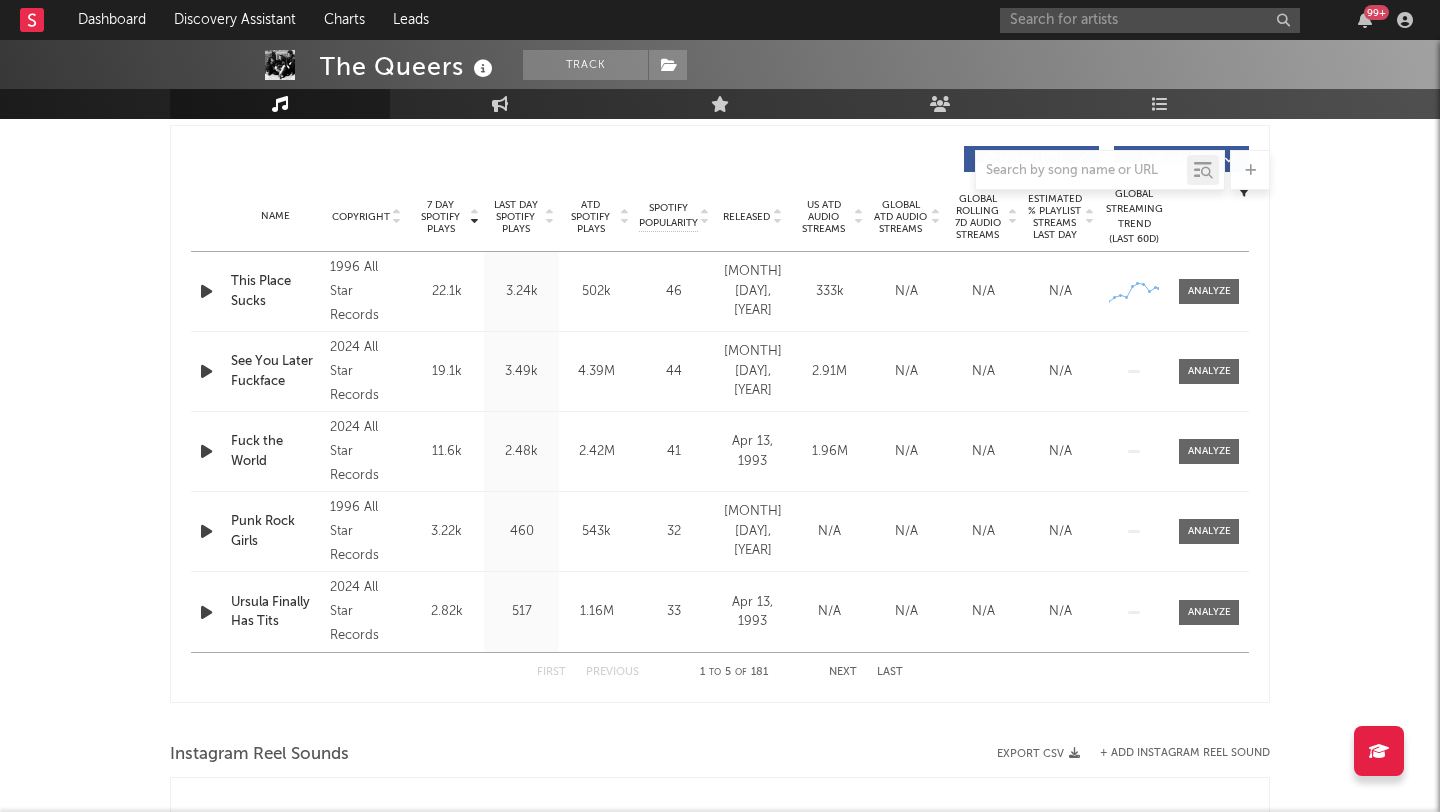 select on "6m" 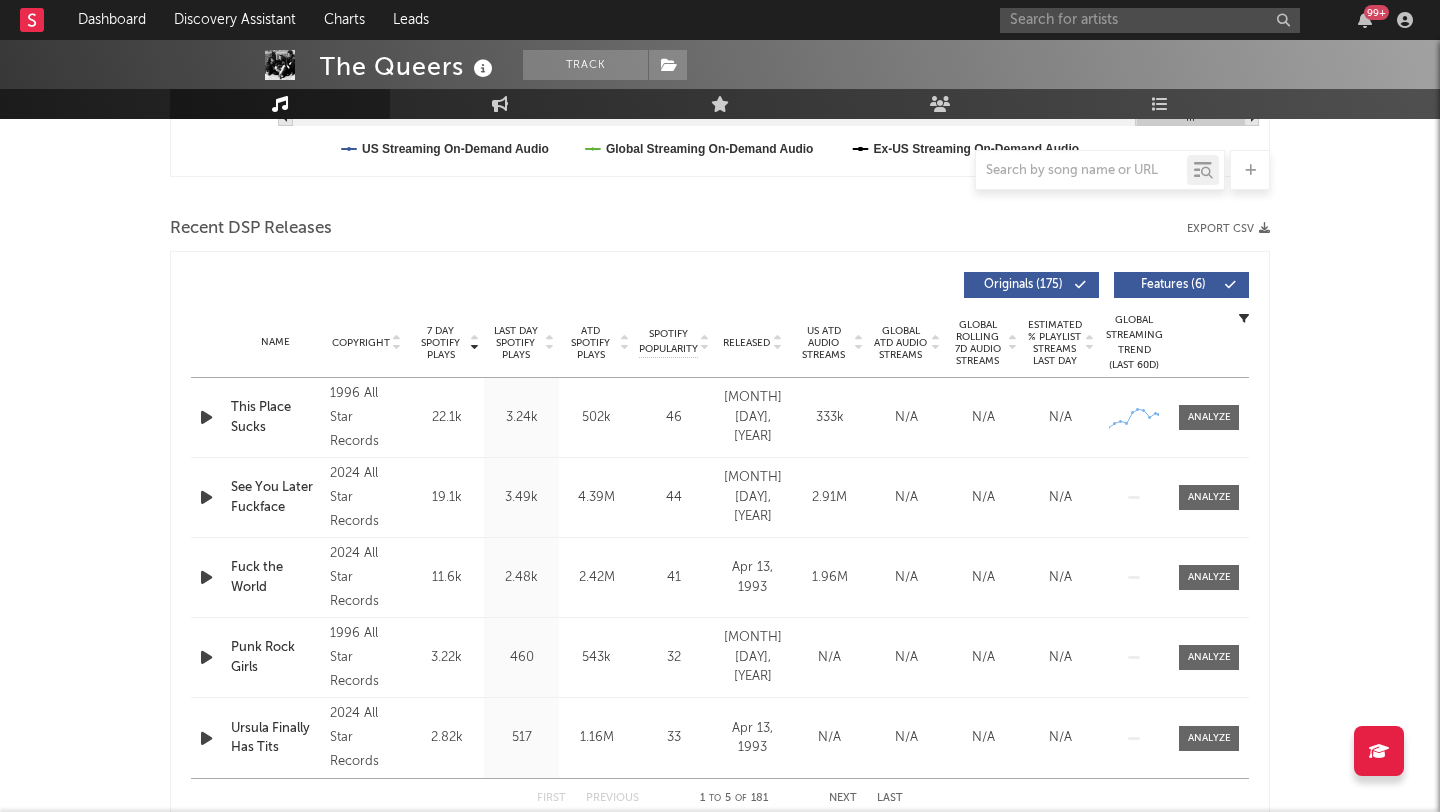 scroll, scrollTop: 628, scrollLeft: 0, axis: vertical 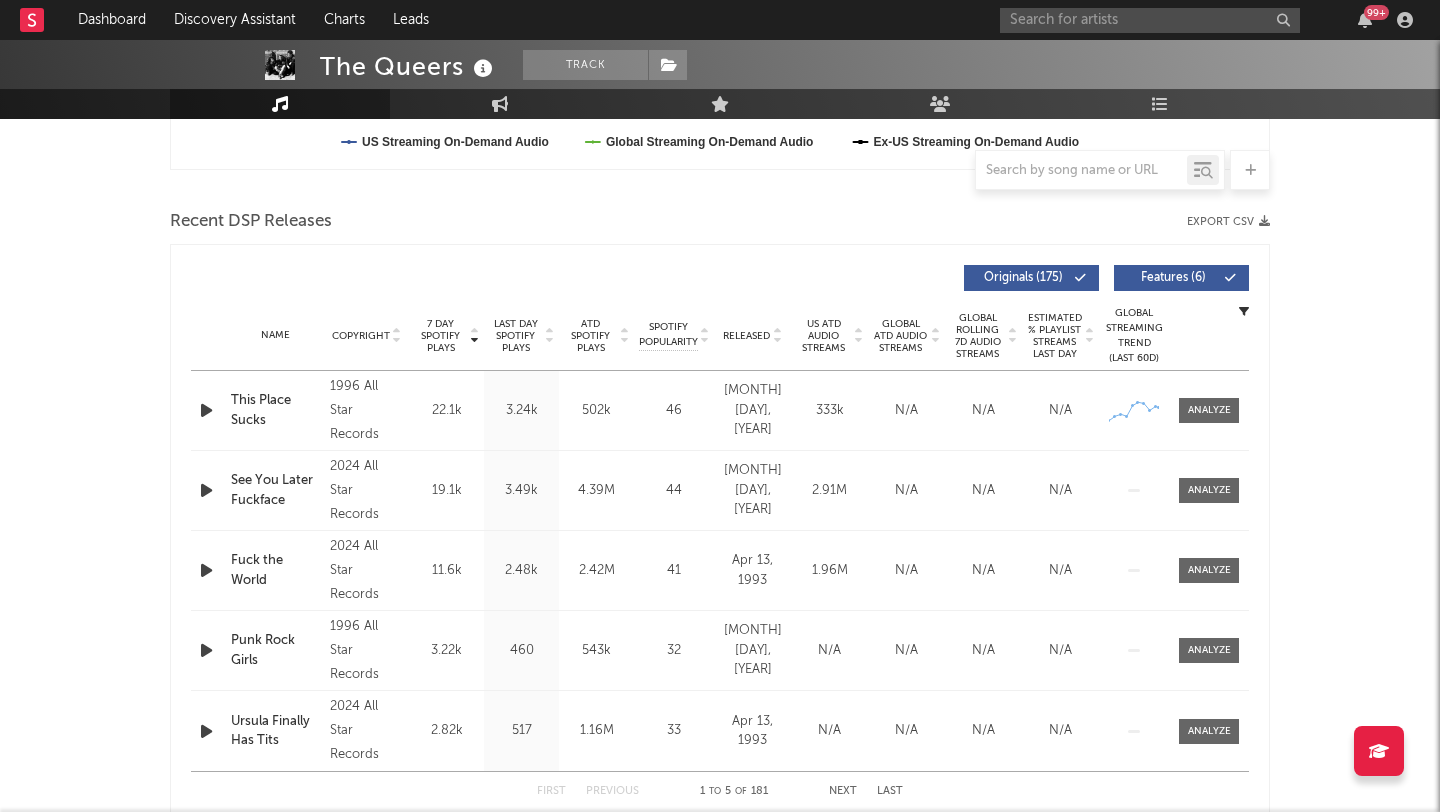 click at bounding box center [206, 410] 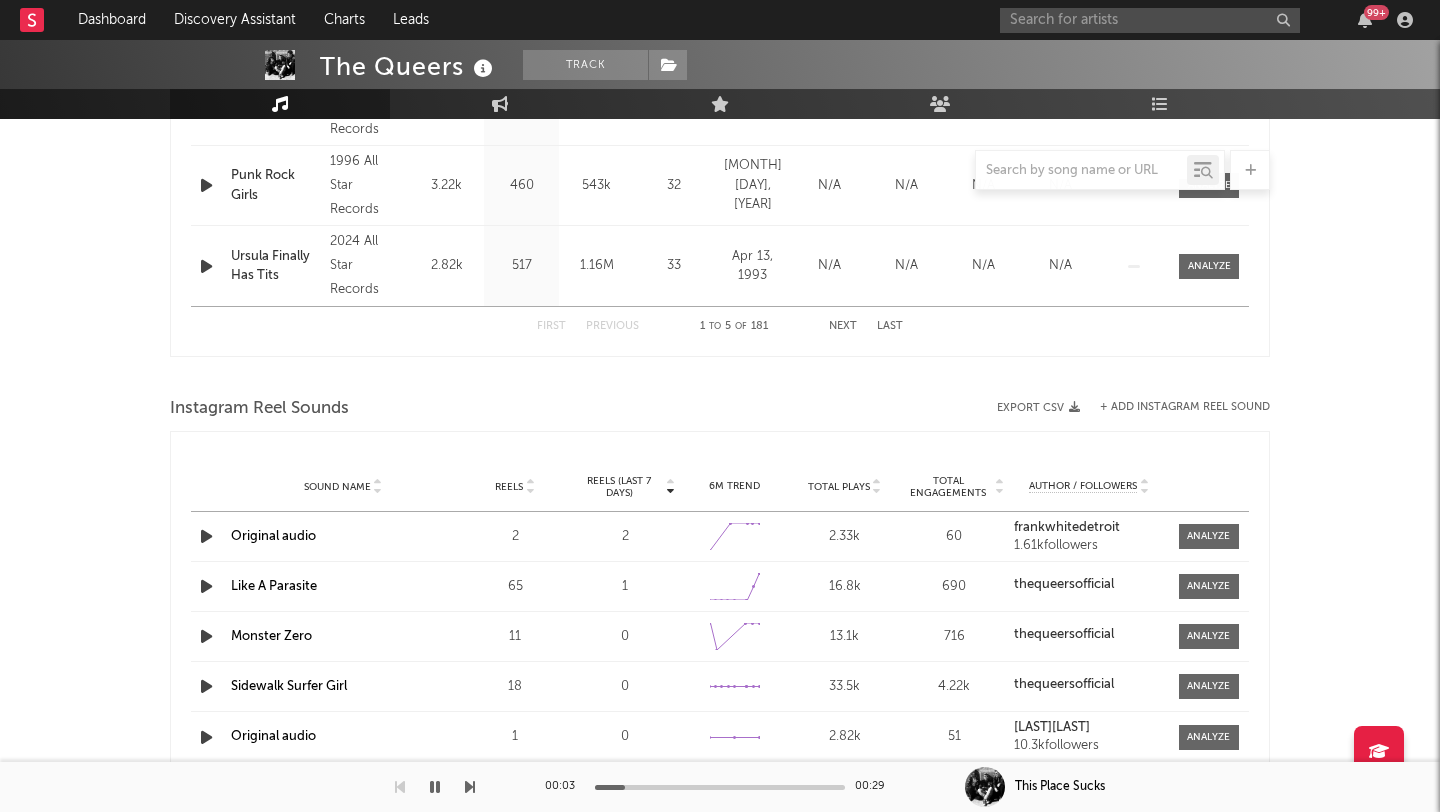 scroll, scrollTop: 0, scrollLeft: 0, axis: both 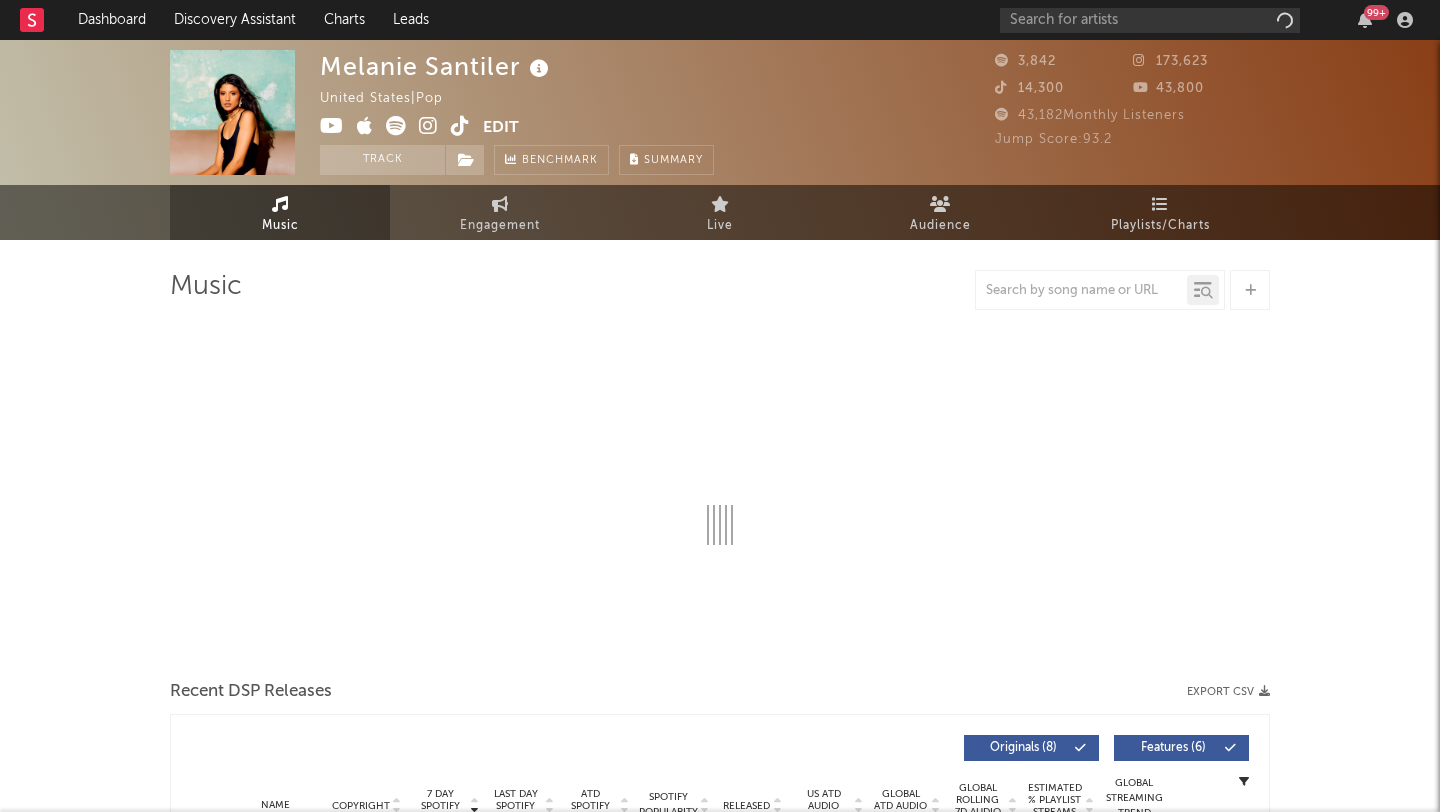 select on "1w" 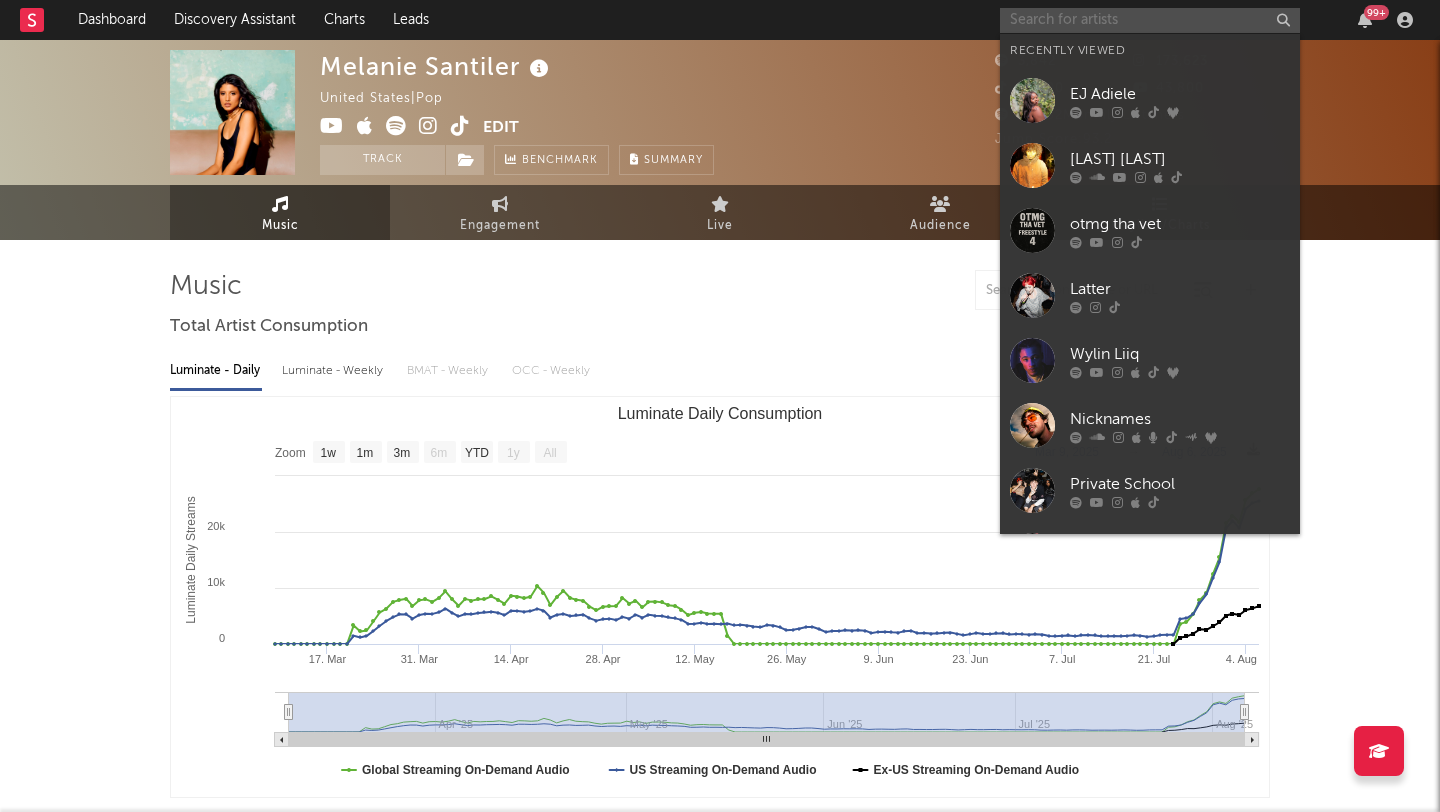 click at bounding box center (1150, 20) 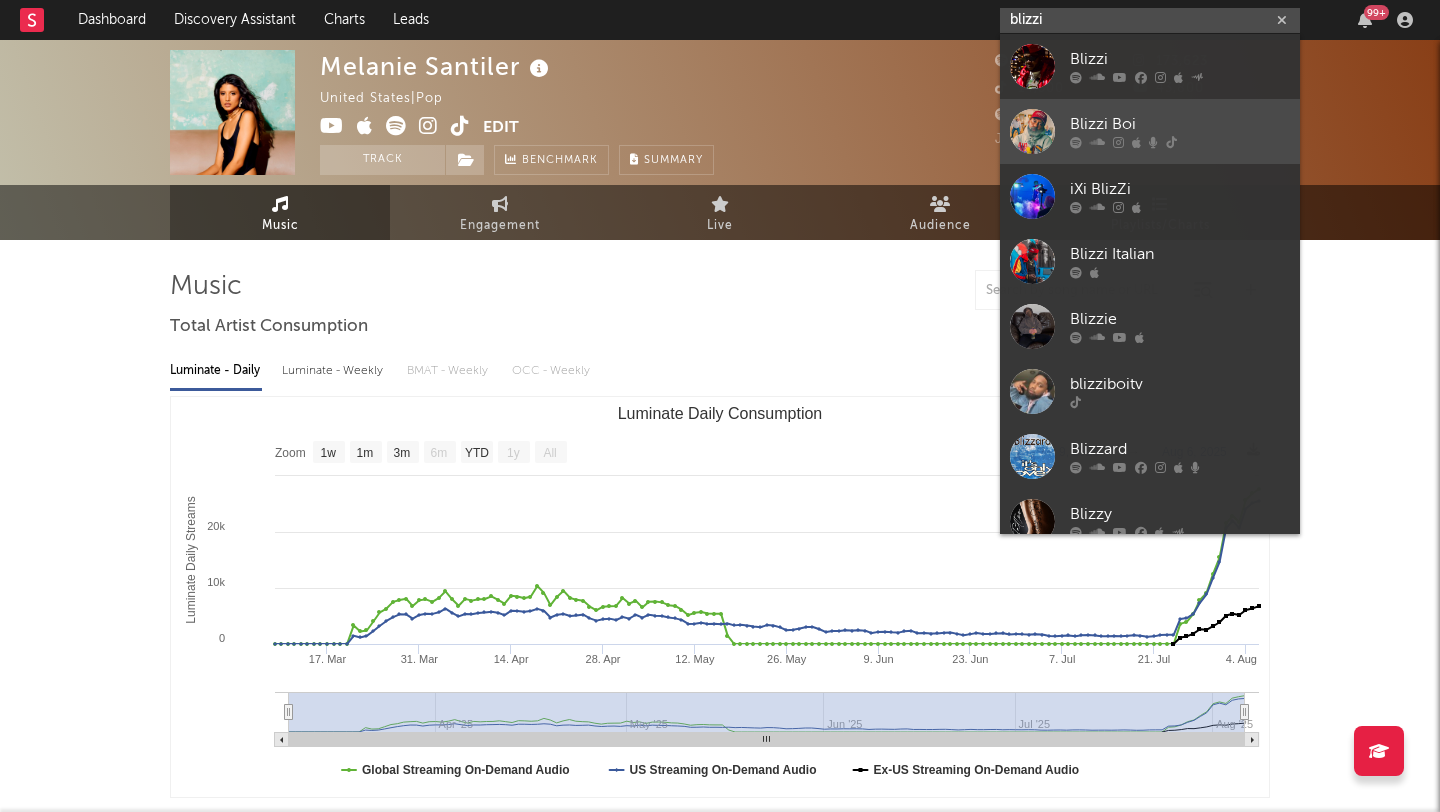 type on "blizzi" 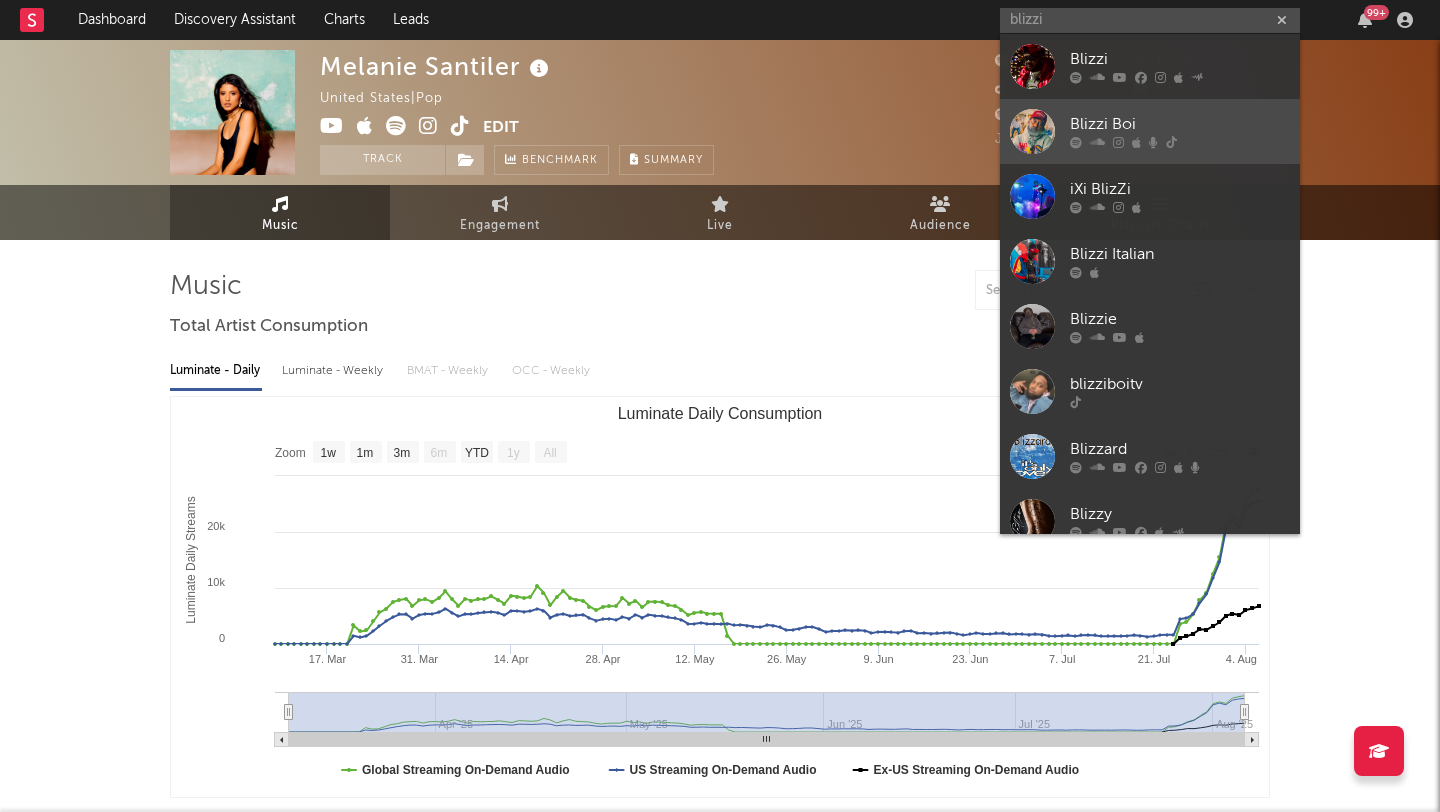 click on "Blizzi Boi" at bounding box center (1150, 131) 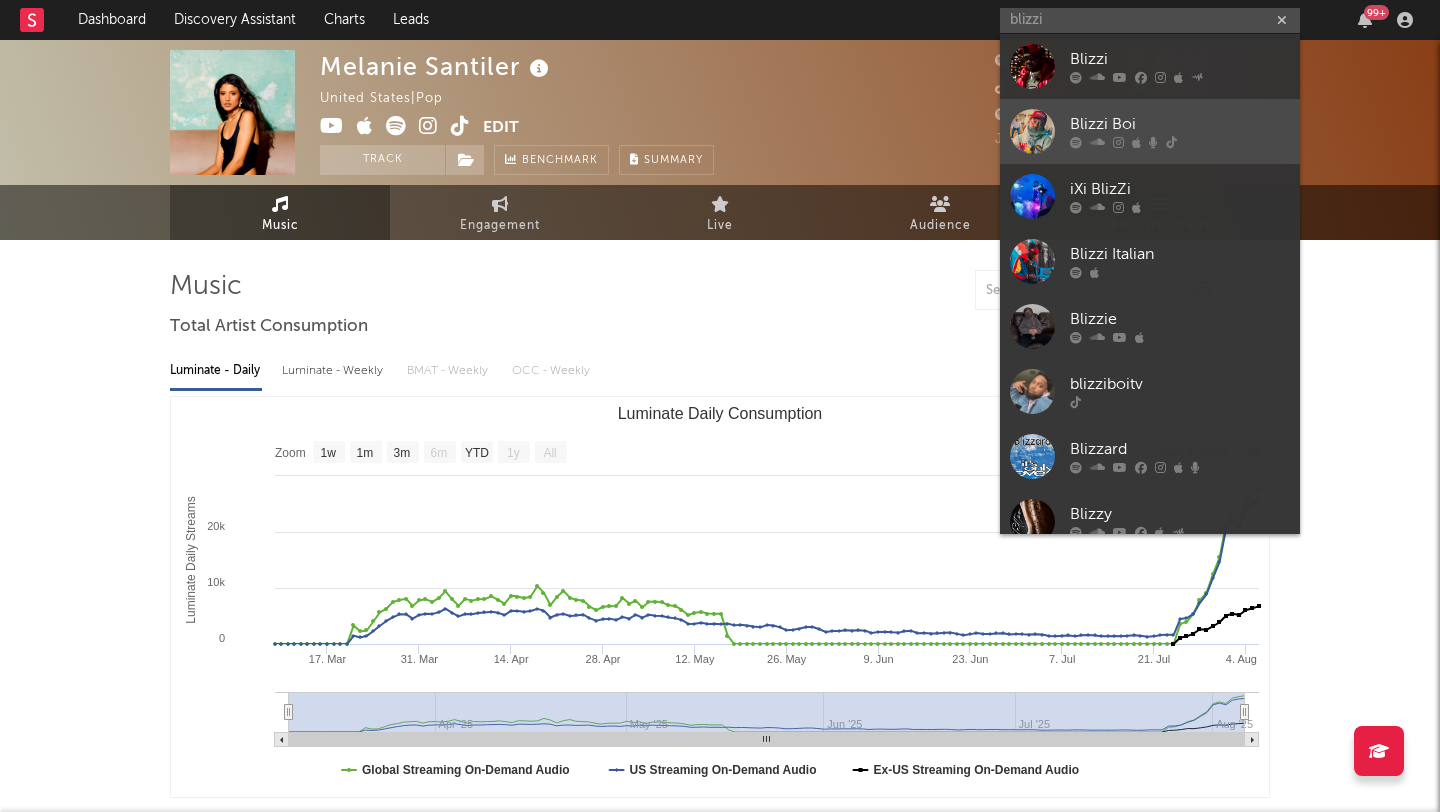 type 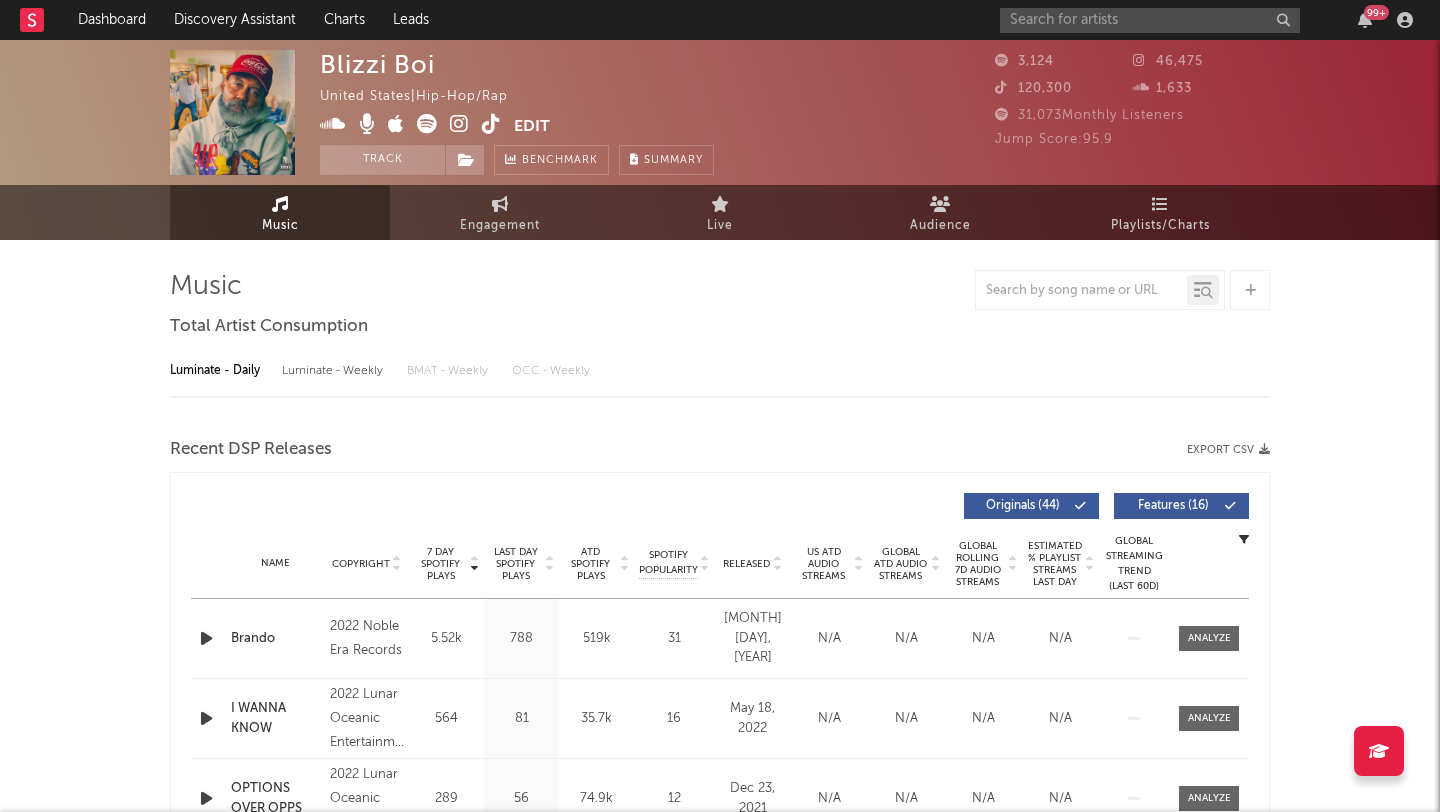 select on "1w" 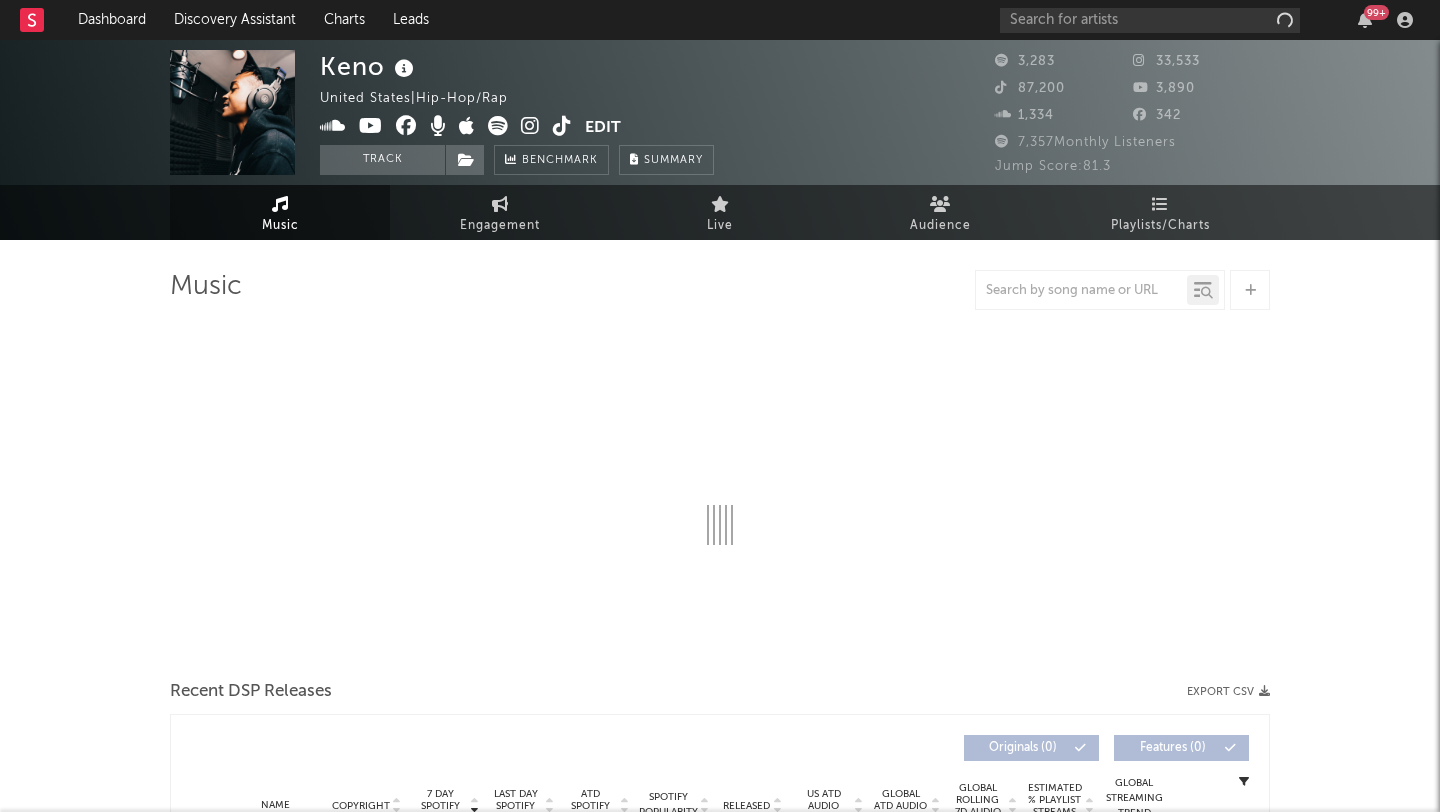 select on "6m" 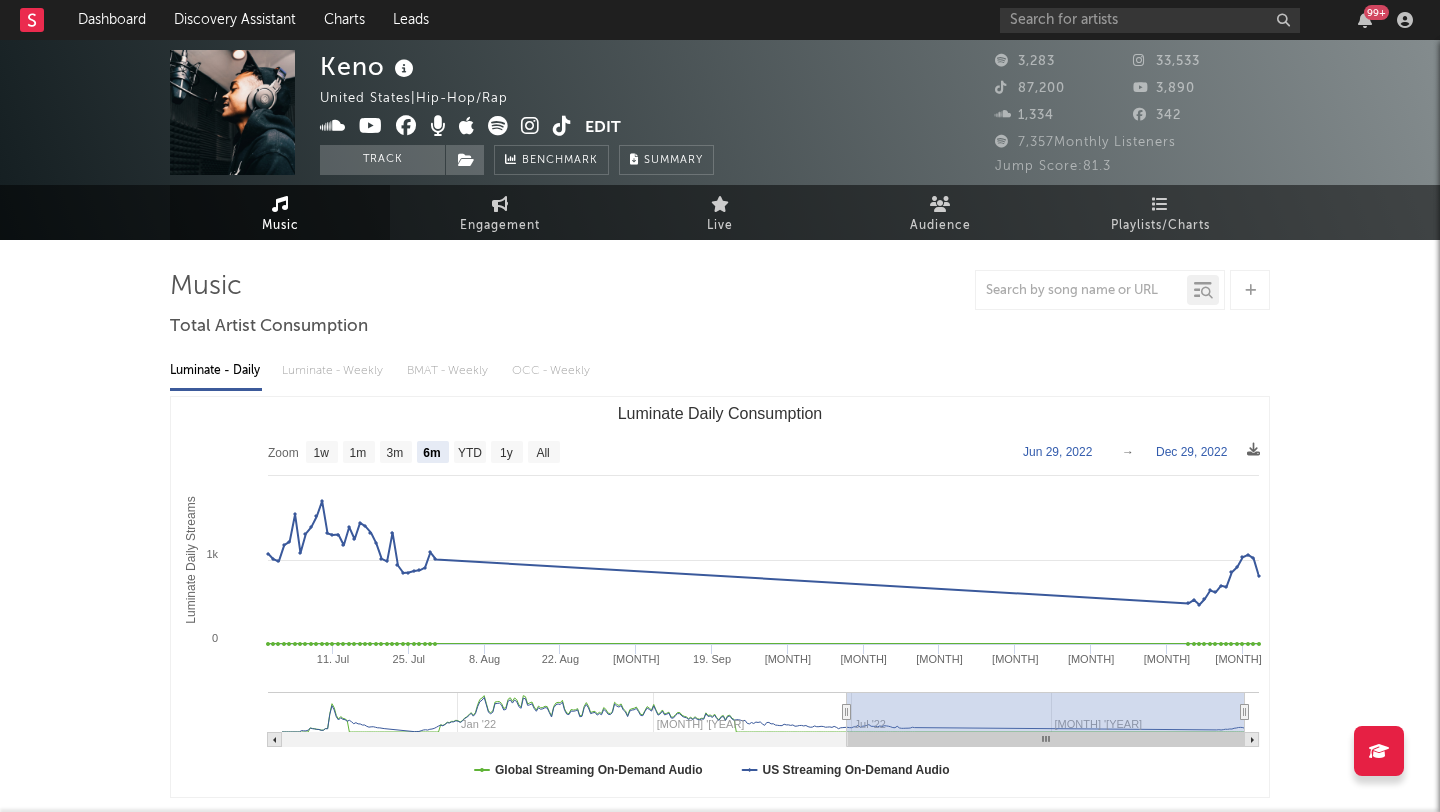 scroll, scrollTop: 0, scrollLeft: 0, axis: both 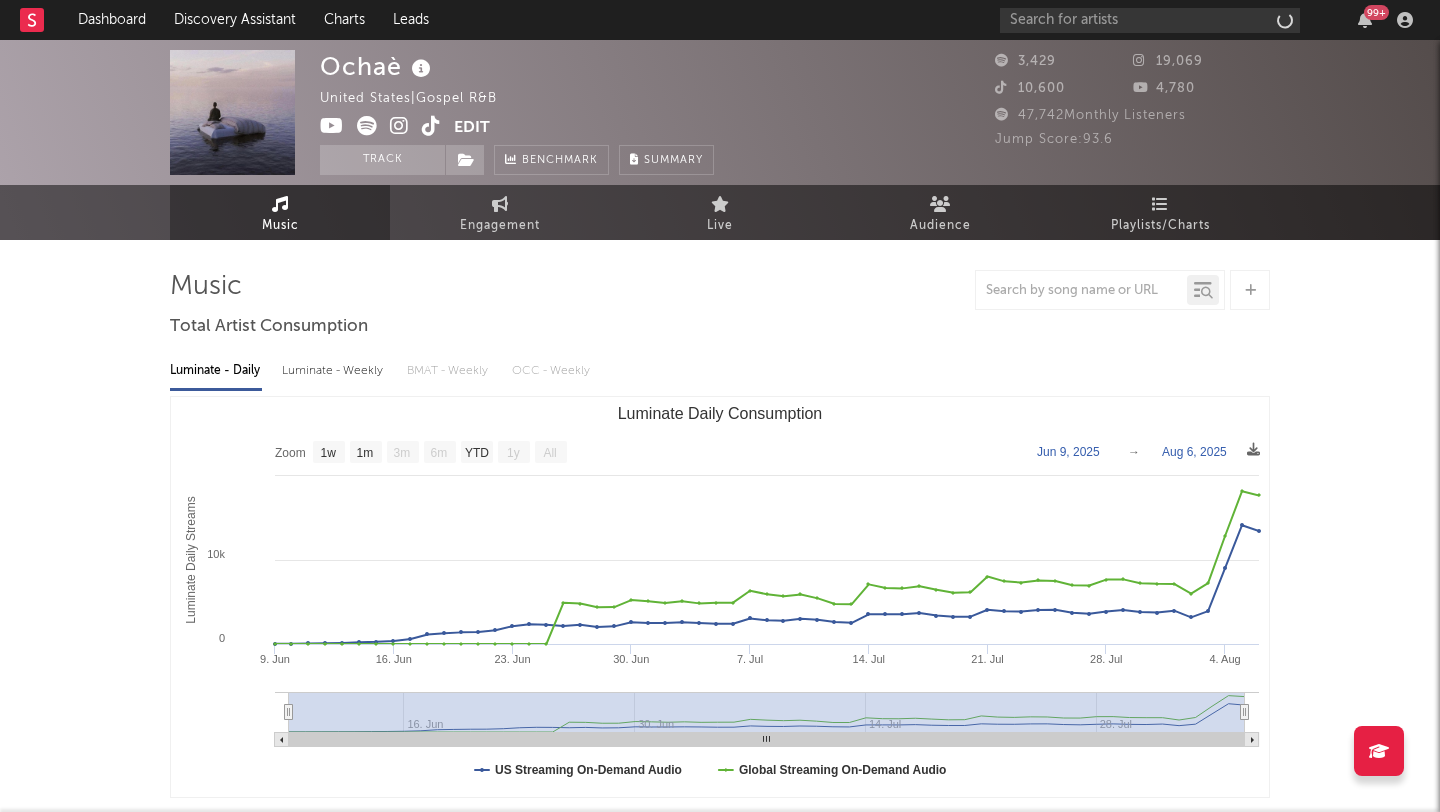 select on "1w" 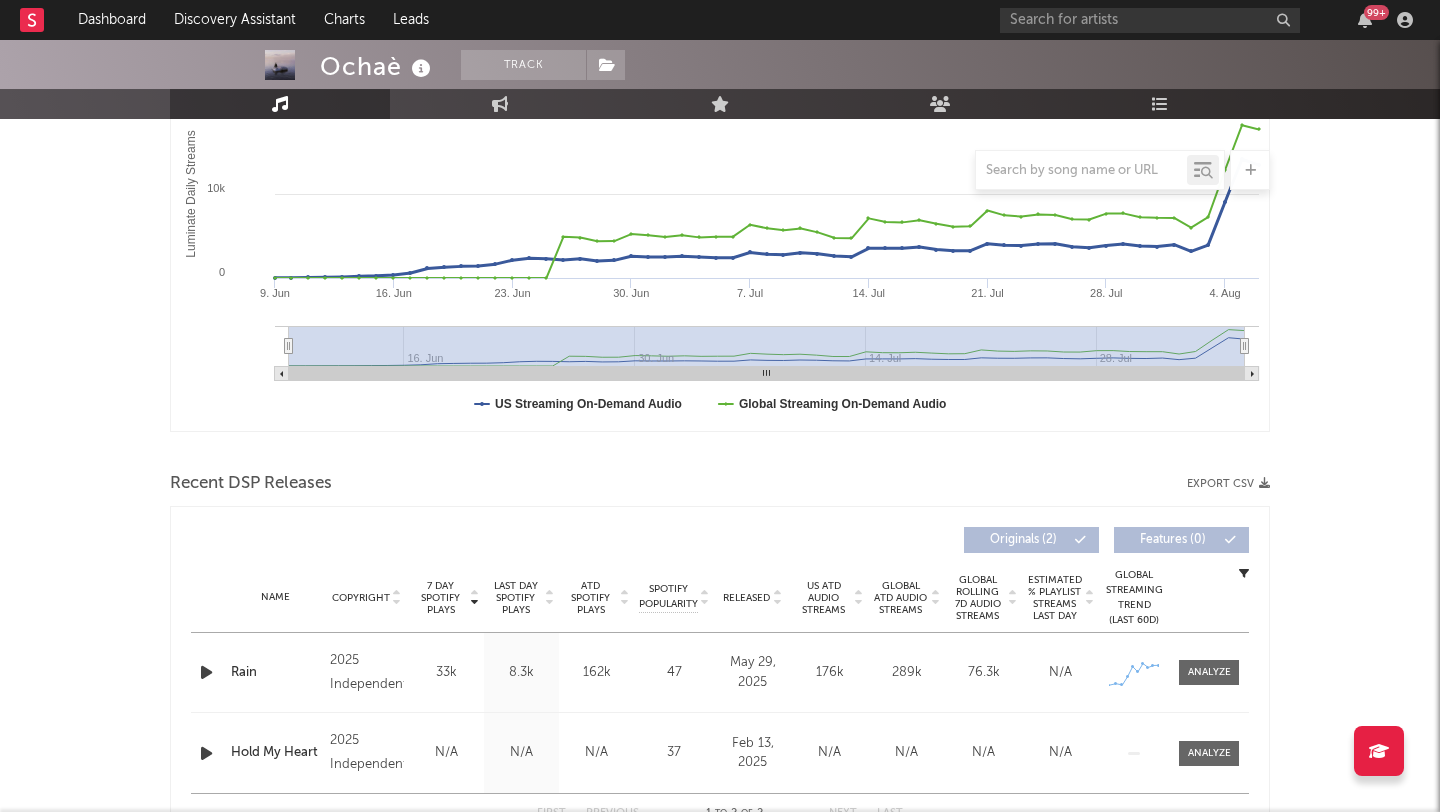 scroll, scrollTop: 590, scrollLeft: 0, axis: vertical 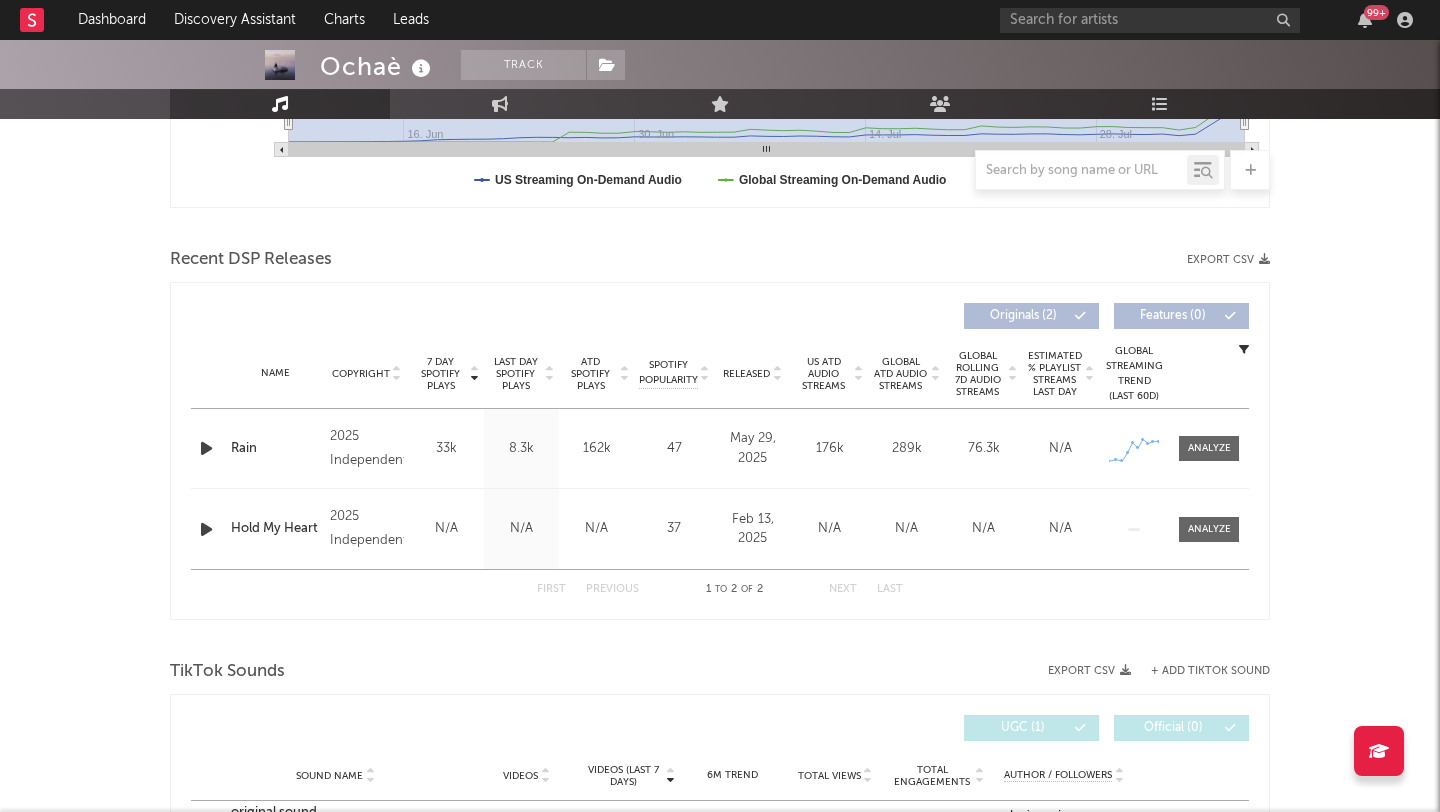 click on "Name Rain Copyright 2025 Independent Label Independent Album Names Rain Composer Names Matthew Owoicho-Oche Emaikwu 7 Day Spotify Plays 33k Last Day Spotify Plays 8.3k ATD Spotify Plays 162k Spotify Popularity 47 Total US Streams N/A Total US SES N/A Total UK Streams N/A Total UK Audio Streams N/A UK Weekly Streams N/A UK Weekly Audio Streams N/A Released May 29, 2025 US ATD Audio Streams 176k US Rolling 7D Audio Streams 51.4k US Rolling WoW % Chg 89.2 Global ATD Audio Streams 289k Global Rolling 7D Audio Streams 76.3k Global Rolling WoW % Chg 47.8 Estimated % Playlist Streams Last Day N/A Global Streaming Trend (Last 60D) Created with Highcharts 10.3.3 Ex-US Streaming Trend (Last 60D) US Streaming Trend (Last 60D) Created with Highcharts 10.3.3 Global Latest Day Audio Streams 17.7k US Latest Day Audio Streams 13.4k" at bounding box center [720, 448] 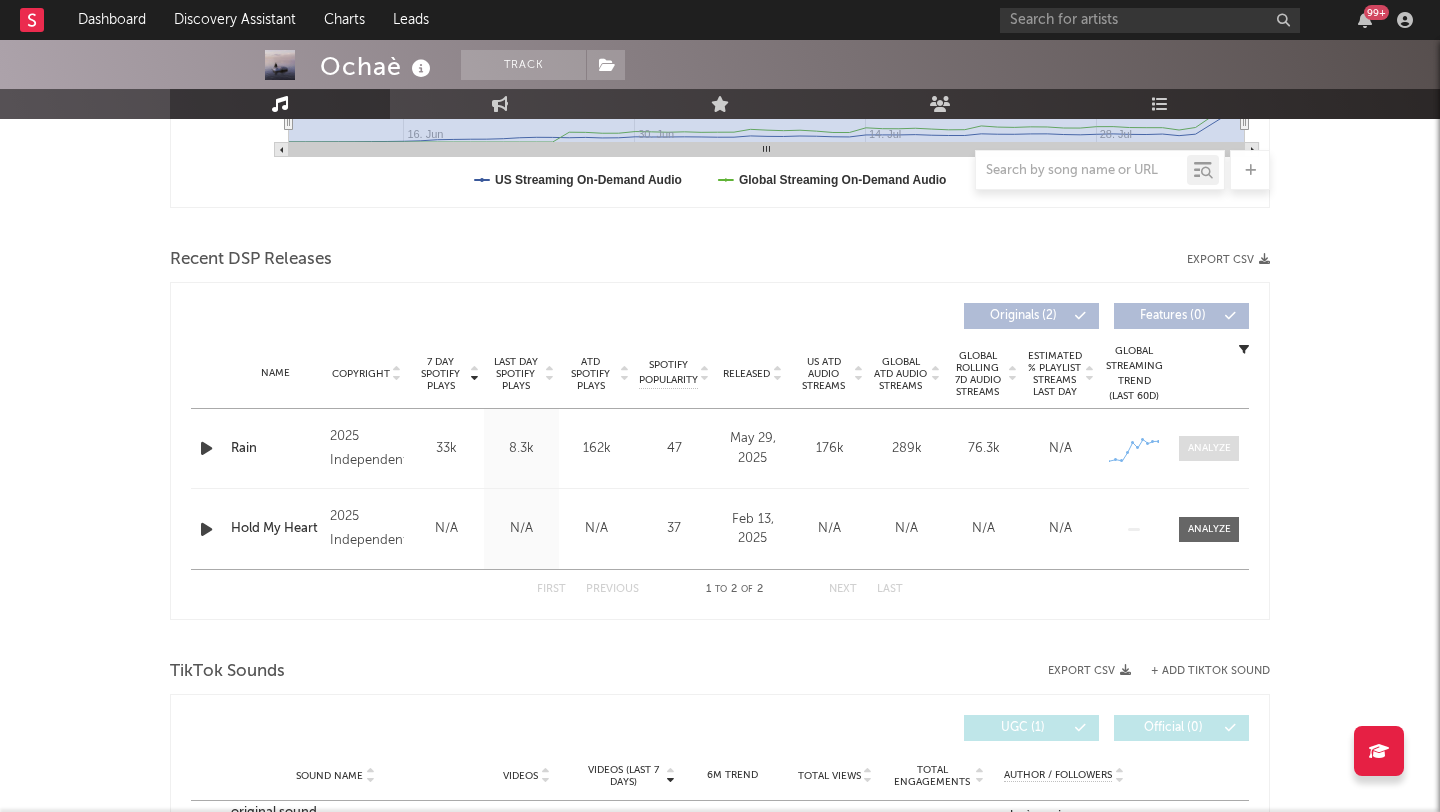 click at bounding box center (1209, 448) 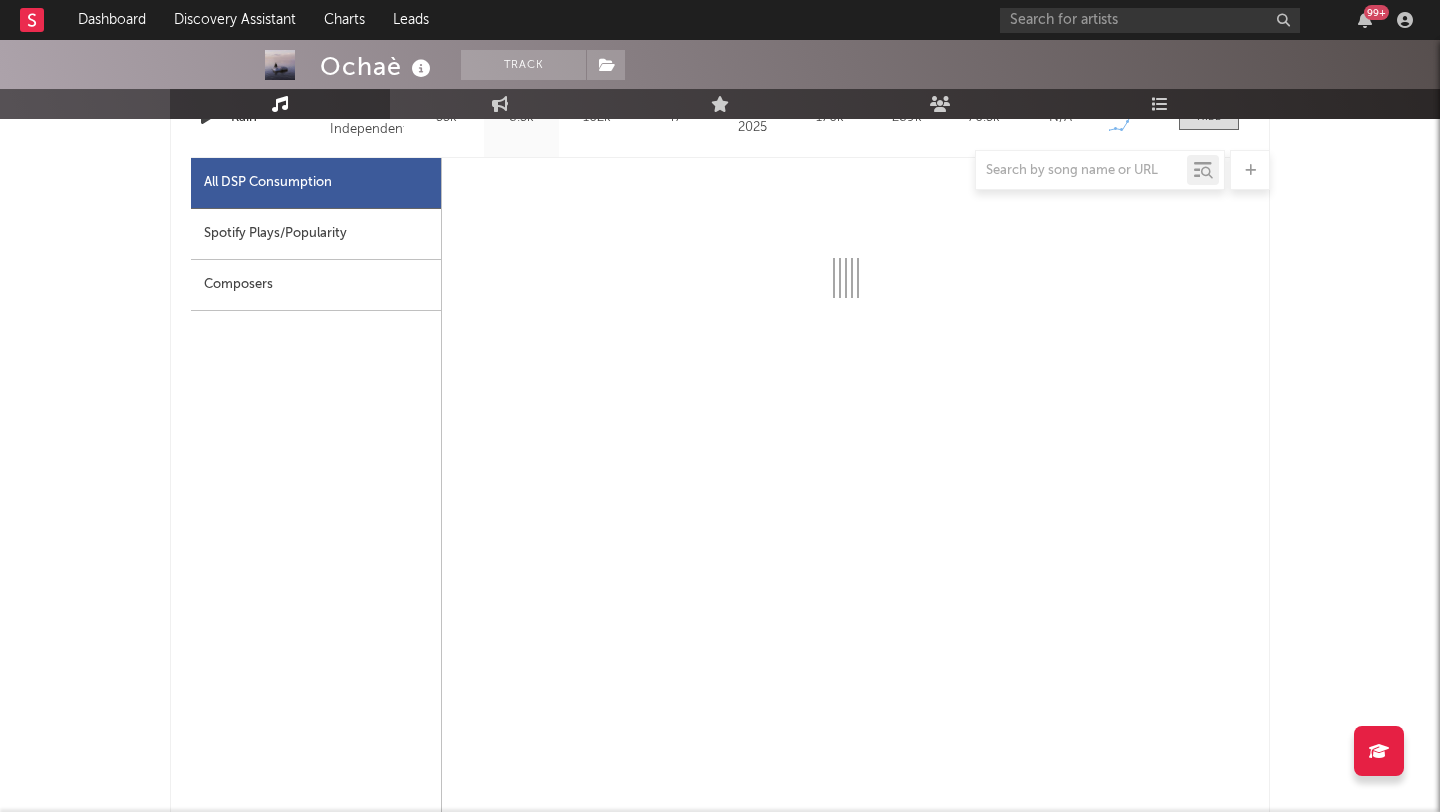 select on "1w" 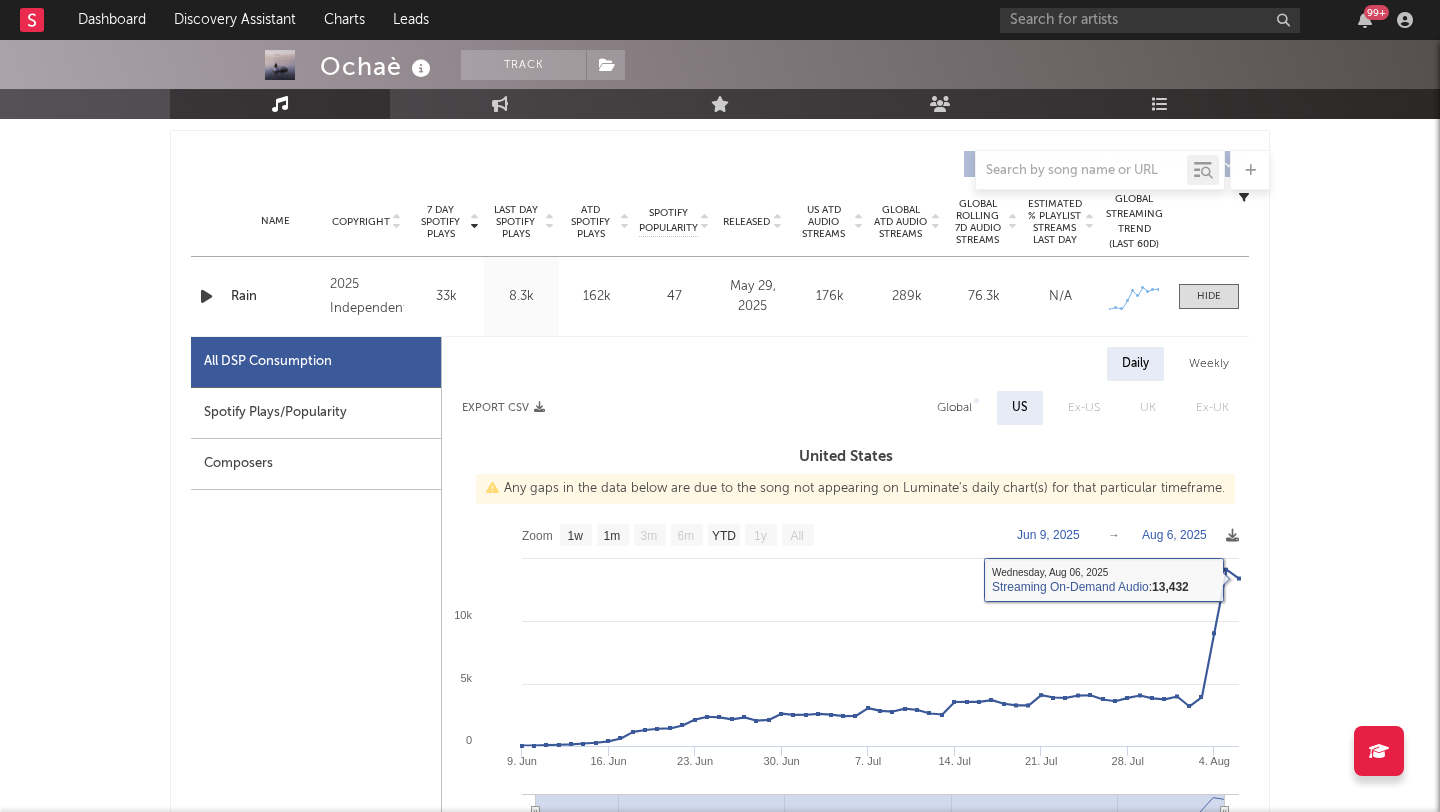 scroll, scrollTop: 691, scrollLeft: 0, axis: vertical 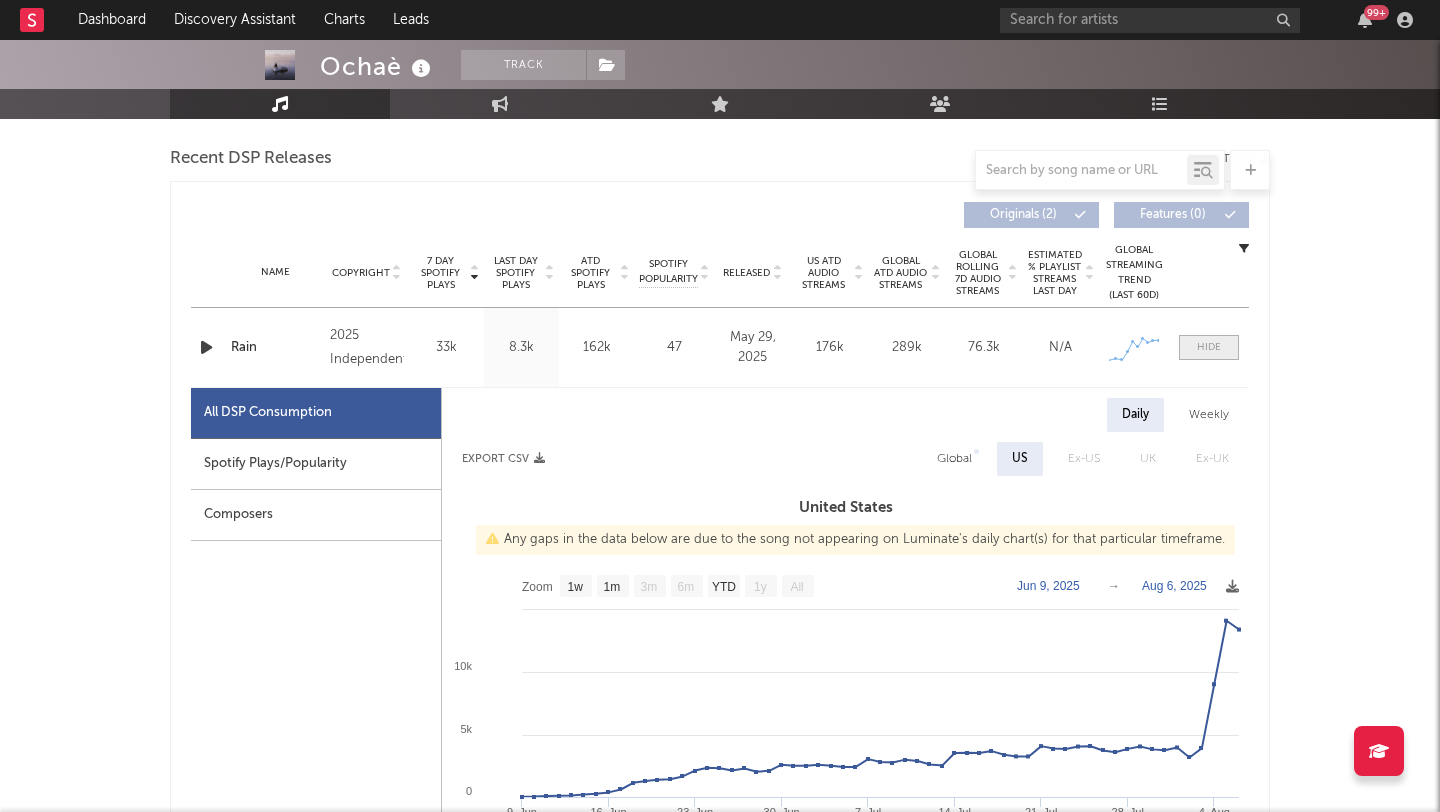 click at bounding box center (1209, 347) 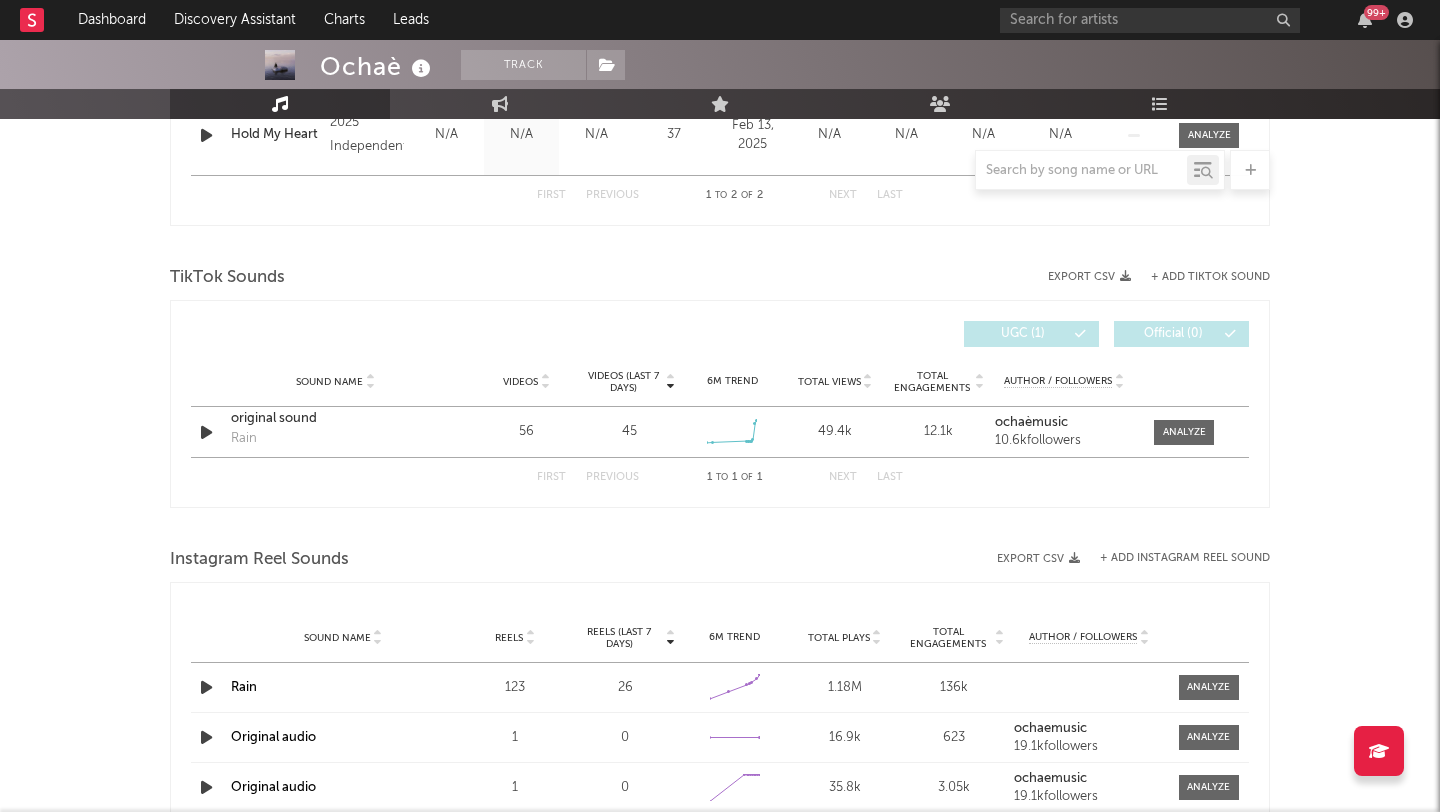 scroll, scrollTop: 986, scrollLeft: 0, axis: vertical 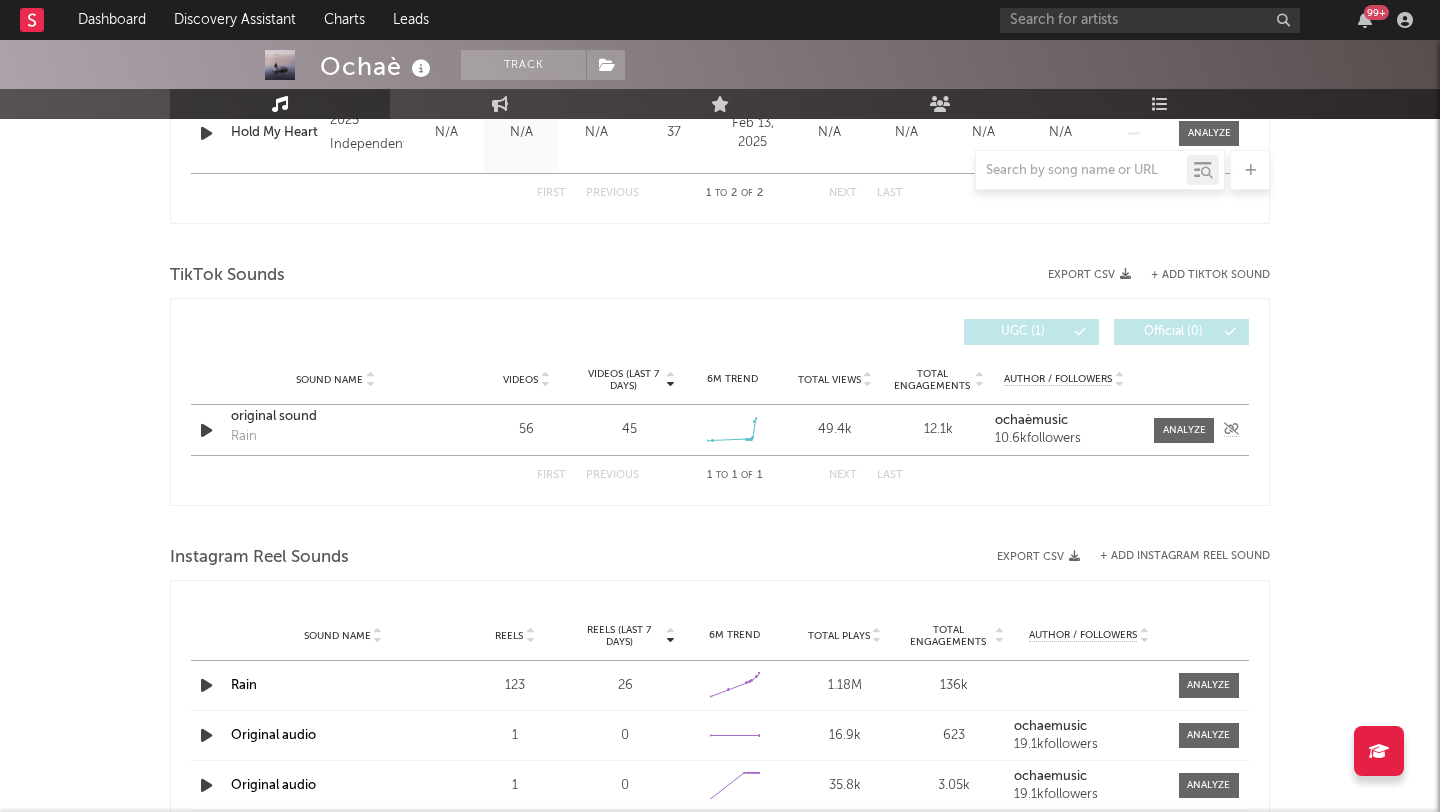 click at bounding box center [206, 430] 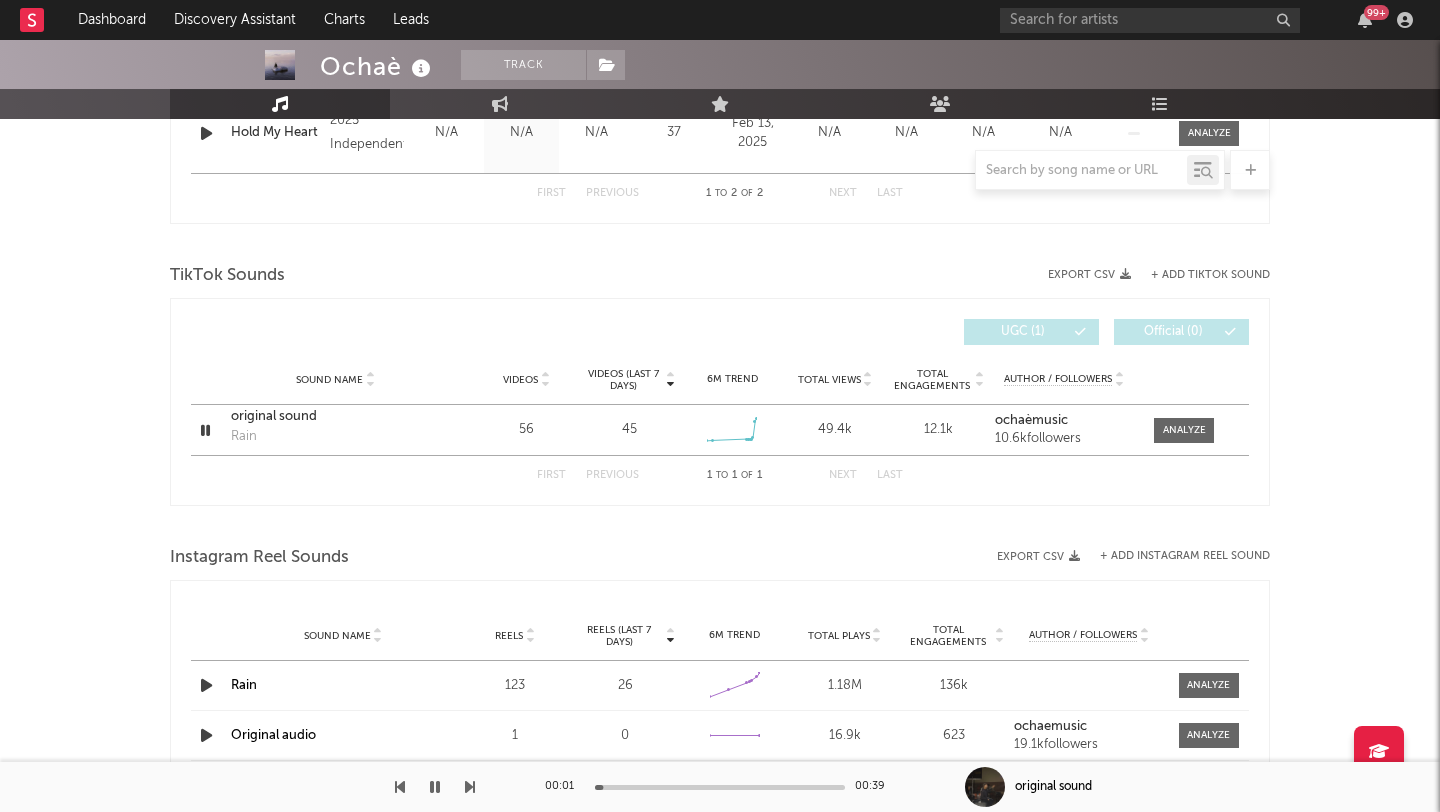 click at bounding box center [720, 787] 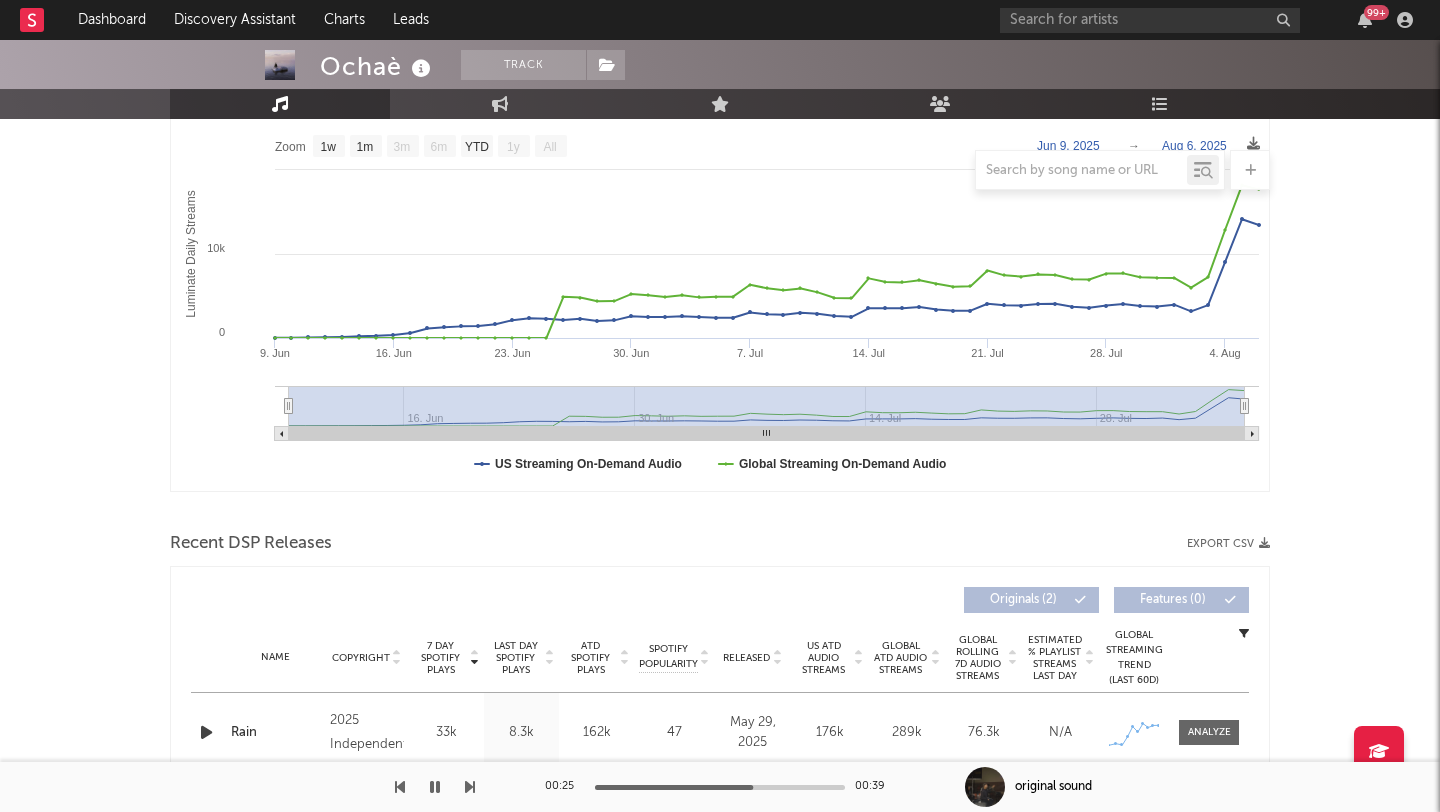 scroll, scrollTop: 0, scrollLeft: 0, axis: both 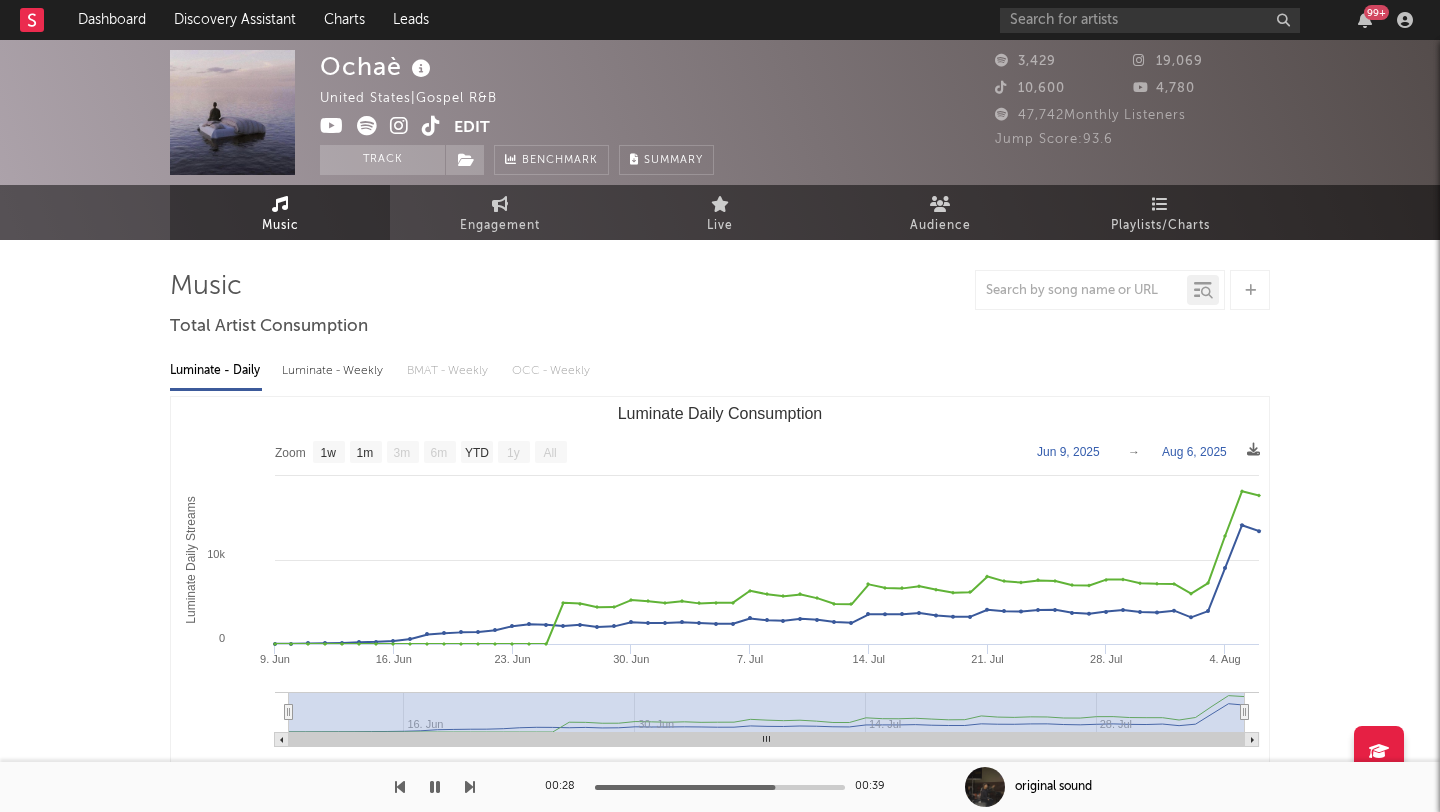 click at bounding box center [387, 128] 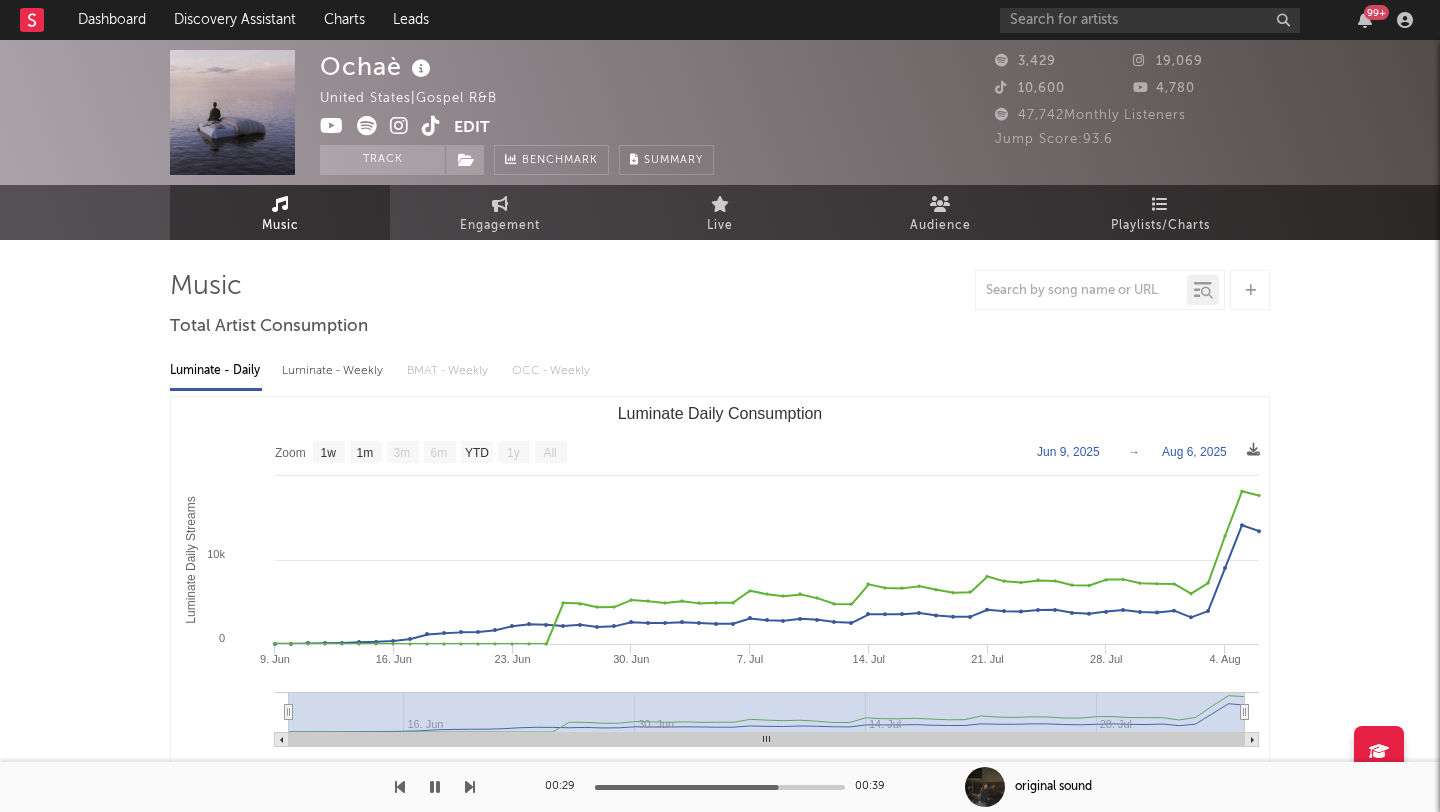click at bounding box center (431, 126) 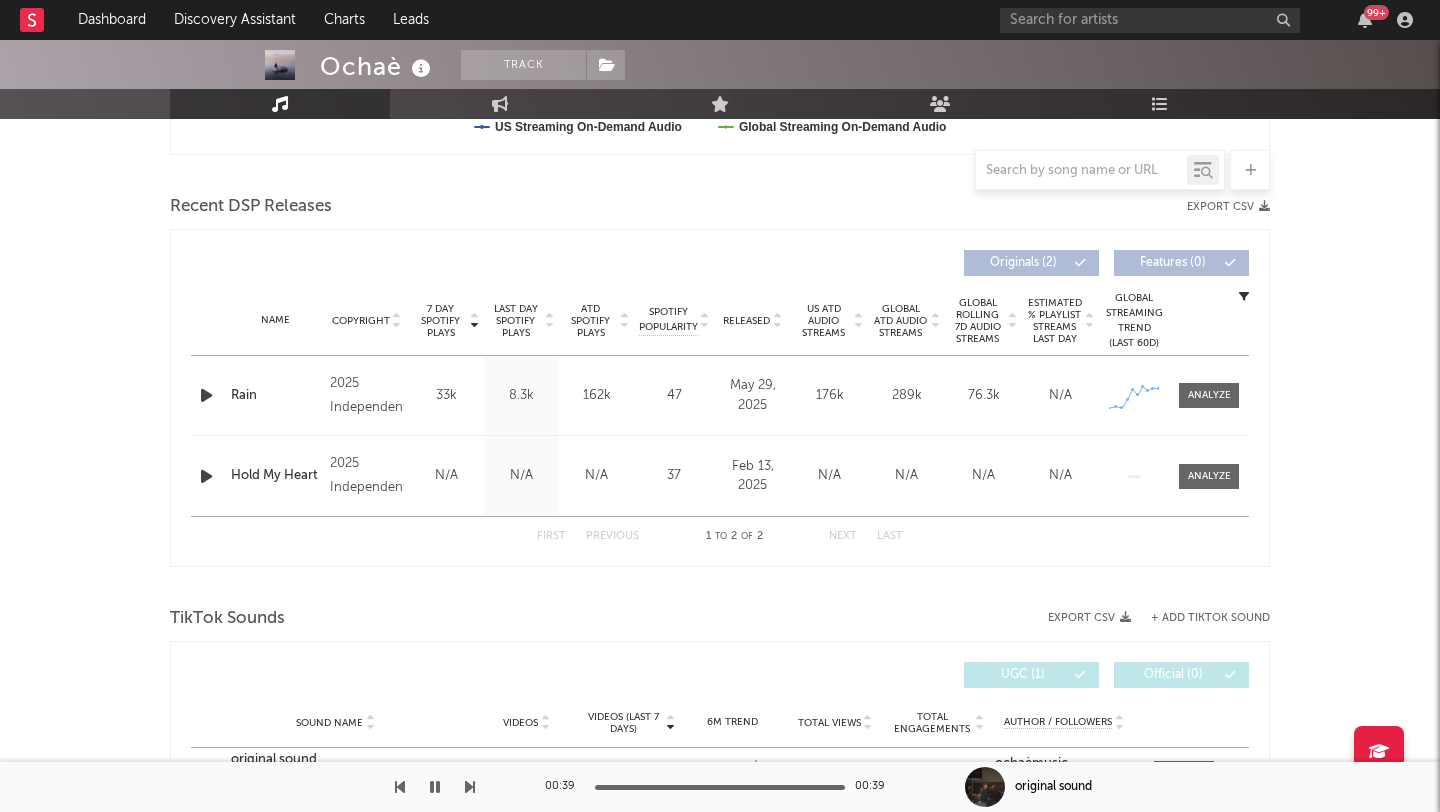 scroll, scrollTop: 0, scrollLeft: 0, axis: both 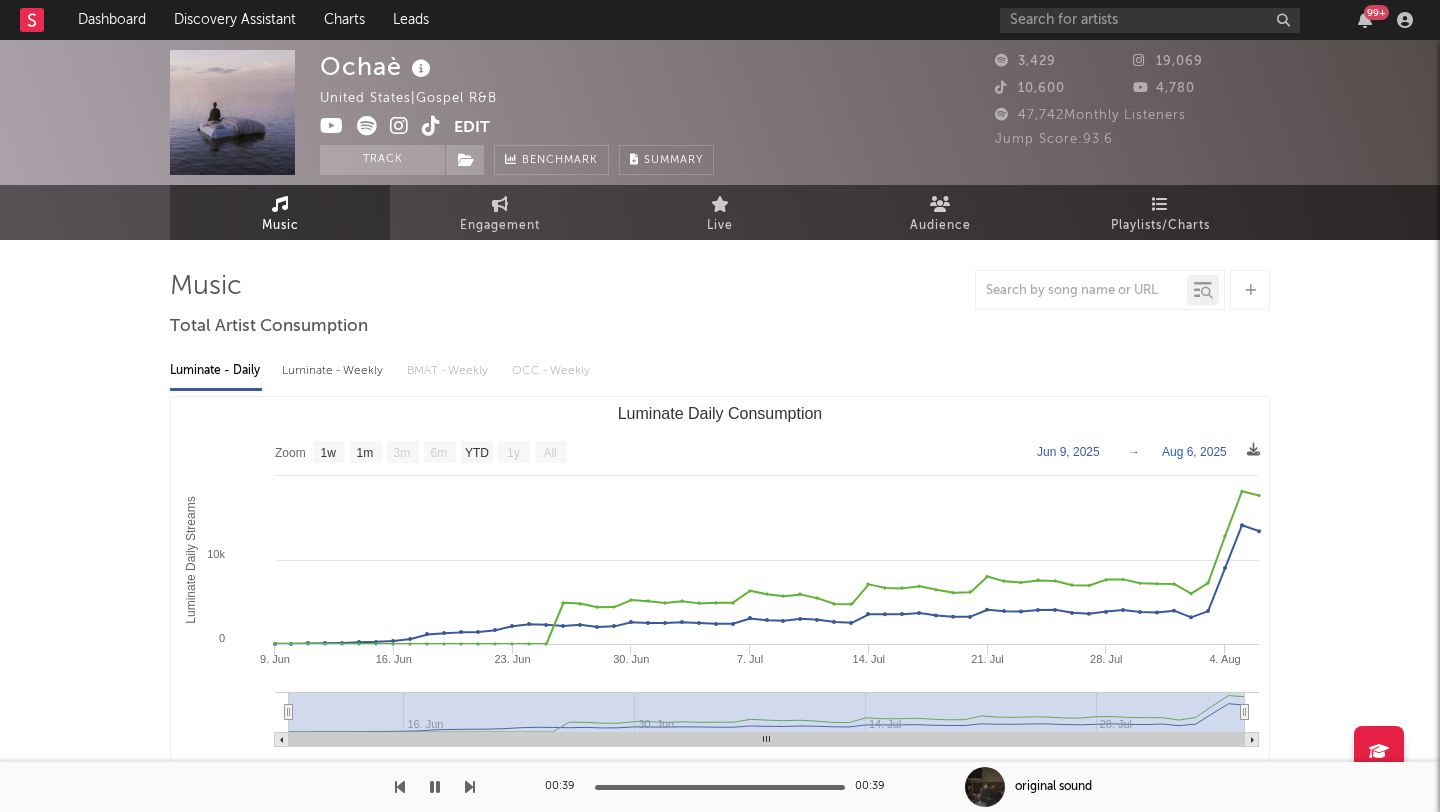 click on "Music Total Artist Consumption Luminate - Daily Luminate - Weekly BMAT - Weekly OCC - Weekly Zoom 1w 1m 3m 6m YTD 1y All 2025-06-09 2025-08-06 Created with Highcharts 10.3.3 Luminate Daily Streams Luminate Daily Consumption 9. Jun 16. Jun 23. Jun 30. Jun 7. Jul 14. Jul 21. Jul 28. Jul 4. Aug 16. Jun 30. Jun 14. Jul 28. Jul 0 10k 20k Zoom 1w 1m 3m 6m YTD 1y All Jun  9, 2025 → Aug  6, 2025 US Streaming On-Demand Audio Global Streaming On-Demand Audio Sunday, Aug 03, 2025 ​ US Streaming On-Demand Audio :  3,919 ​ Global Streaming On-Demand Audio :  7,254 ​ Recent DSP Releases Export CSV  7 Day Spotify Plays Copyright 7 Day Spotify Plays Last Day Spotify Plays ATD Spotify Plays Spotify Popularity Released US ATD Audio Streams Global ATD Audio Streams Global Rolling 7D Audio Streams Estimated % Playlist Streams Last Day Spotify Popularity Streams / 7d Growth Originals   ( 2 ) Features   ( 0 ) Name Copyright Label Album Names Composer Names 7 Day Spotify Plays Last Day Spotify Plays ATD Spotify Plays Name" at bounding box center (720, 1400) 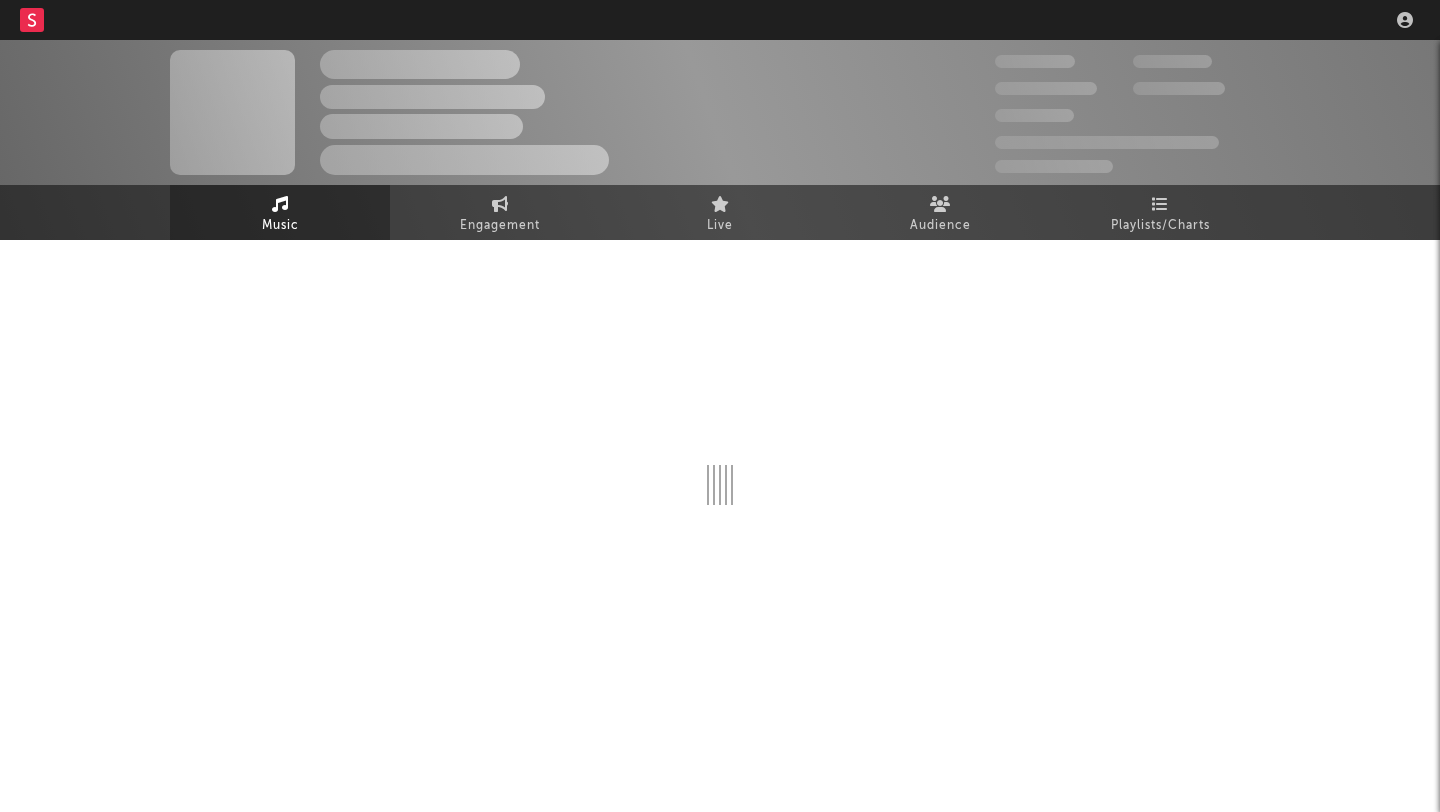 scroll, scrollTop: 0, scrollLeft: 0, axis: both 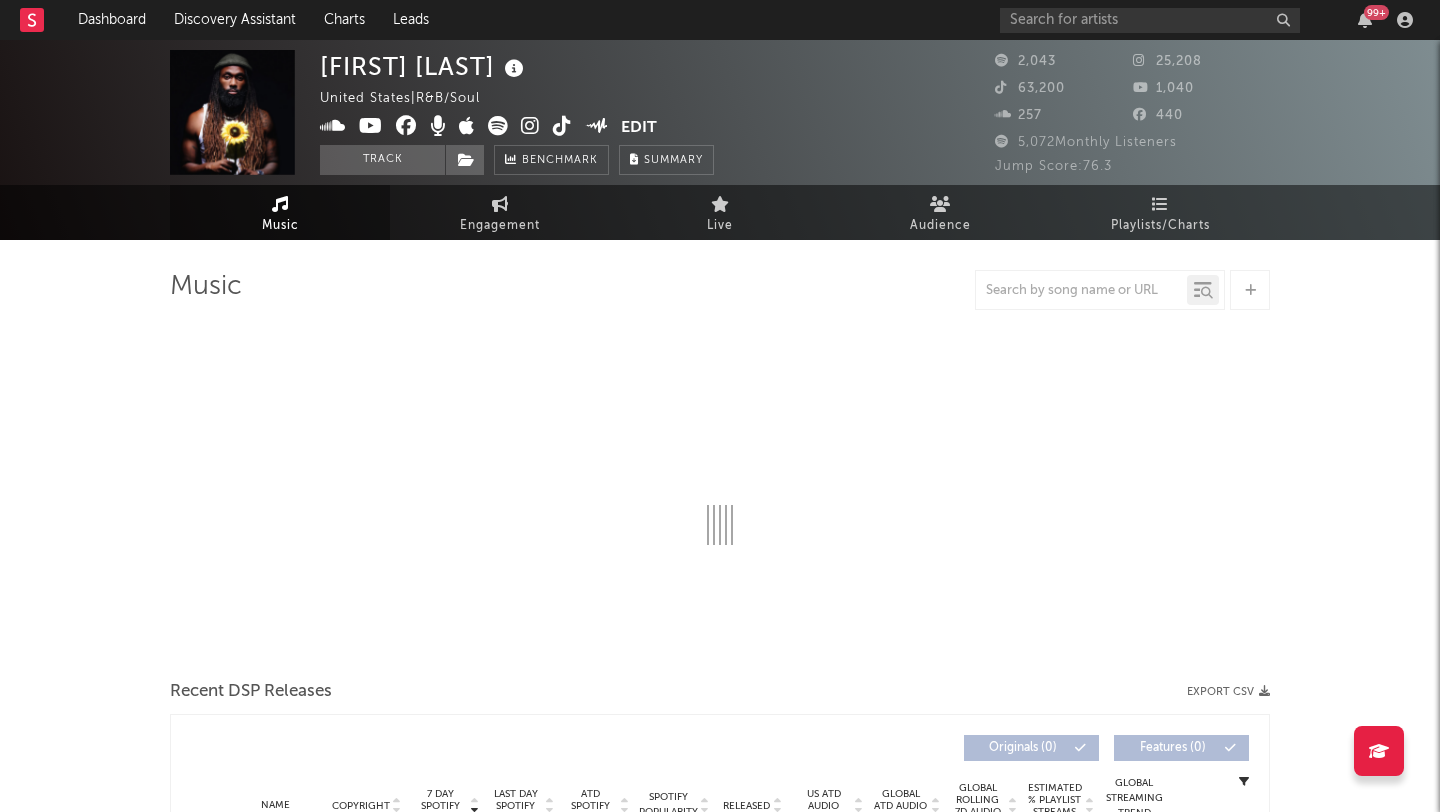 select on "1w" 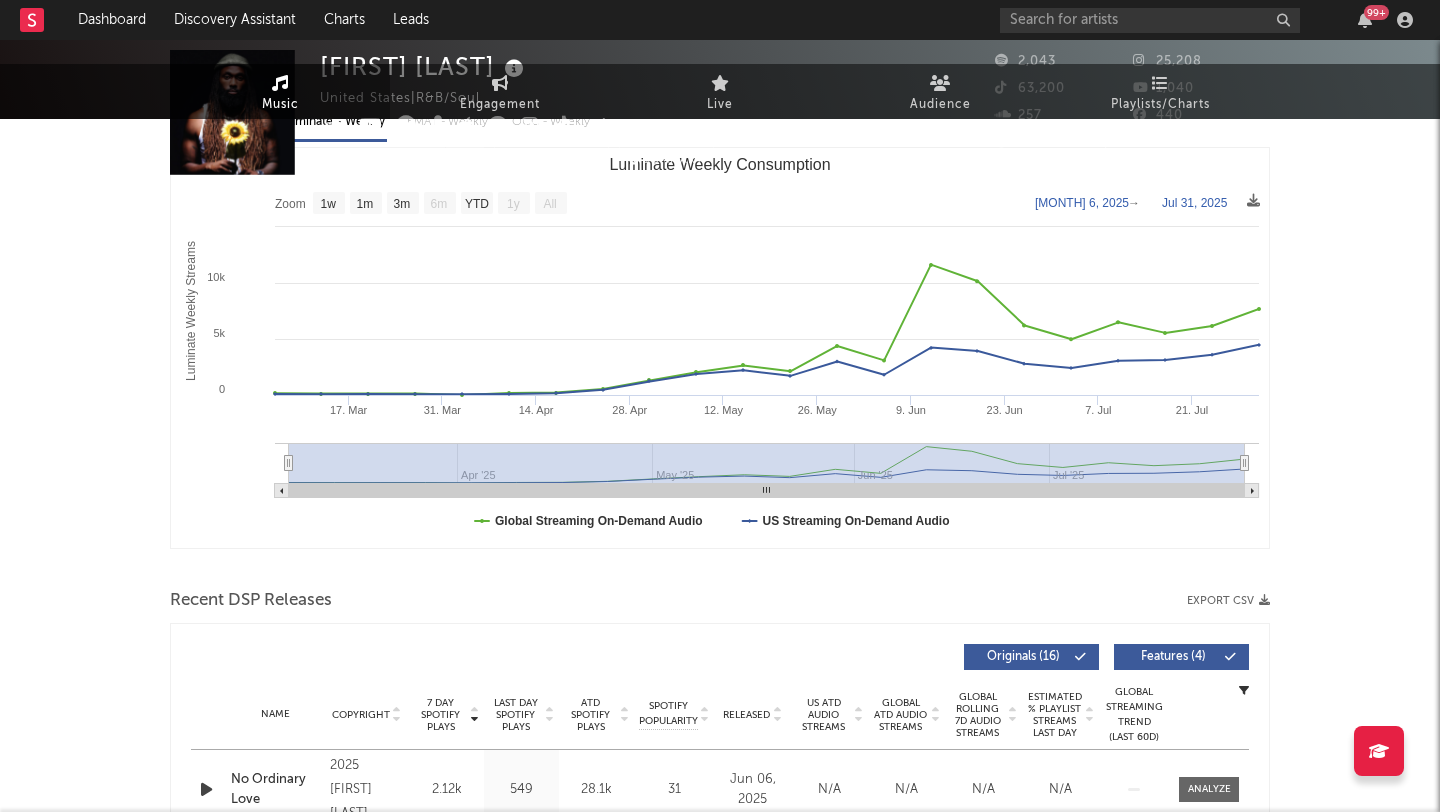 scroll, scrollTop: 0, scrollLeft: 0, axis: both 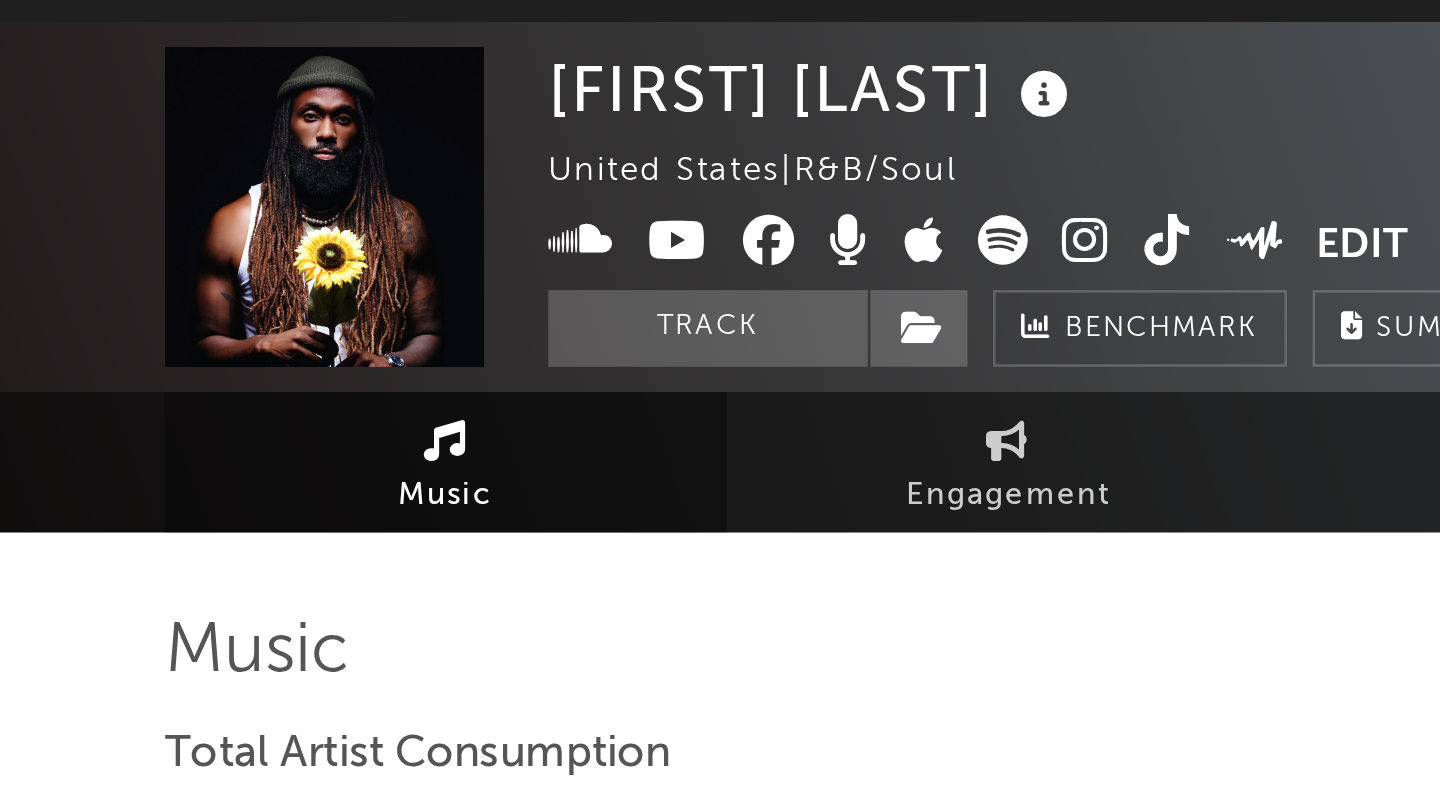 click at bounding box center (562, 126) 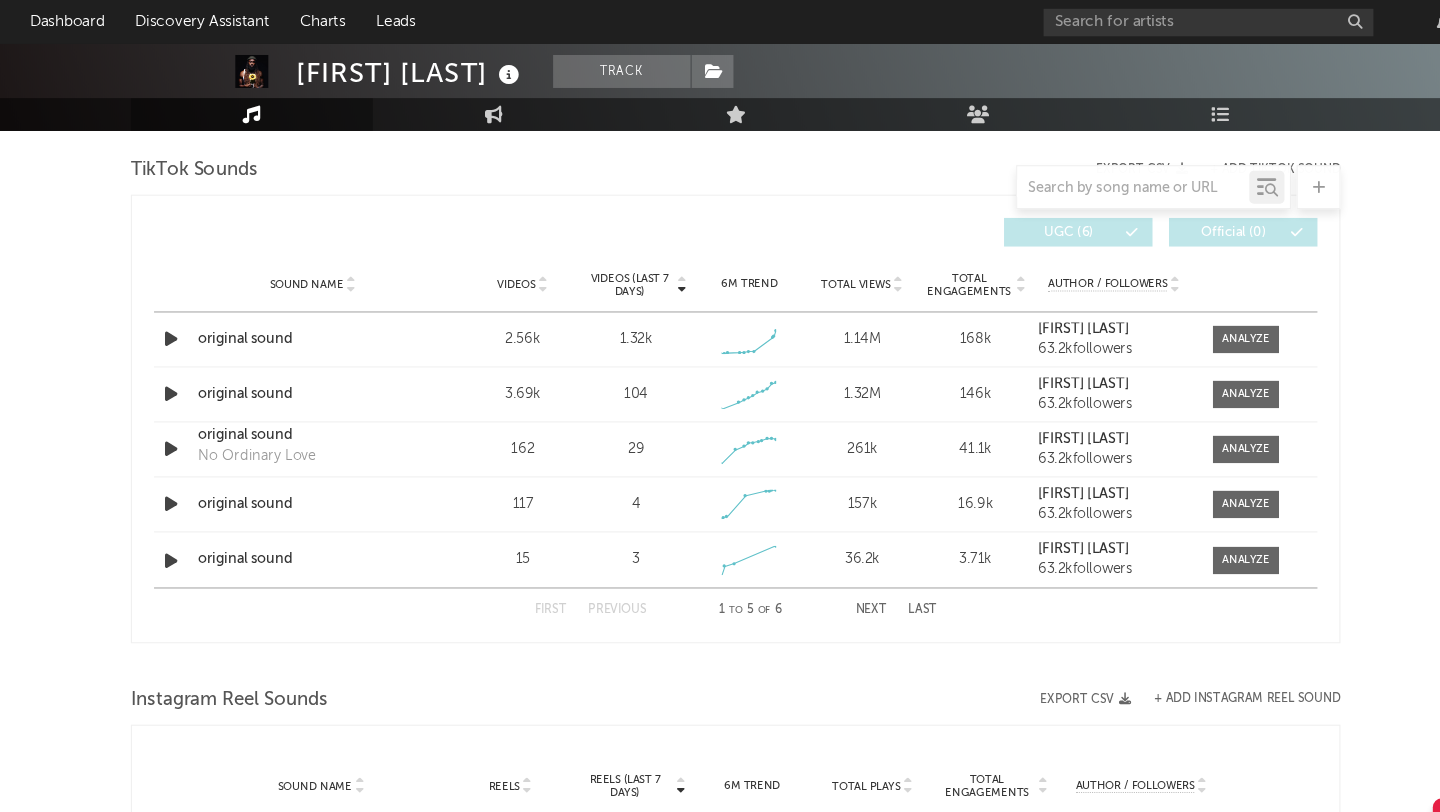 scroll, scrollTop: 1340, scrollLeft: 0, axis: vertical 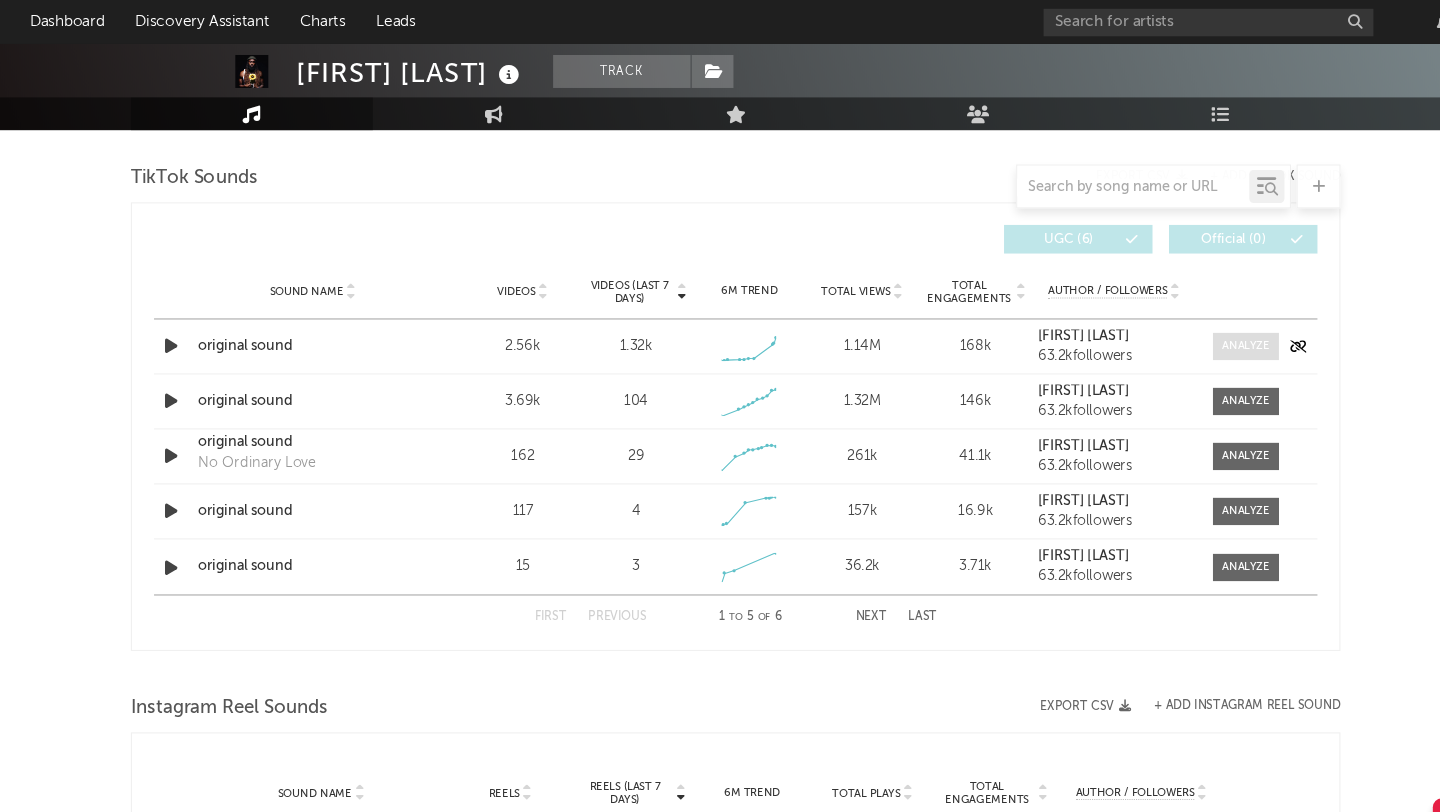 click at bounding box center [1184, 315] 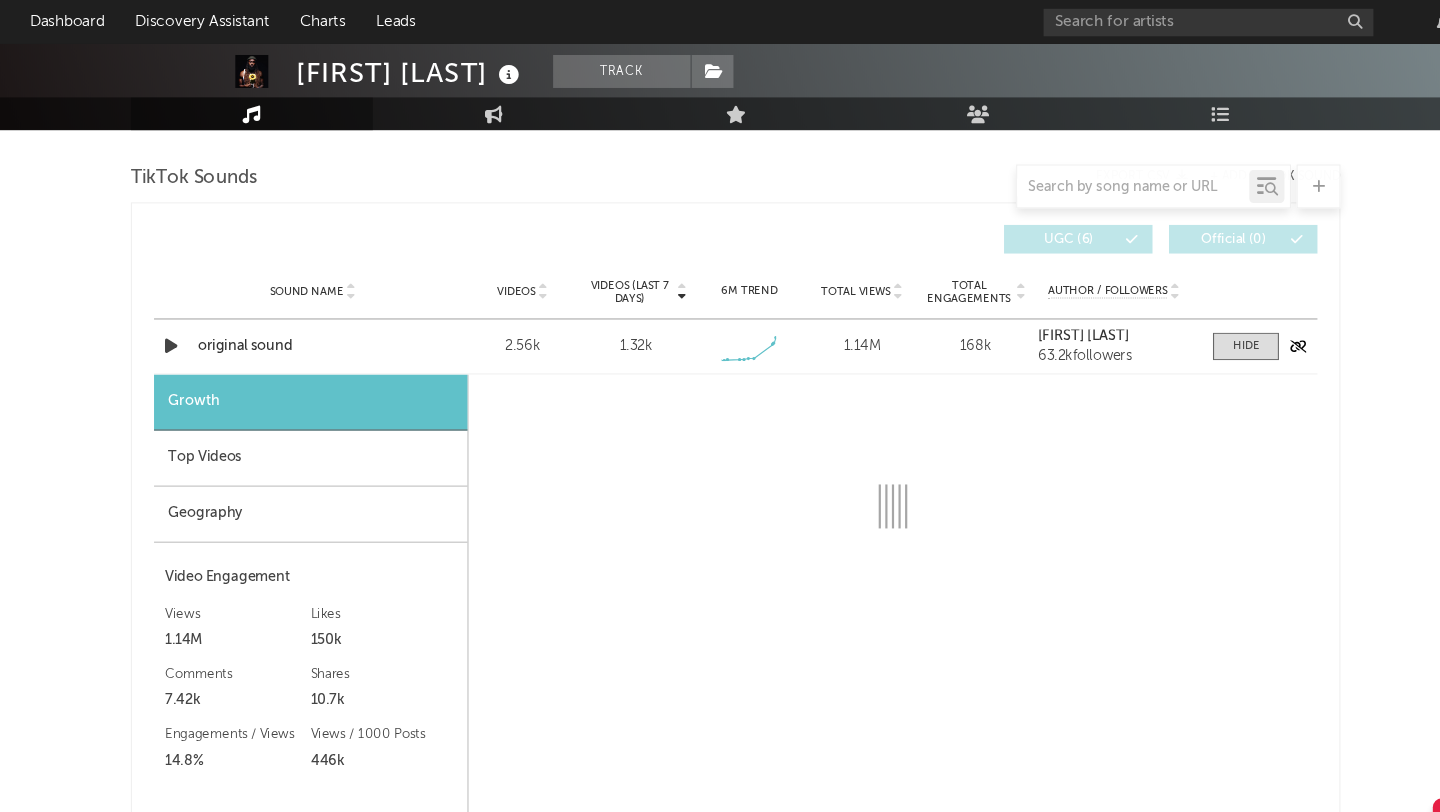 select on "1w" 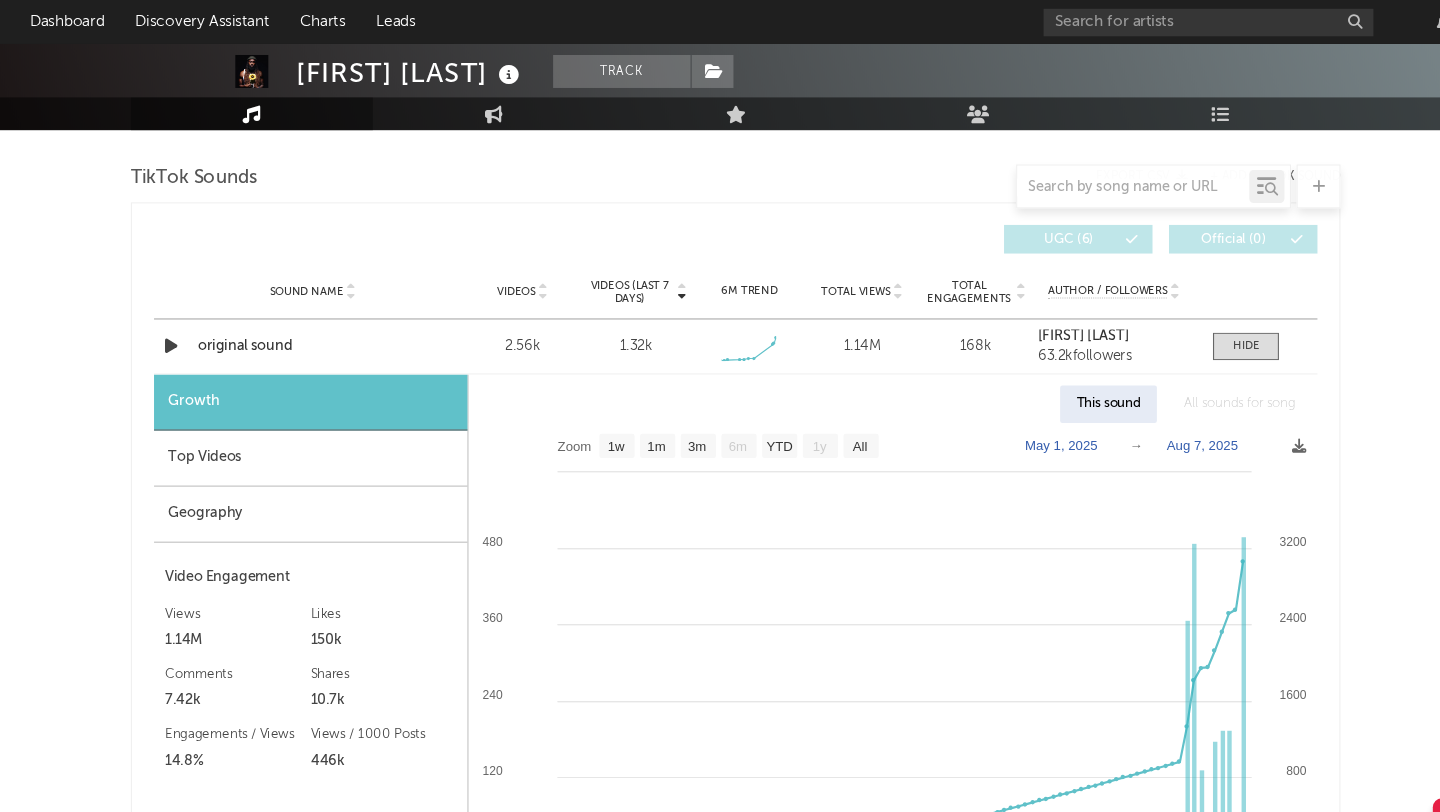click on "Videos (last 7 days) Sound Name Videos Videos (last 7 days) Total Views Total Engagements Author / Followers Videos / 7d Growth Views / Engmts UGC   ( 6 ) Official   ( 0 ) Sound Name Videos Videos (last 7 days) Weekly Growth % 6M Trend Total Views Total Engagements Author / Followers Sound Name original sound Videos 2.56k Videos (last 7 days) 1.32k Weekly Growth % + 226 % 6M Trend Created with Highcharts 10.3.3 Total Views 1.14M Total Engagements 168k Author / Followers [FIRST] [LAST] 63.2k  followers Growth Top Videos Geography Video Engagement Views 1.14M Likes 150k Likes 150k Comments 7.42k Shares 10.7k Engagements / Views 14.8% Views / 1000 Posts 446k This sound All sounds for song Zoom 1w 1m 3m 6m YTD 1y All 2025-05-01 2025-08-07 Created with Highcharts 10.3.3 12. May 26. May 9. Jun 23. Jun 7. Jul 21. Jul 4. Aug May '25 Jun '25 Jul '25 Aug '25 0 800 1600 2400 3200 4000 0 240 480 120 360 600 Zoom 1w 1m 3m 6m YTD 1y All May  1, 2025 → Aug  7, 2025 Sound Name original sound Videos 3.69k 104 - 17.5 % 1.32M" at bounding box center (720, 663) 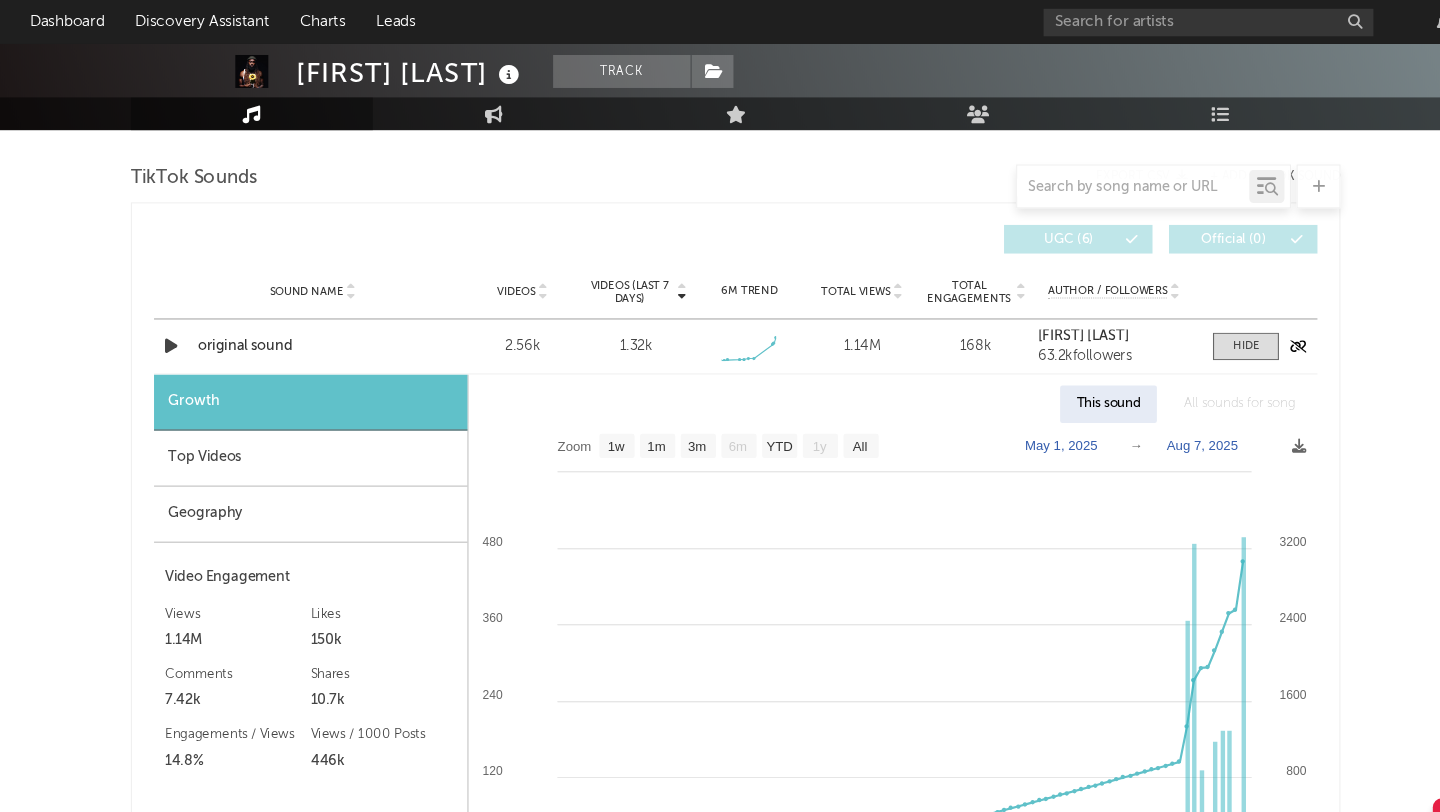 click at bounding box center [206, 315] 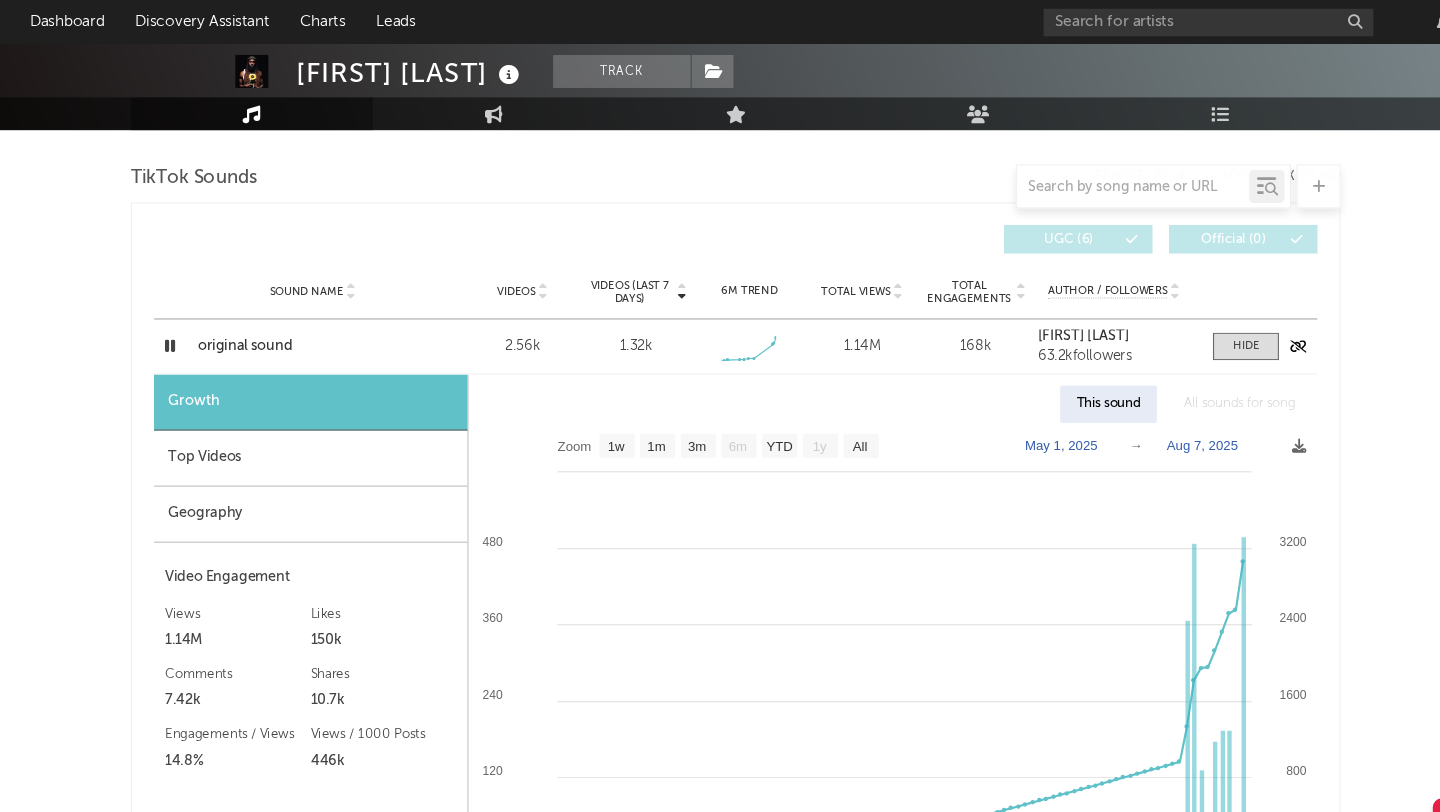click on "original sound" at bounding box center (335, 316) 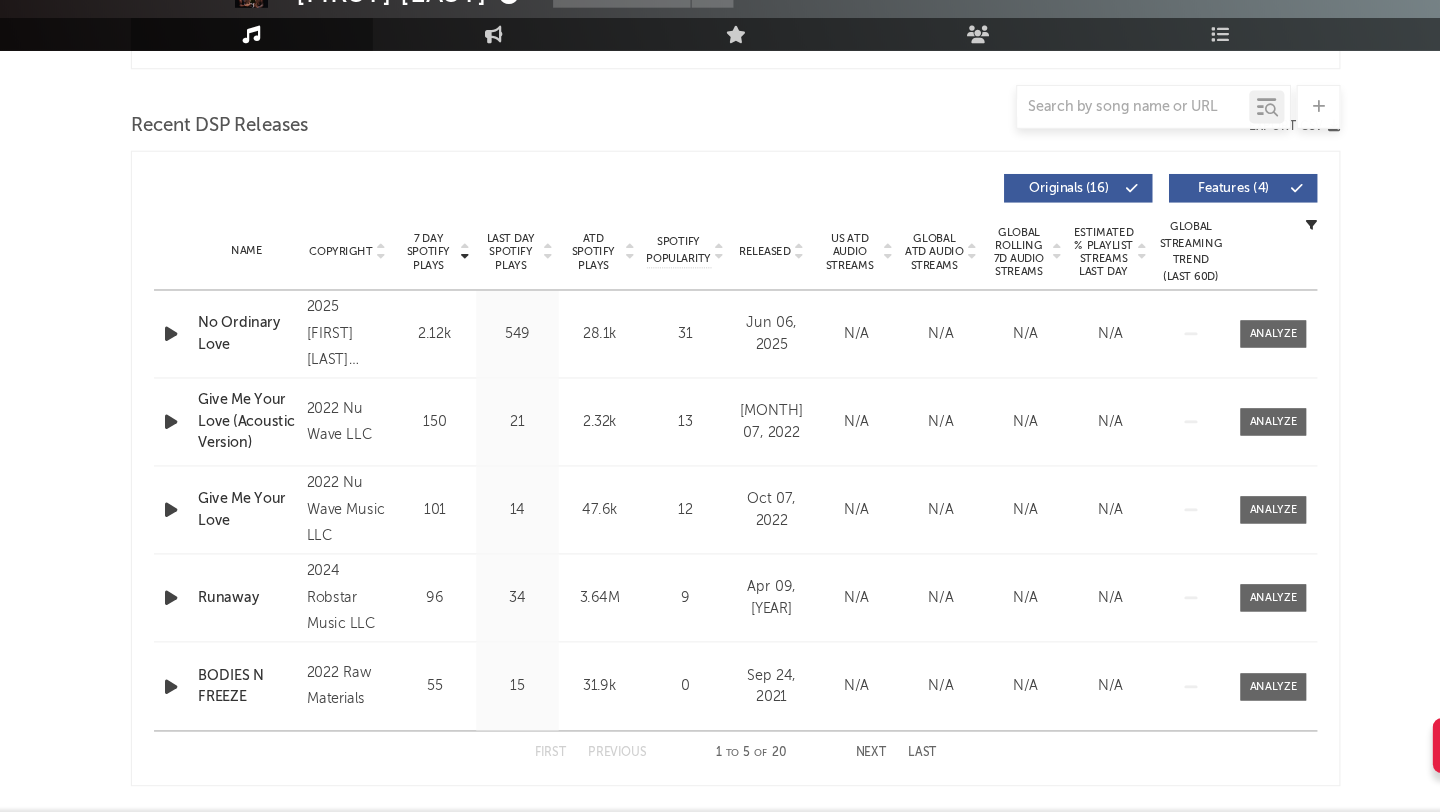 scroll, scrollTop: 684, scrollLeft: 0, axis: vertical 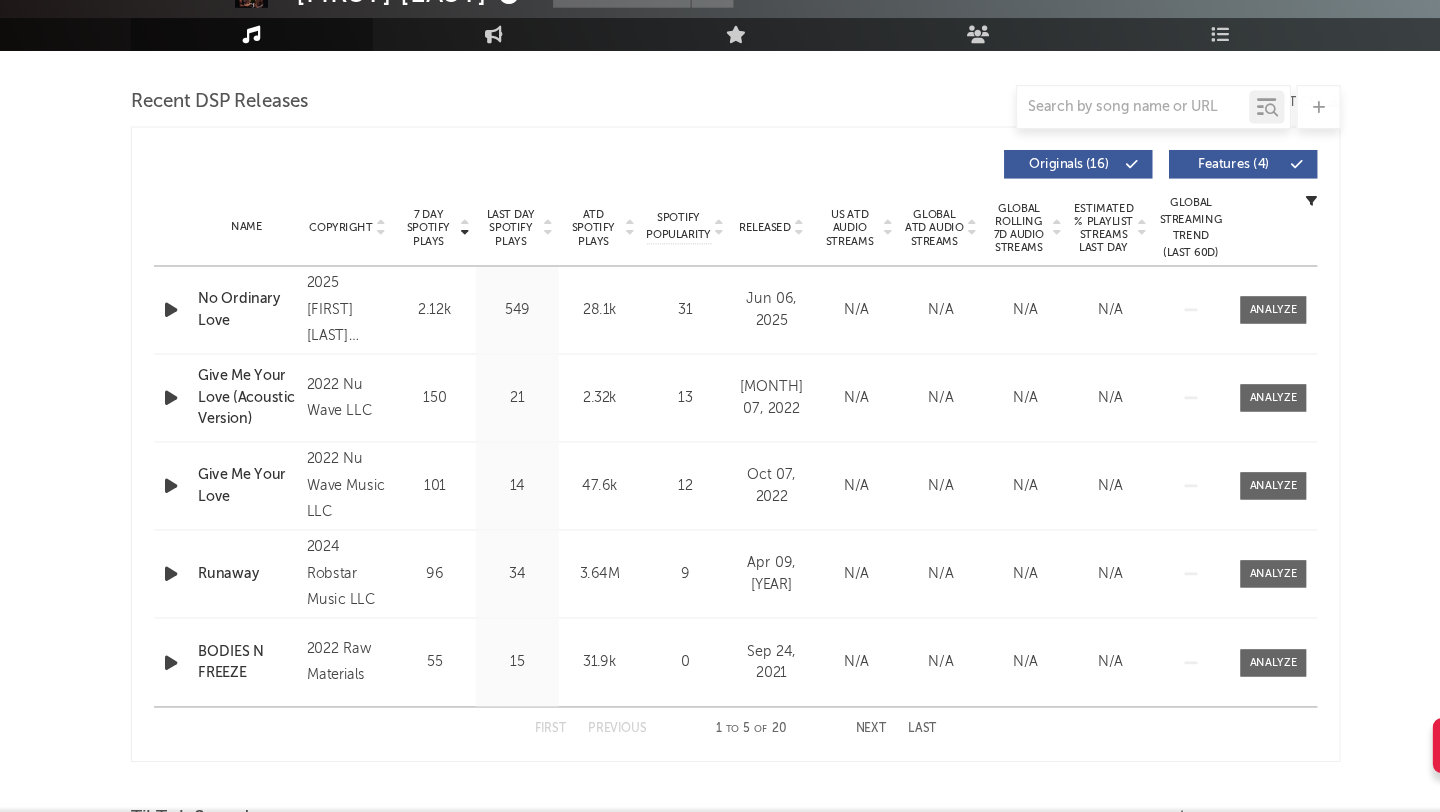 click at bounding box center (206, 354) 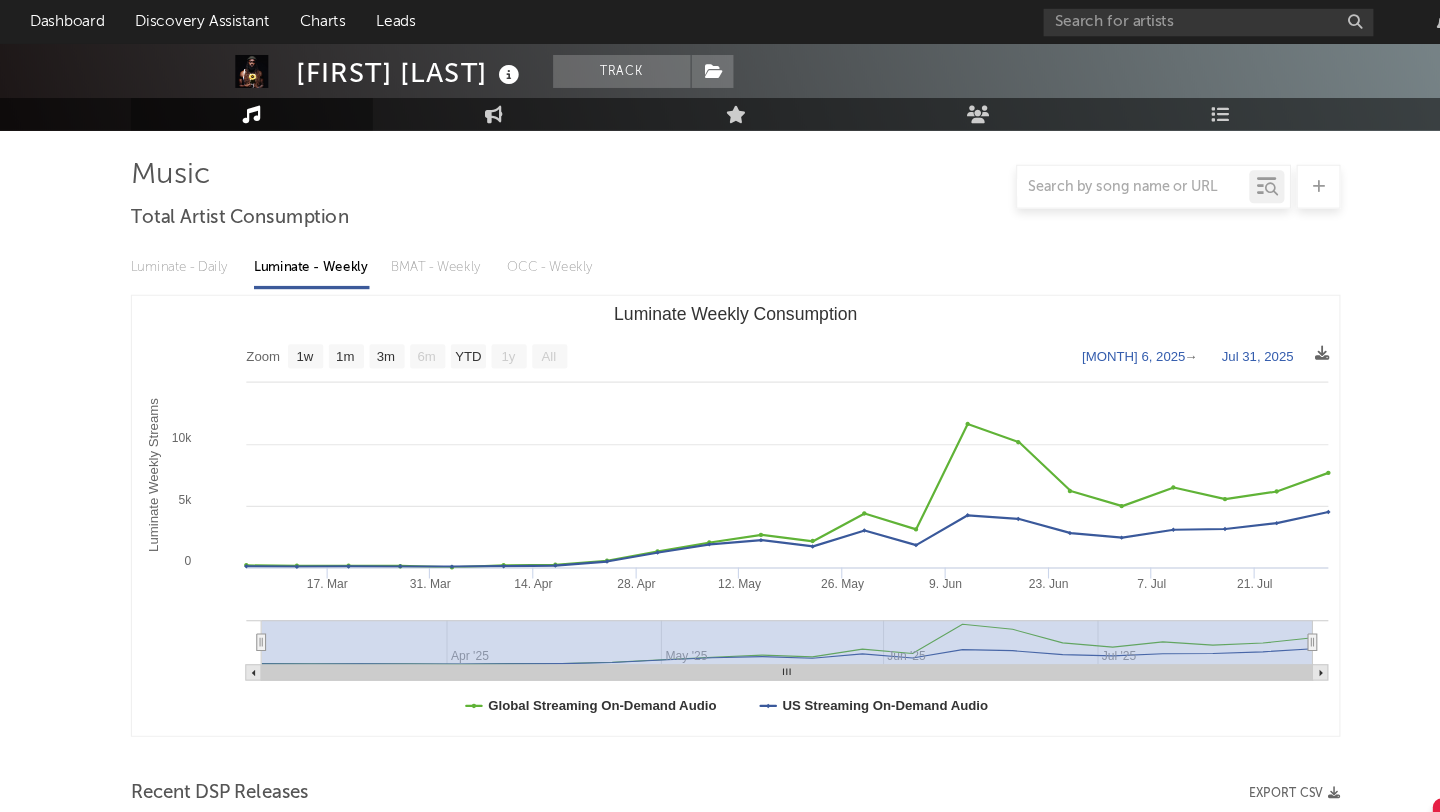 scroll, scrollTop: 0, scrollLeft: 0, axis: both 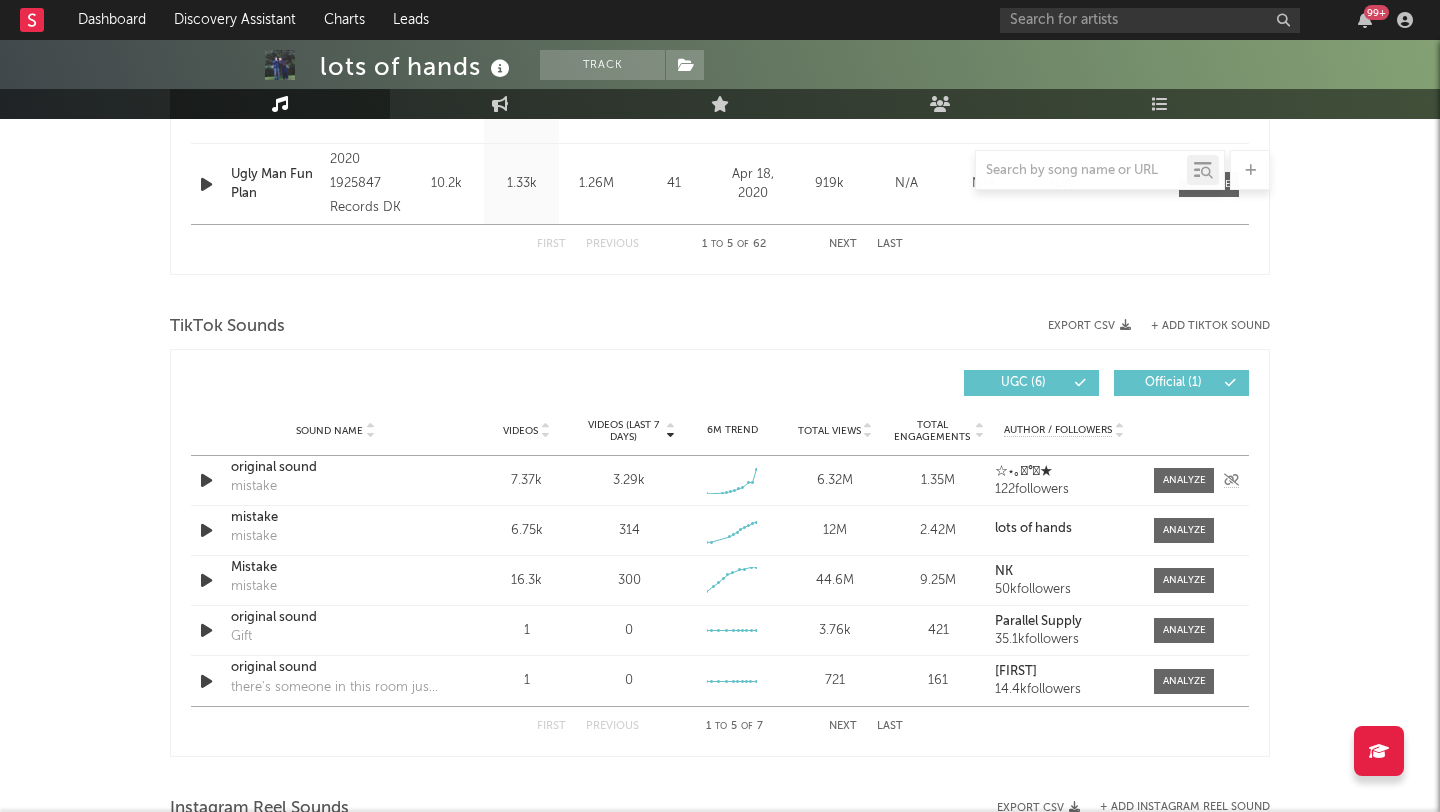 click at bounding box center [208, 480] 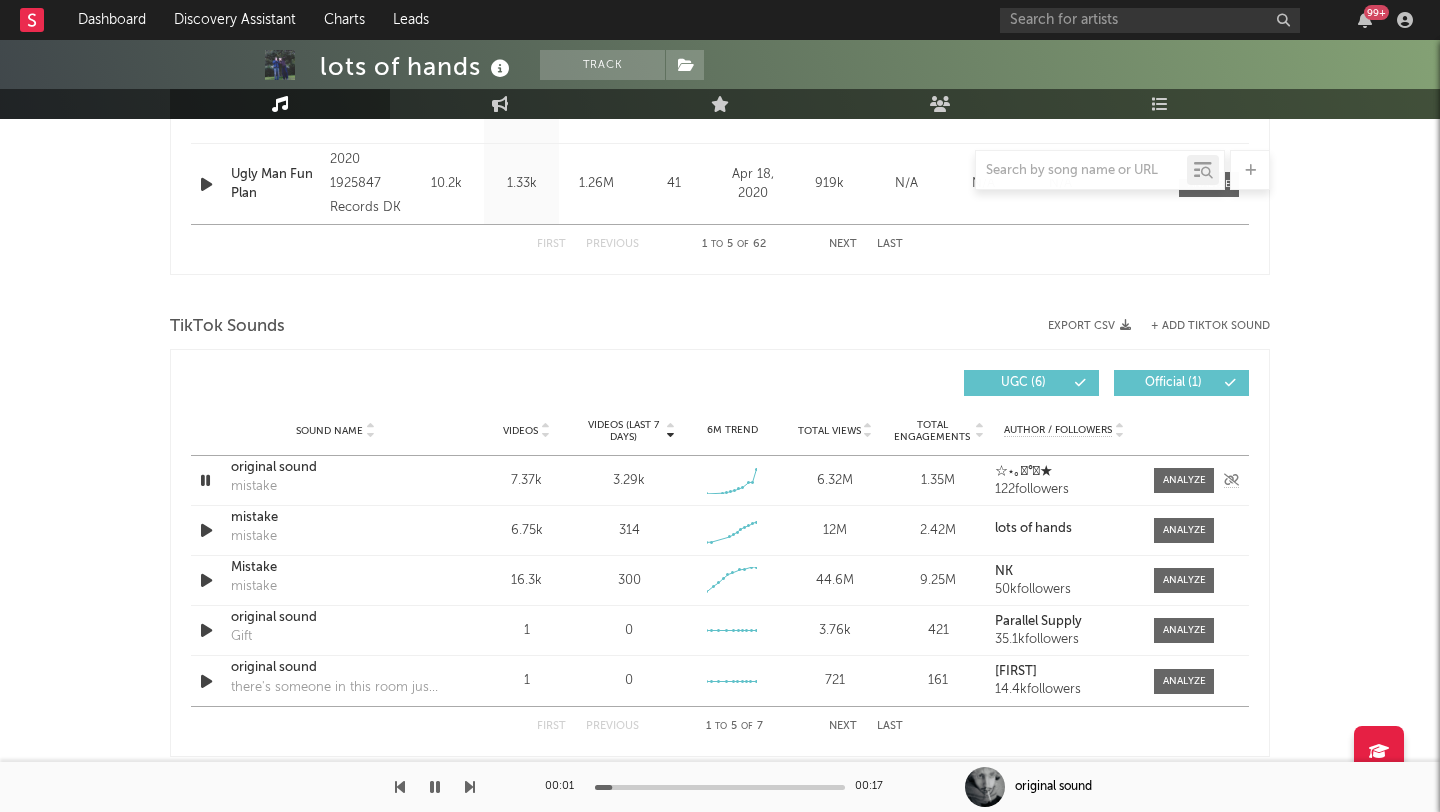 click at bounding box center (205, 480) 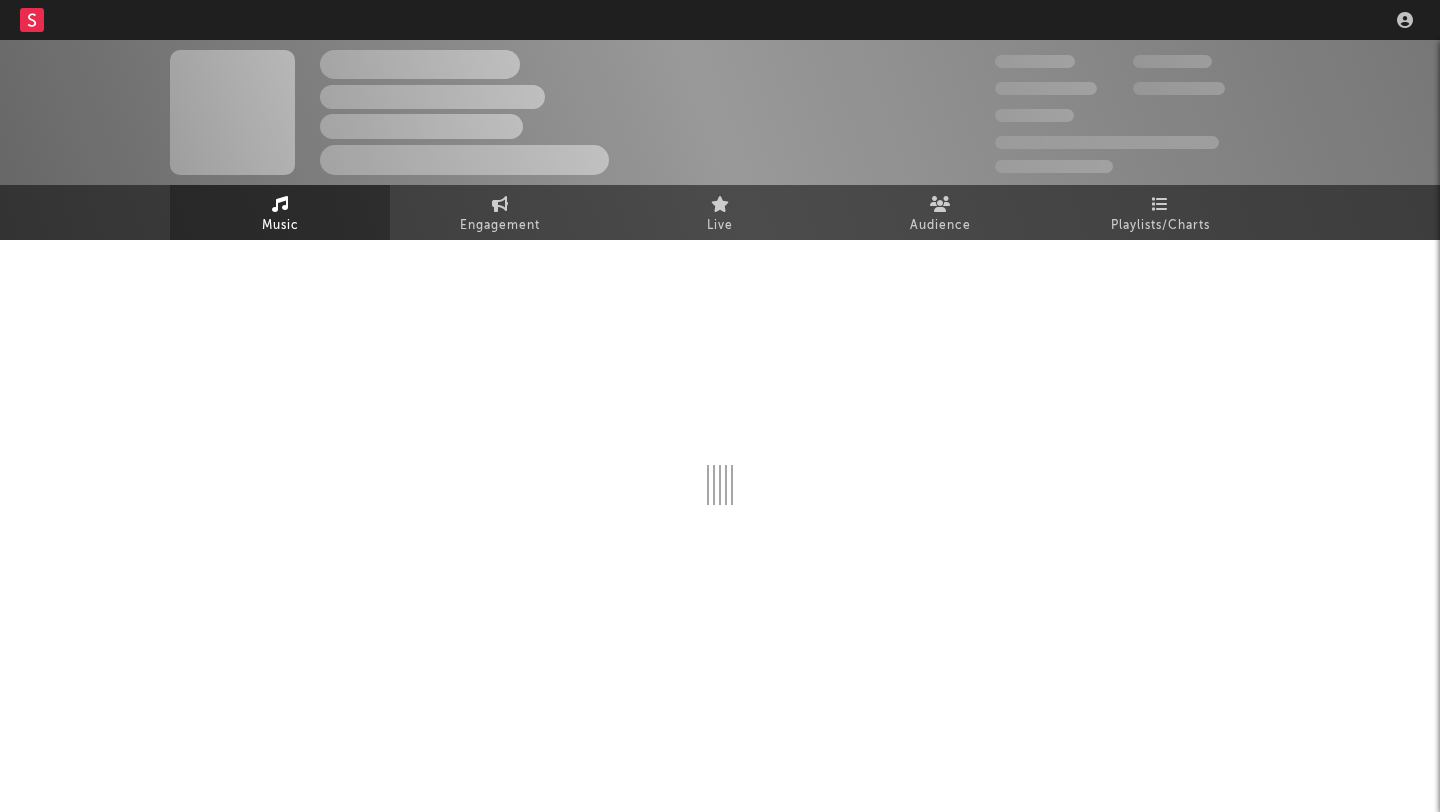 scroll, scrollTop: 0, scrollLeft: 0, axis: both 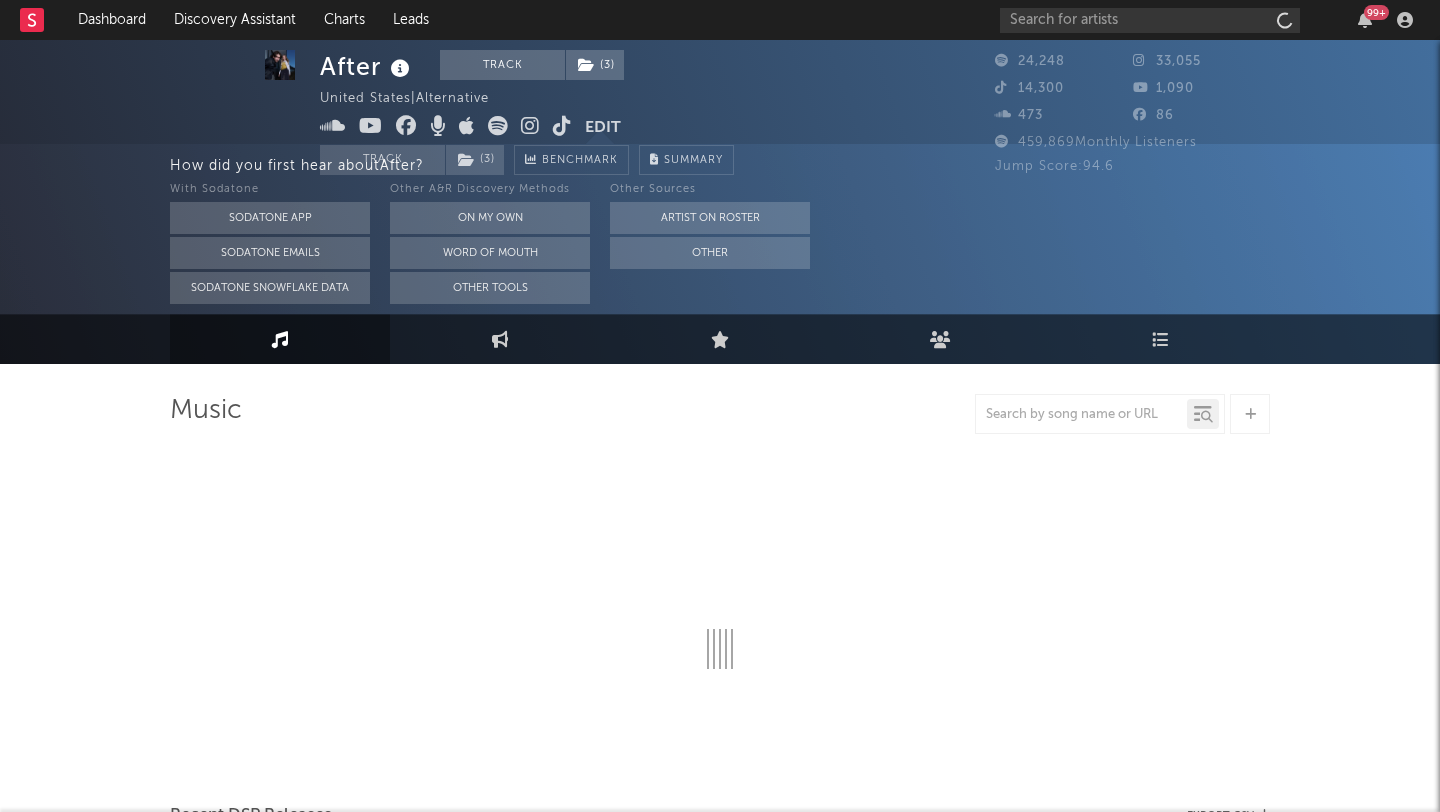 select on "6m" 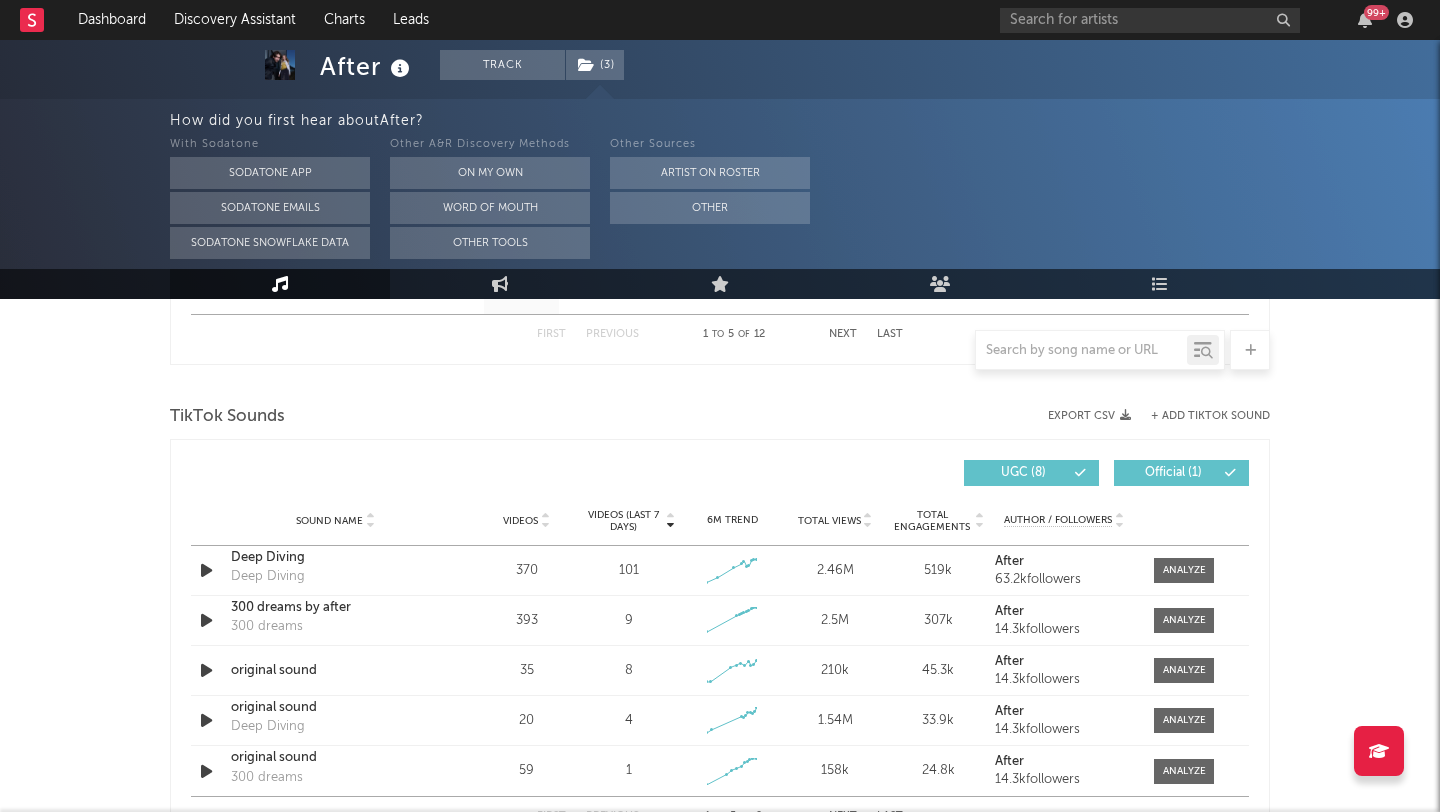 scroll, scrollTop: 1318, scrollLeft: 0, axis: vertical 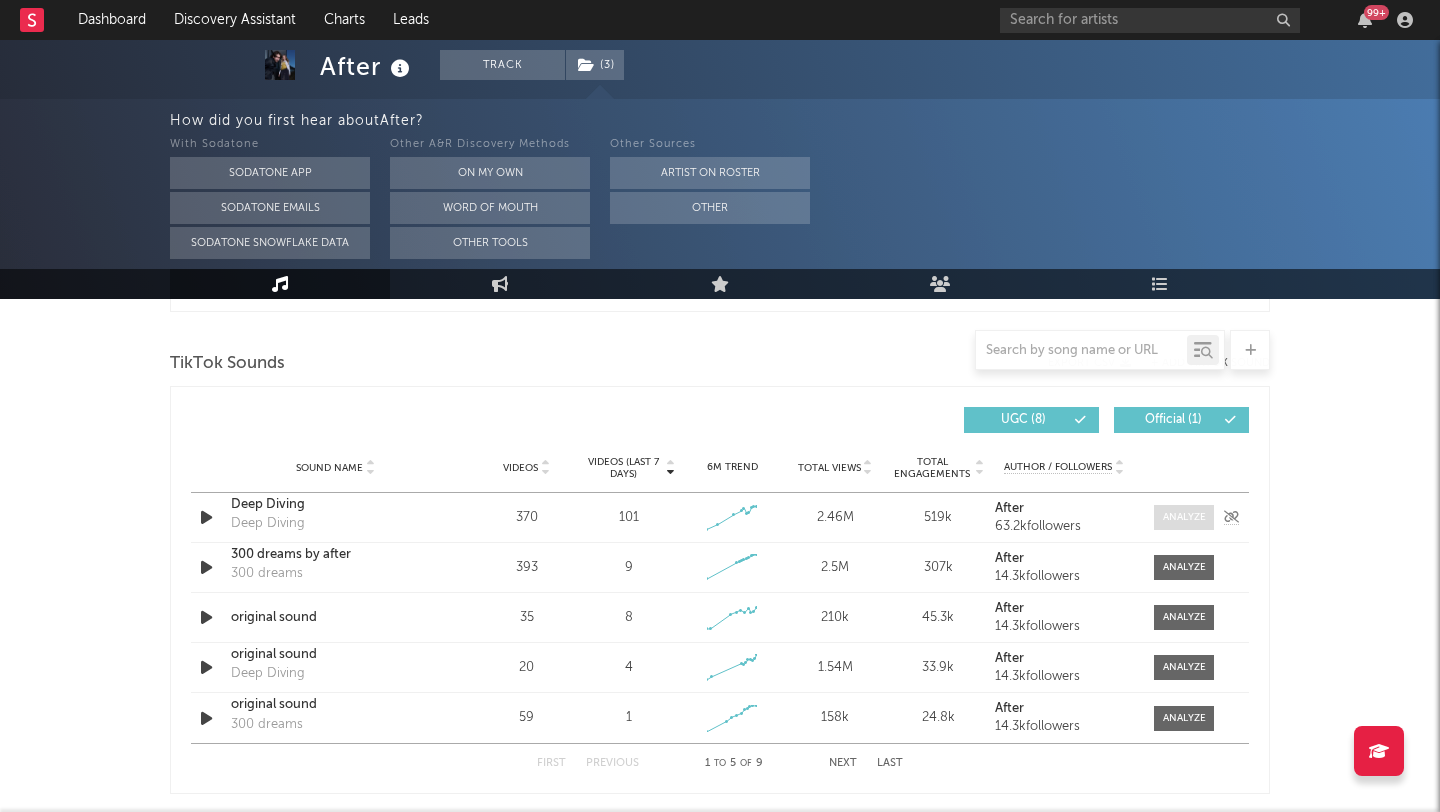 click at bounding box center [1184, 517] 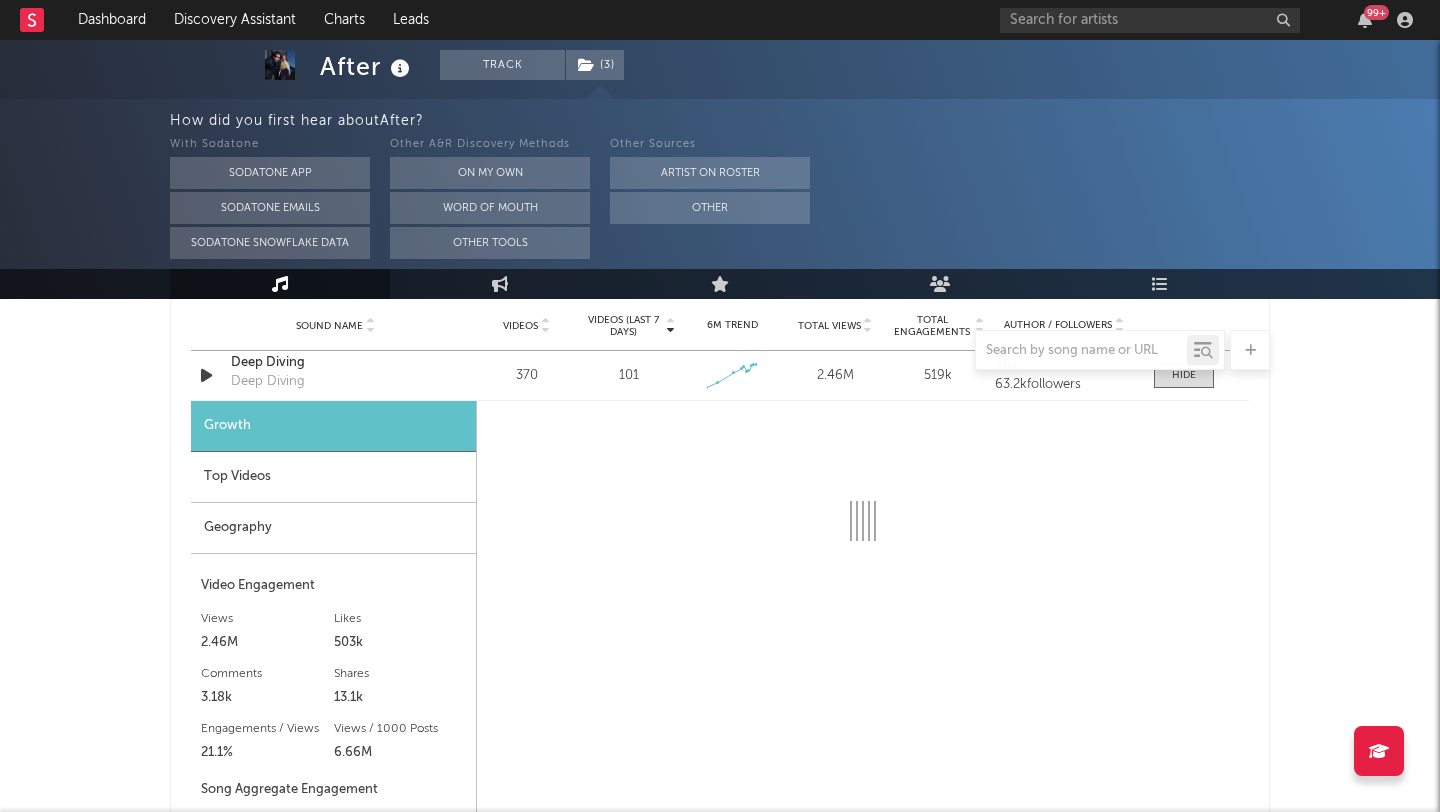 scroll, scrollTop: 1526, scrollLeft: 0, axis: vertical 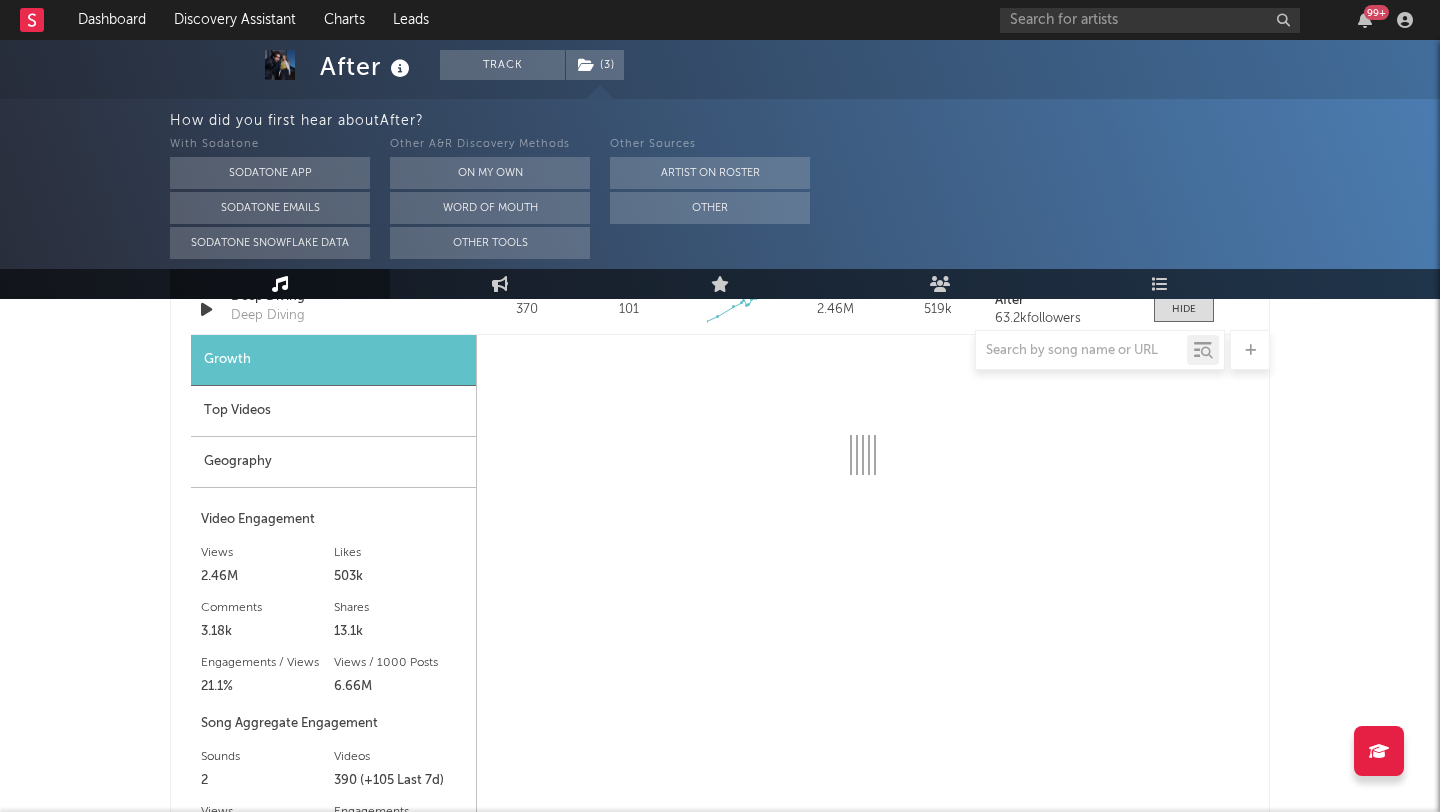 select on "1w" 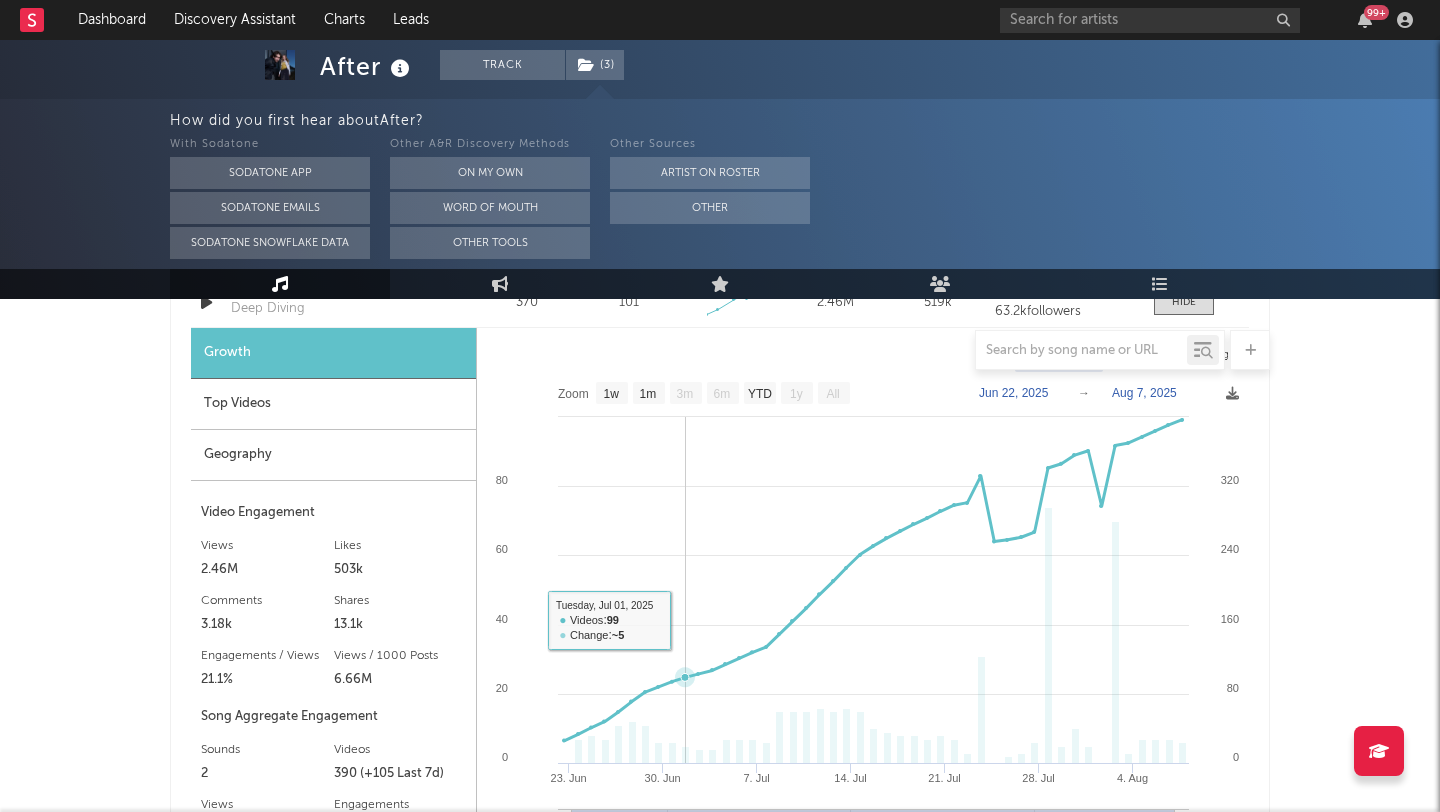 scroll, scrollTop: 1360, scrollLeft: 0, axis: vertical 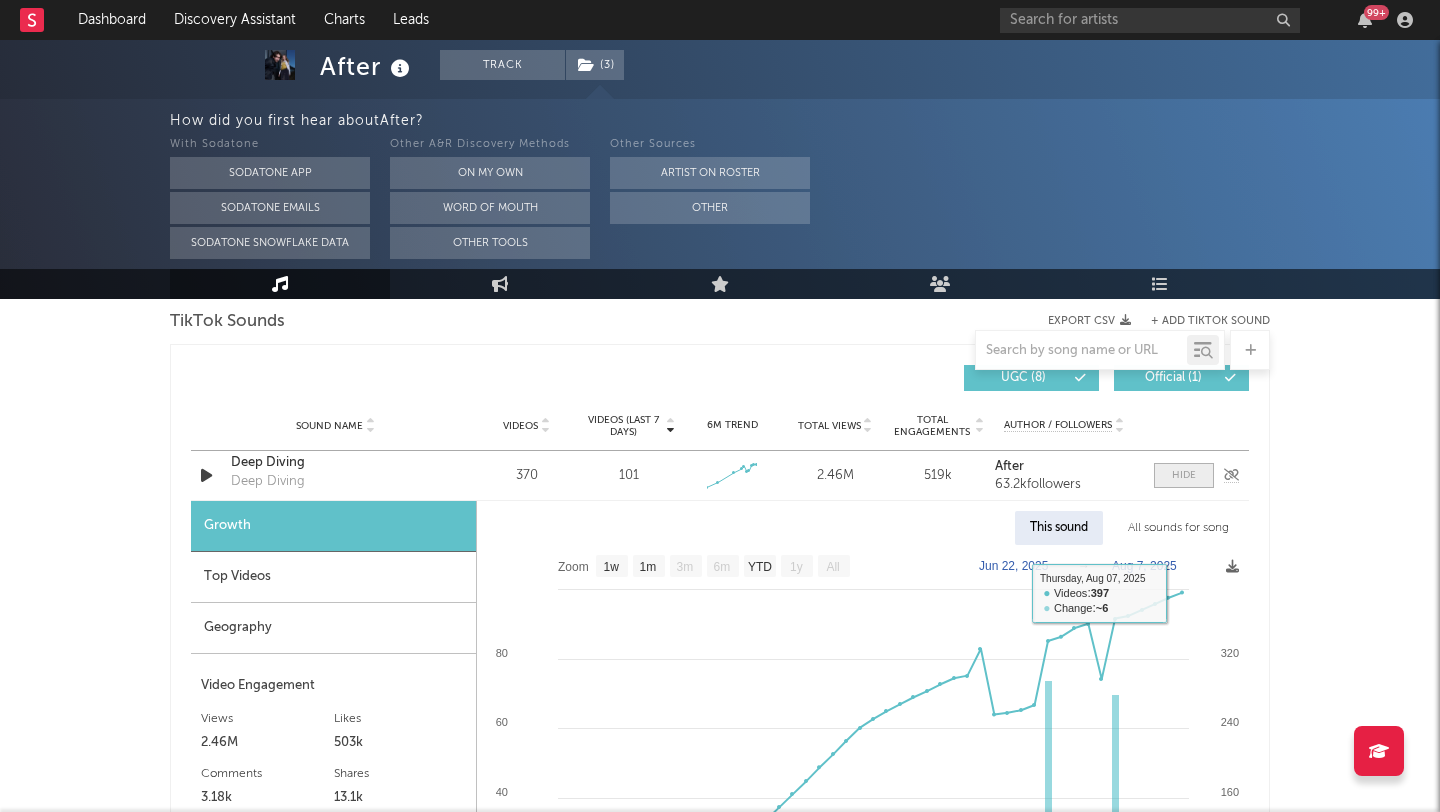 click at bounding box center [1184, 475] 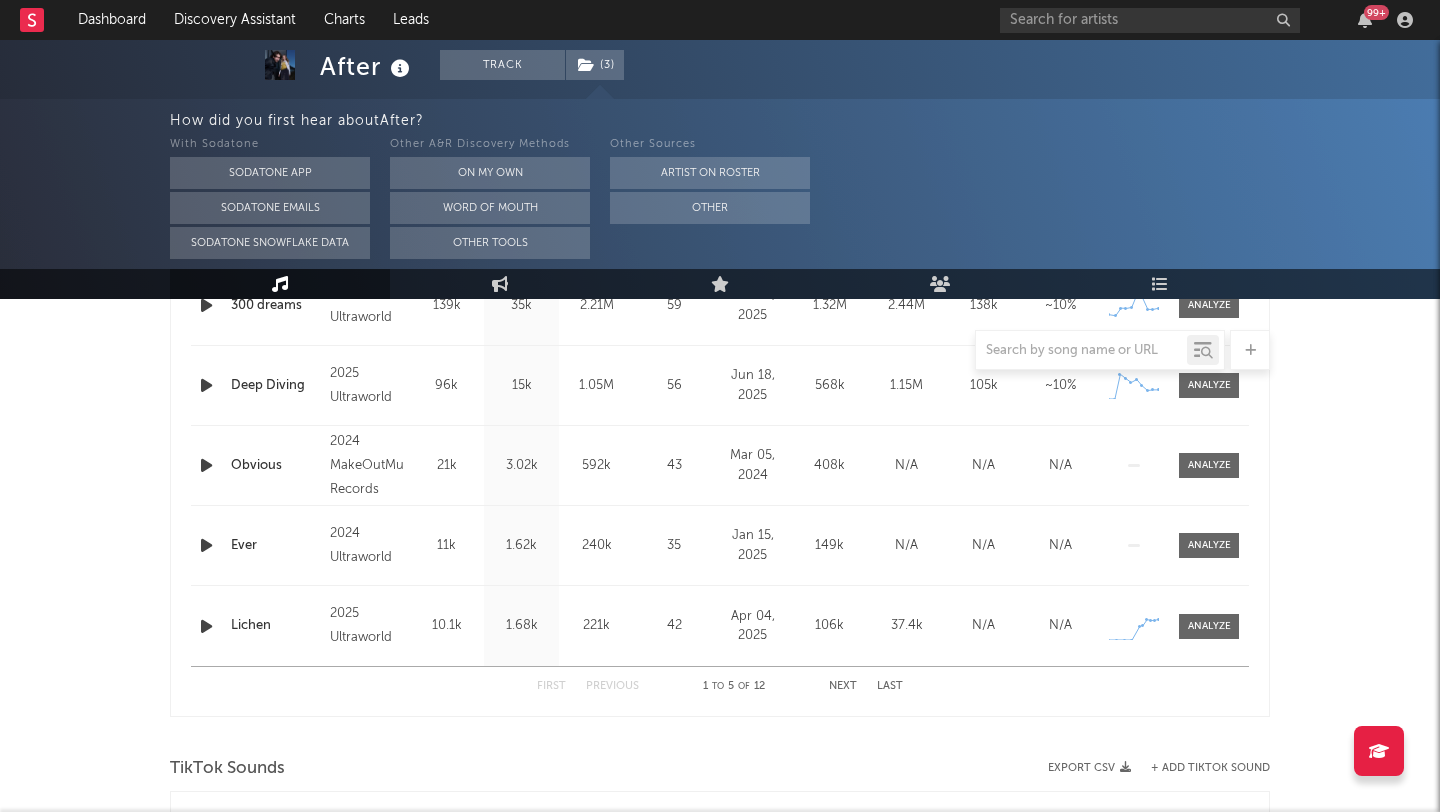 scroll, scrollTop: 805, scrollLeft: 0, axis: vertical 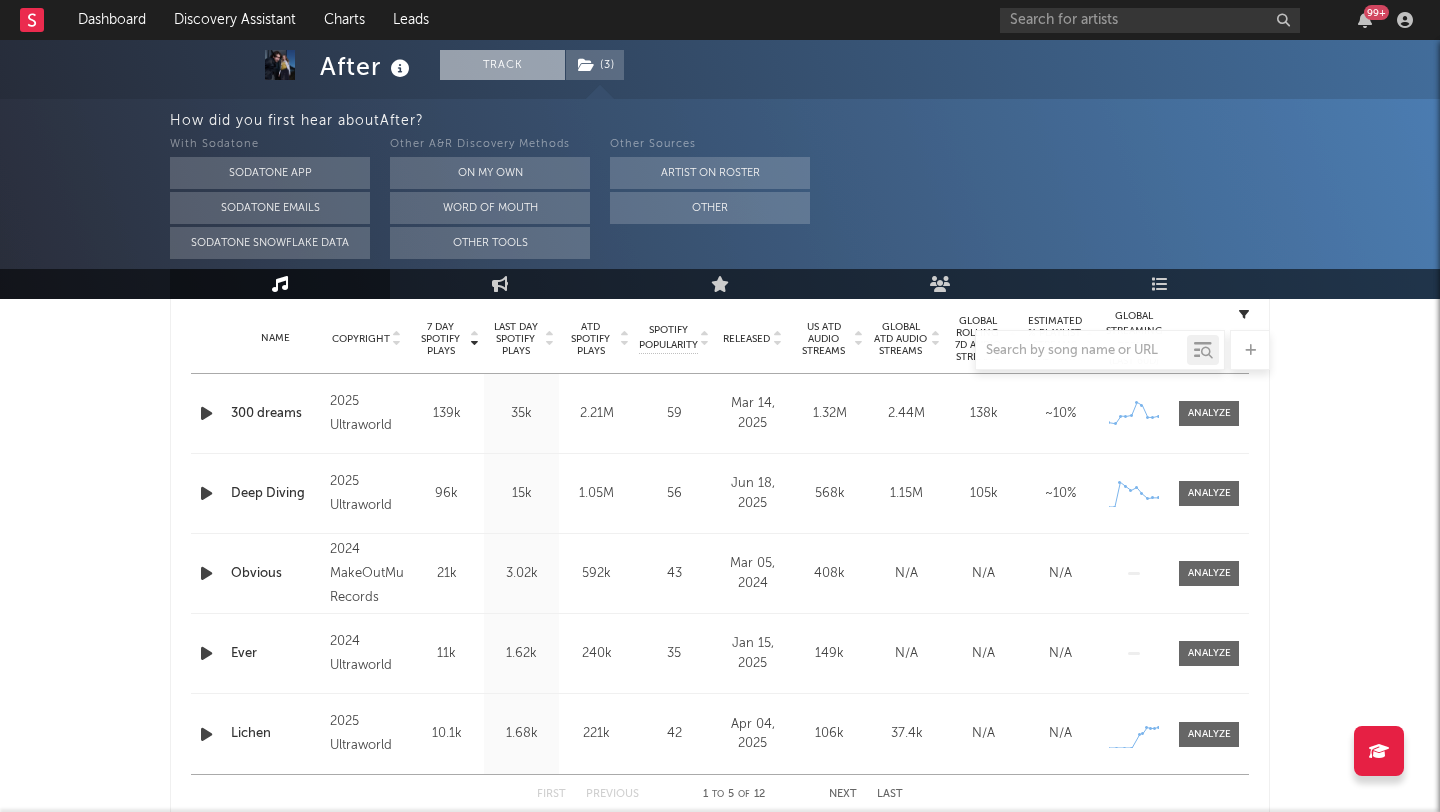 click on "Track" at bounding box center [502, 65] 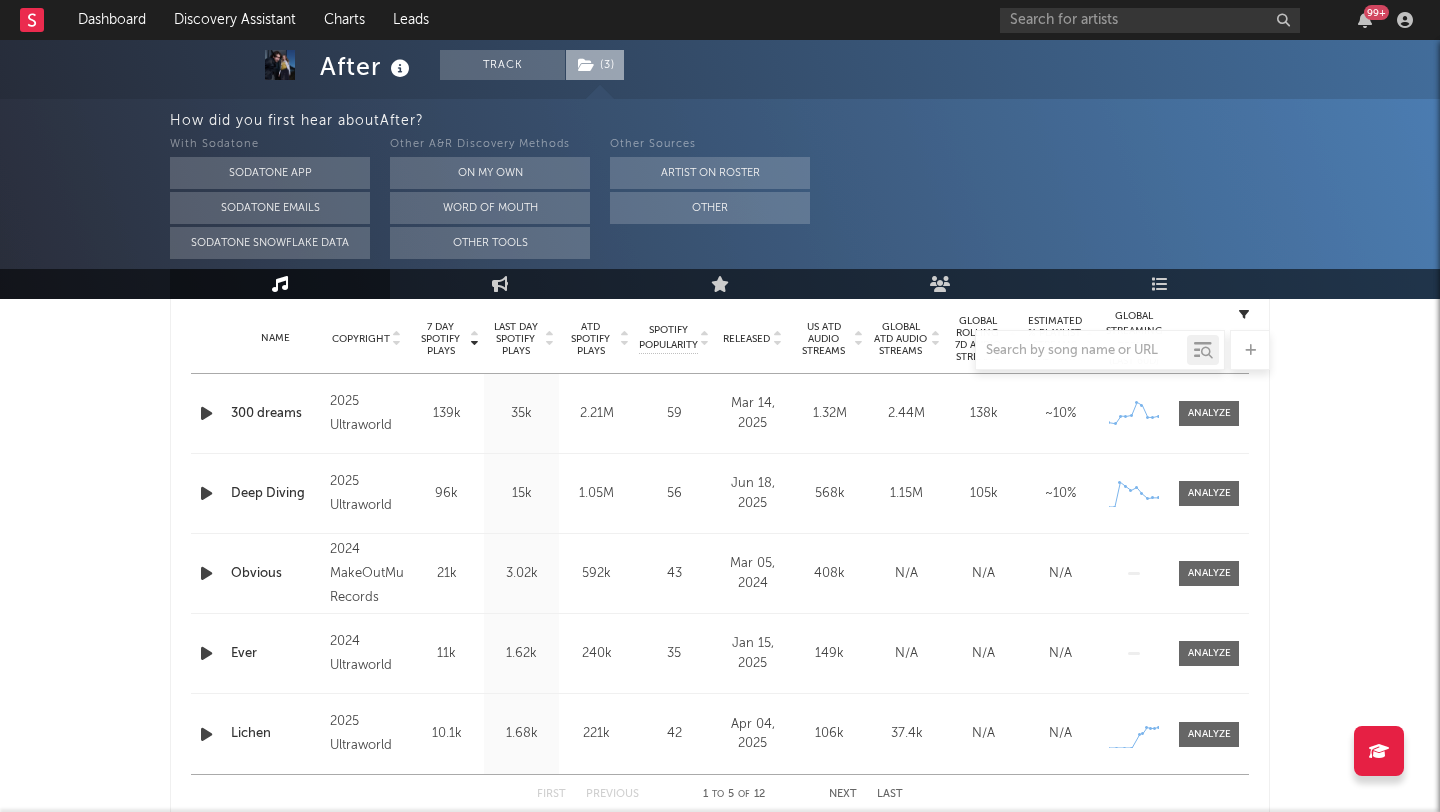 click at bounding box center [586, 65] 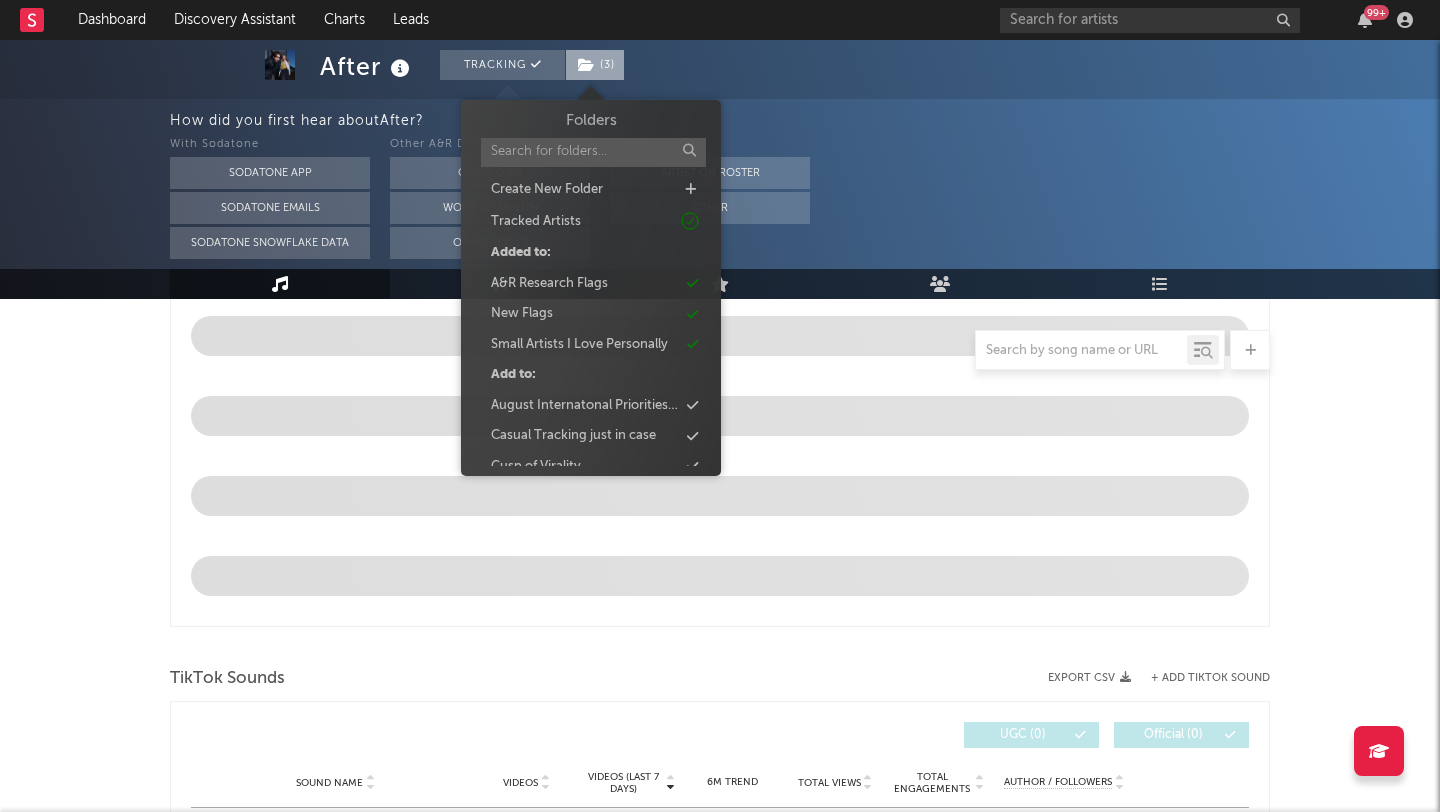 scroll, scrollTop: 647, scrollLeft: 0, axis: vertical 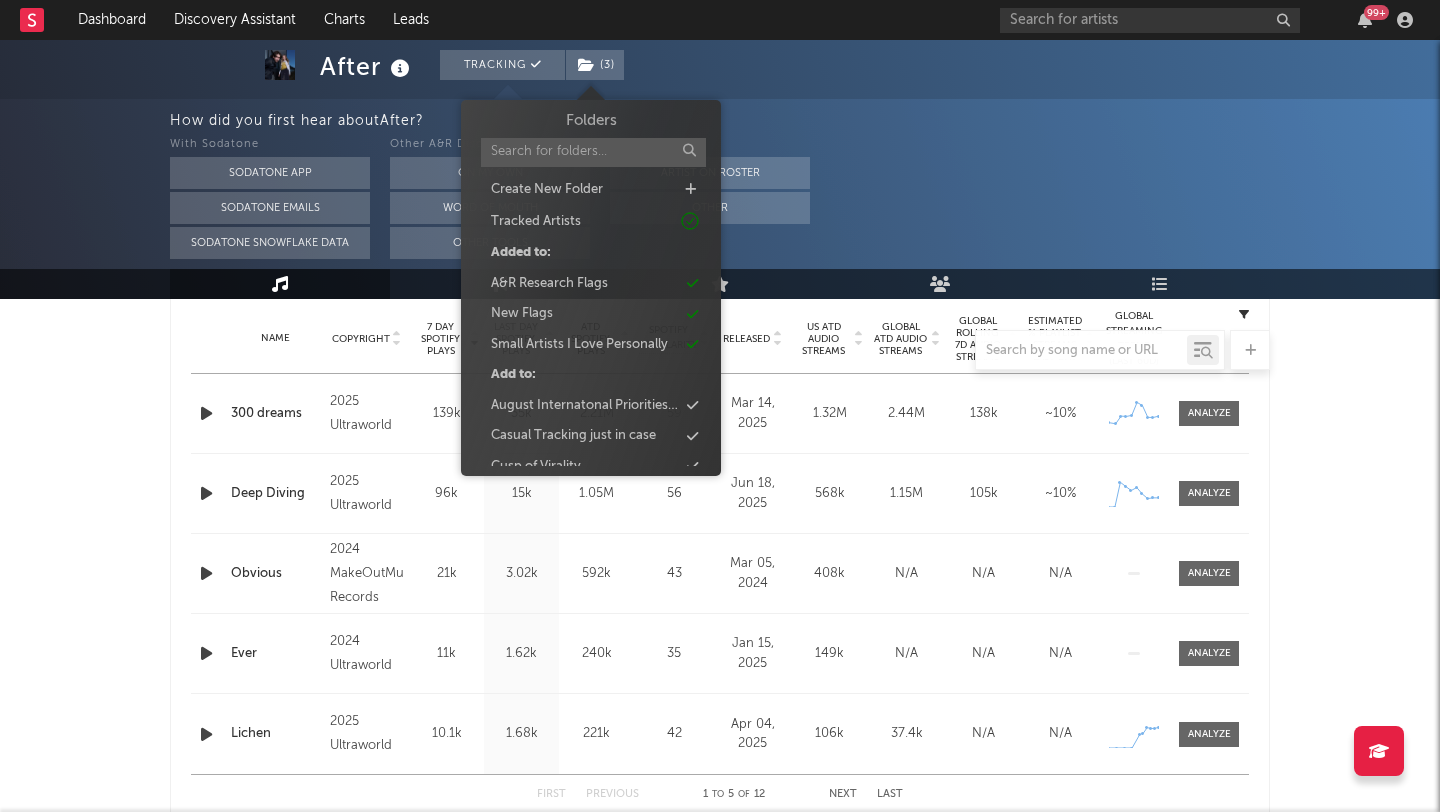 select on "6m" 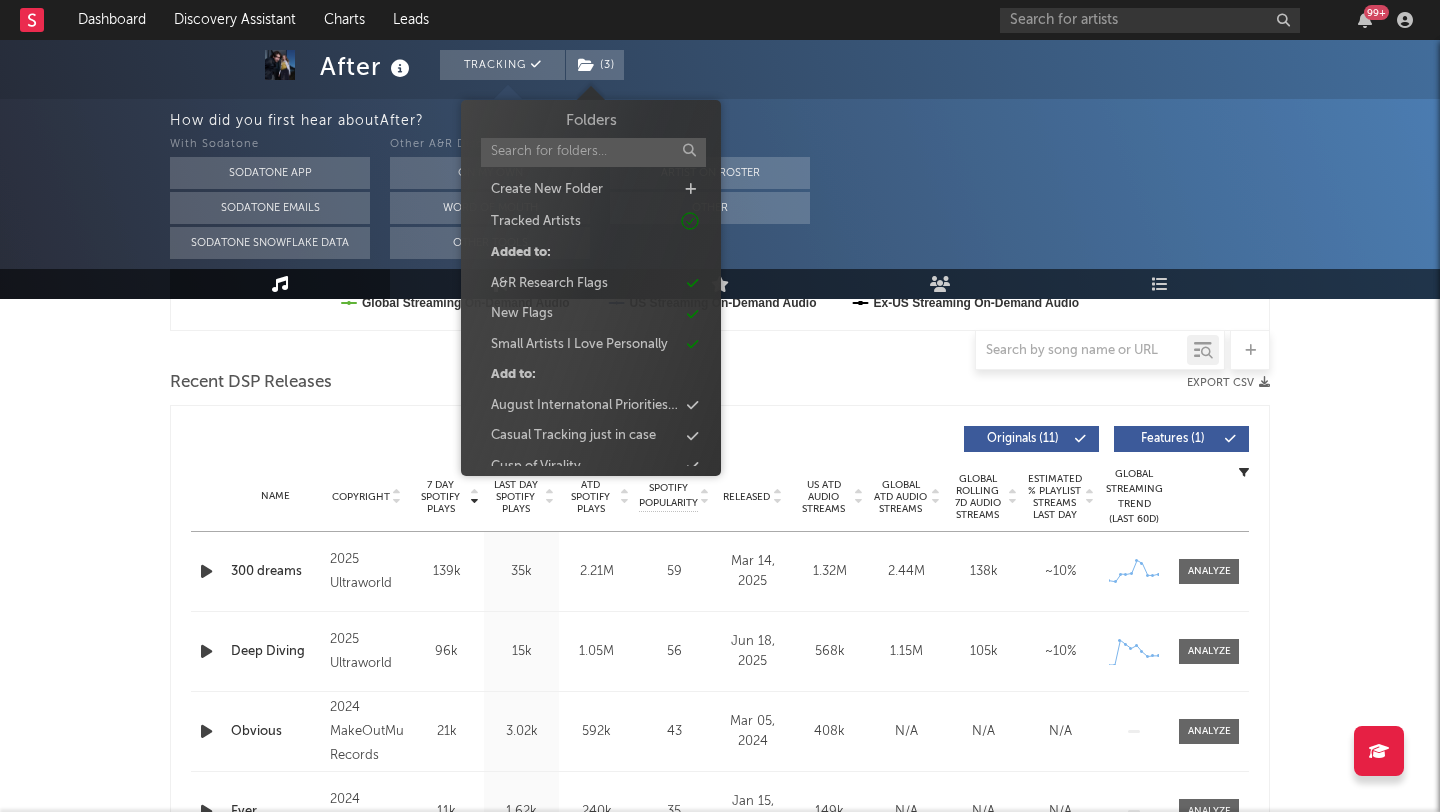 scroll, scrollTop: 805, scrollLeft: 0, axis: vertical 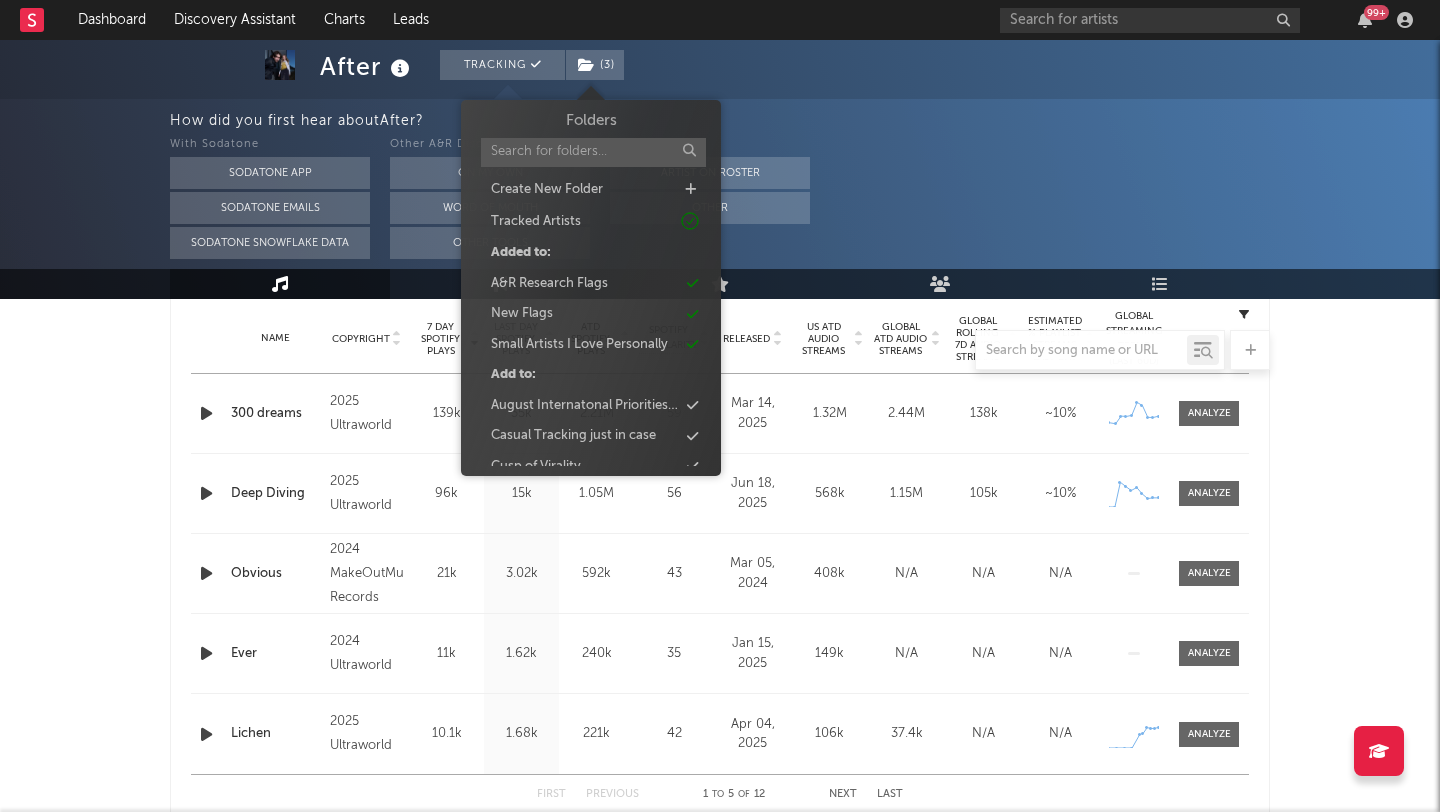 click on "With Sodatone Sodatone App Sodatone Emails Sodatone Snowflake Data Other A&R Discovery Methods On My Own Word Of Mouth Other Tools Other Sources Artist on Roster Other" at bounding box center (805, 196) 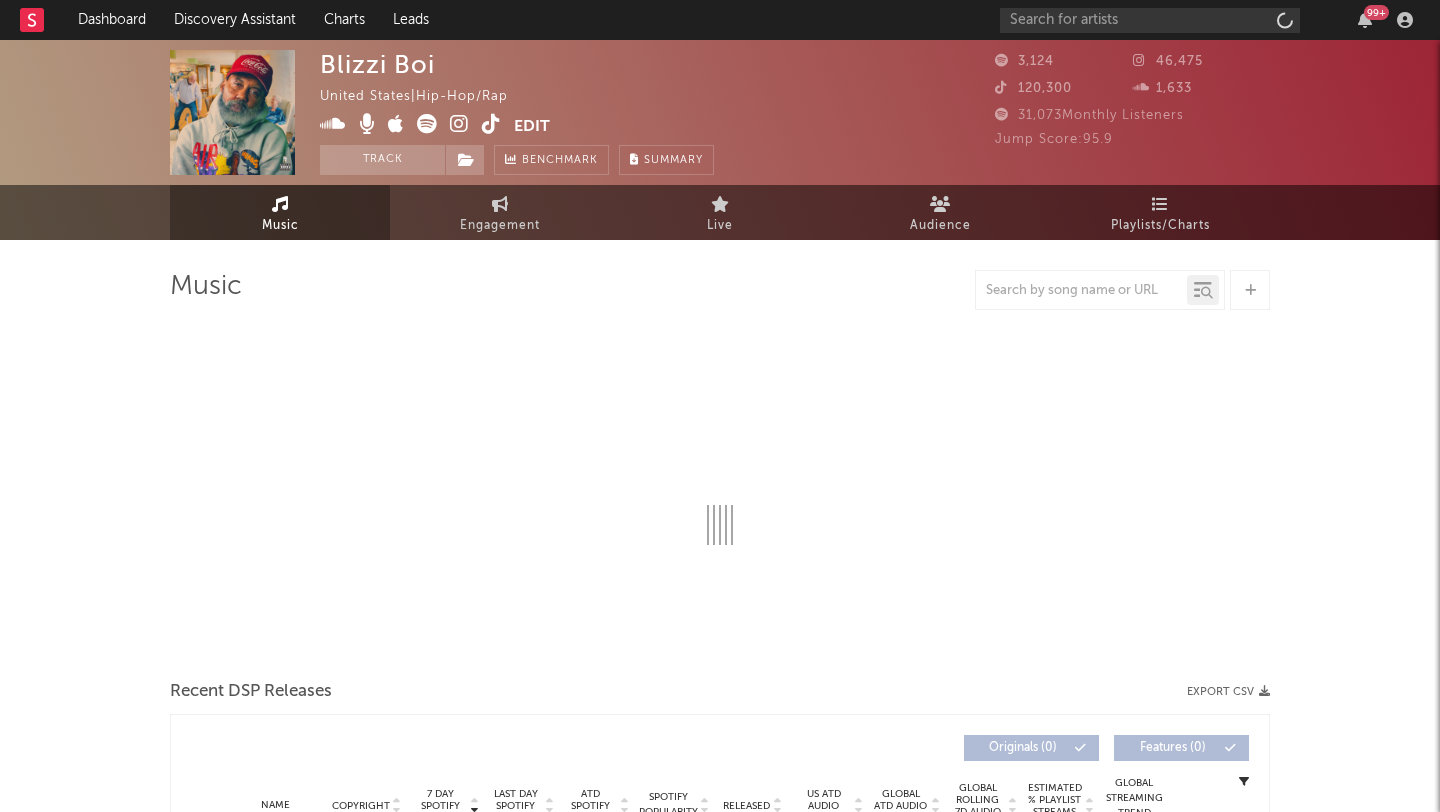 select on "1w" 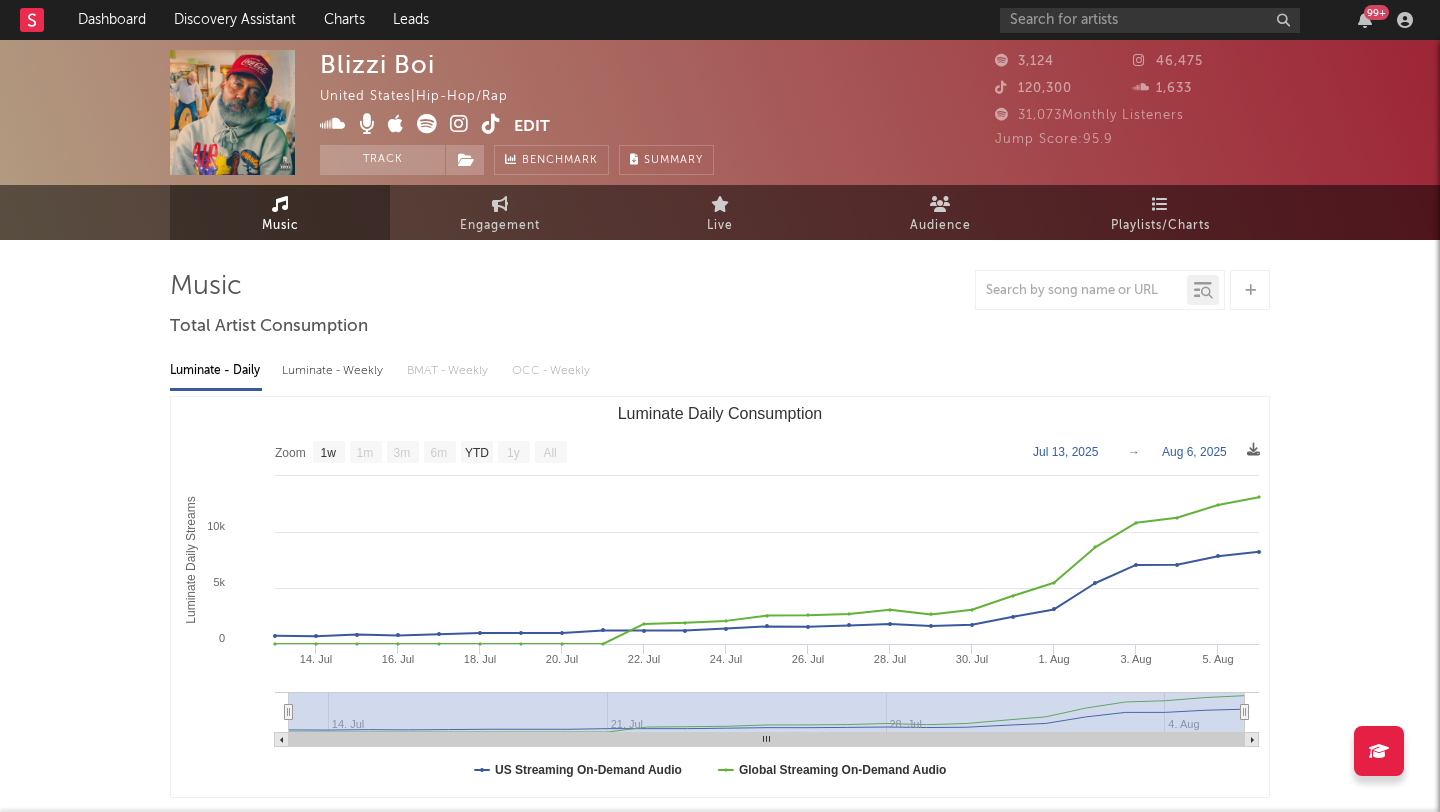 scroll, scrollTop: 0, scrollLeft: 0, axis: both 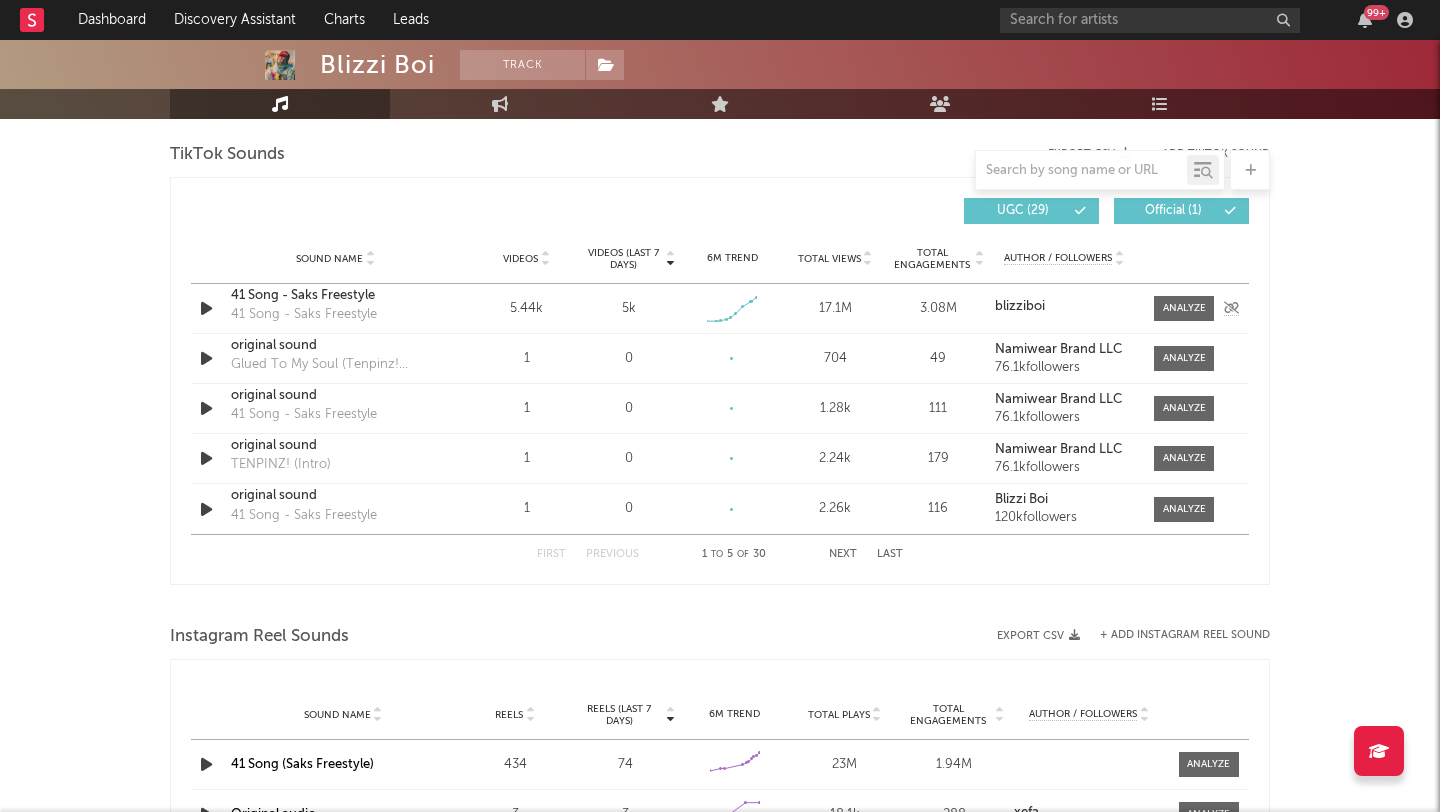 click at bounding box center [206, 308] 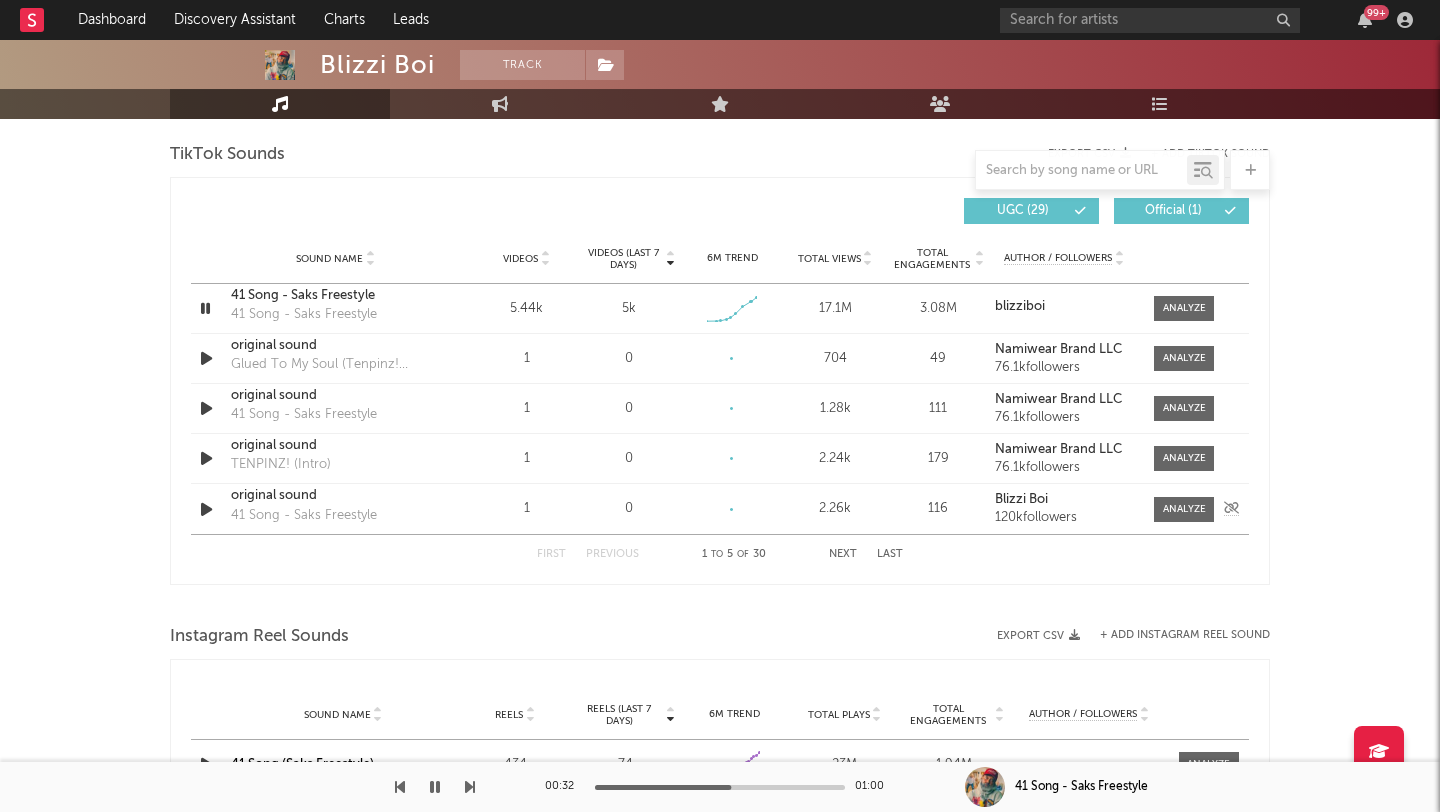 scroll, scrollTop: 1365, scrollLeft: 0, axis: vertical 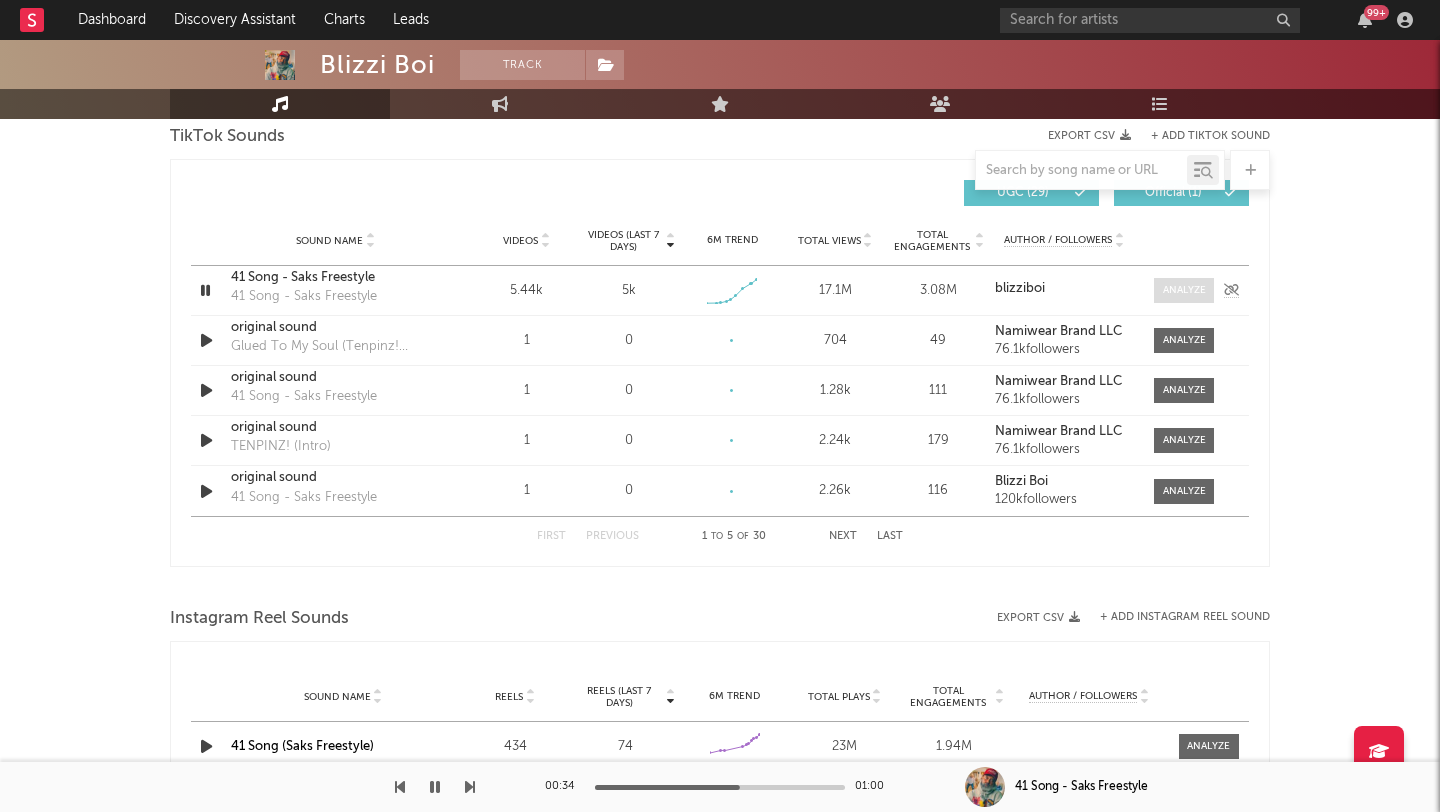 click at bounding box center (1184, 290) 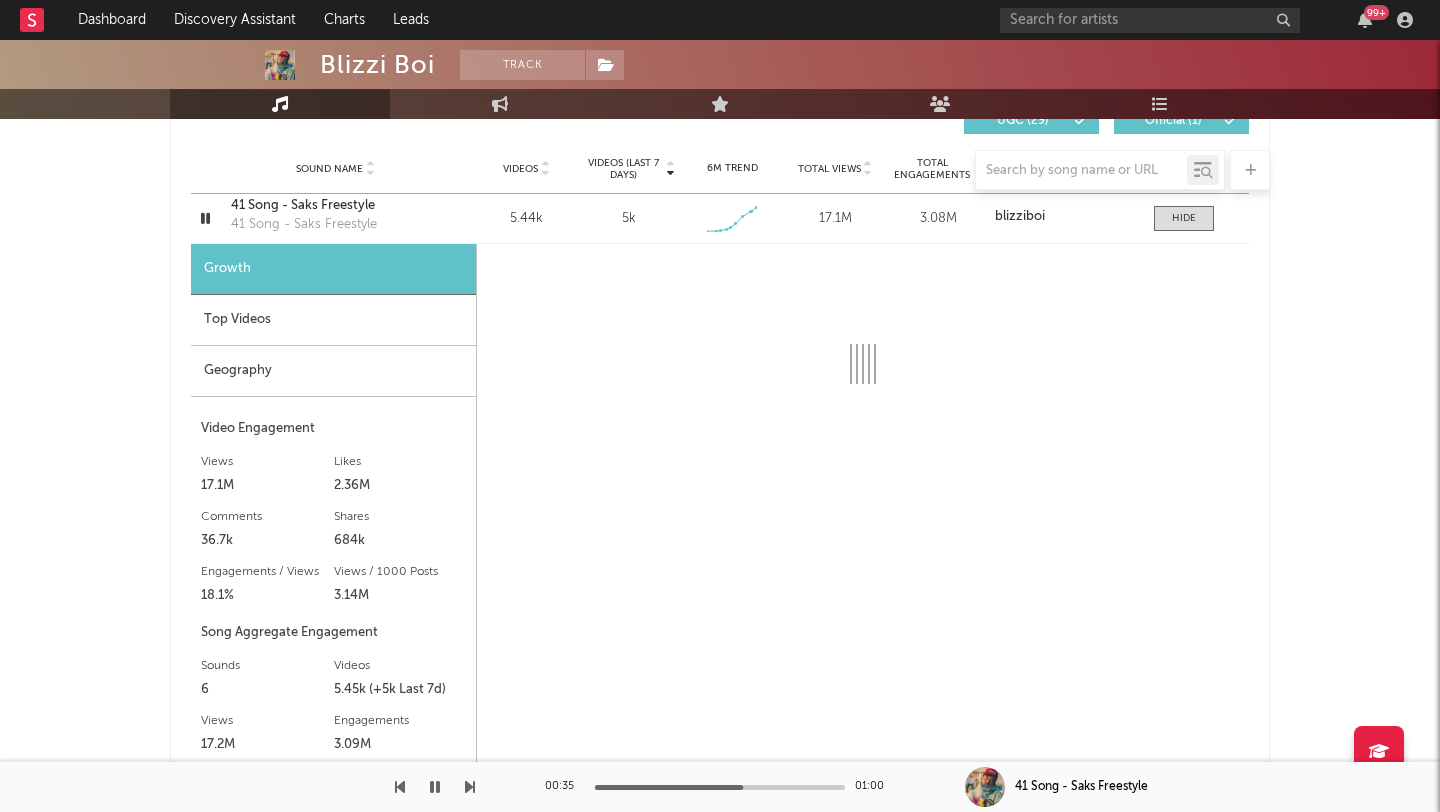 scroll, scrollTop: 1495, scrollLeft: 0, axis: vertical 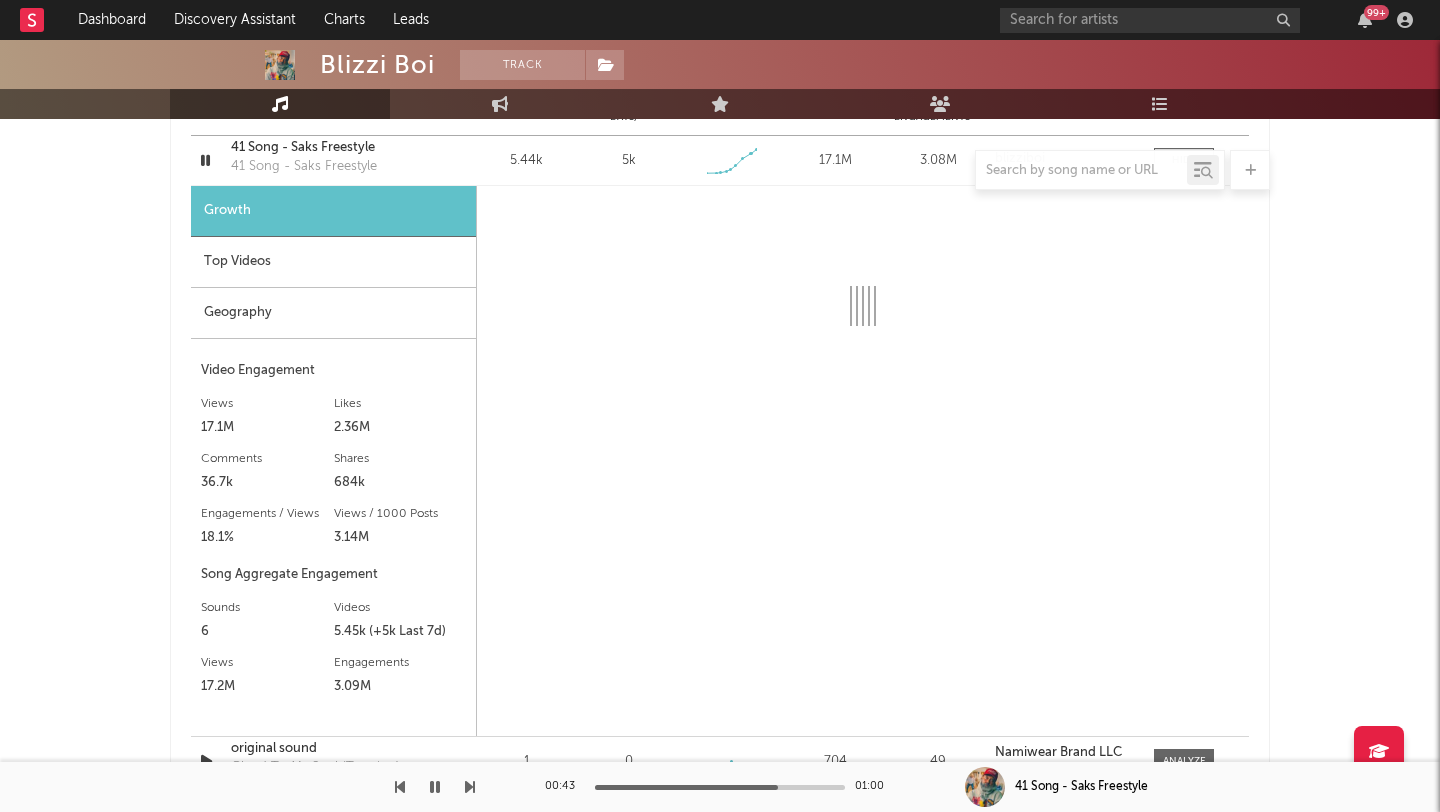 select on "6m" 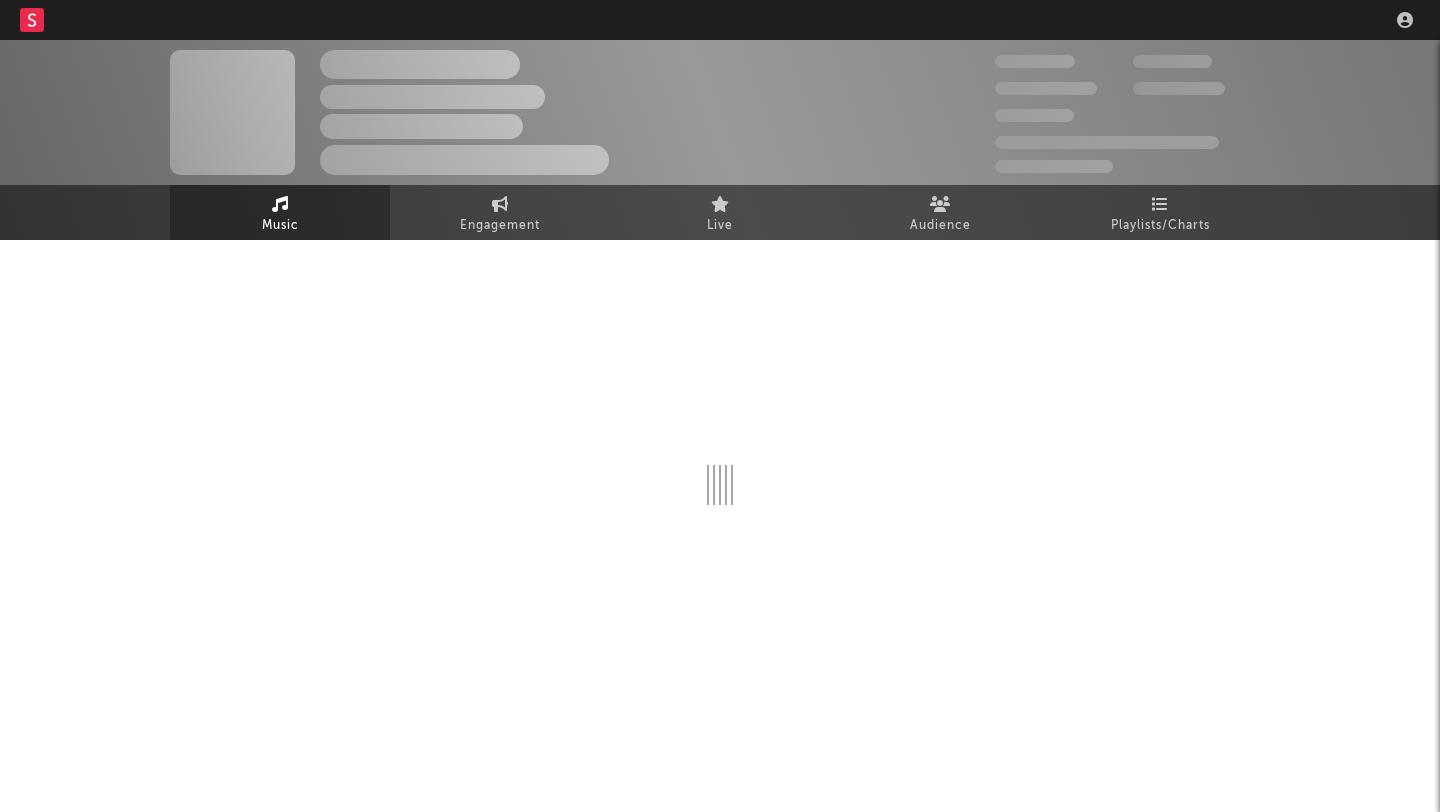 scroll, scrollTop: 0, scrollLeft: 0, axis: both 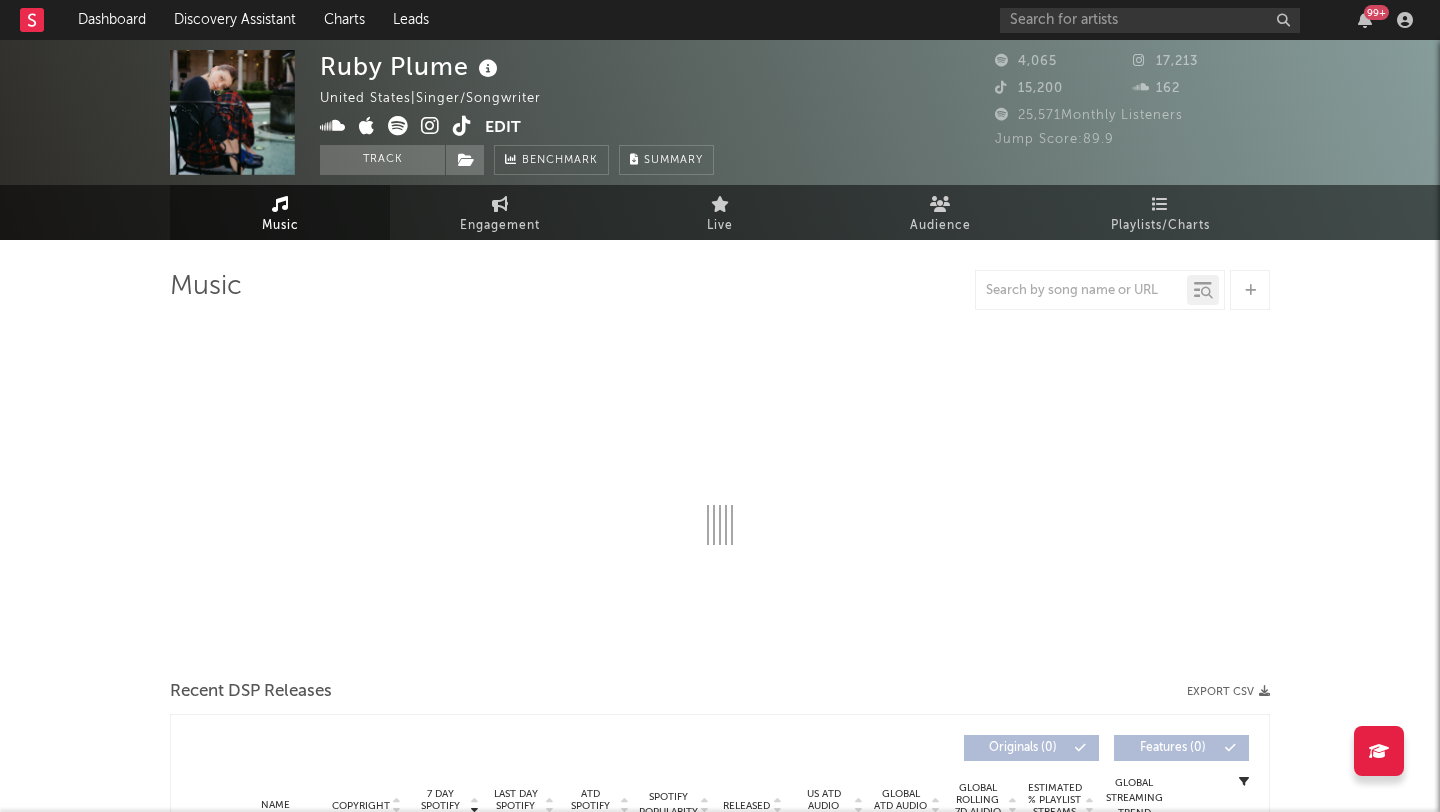 select on "1w" 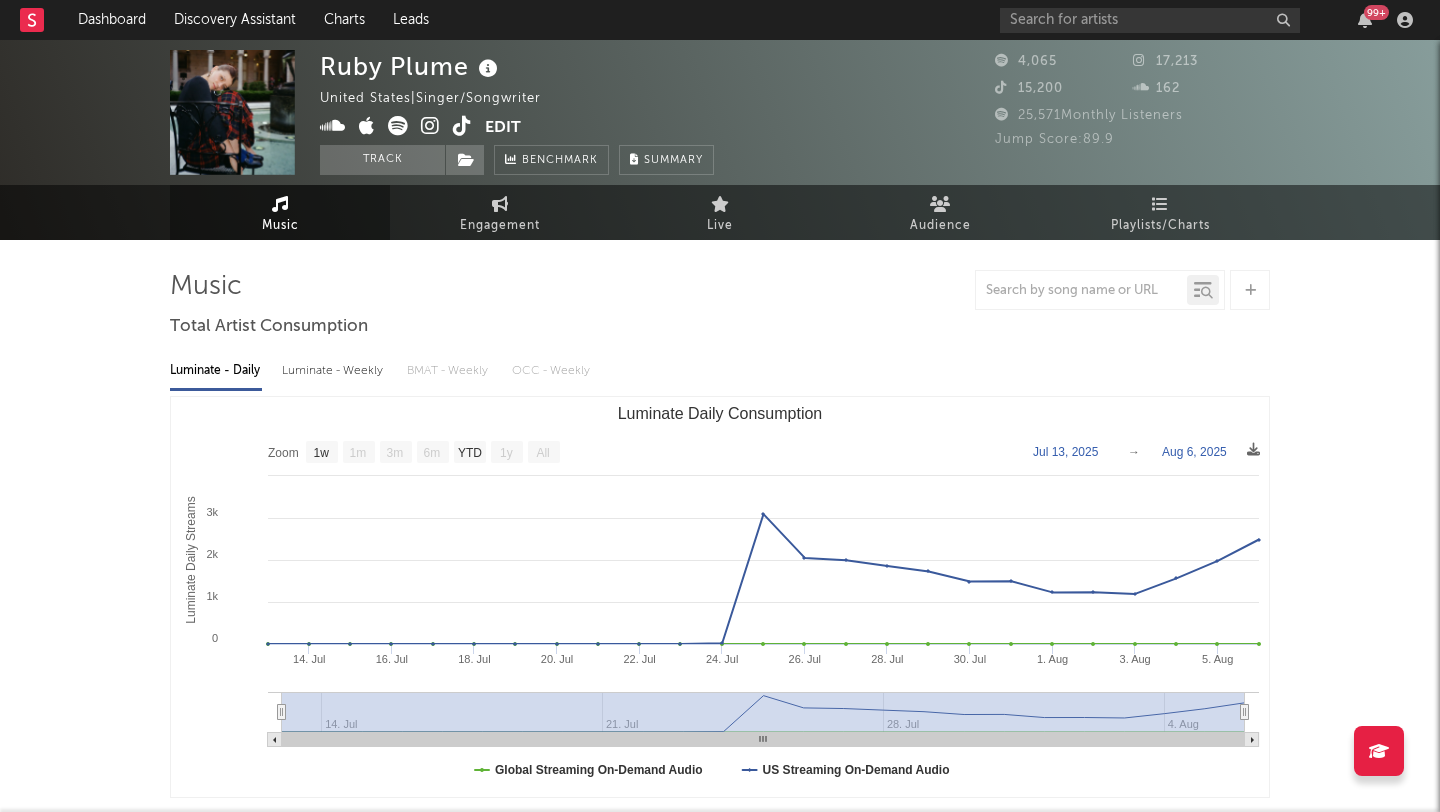 click at bounding box center (462, 126) 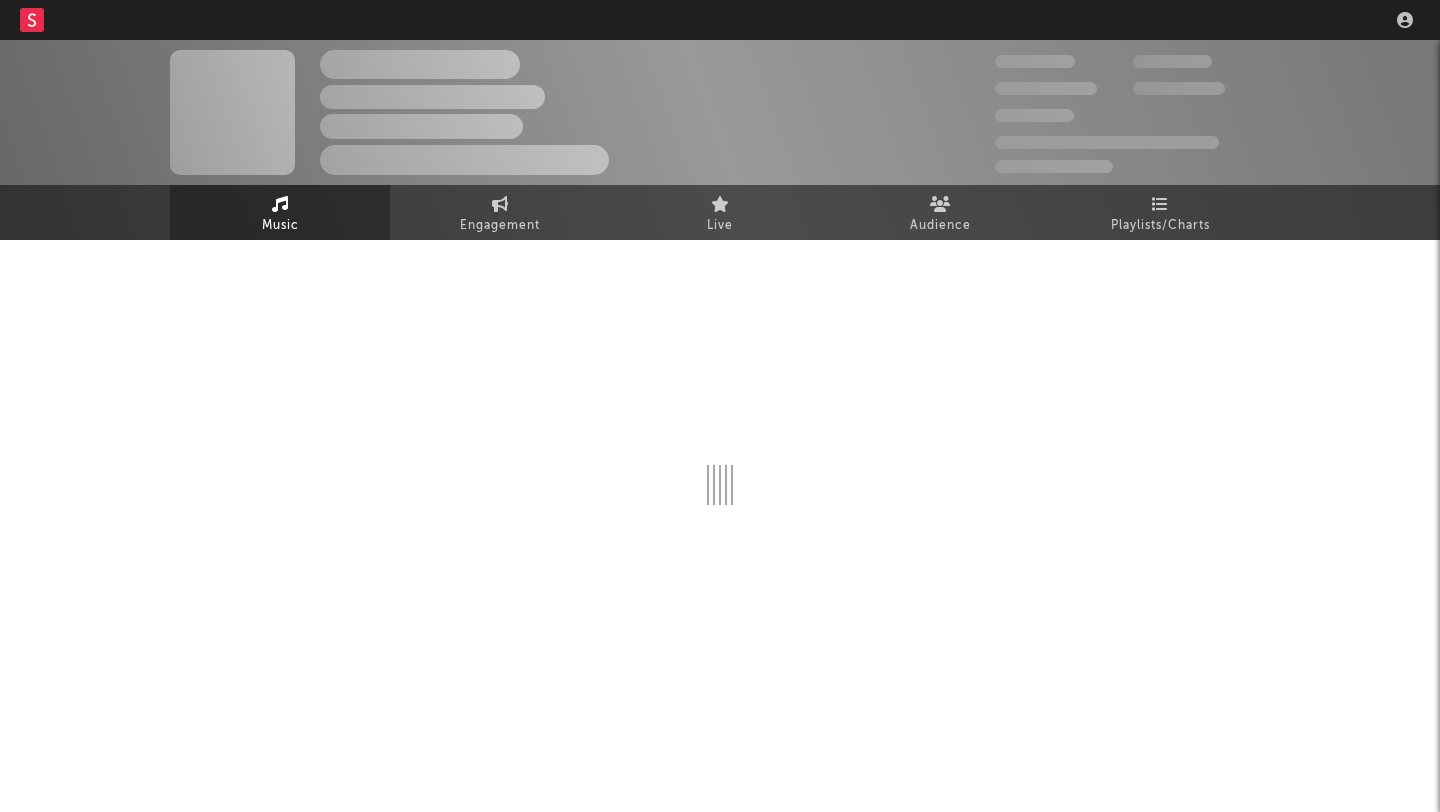 scroll, scrollTop: 0, scrollLeft: 0, axis: both 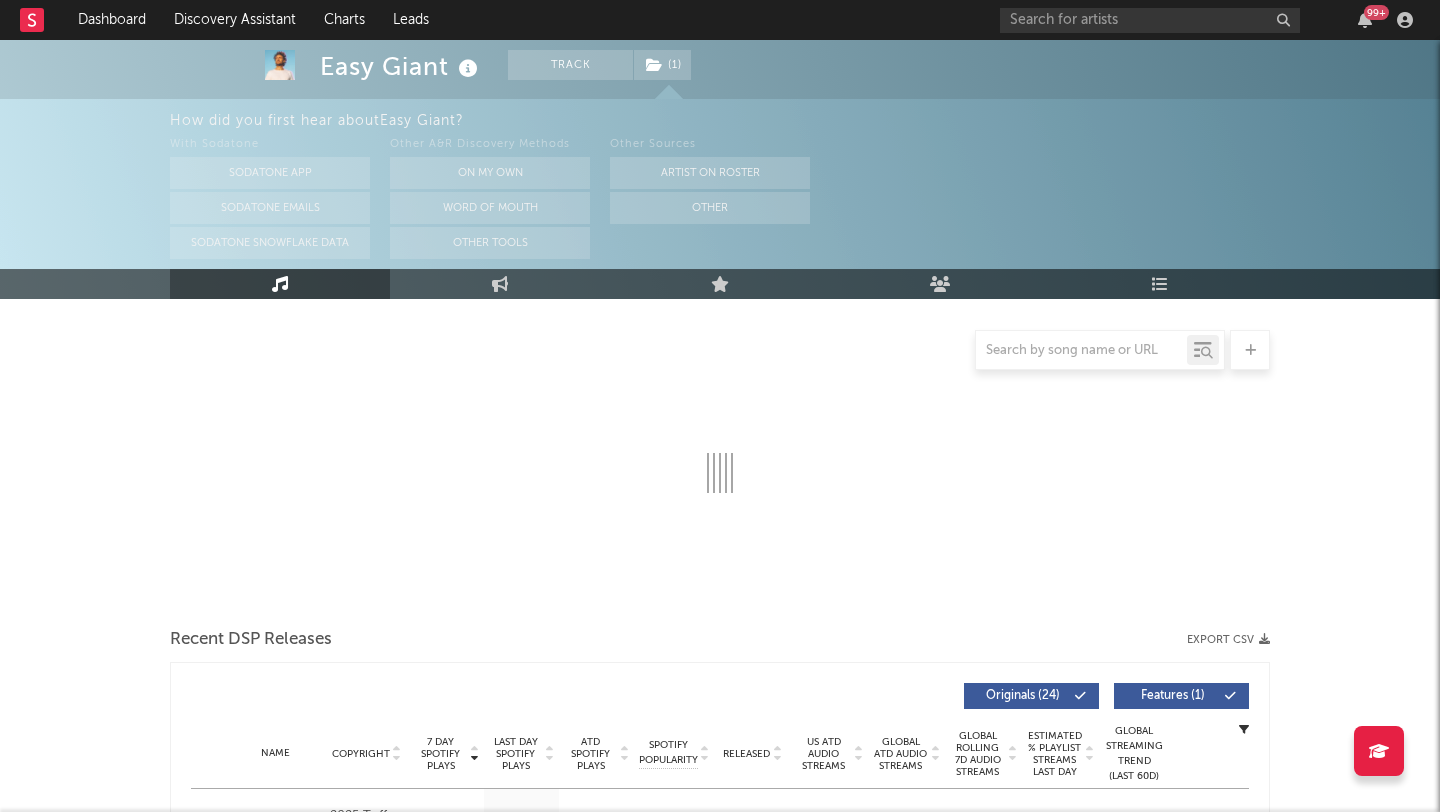 select on "6m" 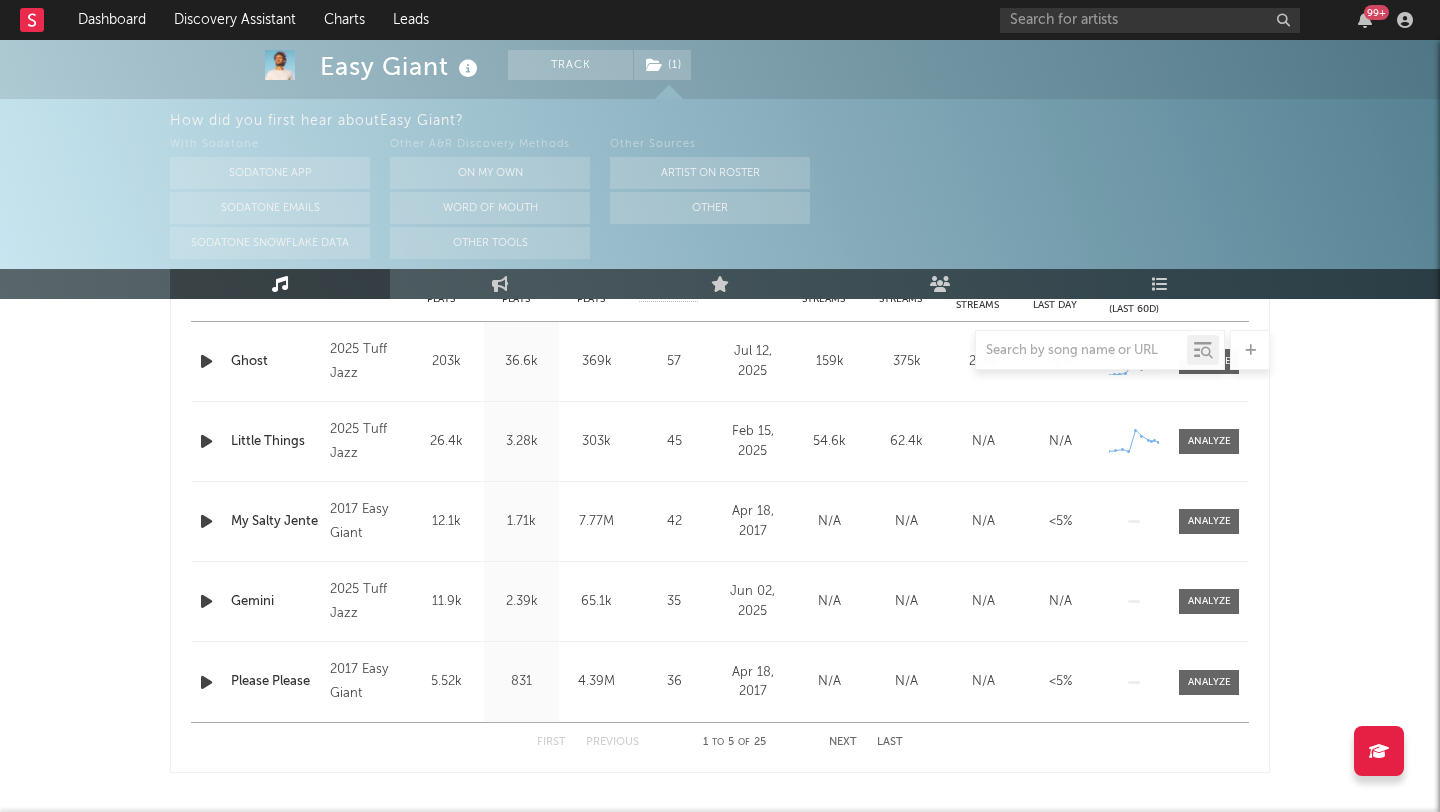 scroll, scrollTop: 960, scrollLeft: 0, axis: vertical 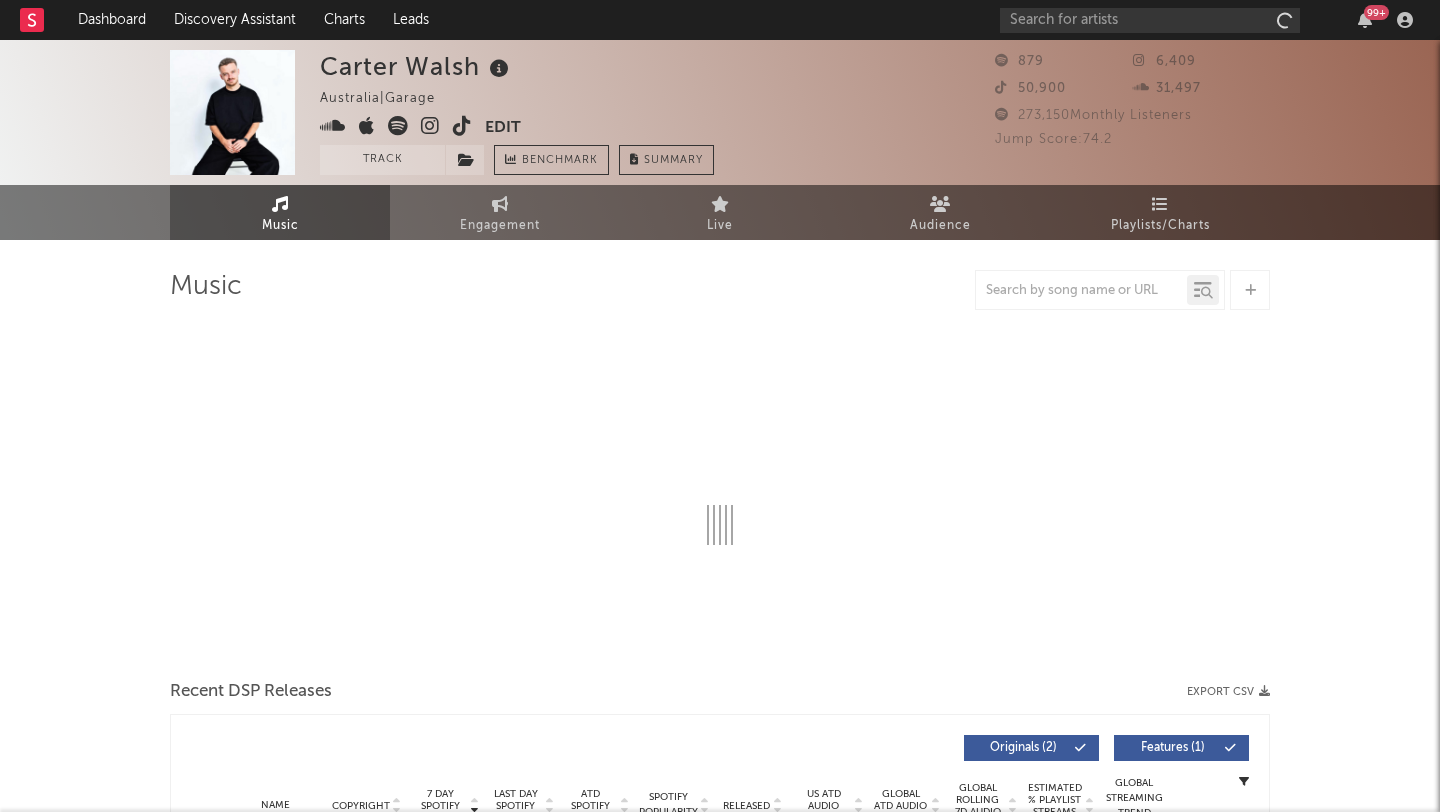 select on "1w" 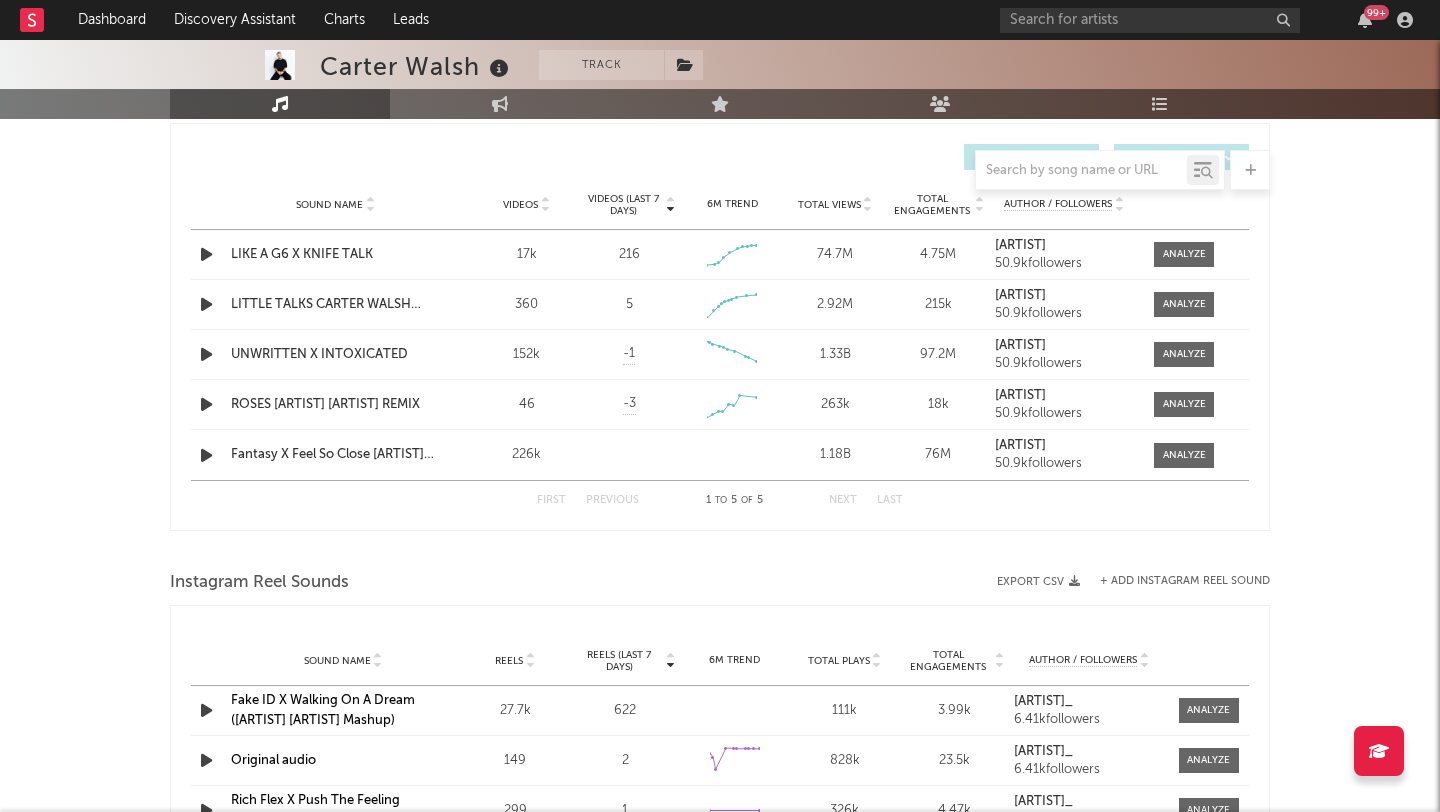 scroll, scrollTop: 1244, scrollLeft: 0, axis: vertical 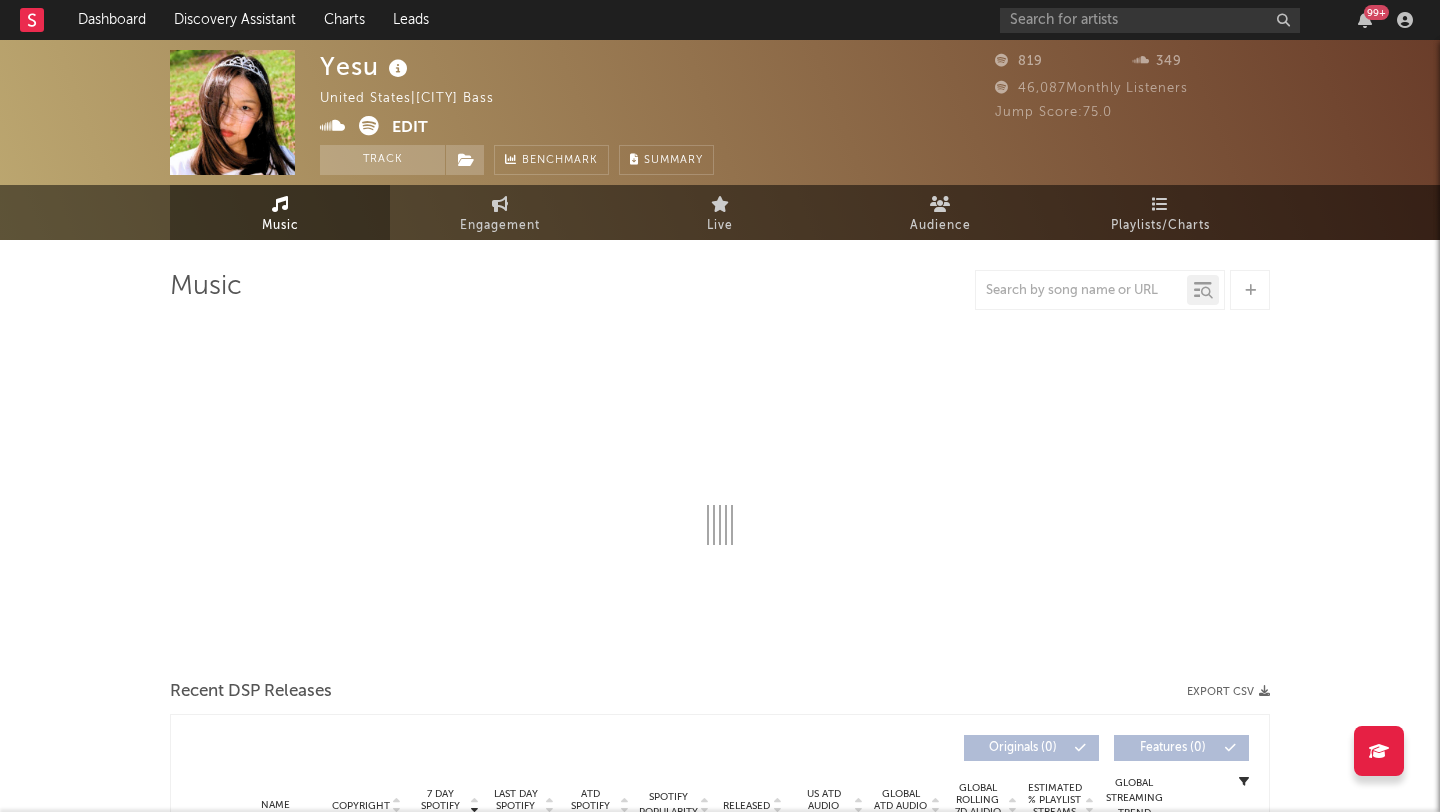 select on "1w" 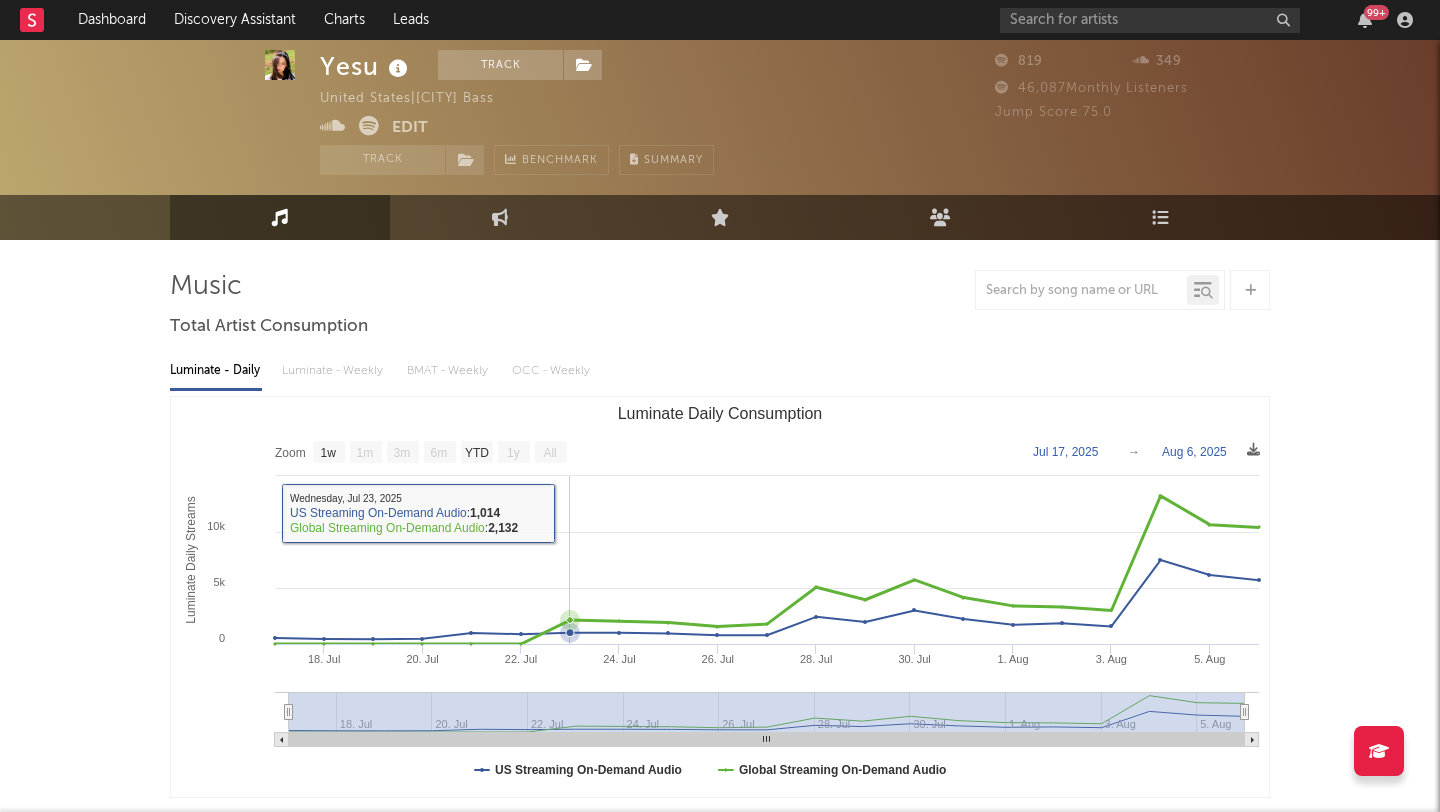scroll, scrollTop: 628, scrollLeft: 0, axis: vertical 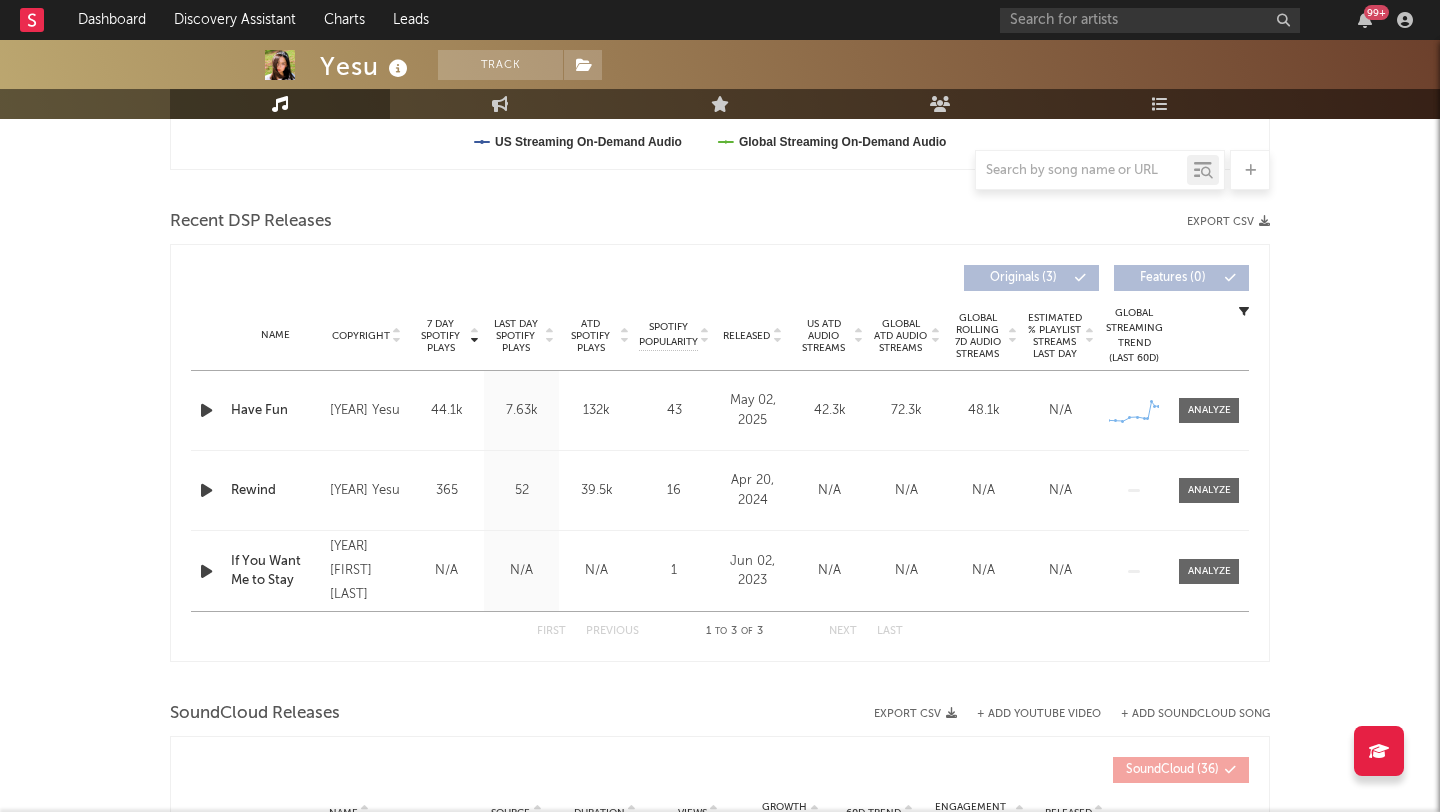 click on "Have Fun" at bounding box center [275, 411] 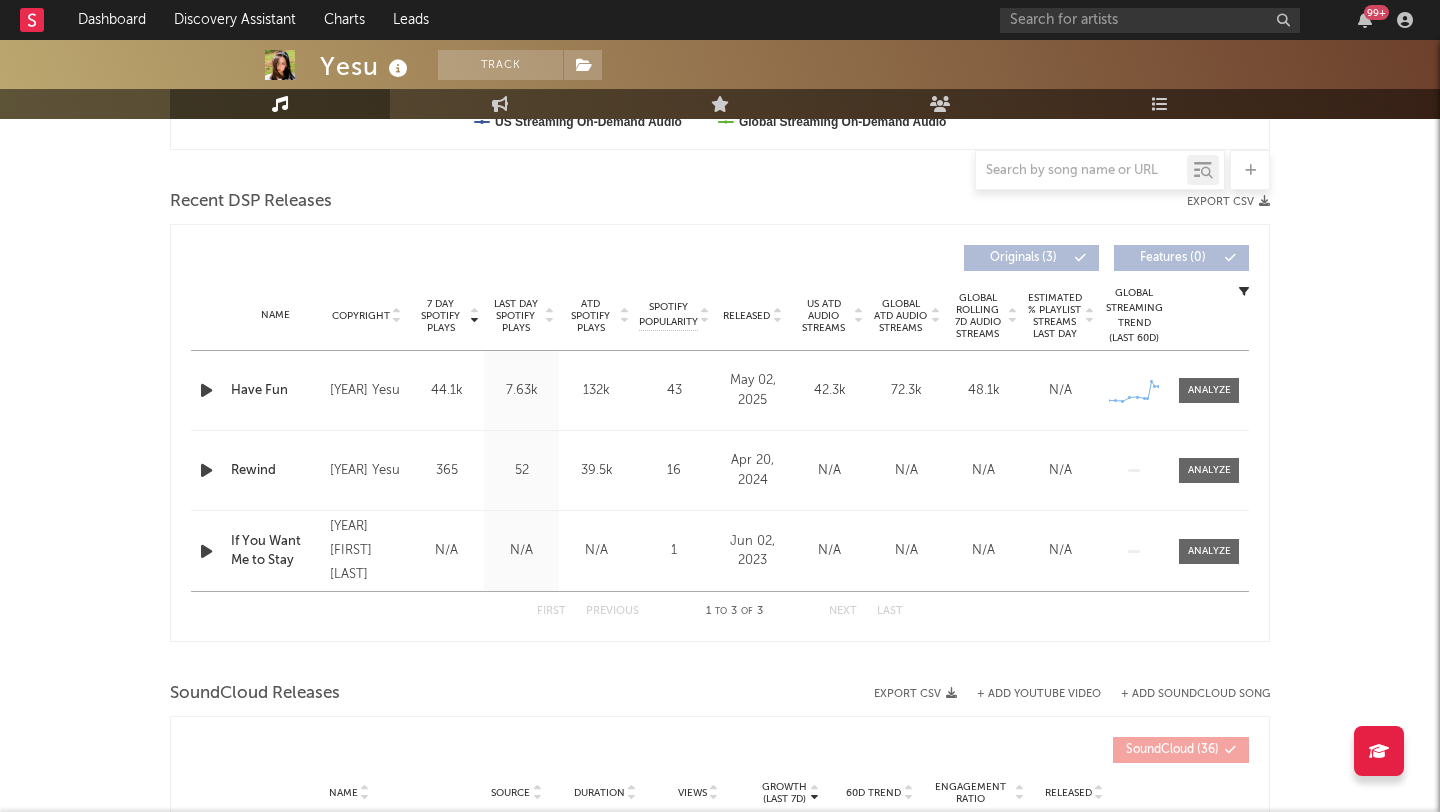 scroll, scrollTop: 652, scrollLeft: 0, axis: vertical 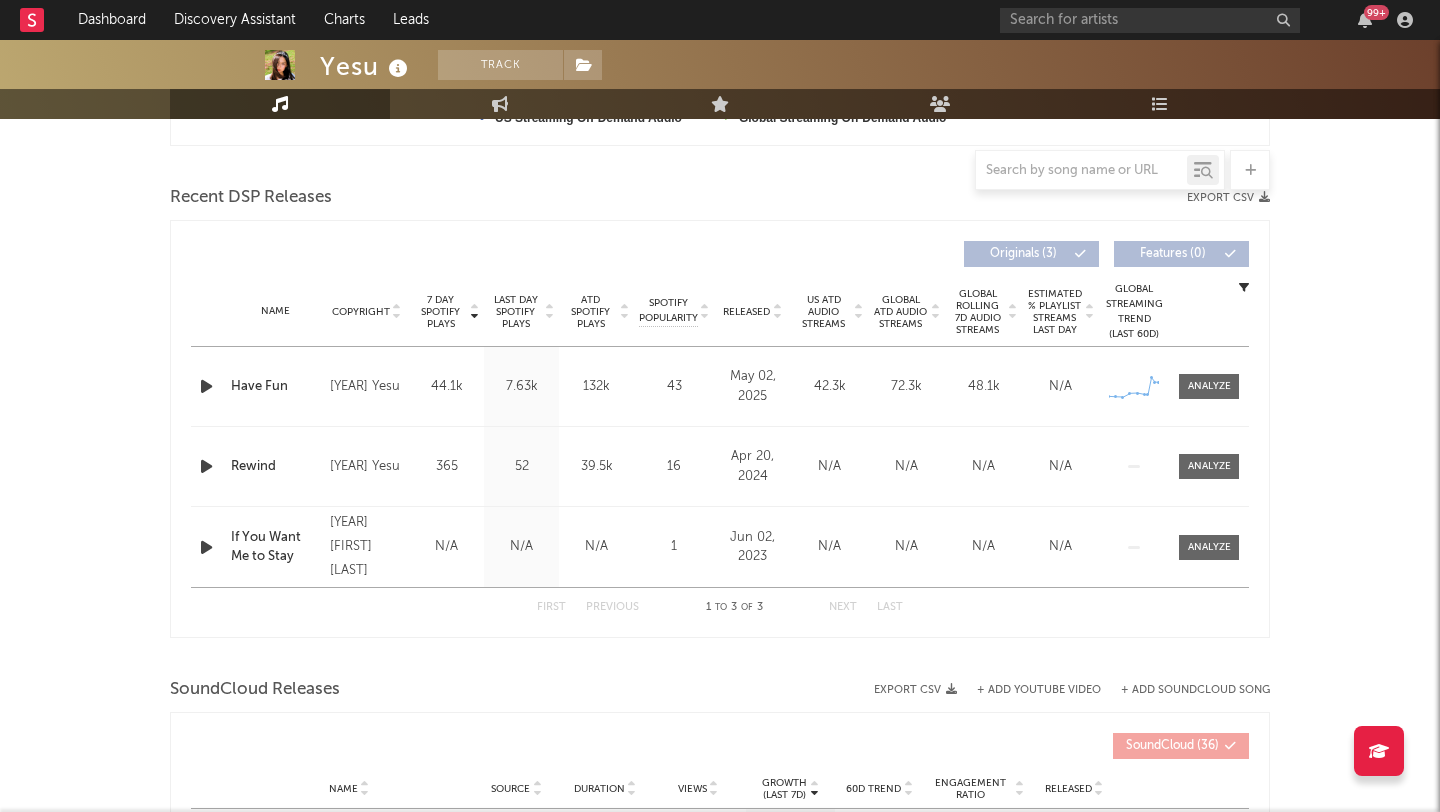 click at bounding box center [206, 386] 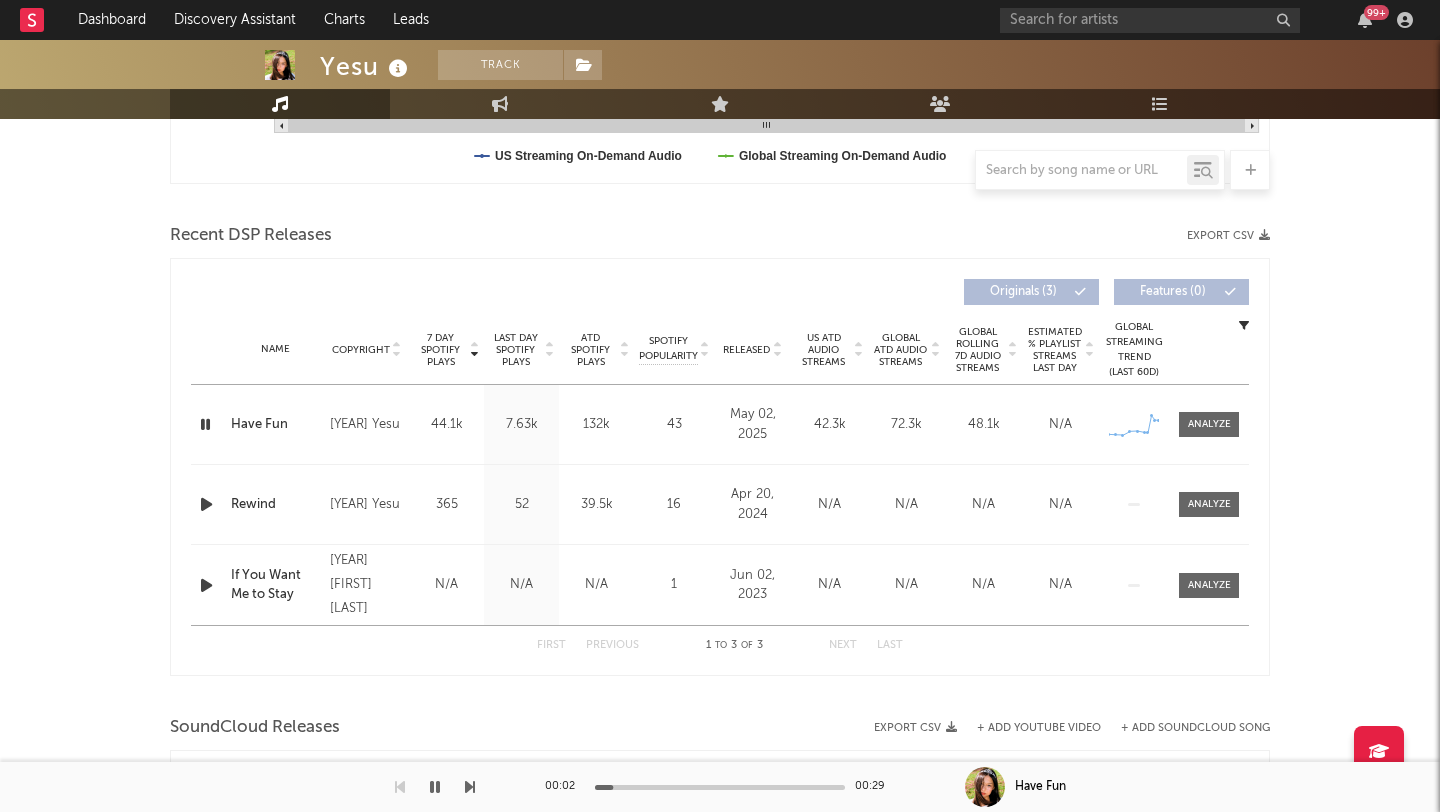scroll, scrollTop: 0, scrollLeft: 0, axis: both 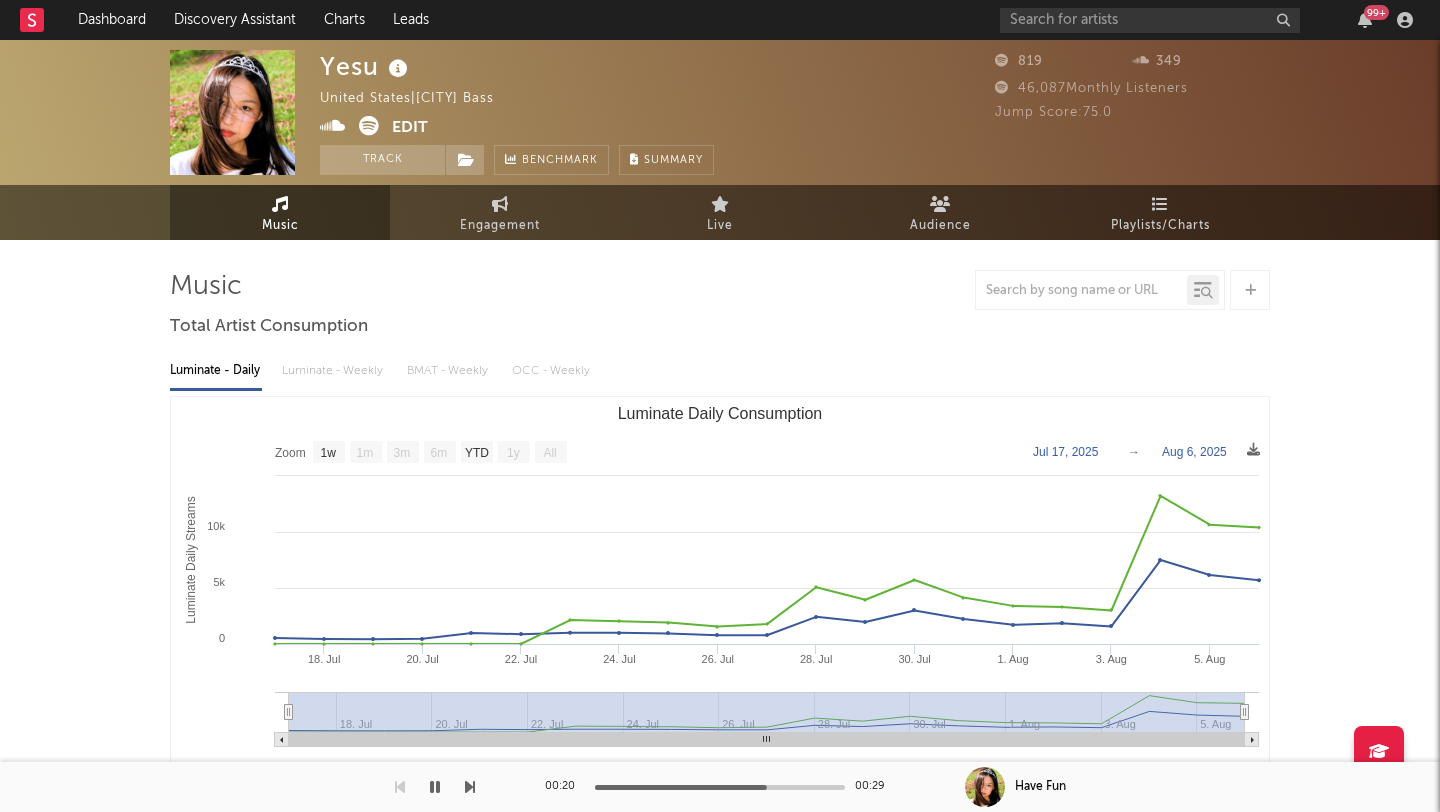 click at bounding box center [369, 126] 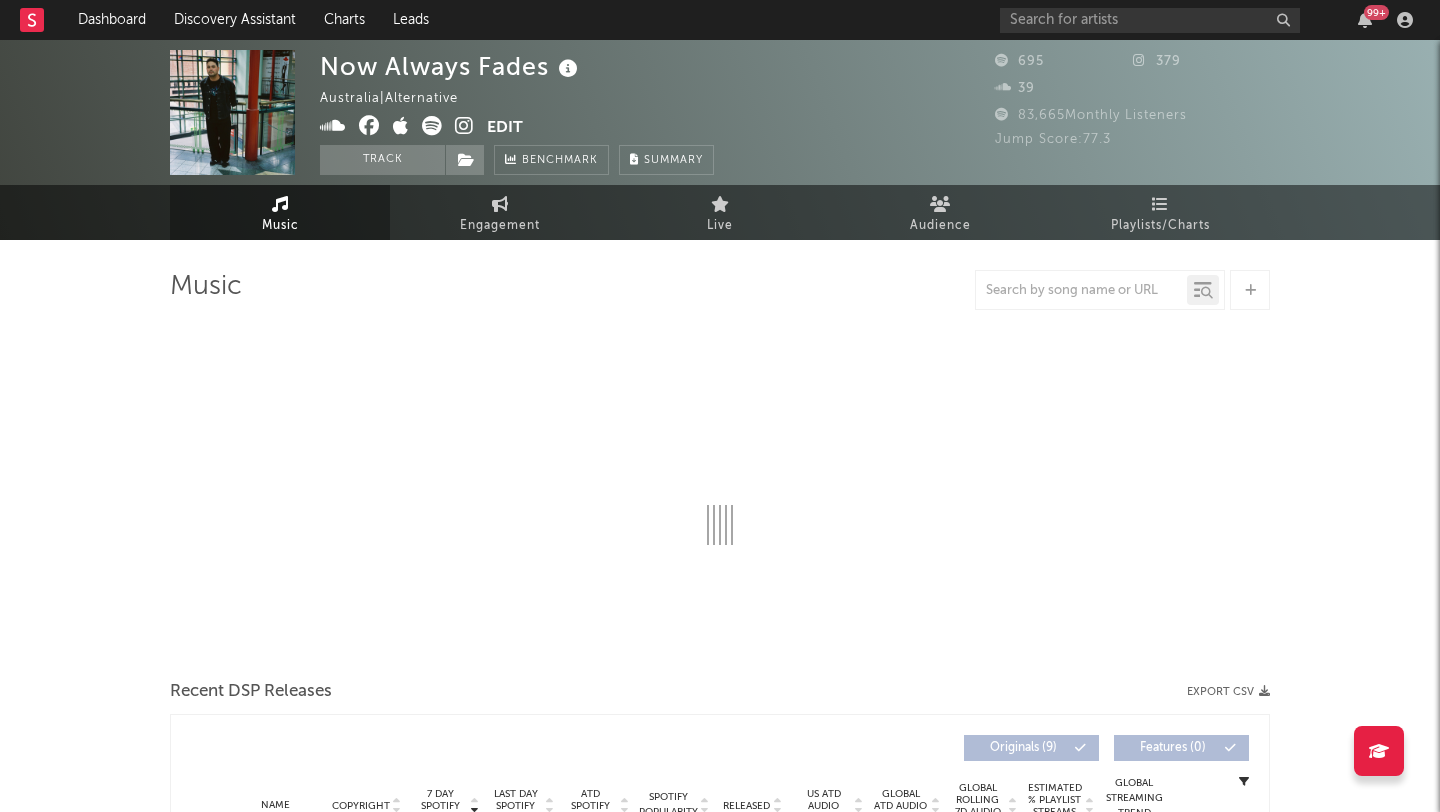 select on "1w" 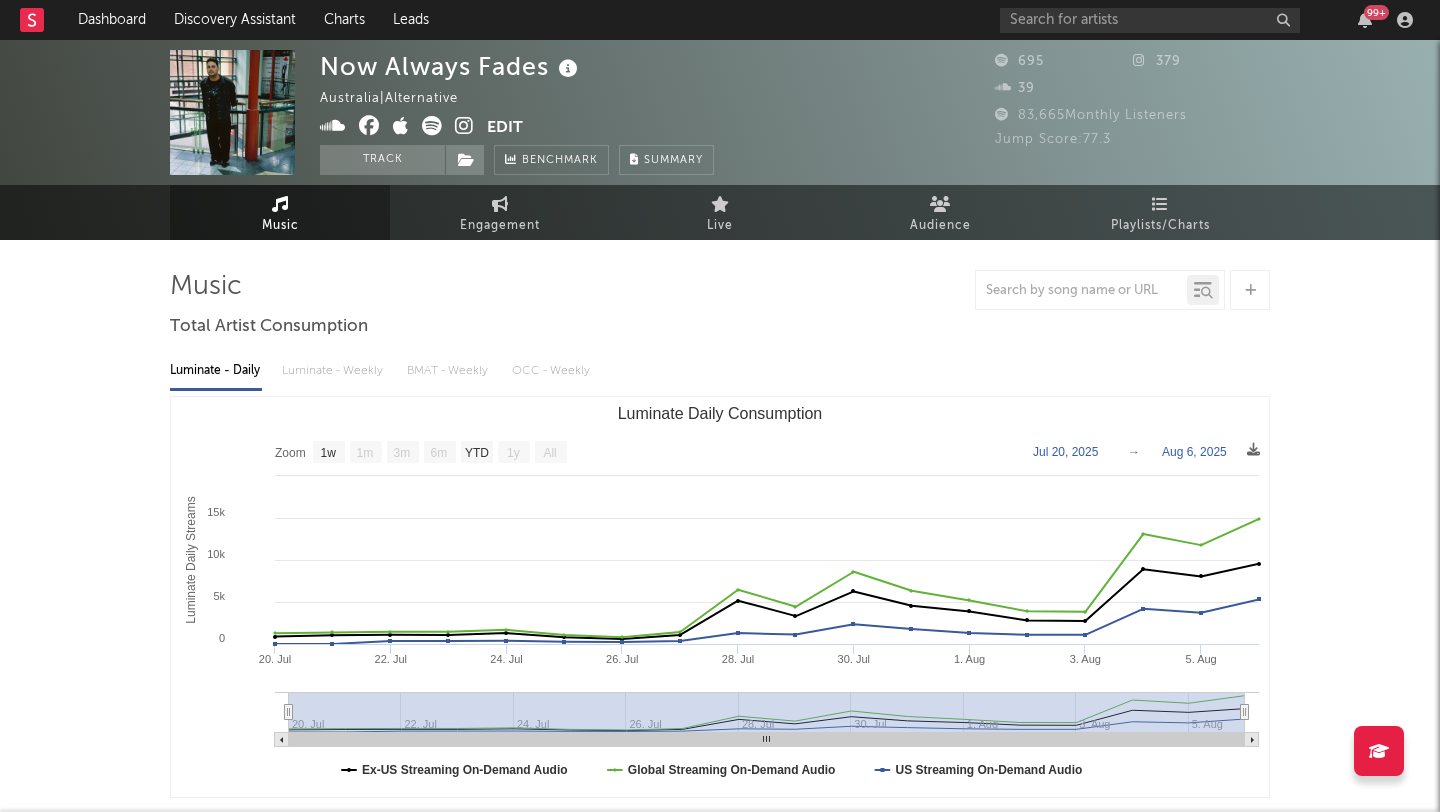 scroll, scrollTop: 0, scrollLeft: 0, axis: both 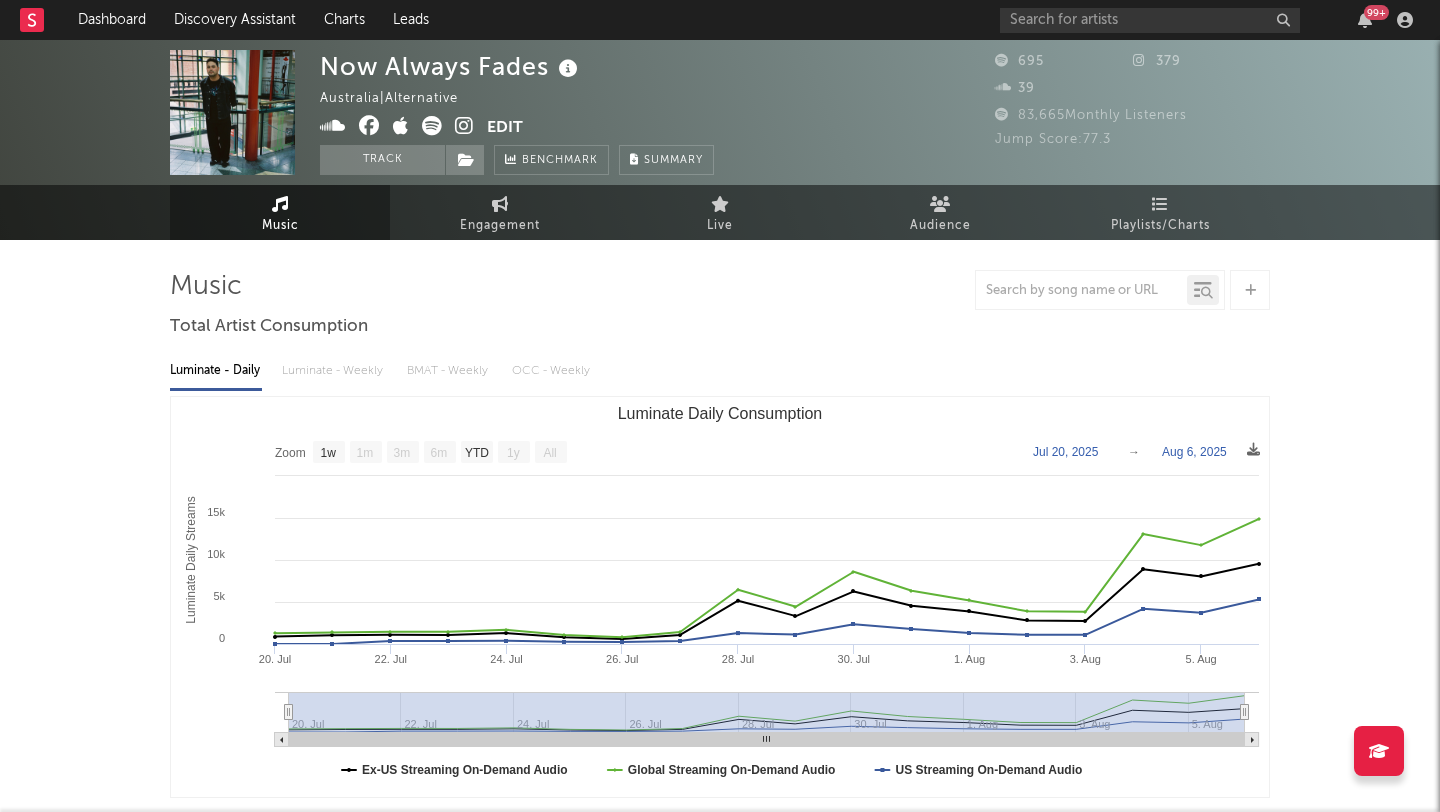 click at bounding box center [464, 126] 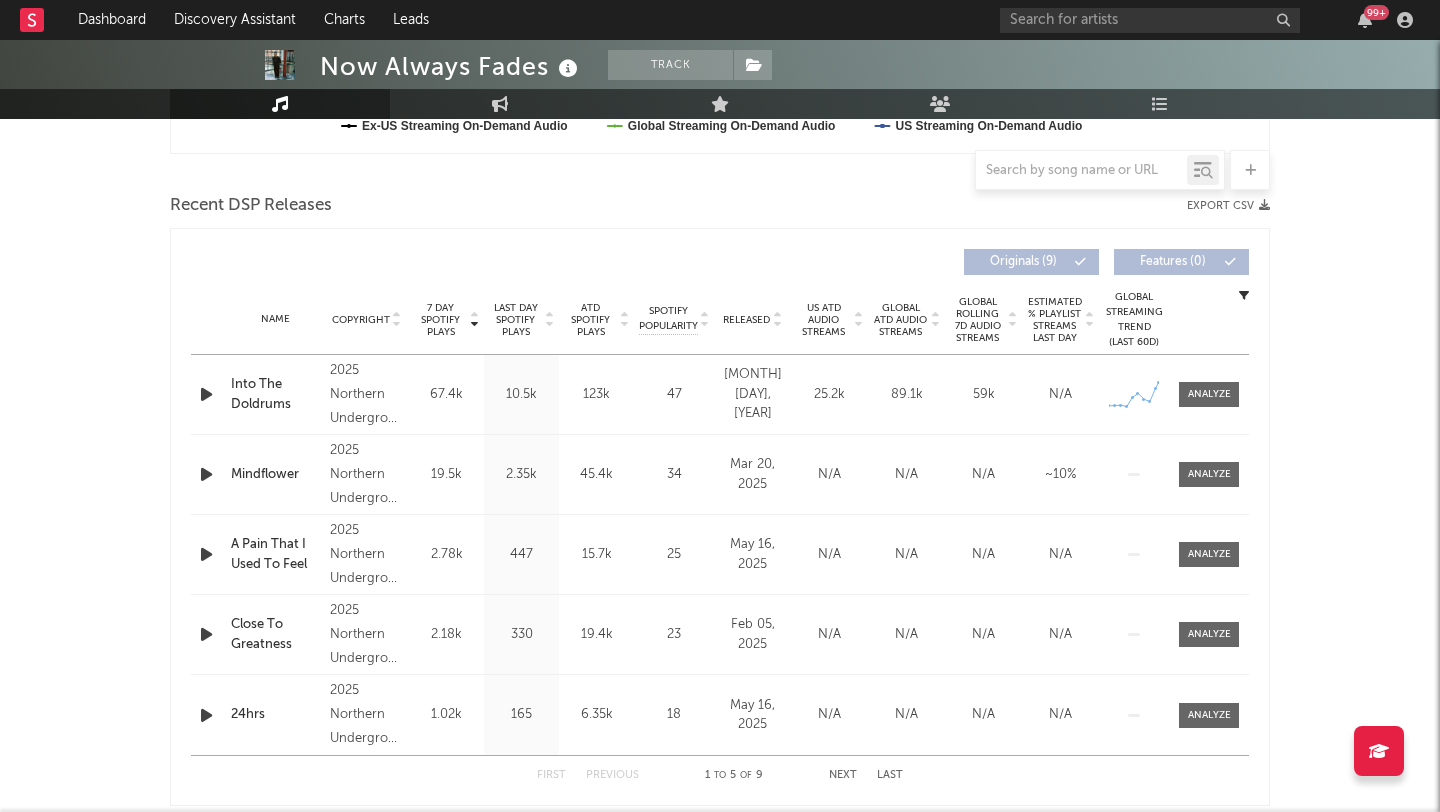 scroll, scrollTop: 643, scrollLeft: 0, axis: vertical 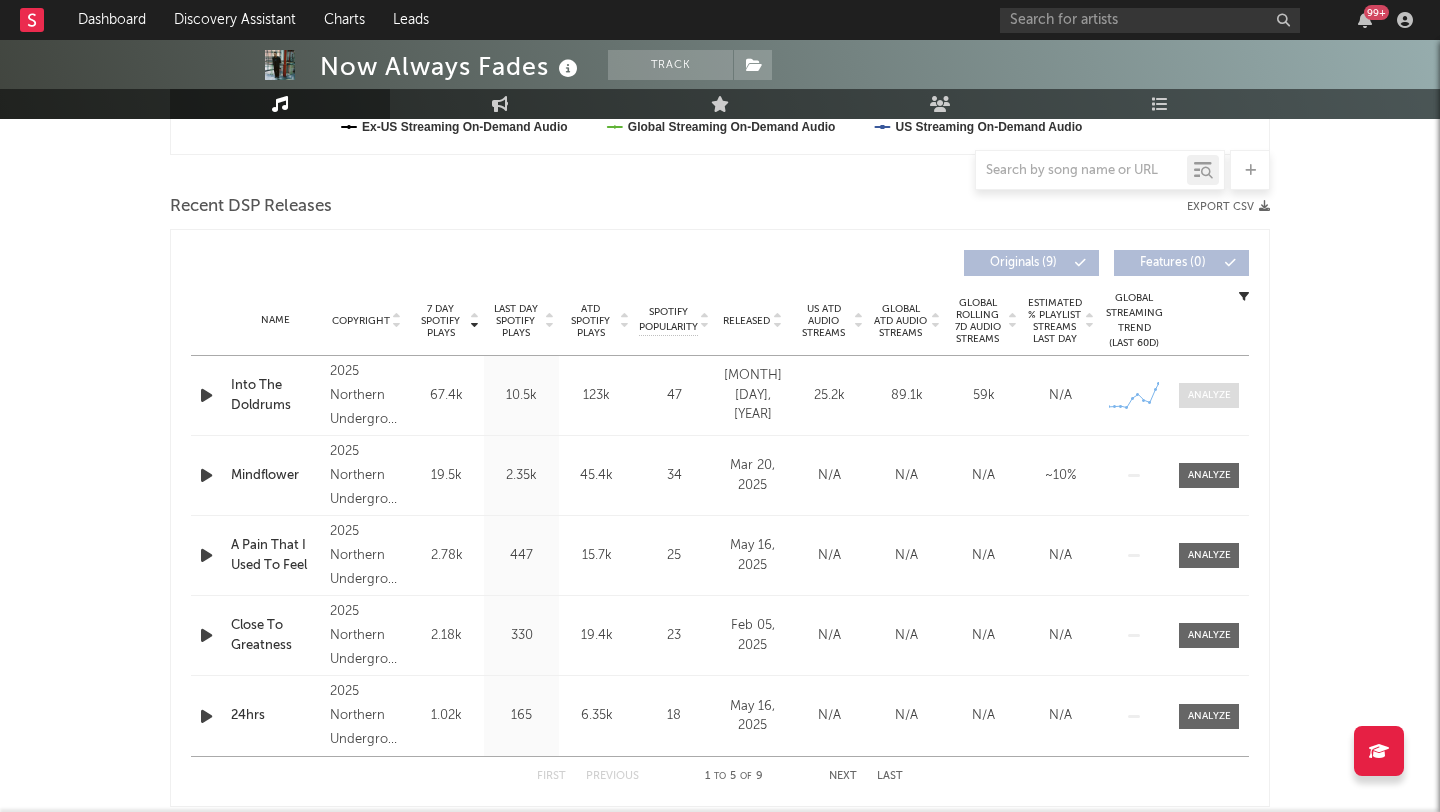 click at bounding box center (1209, 395) 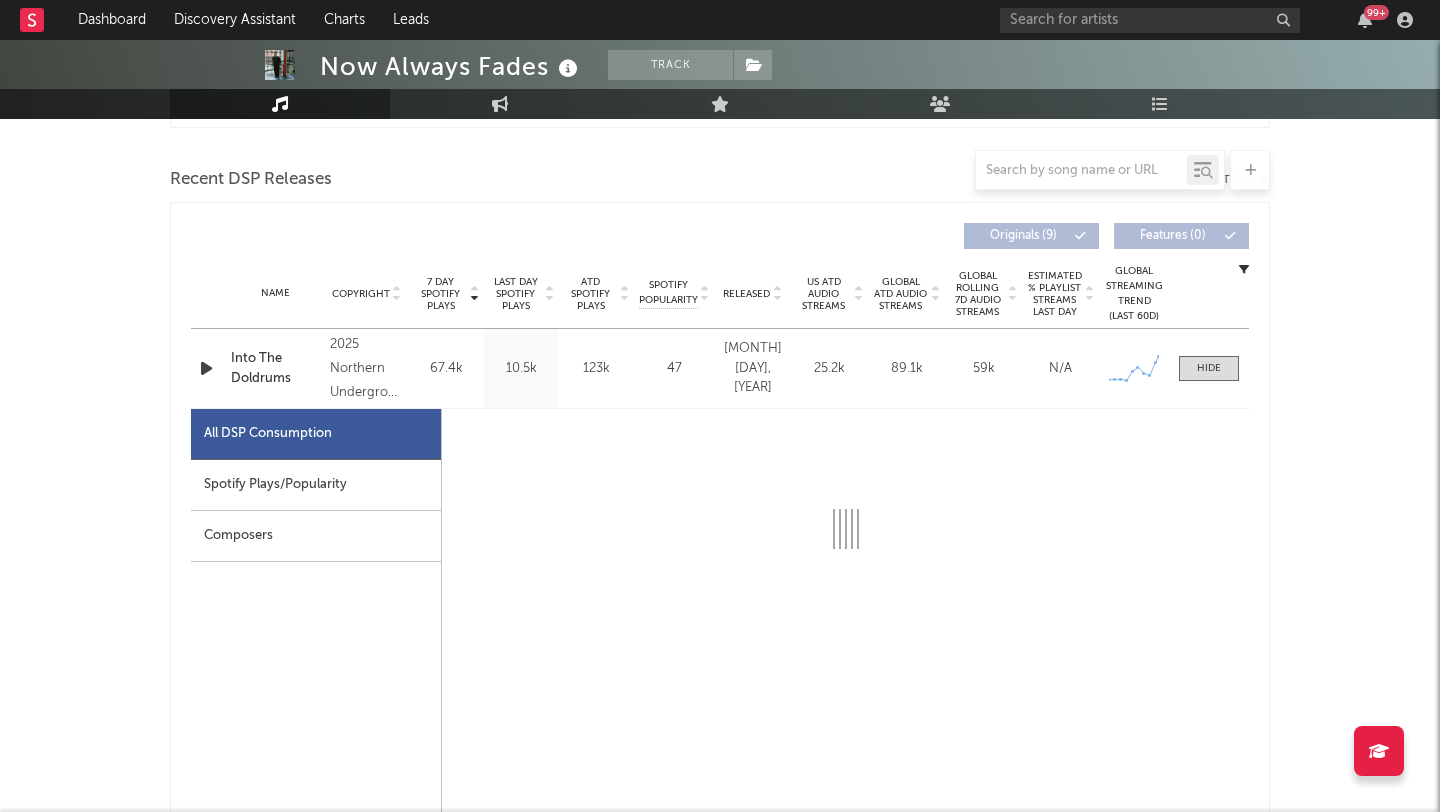 select on "1w" 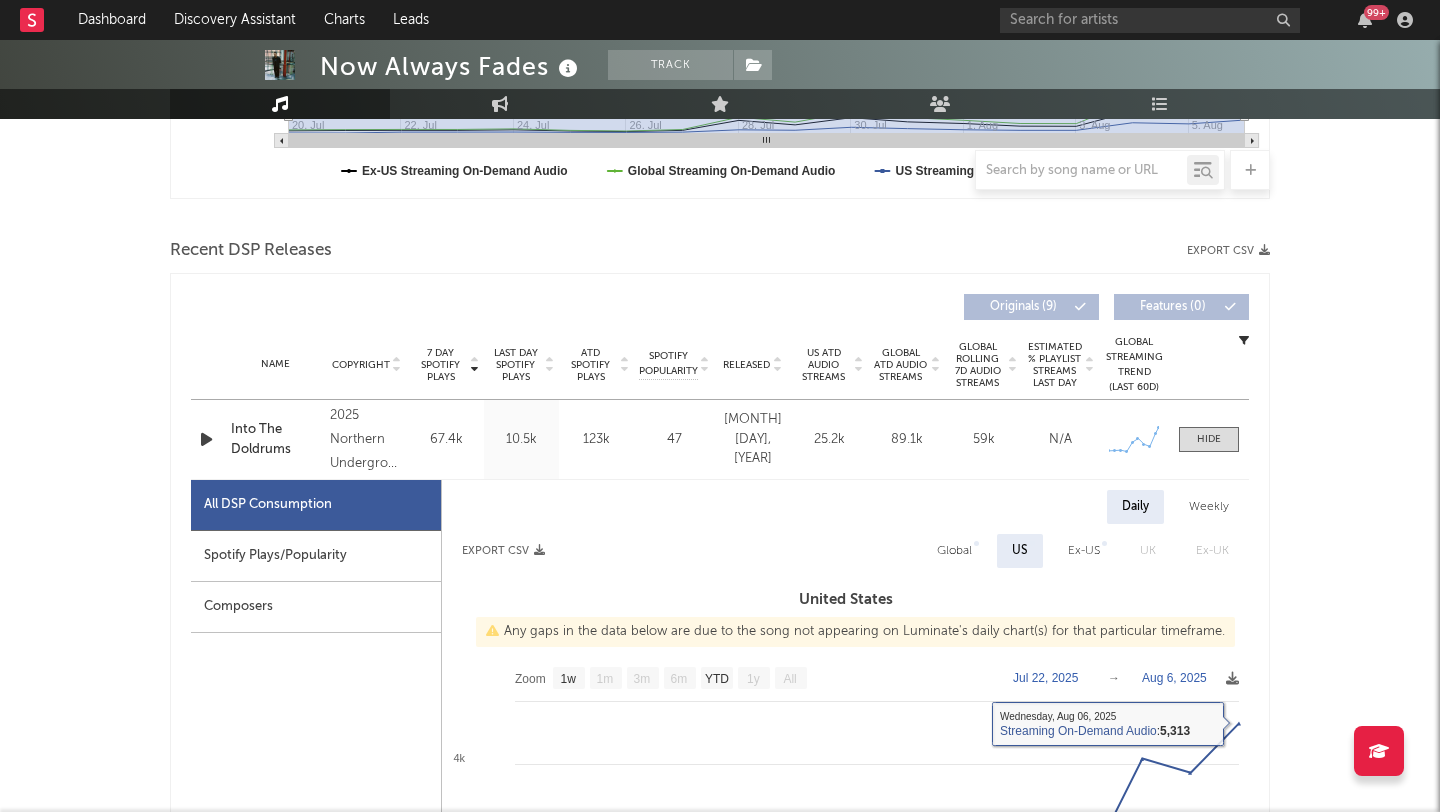 scroll, scrollTop: 792, scrollLeft: 0, axis: vertical 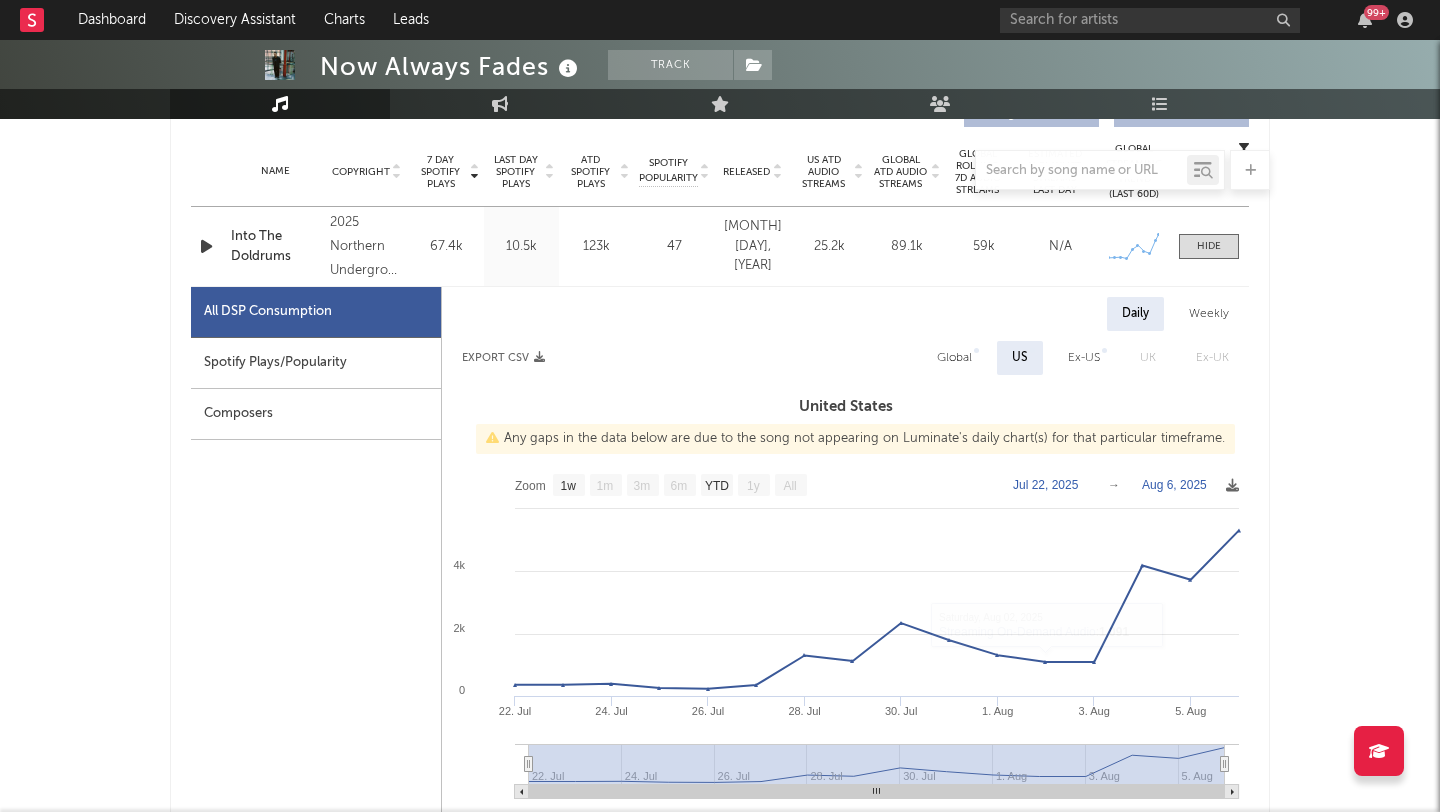 click on "Global" at bounding box center (954, 358) 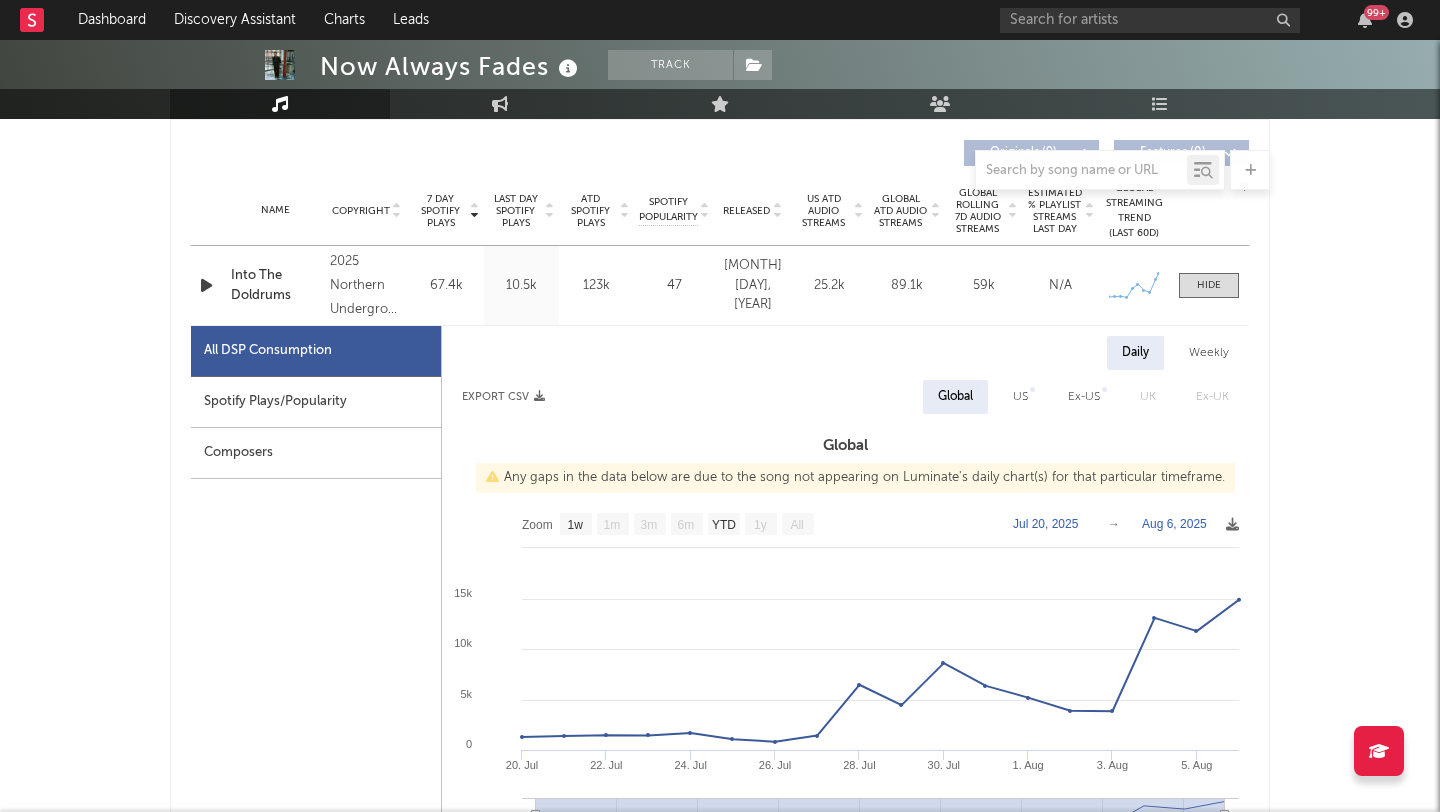 scroll, scrollTop: 784, scrollLeft: 0, axis: vertical 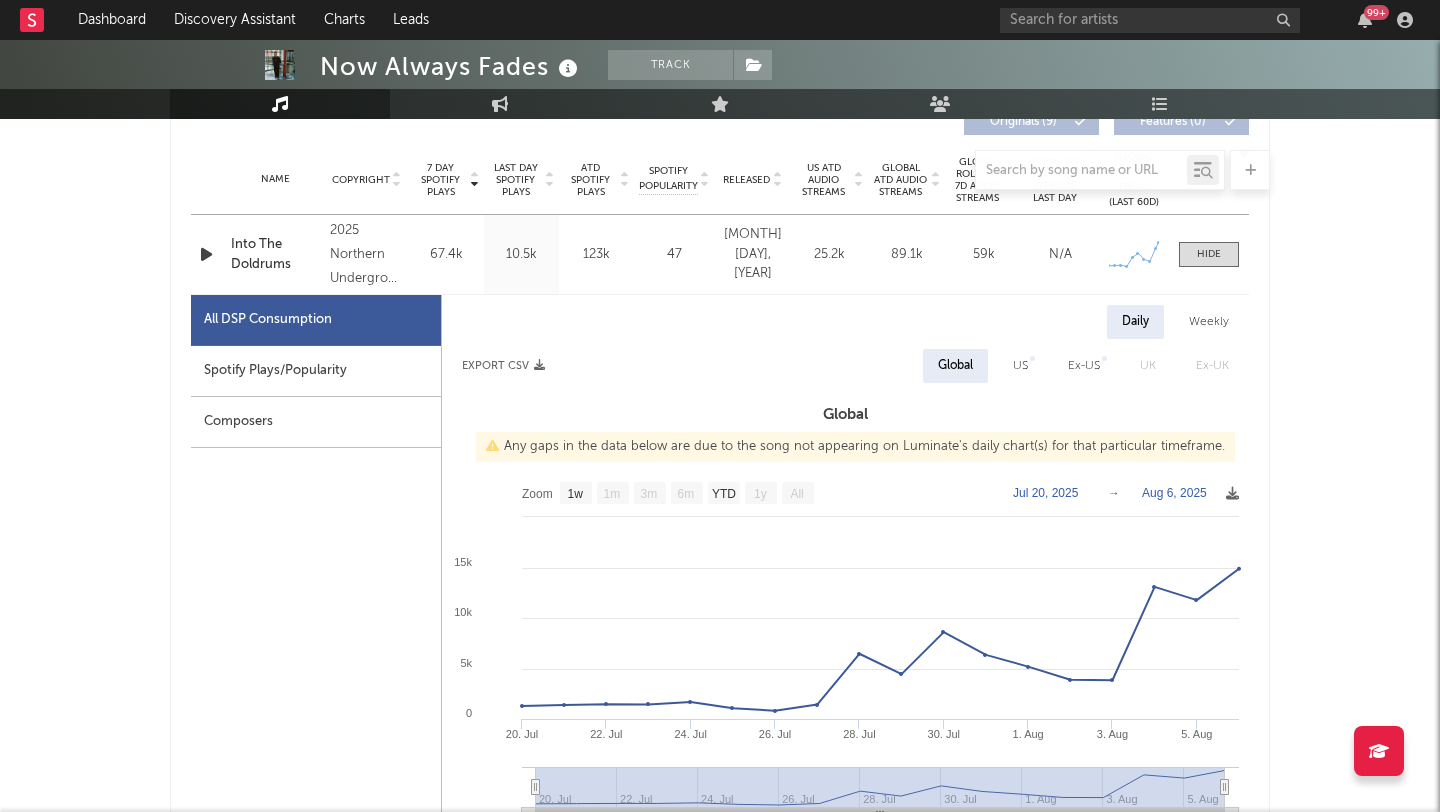 click at bounding box center [206, 254] 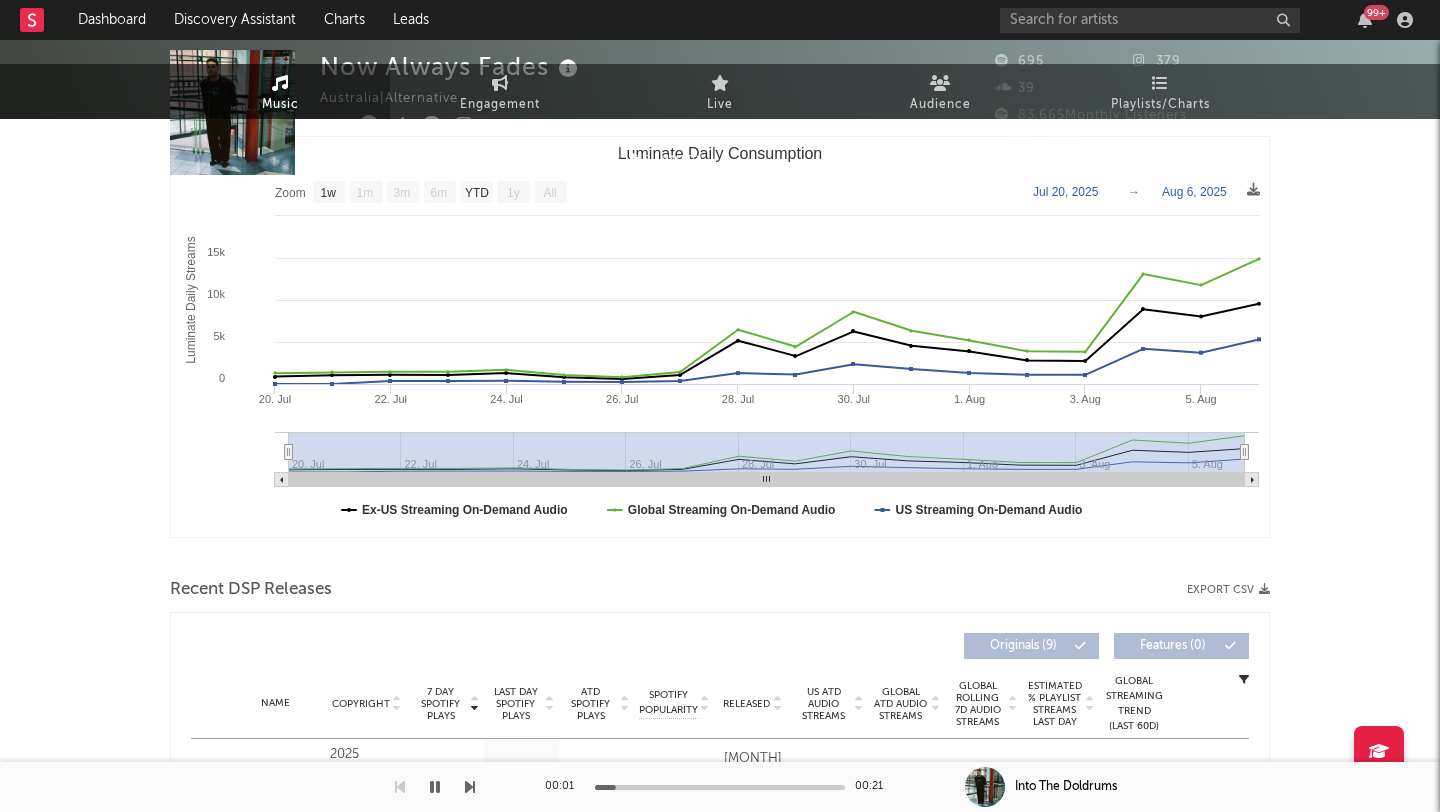 scroll, scrollTop: 0, scrollLeft: 0, axis: both 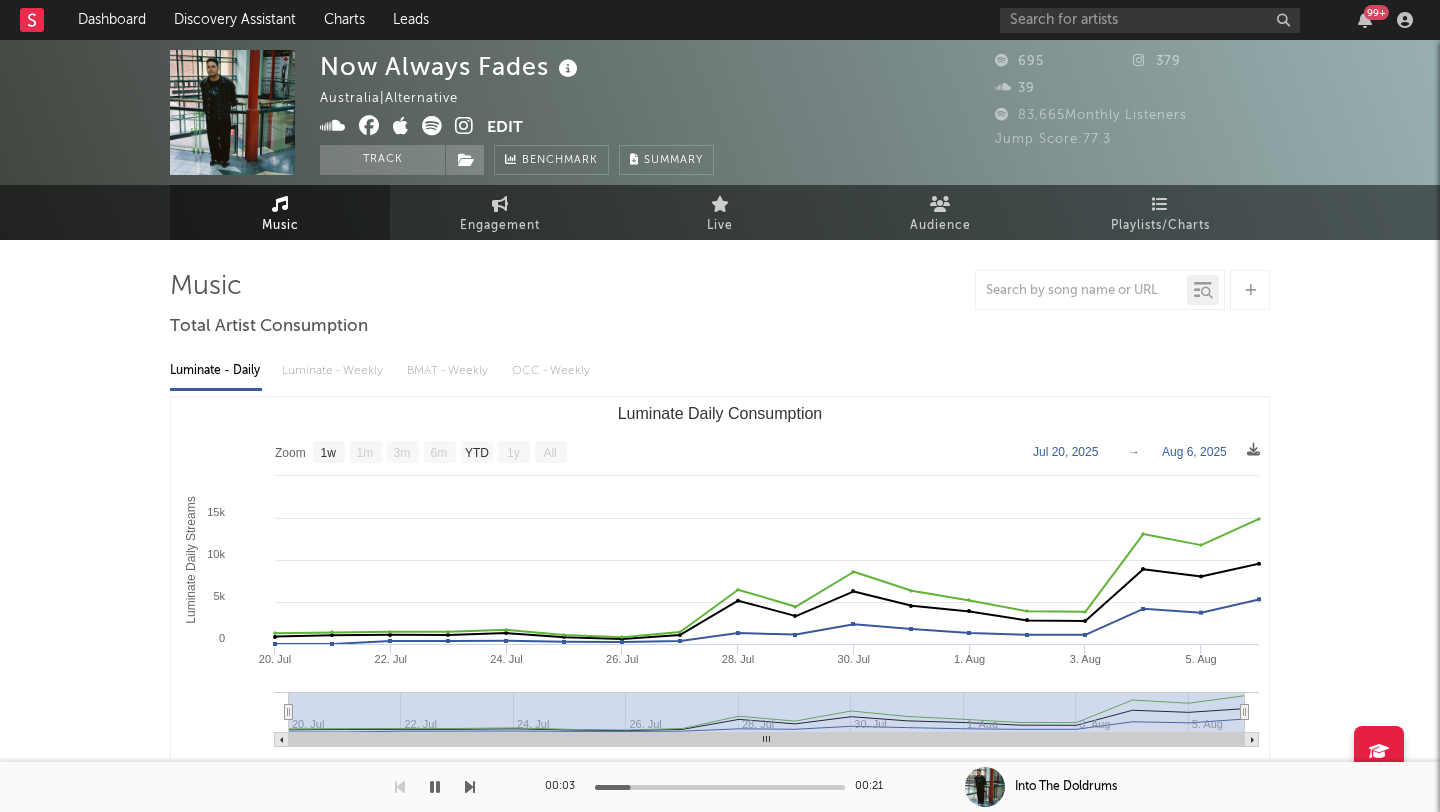 click at bounding box center [432, 126] 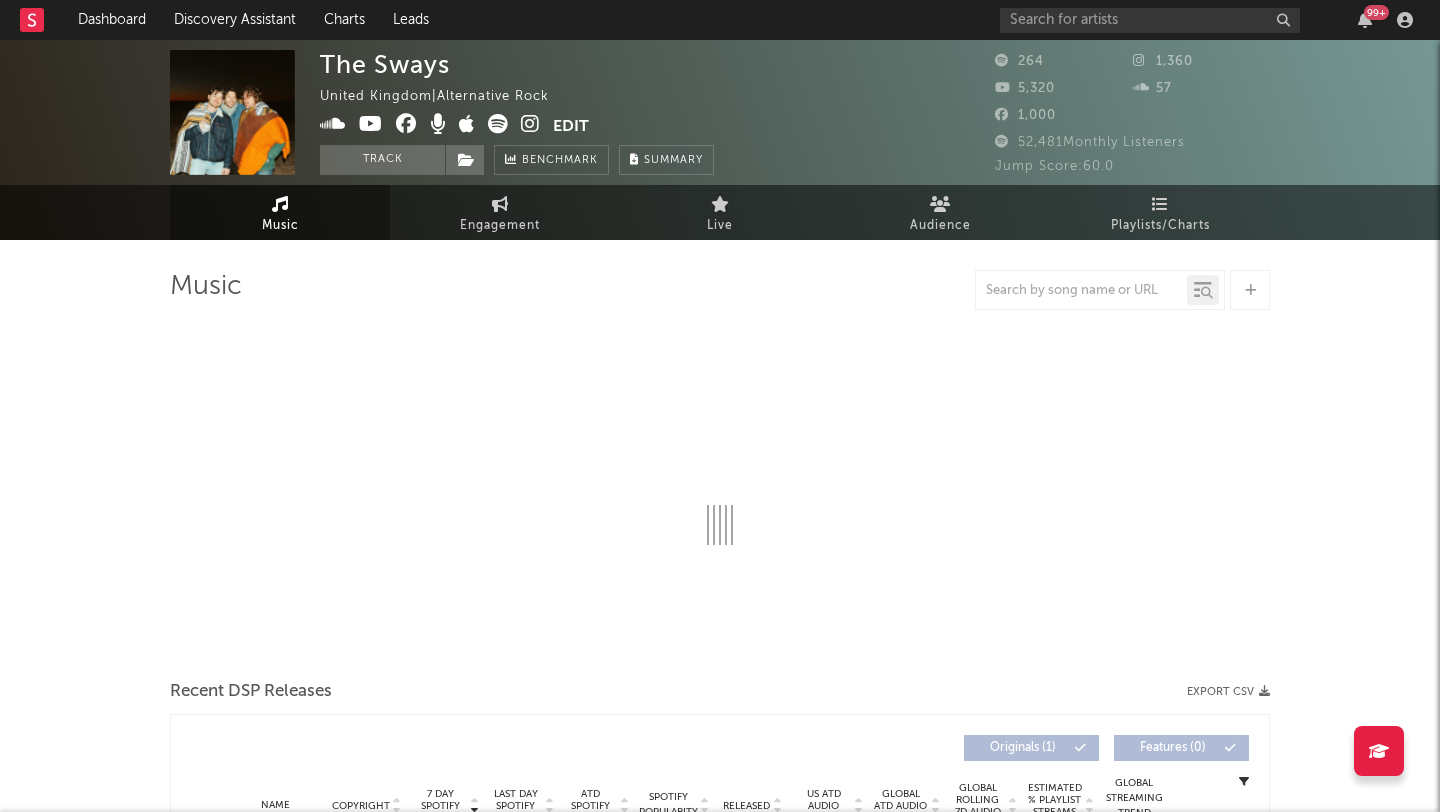 select on "1w" 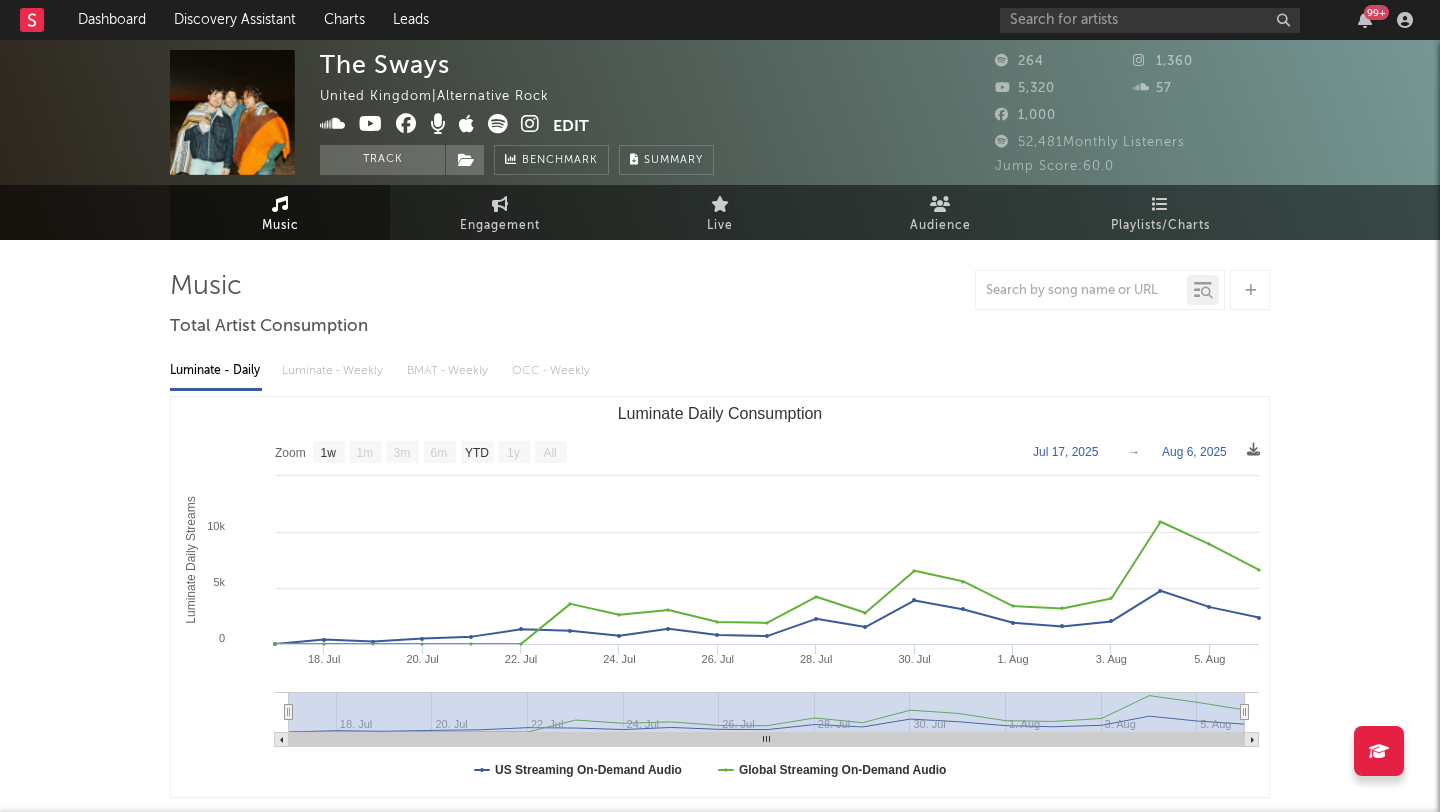 scroll, scrollTop: 0, scrollLeft: 0, axis: both 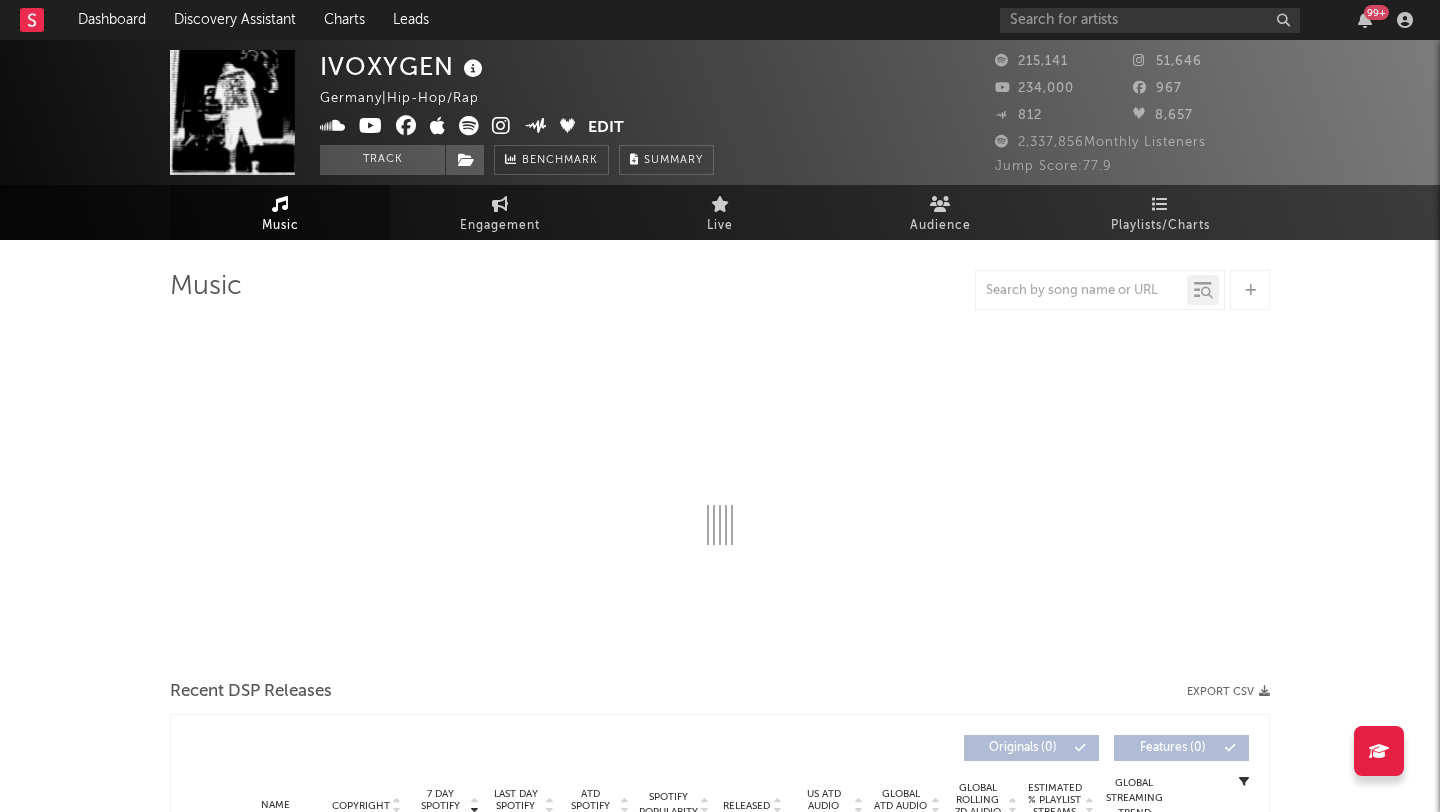 select on "6m" 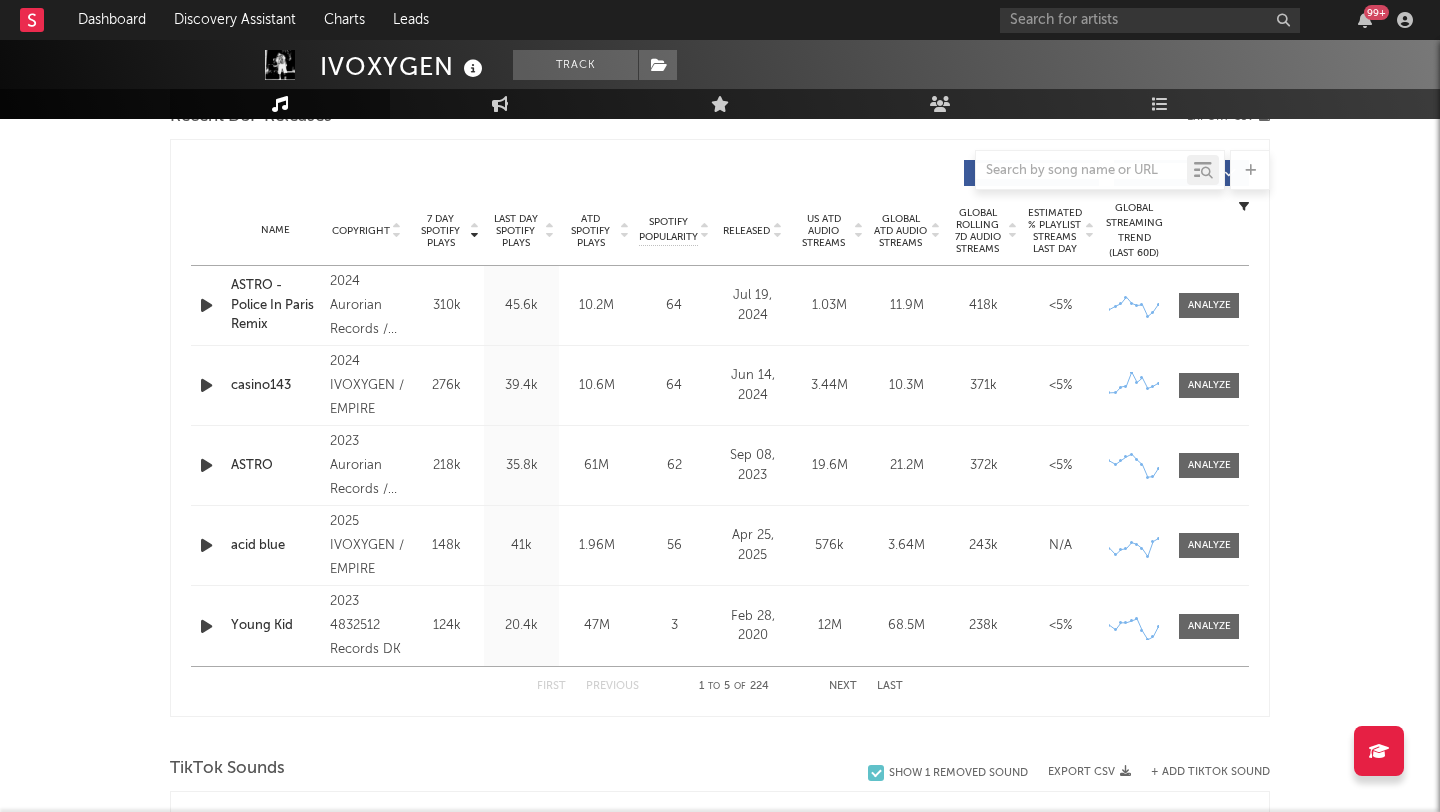 scroll, scrollTop: 724, scrollLeft: 0, axis: vertical 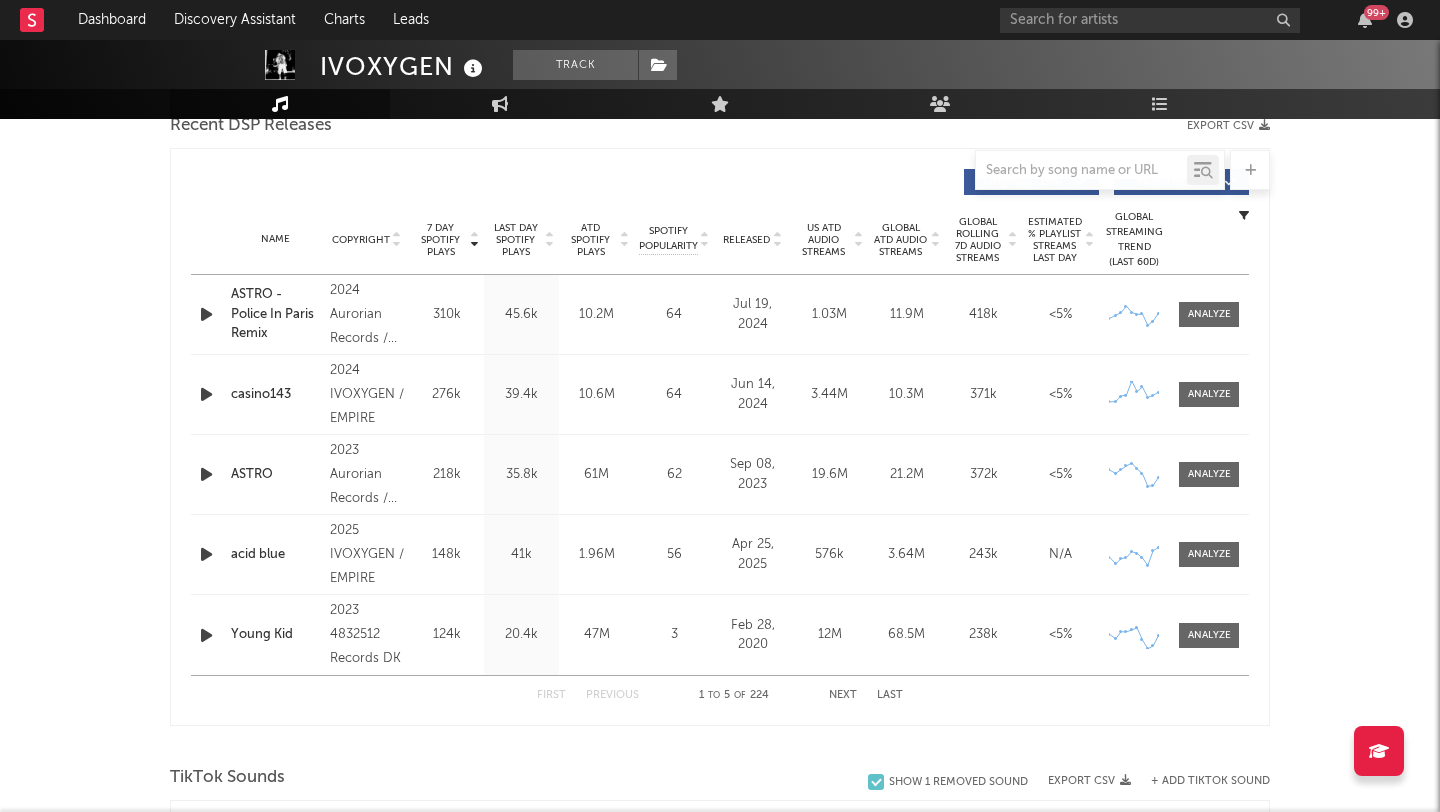 click on "7 Day Spotify Plays Copyright 7 Day Spotify Plays Last Day Spotify Plays ATD Spotify Plays Spotify Popularity Released US ATD Audio Streams Global ATD Audio Streams Global Rolling 7D Audio Streams Estimated % Playlist Streams Last Day Spotify Popularity Streams / 7d Growth Originals   ( 194 ) Features   ( 30 ) Name Copyright Label Album Names Composer Names 7 Day Spotify Plays Last Day Spotify Plays ATD Spotify Plays Spotify Popularity Total US Streams Total US SES Total UK Streams Total UK Audio Streams UK Weekly Streams UK Weekly Audio Streams Released US ATD Audio Streams US Rolling 7D Audio Streams US Rolling WoW % Chg Global ATD Audio Streams Global Rolling 7D Audio Streams Global Rolling WoW % Chg Estimated % Playlist Streams Last Day Global Streaming Trend (Last 60D) Ex-US Streaming Trend (Last 60D) US Streaming Trend (Last 60D) Global Latest Day Audio Streams US Latest Day Audio Streams Name ASTRO - Police In Paris Remix Copyright 2024 Aurorian Records / VOID Creative Group Label Aurorian Records 64" at bounding box center [720, 437] 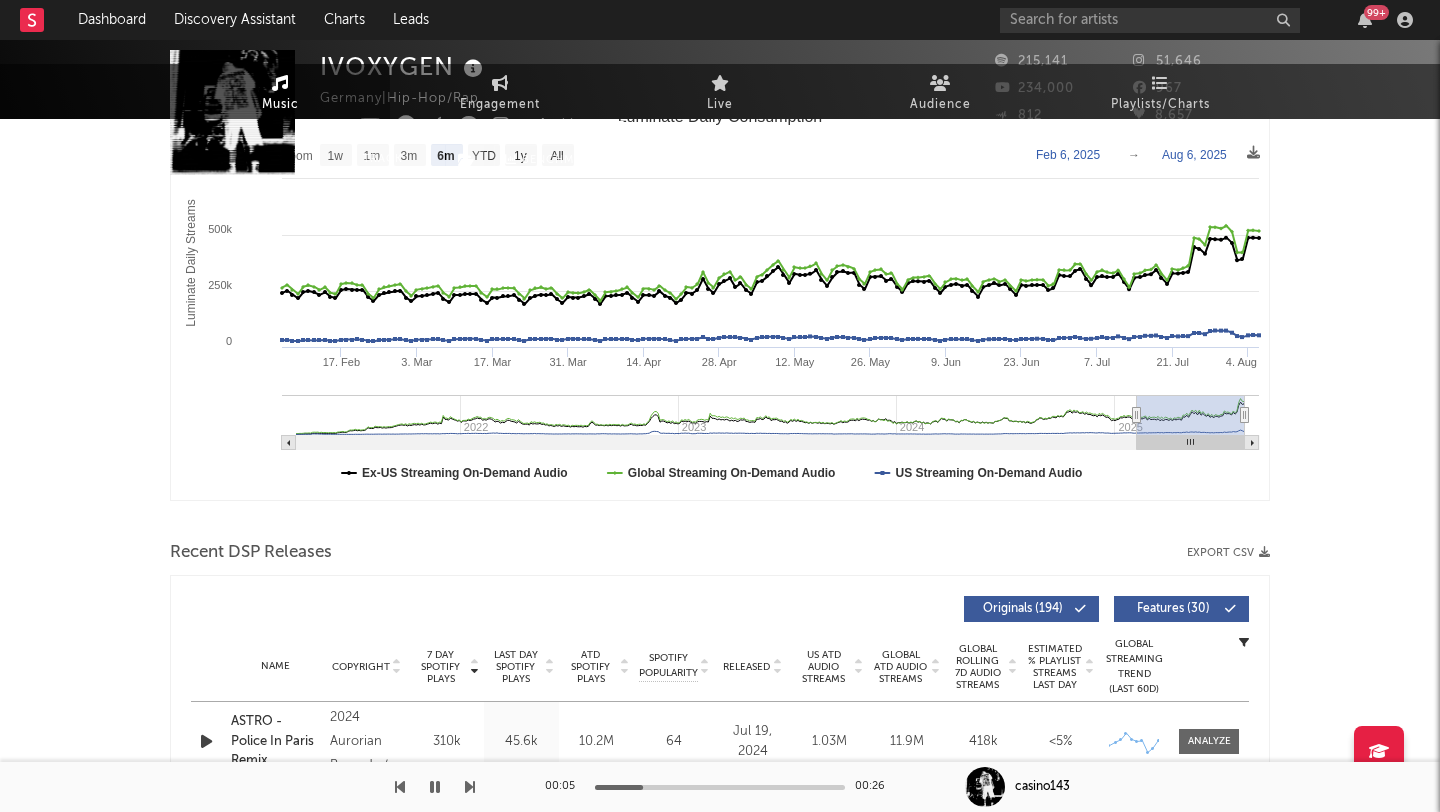 scroll, scrollTop: 0, scrollLeft: 0, axis: both 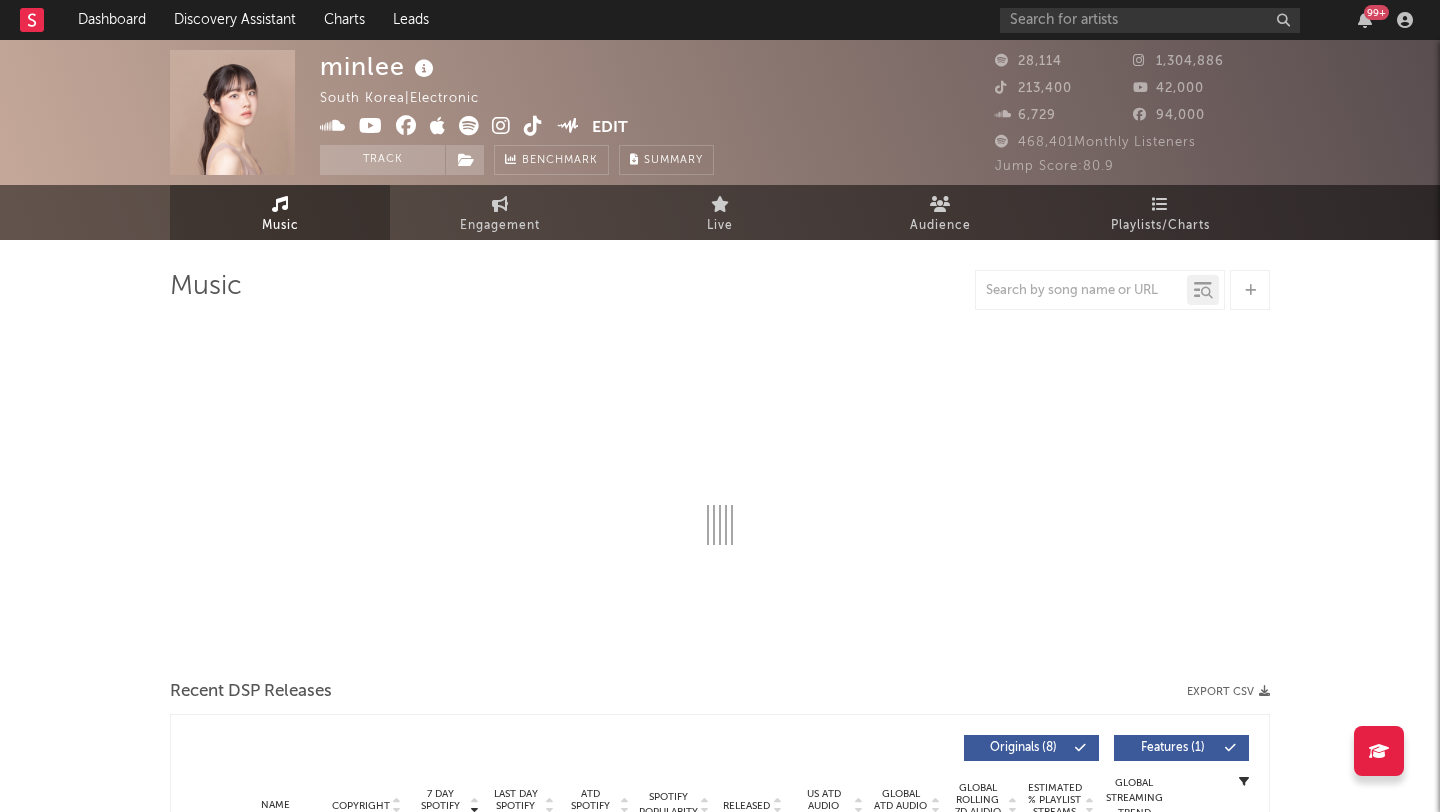 select on "6m" 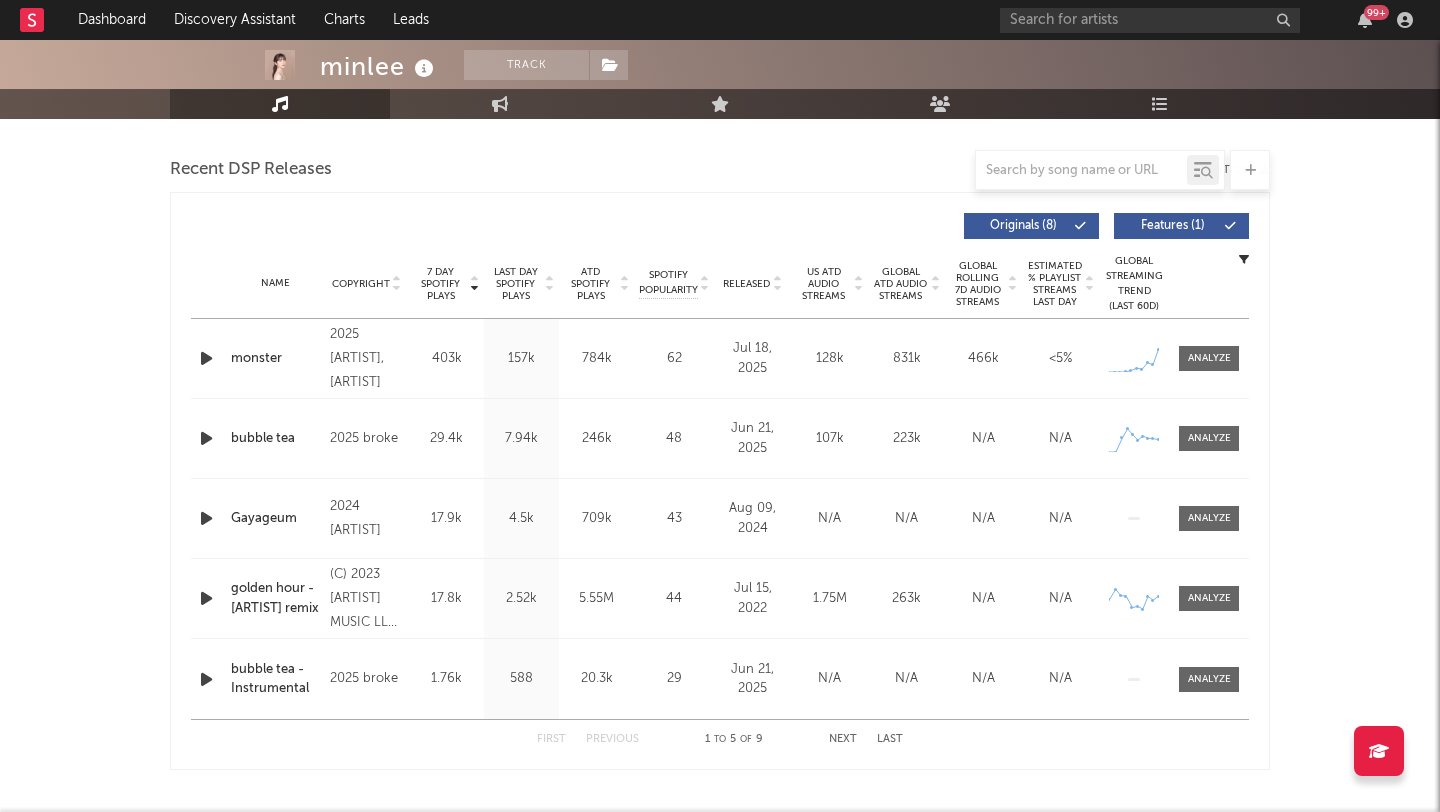 scroll, scrollTop: 646, scrollLeft: 0, axis: vertical 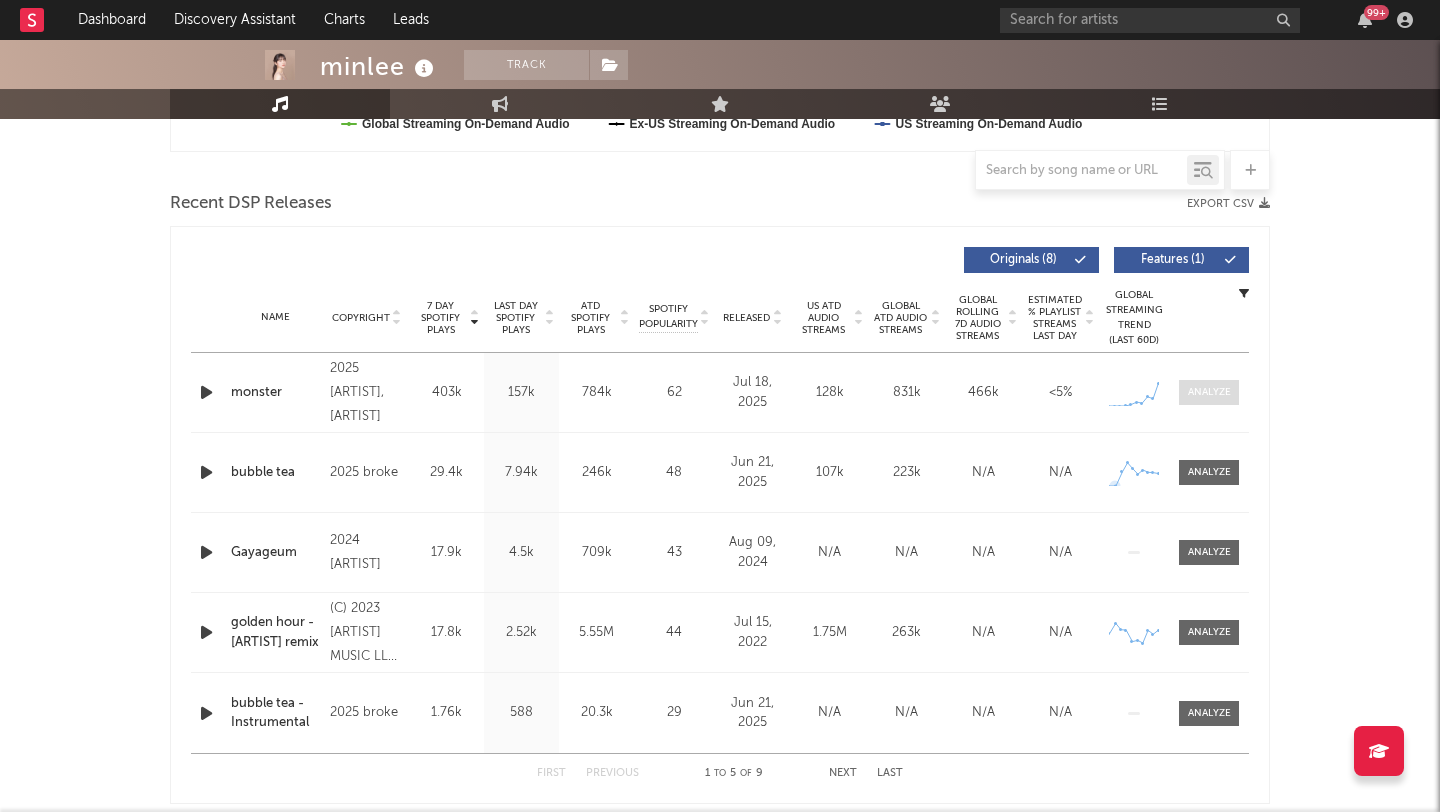 click at bounding box center (1209, 392) 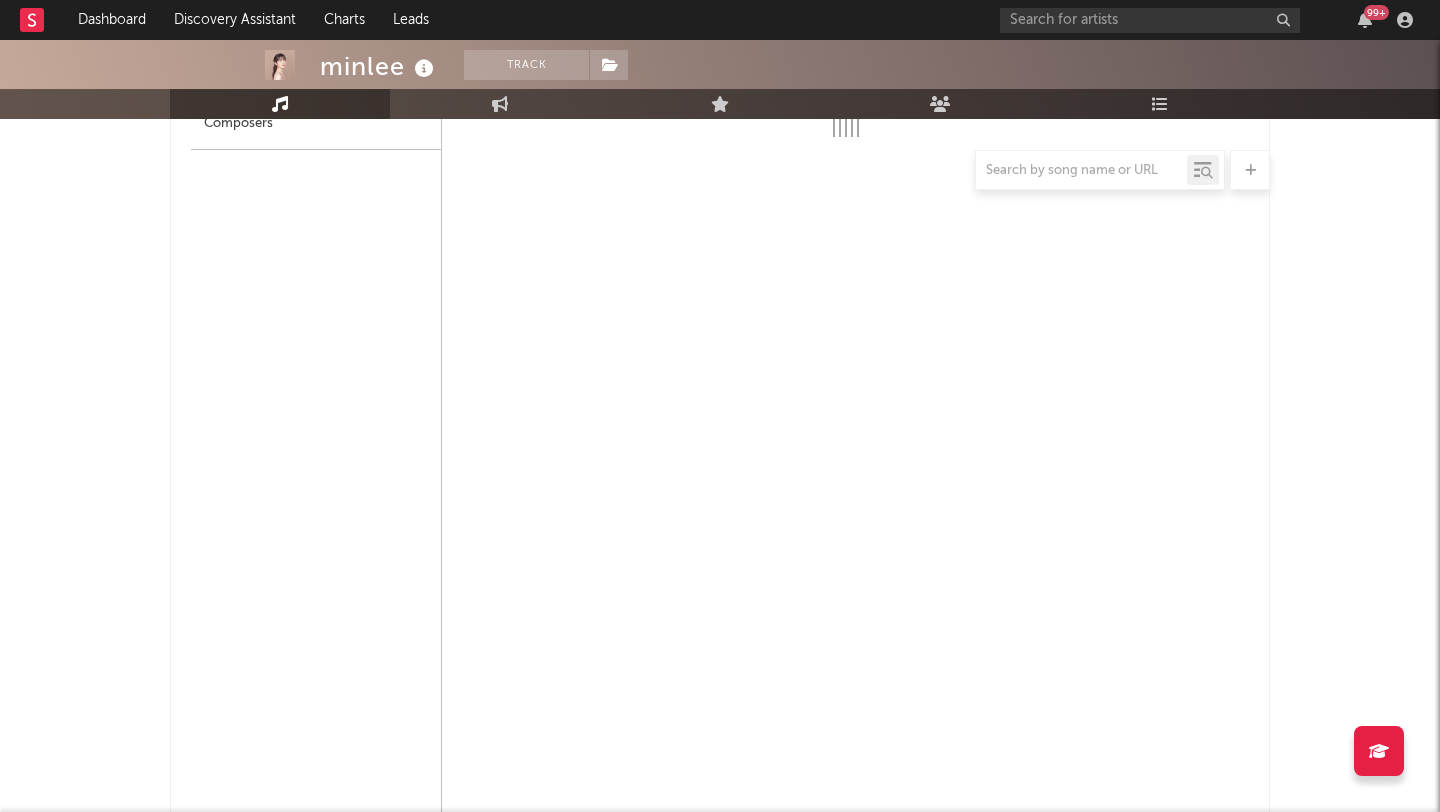 select on "1w" 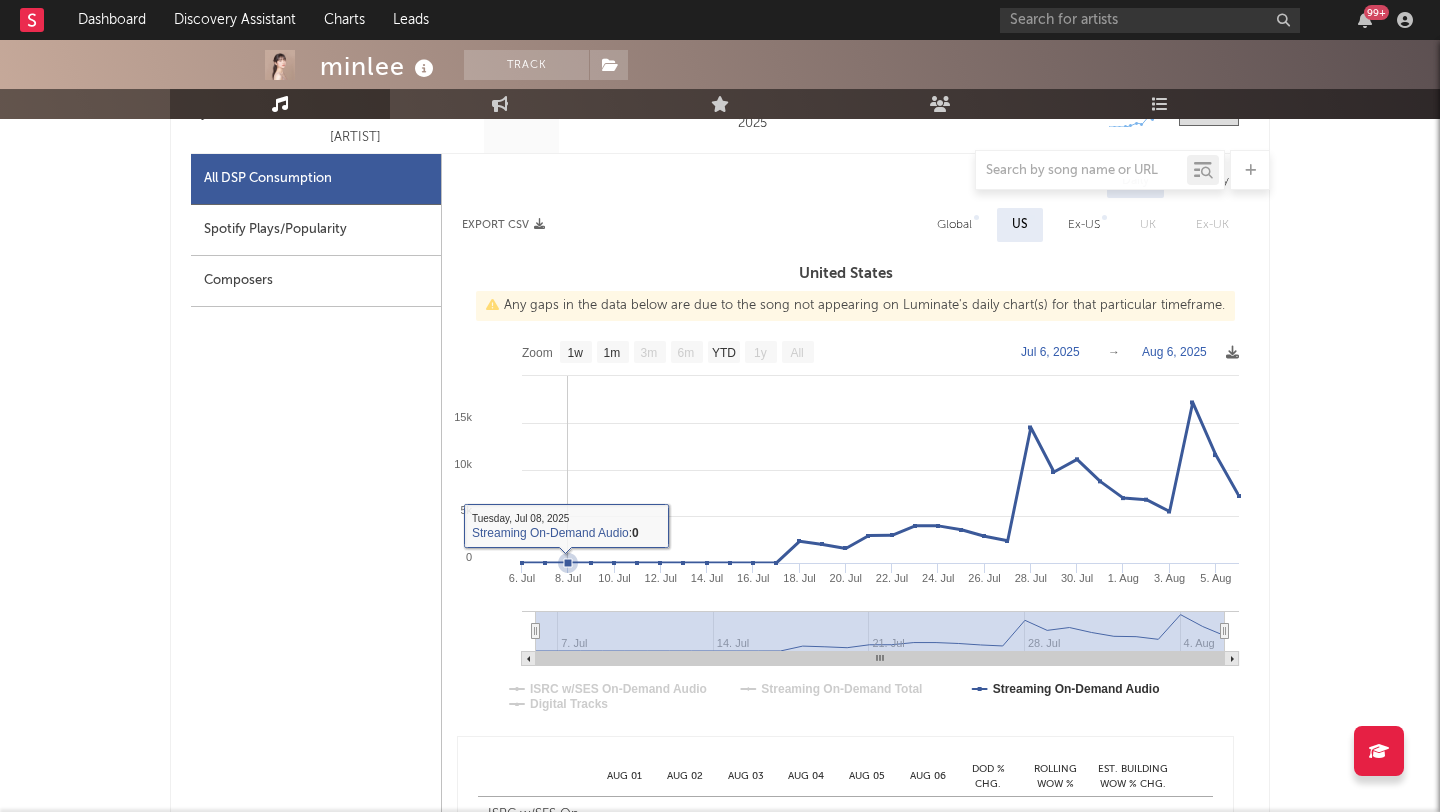 scroll, scrollTop: 0, scrollLeft: 0, axis: both 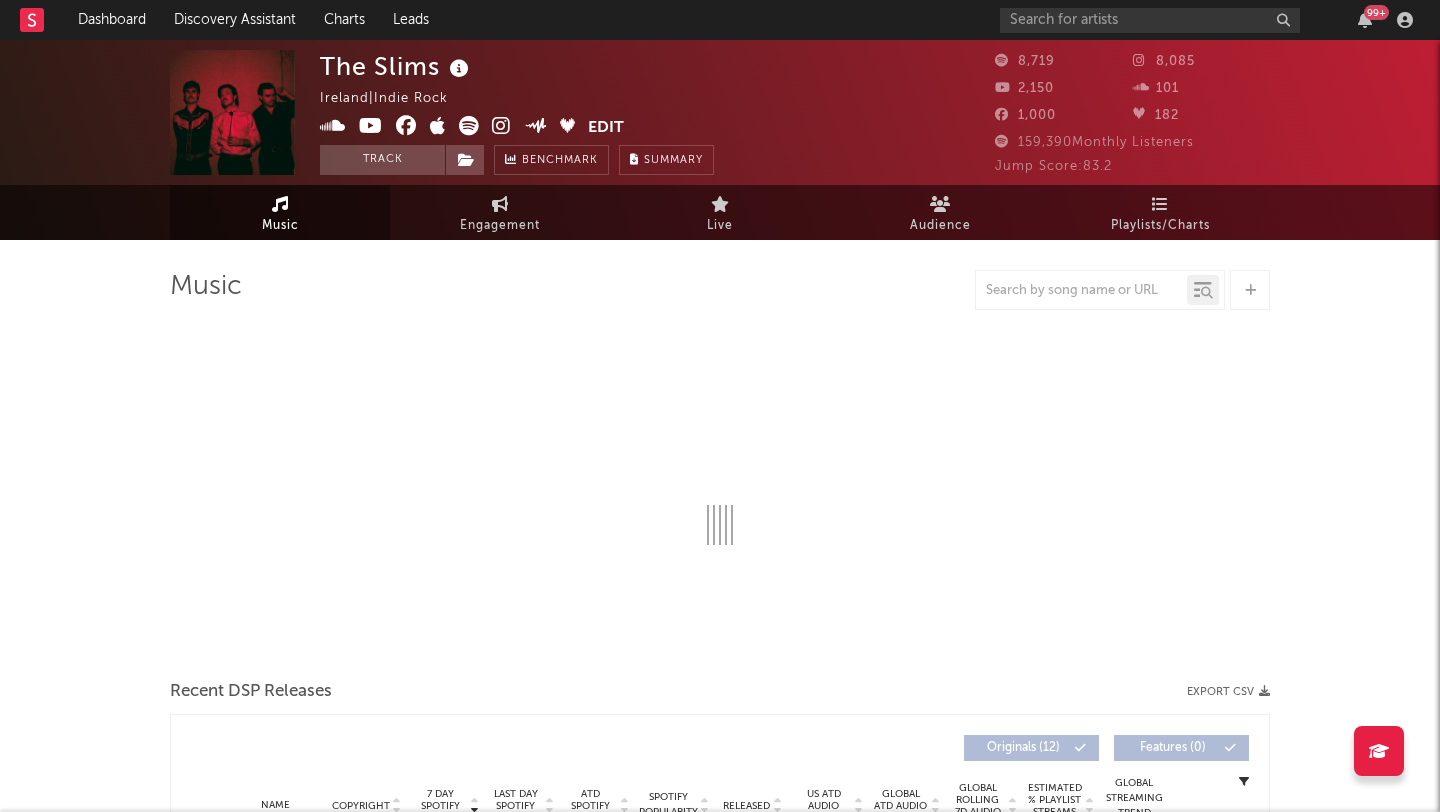select on "6m" 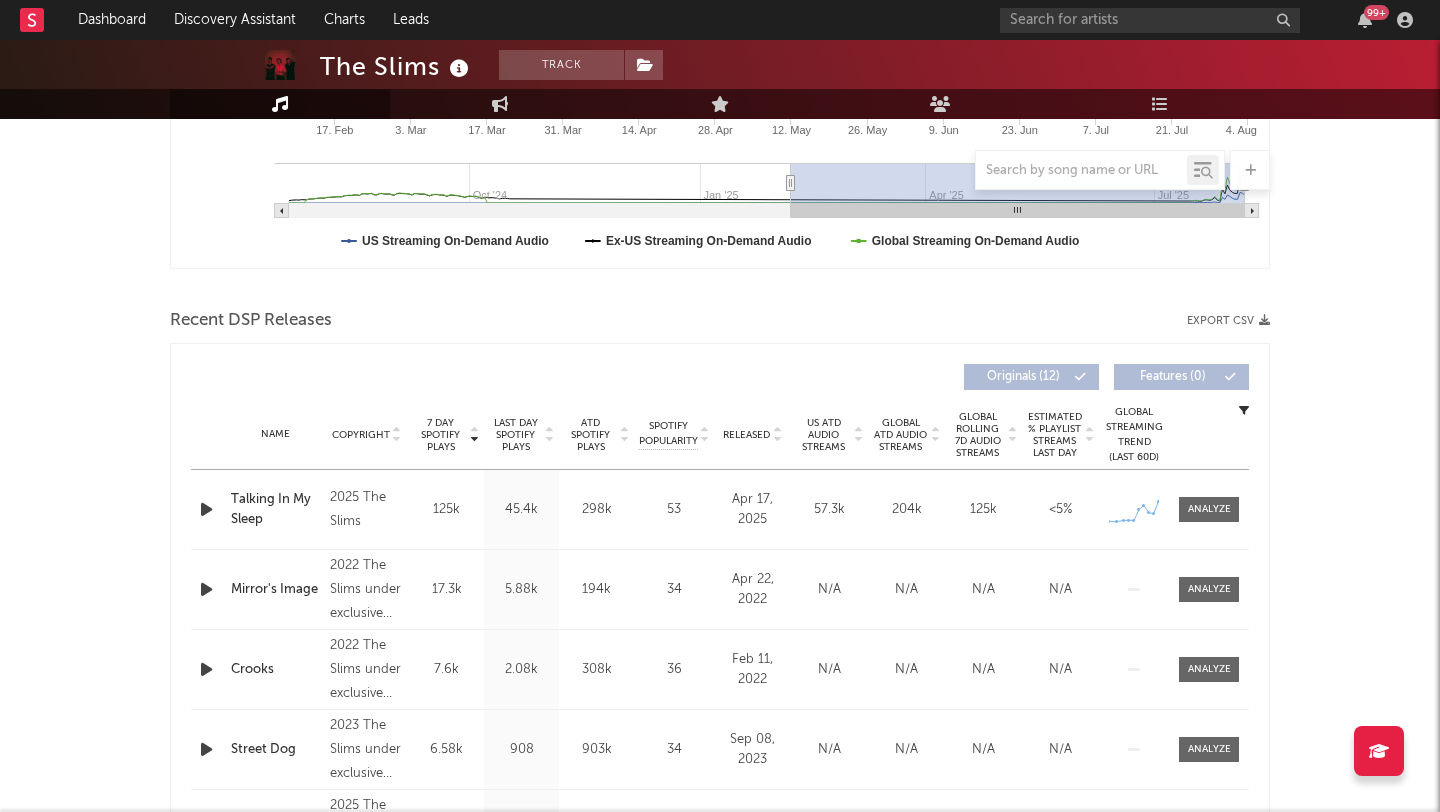 scroll, scrollTop: 531, scrollLeft: 0, axis: vertical 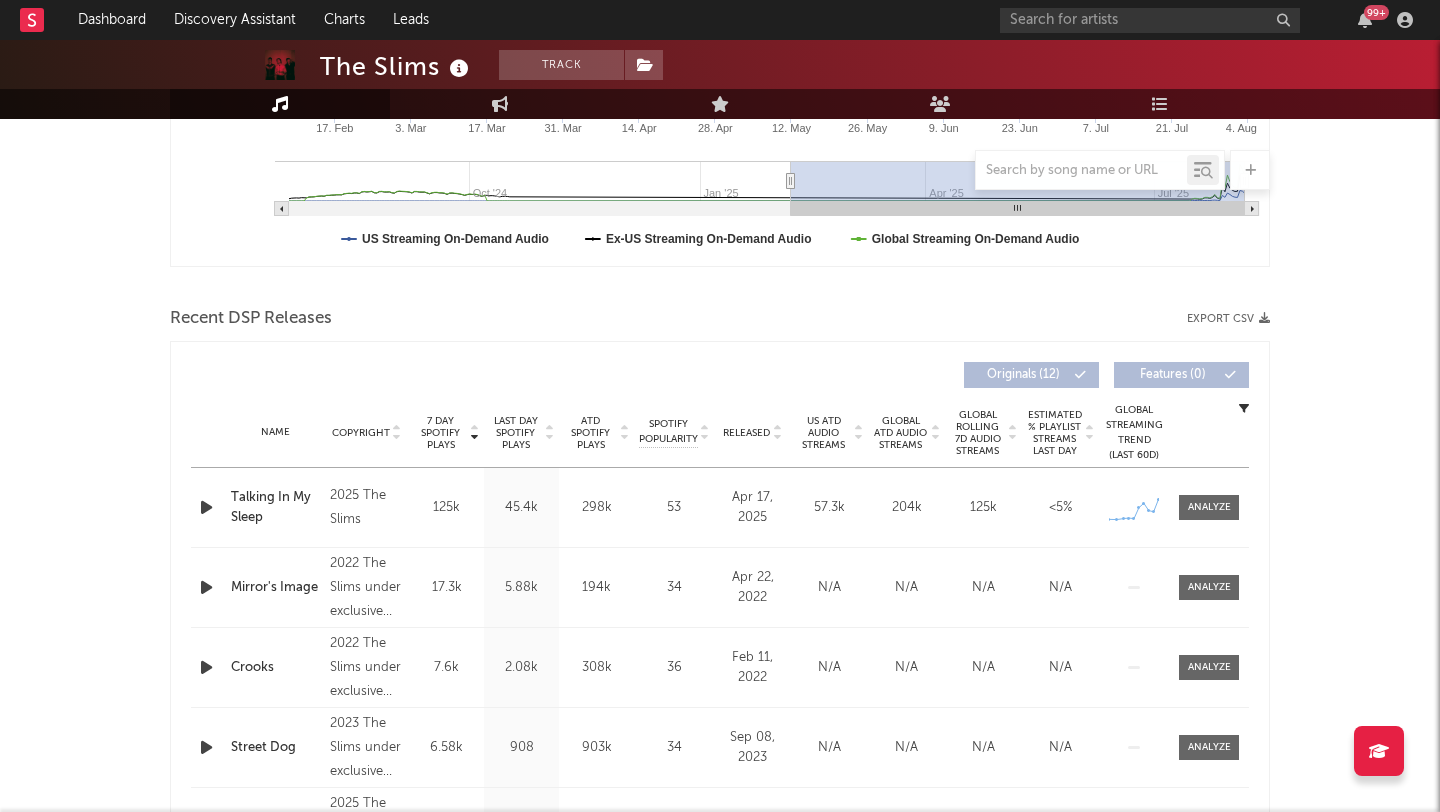 click at bounding box center (206, 507) 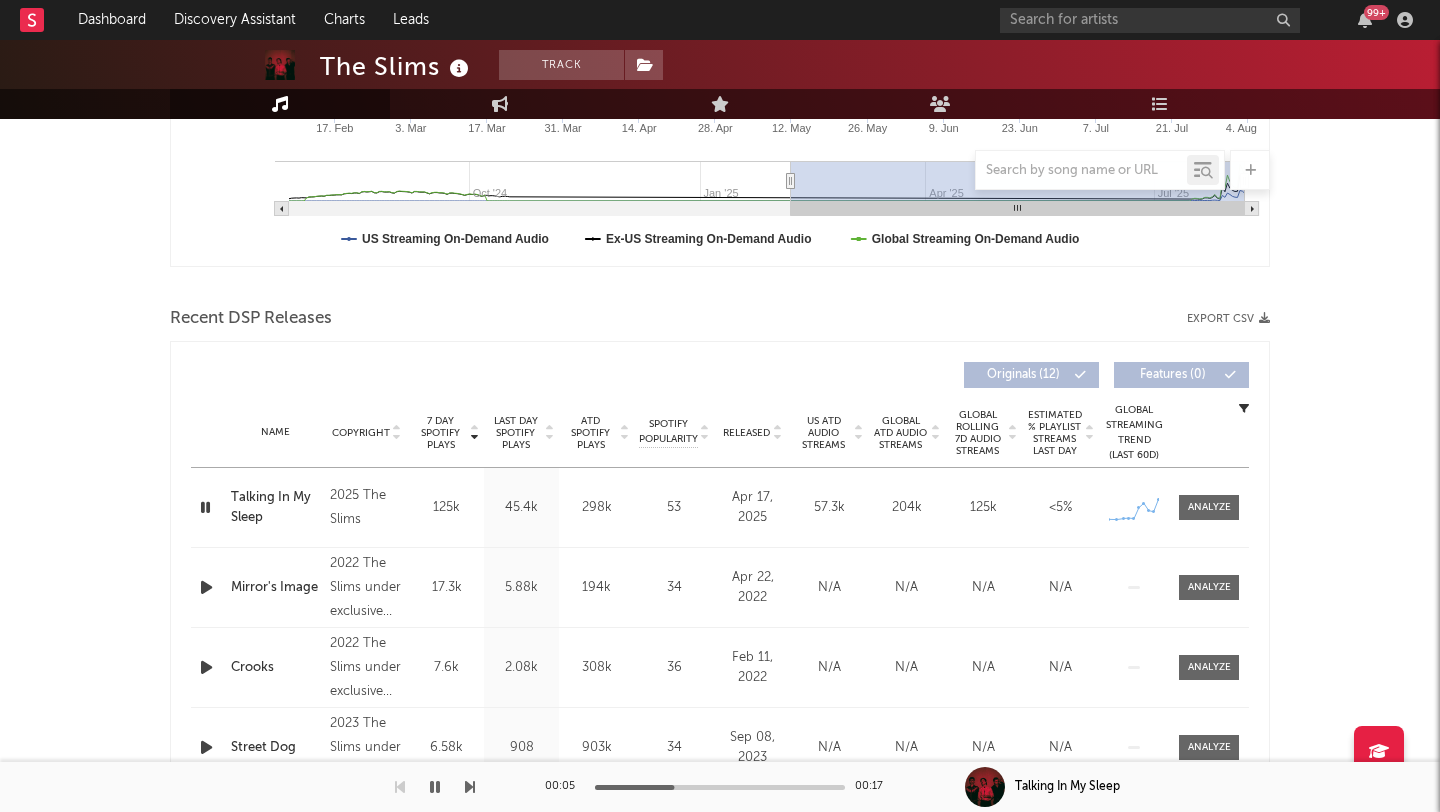click at bounding box center [720, 787] 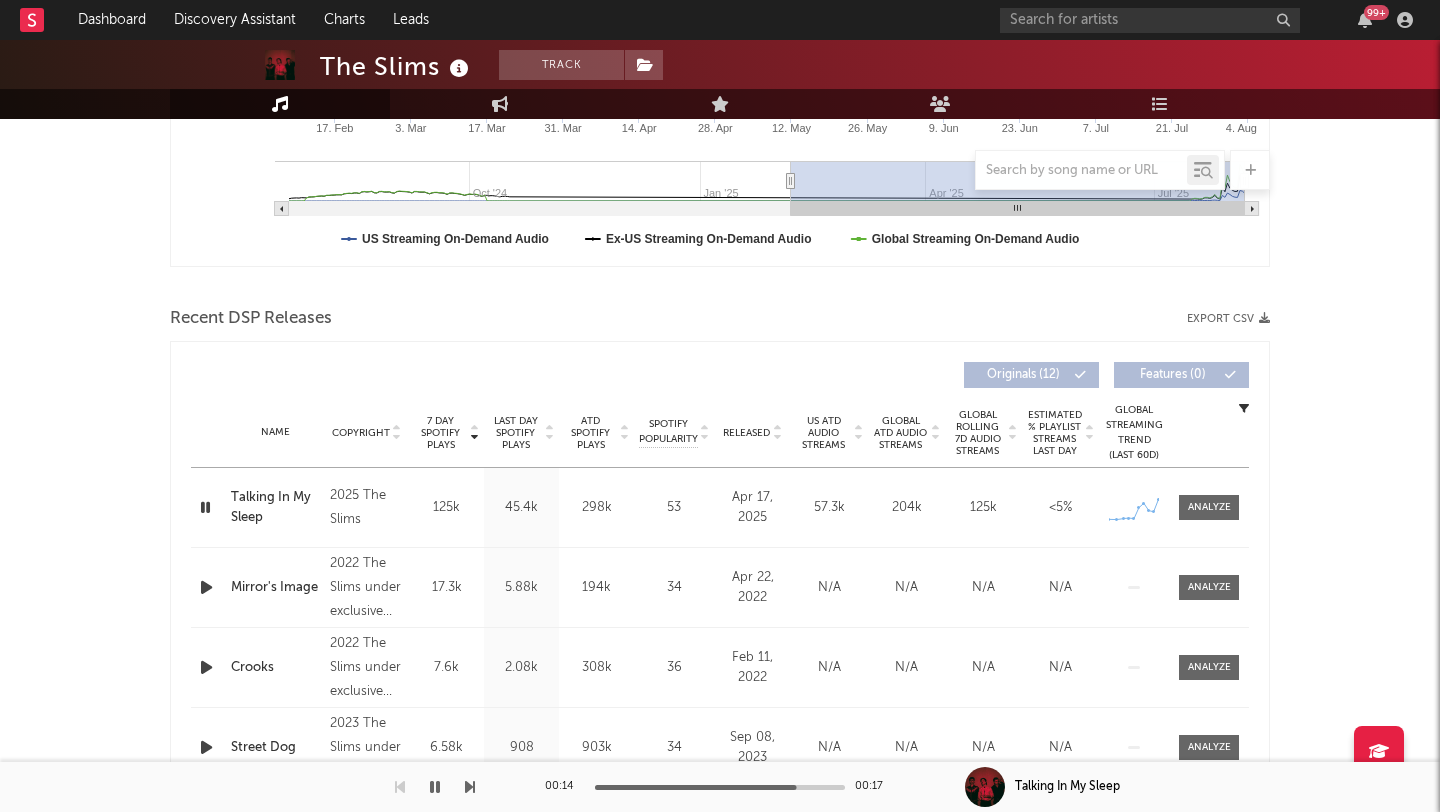 click at bounding box center (205, 507) 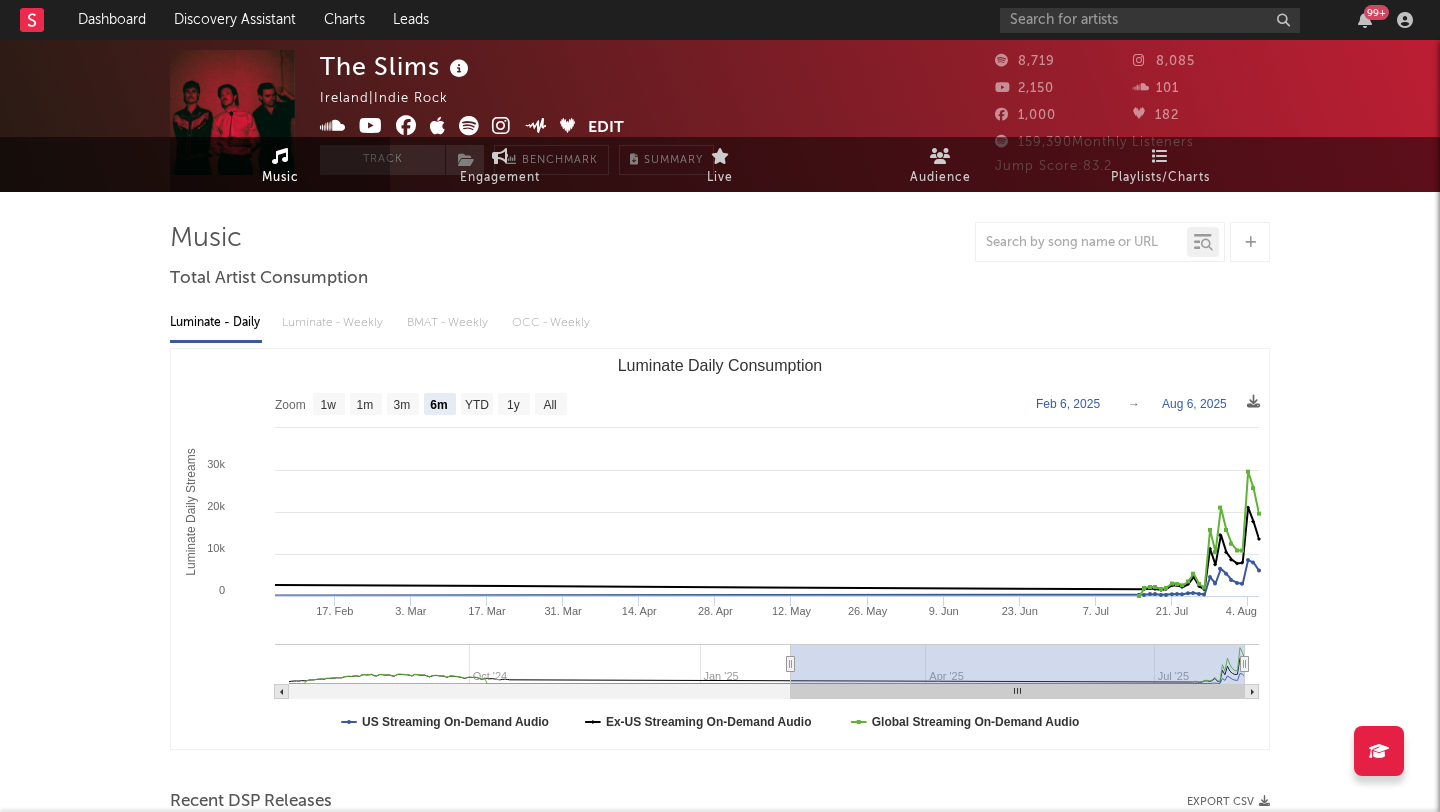 scroll, scrollTop: 0, scrollLeft: 0, axis: both 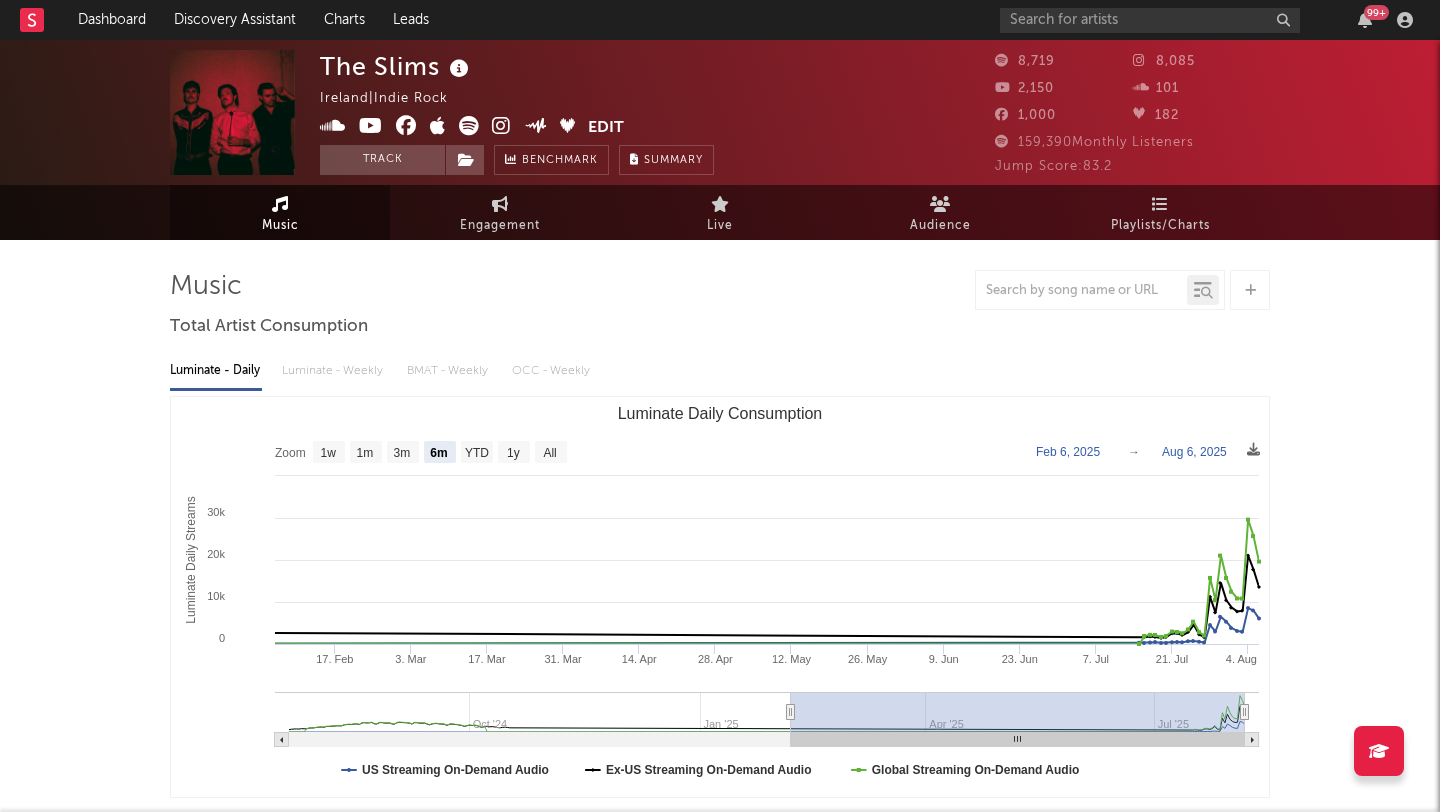 click at bounding box center [501, 126] 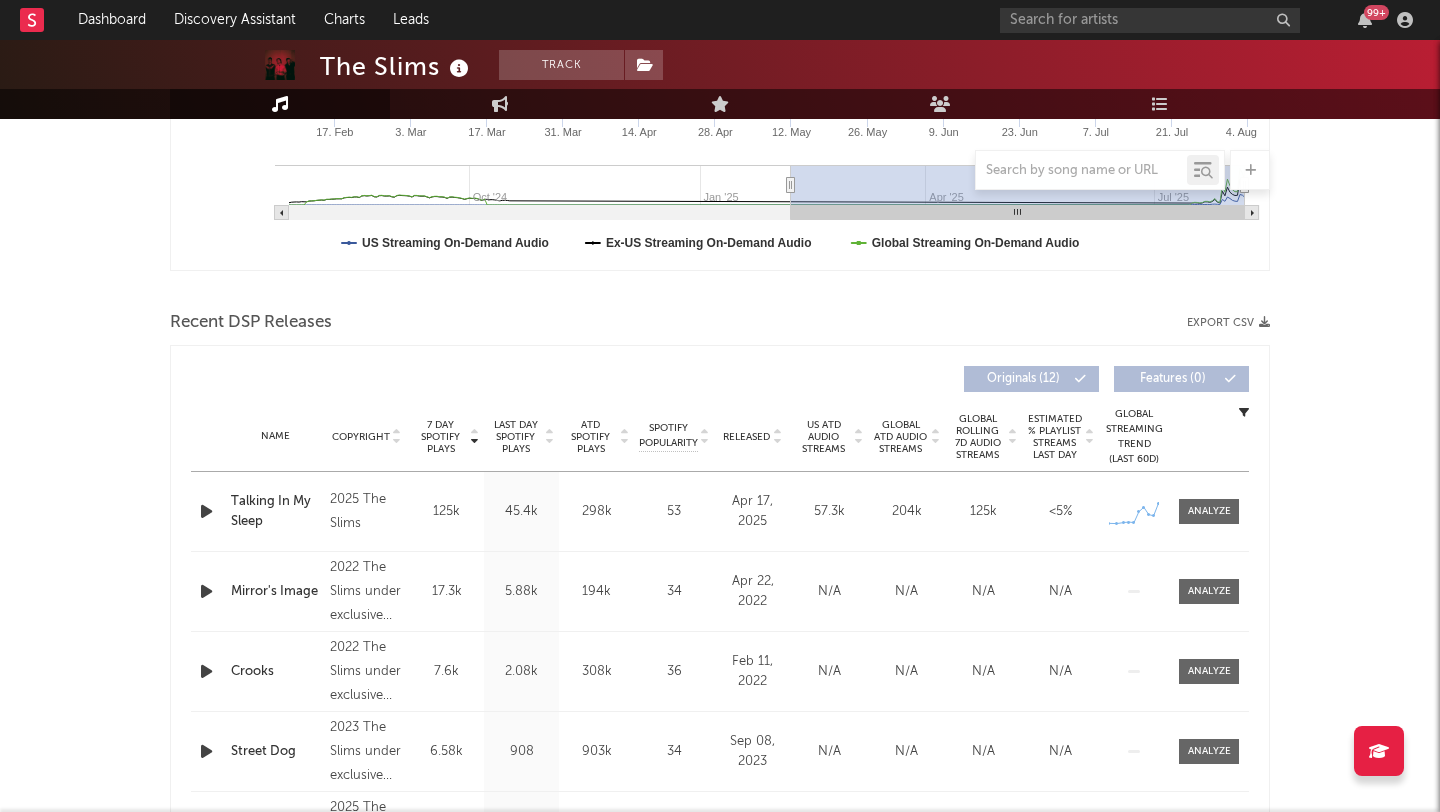 scroll, scrollTop: 641, scrollLeft: 0, axis: vertical 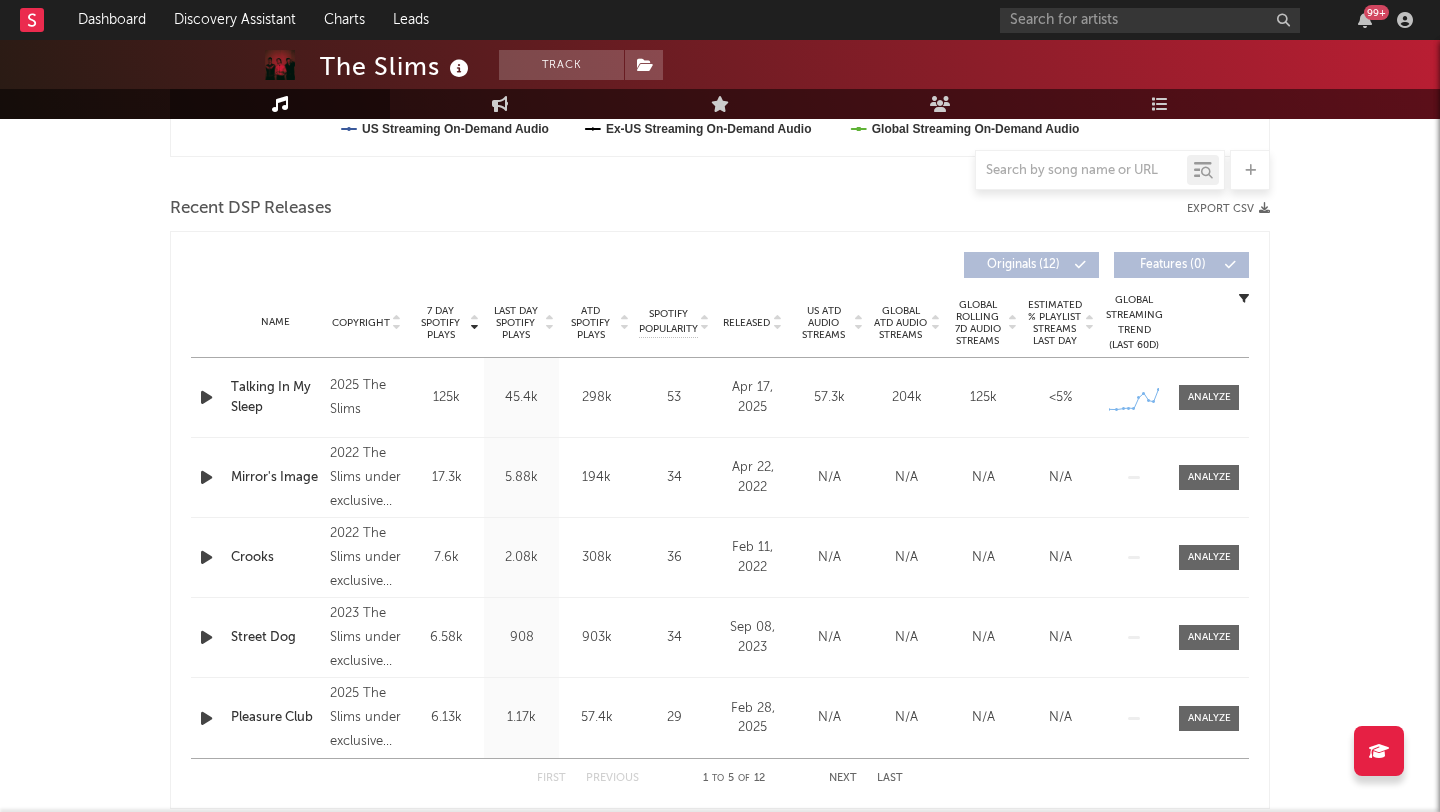click at bounding box center (206, 397) 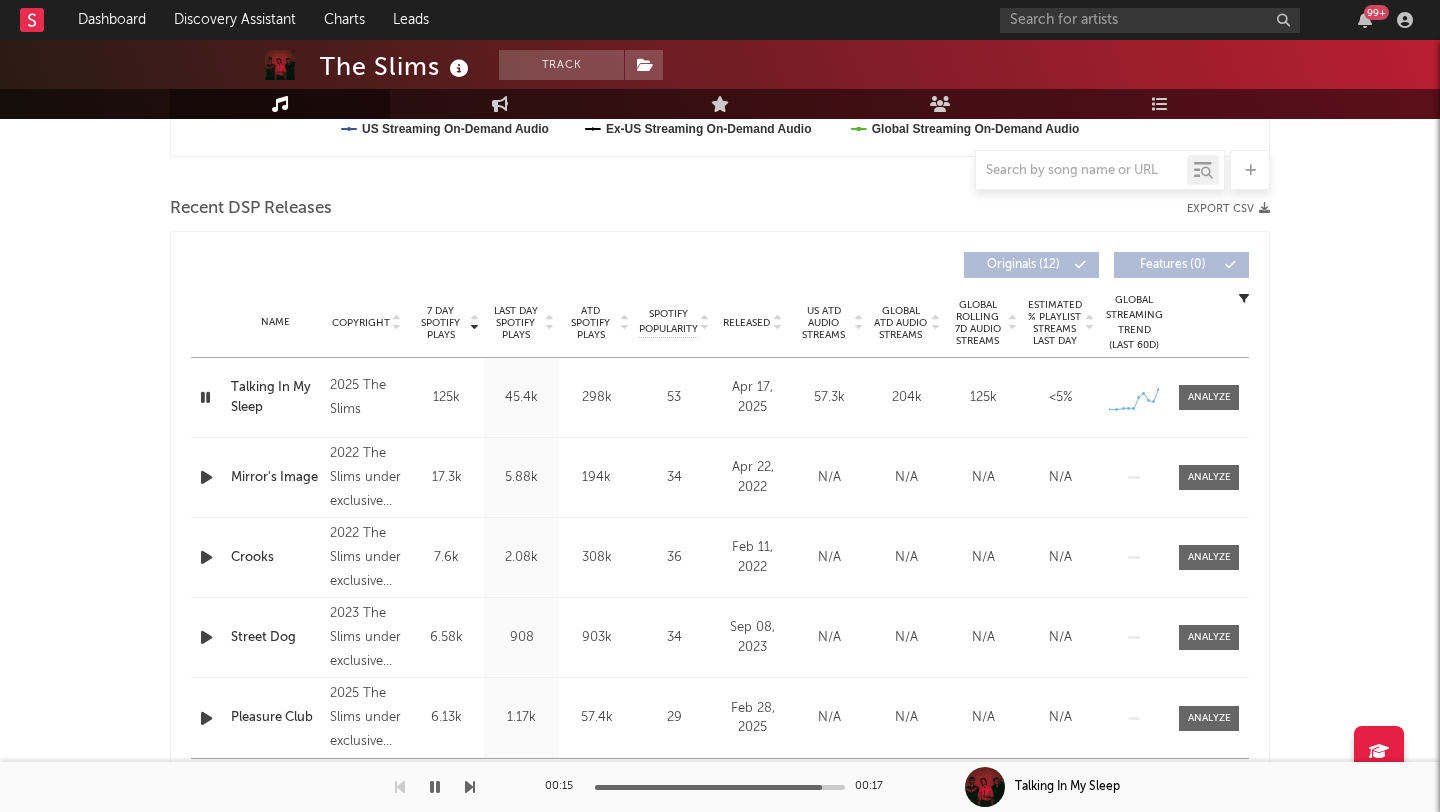 click at bounding box center (697, 787) 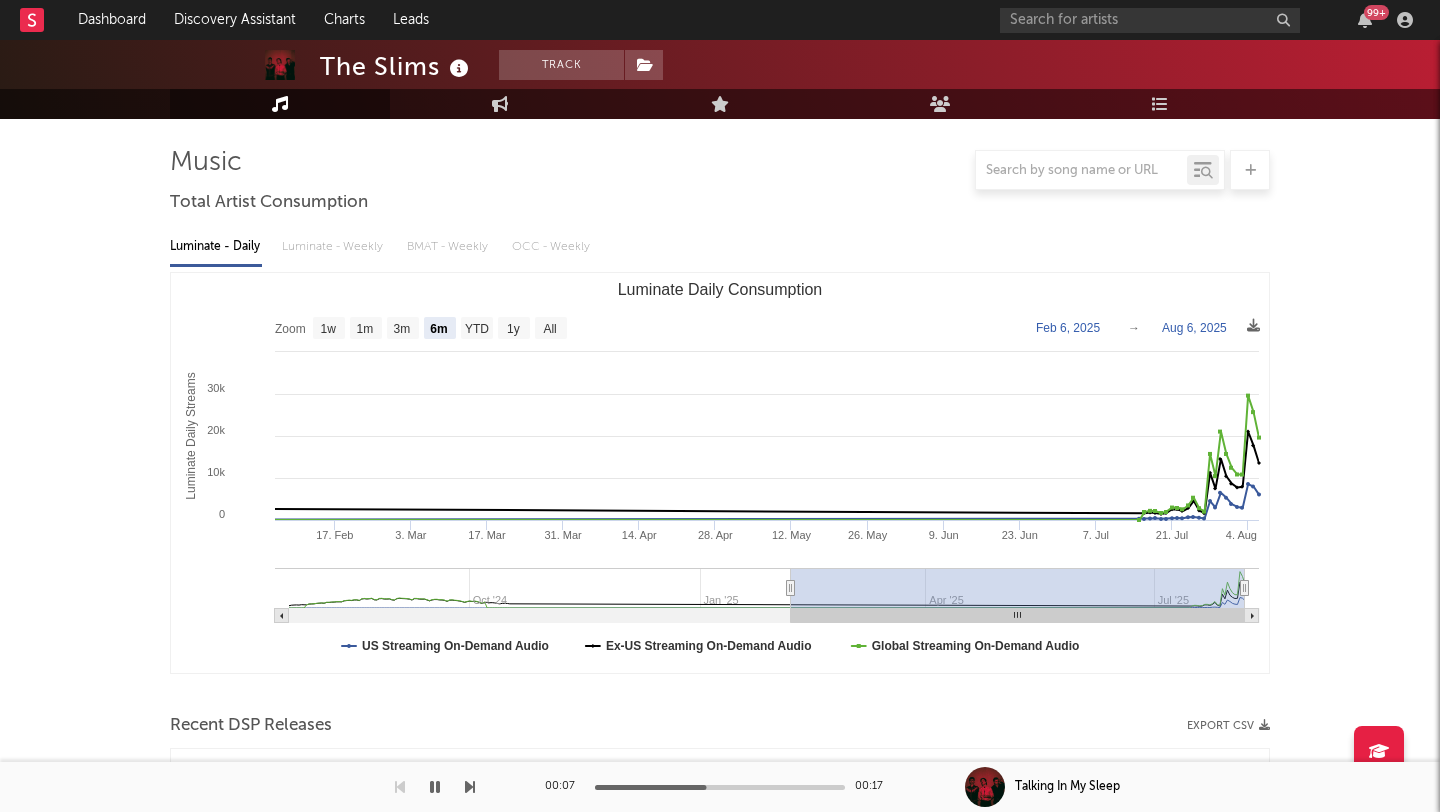scroll, scrollTop: 0, scrollLeft: 0, axis: both 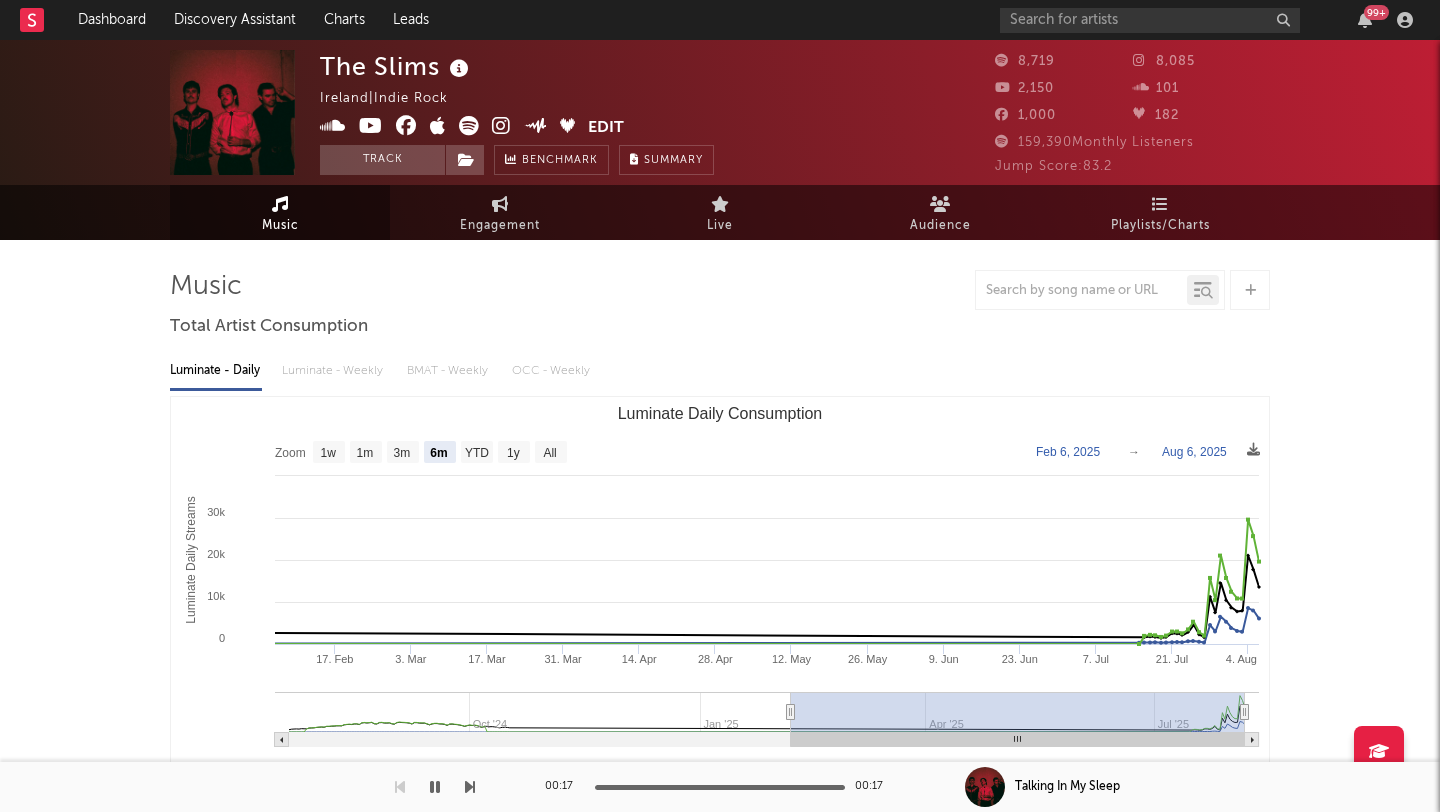 click on "Edit" at bounding box center (606, 128) 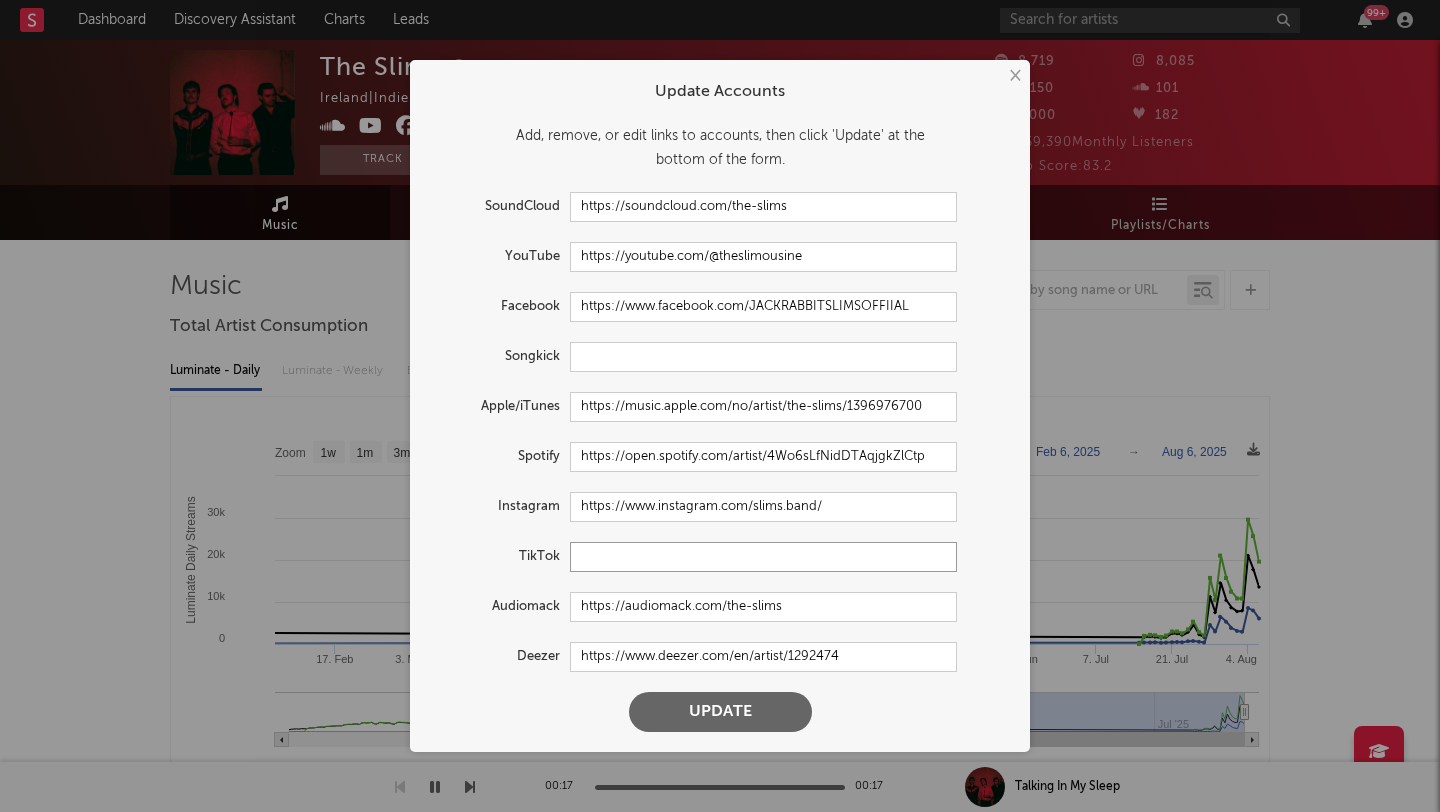 click at bounding box center (763, 557) 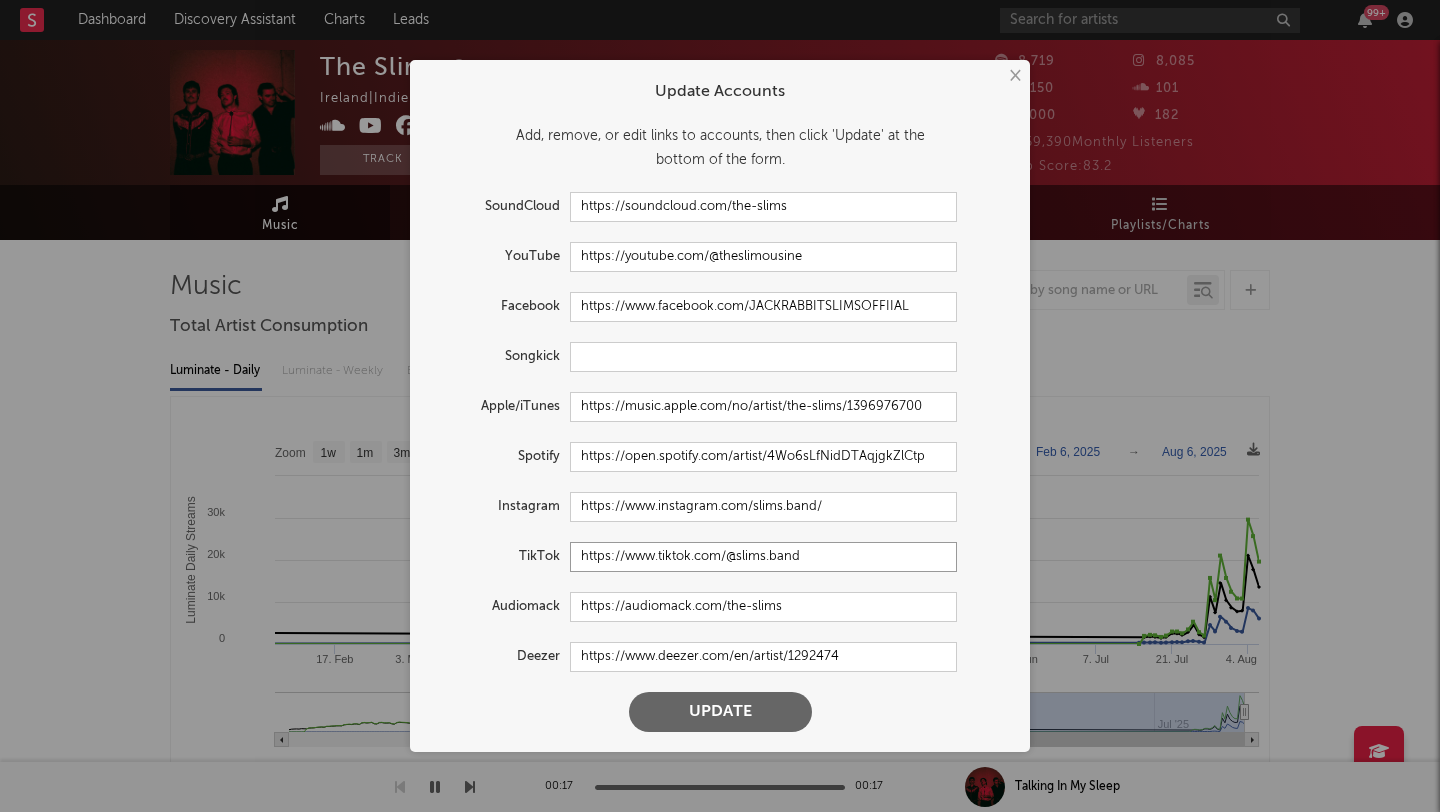 type on "https://www.tiktok.com/@slims.band" 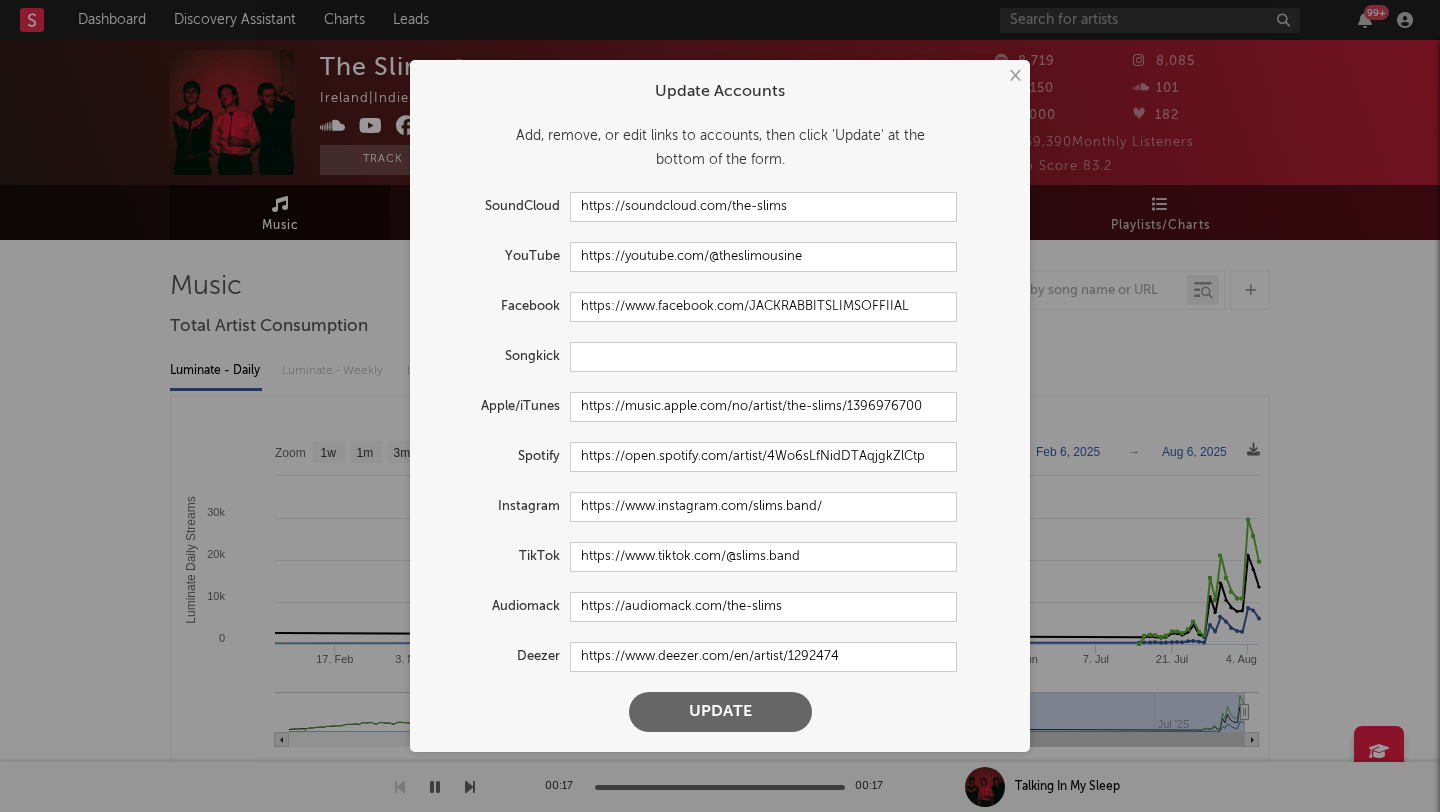 click on "Update" at bounding box center [720, 712] 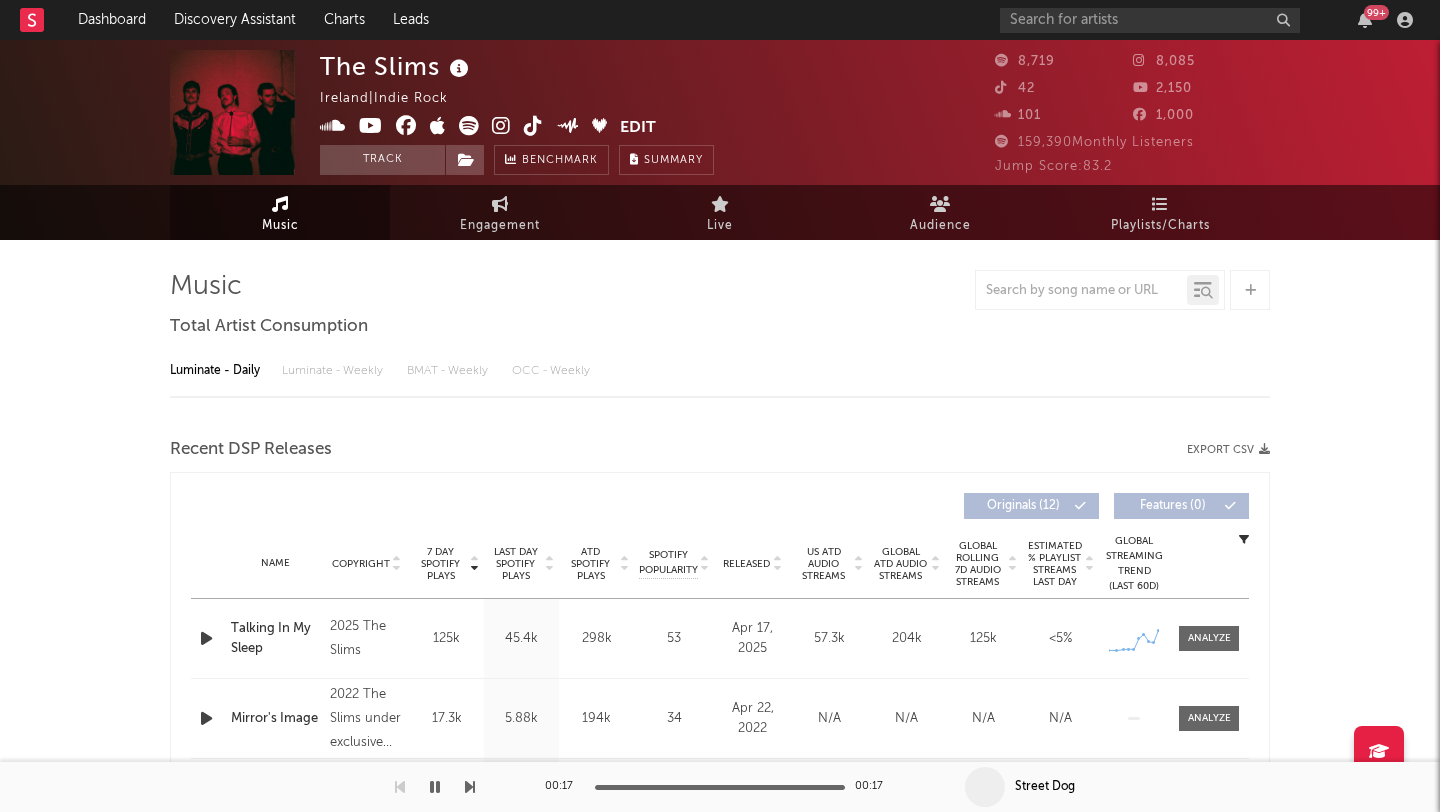 select on "6m" 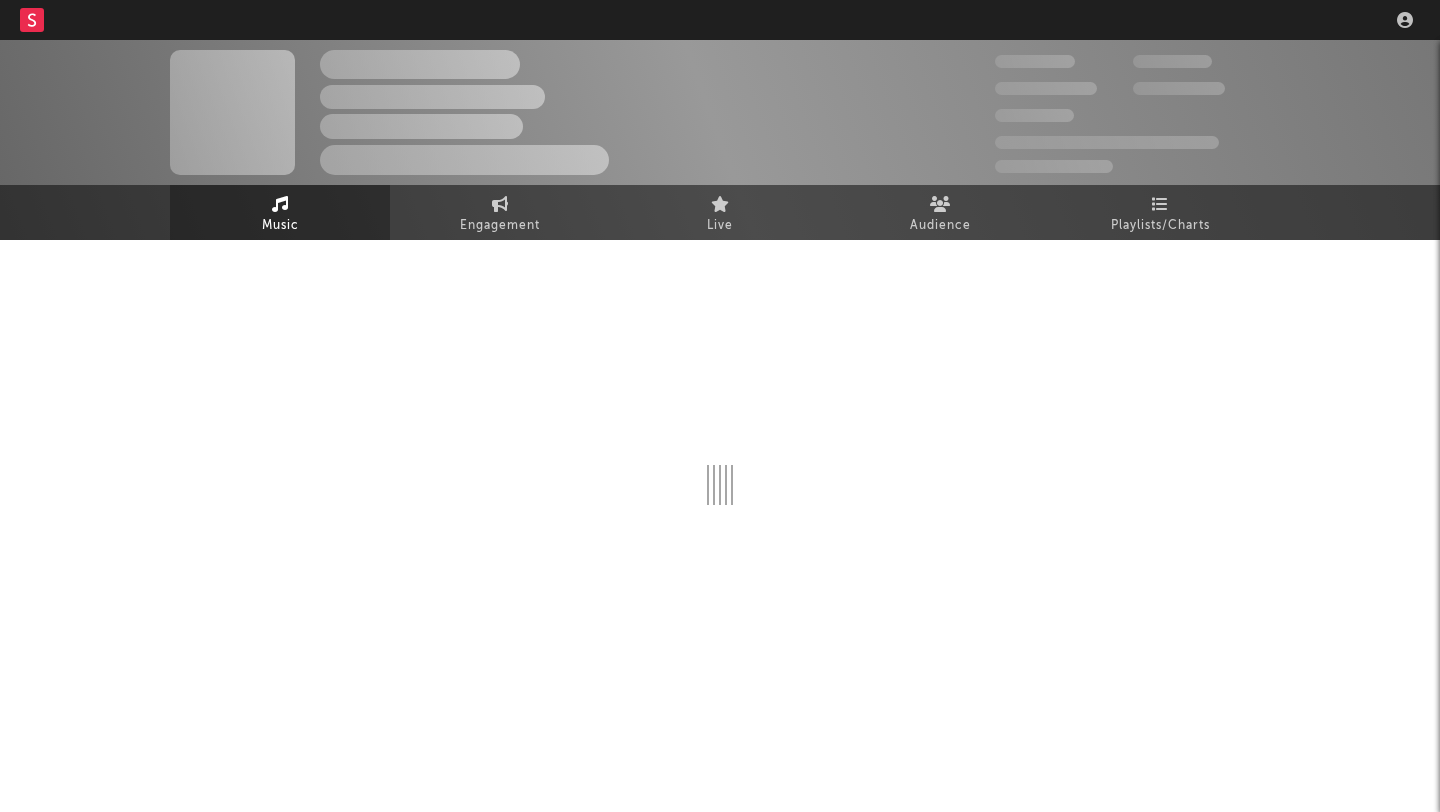scroll, scrollTop: 0, scrollLeft: 0, axis: both 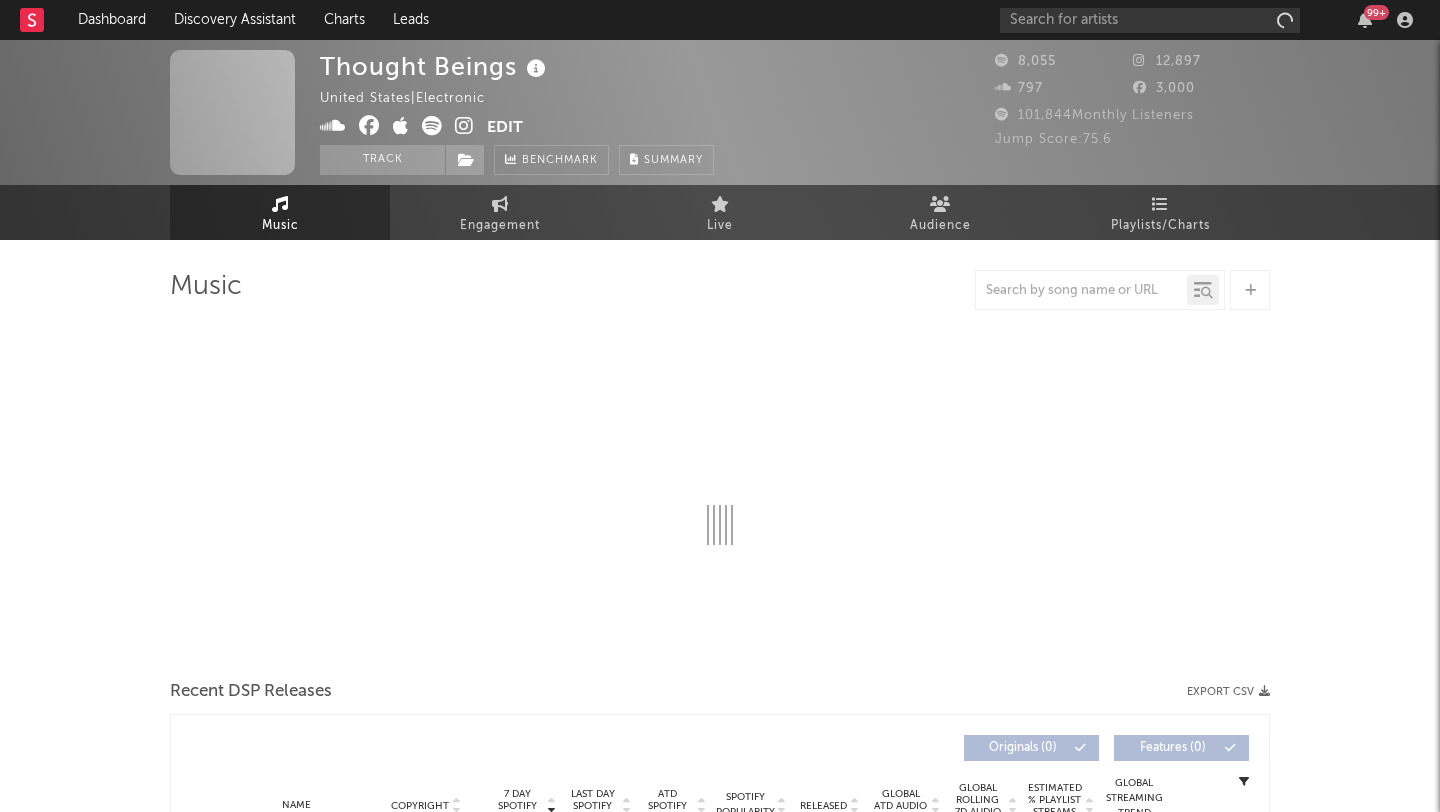 select on "6m" 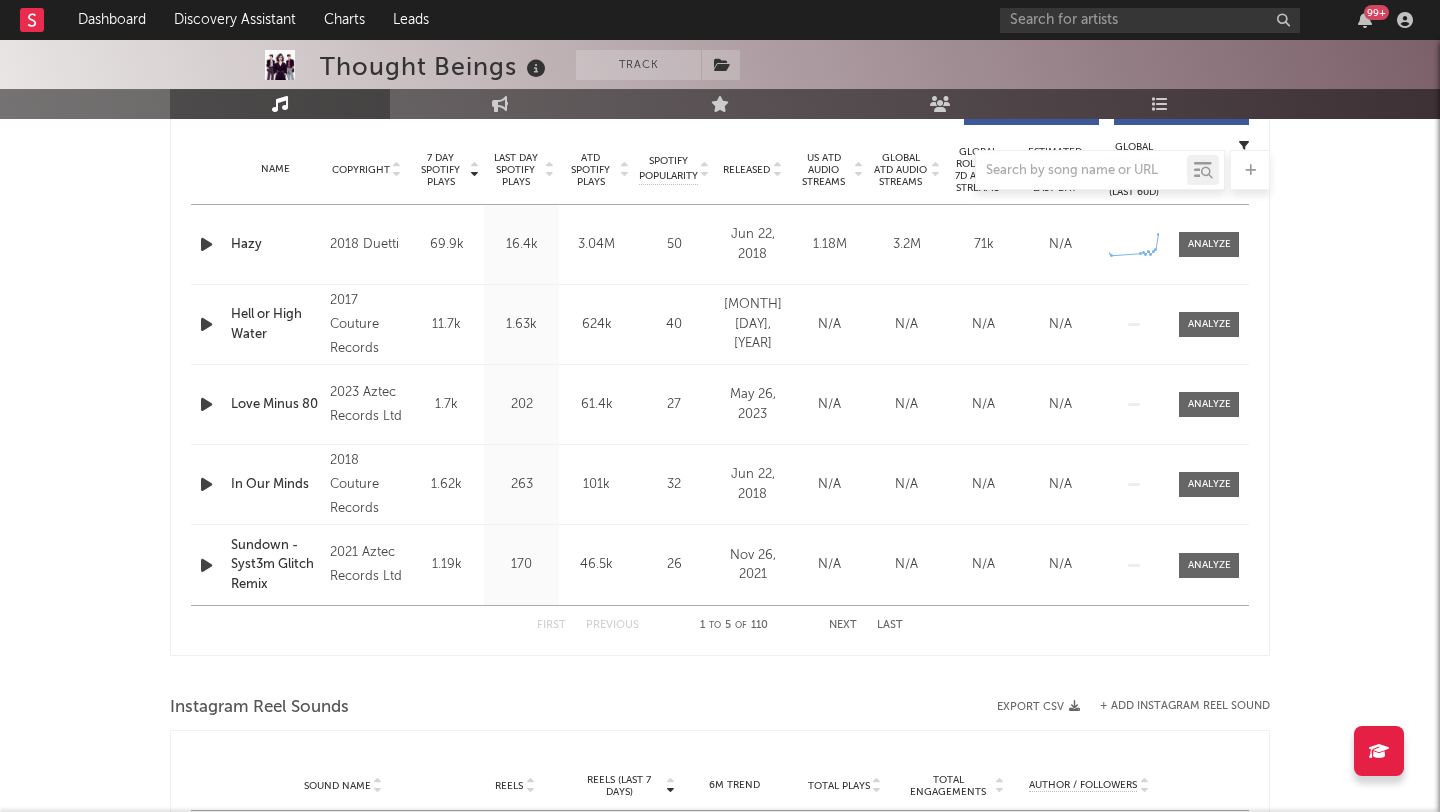 scroll, scrollTop: 796, scrollLeft: 0, axis: vertical 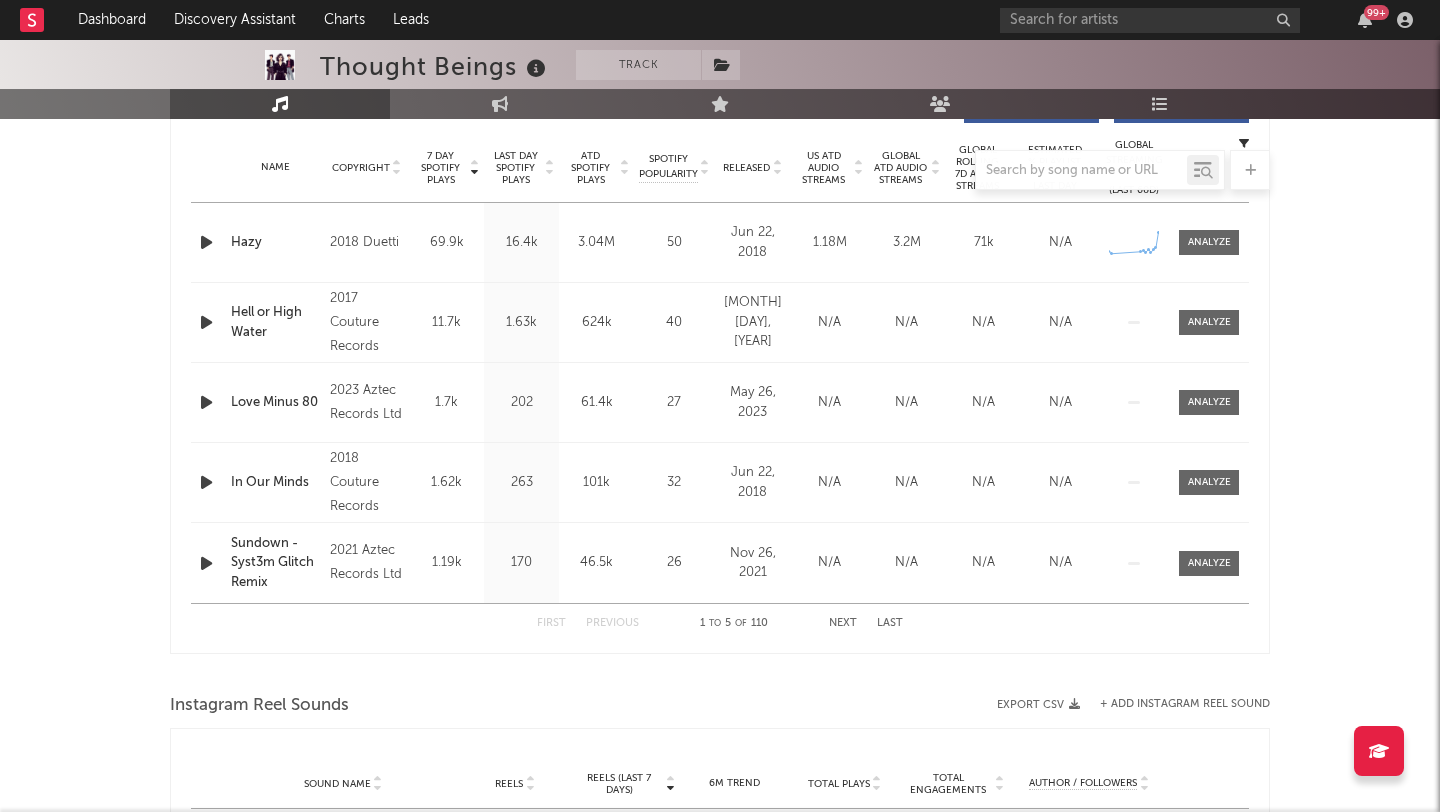 click at bounding box center [1206, 242] 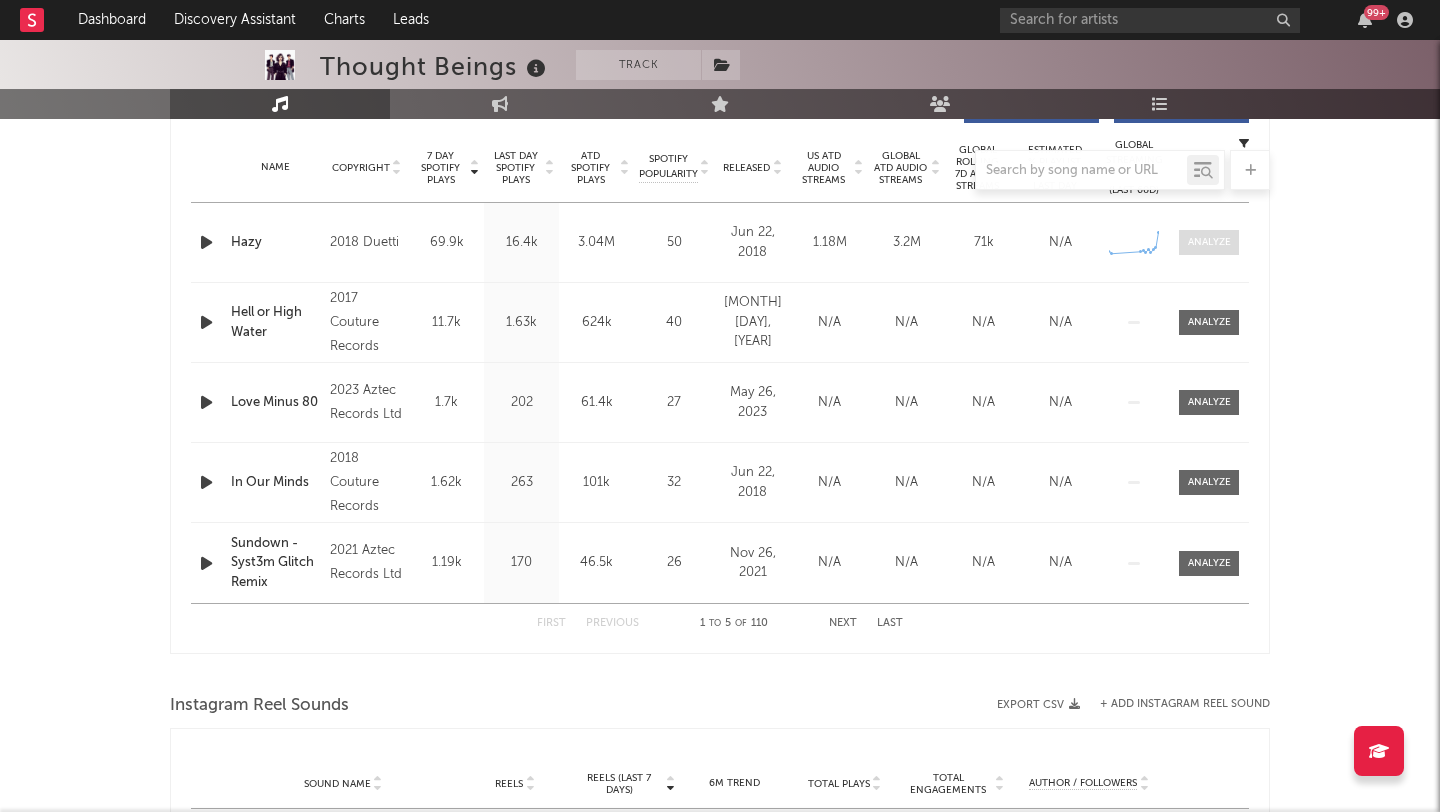 click at bounding box center (1209, 242) 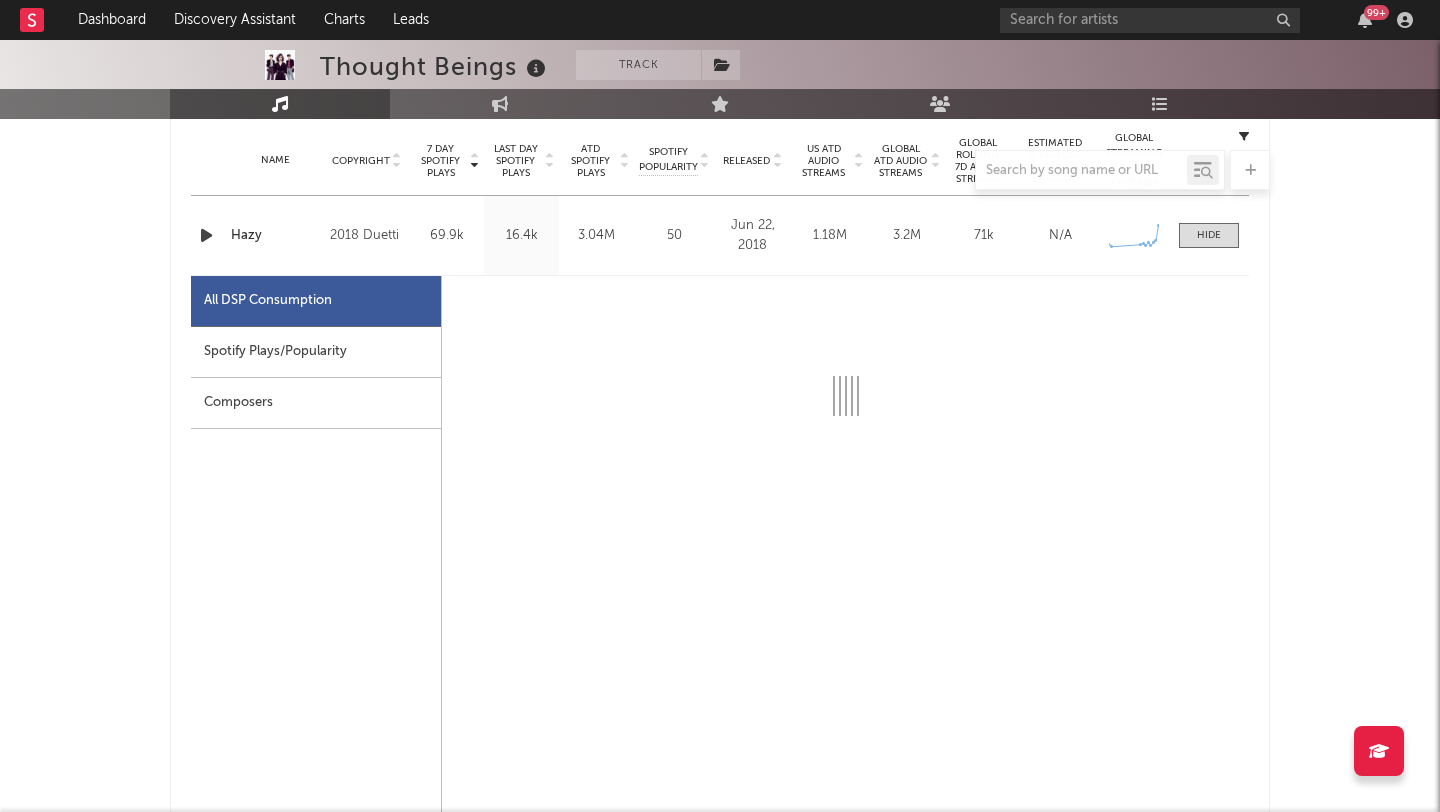 select on "1w" 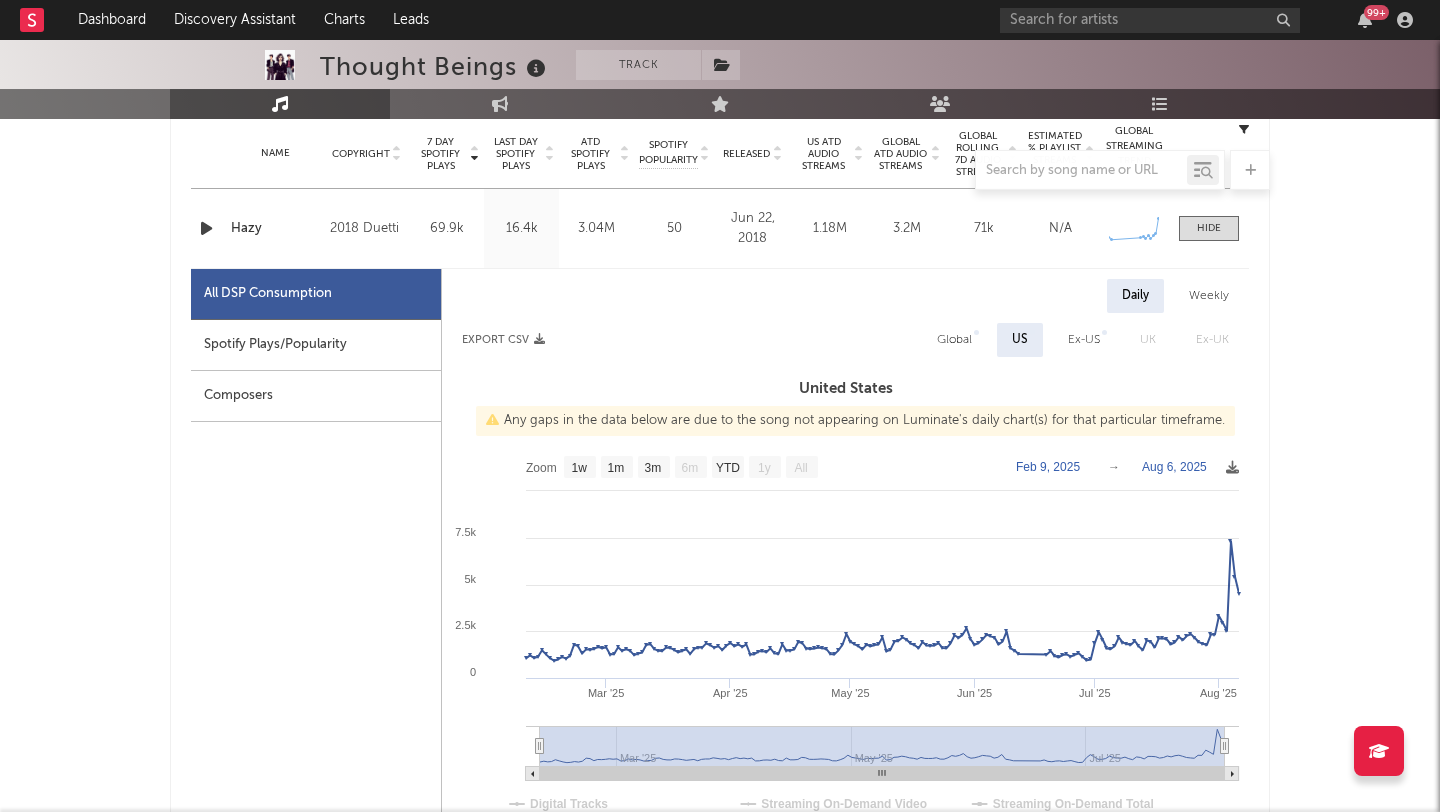 scroll, scrollTop: 813, scrollLeft: 0, axis: vertical 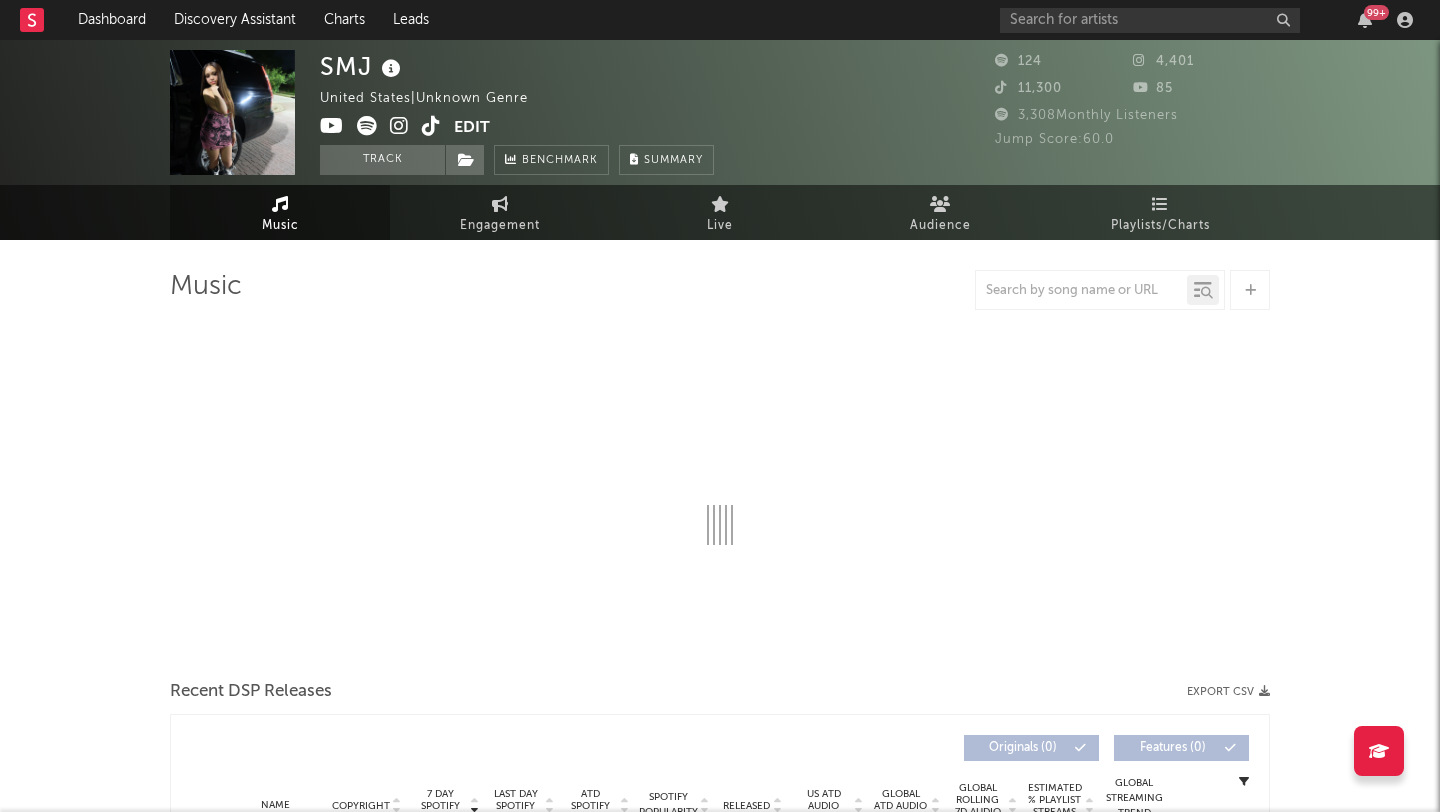 select on "1w" 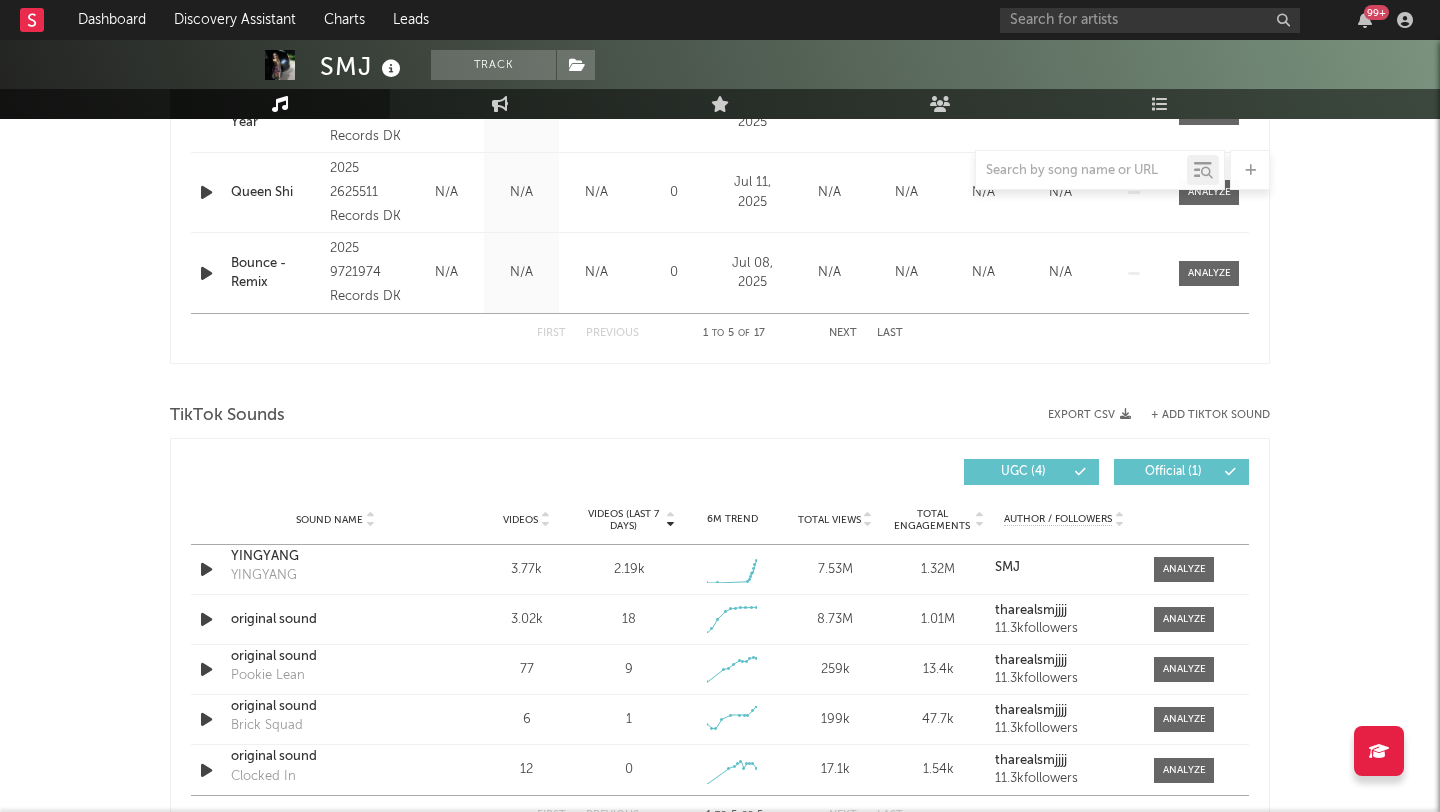 scroll, scrollTop: 1318, scrollLeft: 0, axis: vertical 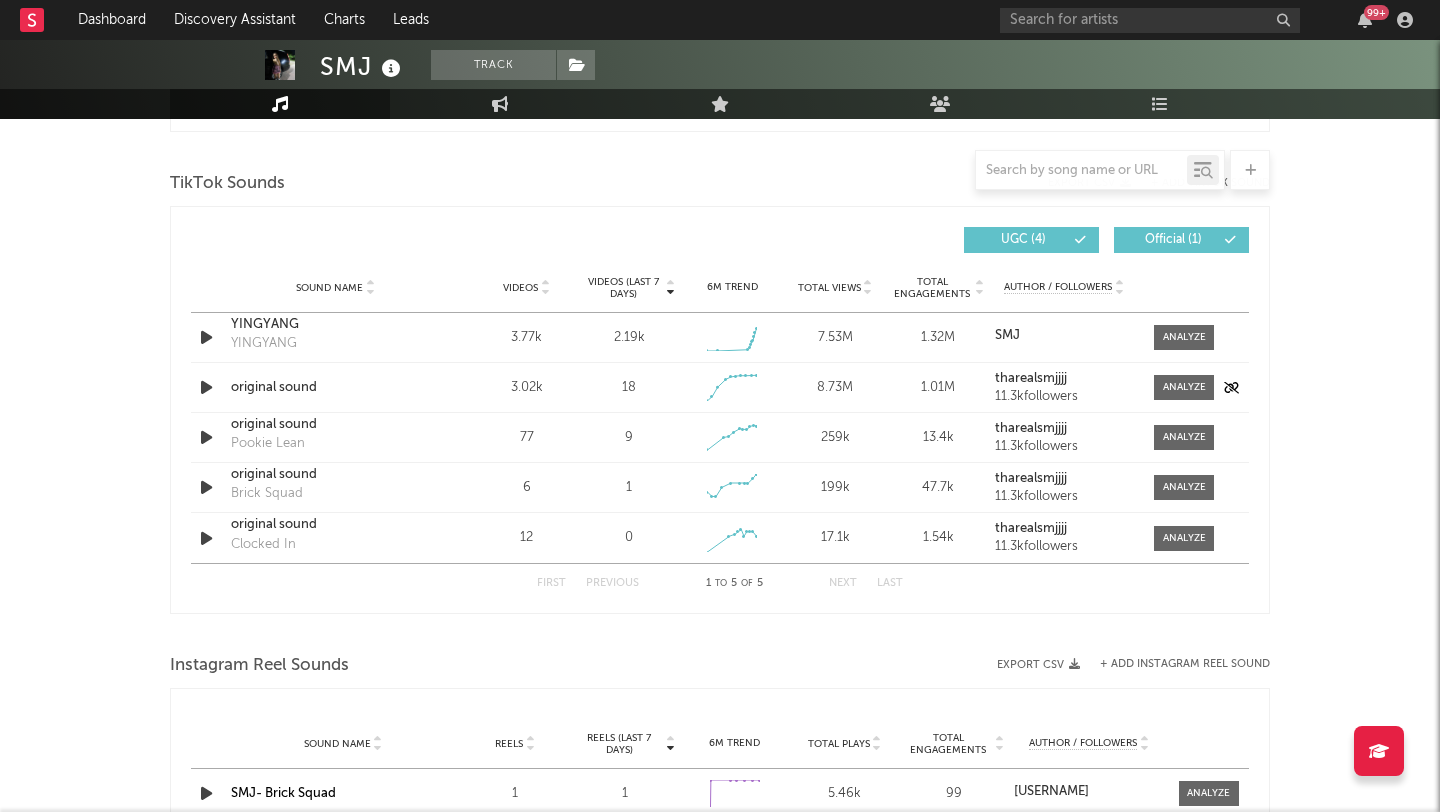 click at bounding box center [208, 387] 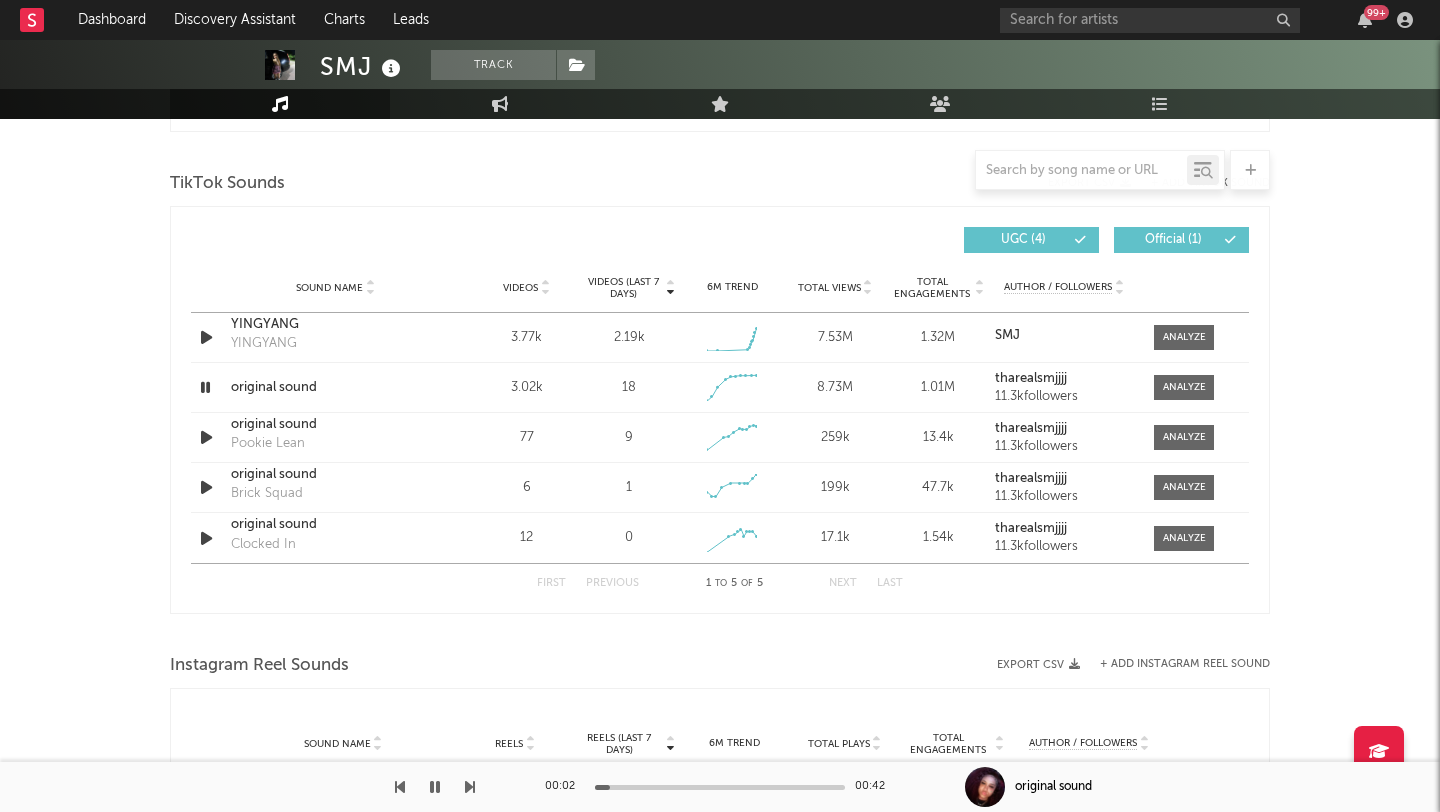 click at bounding box center [720, 787] 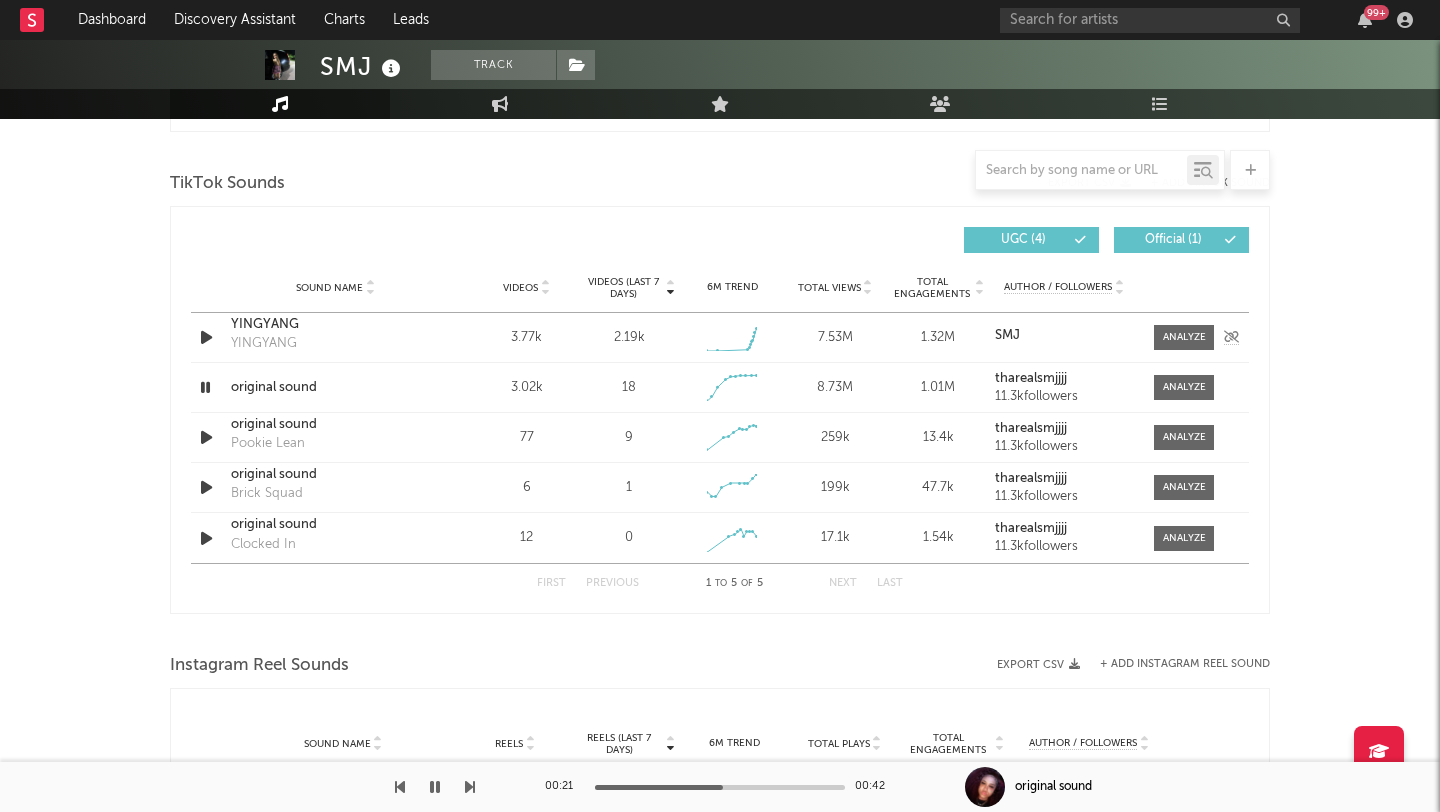 click at bounding box center [206, 337] 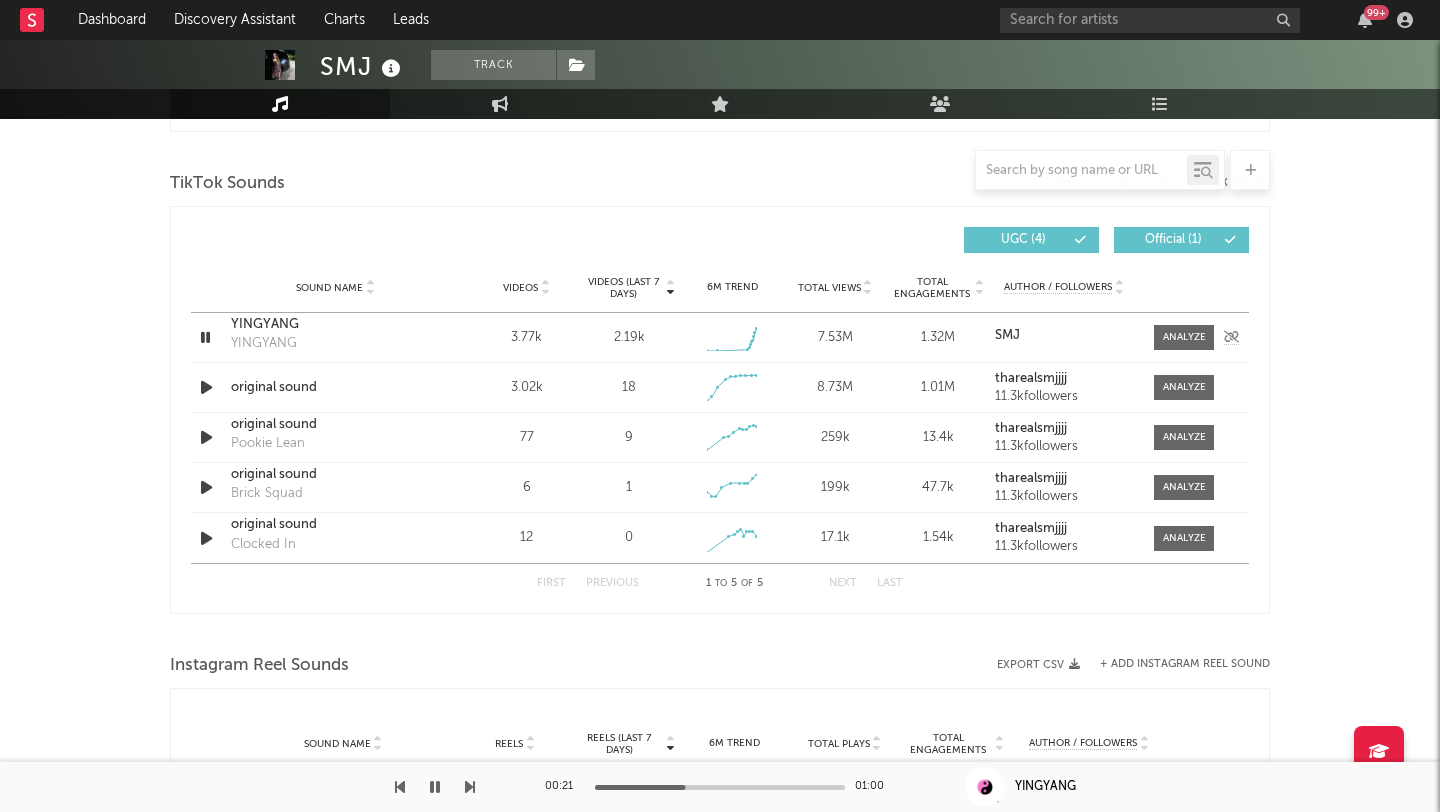 click on "YINGYANG" at bounding box center (335, 325) 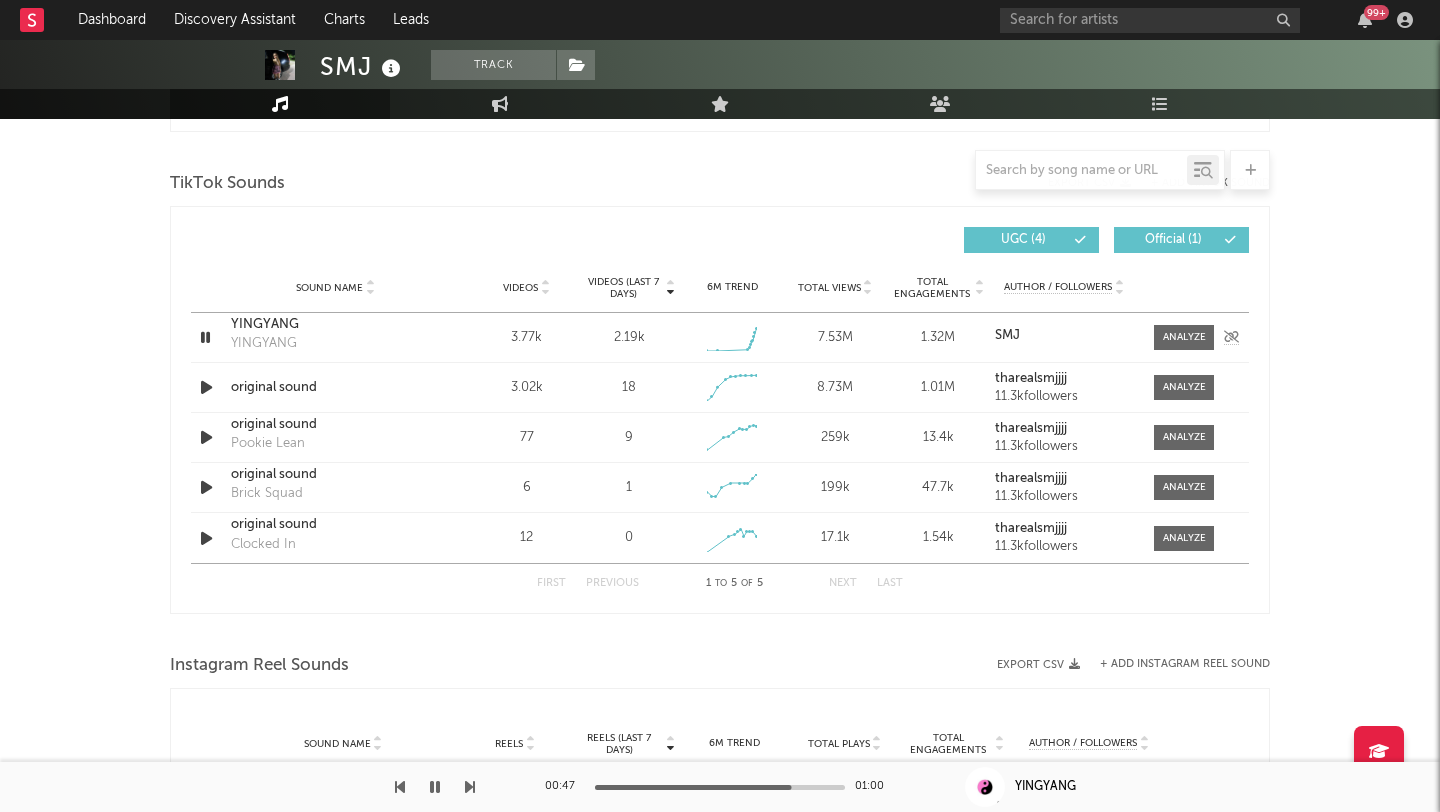 click on "YINGYANG" at bounding box center (264, 344) 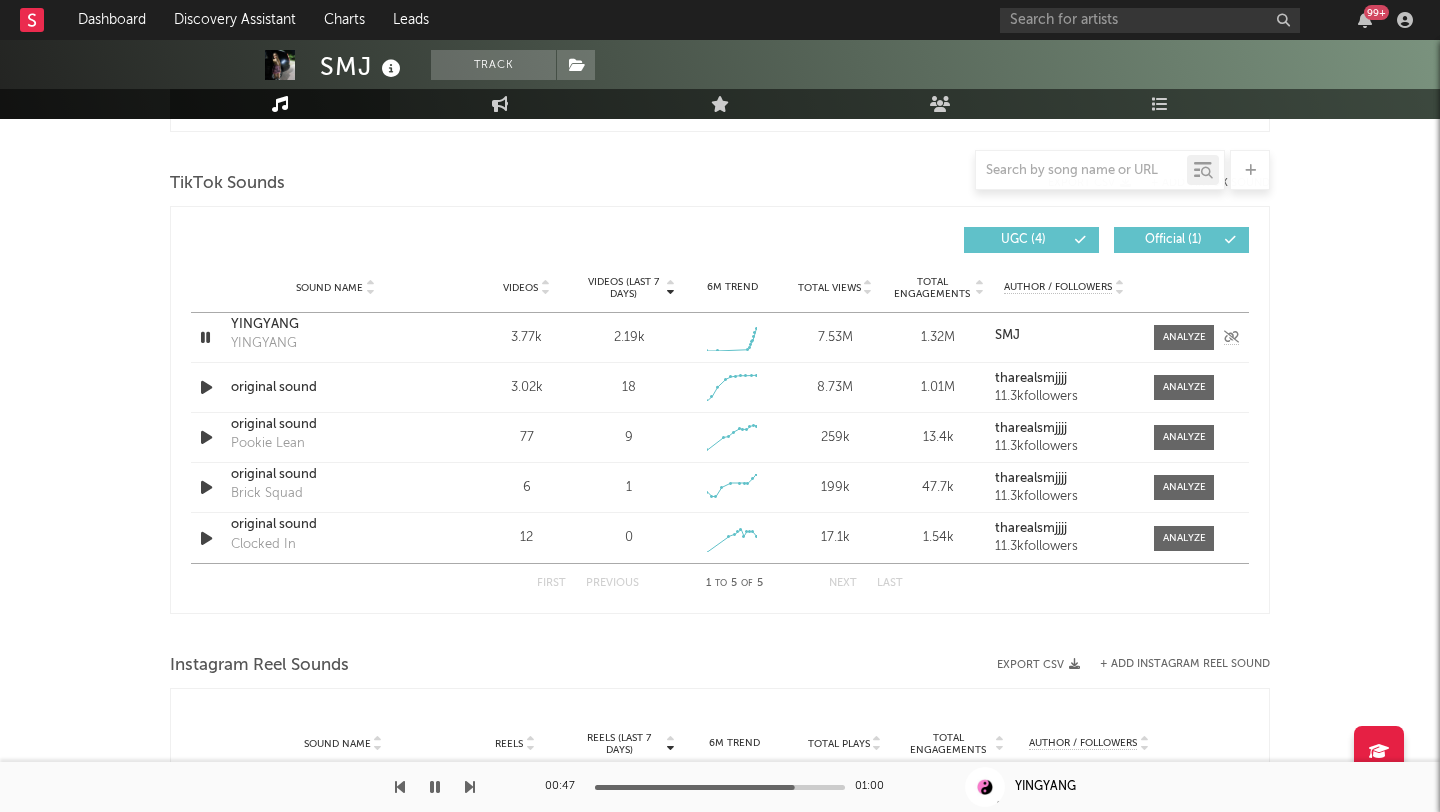 click on "YINGYANG" at bounding box center [335, 325] 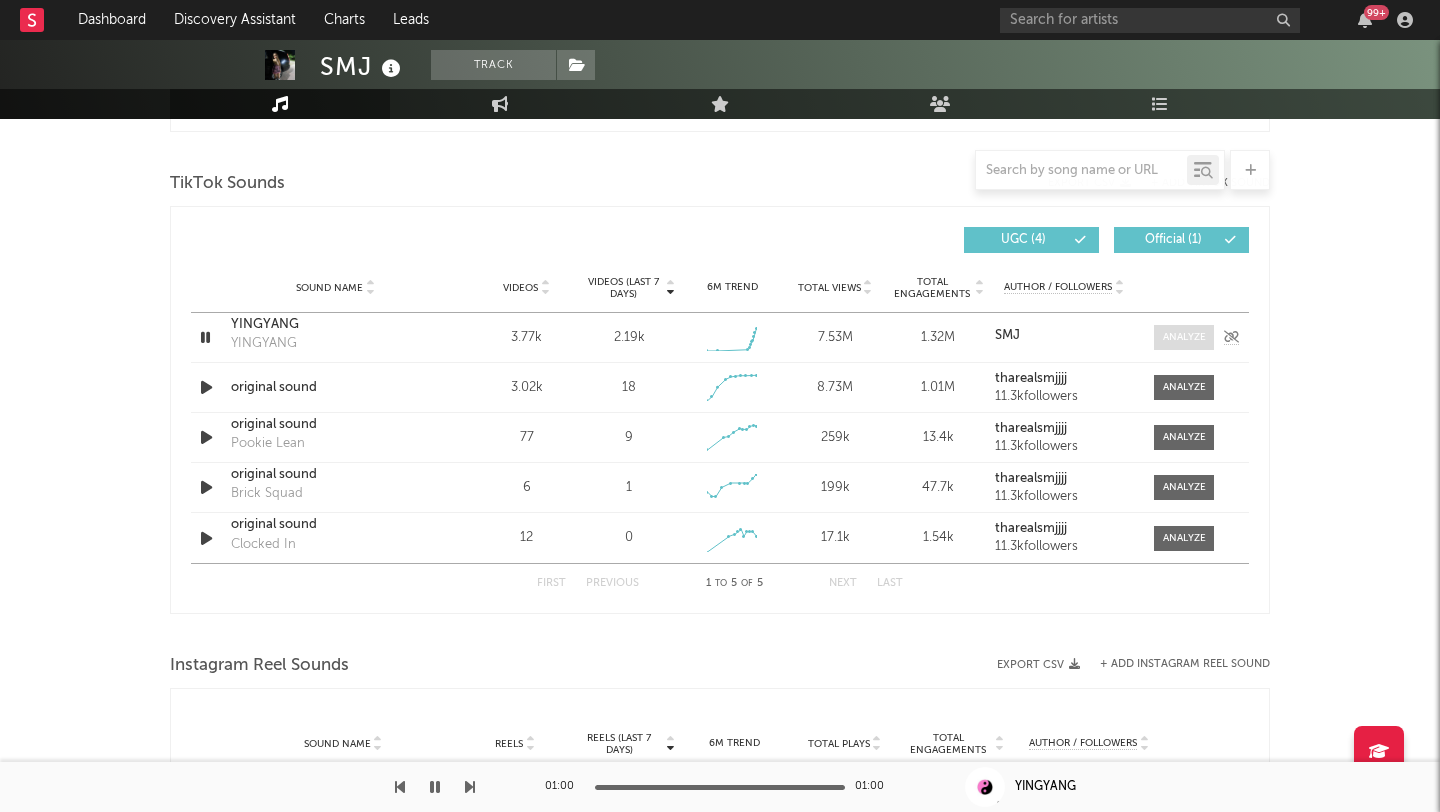 click at bounding box center [1184, 337] 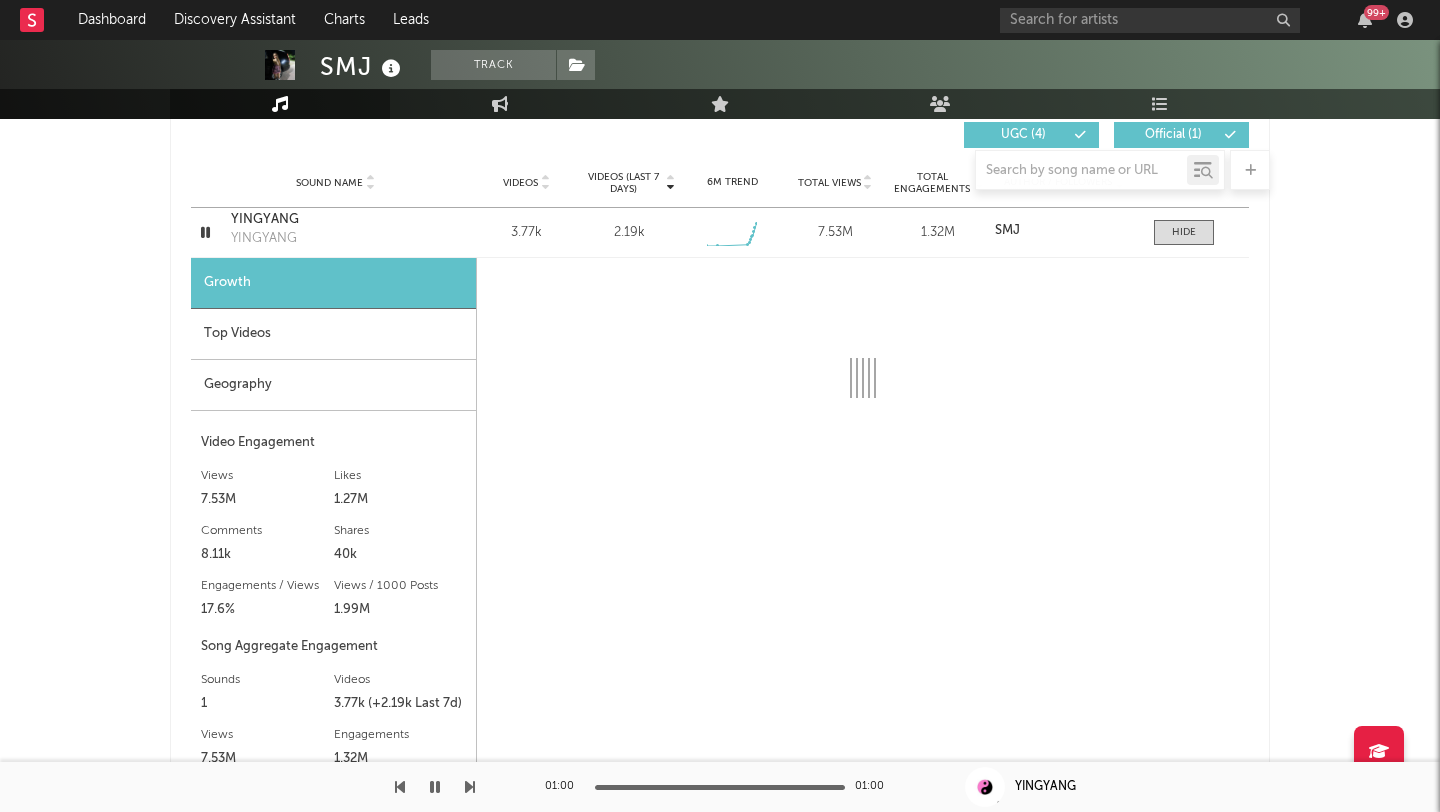 select on "1w" 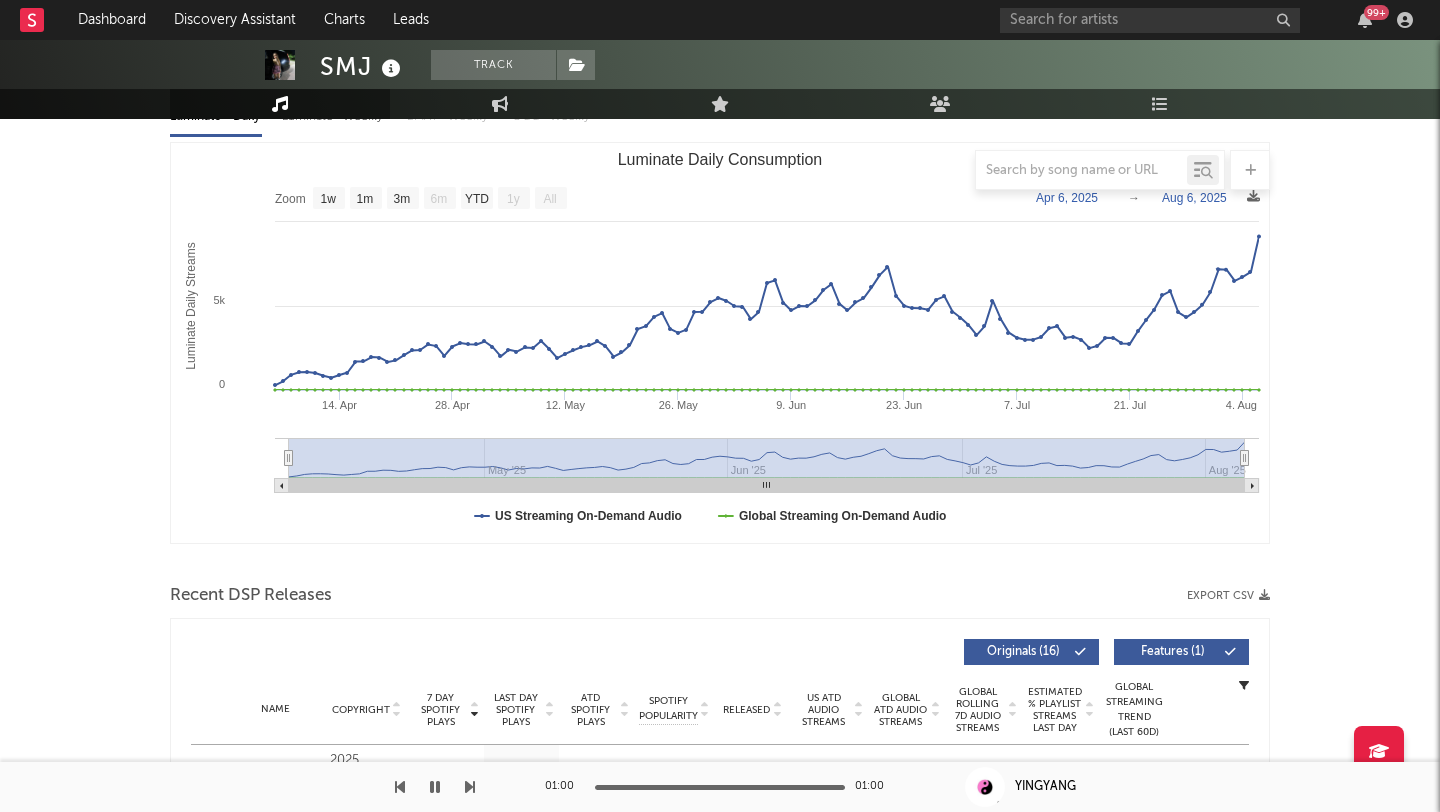 scroll, scrollTop: 160, scrollLeft: 0, axis: vertical 